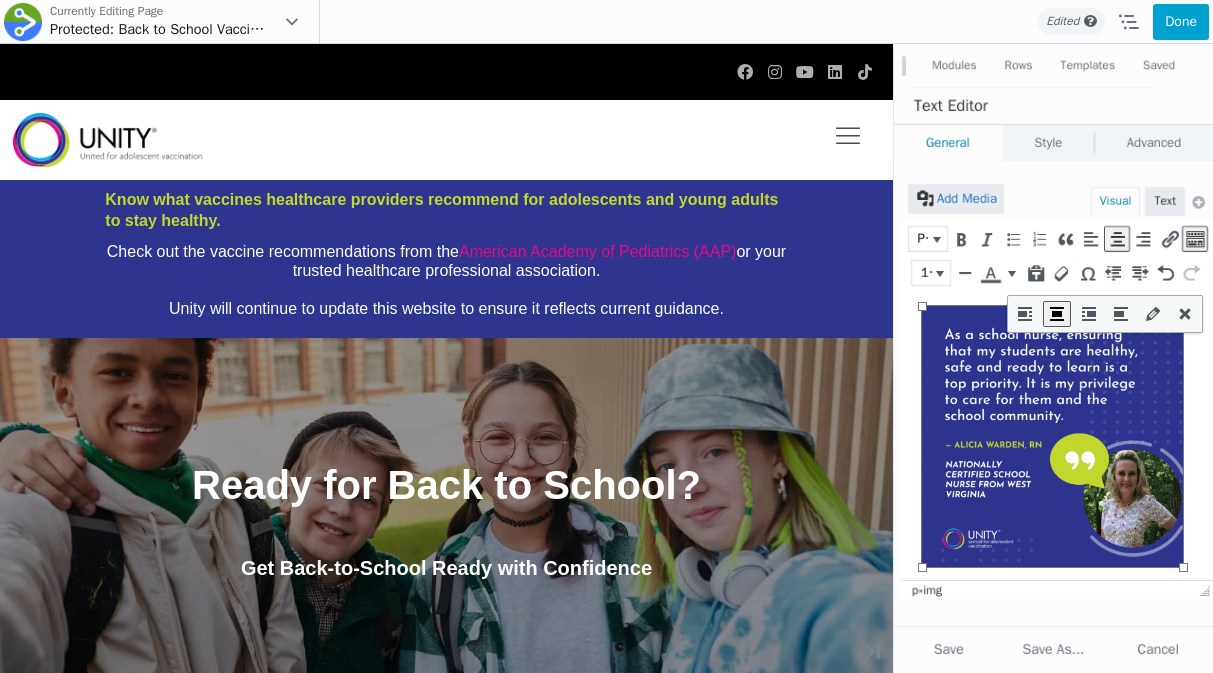 scroll, scrollTop: 4880, scrollLeft: 0, axis: vertical 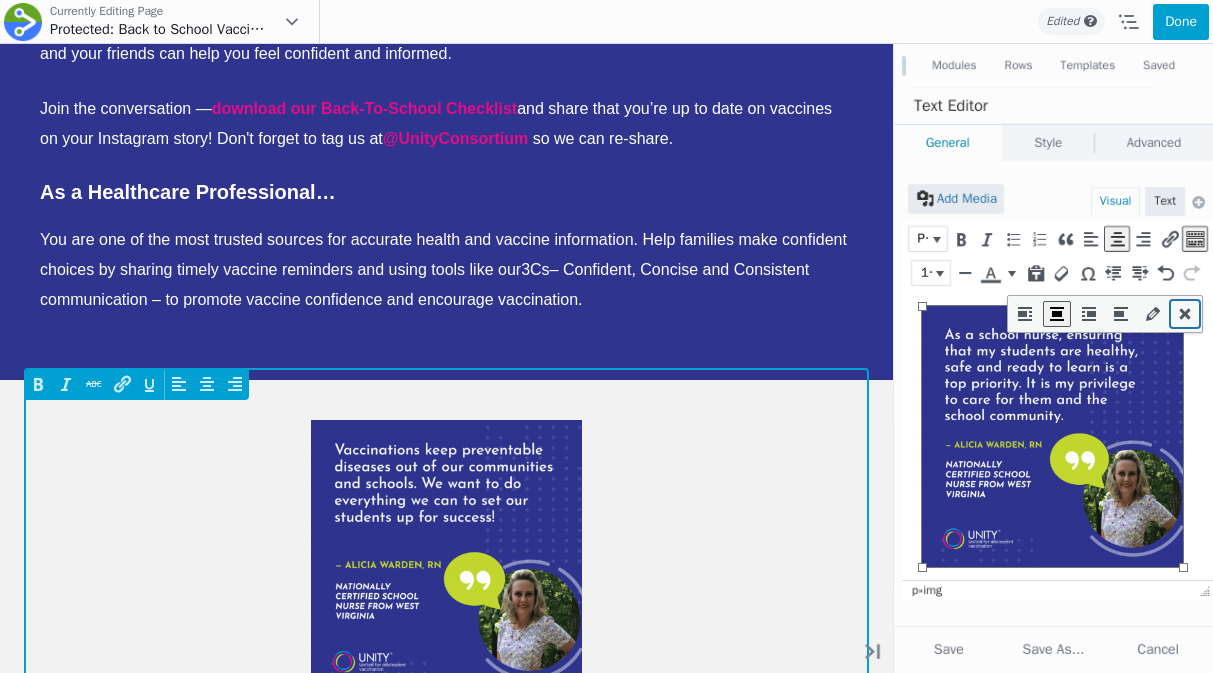 click at bounding box center (1185, 314) 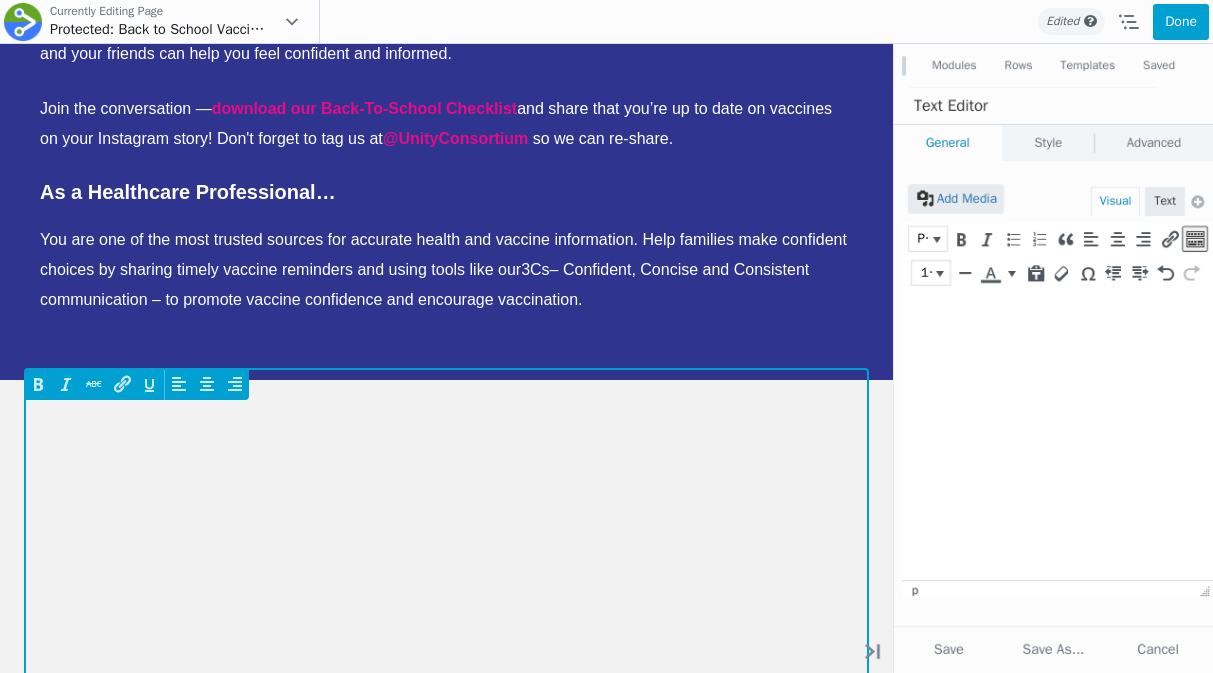 click at bounding box center (1057, 298) 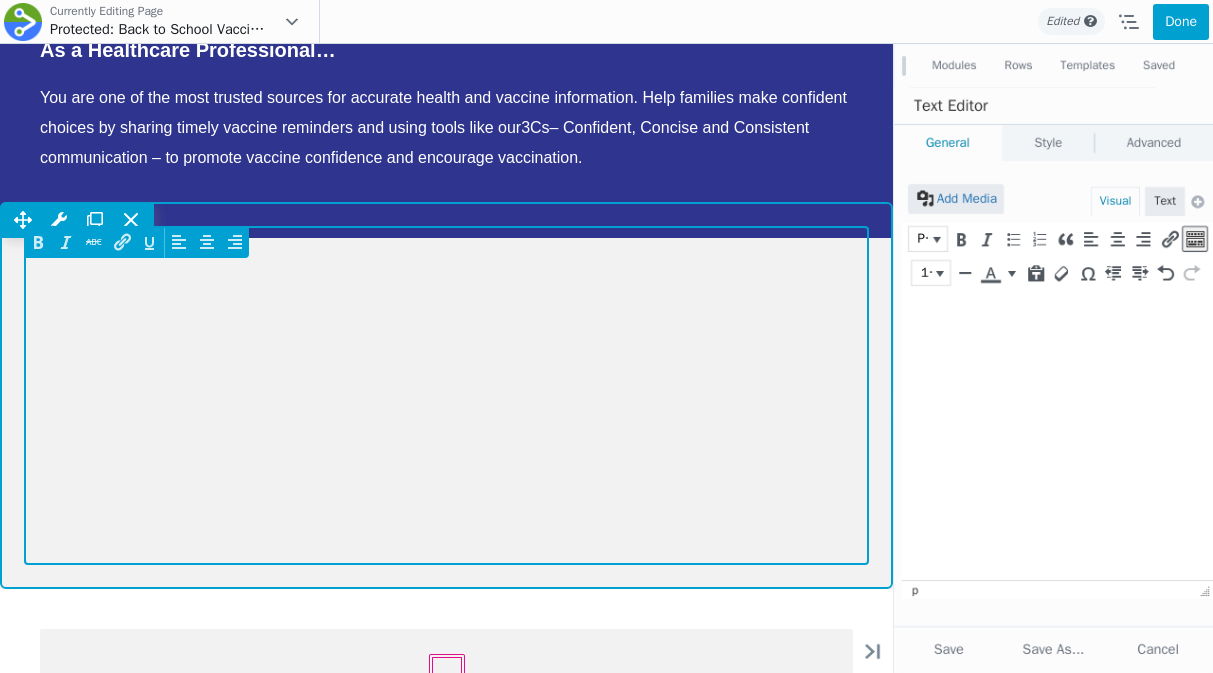scroll, scrollTop: 5045, scrollLeft: 0, axis: vertical 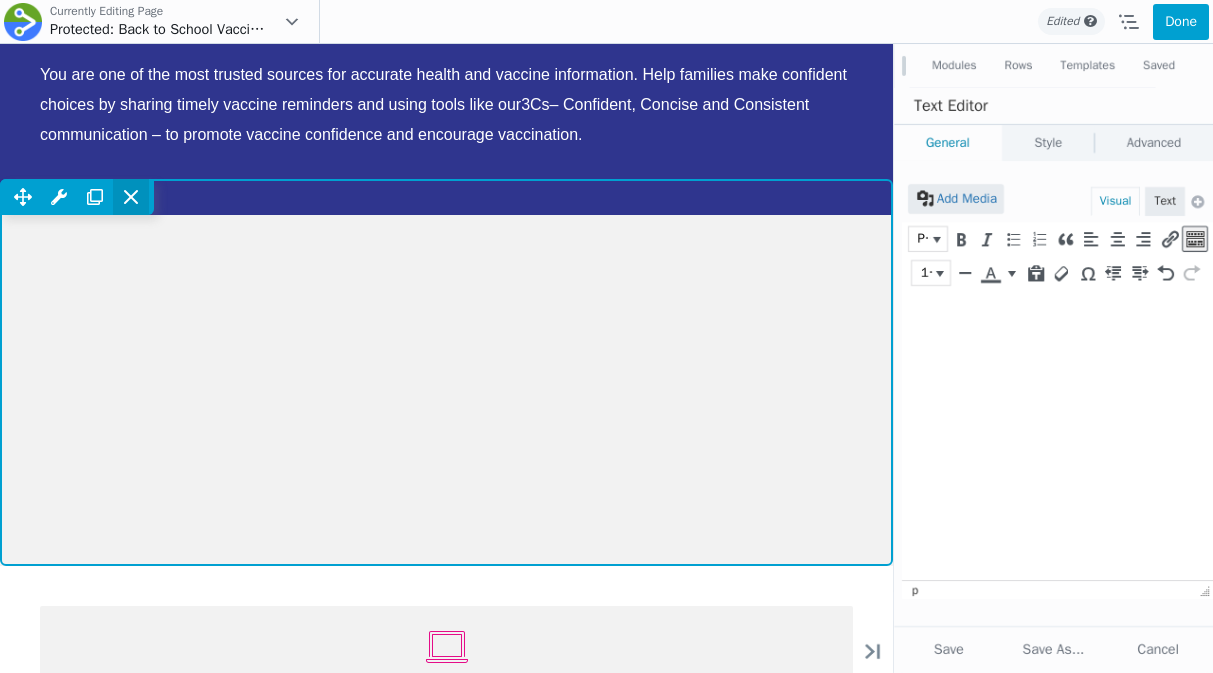 click 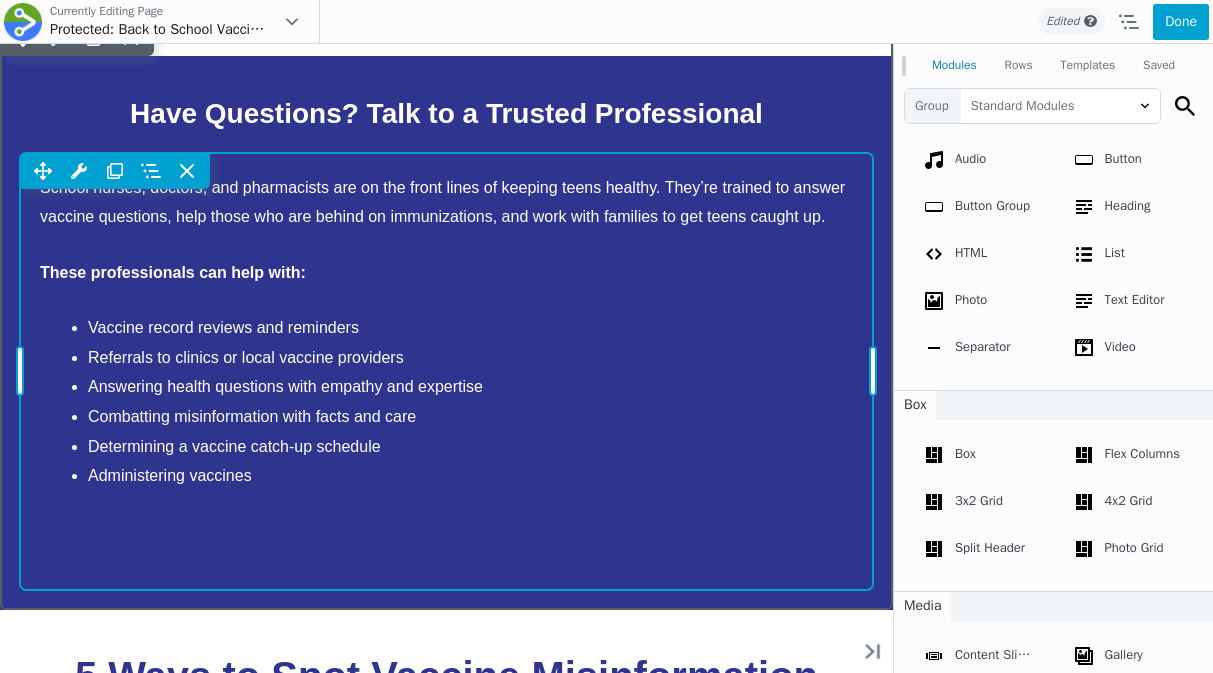 scroll, scrollTop: 2616, scrollLeft: 0, axis: vertical 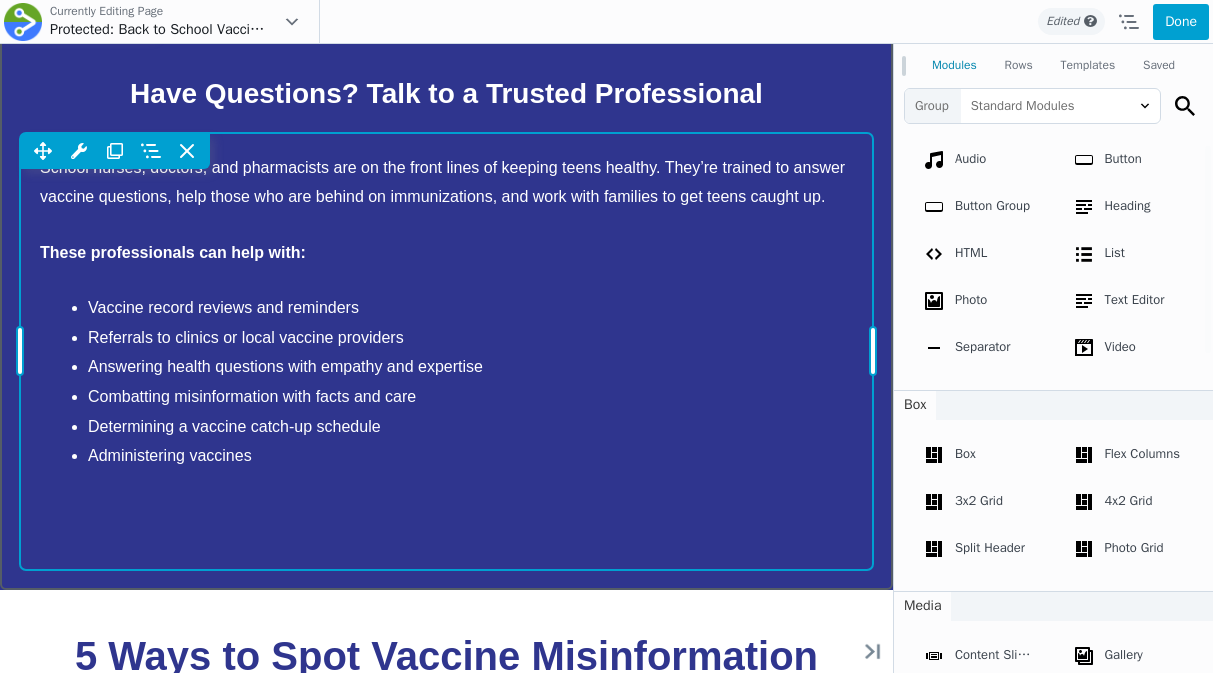click on "Move Up
Move Down
Text Editor Settings
Copy Text Editor Settings
Paste Text Editor Settings
Row
Row Settings
Move Row
Duplicate Row
Remove Row" at bounding box center (446, 352) 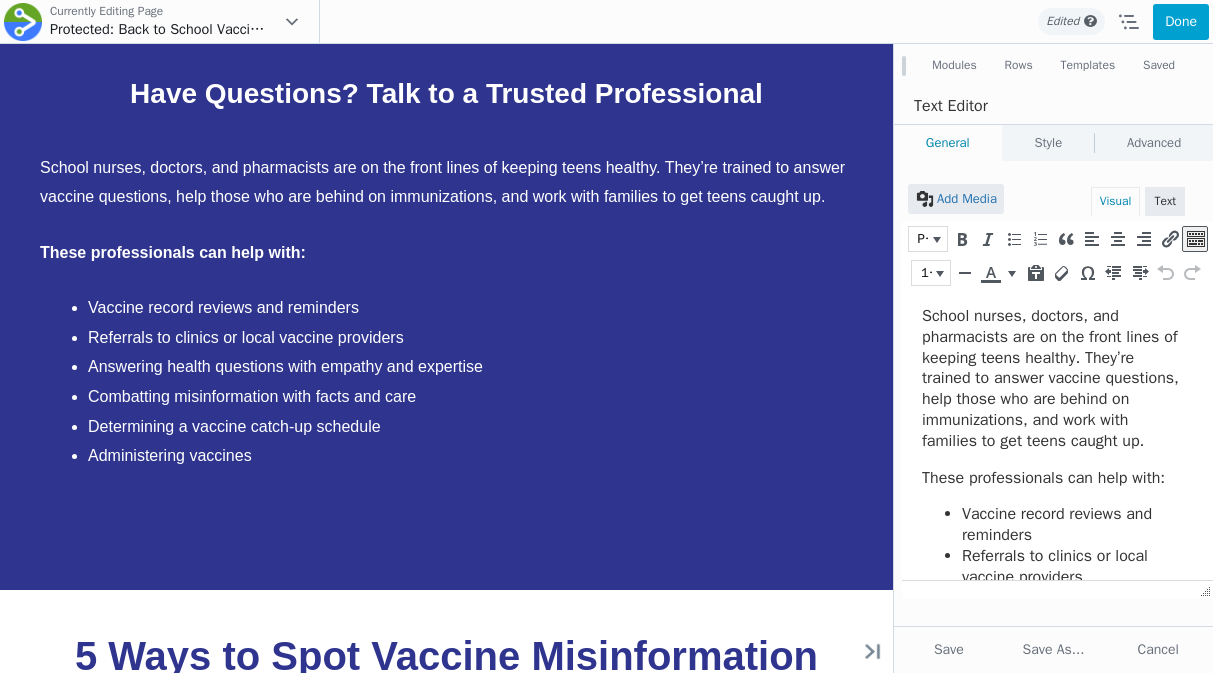 scroll, scrollTop: 247, scrollLeft: 0, axis: vertical 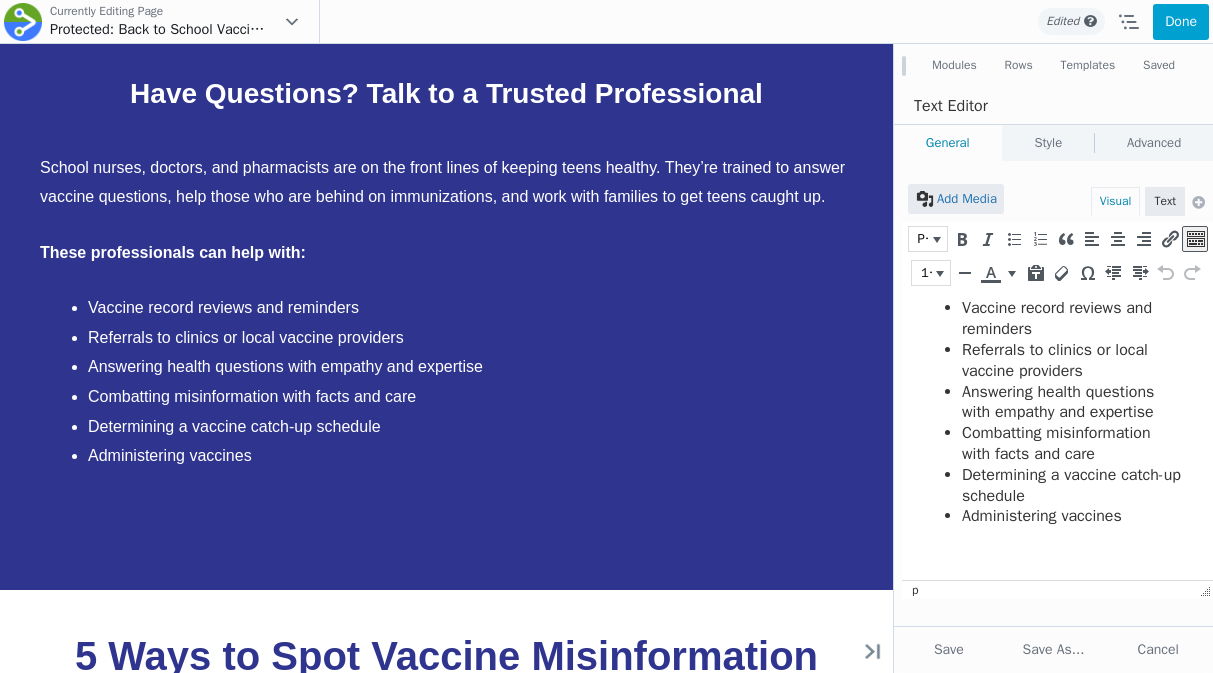 click on "School nurses, doctors, and pharmacists are on the front lines of keeping teens healthy. They’re trained to answer vaccine questions, help those who are behind on immunizations, and work with families to get teens caught up. These professionals can help with: Vaccine record reviews and reminders Referrals to clinics or local vaccine providers Answering health questions with empathy and expertise Combatting misinformation with facts and care Determining a vaccine catch-up schedule Administering vaccines" at bounding box center (1052, 332) 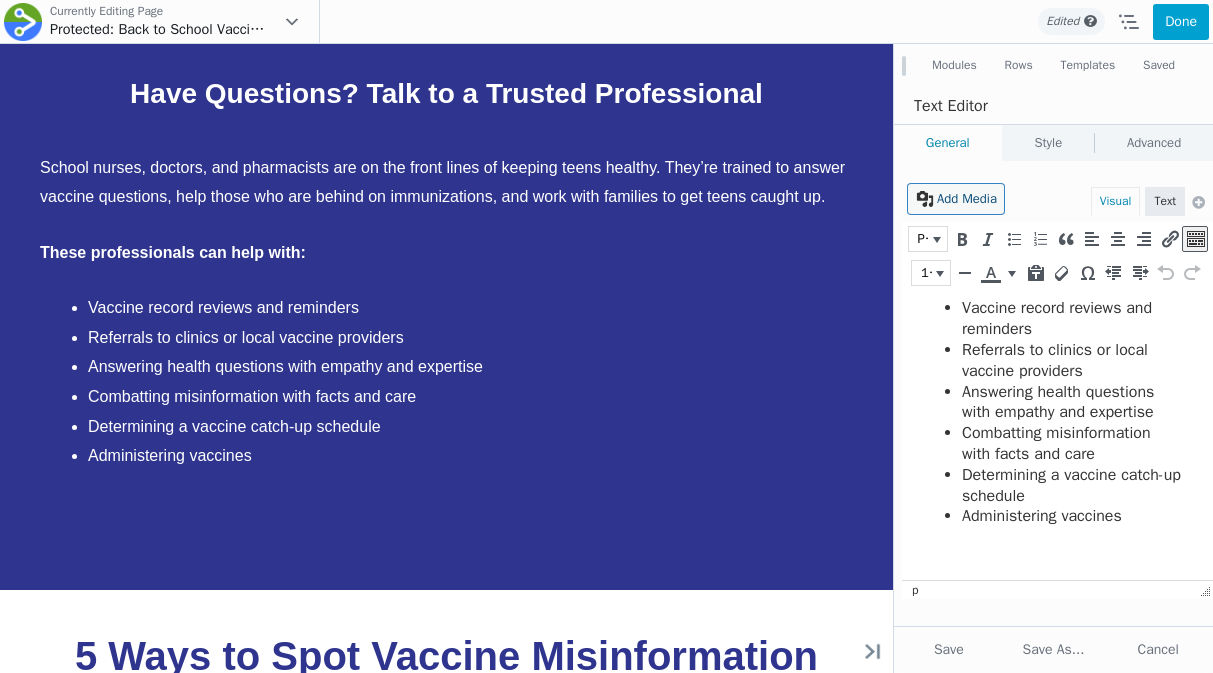click on "Add Media" at bounding box center (956, 199) 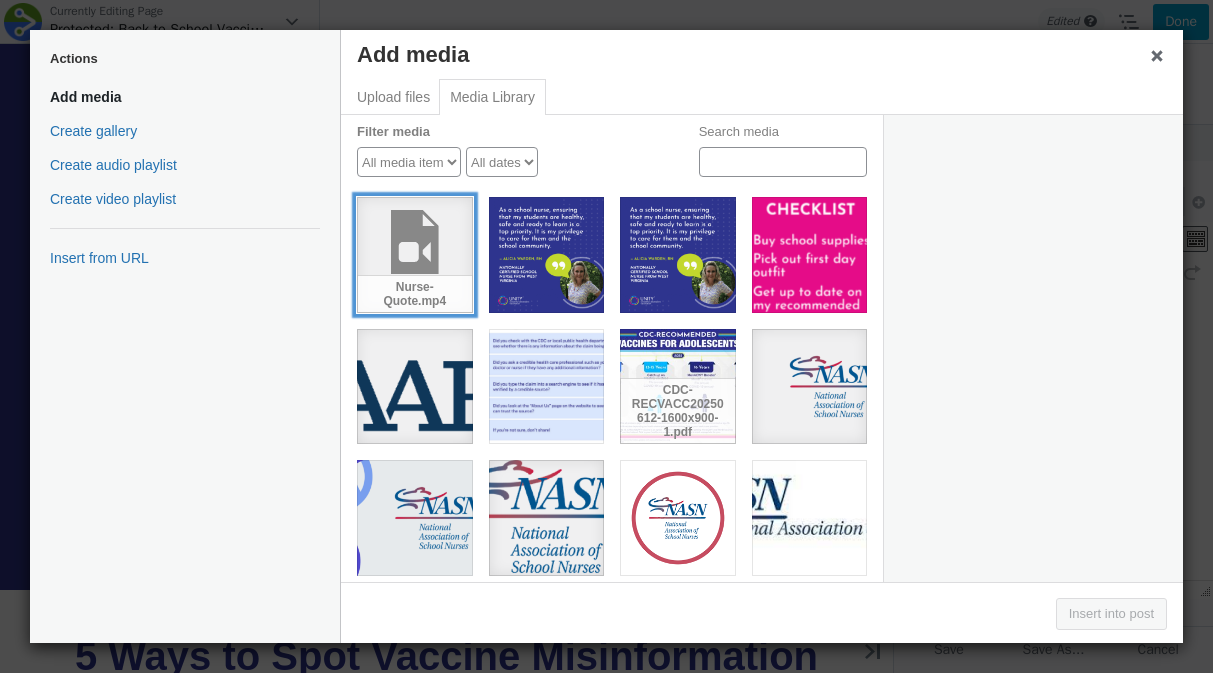 click on "Nurse-Quote.mp4" at bounding box center (415, 255) 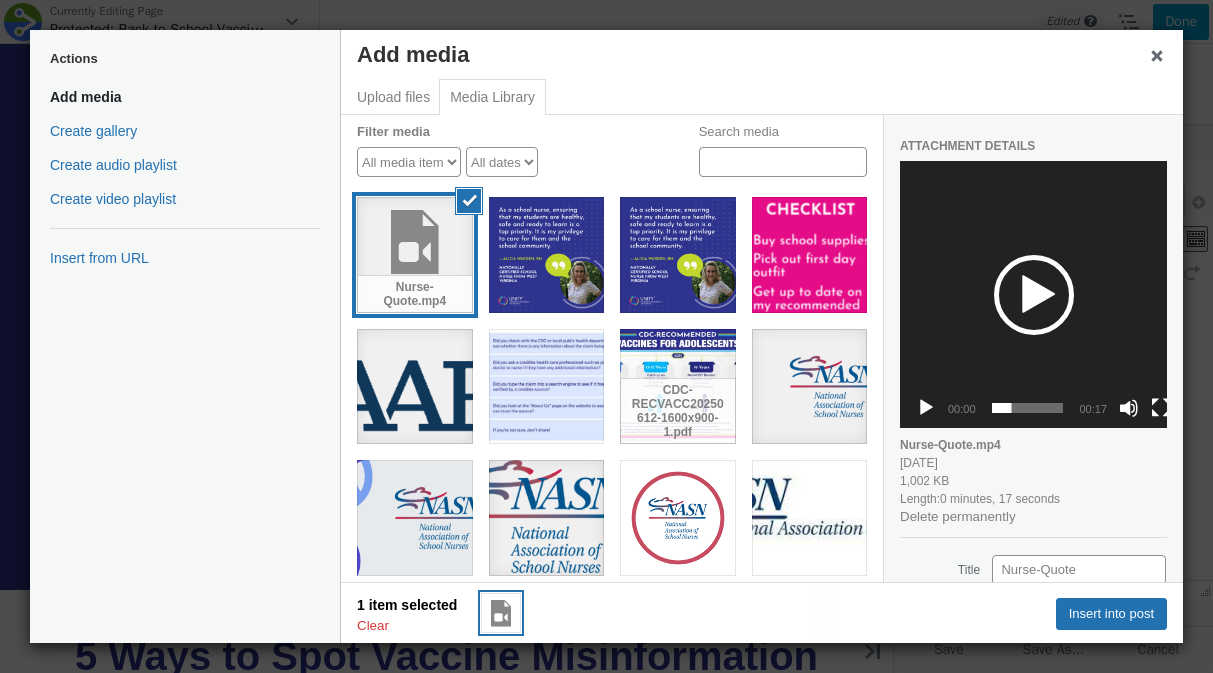 click at bounding box center [1034, 295] 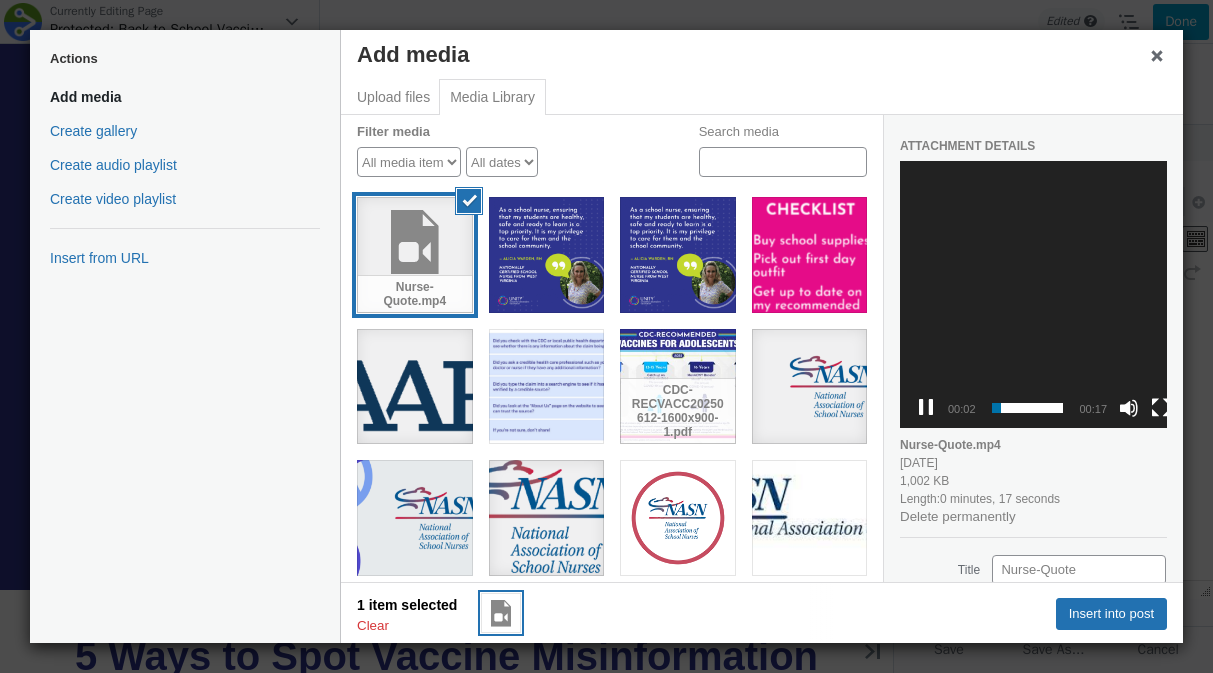 click at bounding box center (926, 408) 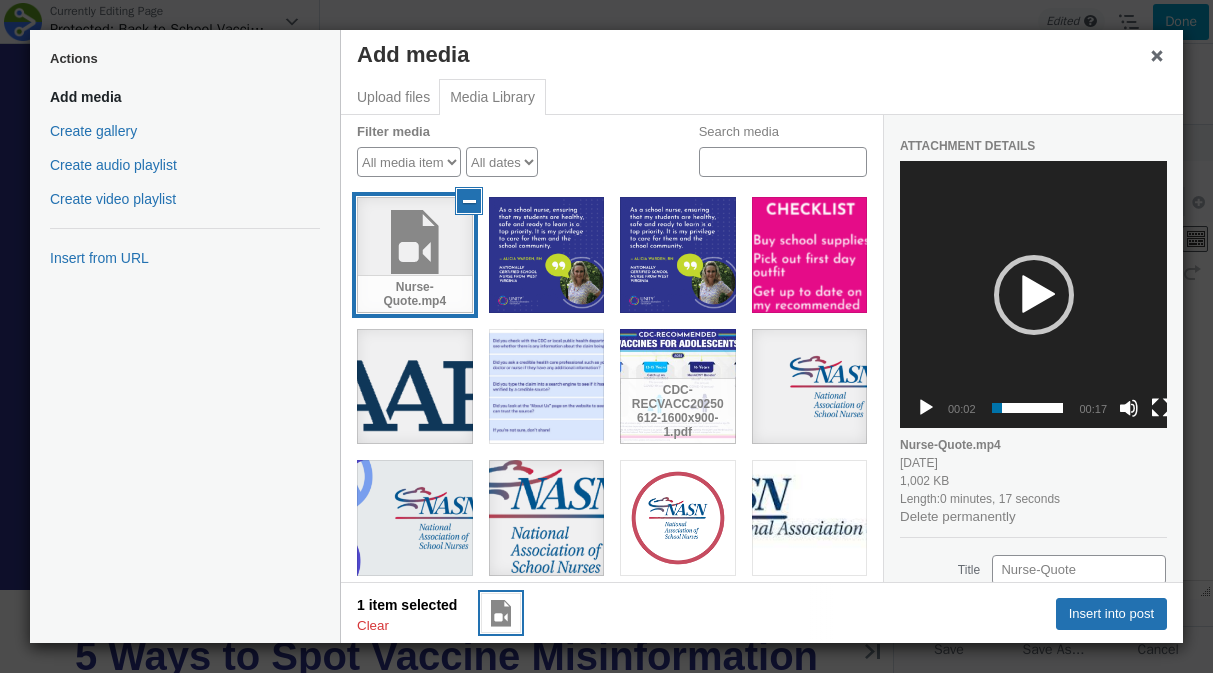 click at bounding box center [469, 201] 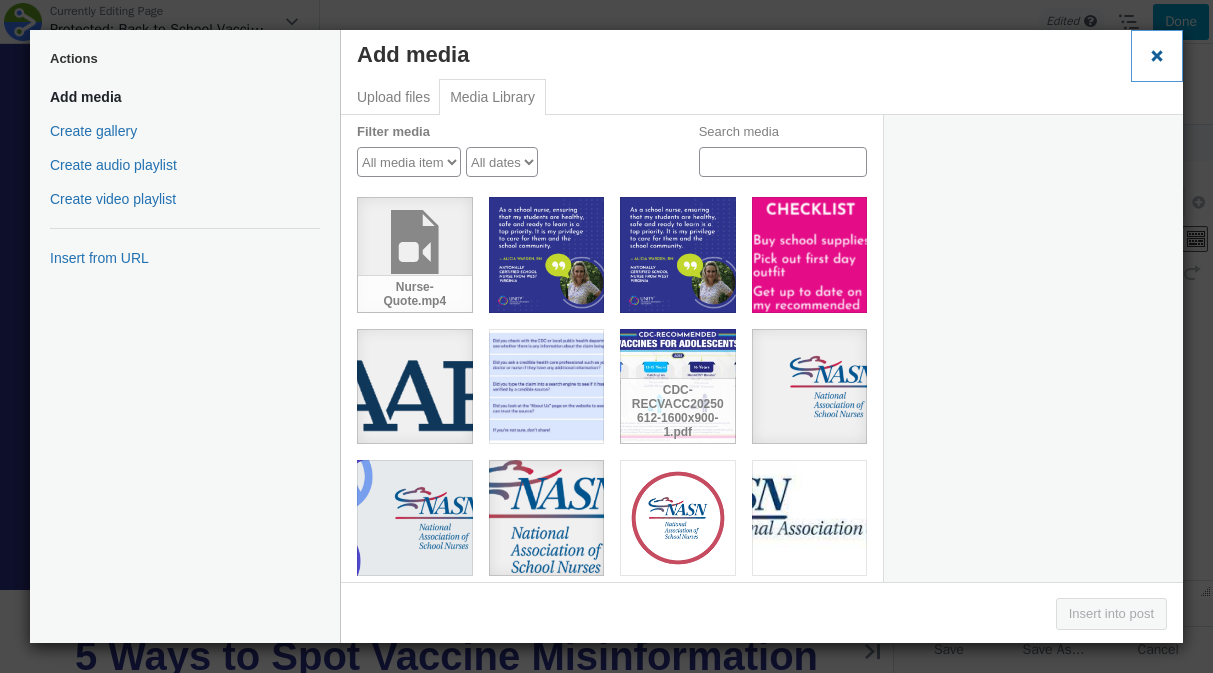 click on "Close dialog" at bounding box center (1157, 55) 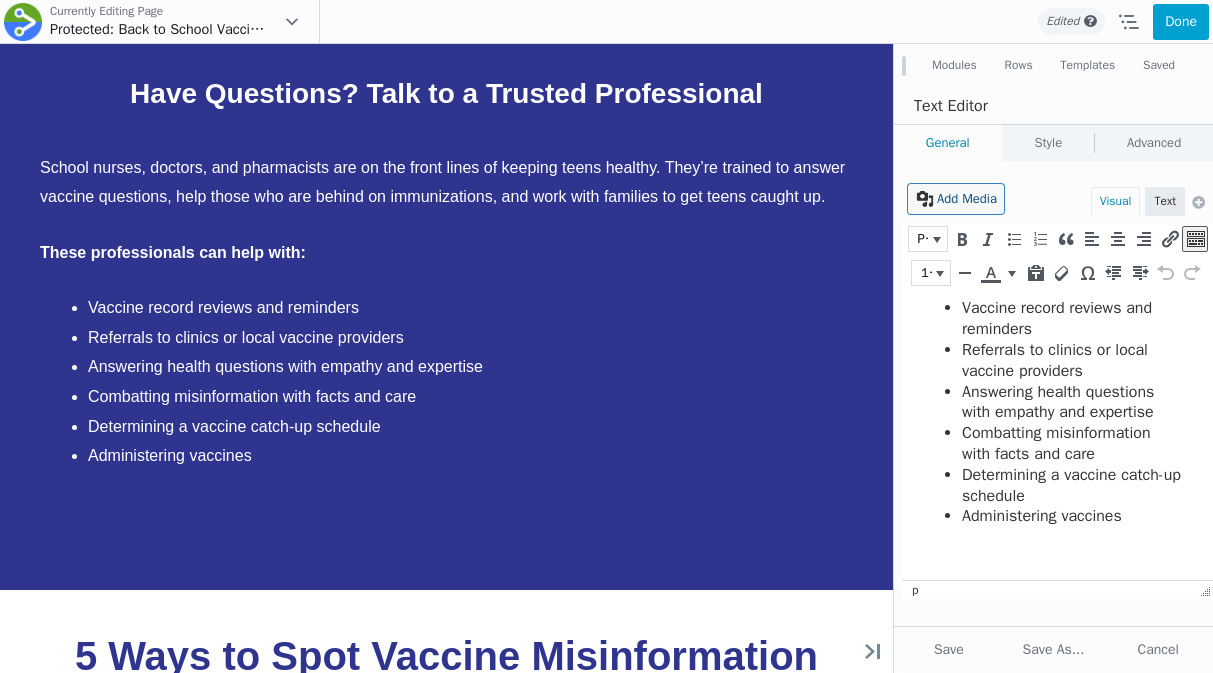 click on "Add Media" at bounding box center (956, 199) 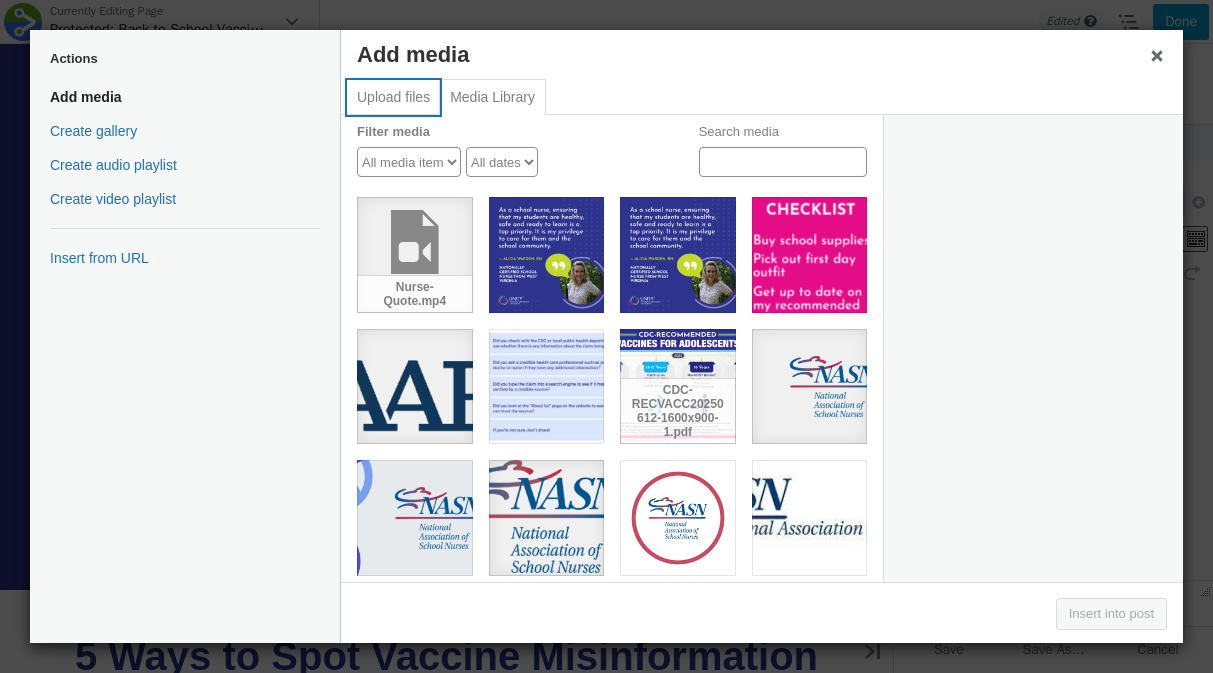click on "Upload files" at bounding box center (393, 97) 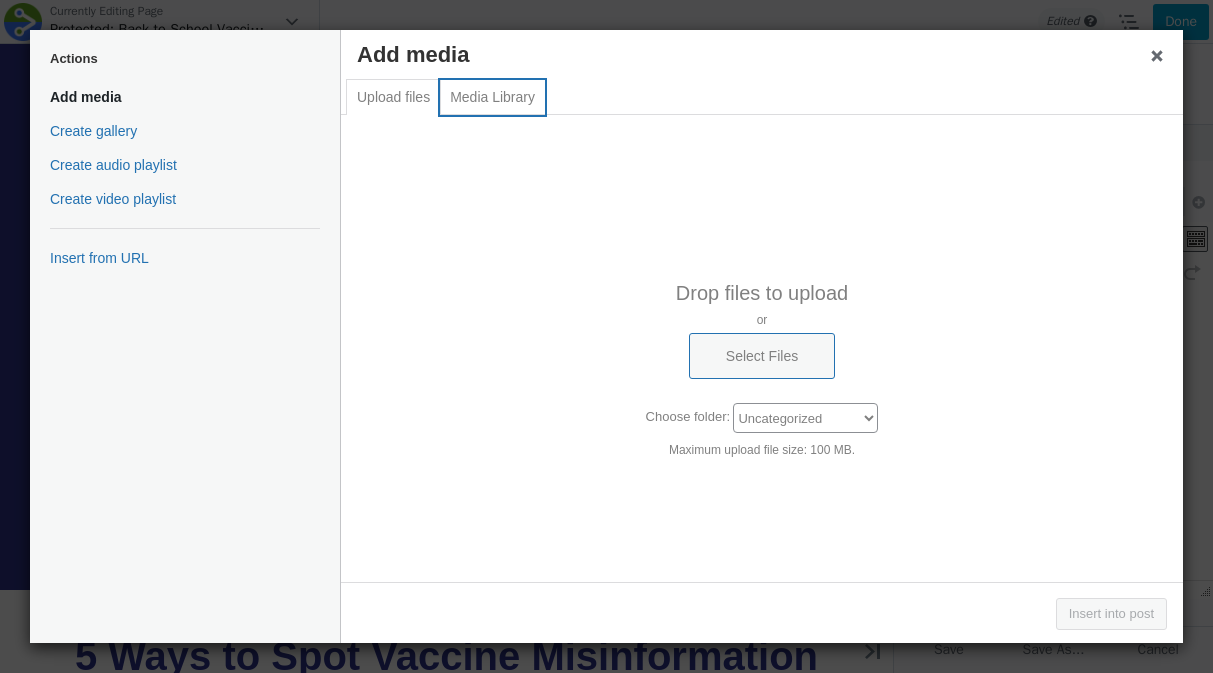 click on "Media Library" at bounding box center (492, 97) 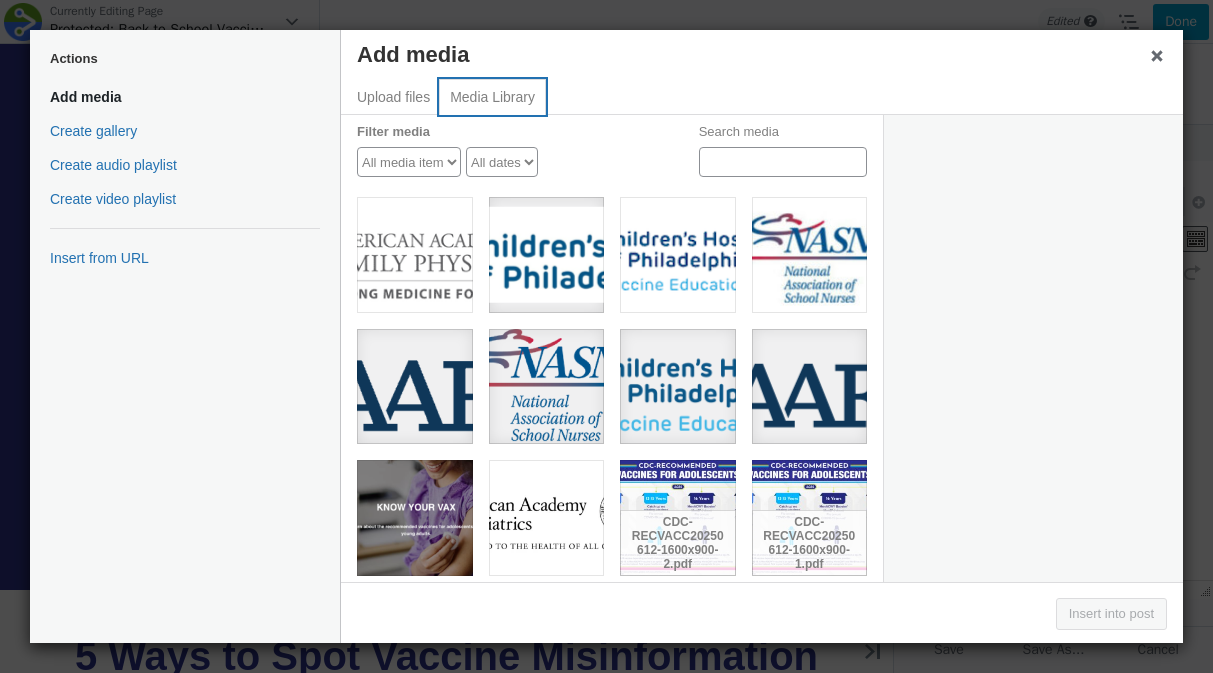 scroll, scrollTop: 0, scrollLeft: 0, axis: both 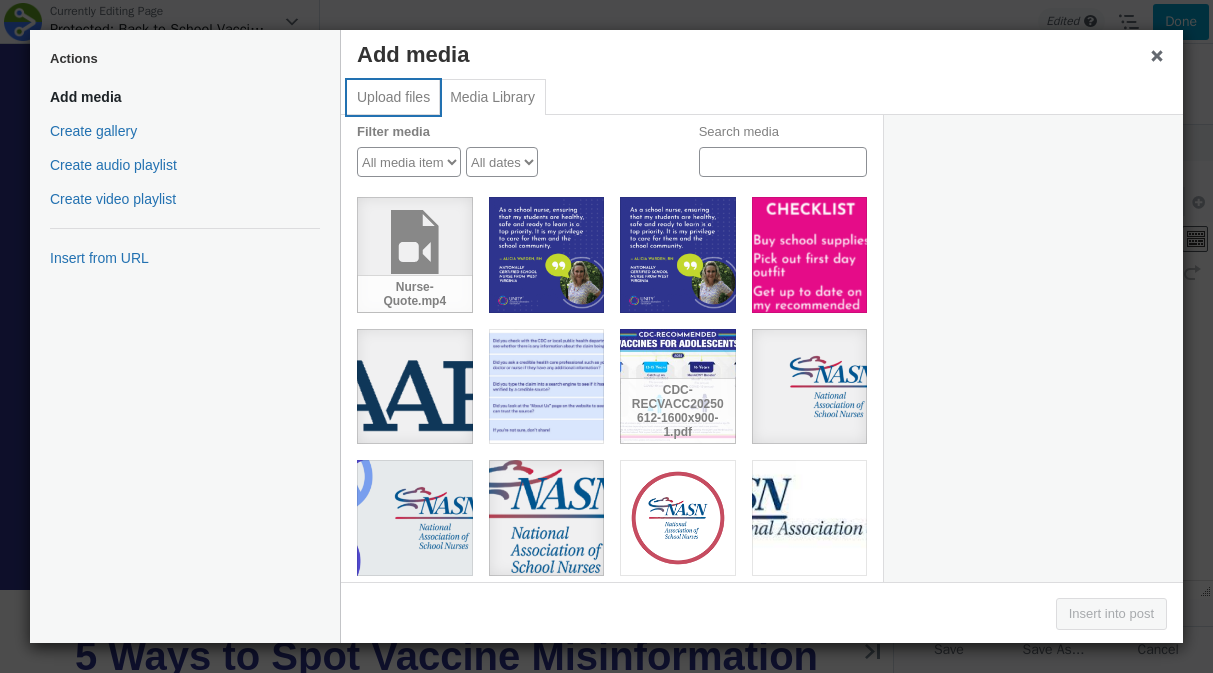 click on "Upload files" at bounding box center [393, 97] 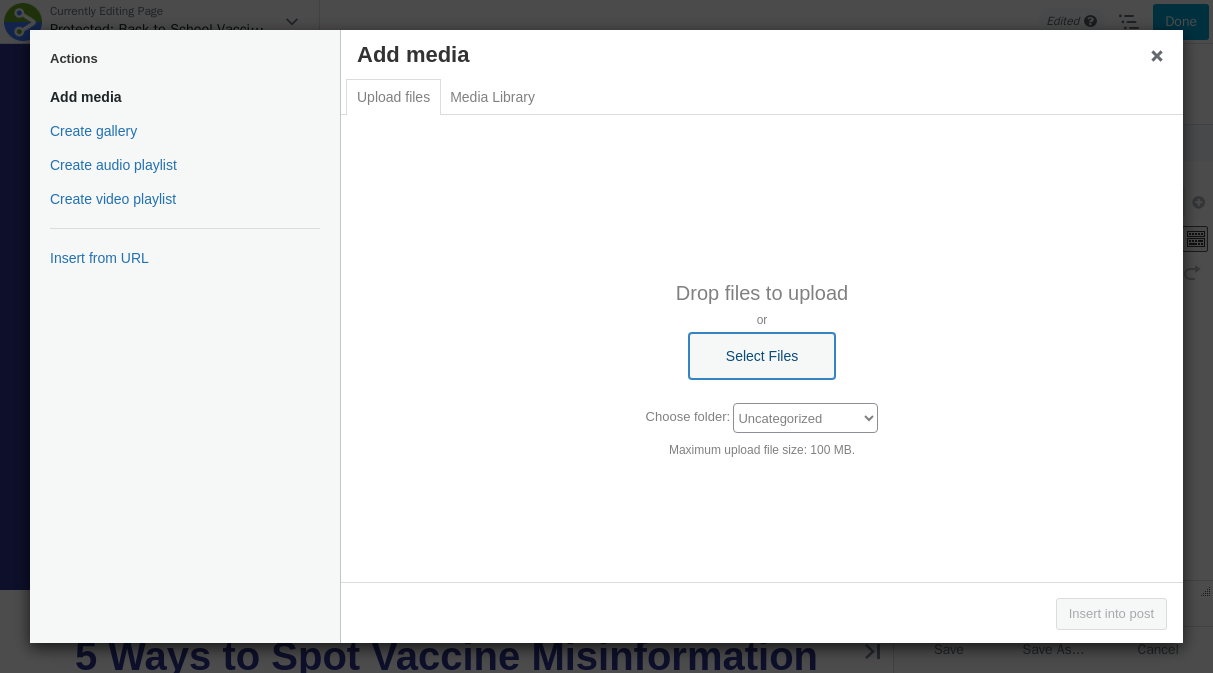 click on "Select Files" at bounding box center (762, 356) 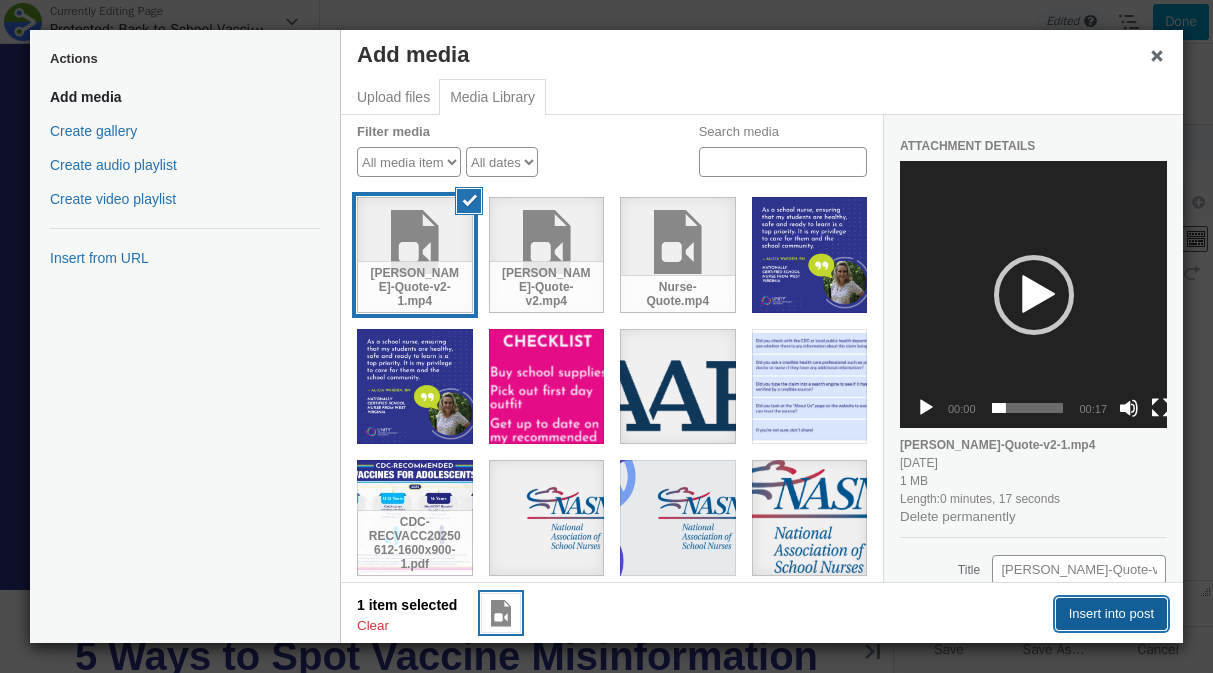 click on "Insert into post" at bounding box center (1111, 614) 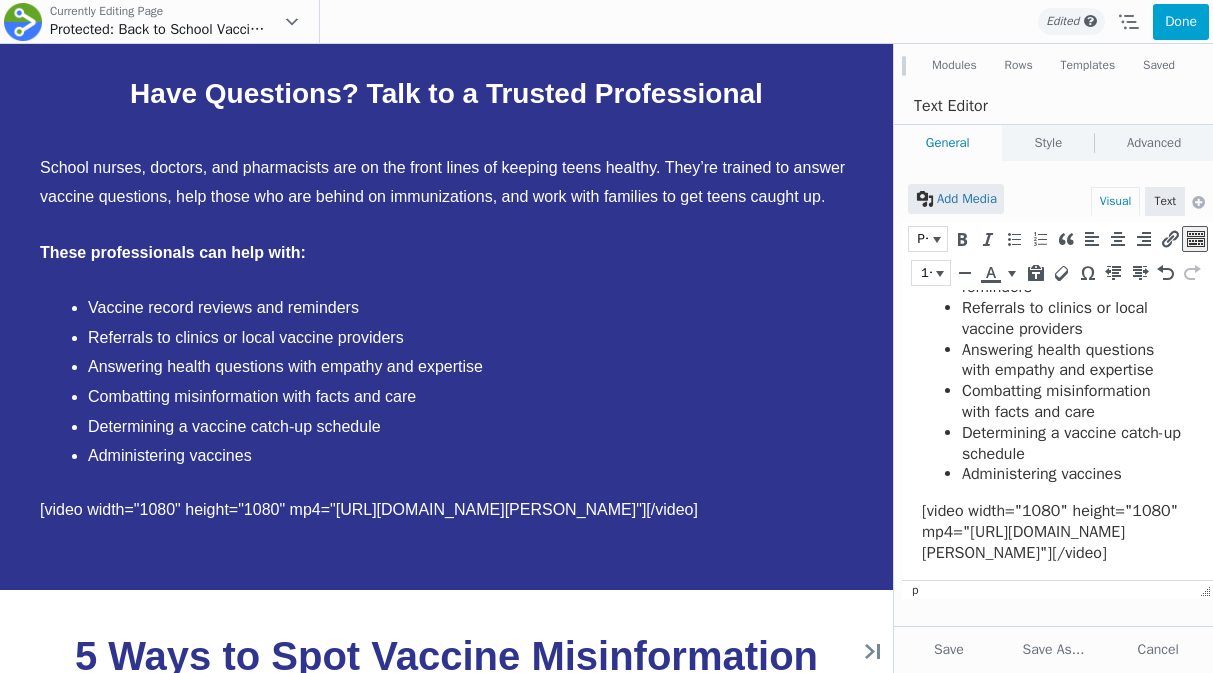 scroll, scrollTop: 330, scrollLeft: 0, axis: vertical 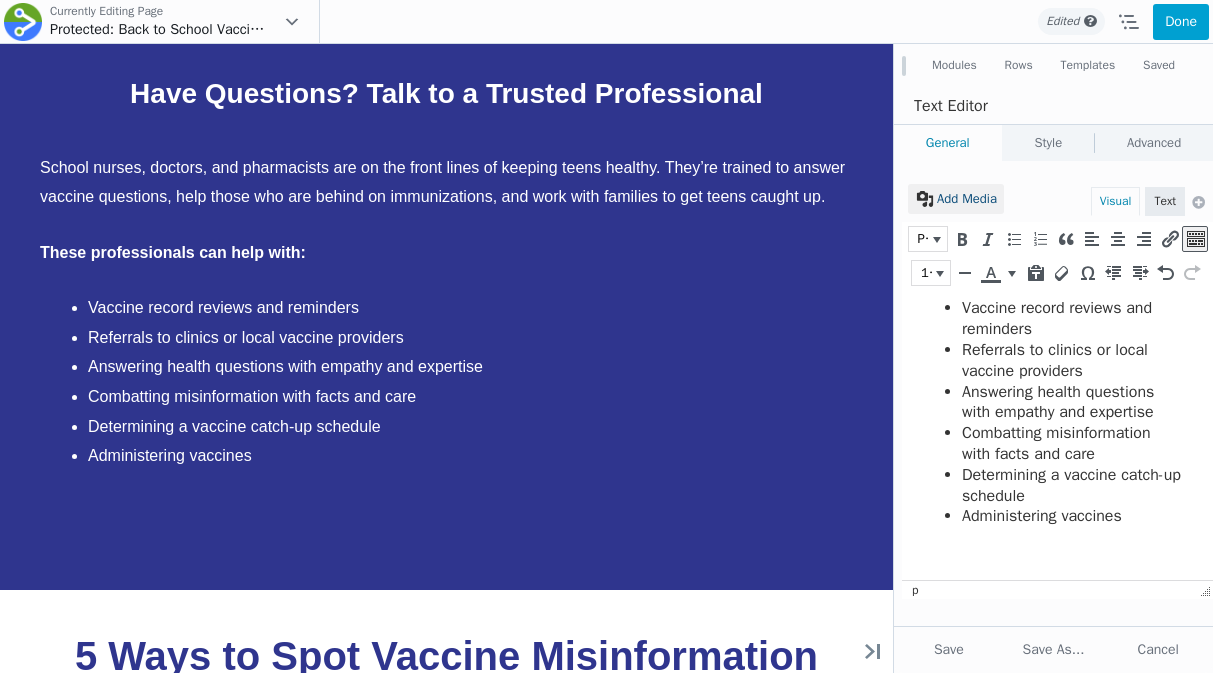 click on "Add Media" at bounding box center [956, 199] 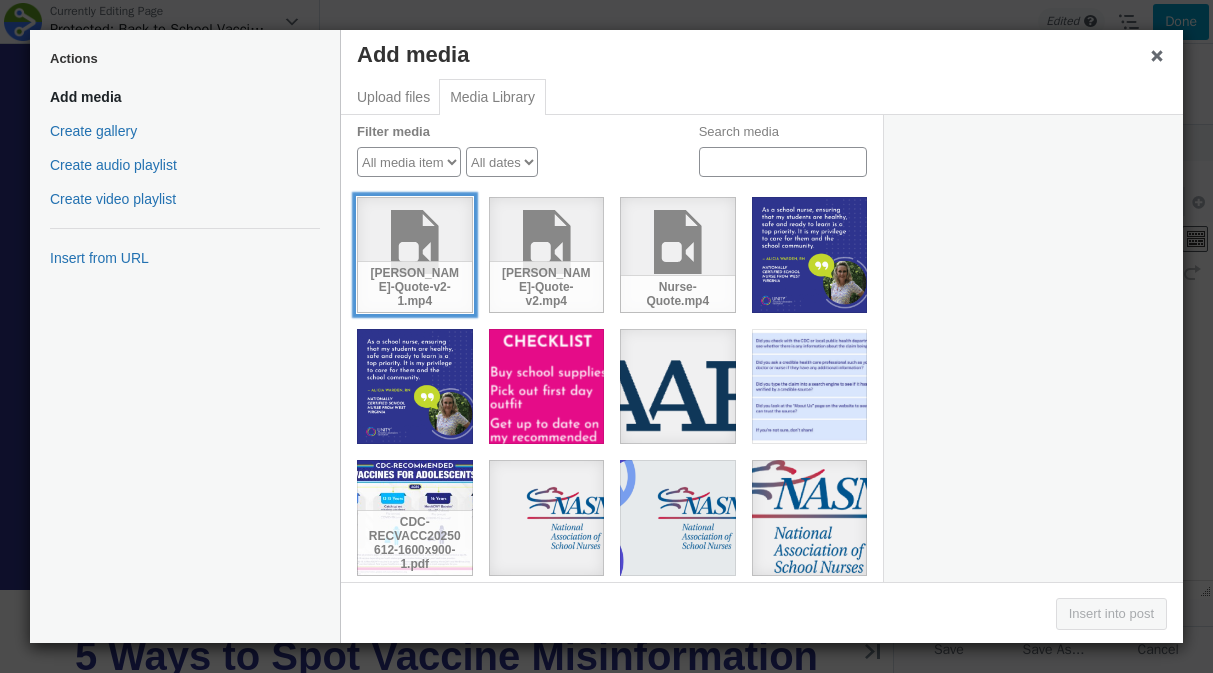 click on "[PERSON_NAME]-Quote-v2-1.mp4" at bounding box center (415, 255) 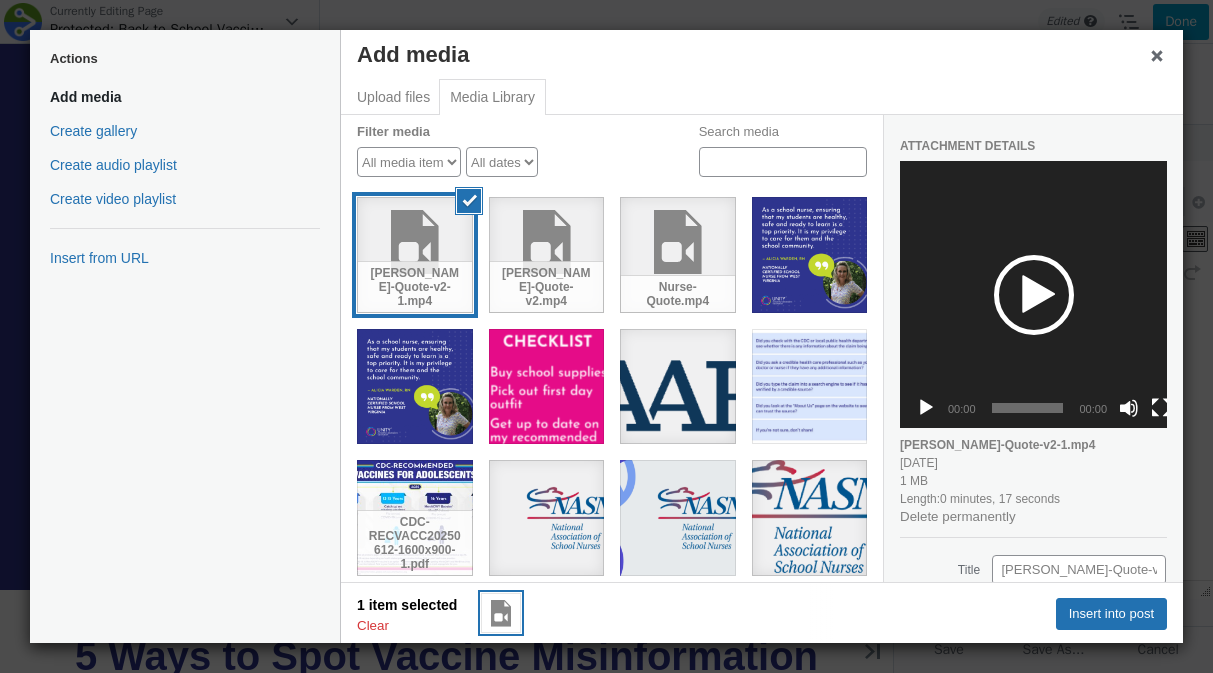 click at bounding box center [1034, 295] 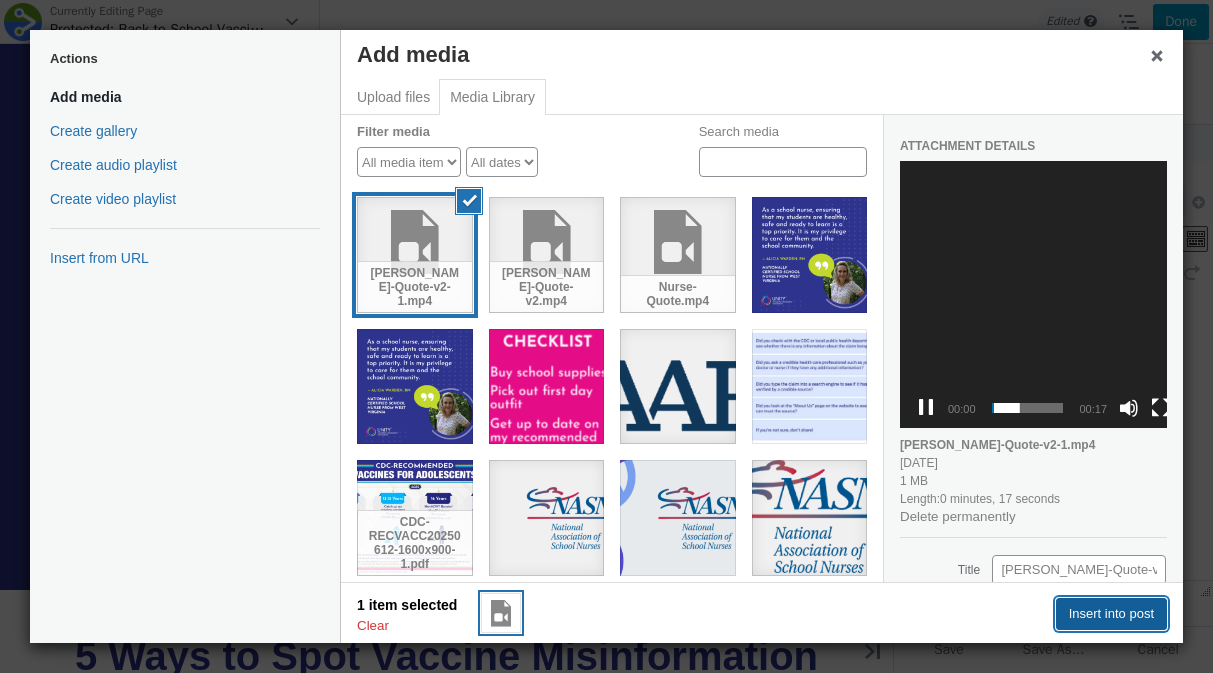 click on "Insert into post" at bounding box center (1111, 614) 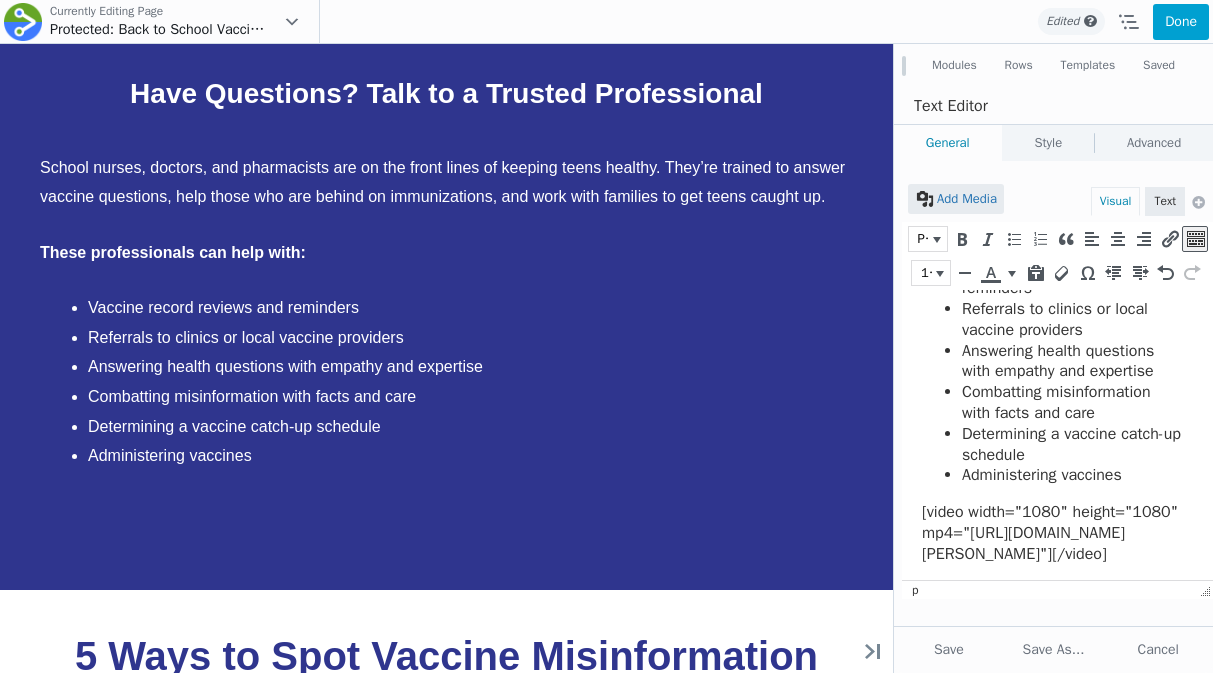 scroll, scrollTop: 319, scrollLeft: 0, axis: vertical 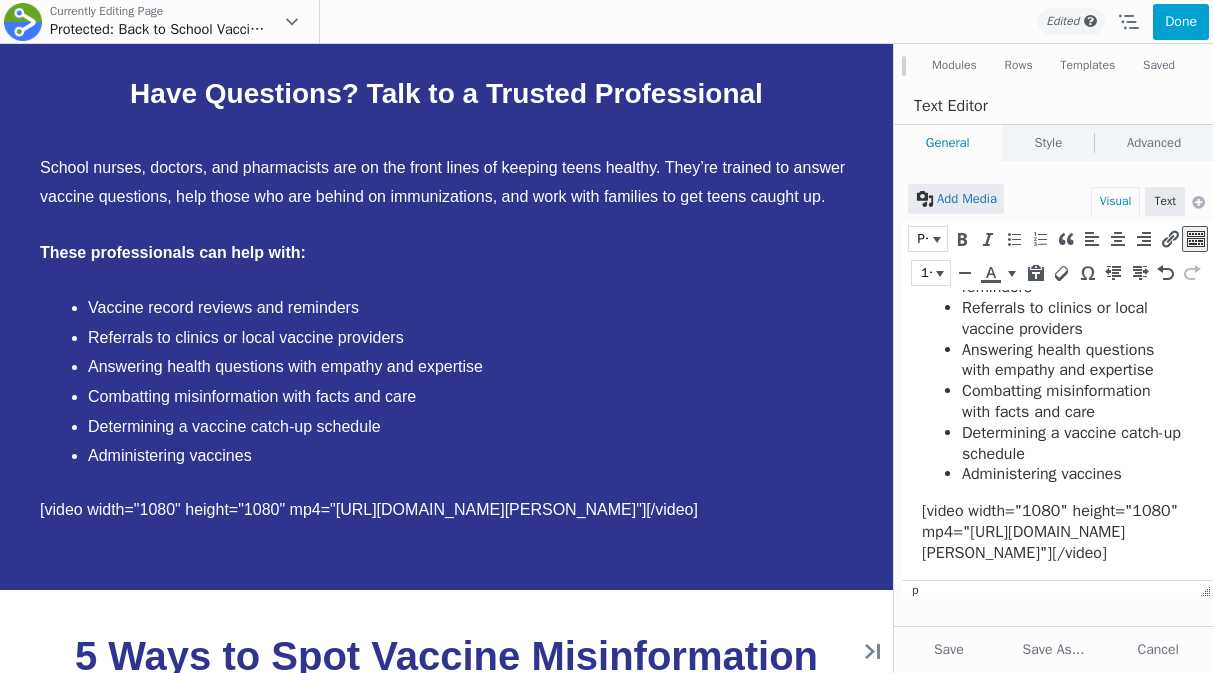 click on "[video width="1080" height="1080" mp4="https://www.unity4teenvax.org/wp-content/uploads/2025/07/Alicia-Quote-v2-1.mp4"][/video]" at bounding box center (1052, 532) 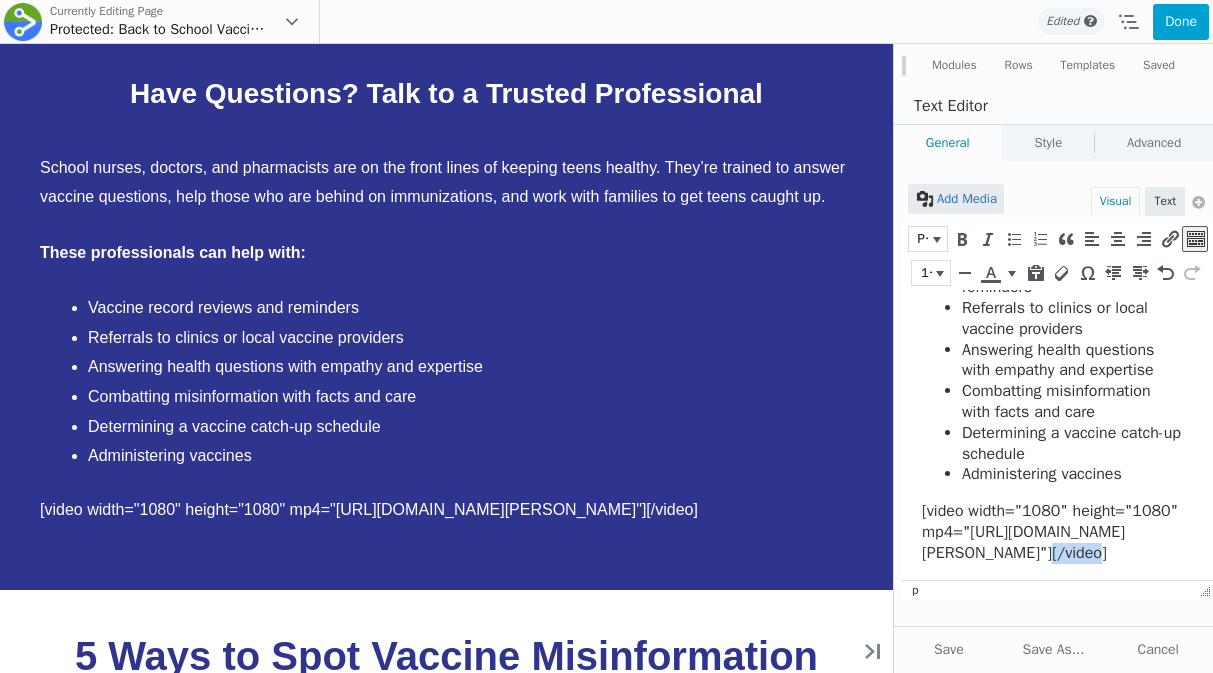 click on "[video width="1080" height="1080" mp4="https://www.unity4teenvax.org/wp-content/uploads/2025/07/Alicia-Quote-v2-1.mp4"][/video]" at bounding box center [1052, 532] 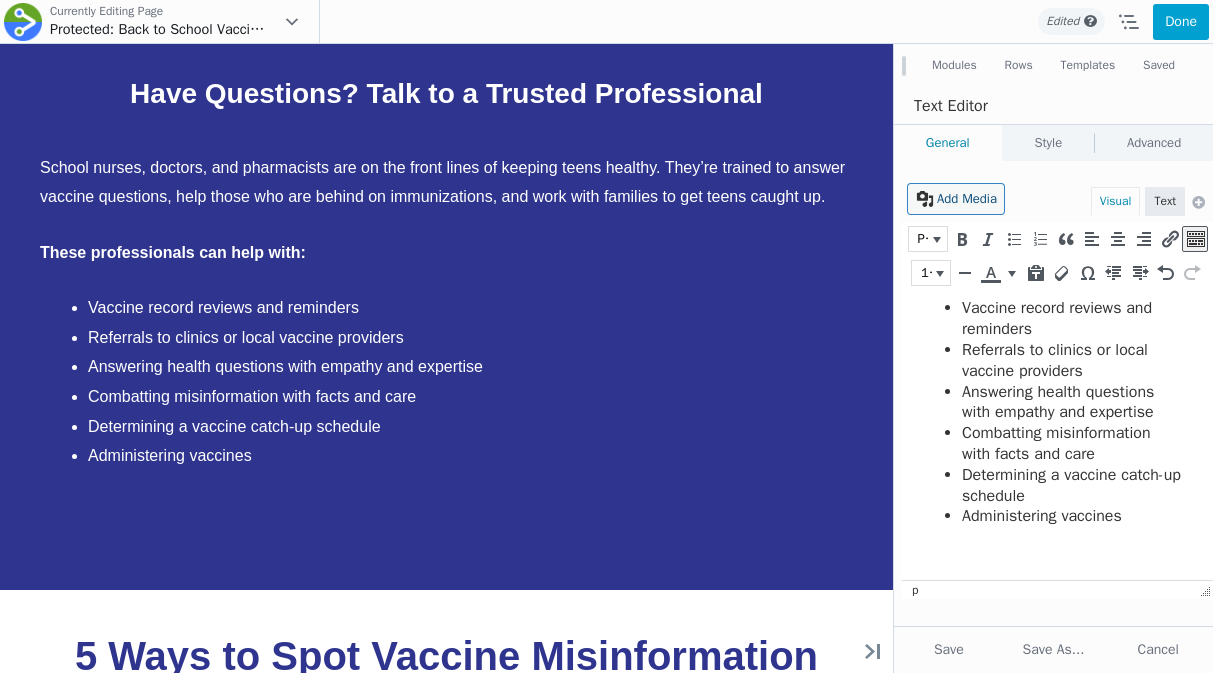 click on "Add Media" at bounding box center (956, 199) 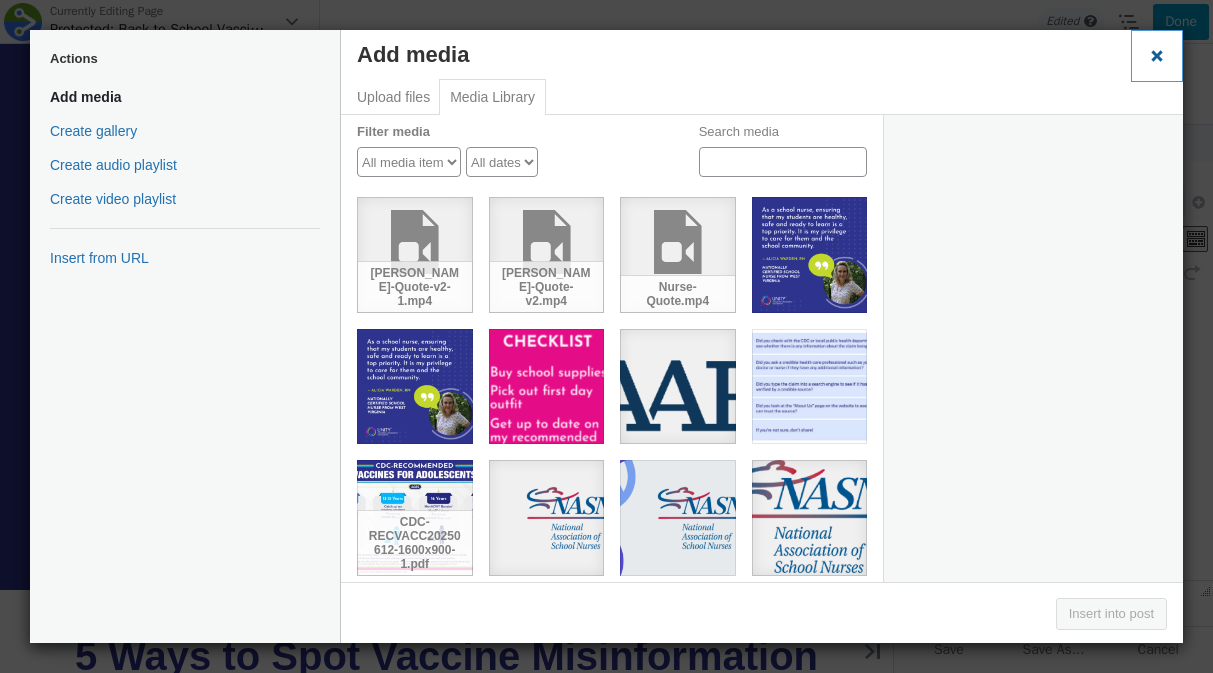 click on "Close dialog" at bounding box center (1157, 56) 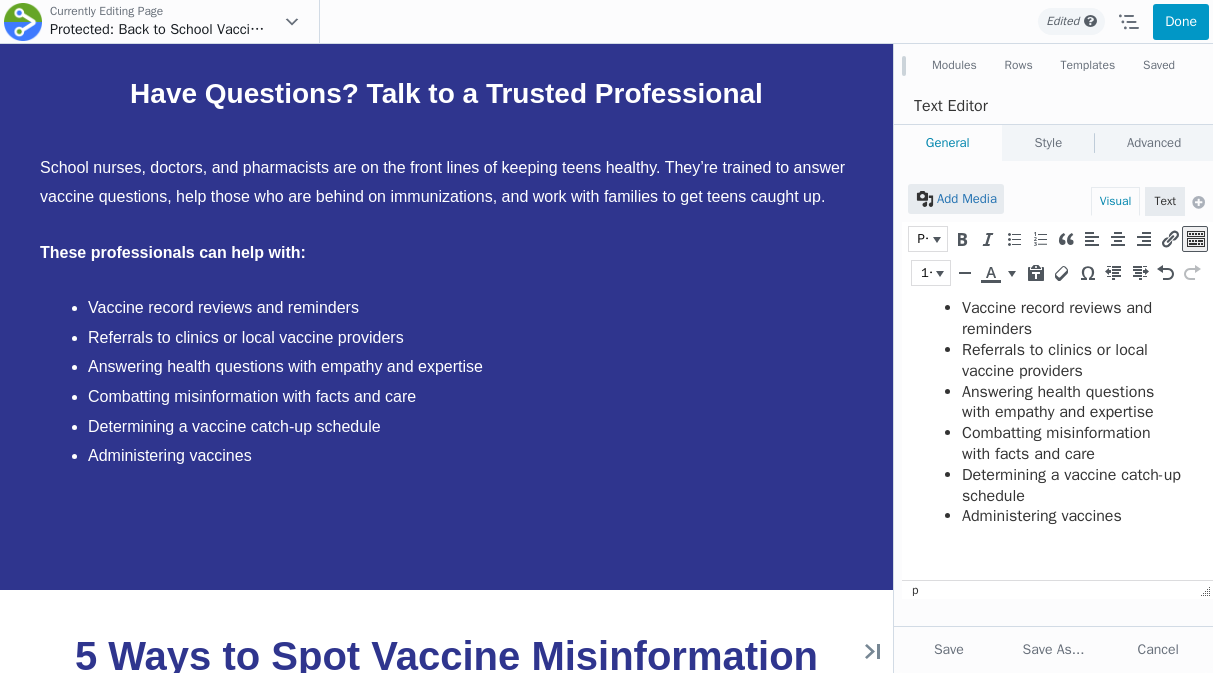 click on "Done" at bounding box center [1181, 22] 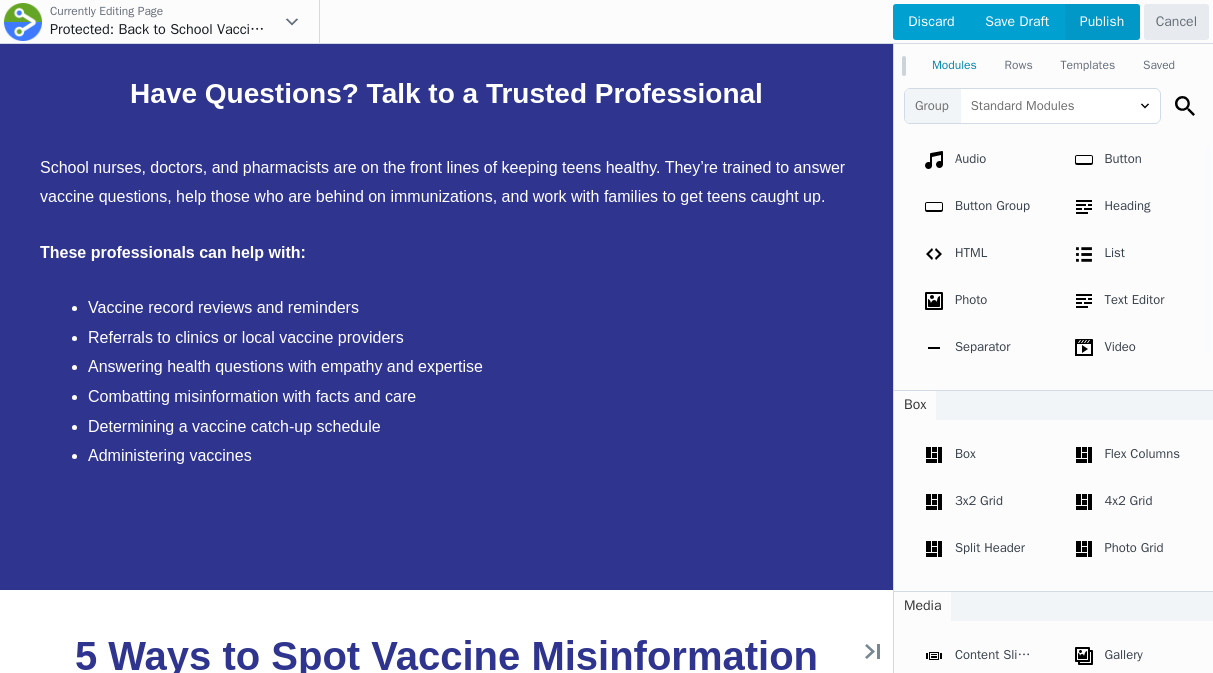 click on "Publish" at bounding box center [1102, 22] 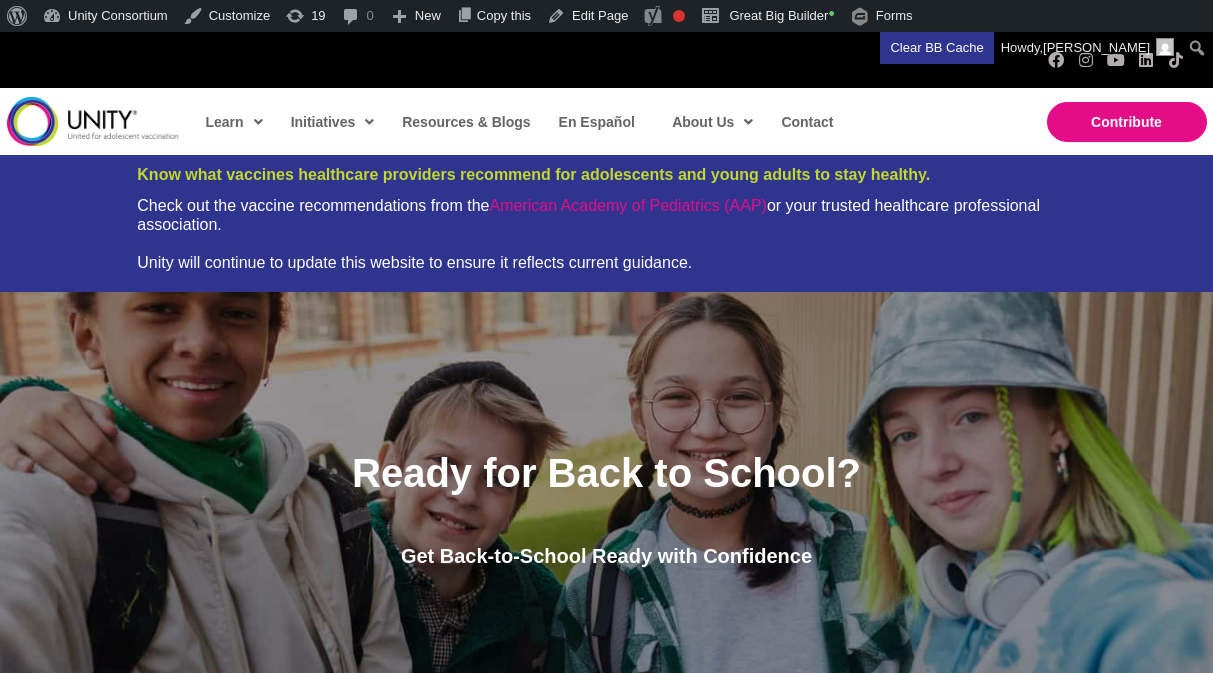 scroll, scrollTop: 0, scrollLeft: 0, axis: both 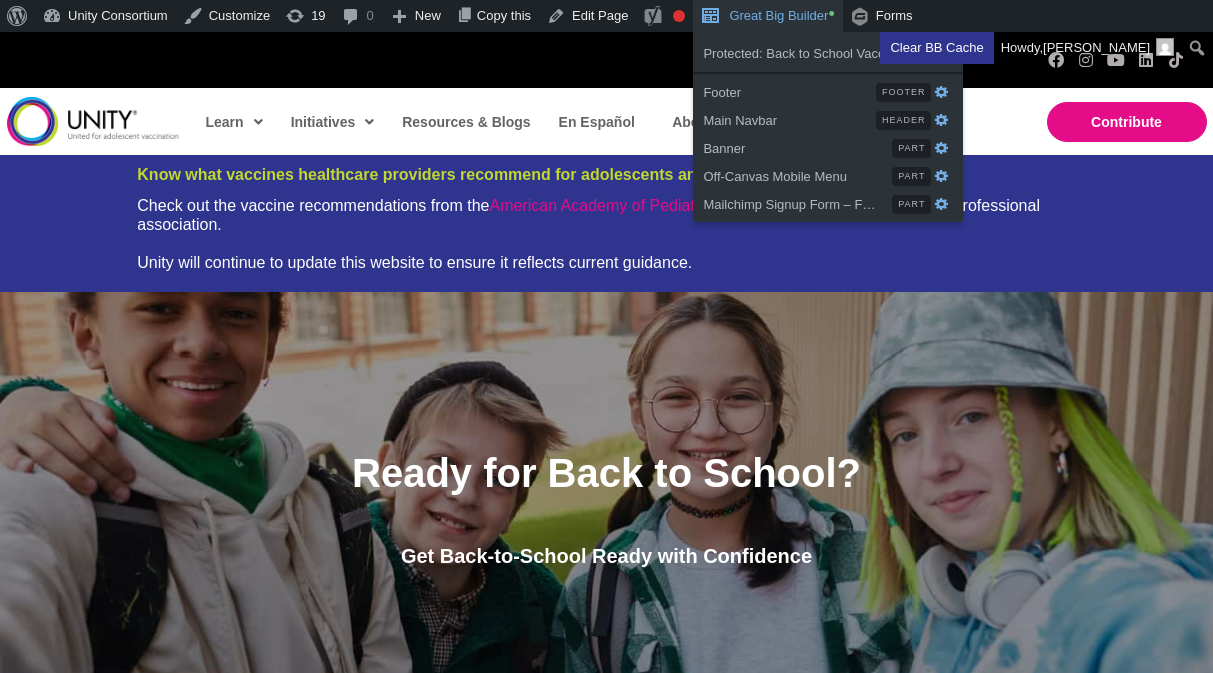 click on "Great Big Builder  •" at bounding box center (767, 16) 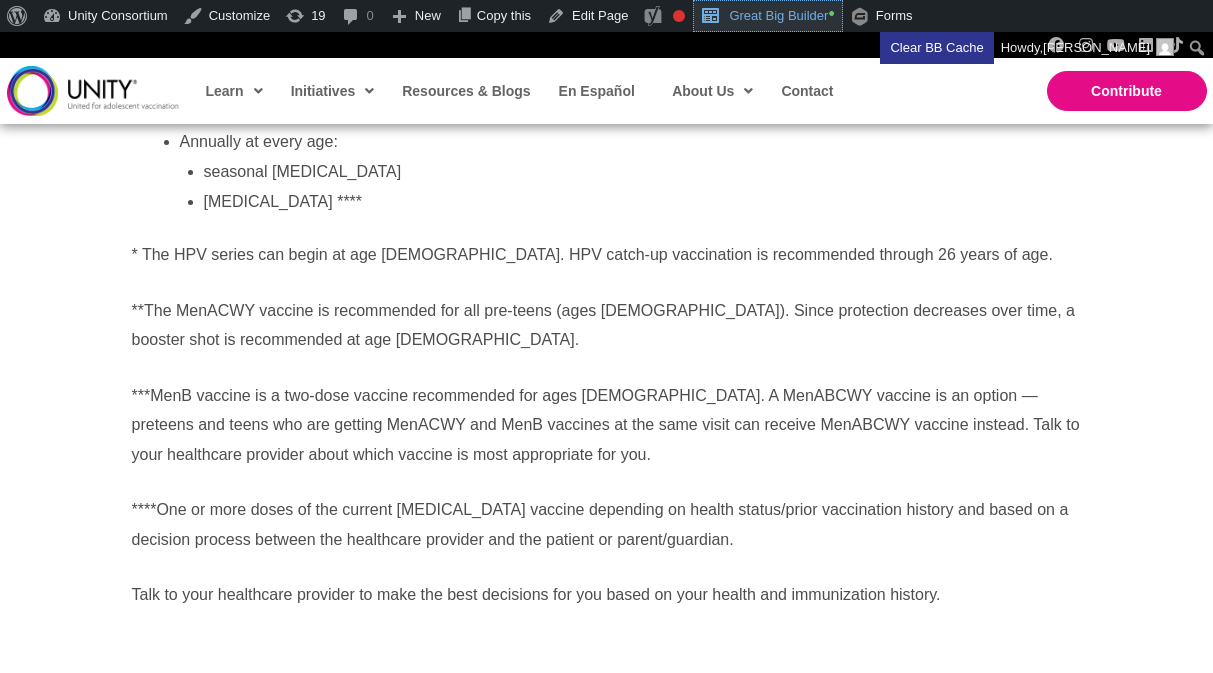 scroll, scrollTop: 1474, scrollLeft: 0, axis: vertical 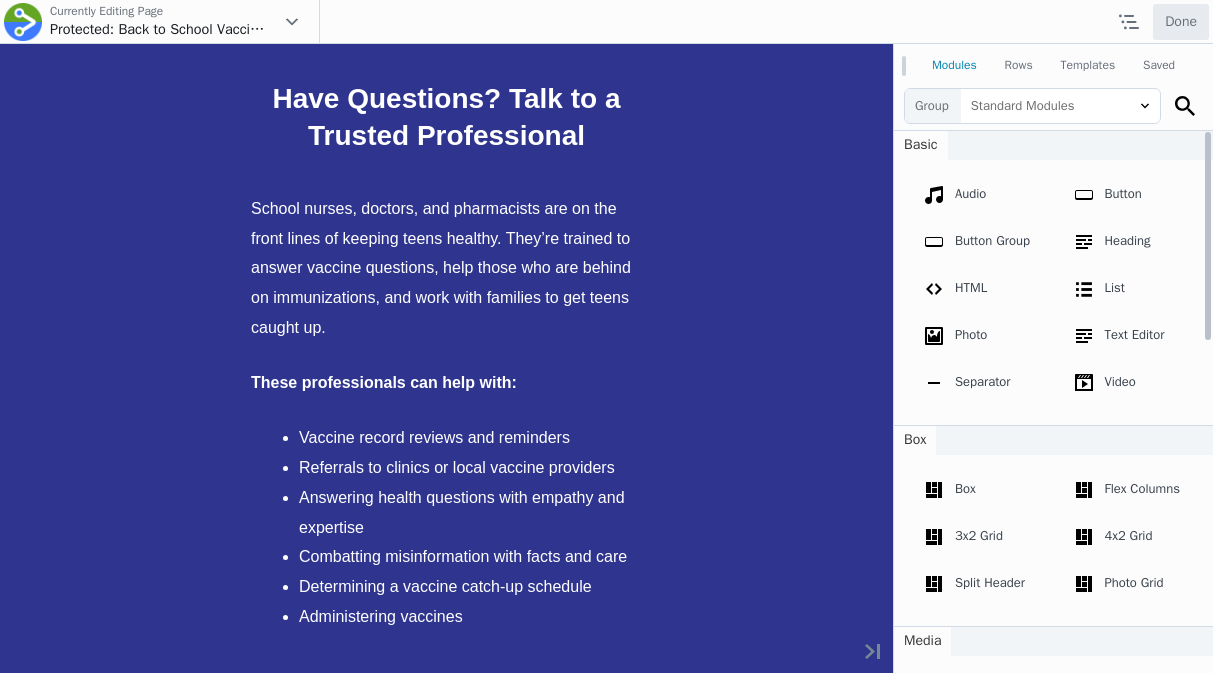 click on "School nurses, doctors, and pharmacists are on the front lines of keeping teens healthy. They’re trained to answer vaccine questions, help those who are behind on immunizations, and work with families to get teens caught up.
These professionals can help with:
Vaccine record reviews and reminders
Referrals to clinics or local vaccine providers
Answering health questions with empathy and expertise
Combatting misinformation with facts and care
Determining a vaccine catch-up schedule
Administering vaccines" at bounding box center (446, 439) 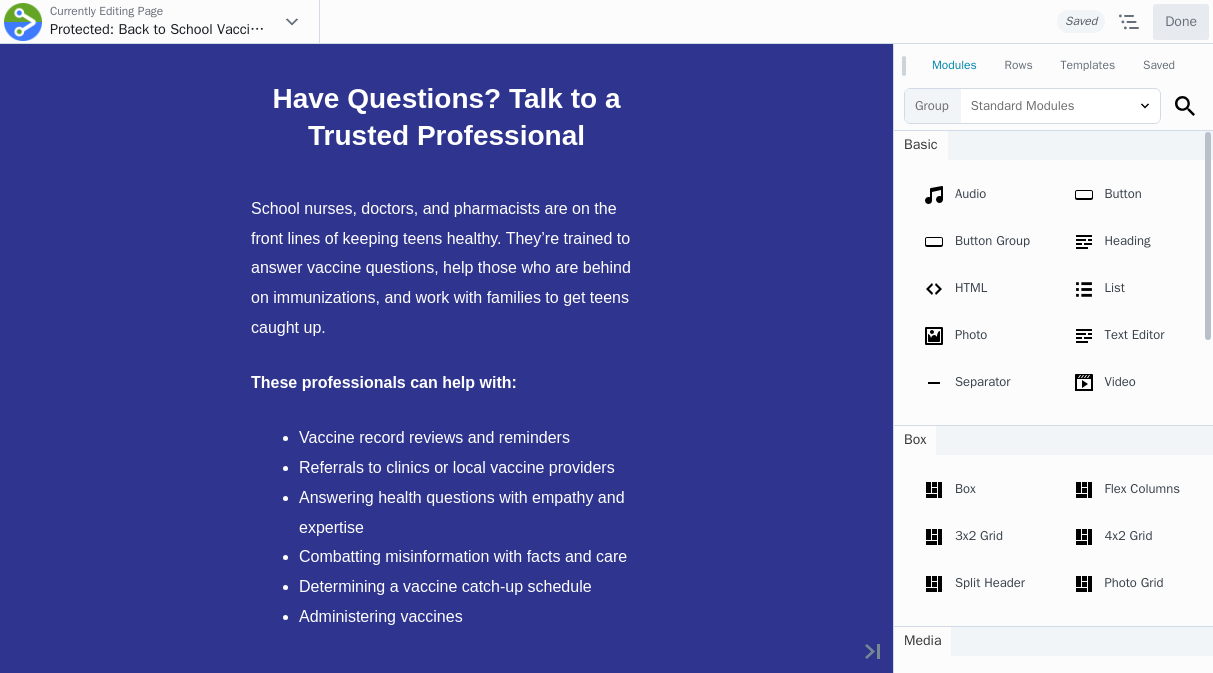 click on "School nurses, doctors, and pharmacists are on the front lines of keeping teens healthy. They’re trained to answer vaccine questions, help those who are behind on immunizations, and work with families to get teens caught up.
These professionals can help with:
Vaccine record reviews and reminders
Referrals to clinics or local vaccine providers
Answering health questions with empathy and expertise
Combatting misinformation with facts and care
Determining a vaccine catch-up schedule
Administering vaccines" at bounding box center [446, 439] 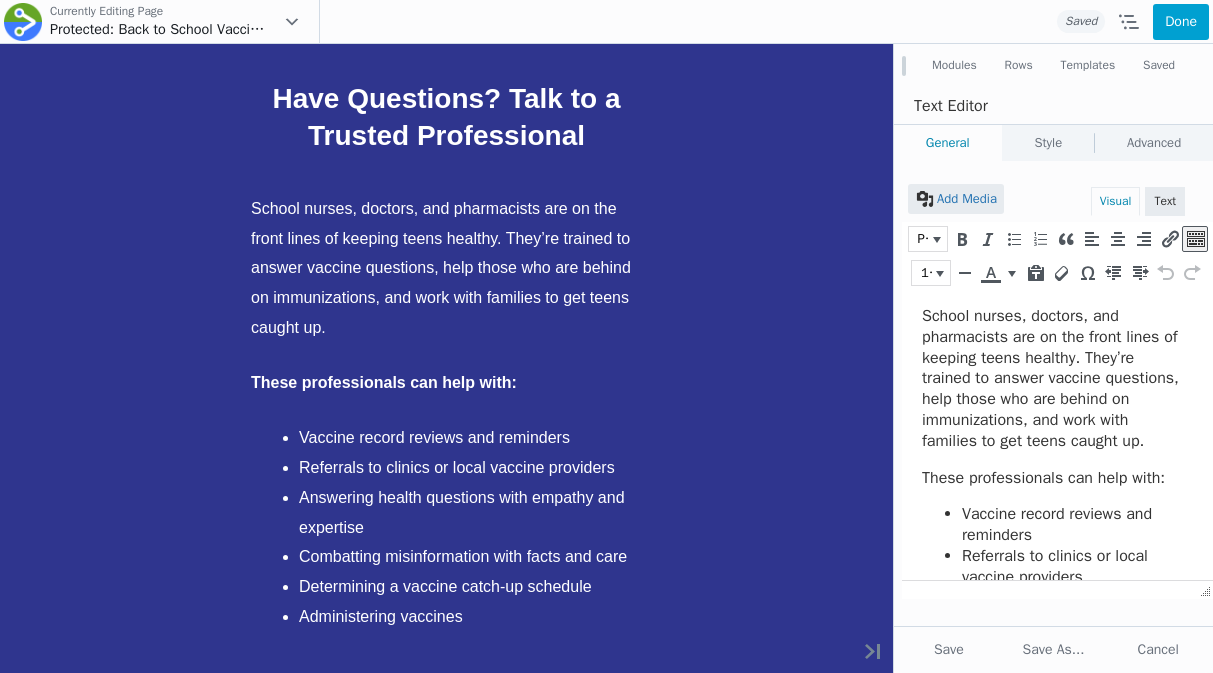 scroll, scrollTop: 247, scrollLeft: 0, axis: vertical 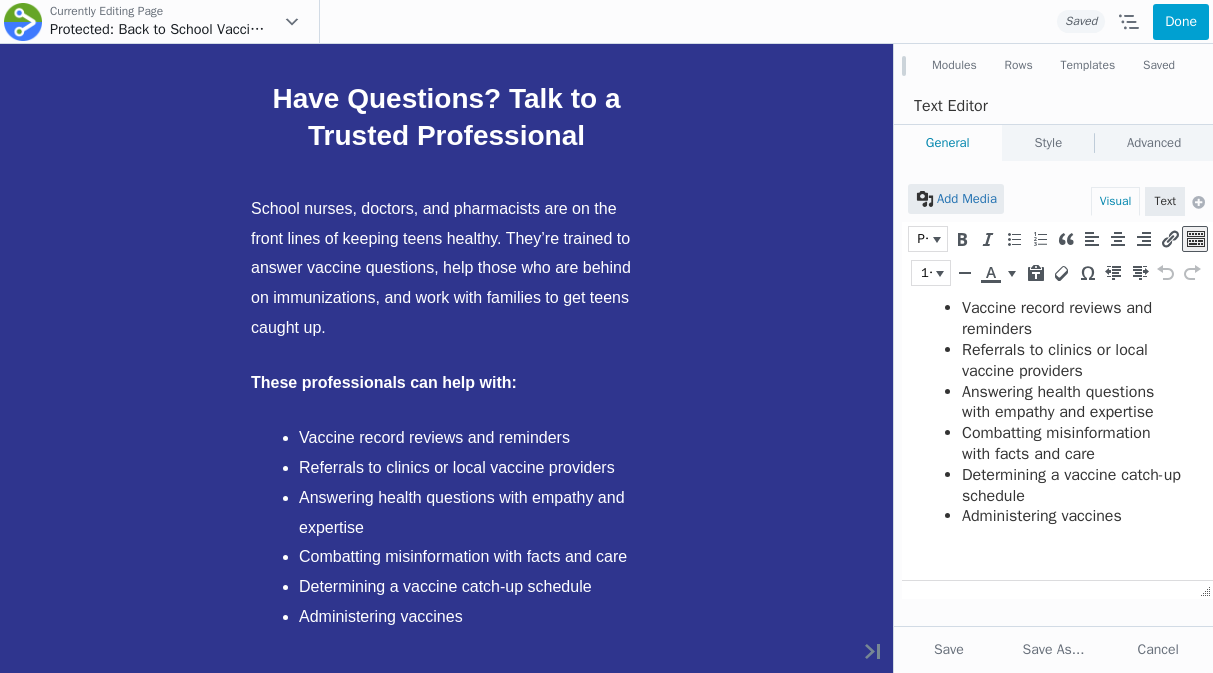 click on "School nurses, doctors, and pharmacists are on the front lines of keeping teens healthy. They’re trained to answer vaccine questions, help those who are behind on immunizations, and work with families to get teens caught up. These professionals can help with: Vaccine record reviews and reminders Referrals to clinics or local vaccine providers Answering health questions with empathy and expertise Combatting misinformation with facts and care Determining a vaccine catch-up schedule Administering vaccines" at bounding box center [1052, 332] 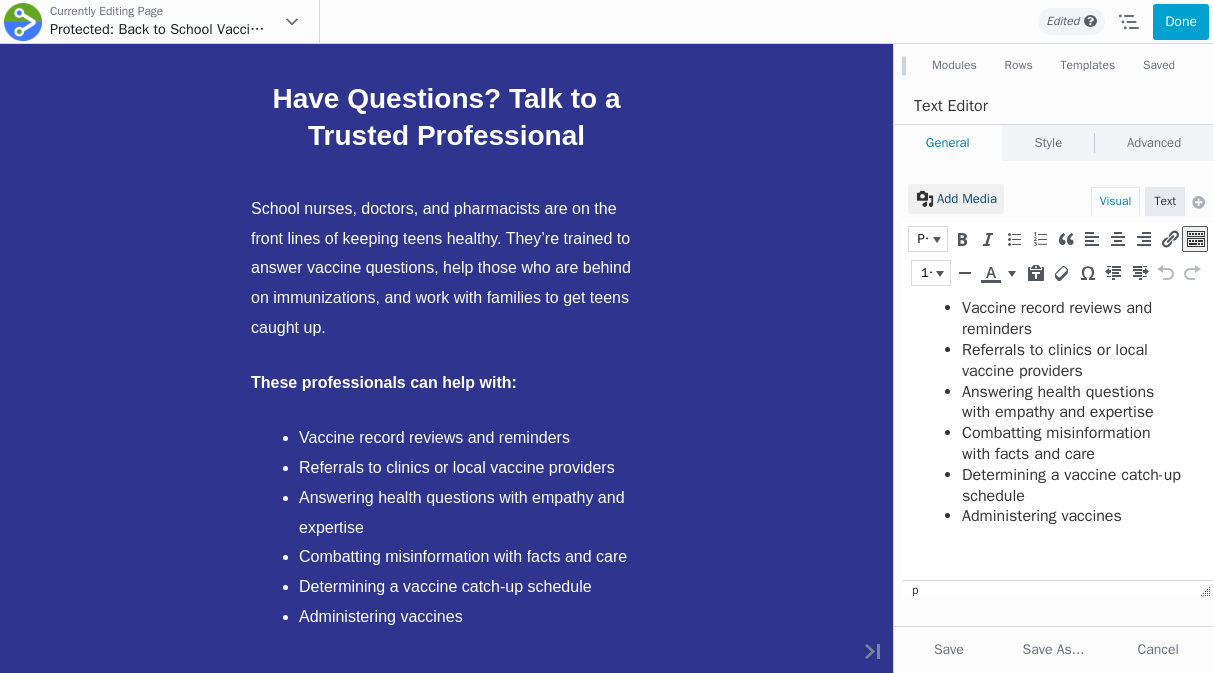 click on "Add Media" at bounding box center [956, 199] 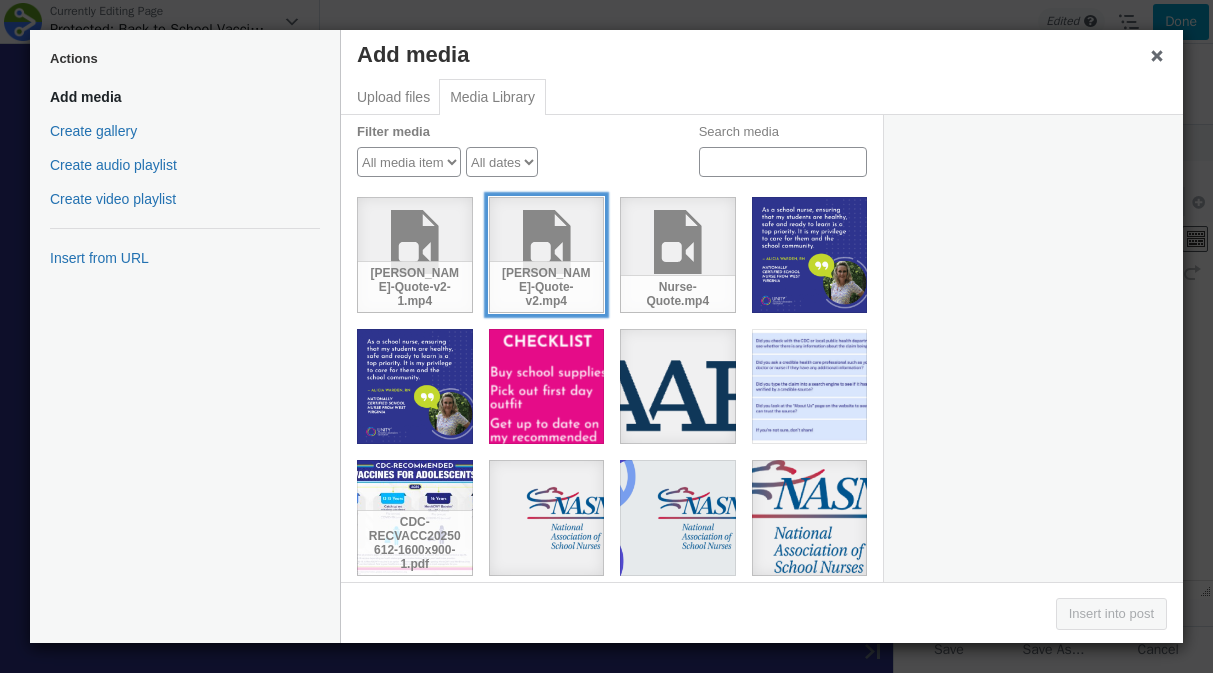 click on "Alicia-Quote-v2.mp4" at bounding box center (547, 255) 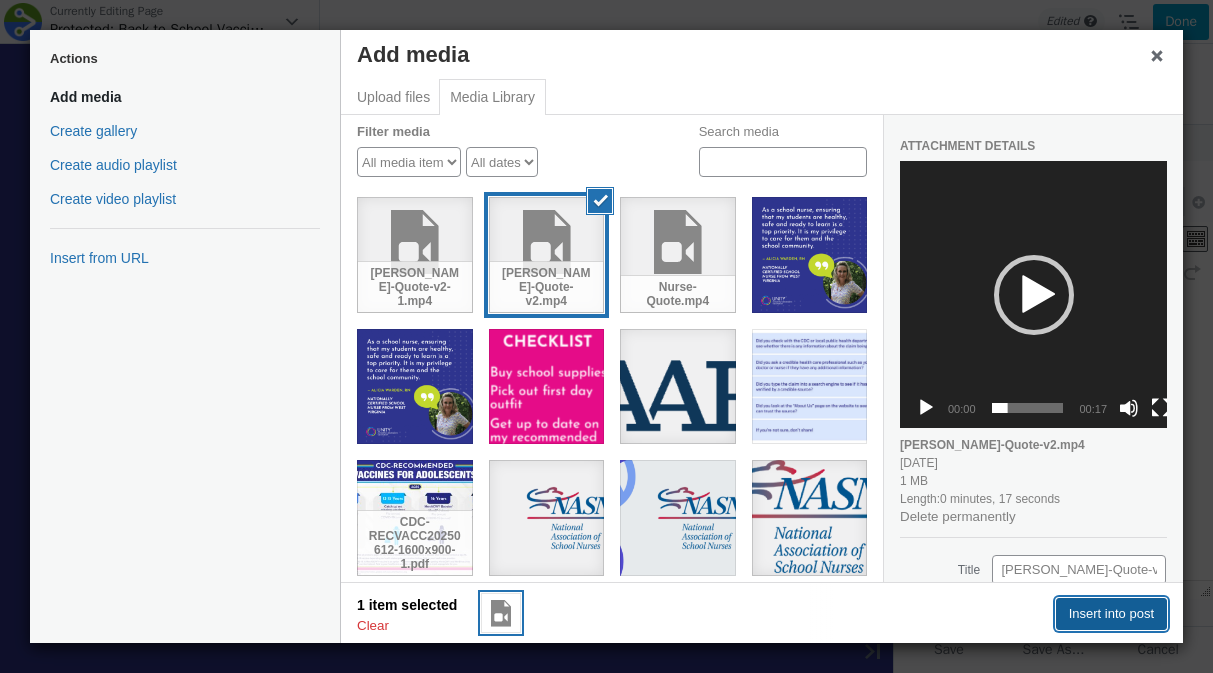 click on "Insert into post" at bounding box center [1111, 614] 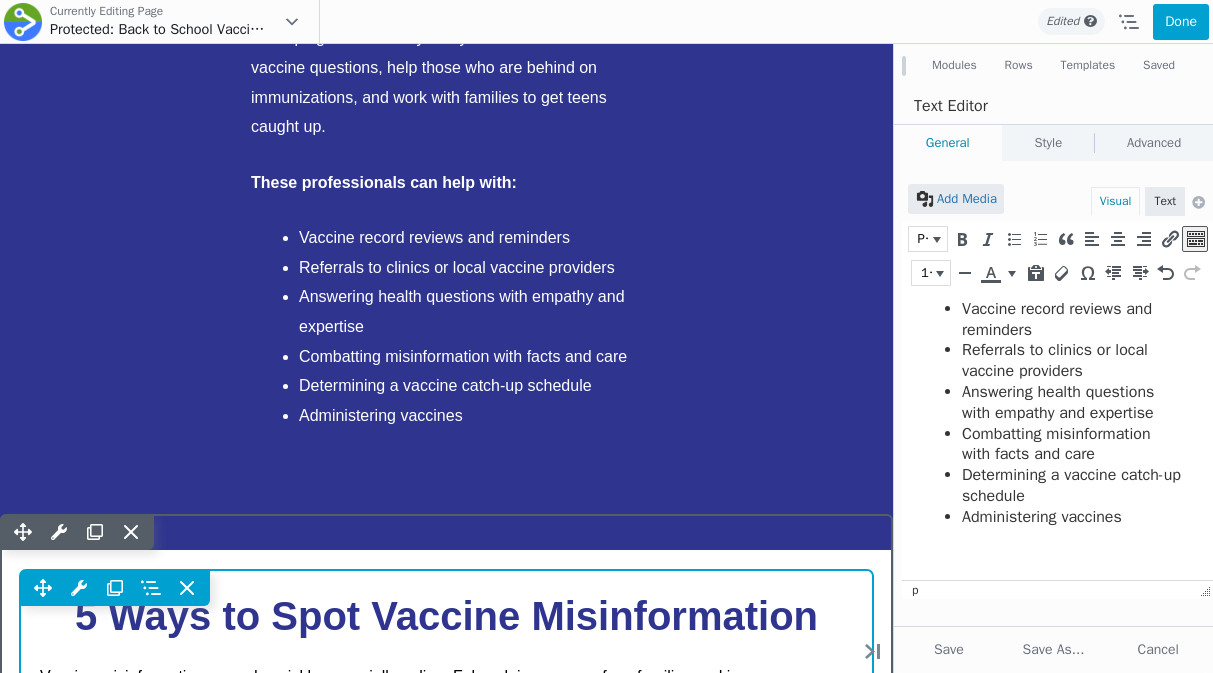 scroll, scrollTop: 2673, scrollLeft: 0, axis: vertical 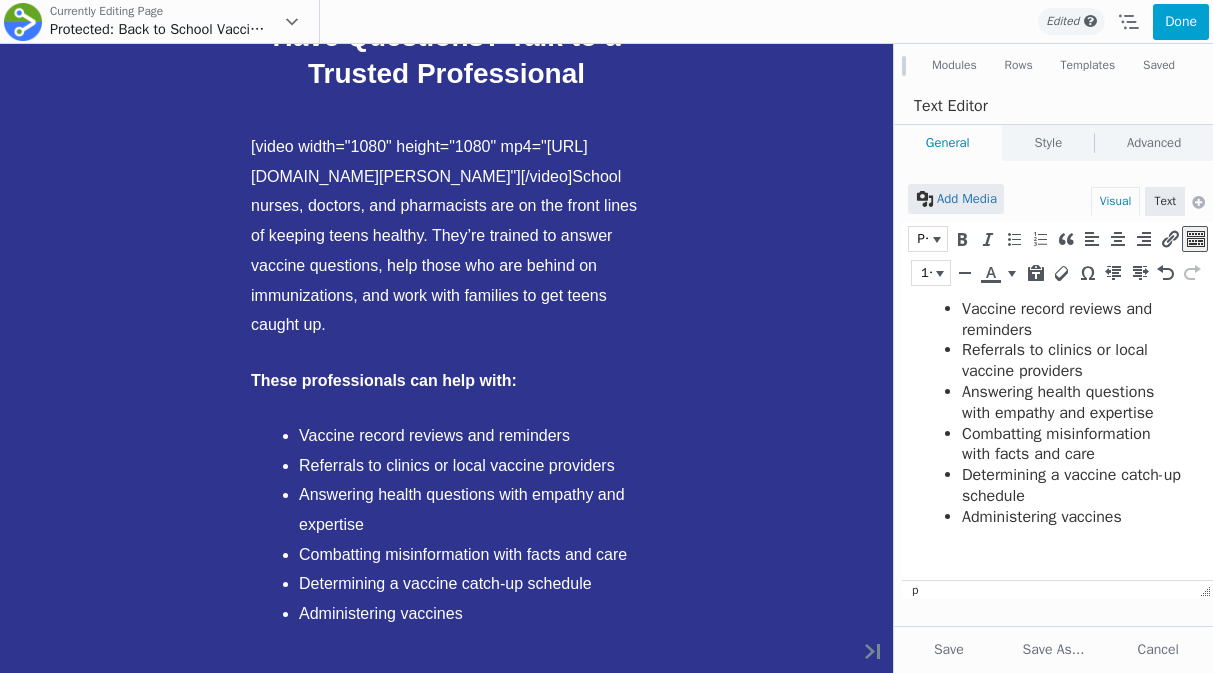 click at bounding box center (1052, 554) 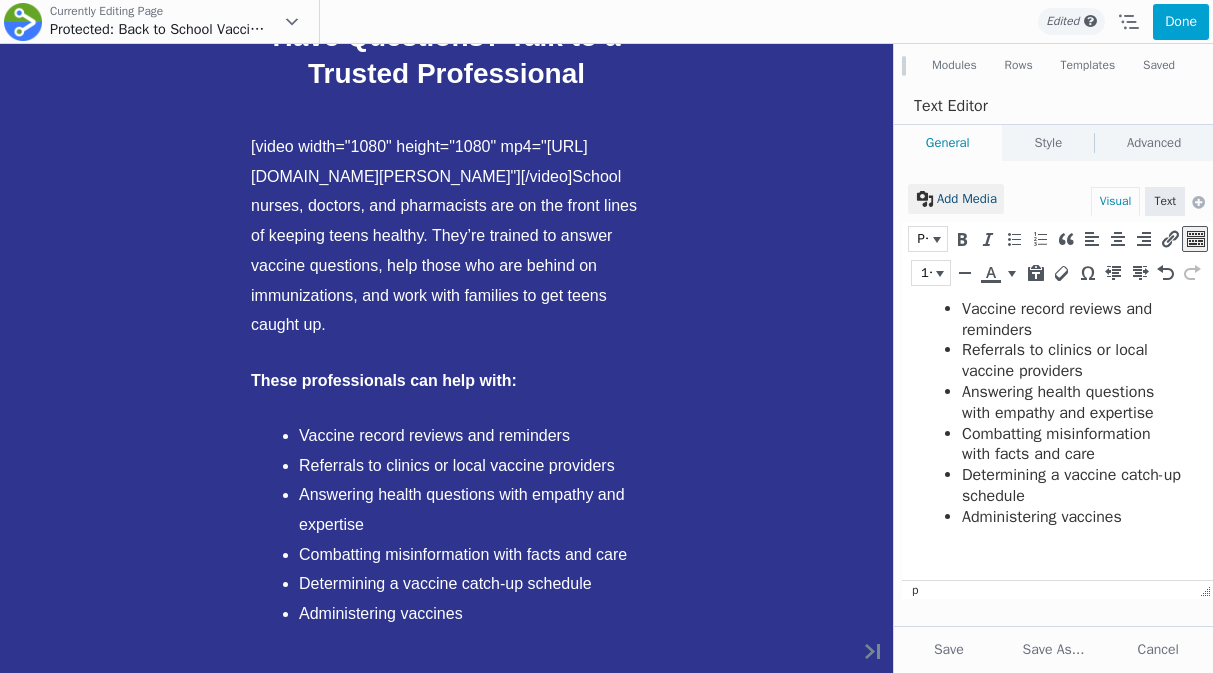 click on "Add Media" at bounding box center [956, 199] 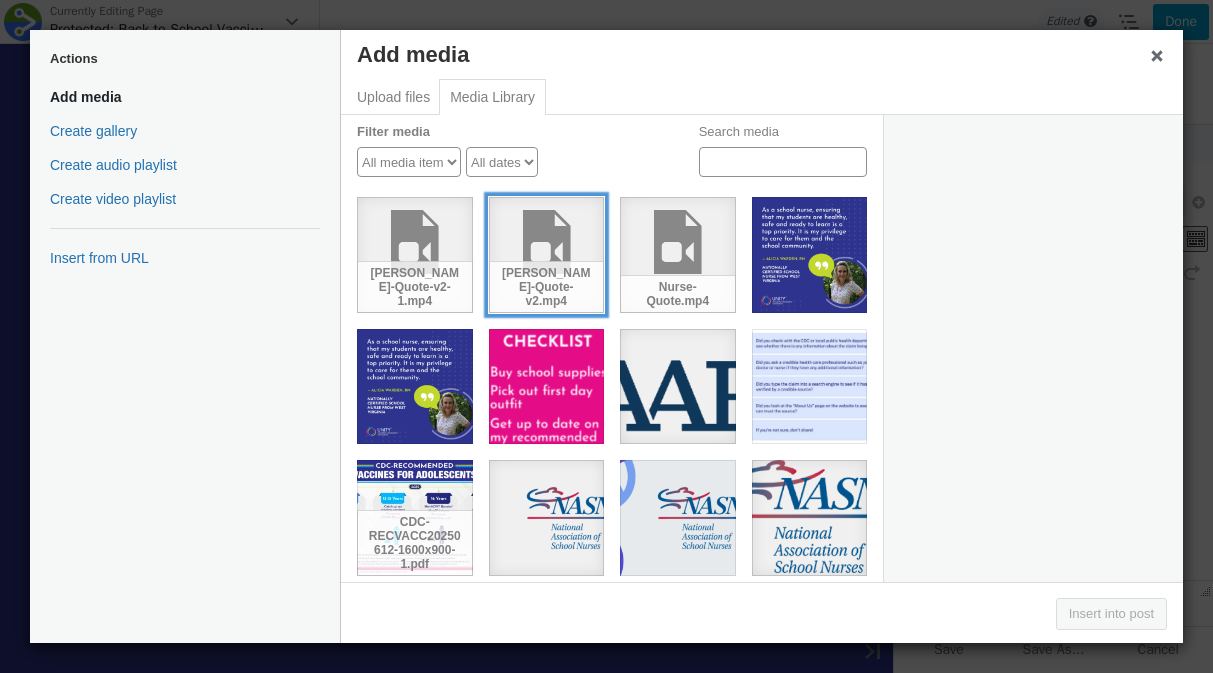click on "Alicia-Quote-v2.mp4" at bounding box center [547, 255] 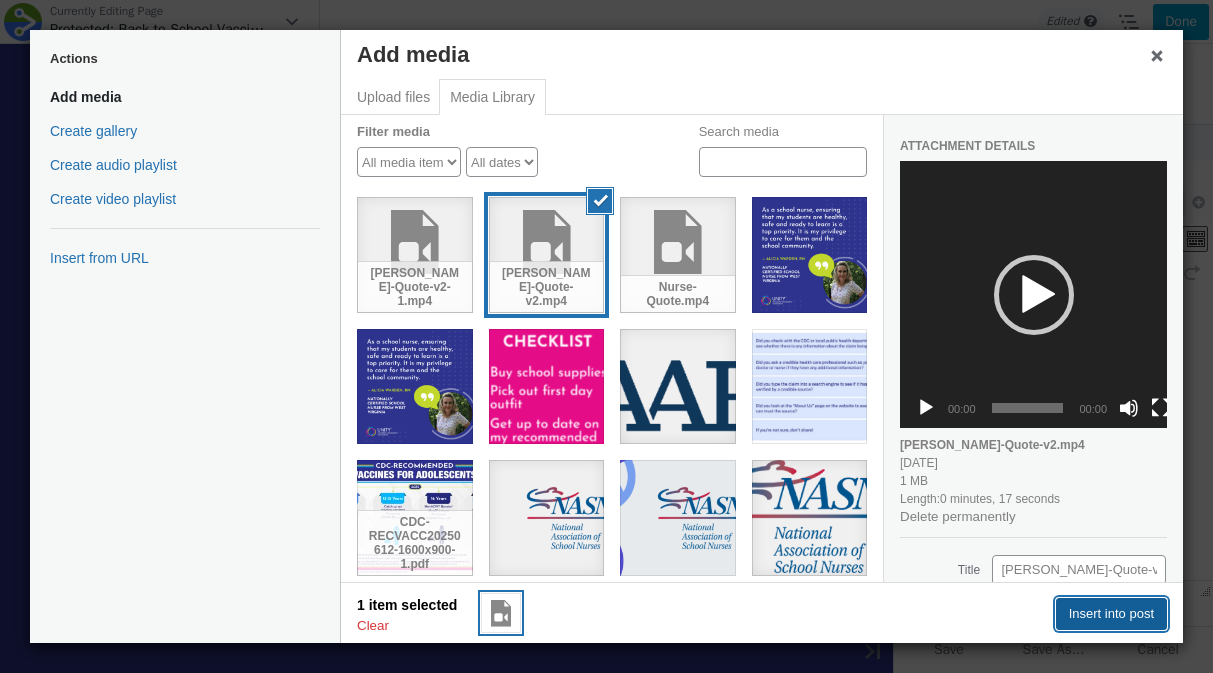 click on "Insert into post" at bounding box center [1111, 614] 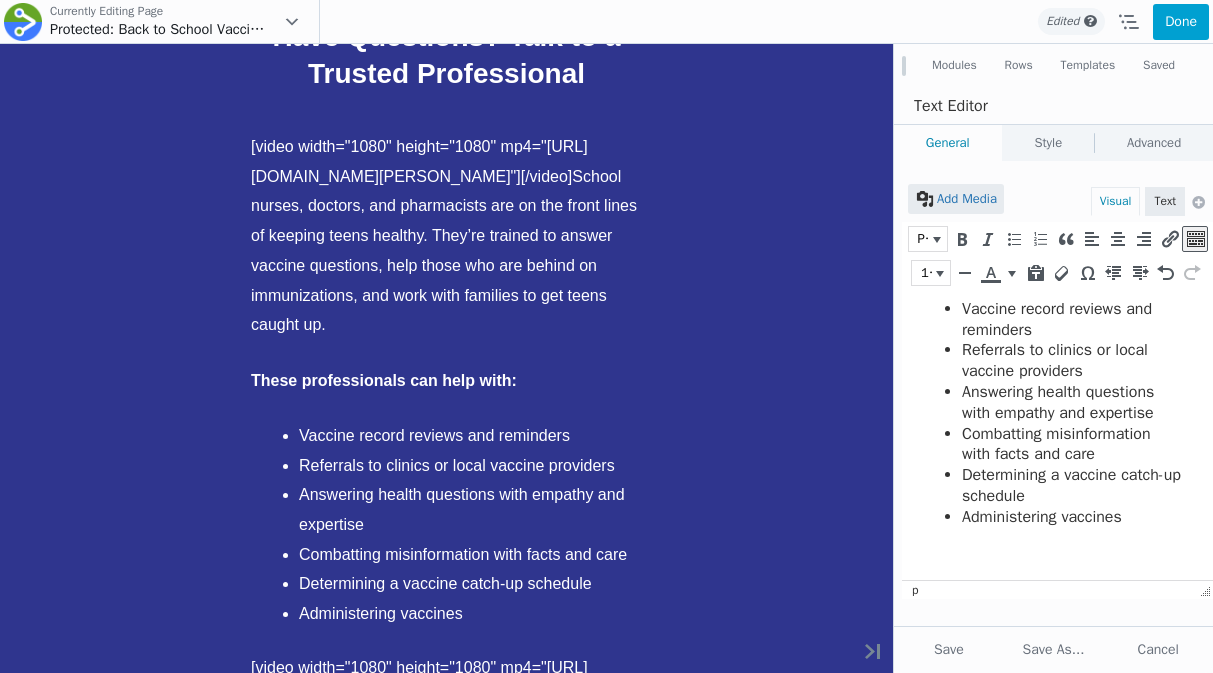 scroll, scrollTop: 402, scrollLeft: 0, axis: vertical 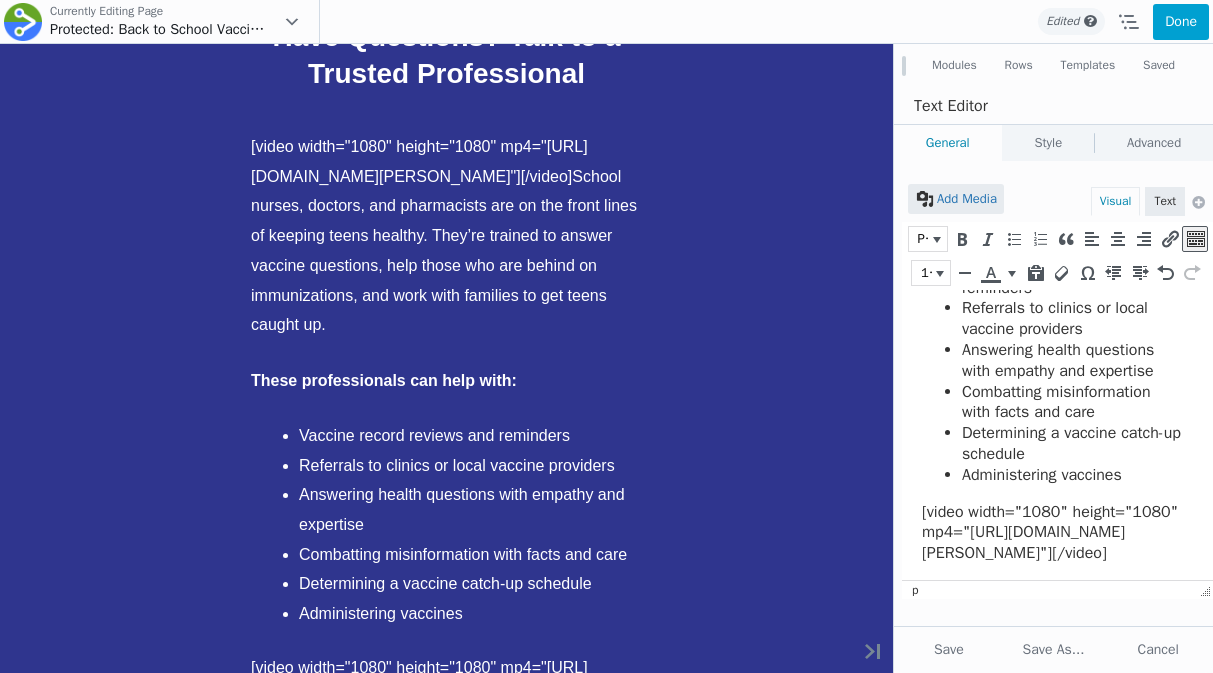 drag, startPoint x: 1110, startPoint y: 562, endPoint x: 911, endPoint y: 489, distance: 211.96698 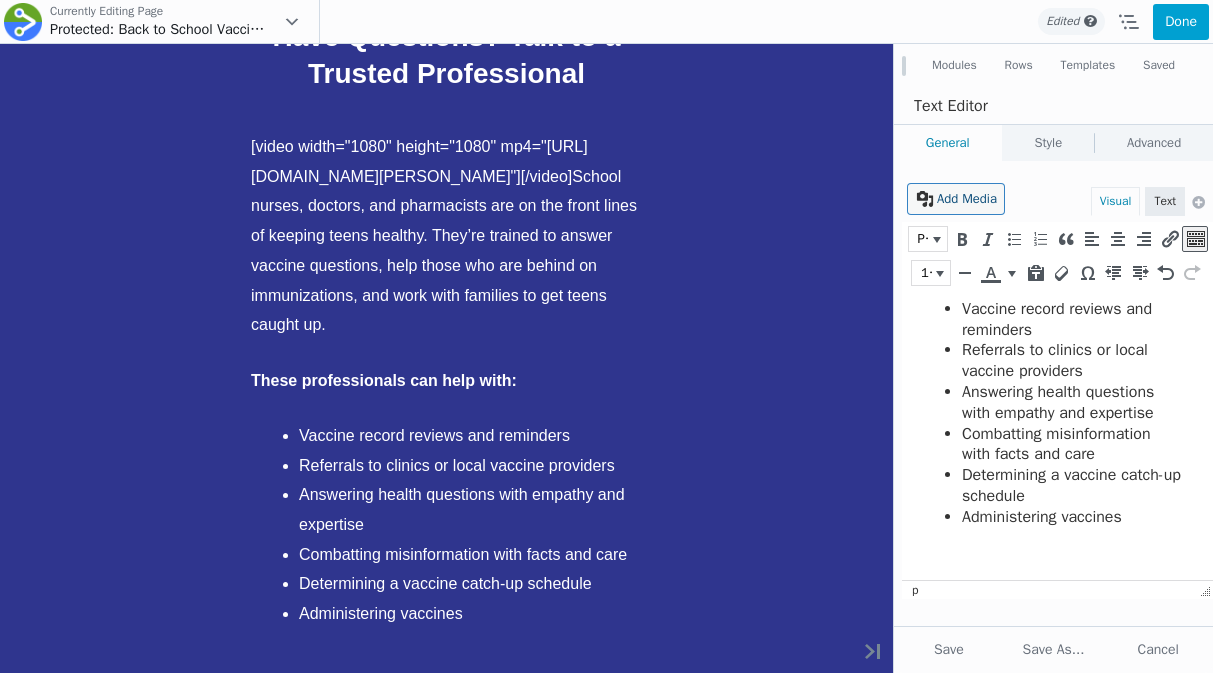 click on "Add Media" at bounding box center [956, 199] 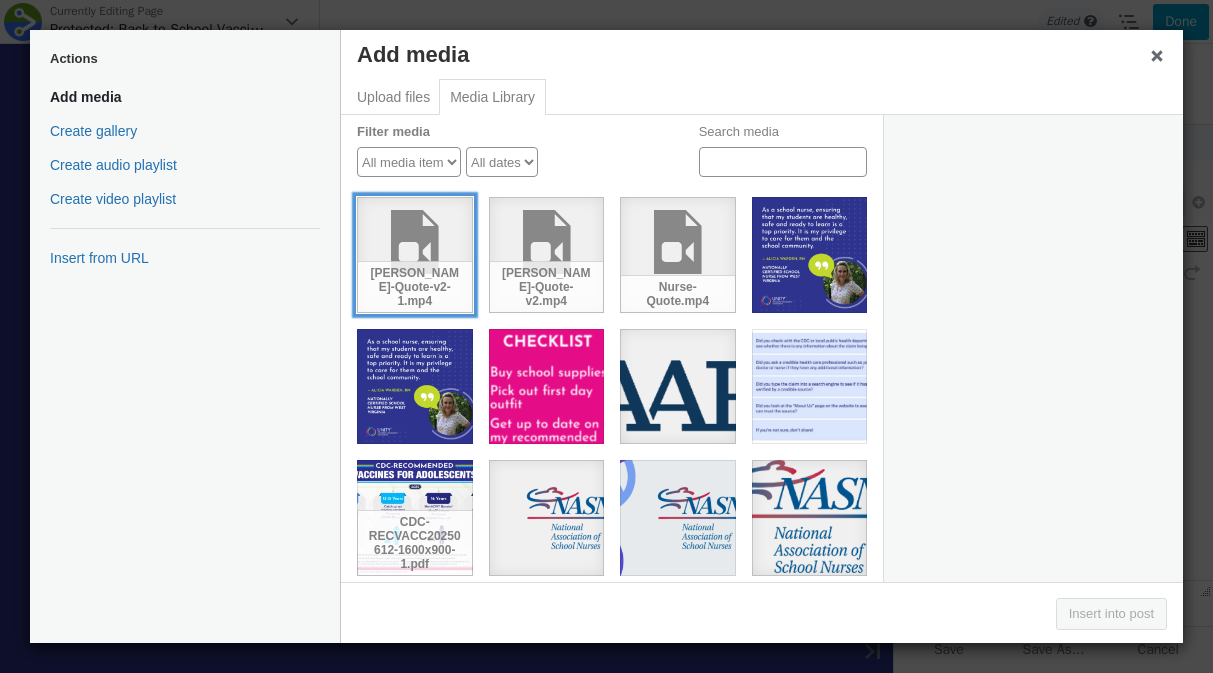 click on "Alicia-Quote-v2-1.mp4" at bounding box center (415, 255) 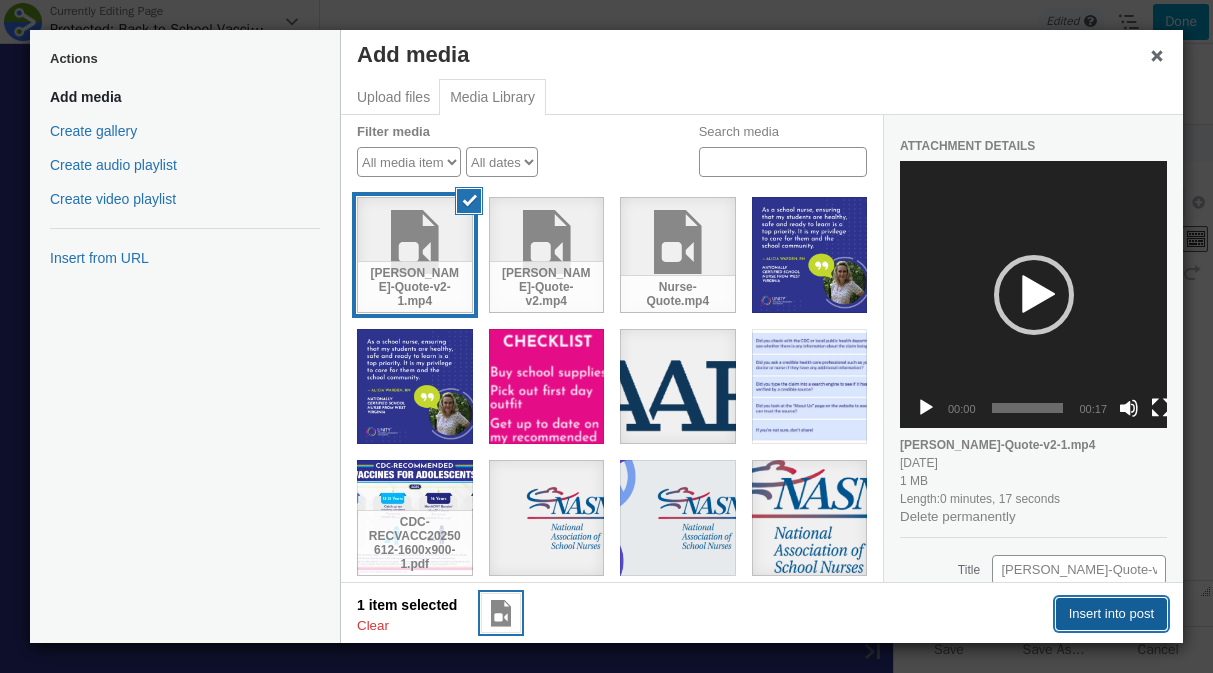 click on "Insert into post" at bounding box center [1111, 614] 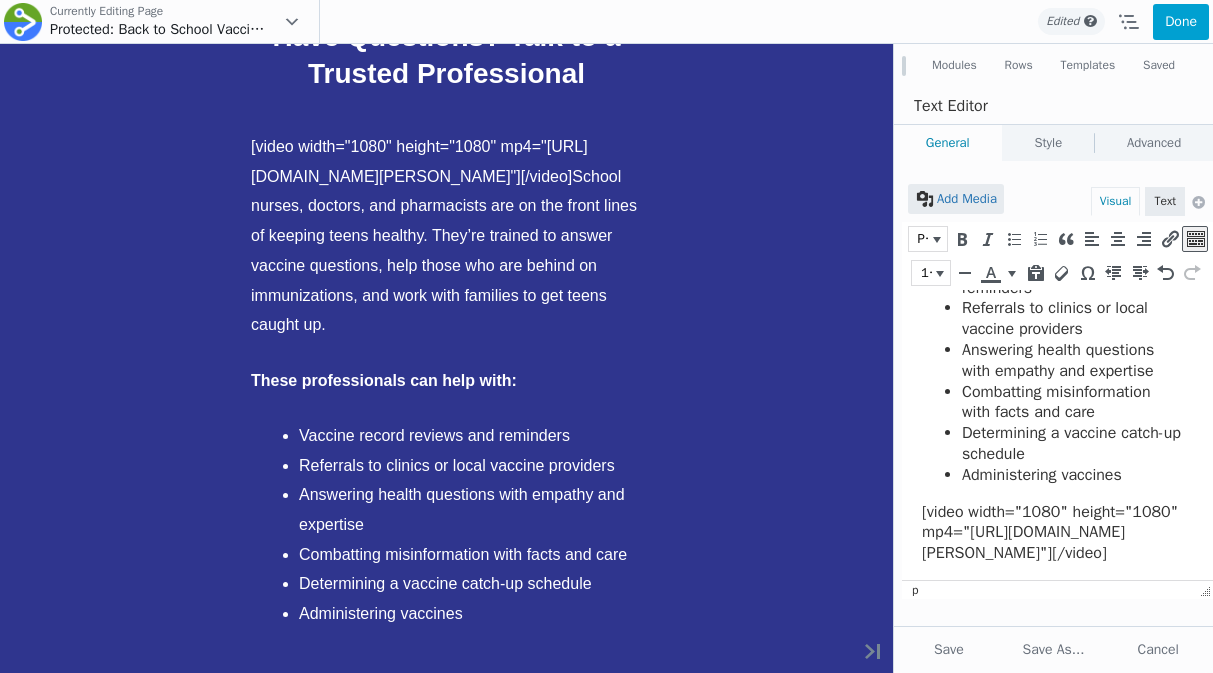 scroll, scrollTop: 402, scrollLeft: 0, axis: vertical 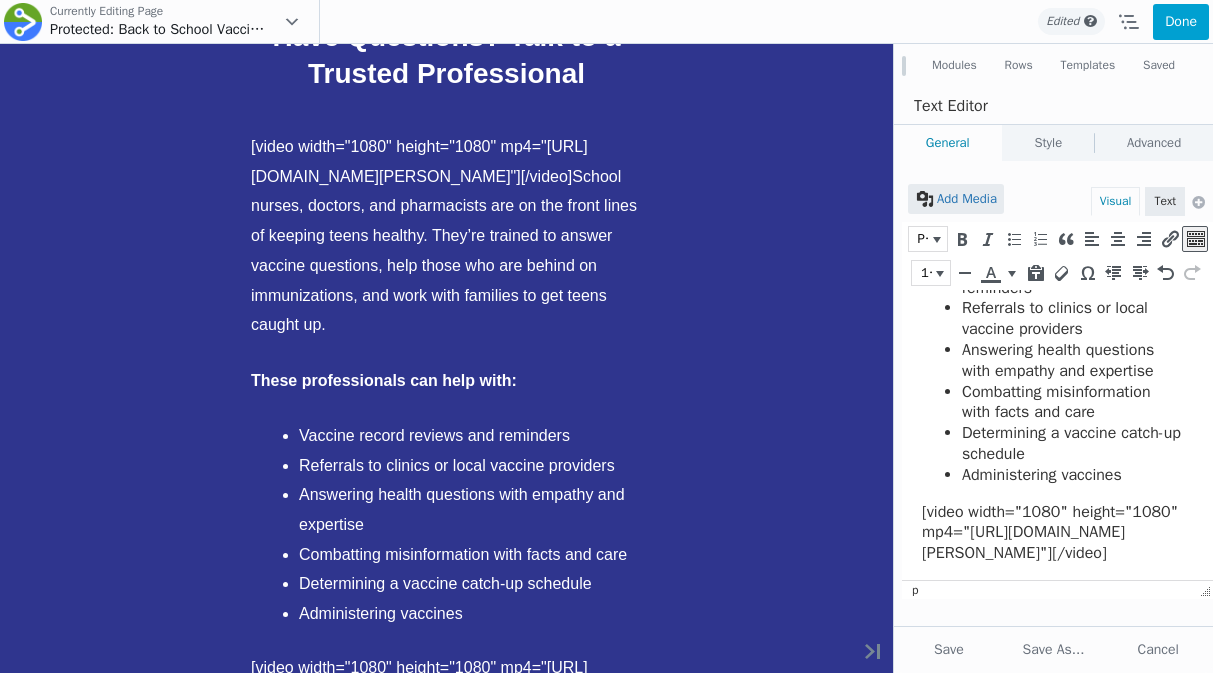 click on "[video width="1080" height="1080" mp4="https://www.unity4teenvax.org/wp-content/uploads/2025/07/Alicia-Quote-v2-1.mp4"][/video]" at bounding box center (1052, 533) 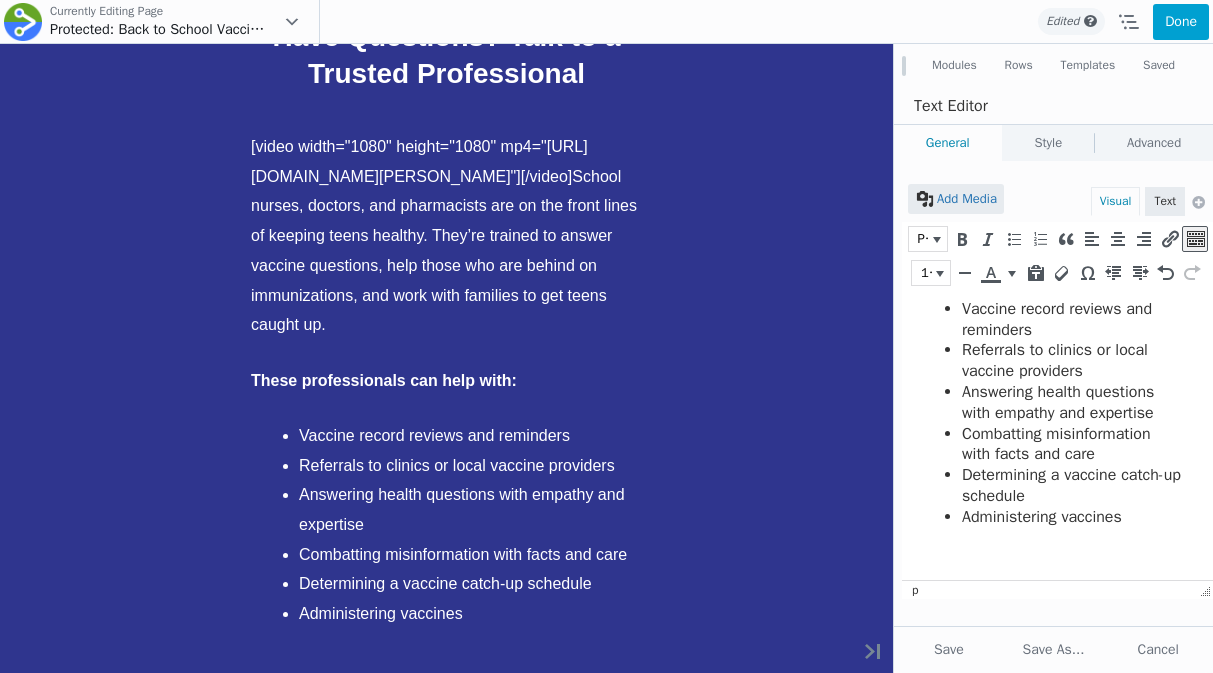 scroll, scrollTop: 294, scrollLeft: 0, axis: vertical 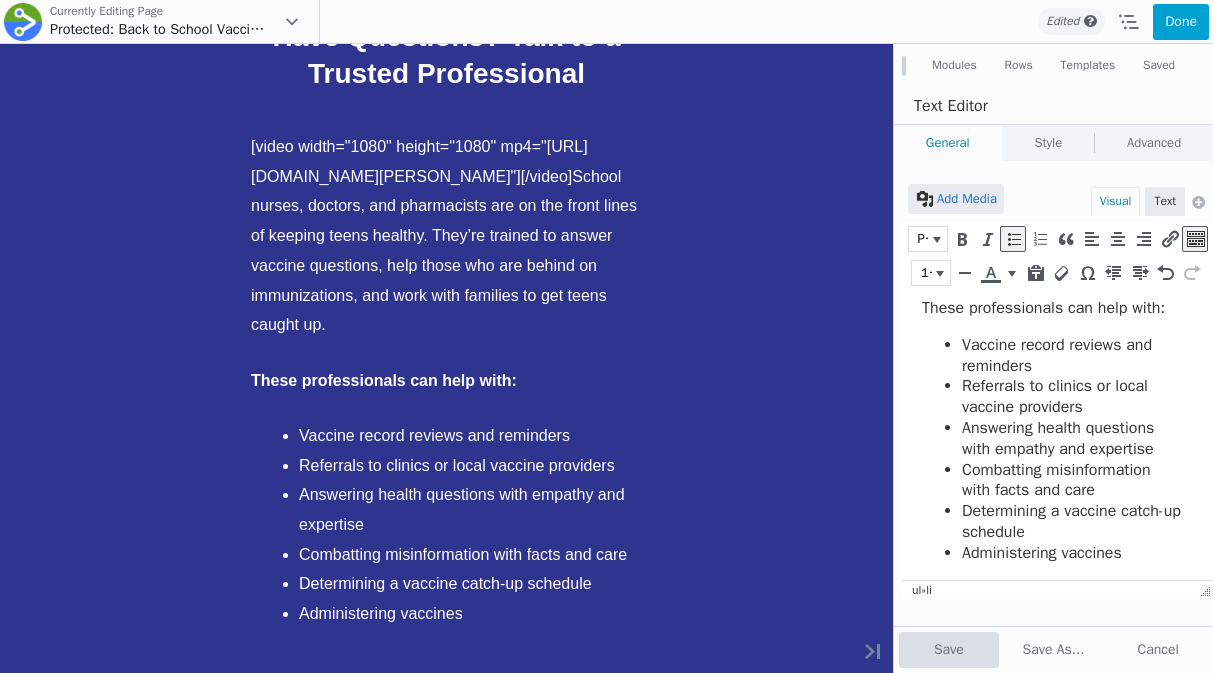 click on "Save" at bounding box center [949, 650] 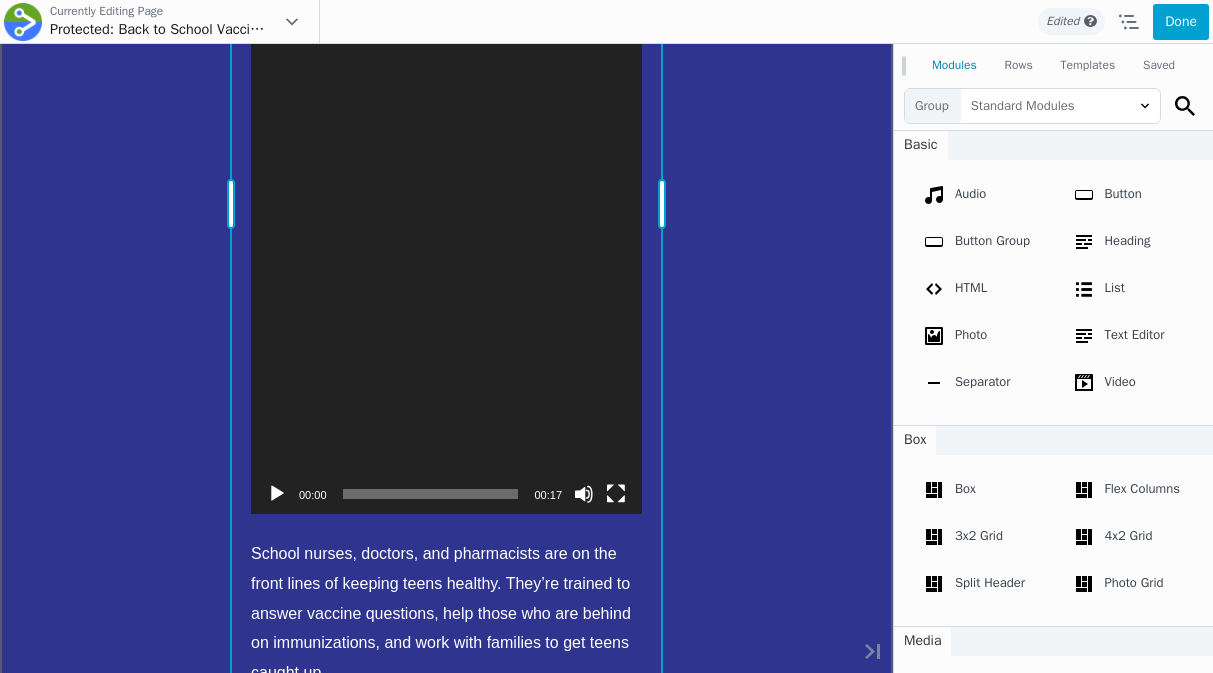 scroll, scrollTop: 3614, scrollLeft: 0, axis: vertical 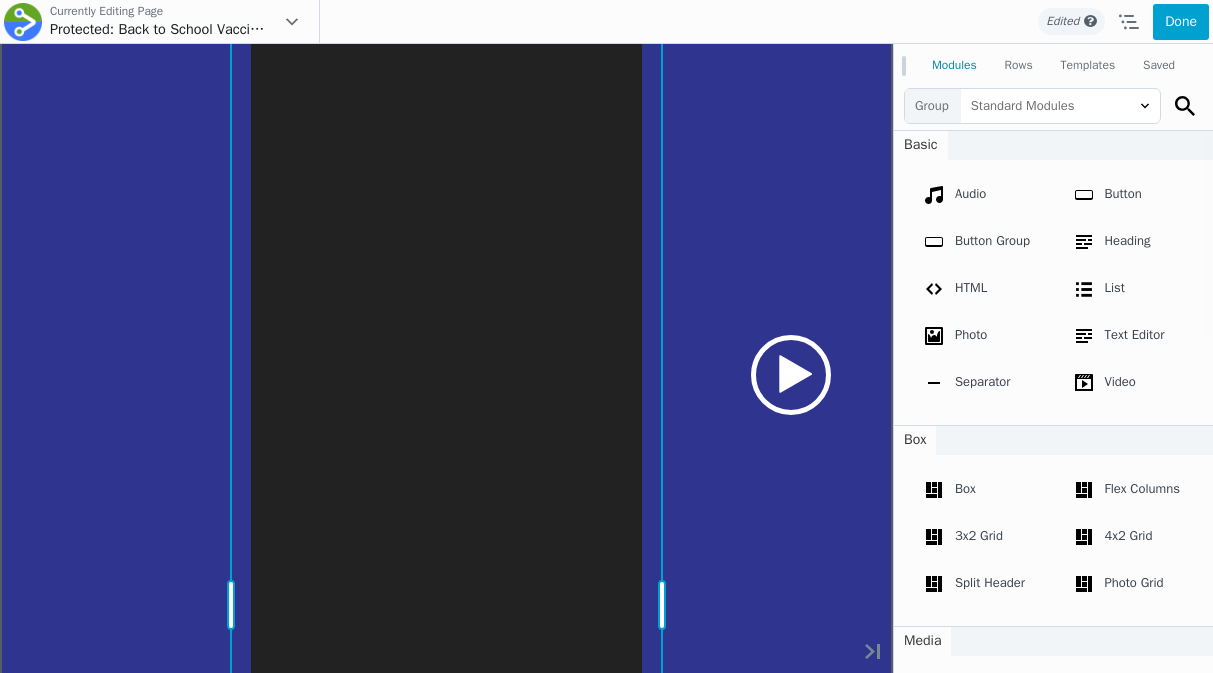 click on "Move Up
Move Down
Text Editor Settings
Copy Text Editor Settings
Paste Text Editor Settings
Row
Row Settings
Move Row
Duplicate Row
Remove Row" at bounding box center (446, 605) 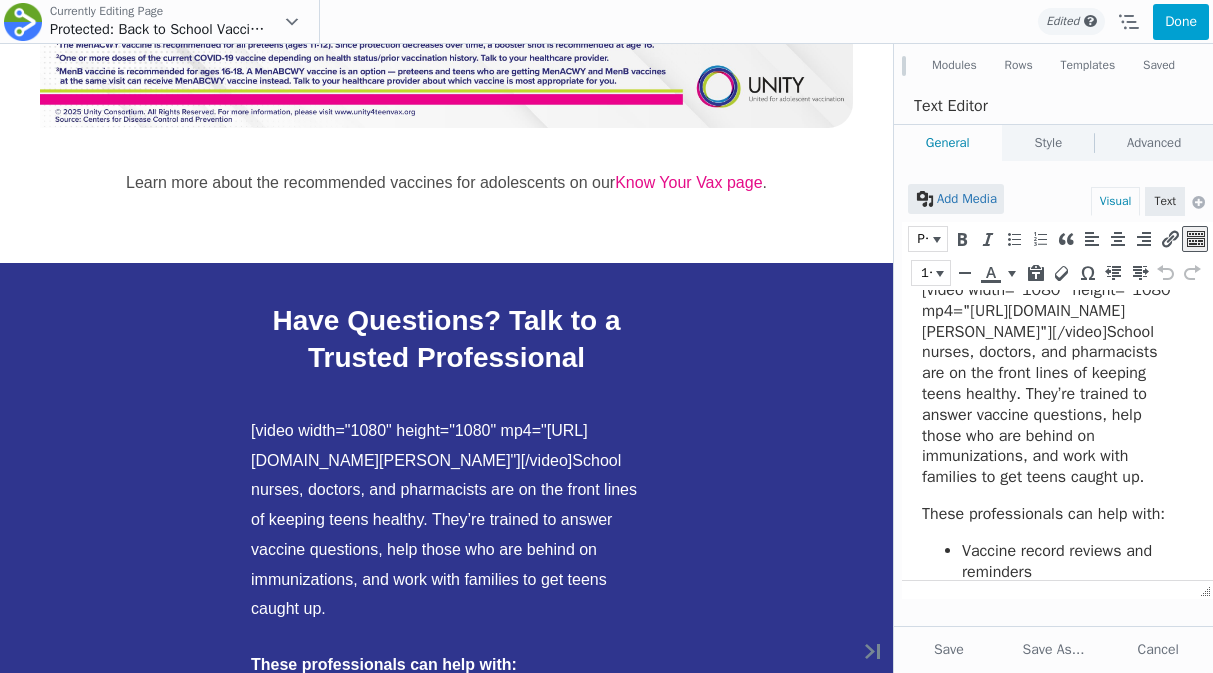 scroll, scrollTop: 0, scrollLeft: 0, axis: both 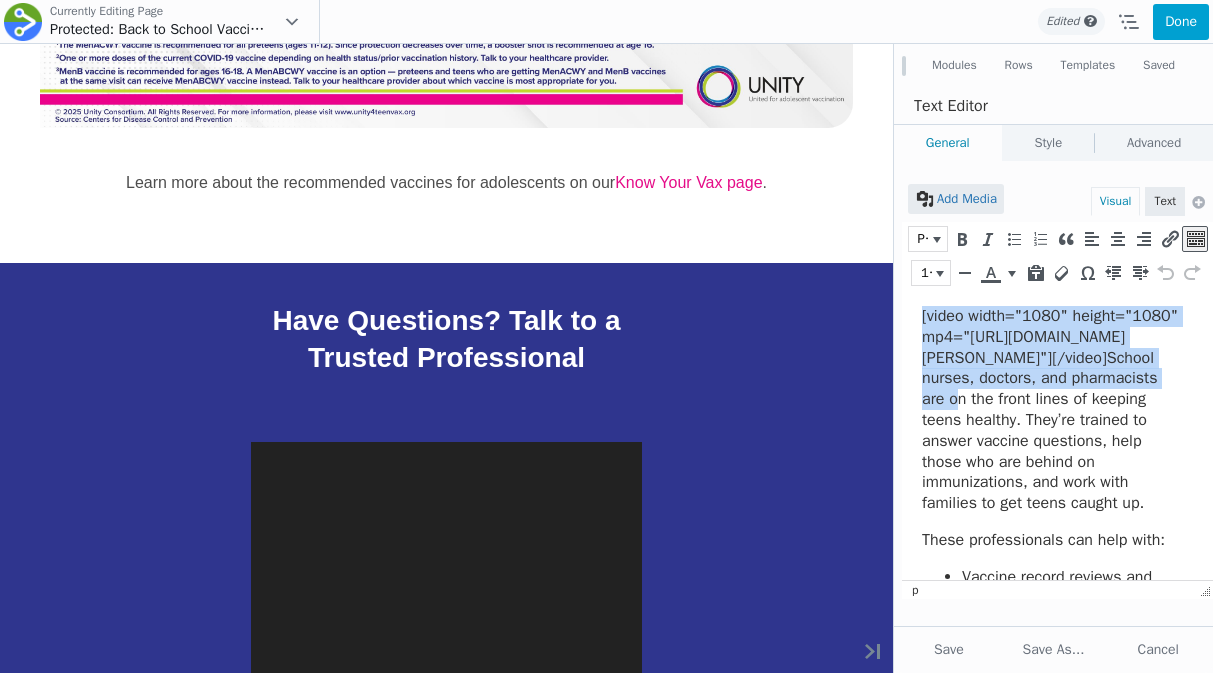 drag, startPoint x: 1097, startPoint y: 398, endPoint x: 903, endPoint y: 289, distance: 222.52415 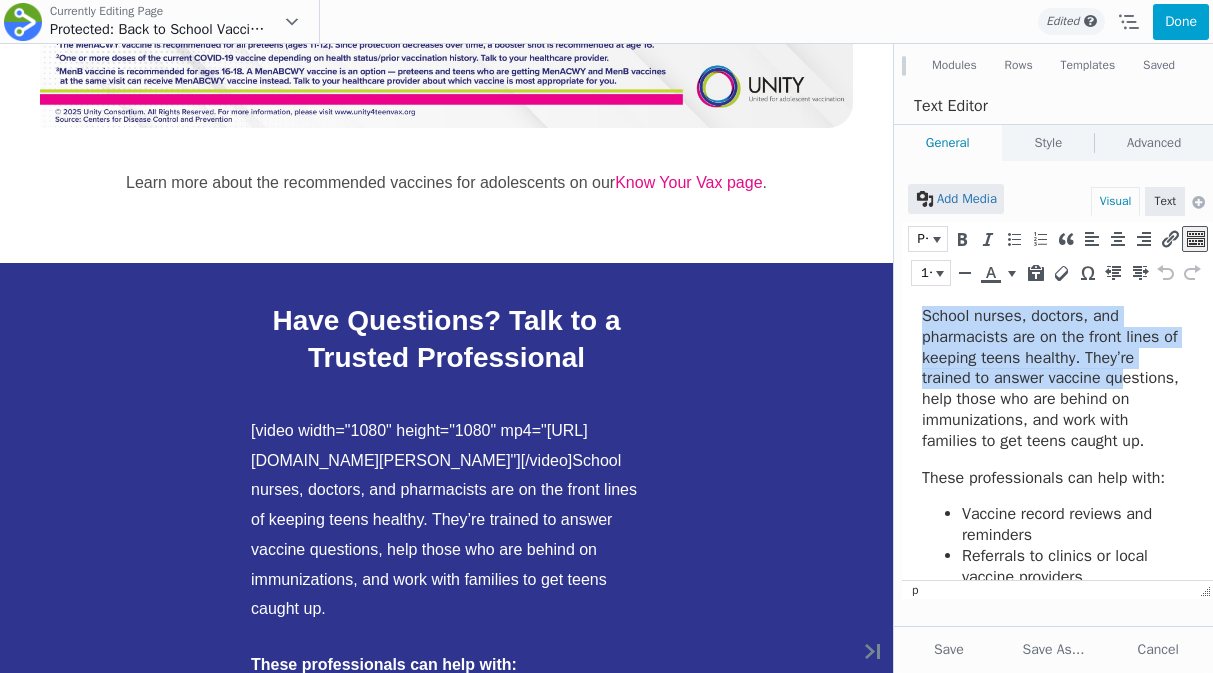type 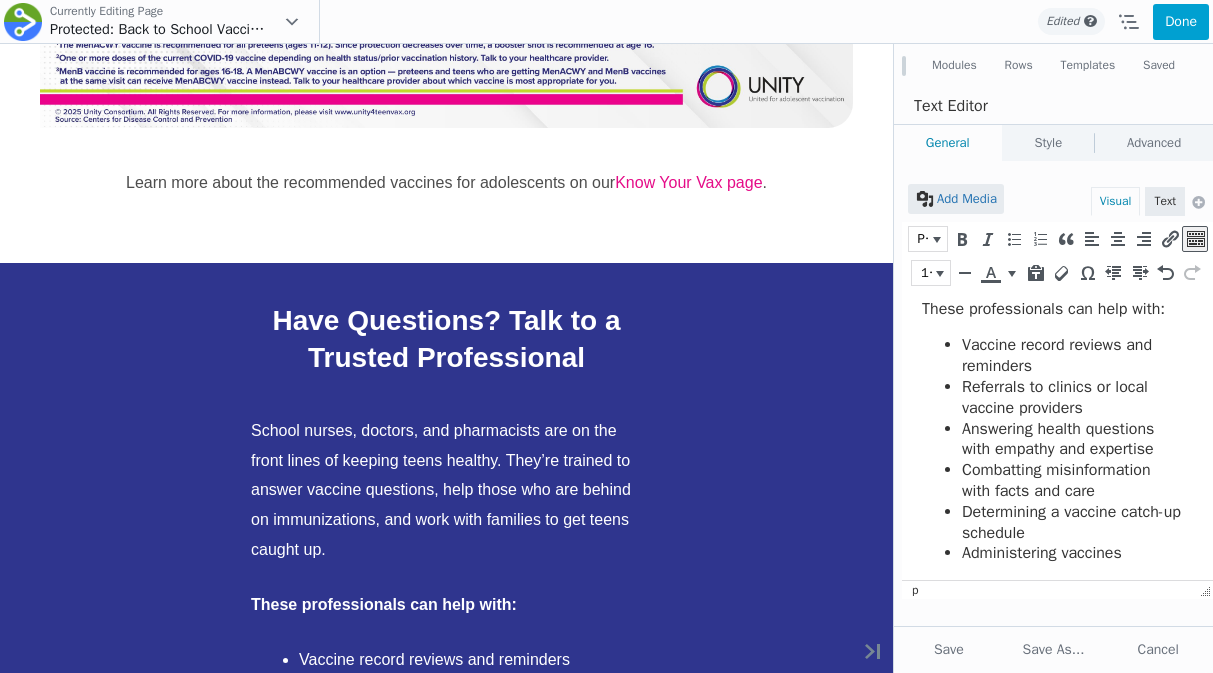 scroll, scrollTop: 210, scrollLeft: 0, axis: vertical 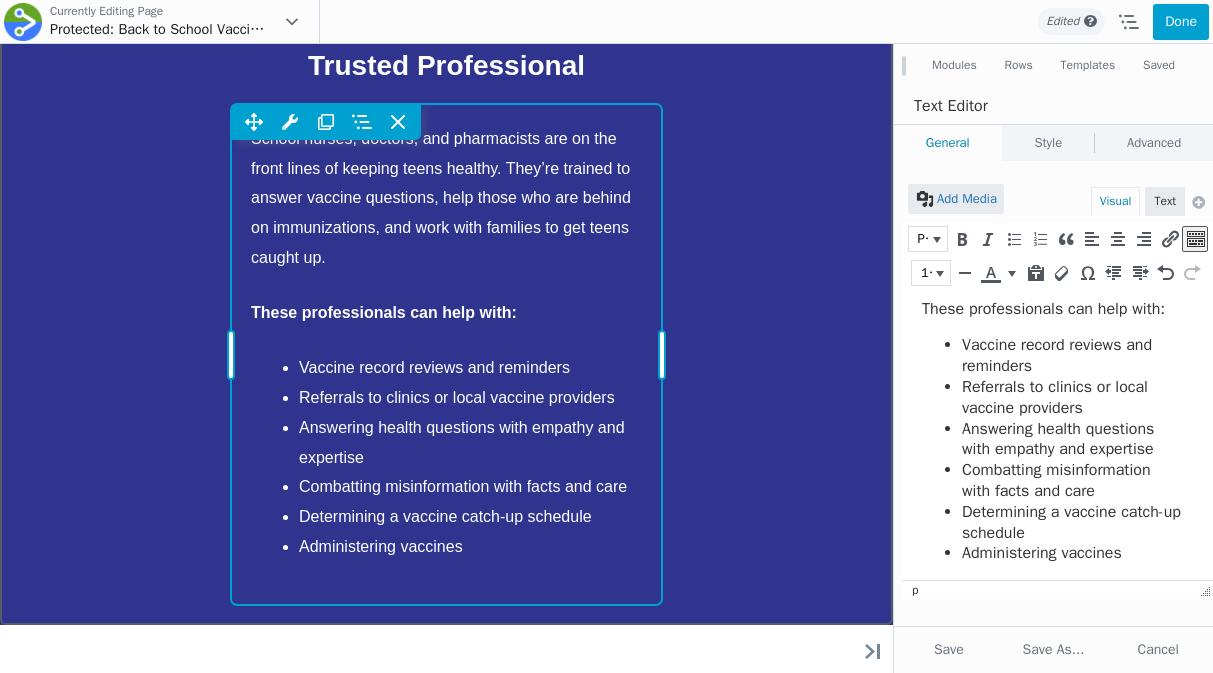 click on "Move Up
Move Down
Text Editor Settings
Copy Text Editor Settings
Paste Text Editor Settings
Row
Row Settings
Move Row
Duplicate Row
Remove Row" at bounding box center (446, 354) 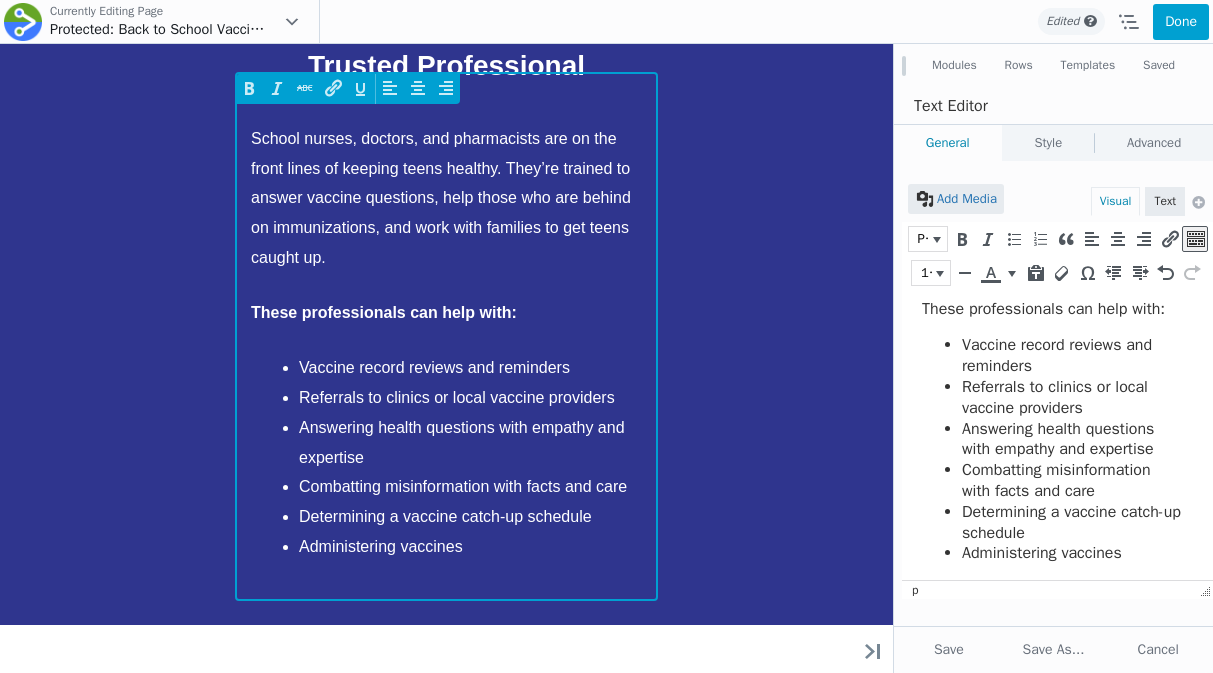 scroll, scrollTop: 2668, scrollLeft: 0, axis: vertical 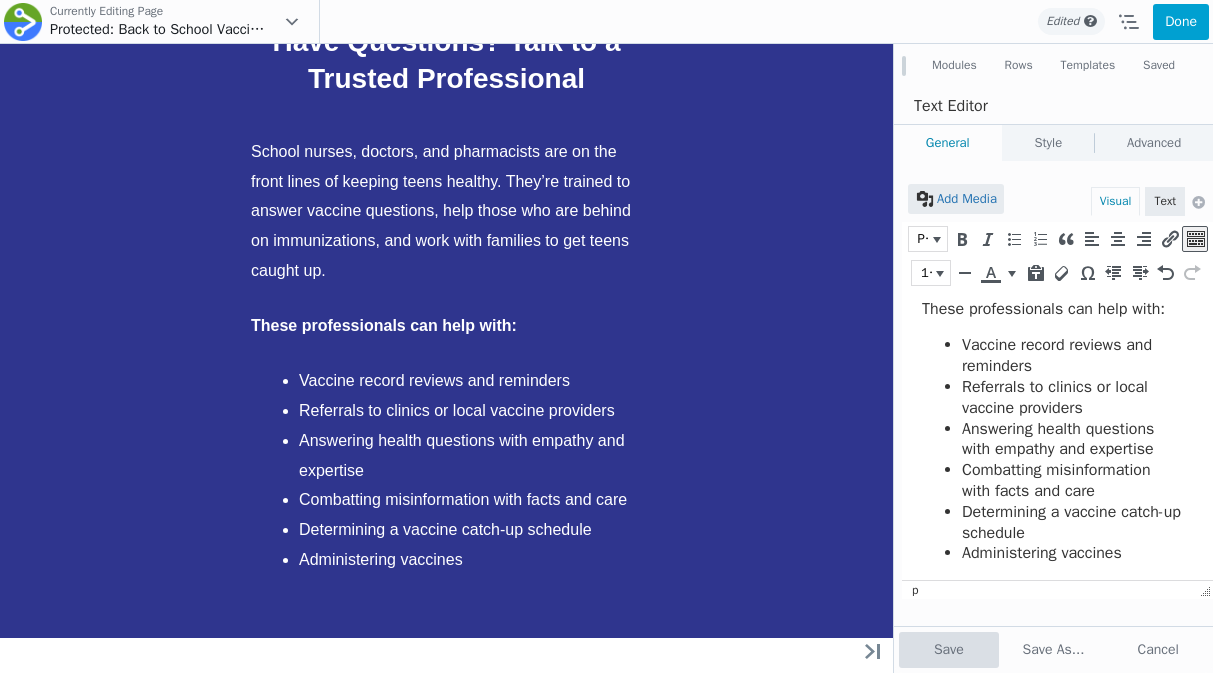 click on "Save" at bounding box center [949, 650] 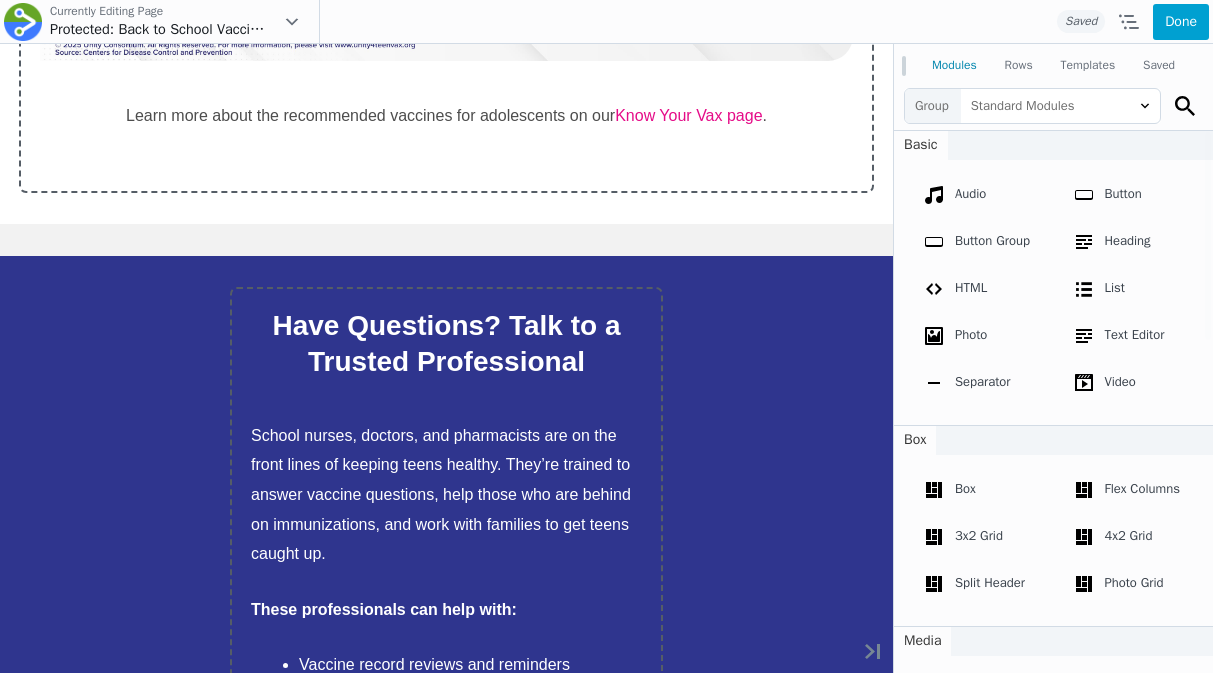 scroll, scrollTop: 3054, scrollLeft: 0, axis: vertical 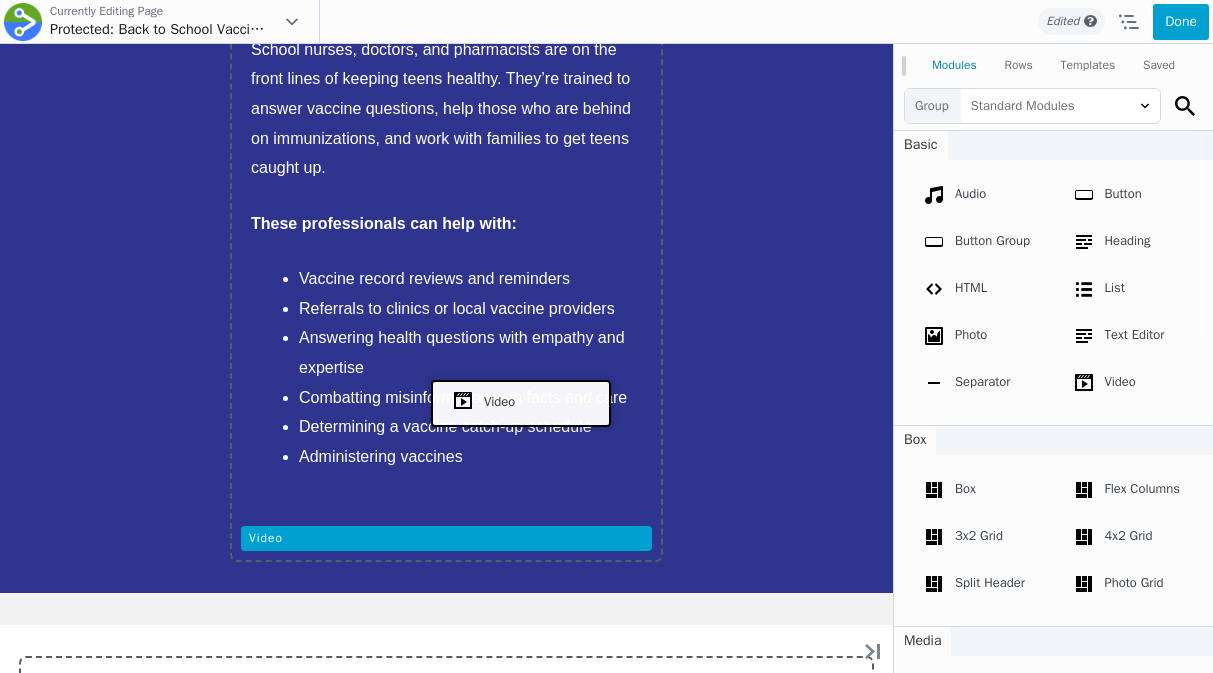 drag, startPoint x: 1101, startPoint y: 432, endPoint x: 515, endPoint y: 399, distance: 586.92847 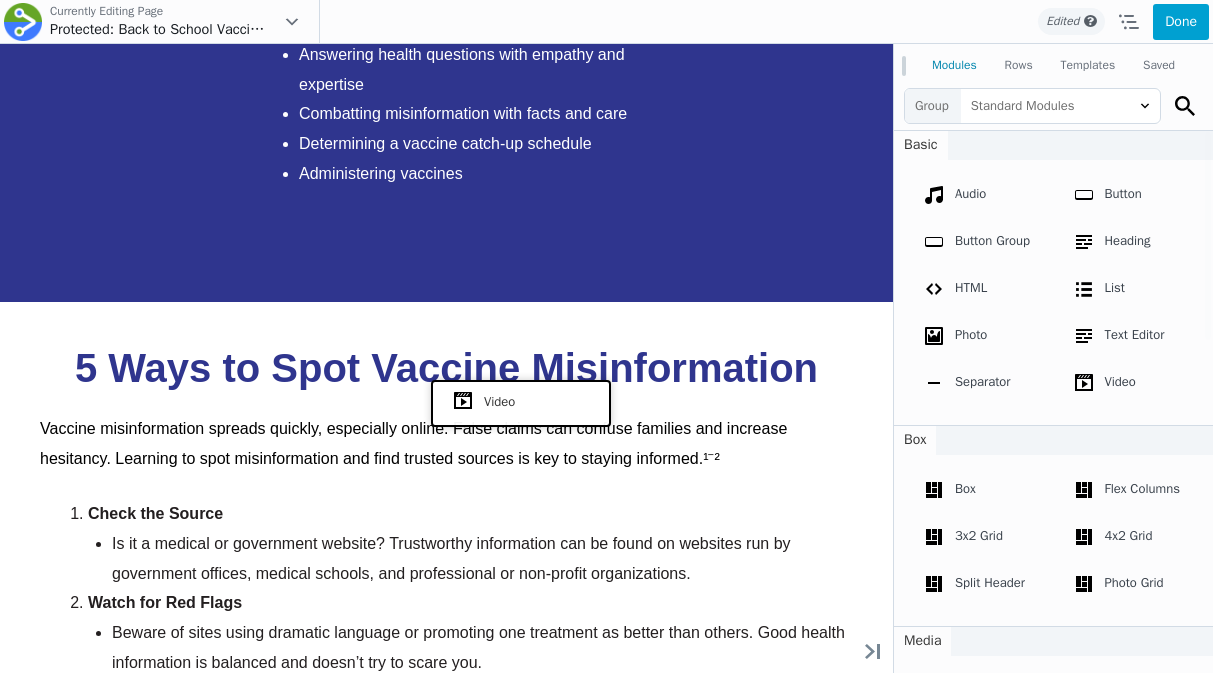 scroll, scrollTop: 2741, scrollLeft: 0, axis: vertical 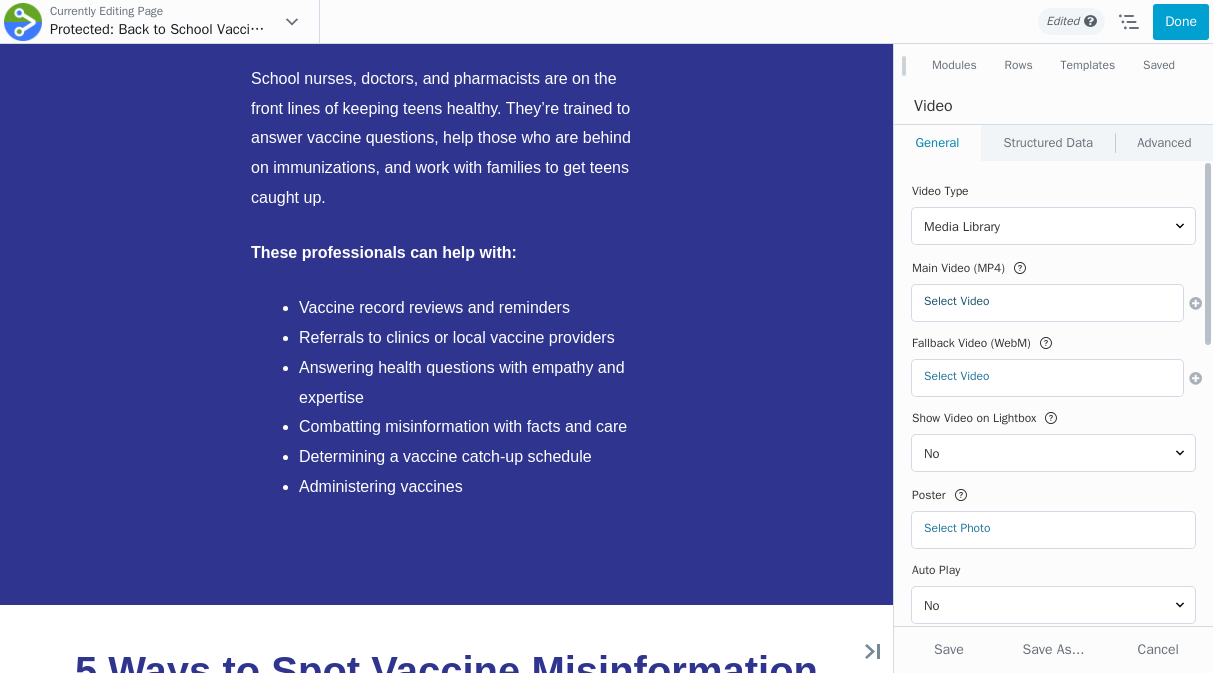 click on "Select Video" at bounding box center (1047, 301) 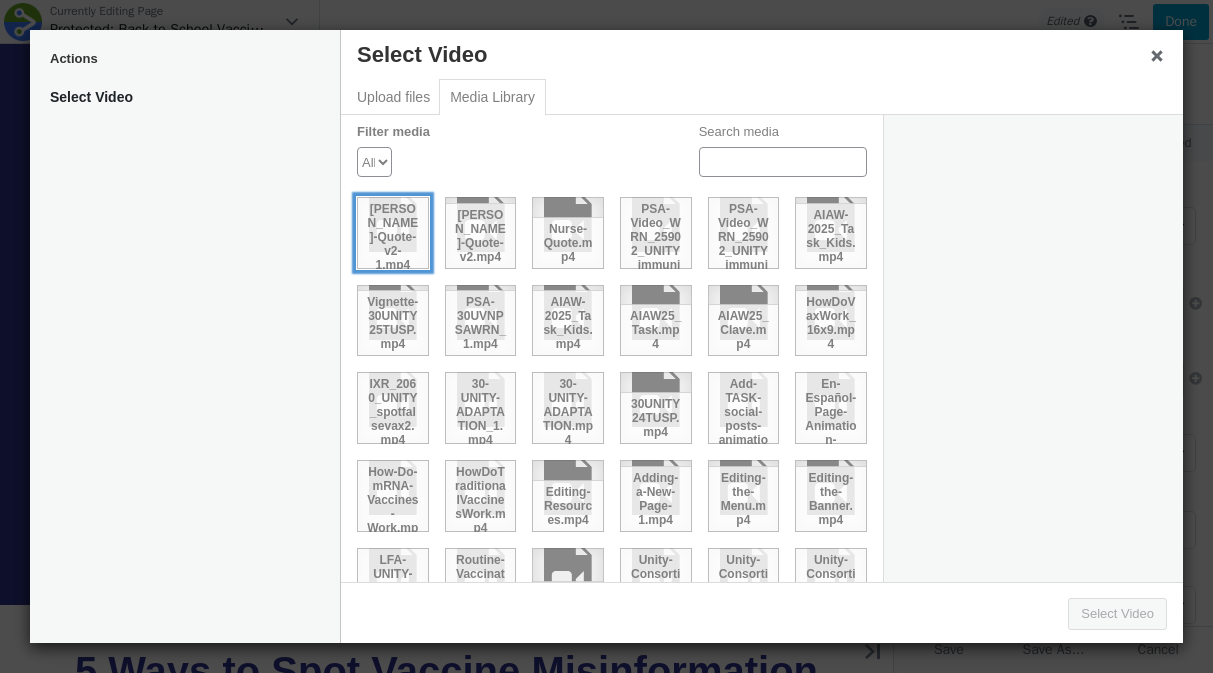 click on "Alicia-Quote-v2-1.mp4" at bounding box center (393, 233) 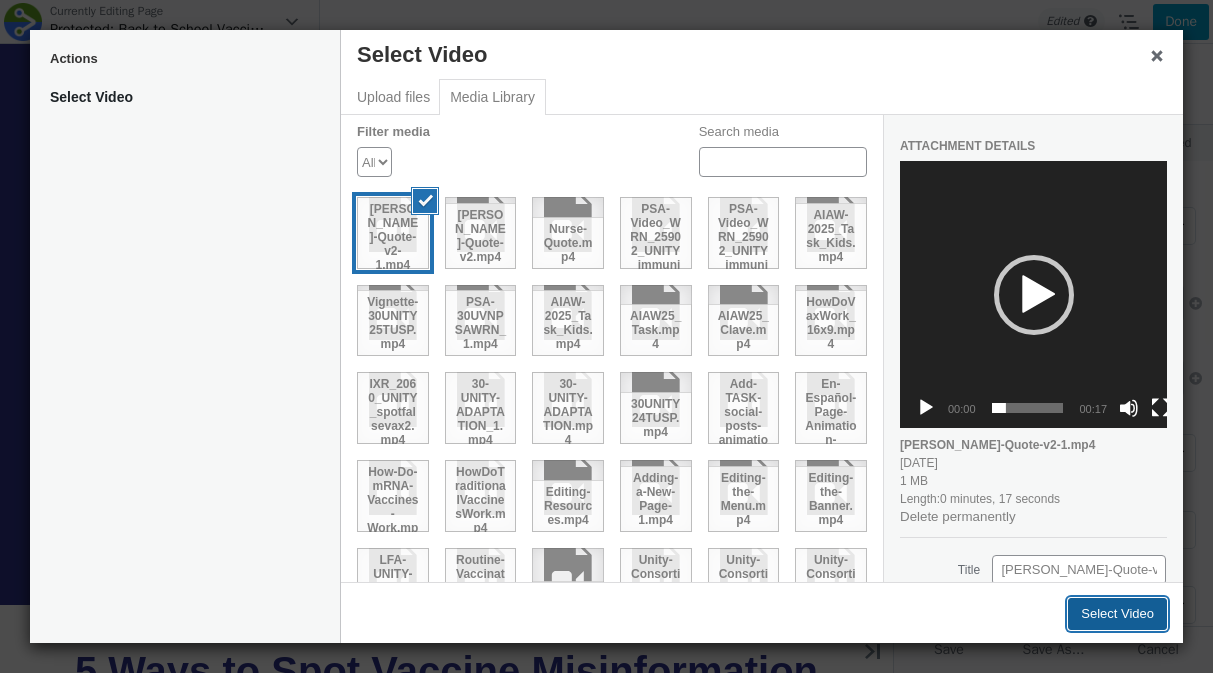 click on "Select Video" at bounding box center (1117, 614) 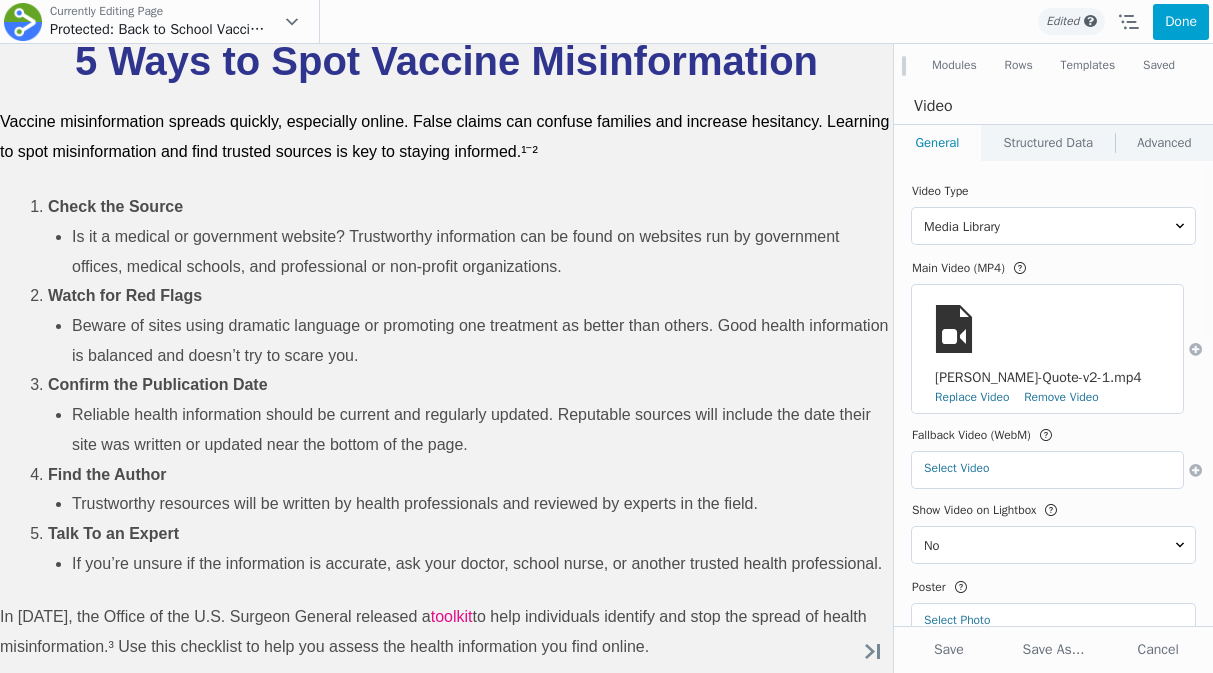 scroll, scrollTop: 3328, scrollLeft: 0, axis: vertical 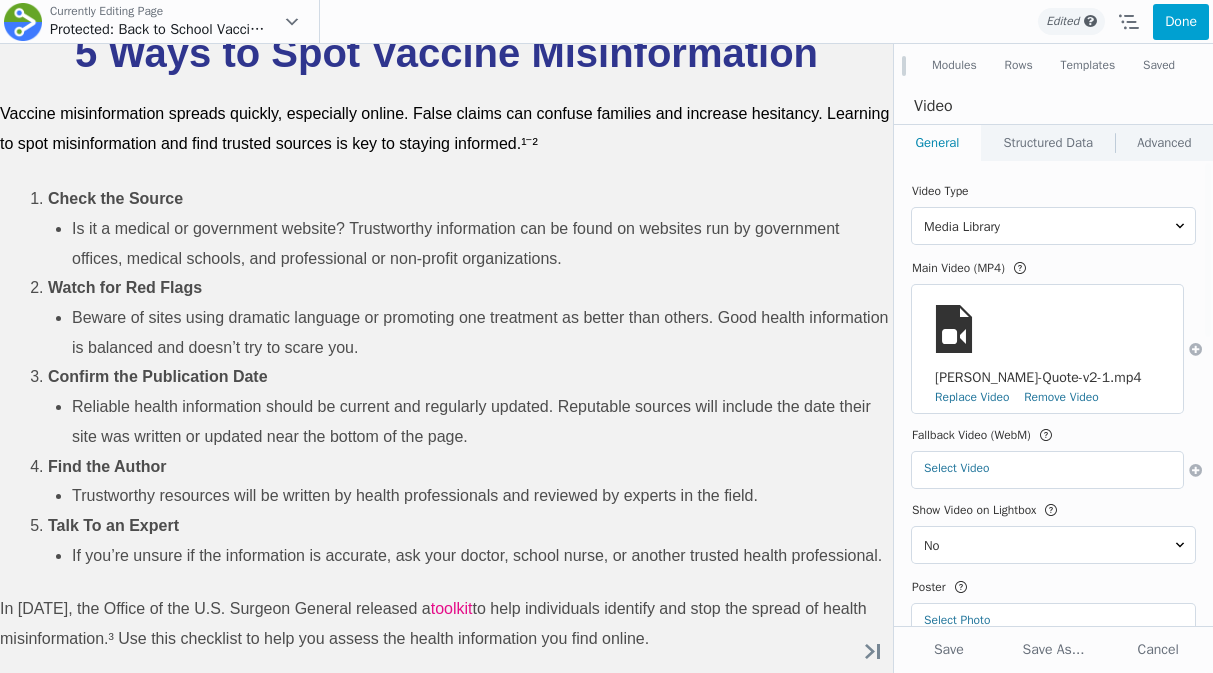 click at bounding box center [893, -412] 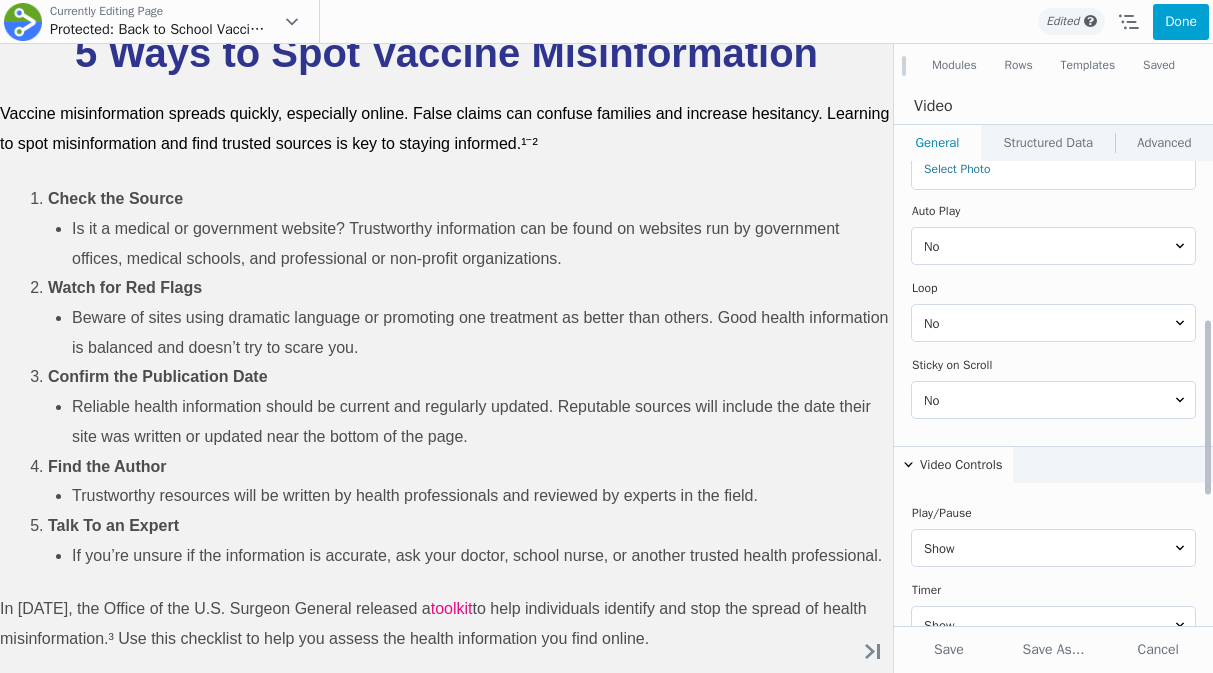 scroll, scrollTop: 369, scrollLeft: 0, axis: vertical 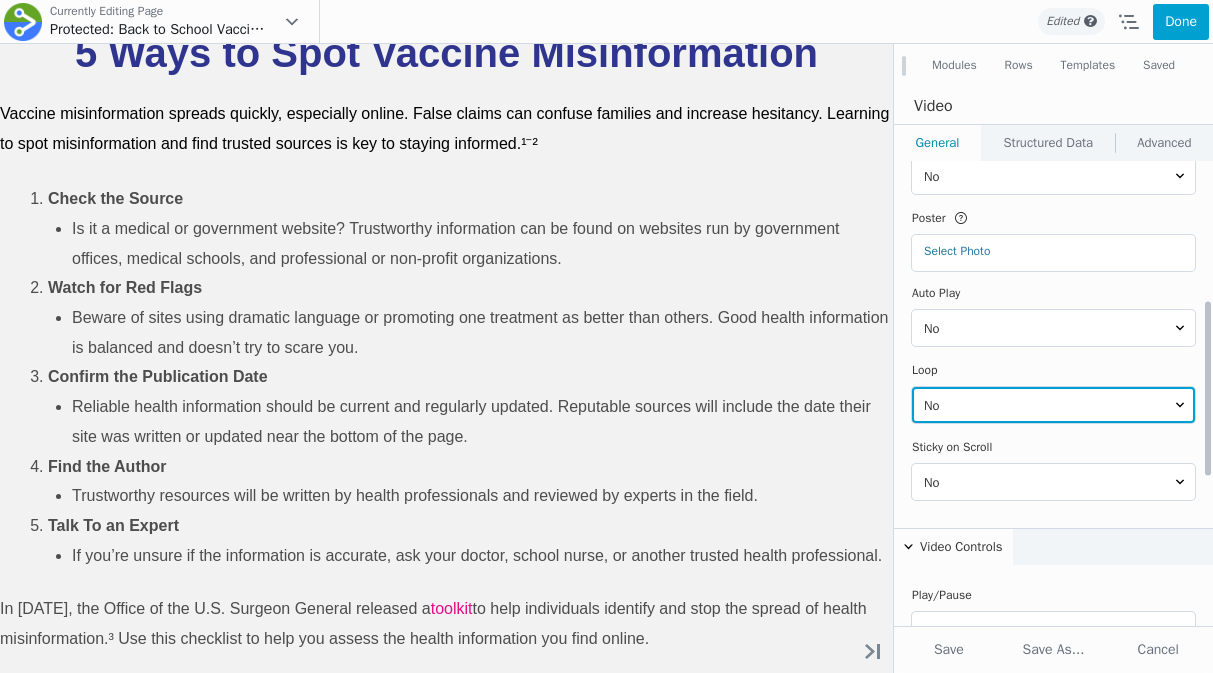 click on "No
Yes" at bounding box center (1053, 405) 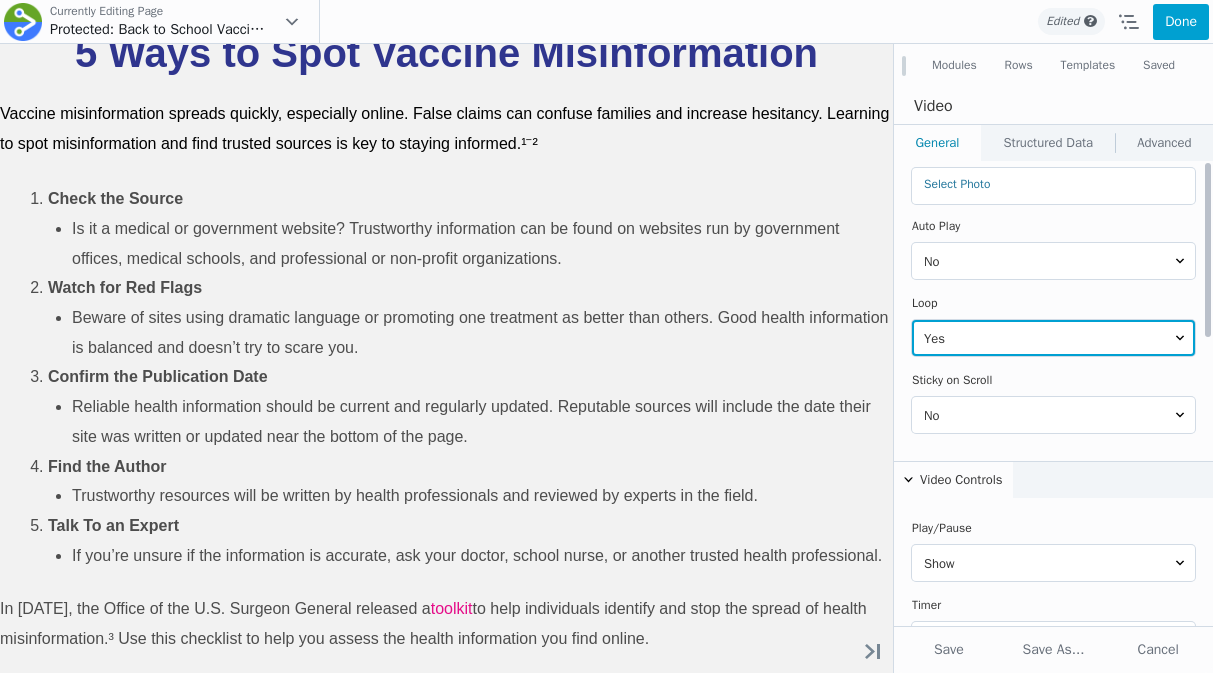 scroll, scrollTop: 0, scrollLeft: 0, axis: both 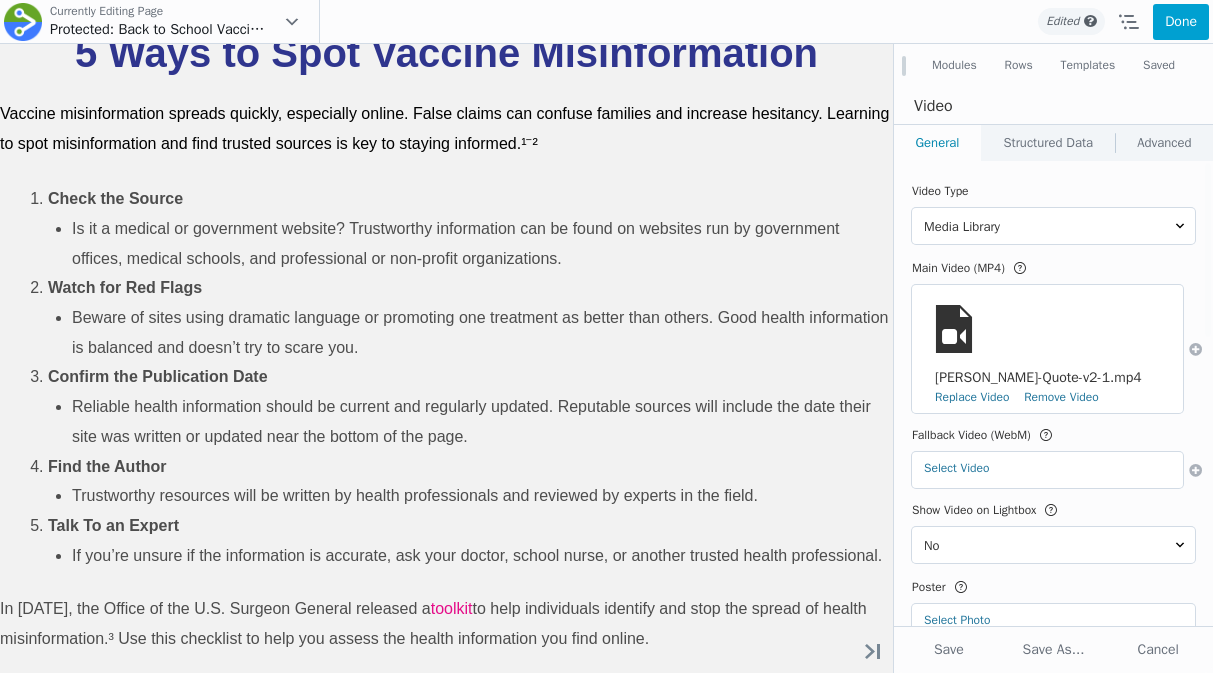 click on "Move Up
Move Down
Video Settings
Copy Video Settings
Paste Video Settings
Row
Row Settings
Move Row
Duplicate Row
Remove Row" at bounding box center [446, -178] 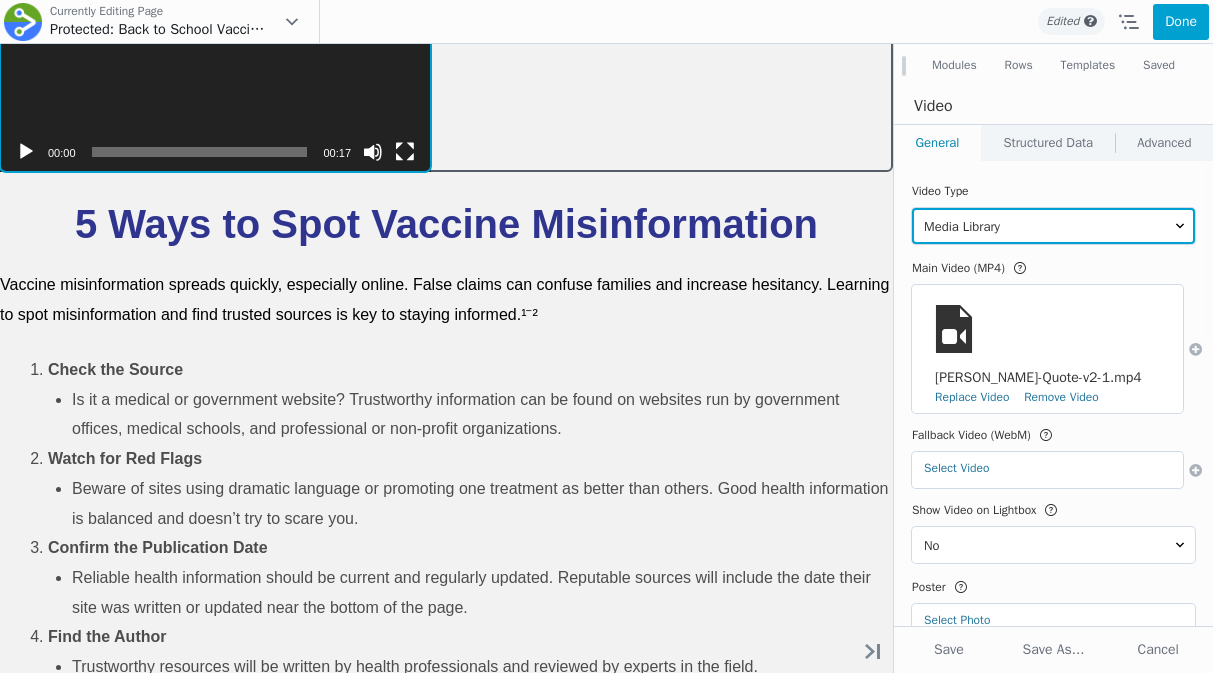 drag, startPoint x: 870, startPoint y: 624, endPoint x: 659, endPoint y: 398, distance: 309.18765 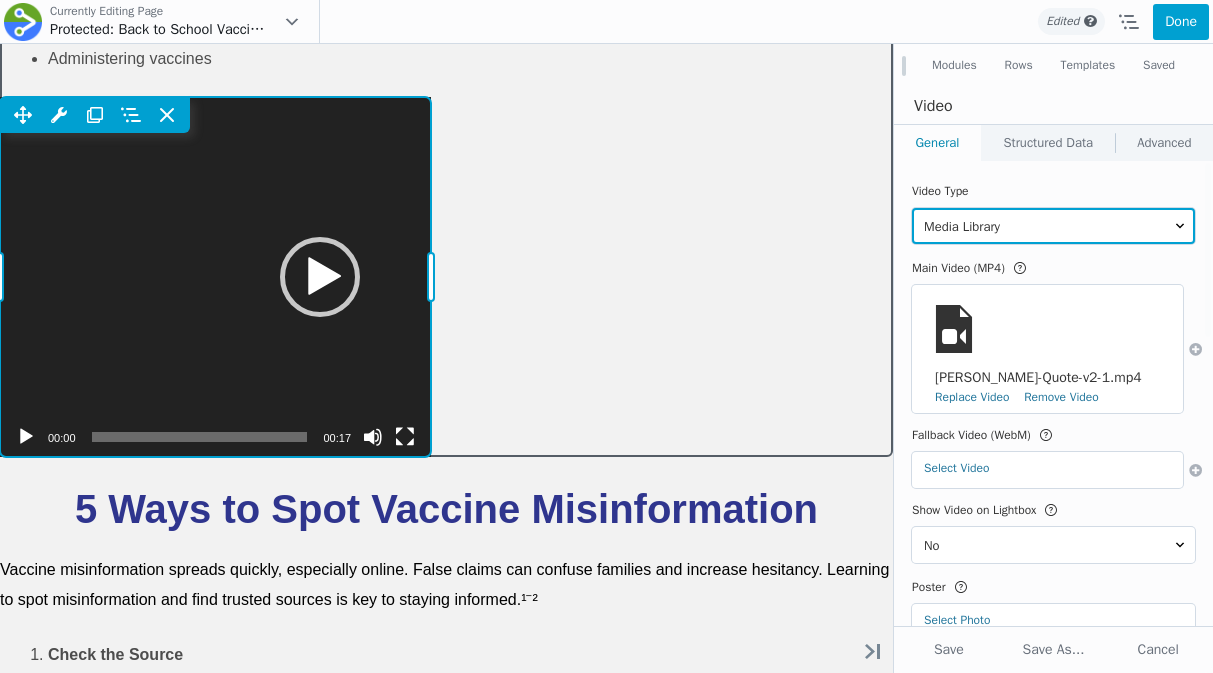 scroll, scrollTop: 3051, scrollLeft: 0, axis: vertical 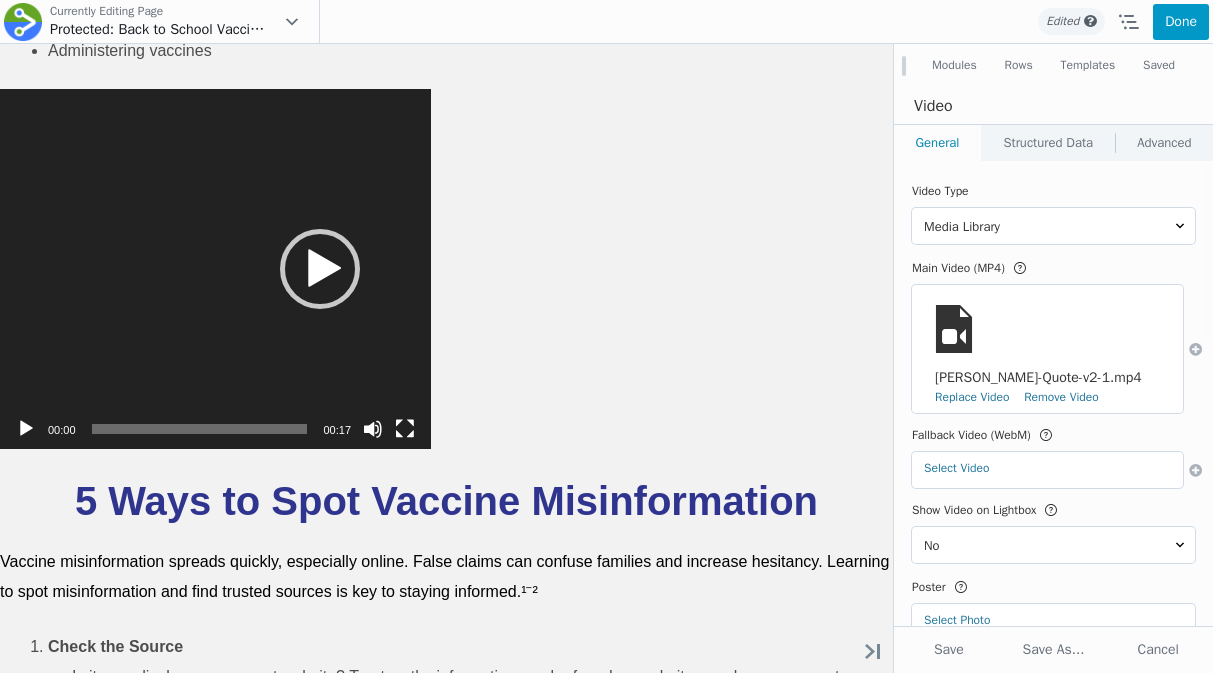 click on "Done" at bounding box center [1181, 22] 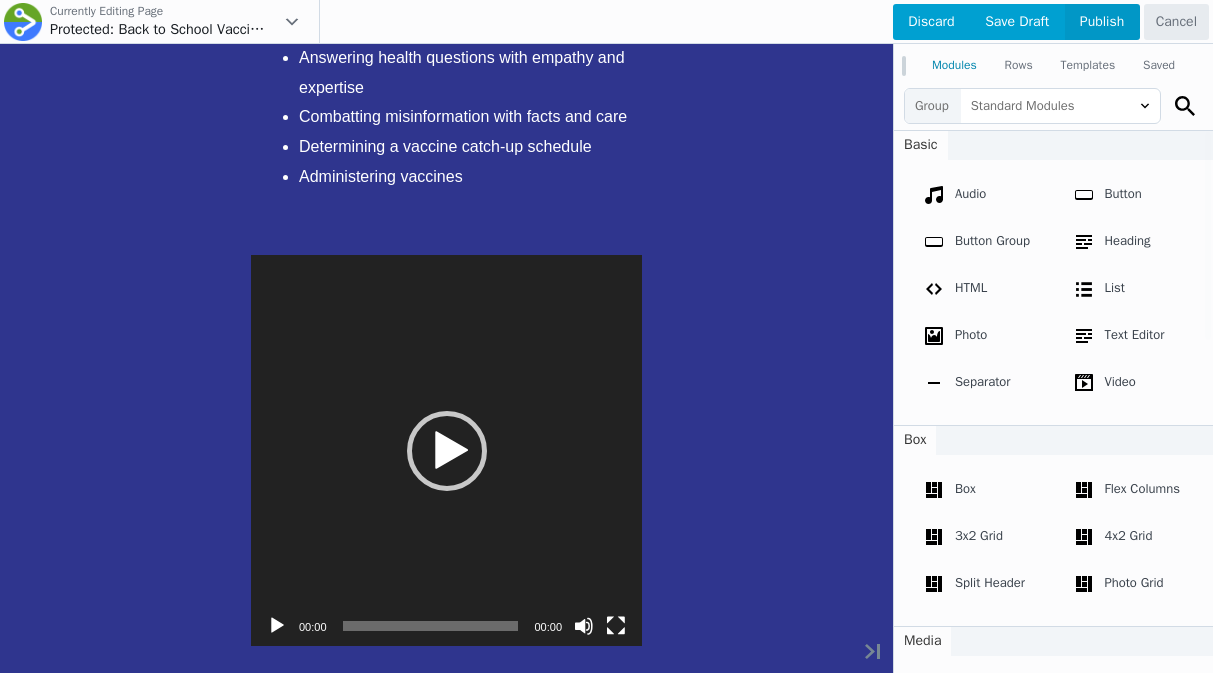 click on "Publish" at bounding box center [1102, 22] 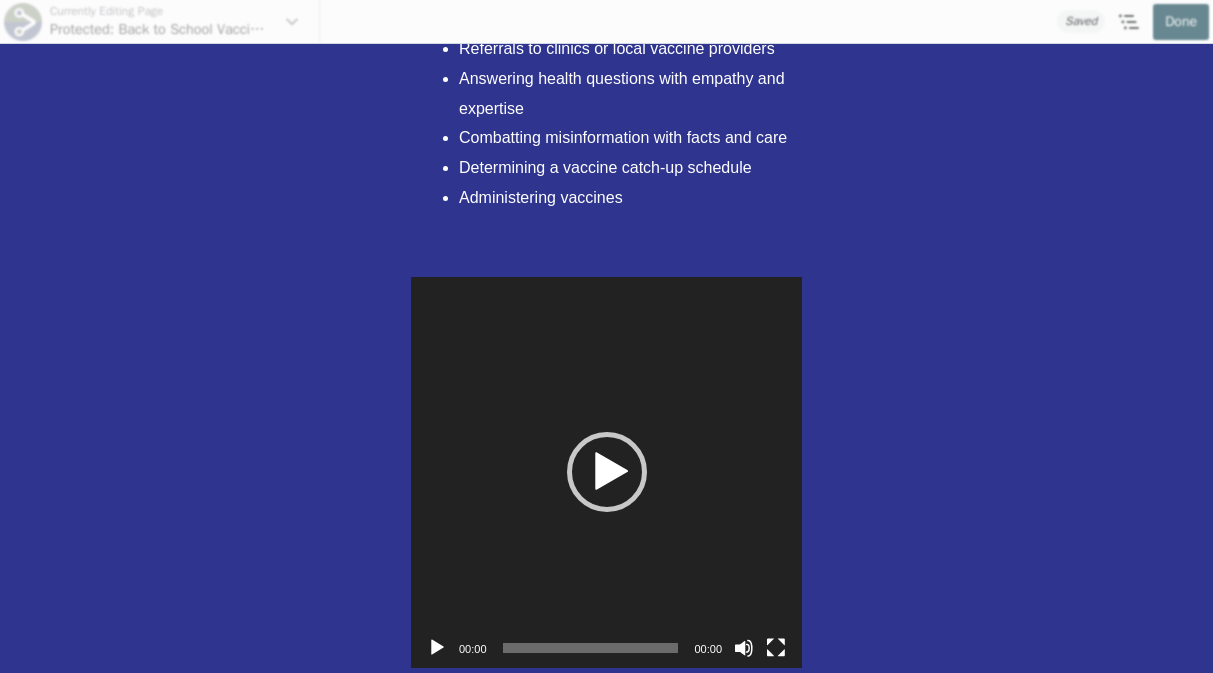 scroll, scrollTop: 3072, scrollLeft: 0, axis: vertical 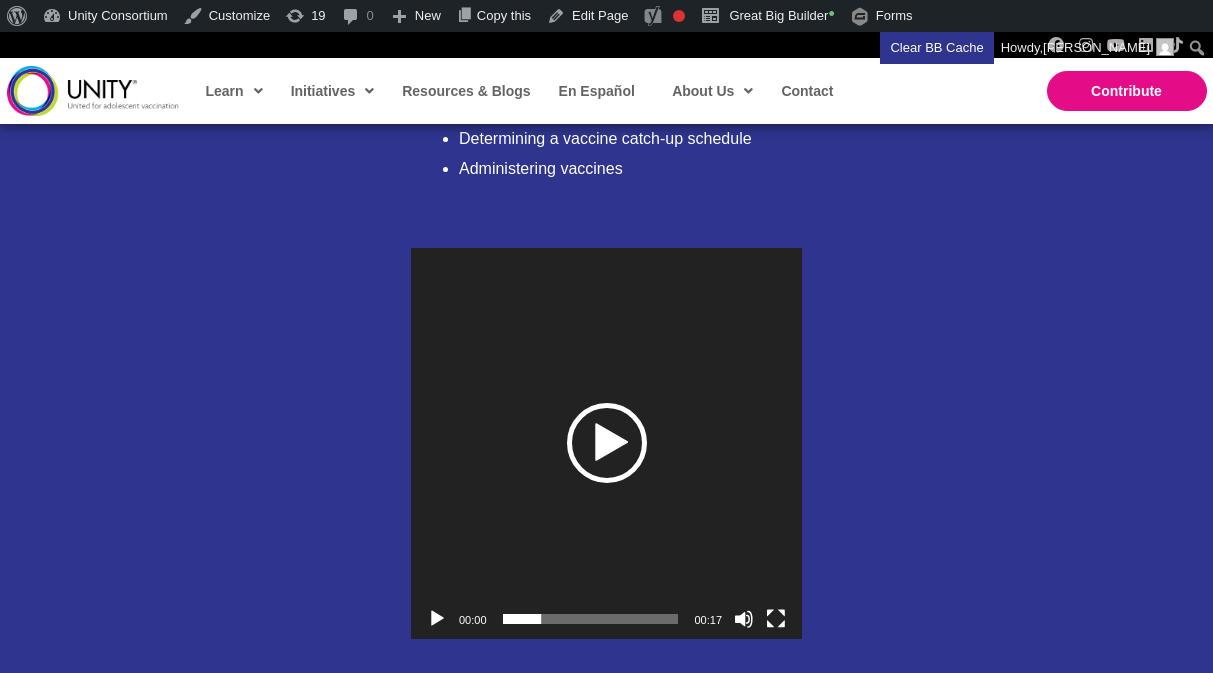 click at bounding box center [607, 443] 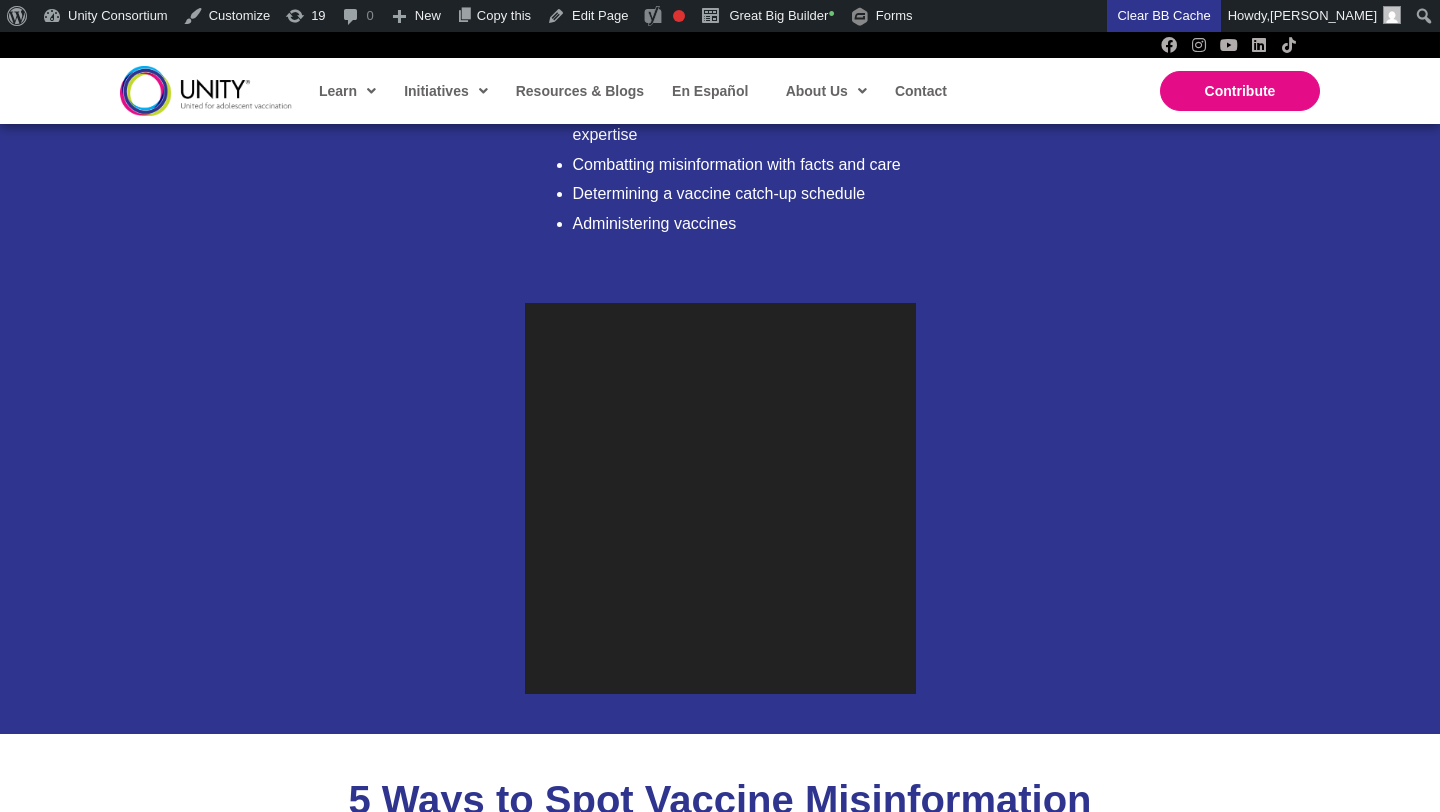 scroll, scrollTop: 3126, scrollLeft: 0, axis: vertical 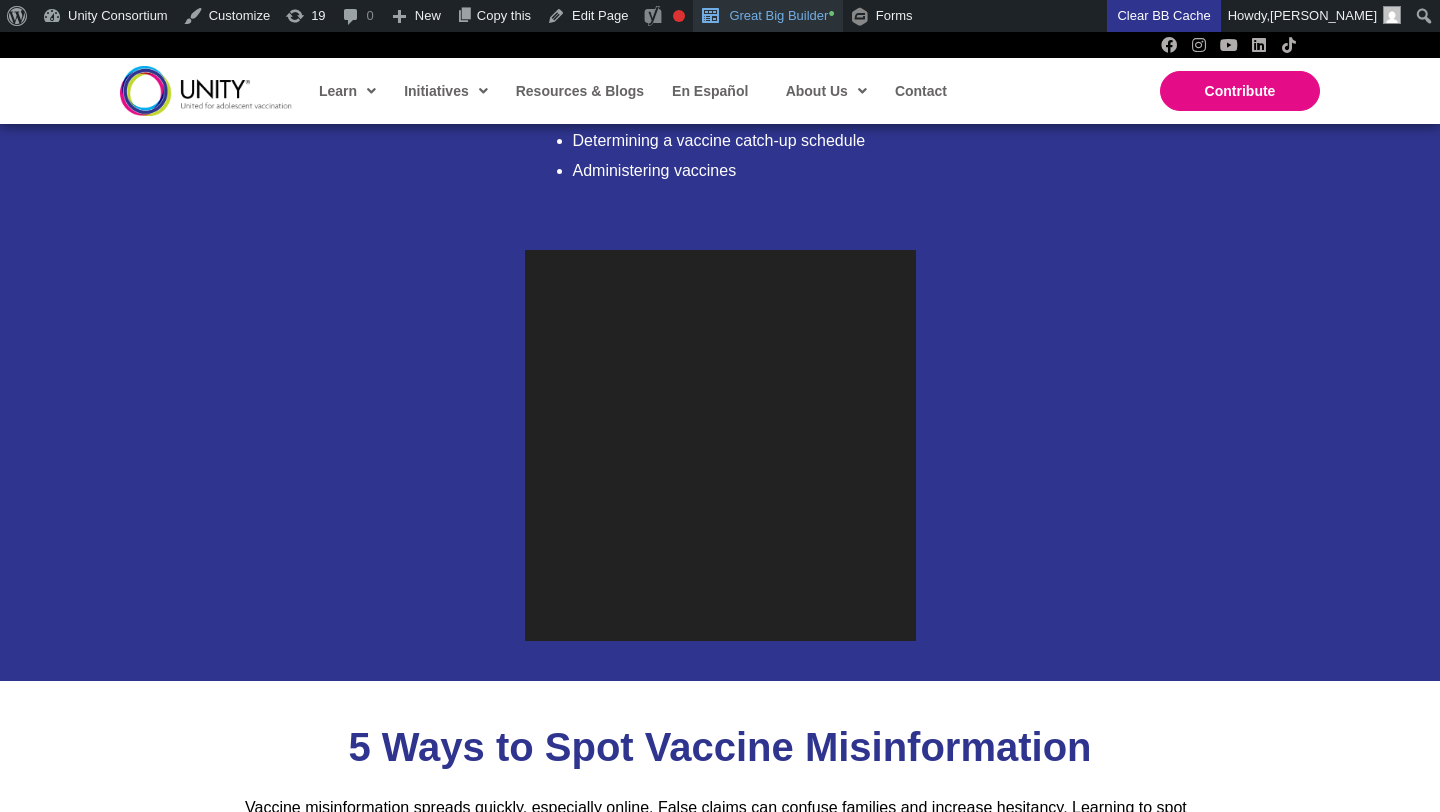 click on "Great Big Builder  •" at bounding box center (767, 16) 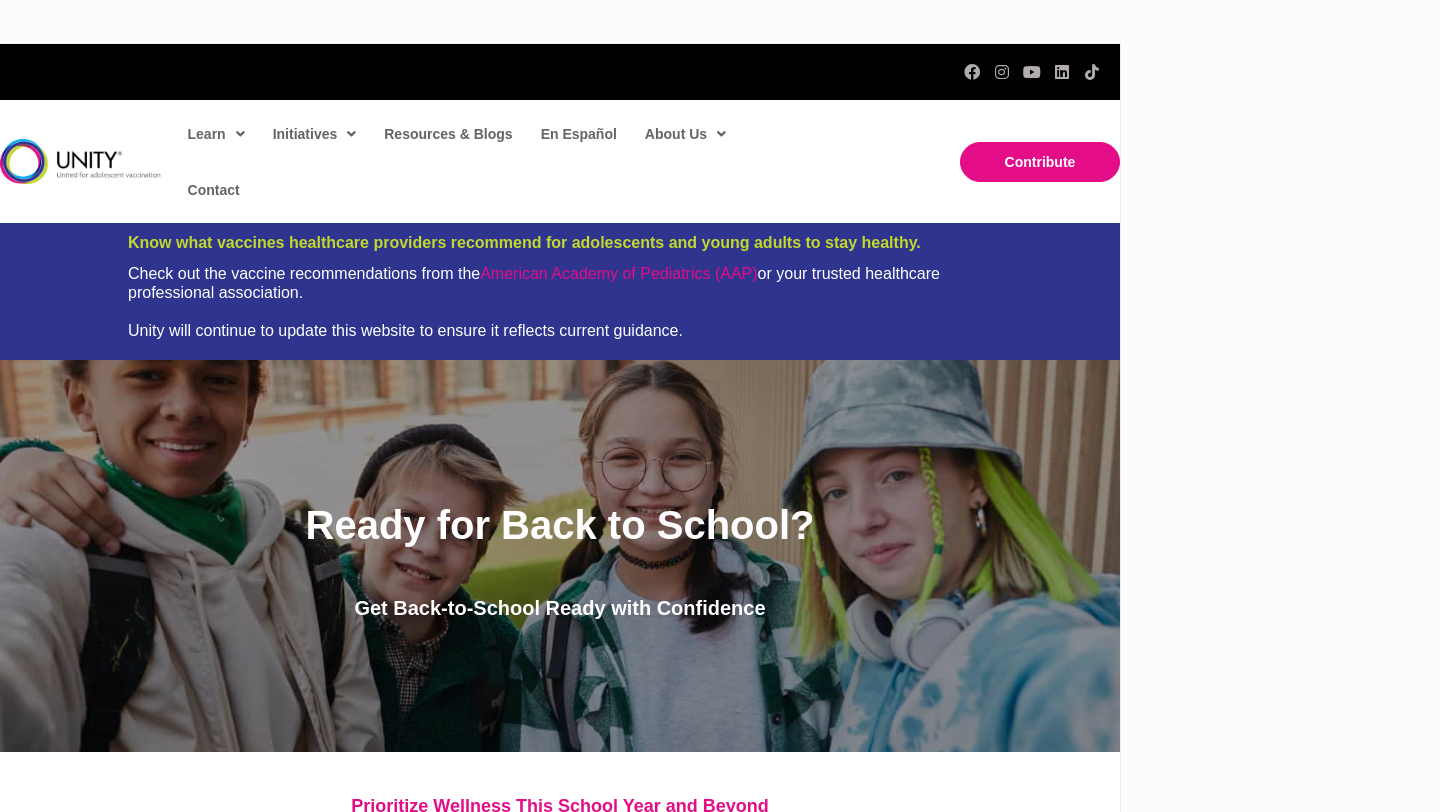 scroll, scrollTop: 0, scrollLeft: 0, axis: both 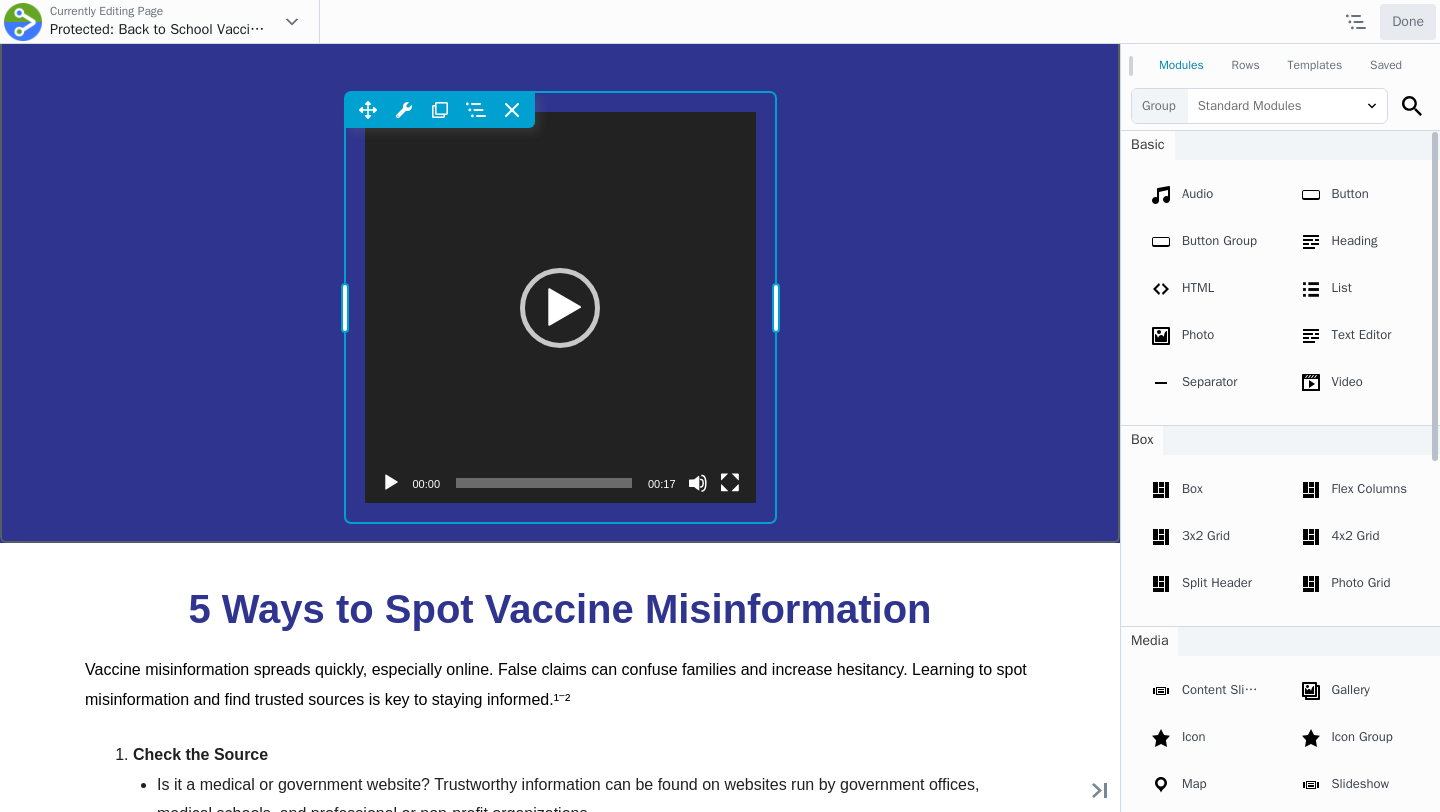 click on "Move Up
Move Down
Video Settings
Copy Video Settings
Paste Video Settings
Row
Row Settings
Move Row
Duplicate Row
Remove Row" at bounding box center (560, 307) 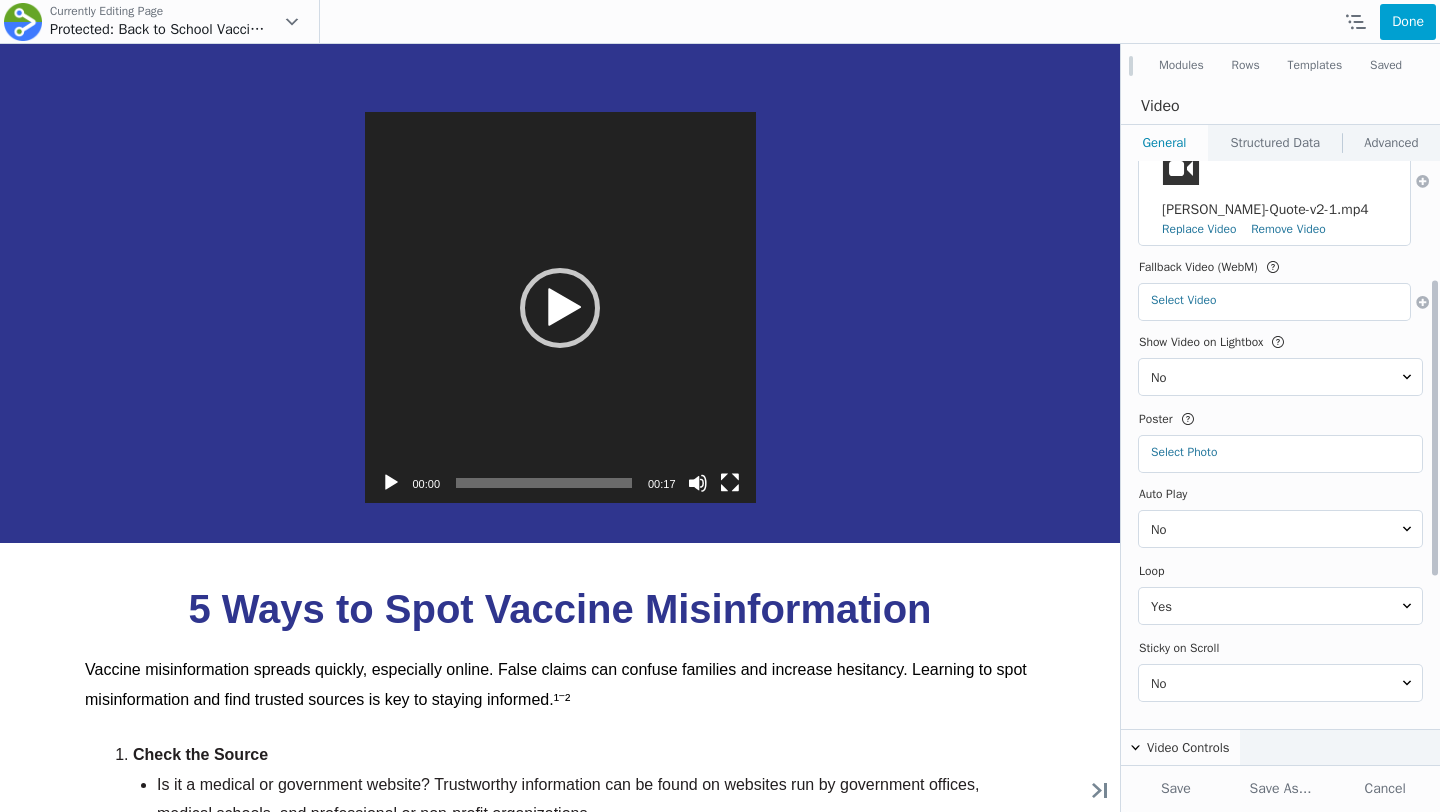 scroll, scrollTop: 241, scrollLeft: 0, axis: vertical 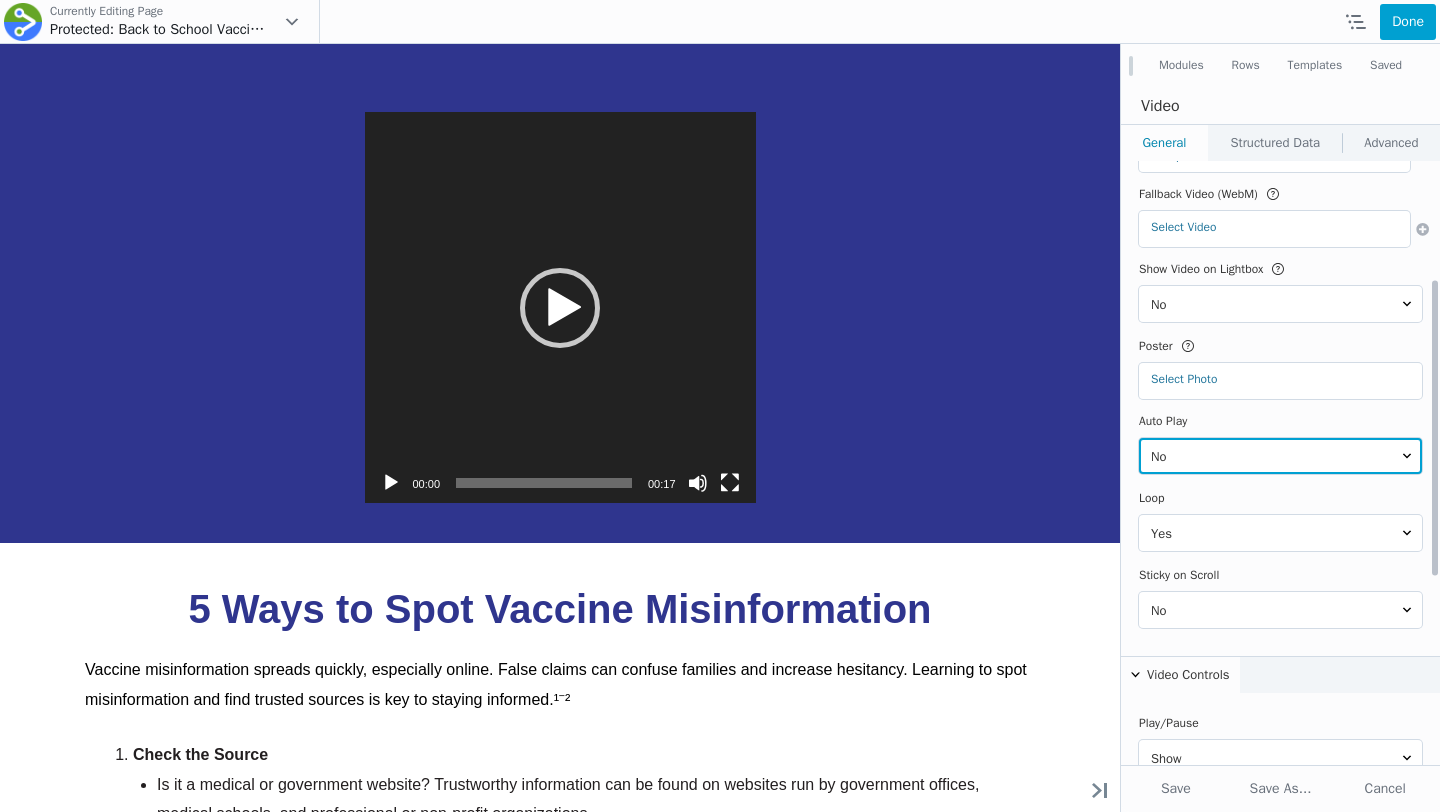 click on "No
Yes" at bounding box center [1280, 456] 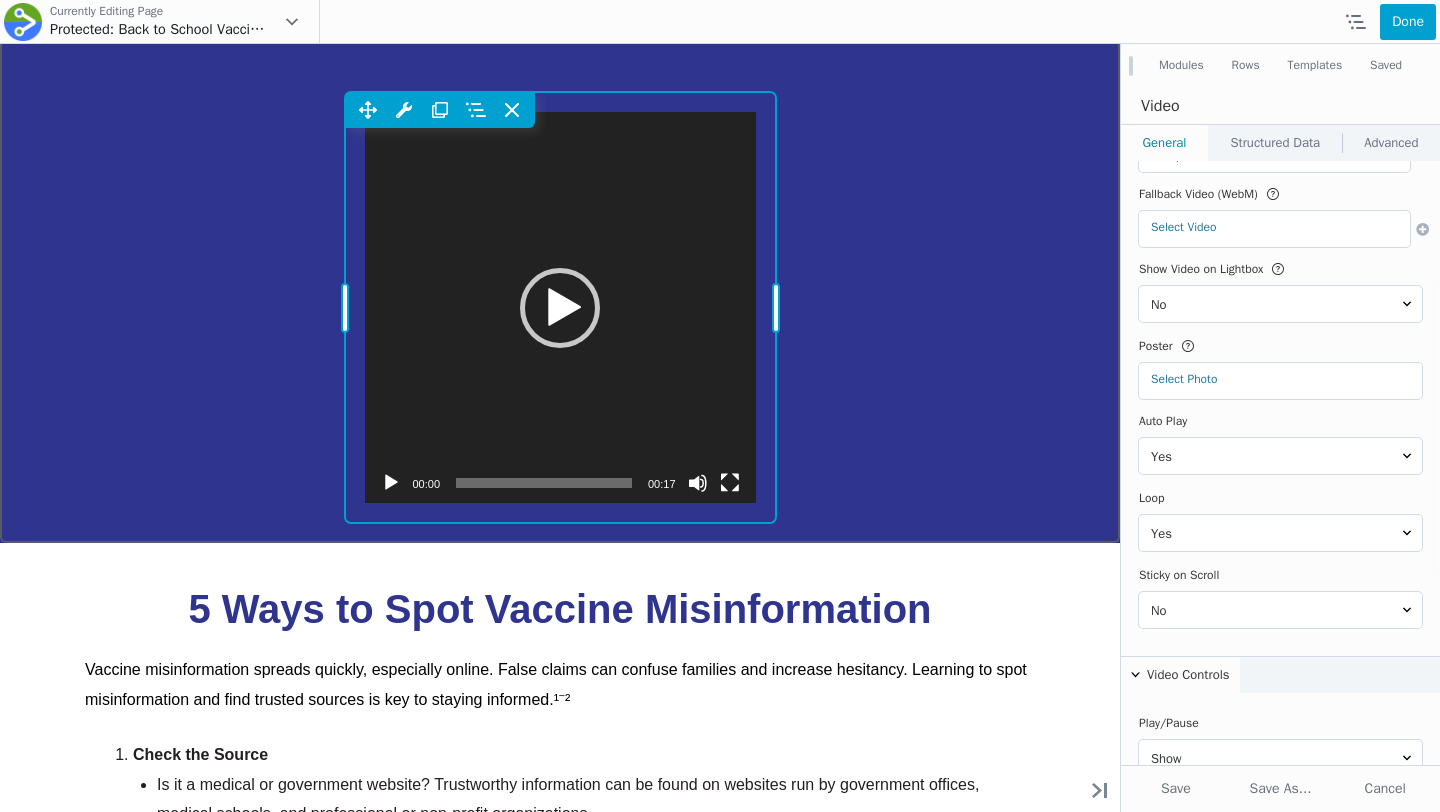 click on "Move Up
Move Down
Video Settings
Copy Video Settings
Paste Video Settings
Row
Row Settings
Move Row
Duplicate Row
Remove Row" at bounding box center [560, 307] 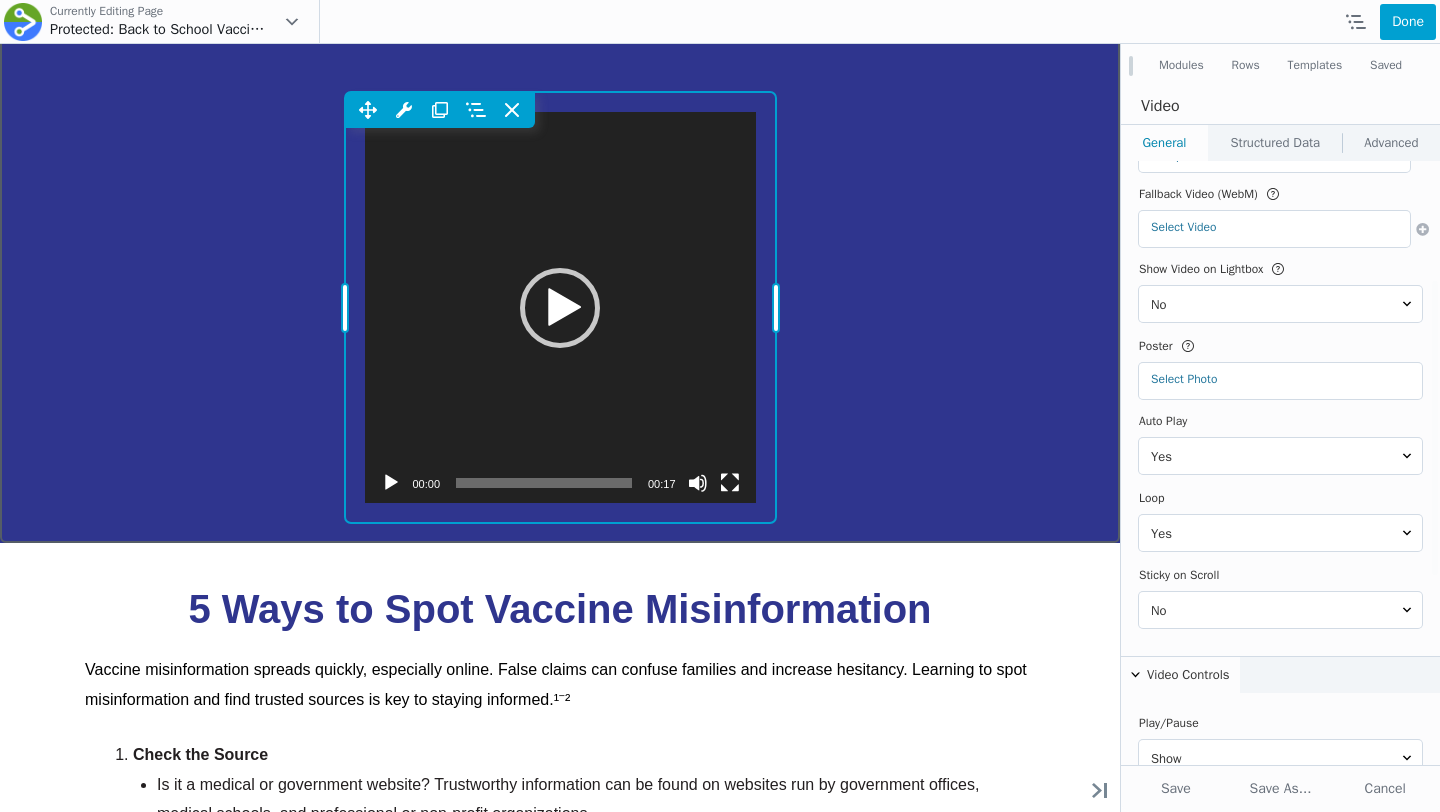 scroll, scrollTop: 0, scrollLeft: 0, axis: both 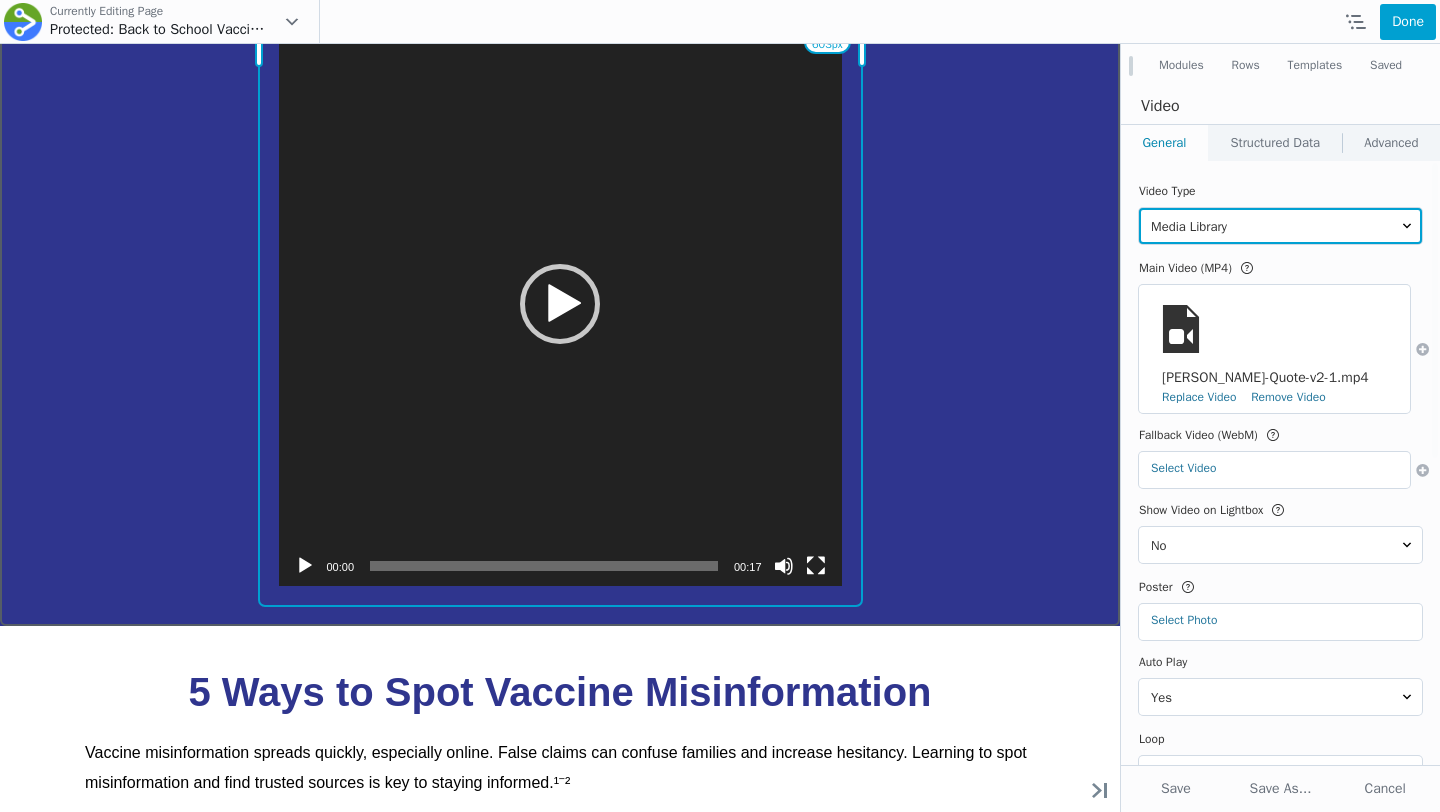 drag, startPoint x: 773, startPoint y: 491, endPoint x: 859, endPoint y: 539, distance: 98.48858 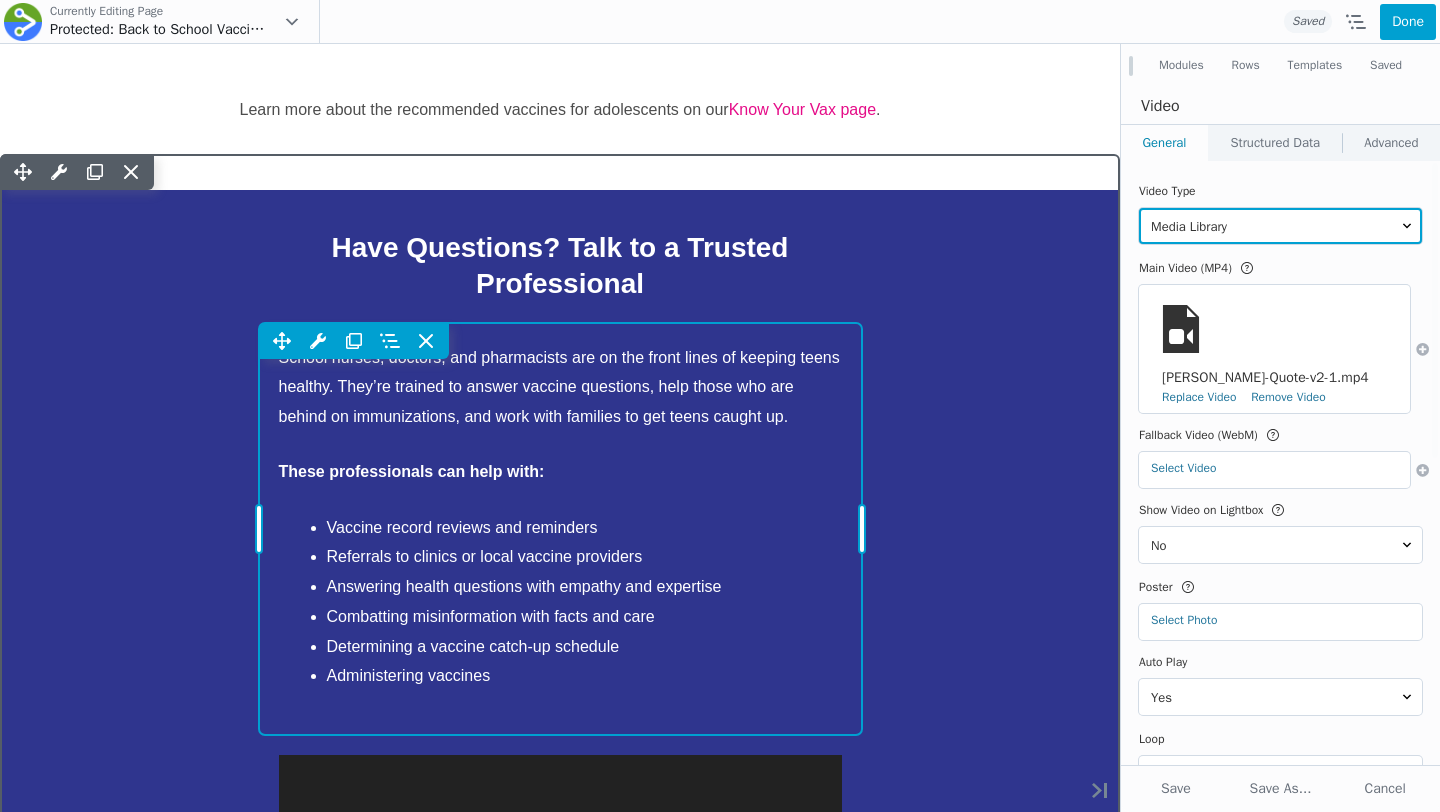 scroll, scrollTop: 2508, scrollLeft: 0, axis: vertical 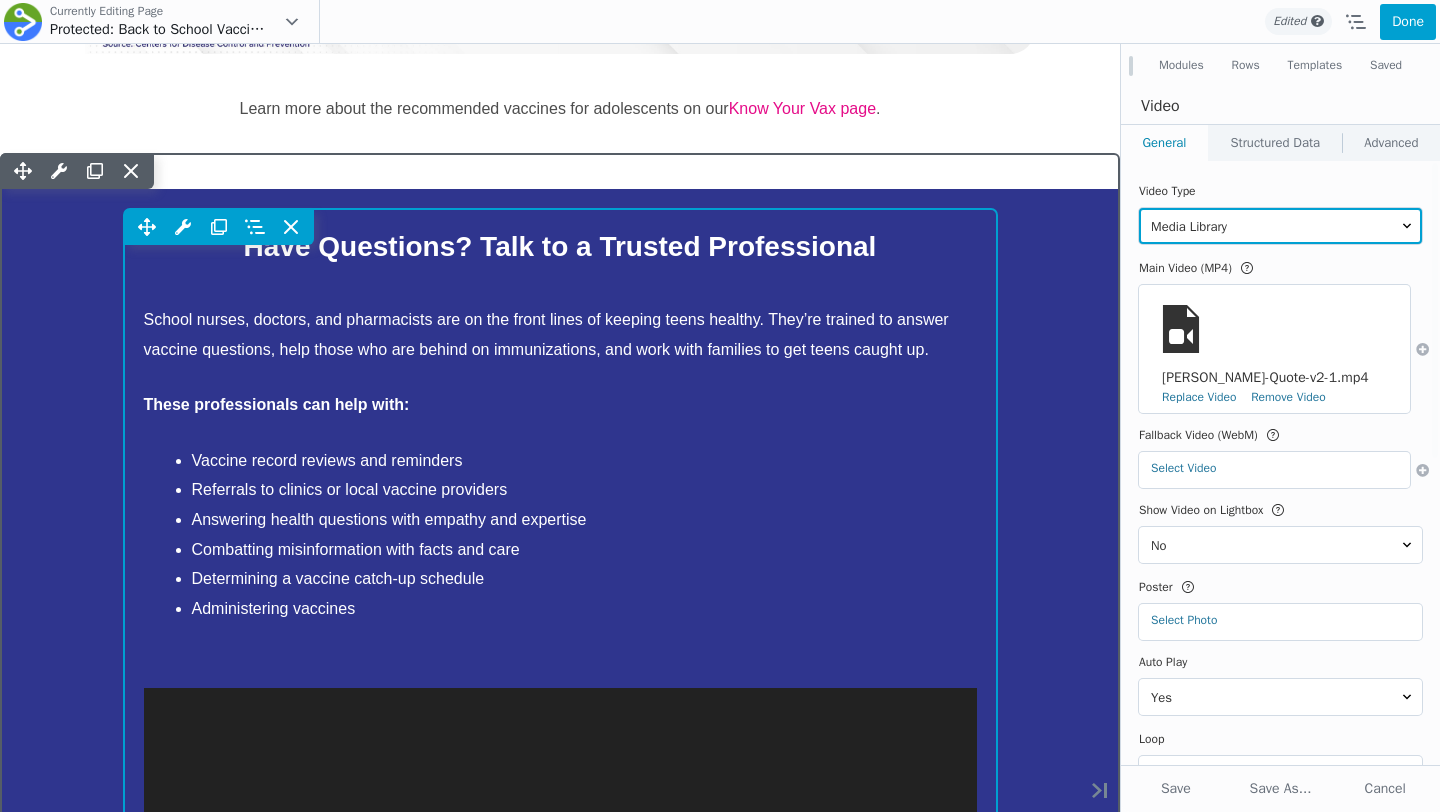 drag, startPoint x: 862, startPoint y: 238, endPoint x: 997, endPoint y: 231, distance: 135.18137 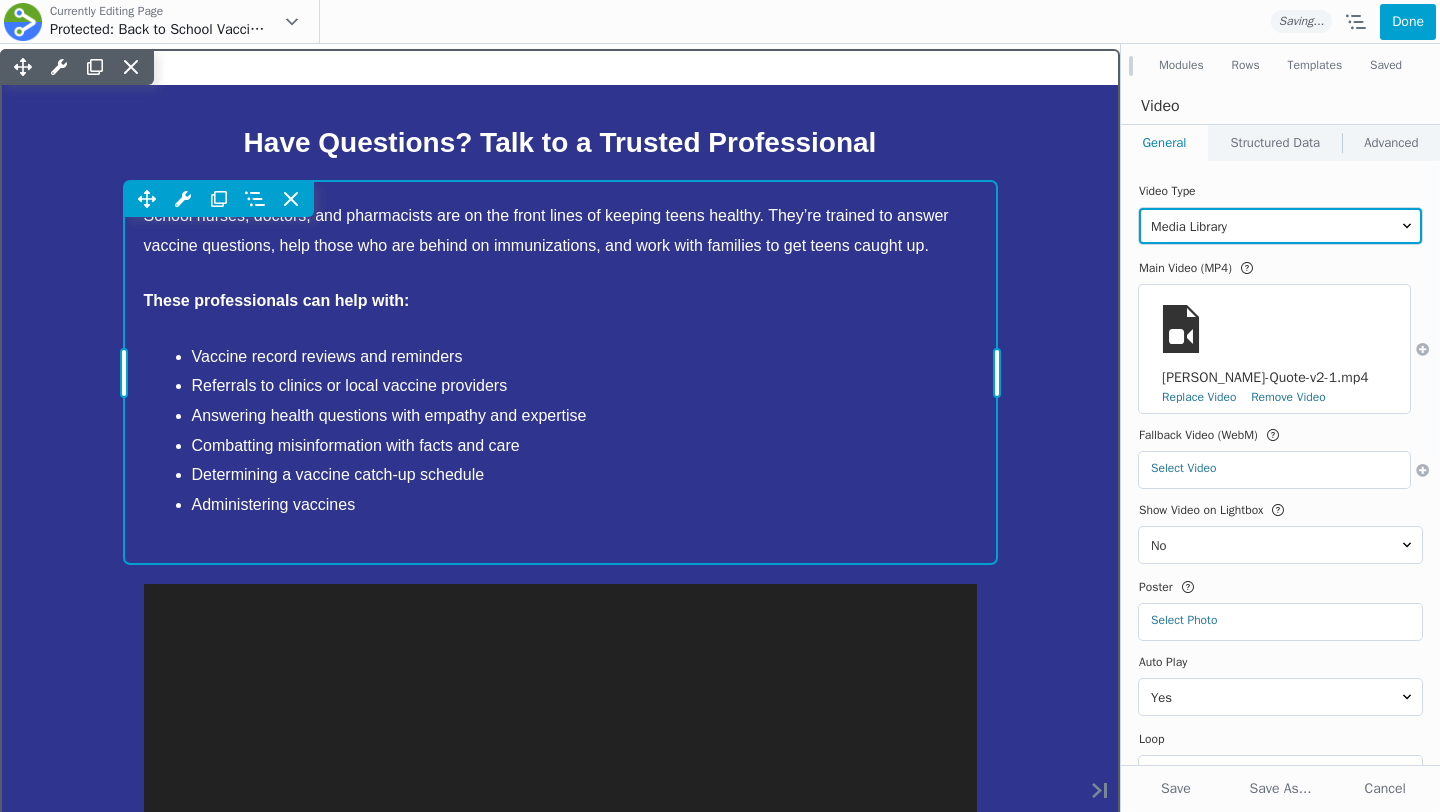scroll, scrollTop: 2820, scrollLeft: 0, axis: vertical 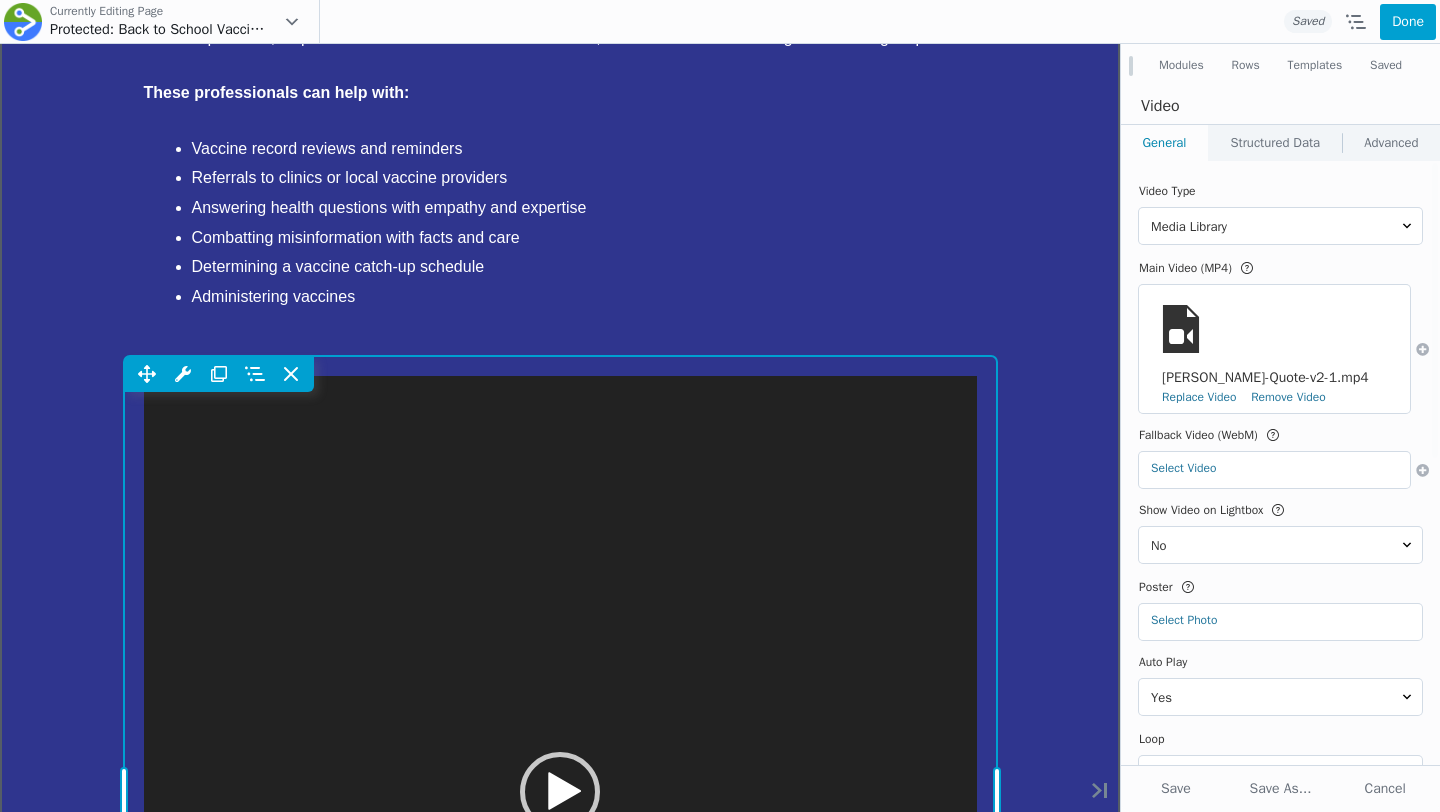 click on "Move Up
Move Down
Video Settings
Copy Video Settings
Paste Video Settings
Row
Row Settings
Move Row
Duplicate Row
Remove Row" at bounding box center [560, 792] 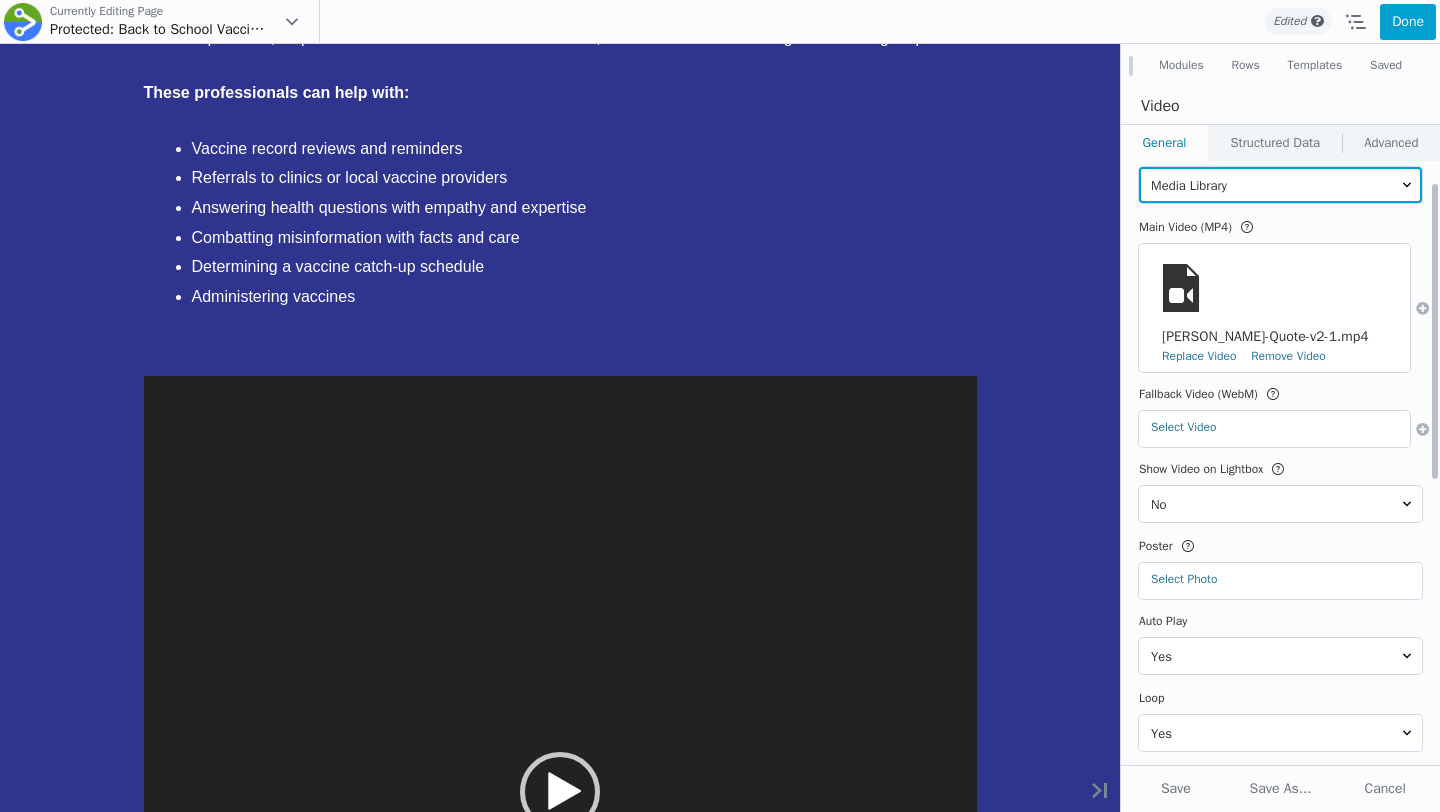 scroll, scrollTop: 43, scrollLeft: 0, axis: vertical 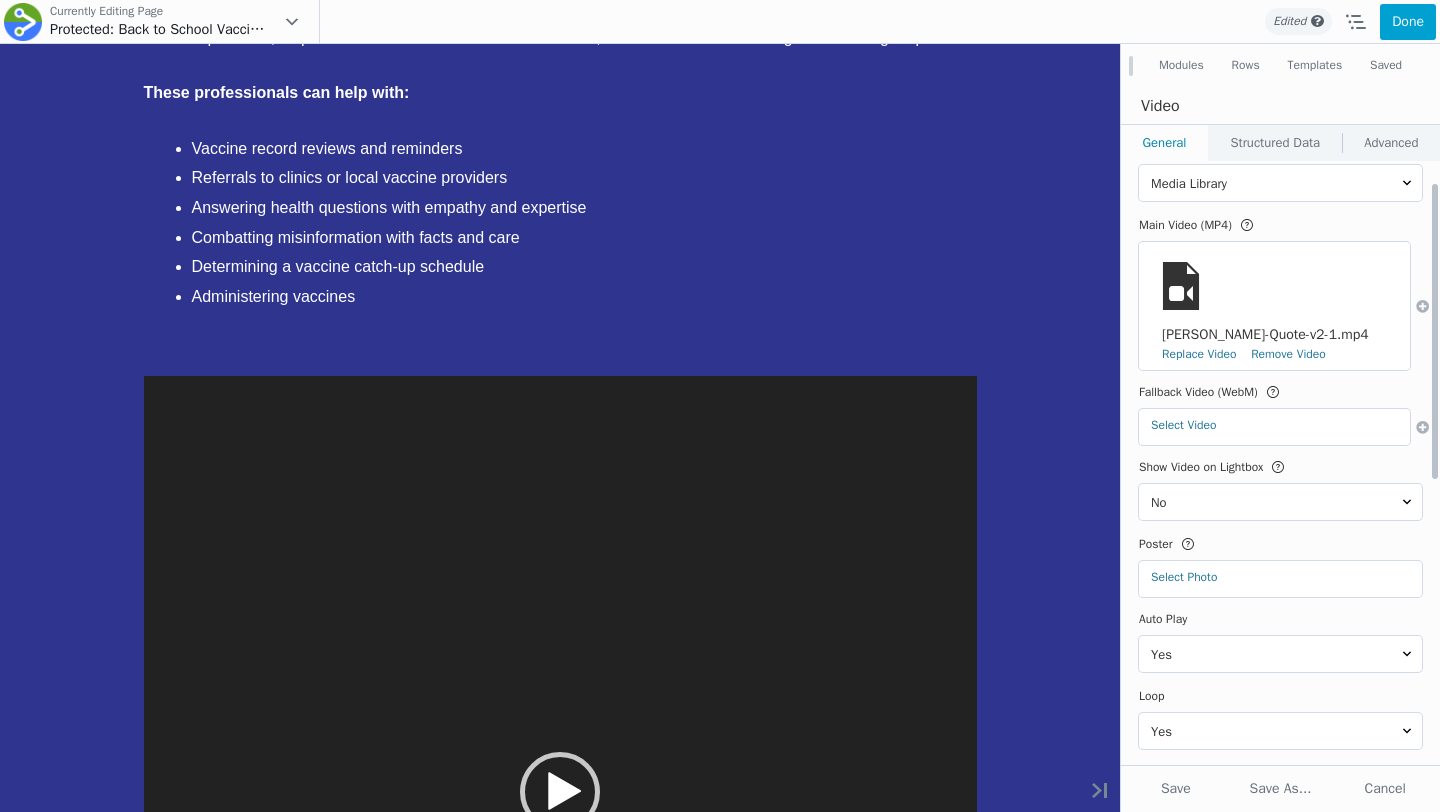 click on "Alicia-Quote-v2-1.mp4
Replace Video
Remove Video" at bounding box center [1274, 306] 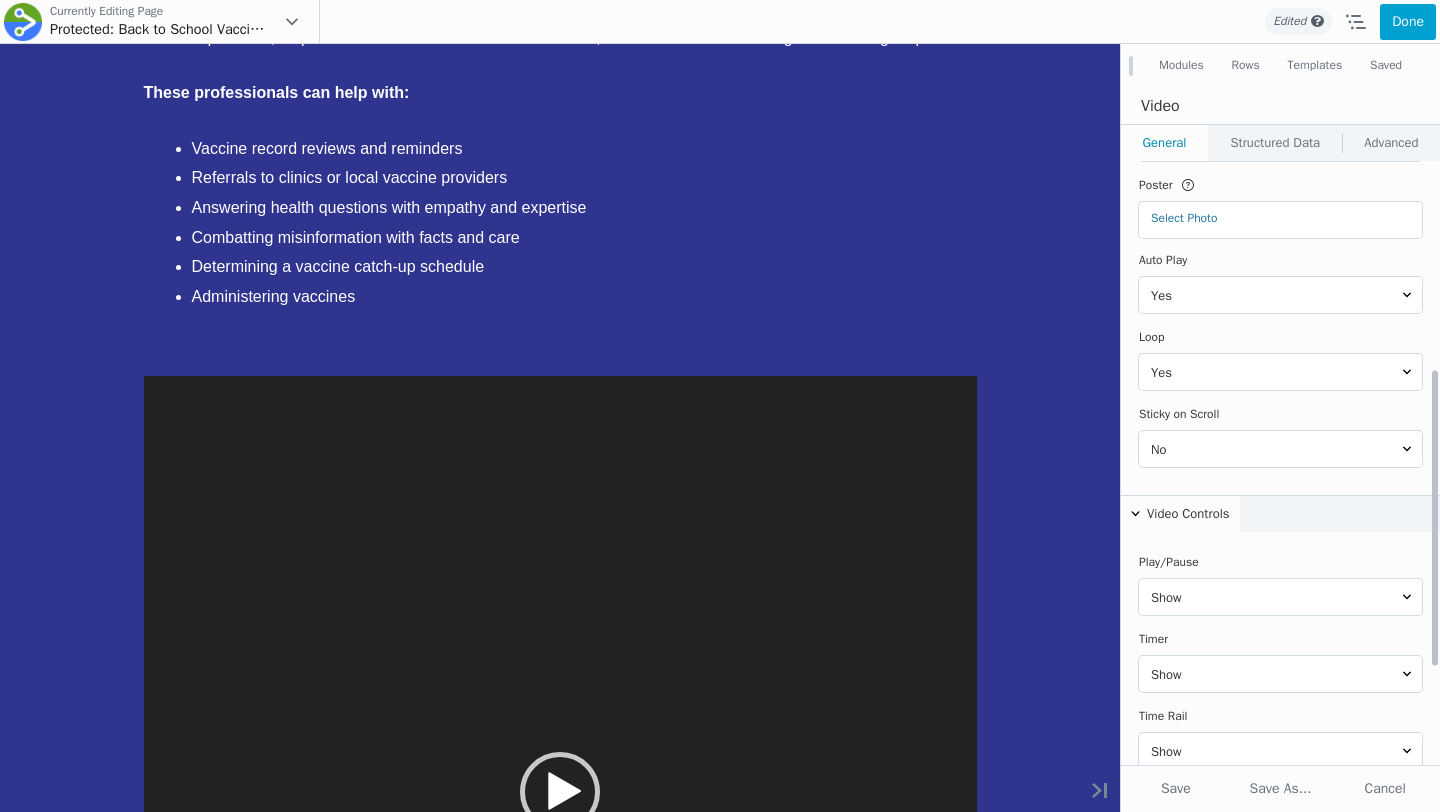 scroll, scrollTop: 625, scrollLeft: 0, axis: vertical 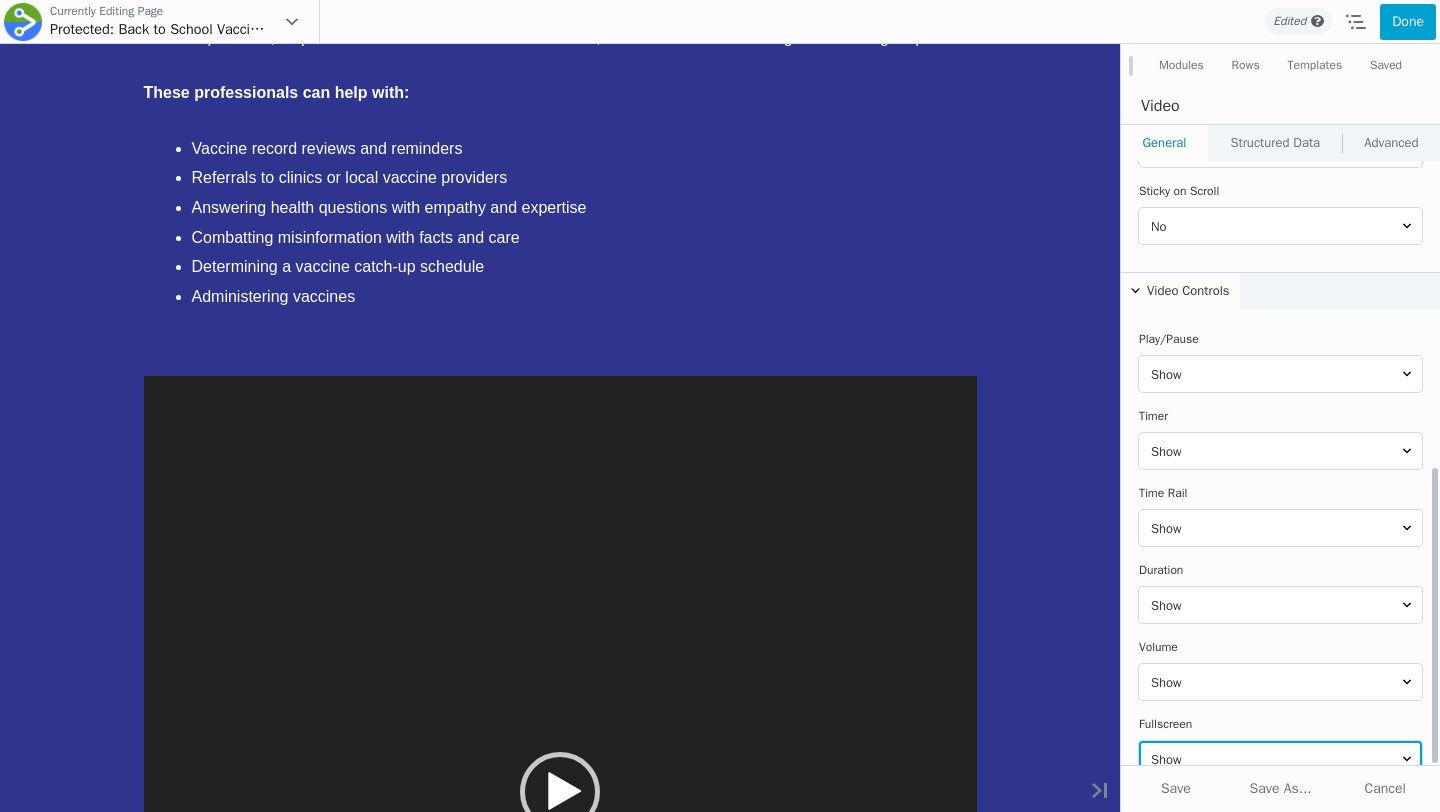 click on "Show
Hide" at bounding box center [1280, 759] 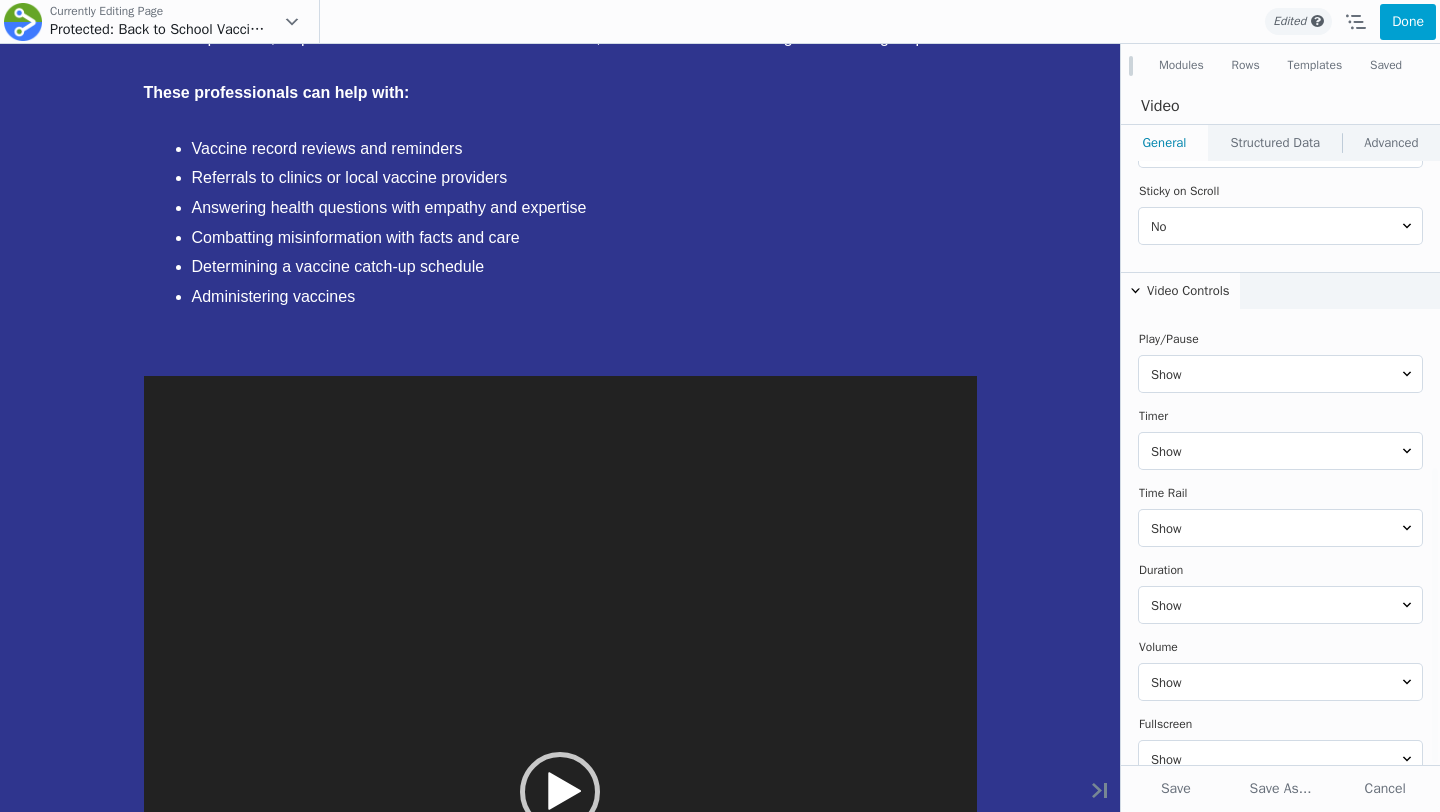 click on "Structured Data" at bounding box center (1275, 143) 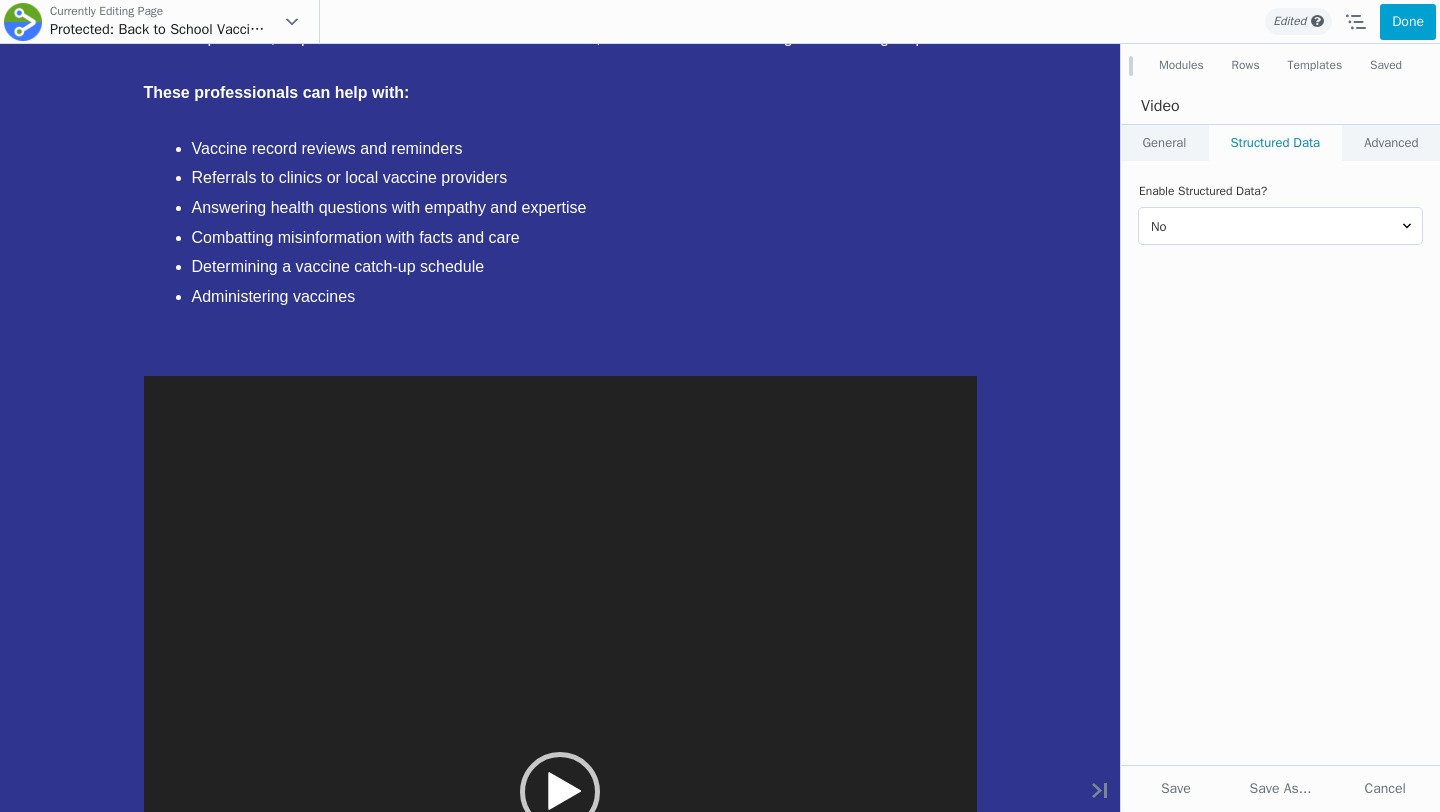 click on "Advanced" at bounding box center [1391, 143] 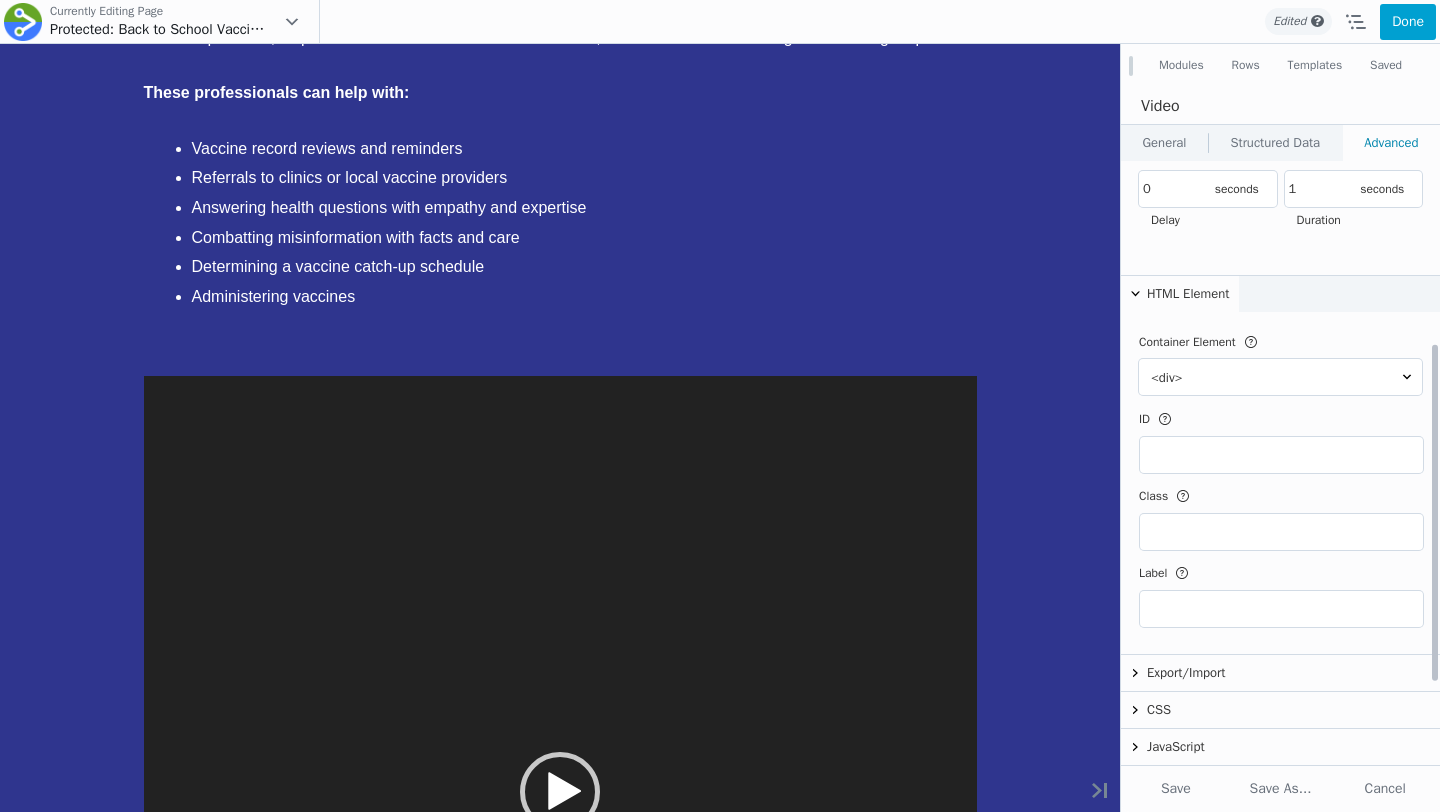 scroll, scrollTop: 0, scrollLeft: 0, axis: both 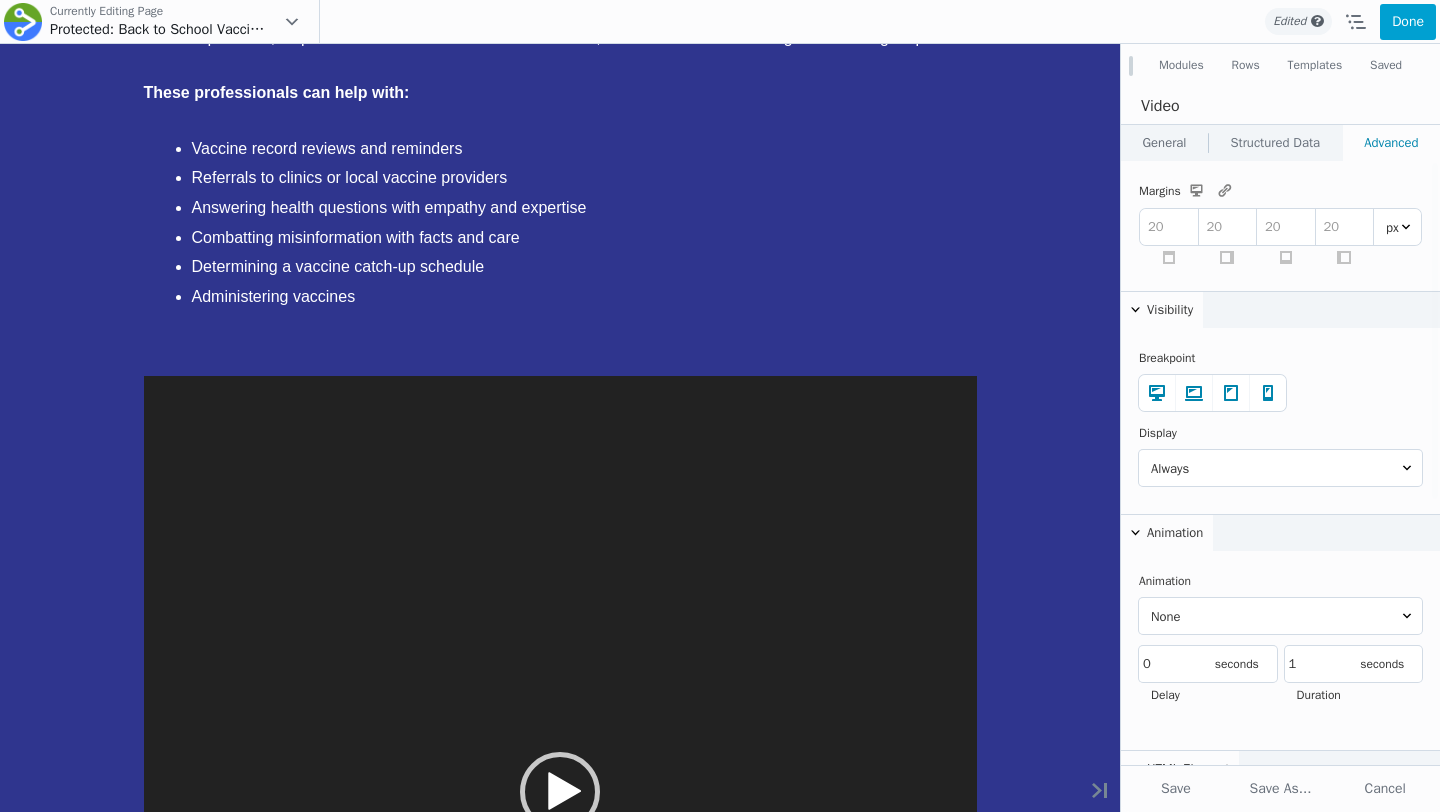 click on "General" at bounding box center (1164, 143) 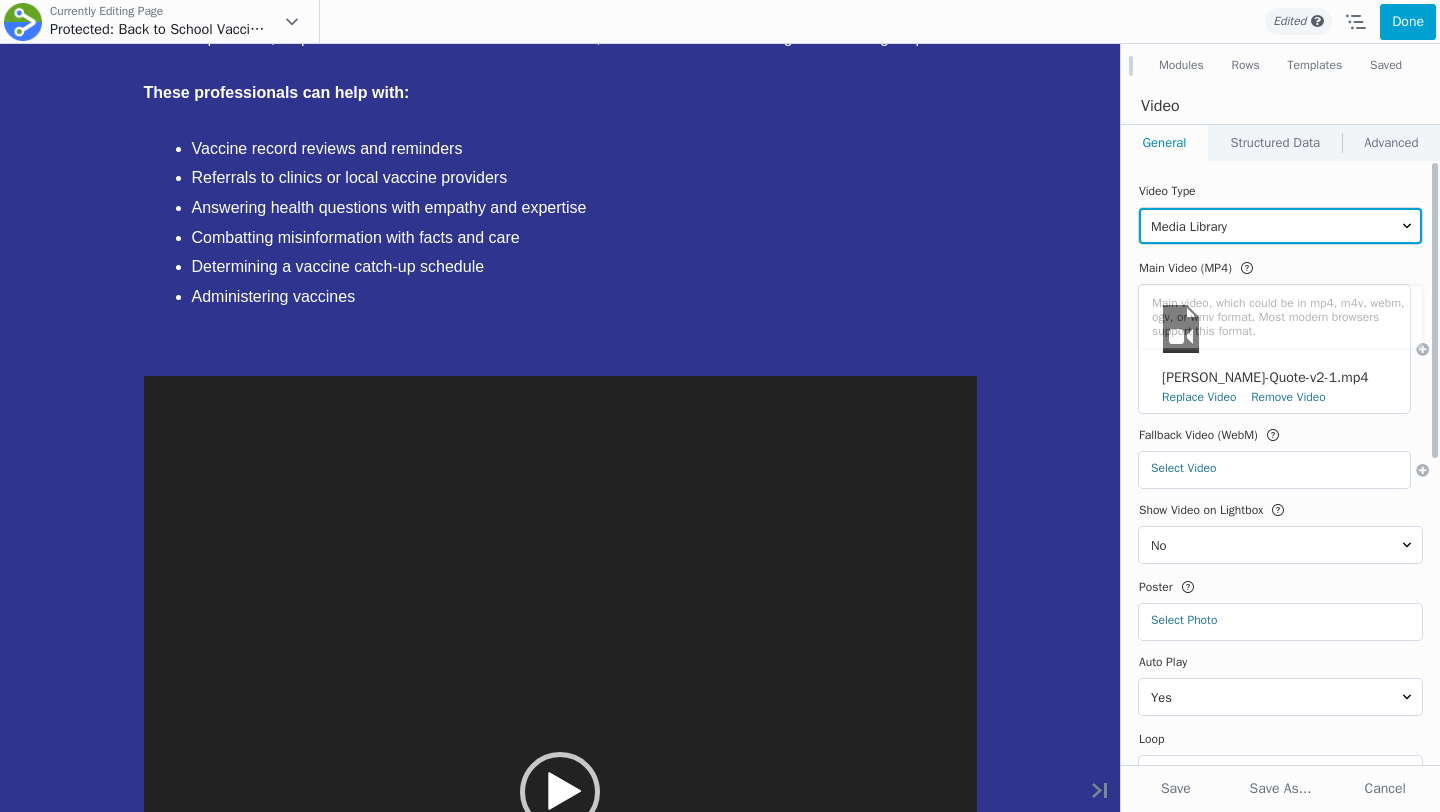 click on "Media Library
Embed" at bounding box center [1280, 226] 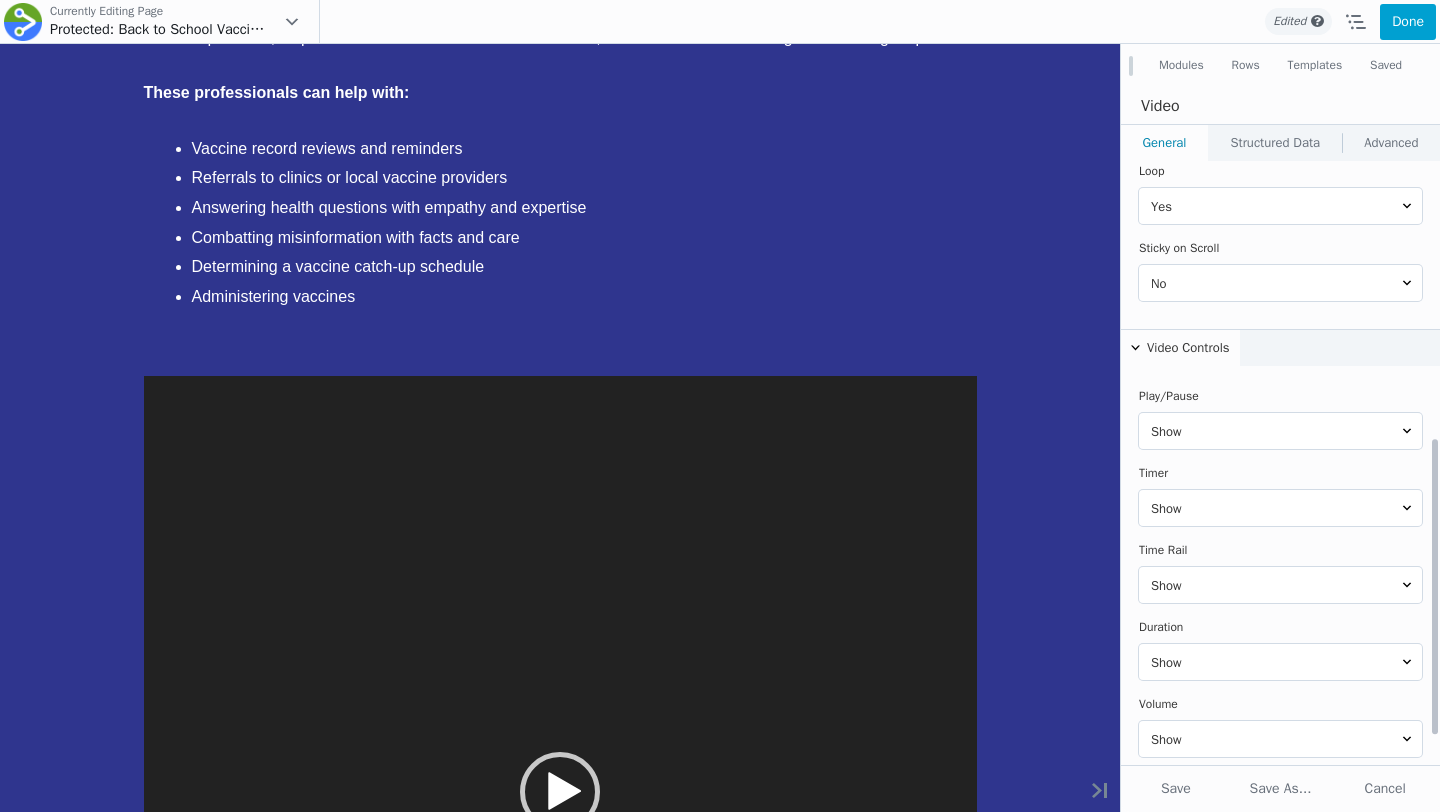 scroll, scrollTop: 566, scrollLeft: 0, axis: vertical 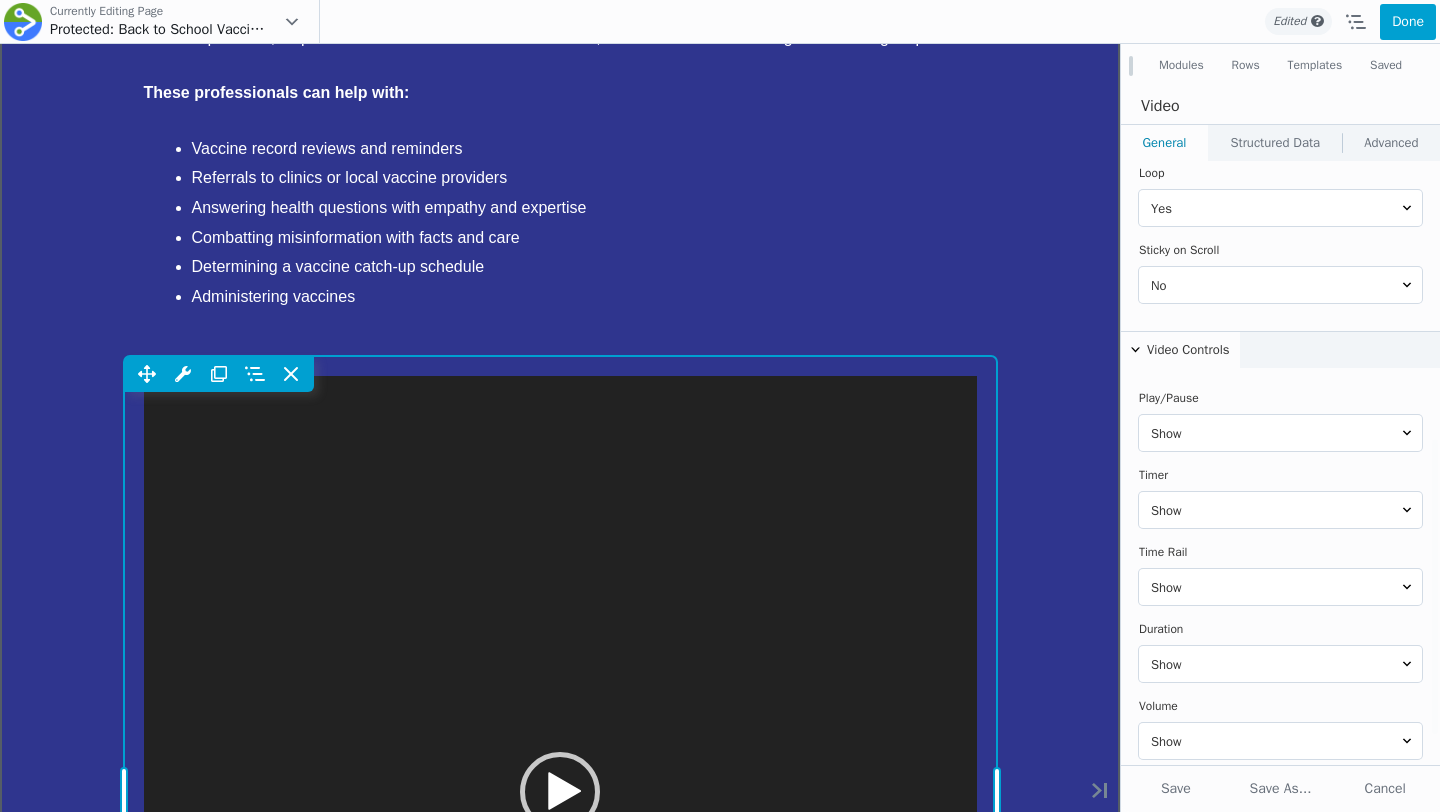 click on "Move Up
Move Down
Video Settings
Copy Video Settings
Paste Video Settings
Row
Row Settings
Move Row
Duplicate Row
Remove Row" at bounding box center (560, 792) 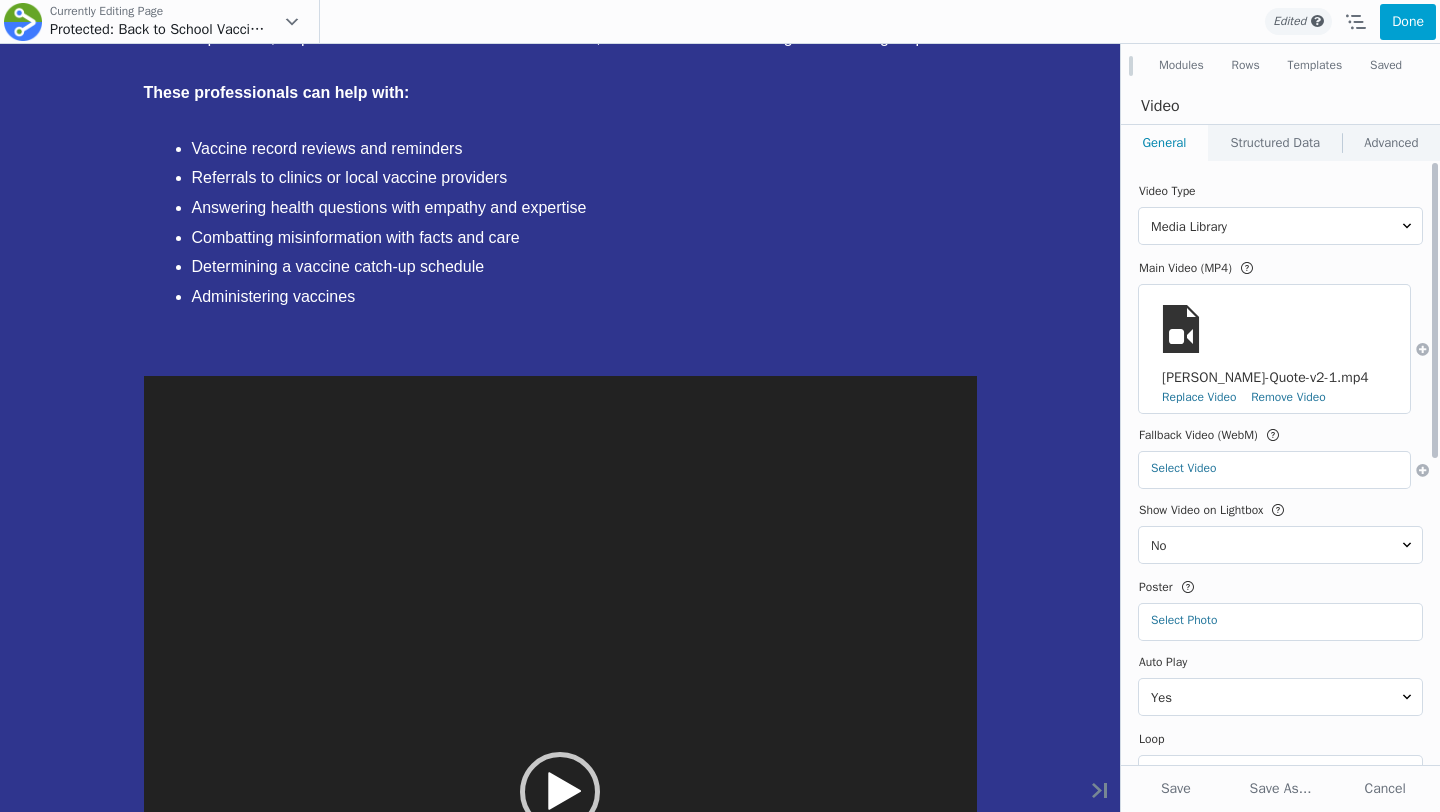 click on "Select Video
Alicia-Quote-v2-1.mp4
Replace Video
Remove Video" at bounding box center (1274, 349) 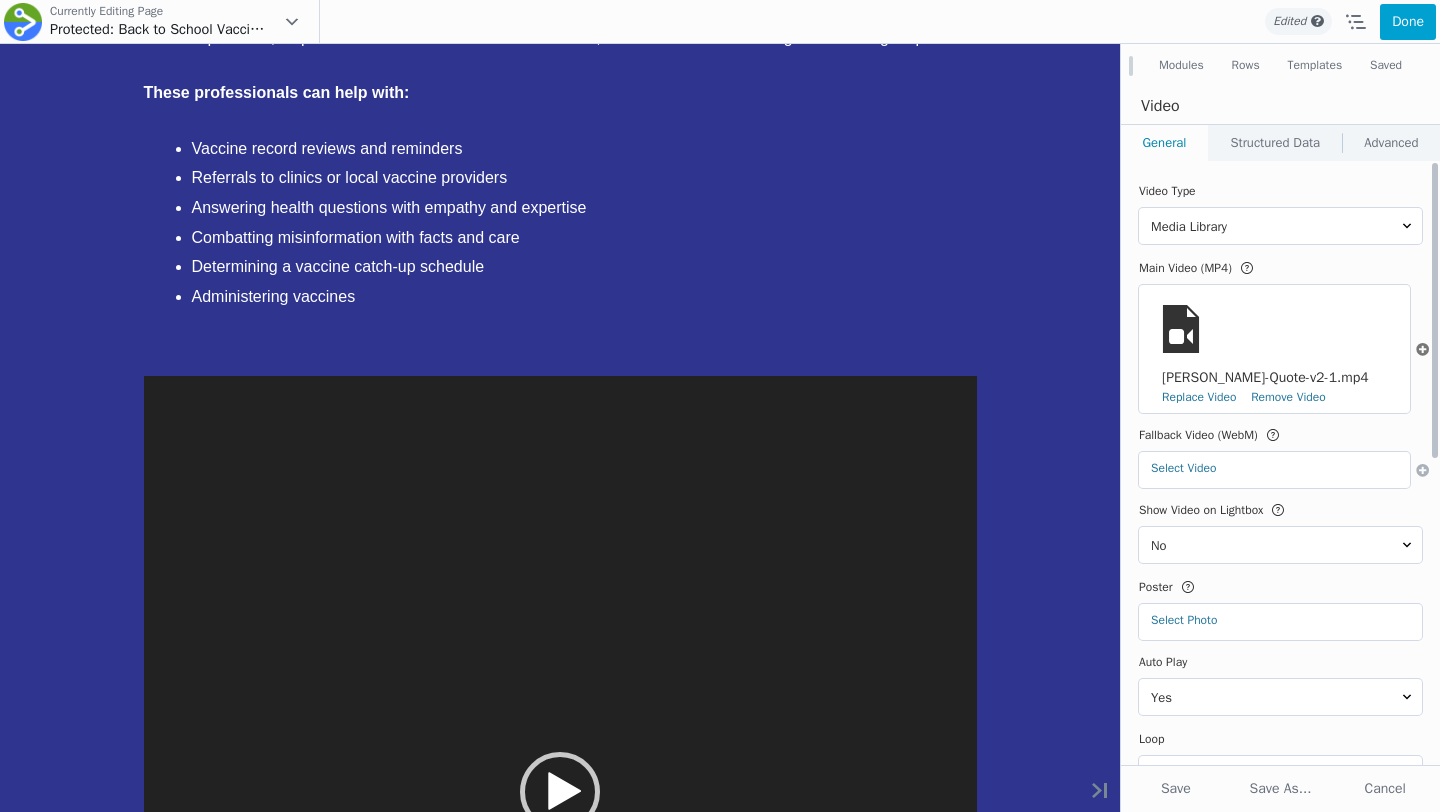 click at bounding box center (1422, 349) 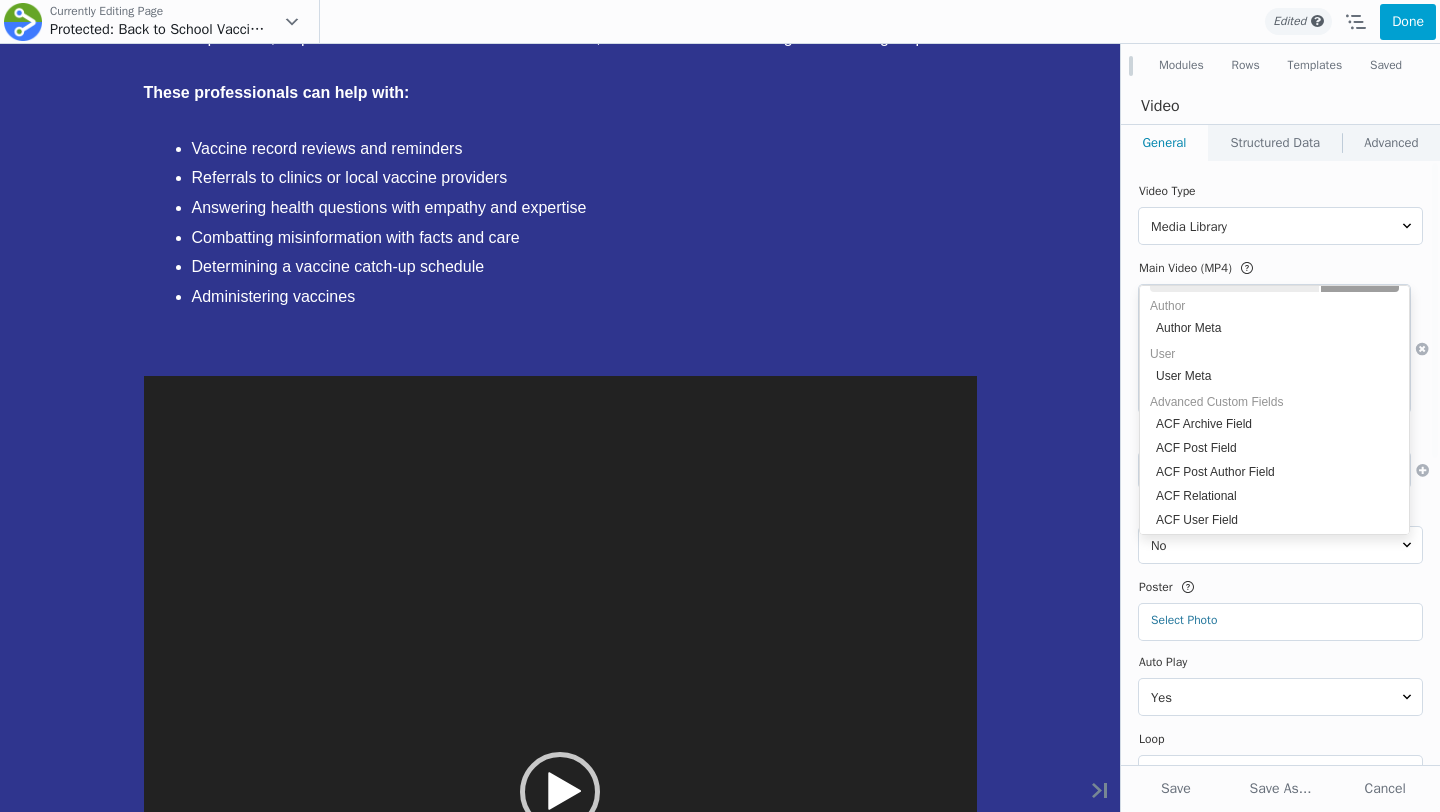 scroll, scrollTop: 161, scrollLeft: 0, axis: vertical 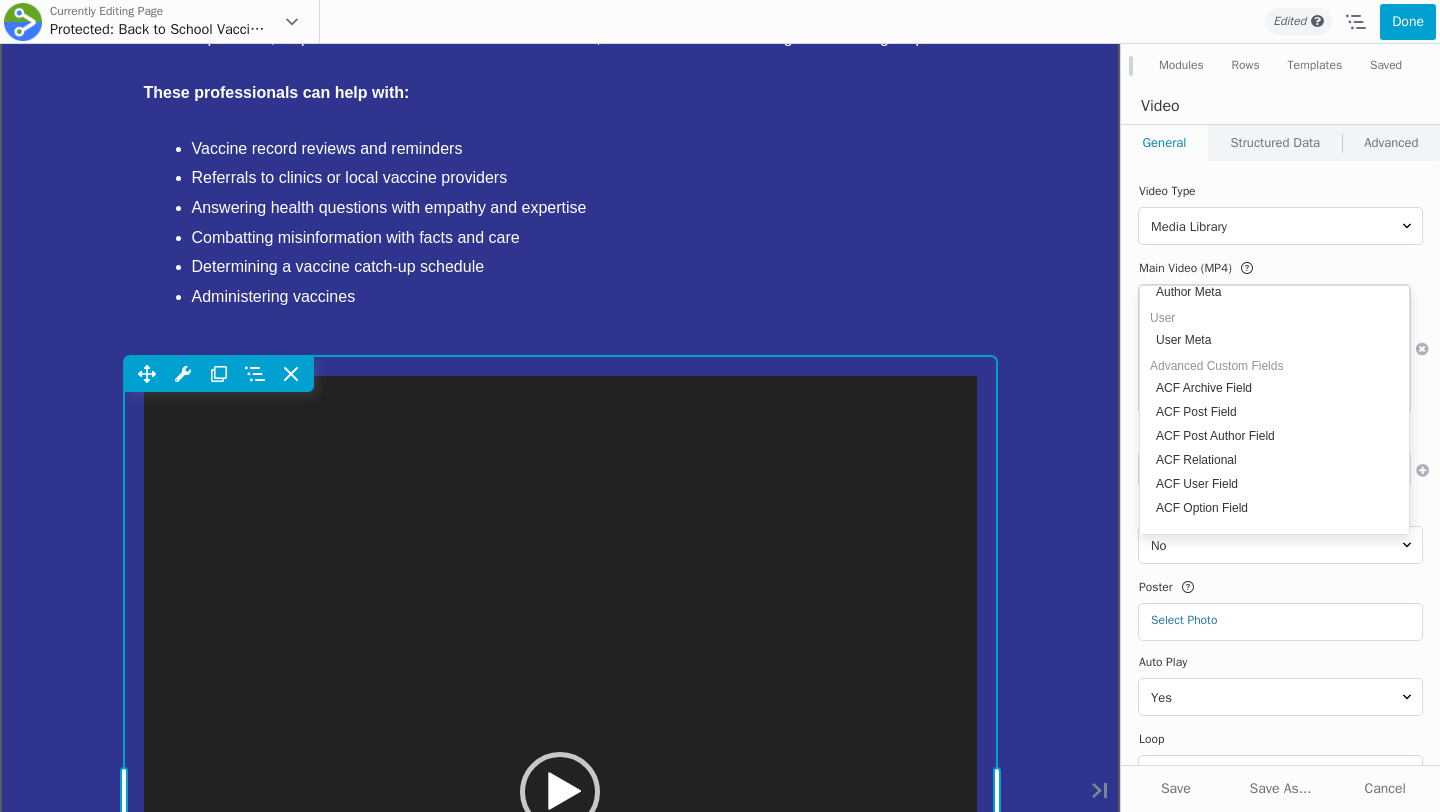 click on "Move Up
Move Down
Video Settings
Copy Video Settings
Paste Video Settings
Row
Row Settings
Move Row
Duplicate Row
Remove Row" at bounding box center [560, 792] 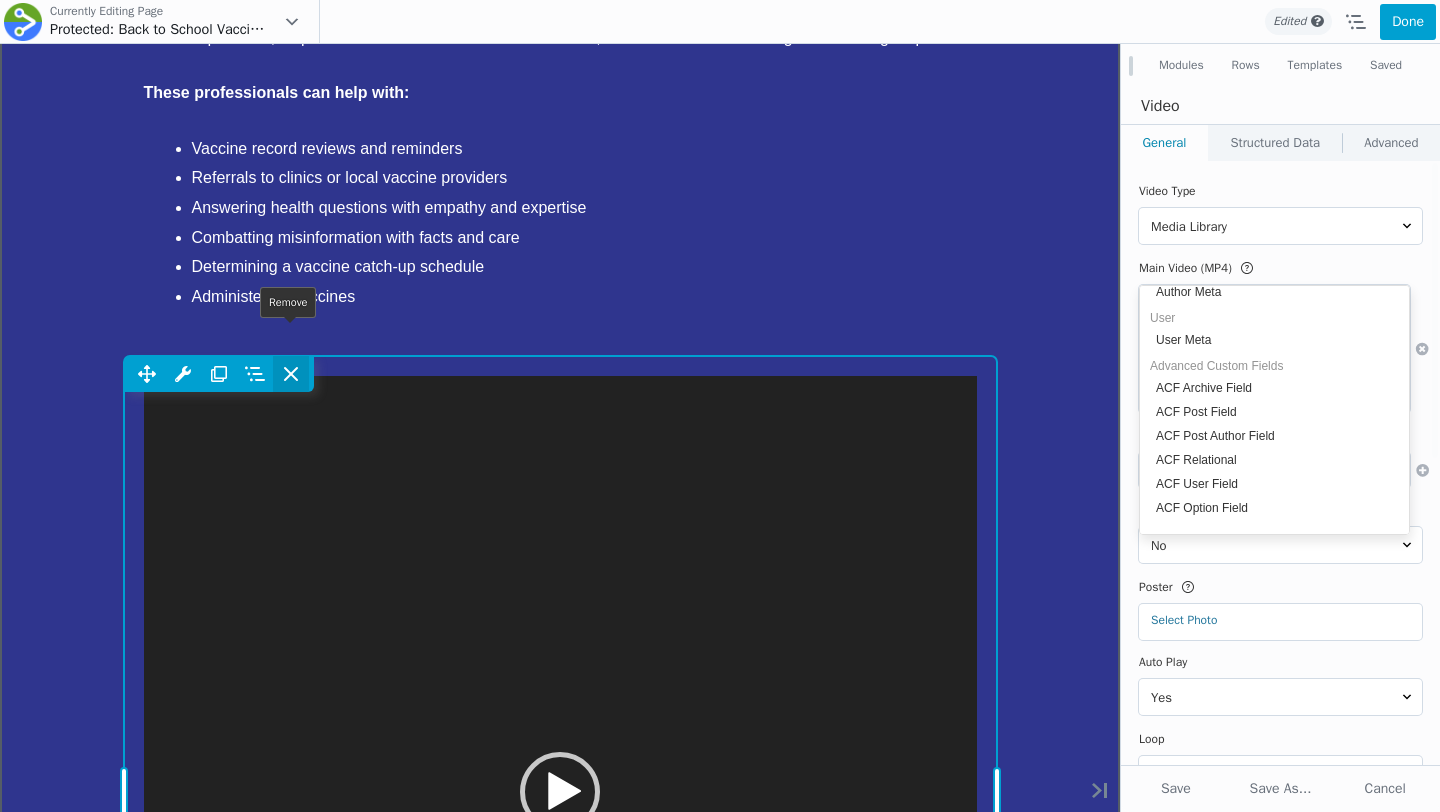 click 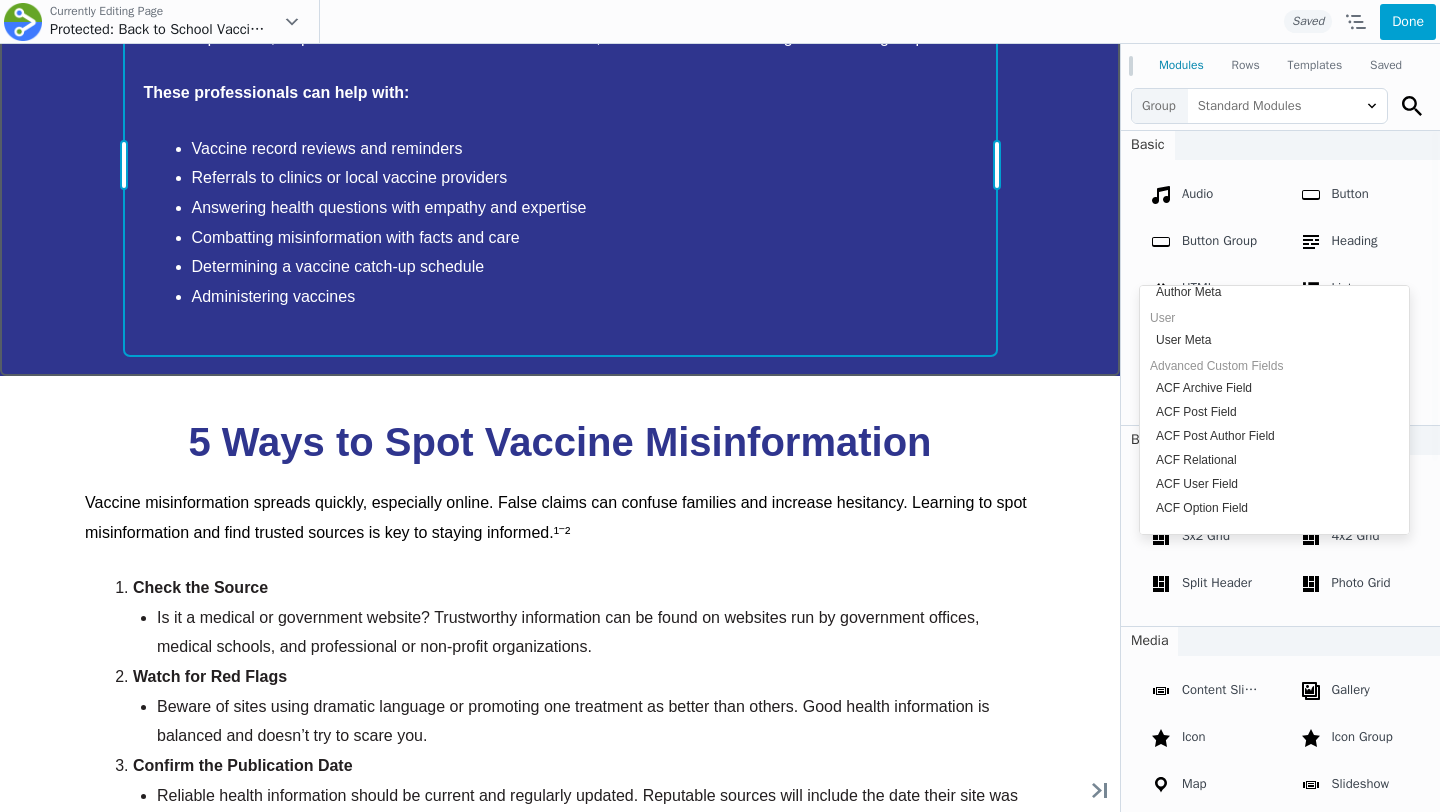 click on "Move Up
Move Down
Text Editor Settings
Copy Text Editor Settings
Paste Text Editor Settings
Row
Row Settings
Move Row
Duplicate Row
Remove Row" at bounding box center [560, 164] 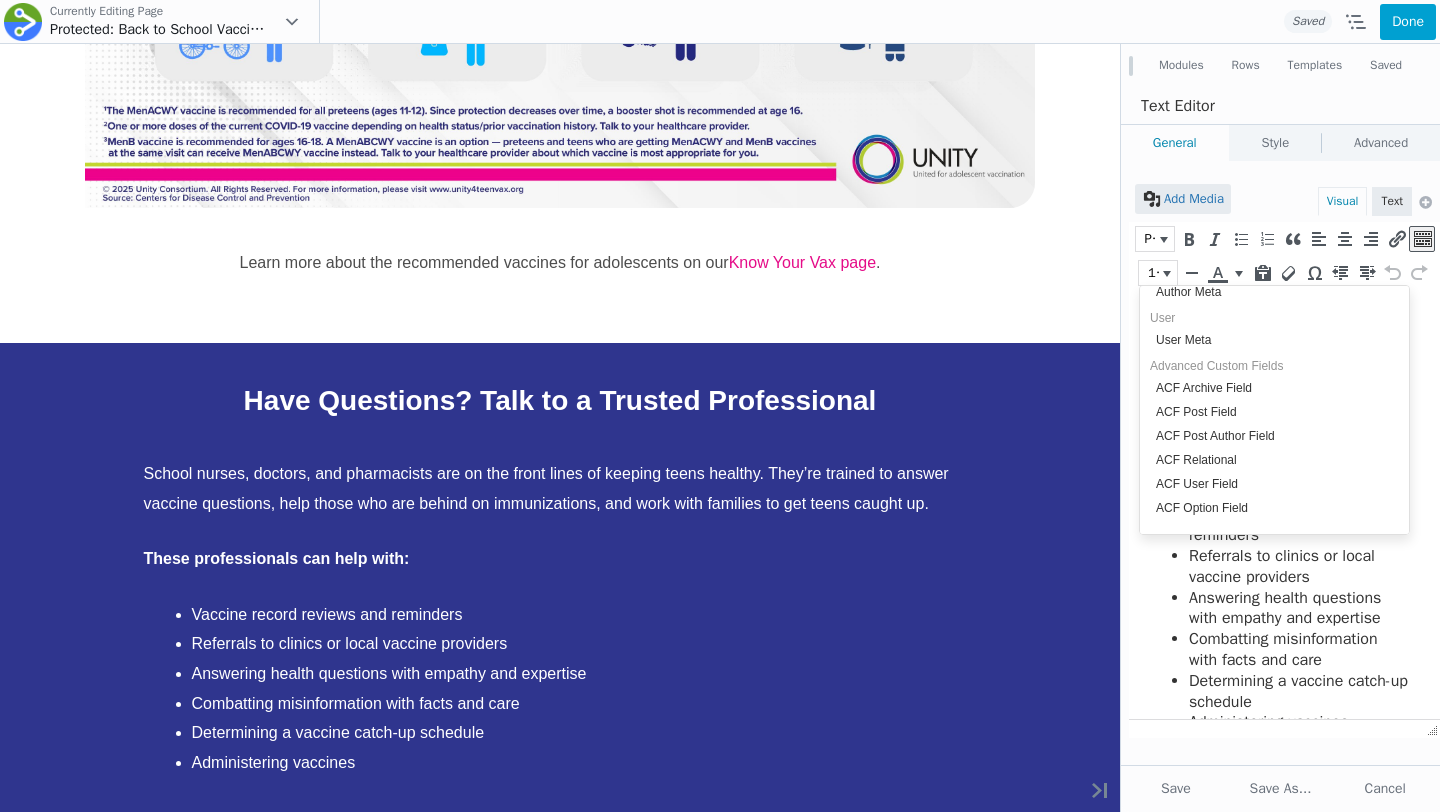 scroll, scrollTop: 71, scrollLeft: 0, axis: vertical 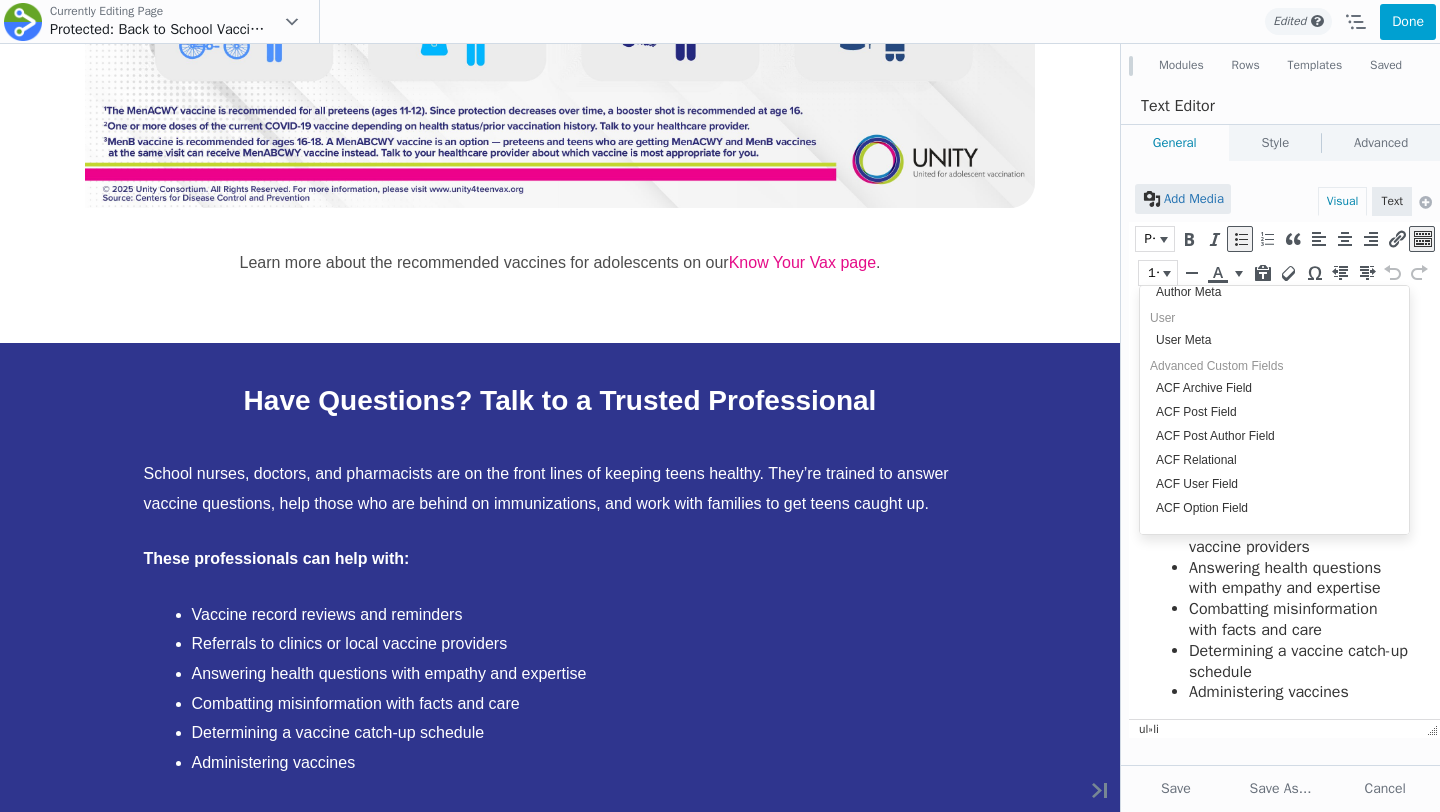 click on "Determining a vaccine catch-up schedule" at bounding box center (1299, 662) 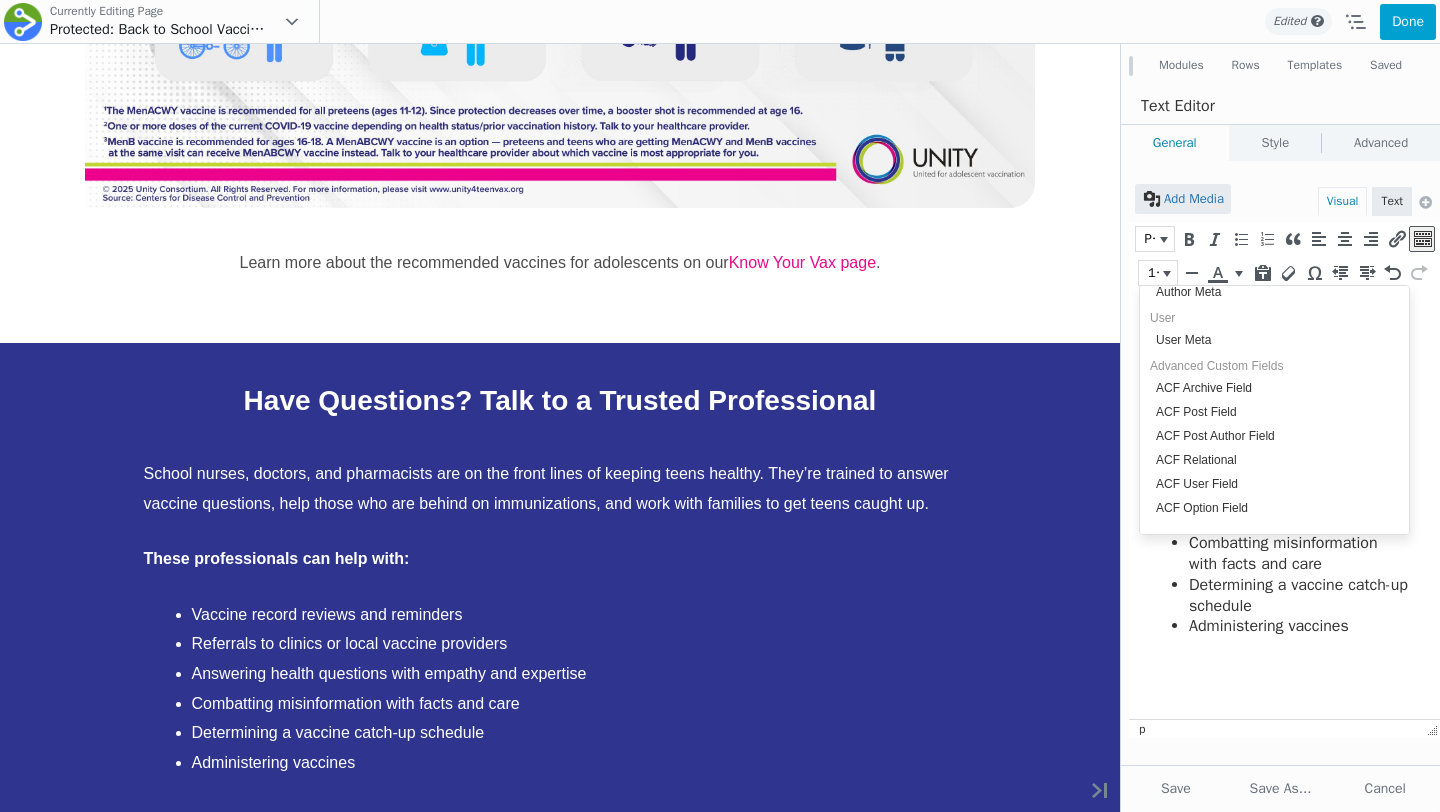 scroll, scrollTop: 133, scrollLeft: 0, axis: vertical 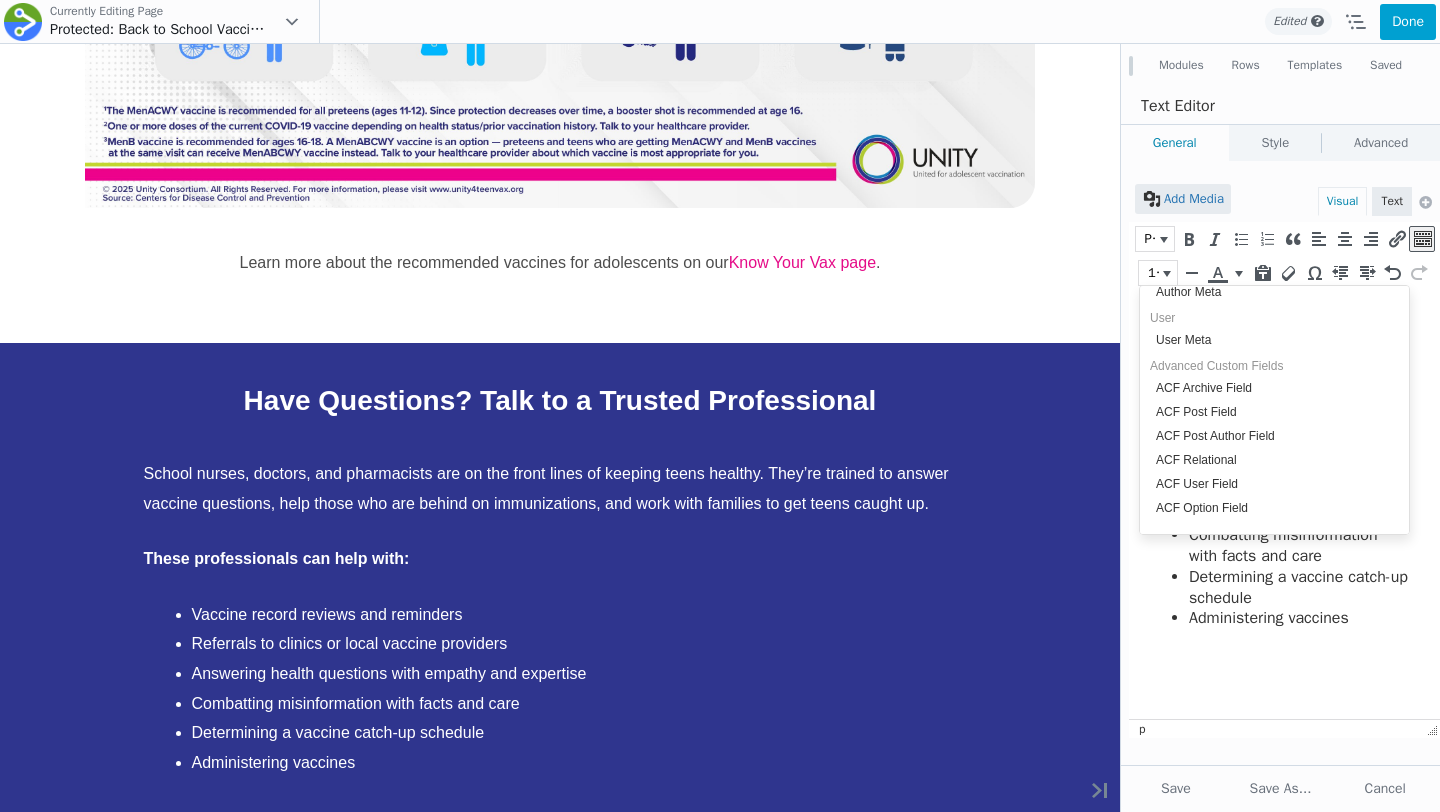 type 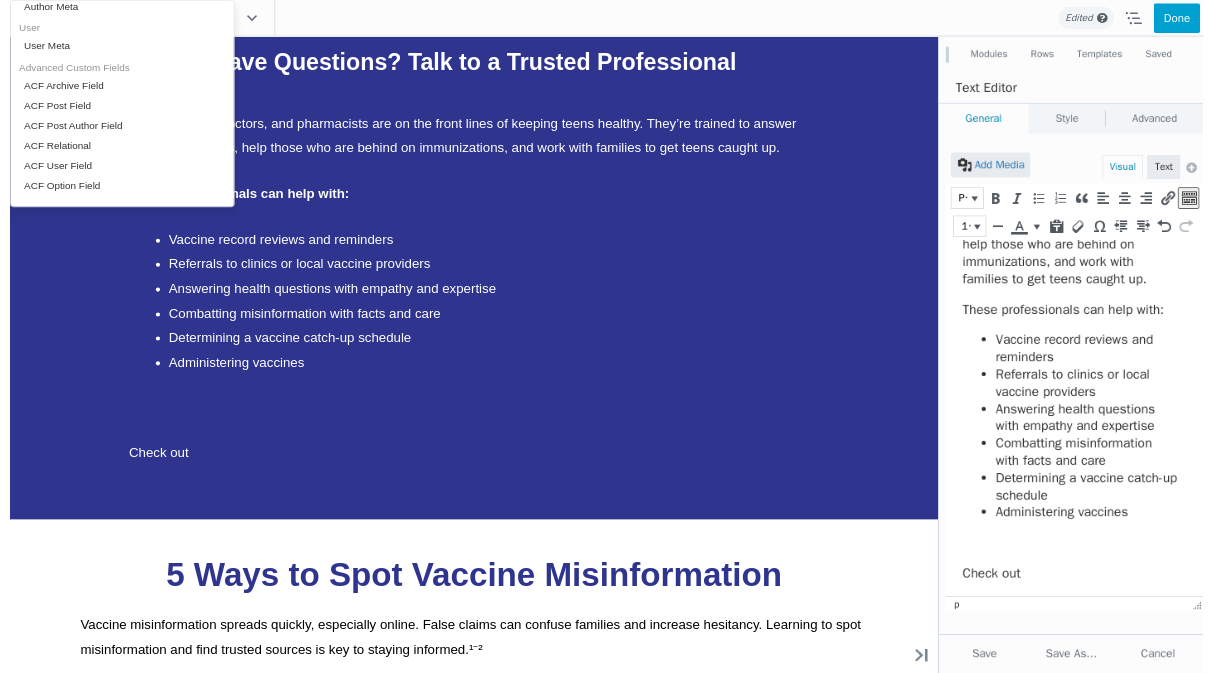 scroll, scrollTop: 2634, scrollLeft: 0, axis: vertical 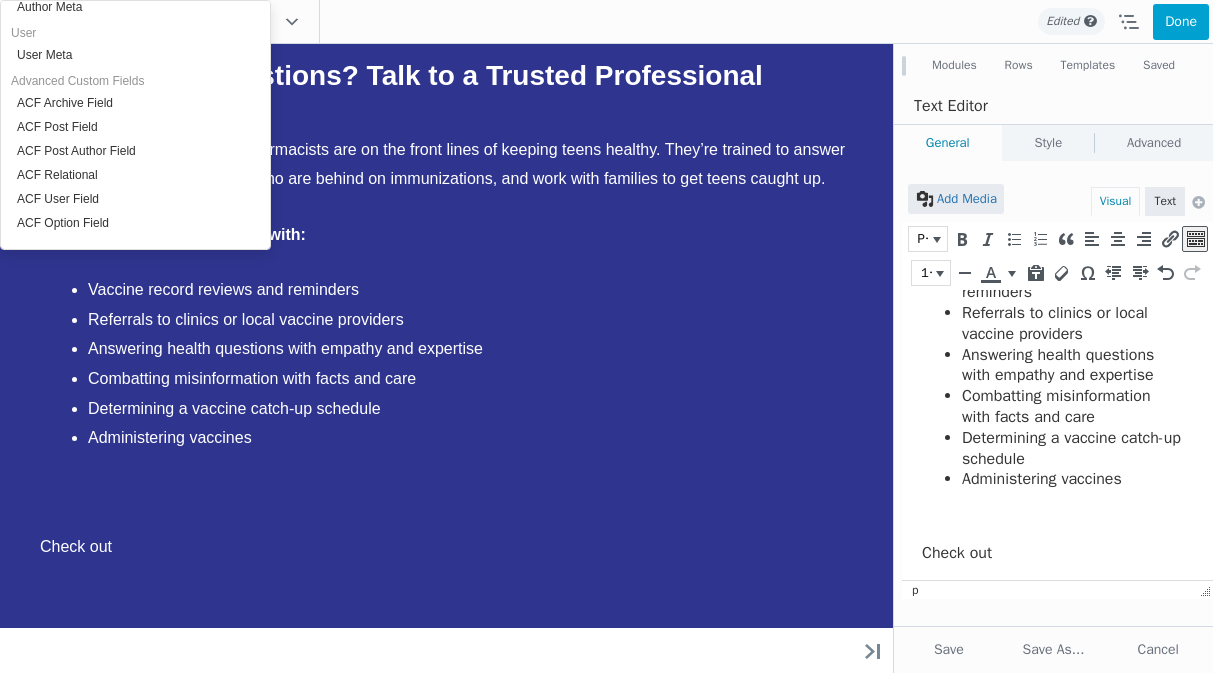 click on "Check out" at bounding box center [1052, 553] 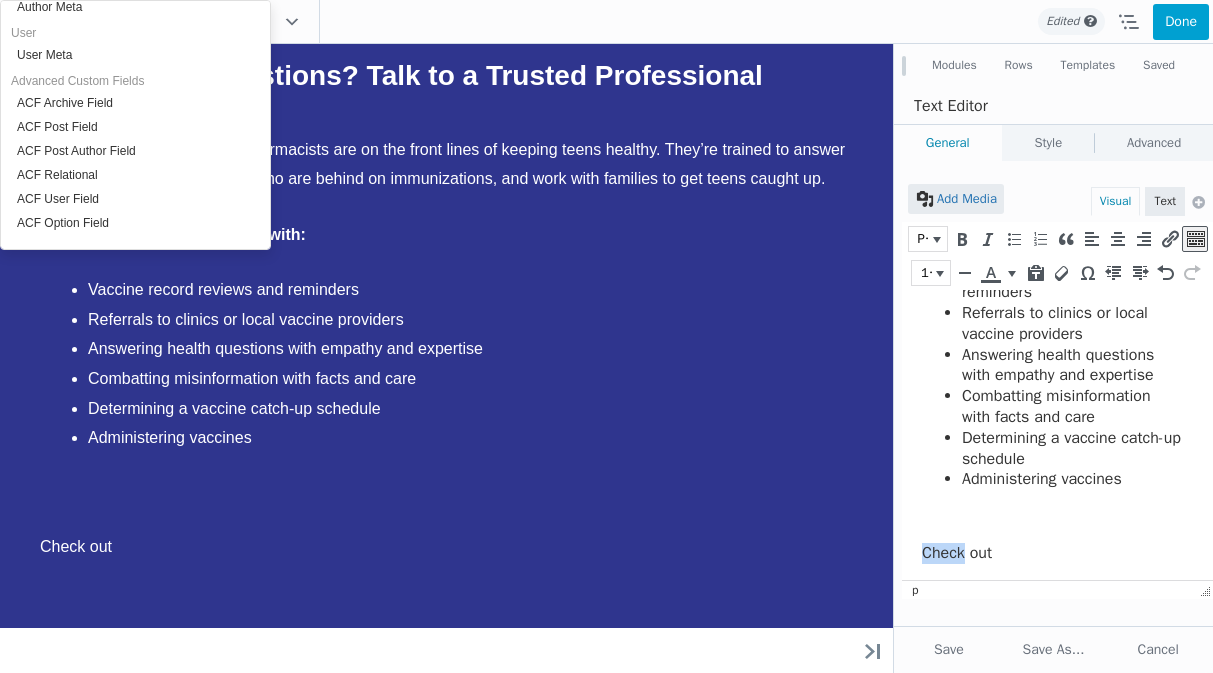 click on "Check out" at bounding box center [1052, 553] 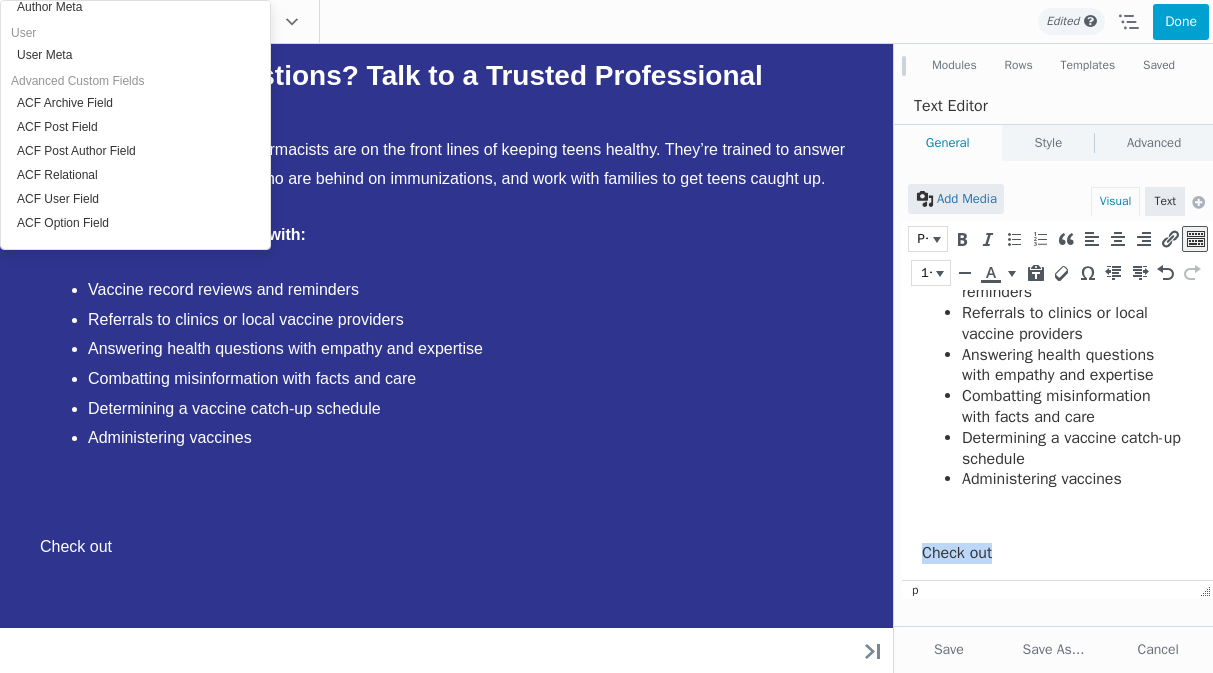click on "Check out" at bounding box center (1052, 553) 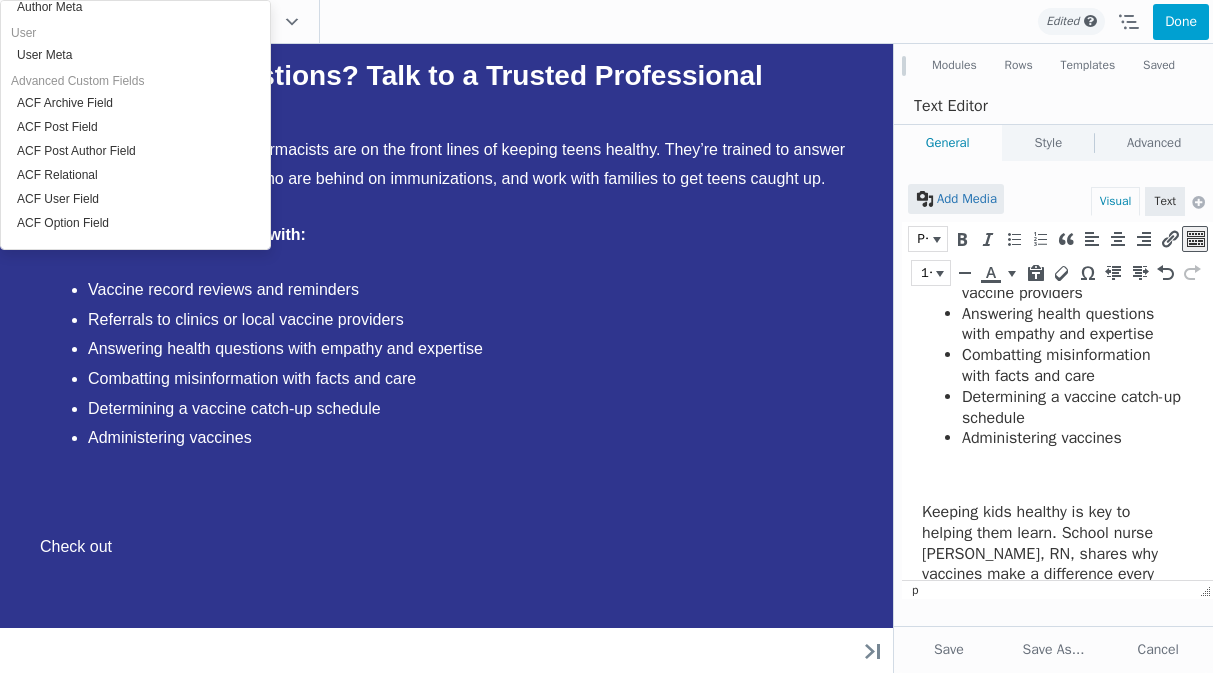 scroll, scrollTop: 356, scrollLeft: 0, axis: vertical 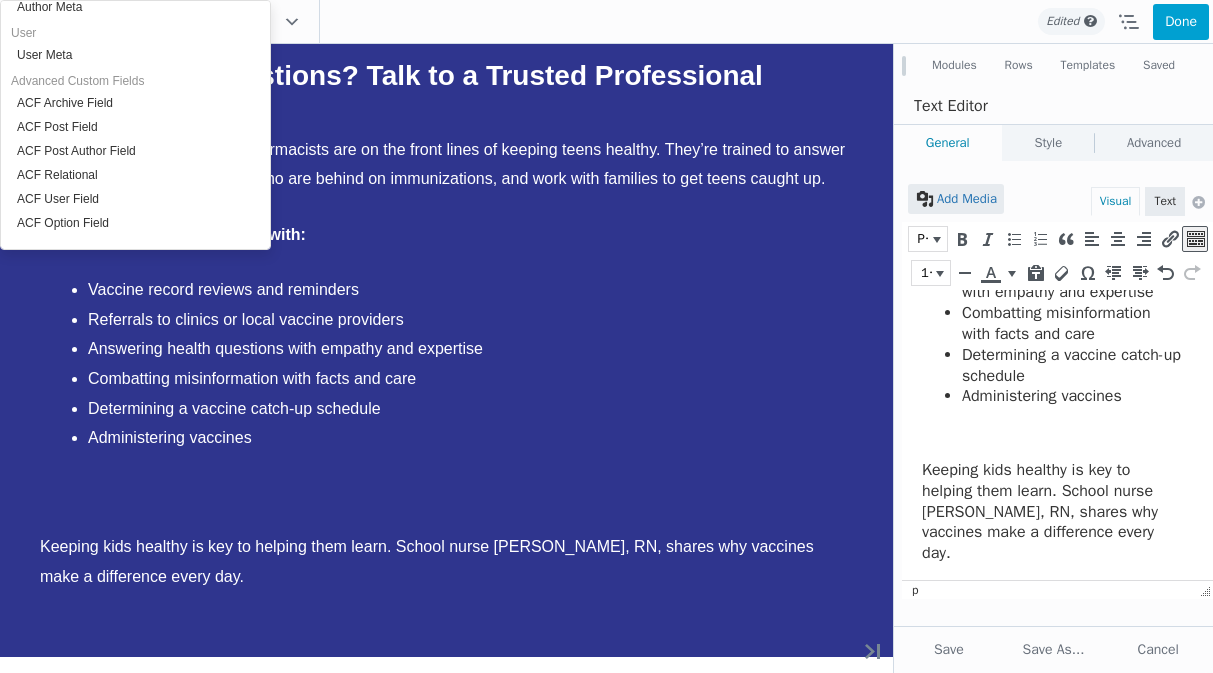 click on "Keeping kids healthy is key to helping them learn. School nurse Alicia Warden, RN, shares why vaccines make a difference every day." at bounding box center (1052, 512) 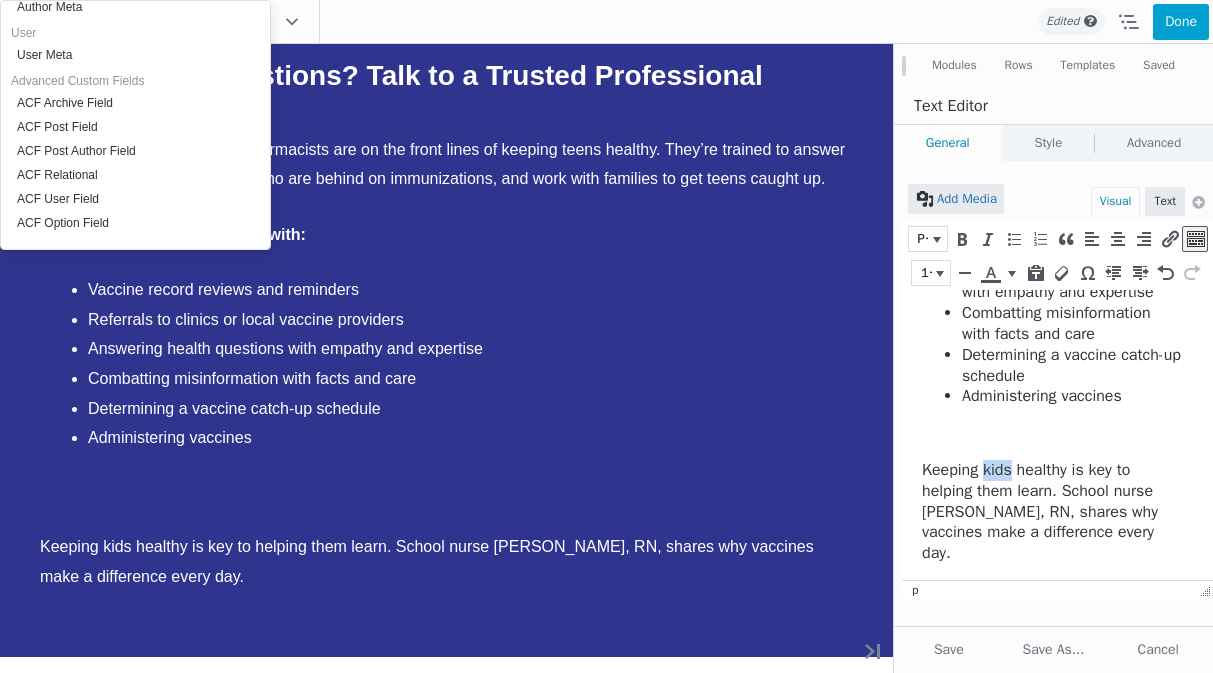 click on "Keeping kids healthy is key to helping them learn. School nurse Alicia Warden, RN, shares why vaccines make a difference every day." at bounding box center [1052, 512] 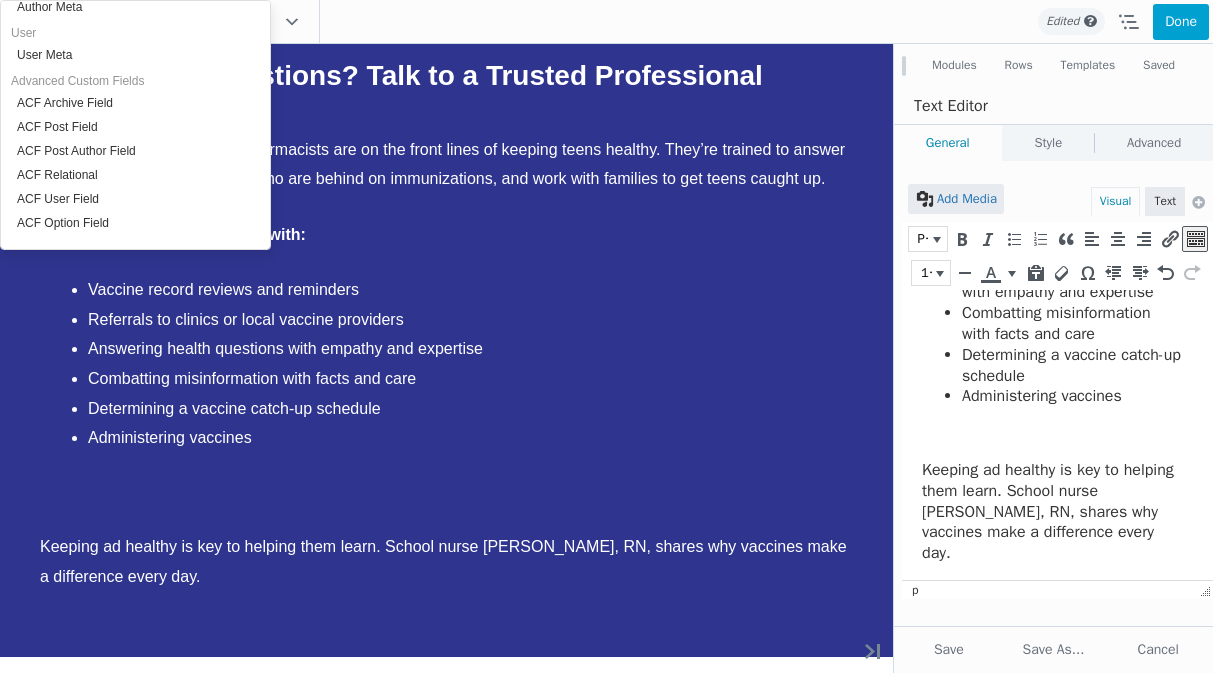 scroll, scrollTop: 356, scrollLeft: 0, axis: vertical 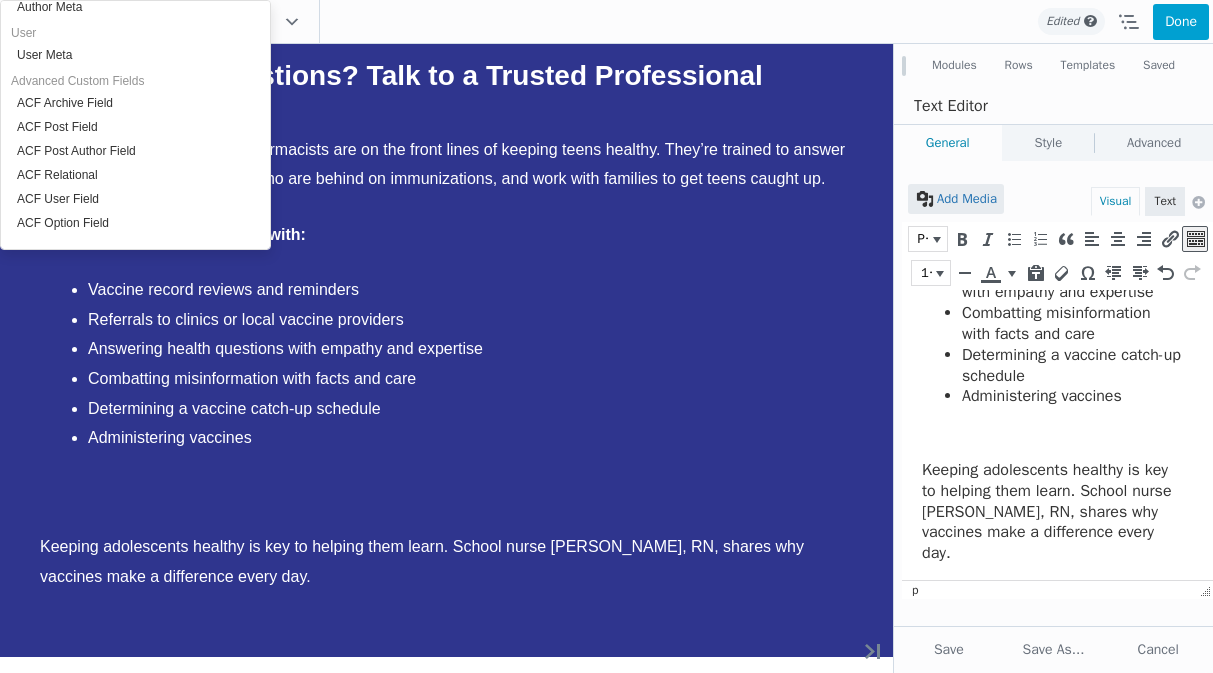 click on "Keeping adolescents healthy is key to helping them learn. School nurse [PERSON_NAME], RN, shares why vaccines make a difference every day." at bounding box center (1052, 512) 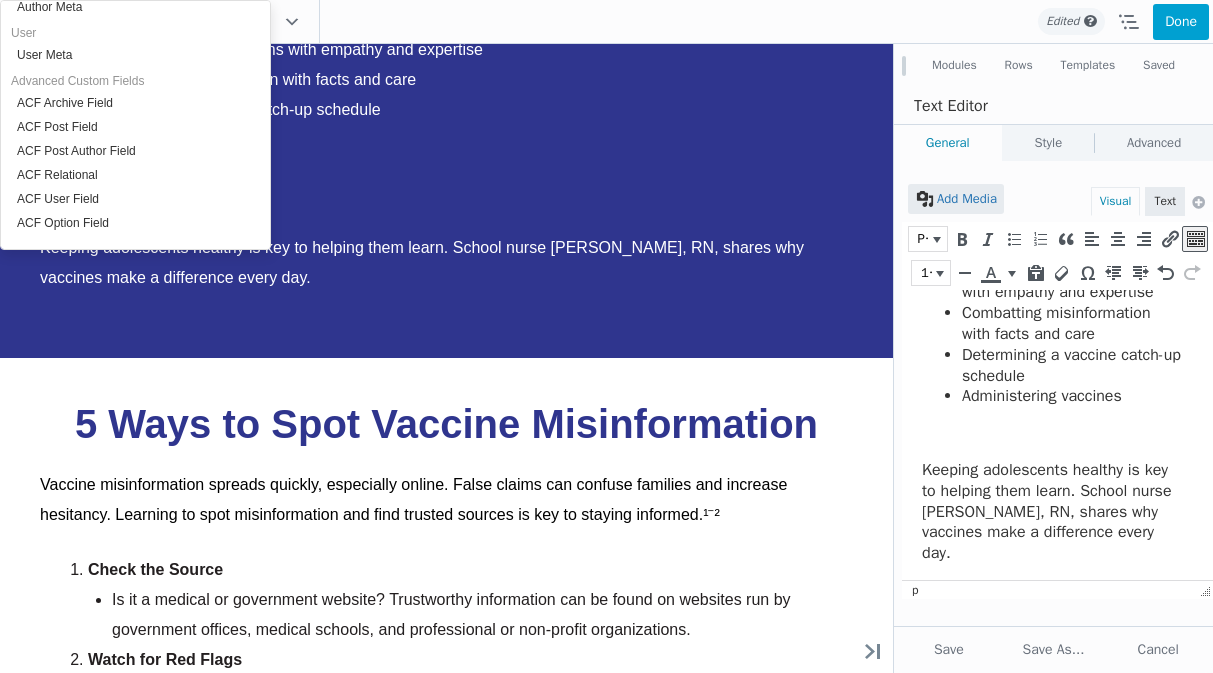 scroll, scrollTop: 392, scrollLeft: 0, axis: vertical 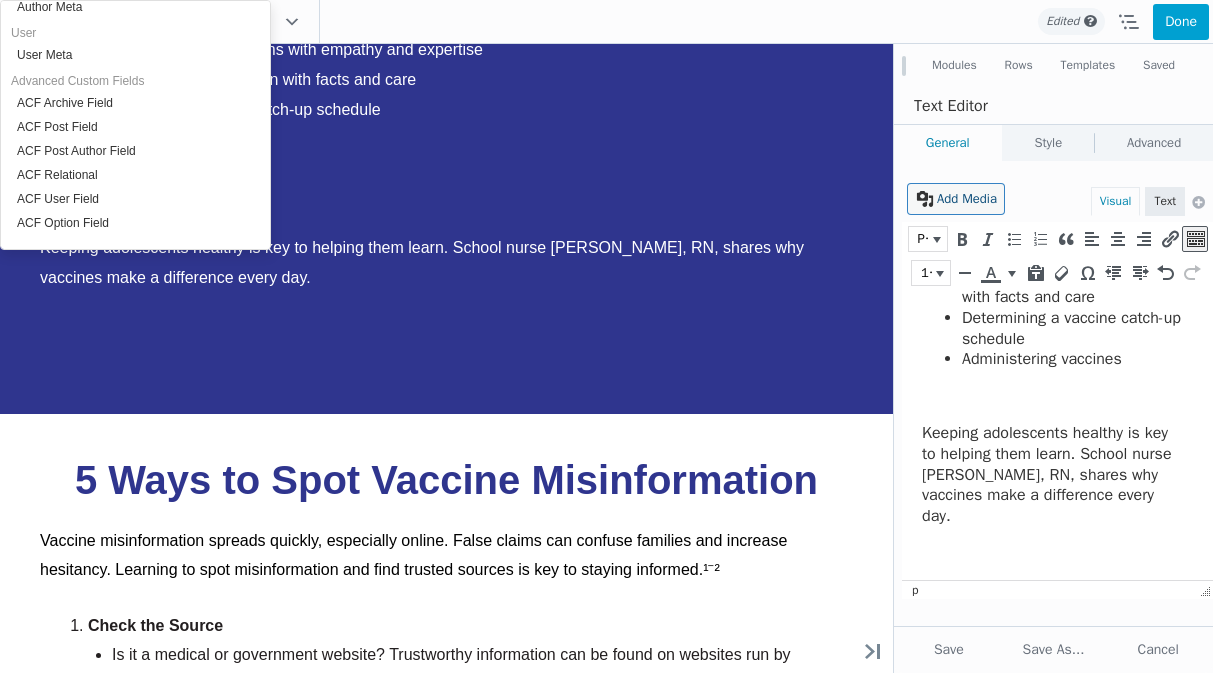 click on "Add Media" at bounding box center (956, 199) 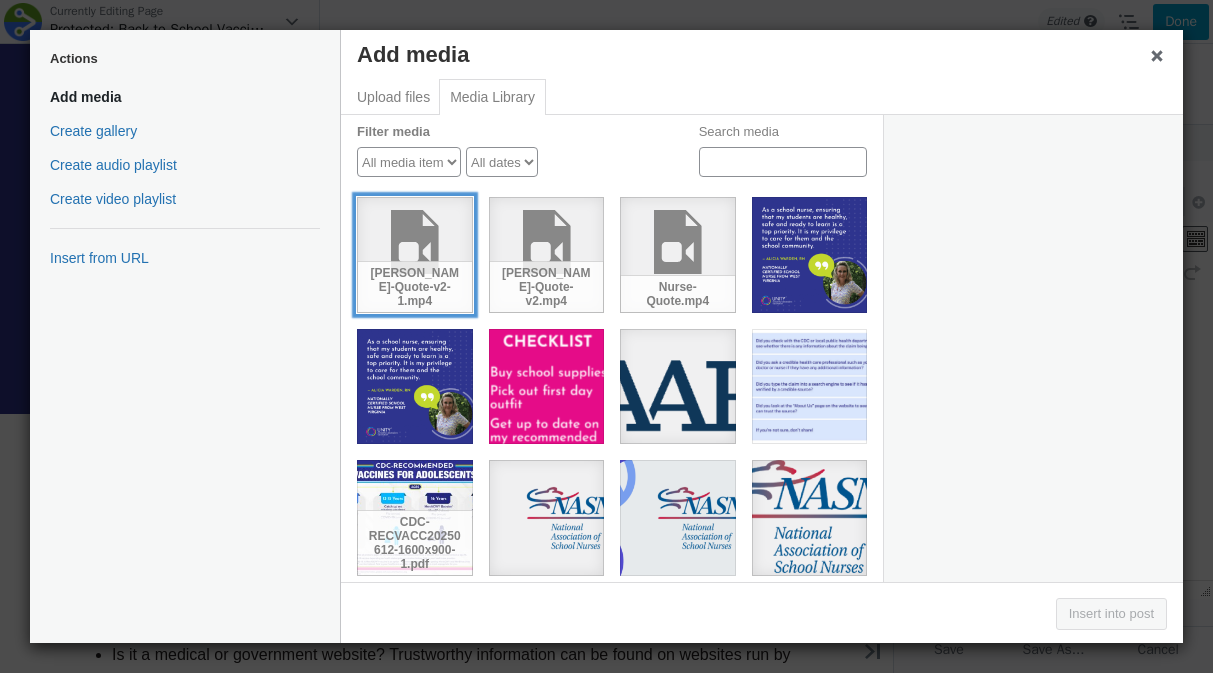 click on "[PERSON_NAME]-Quote-v2-1.mp4" at bounding box center [415, 255] 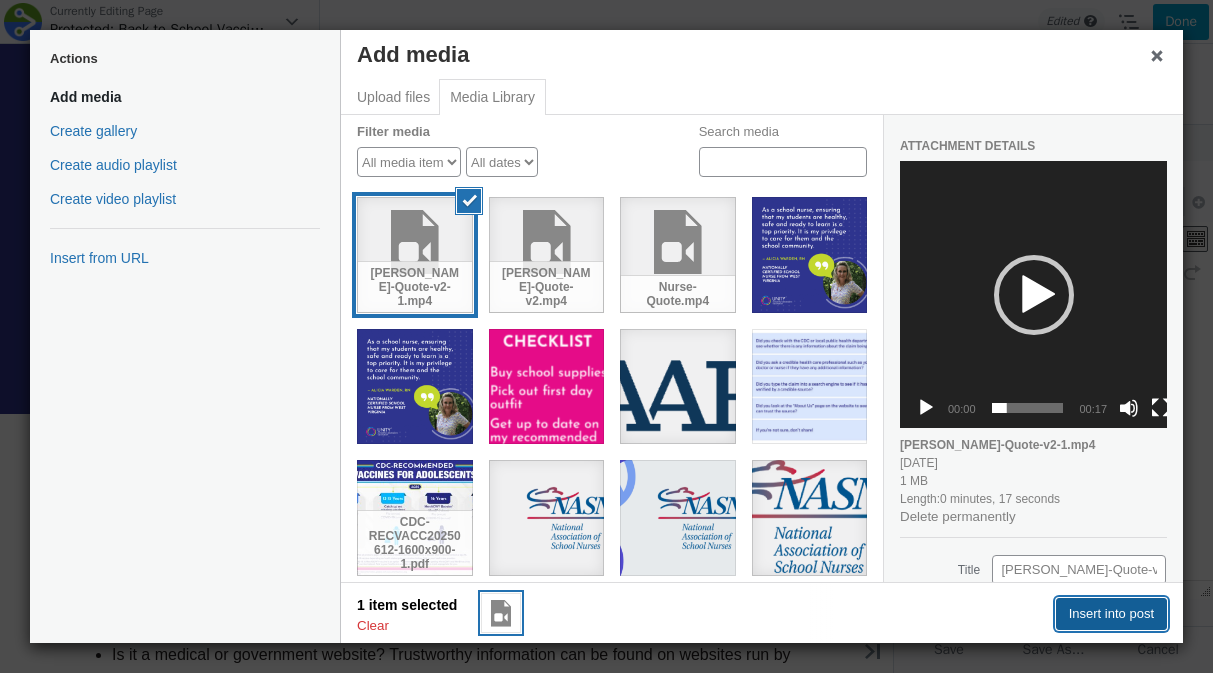 click on "Insert into post" at bounding box center (1111, 614) 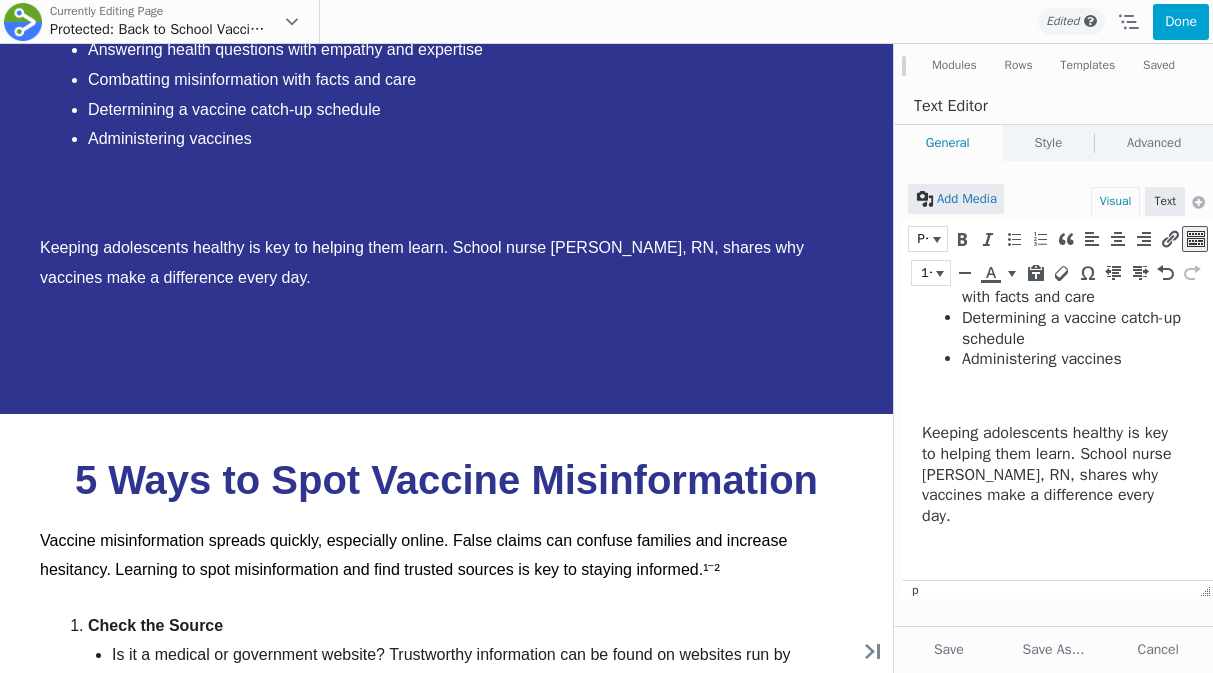scroll, scrollTop: 476, scrollLeft: 0, axis: vertical 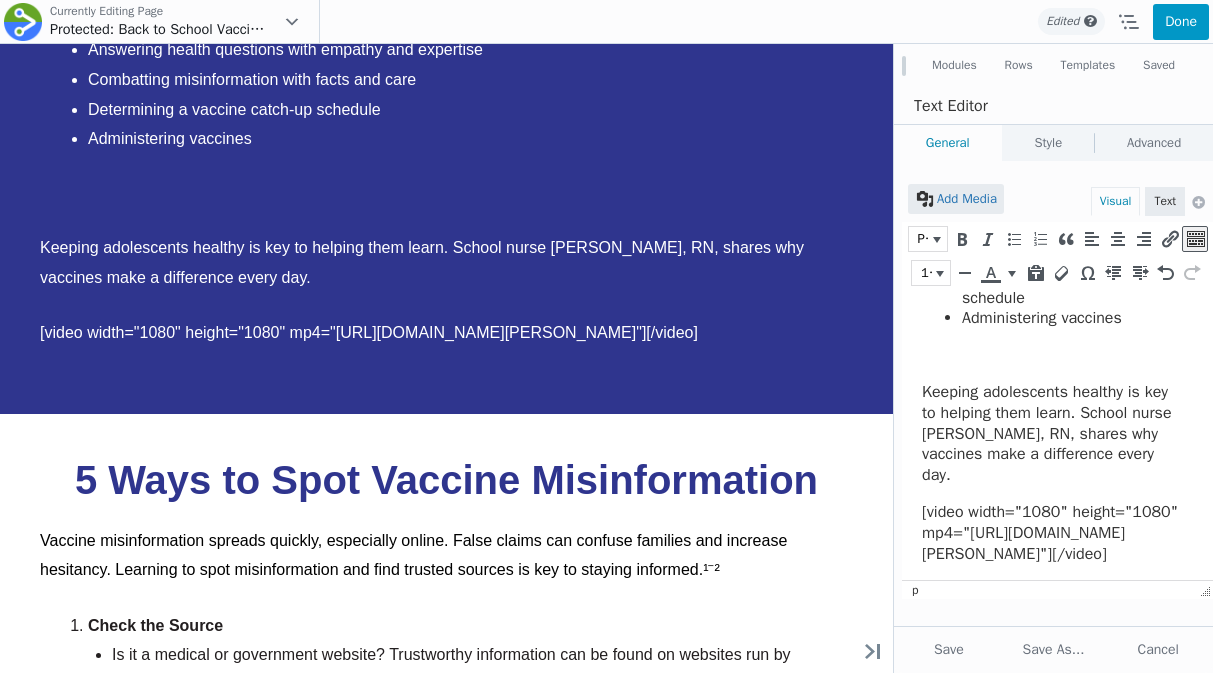 click on "Done" at bounding box center [1181, 22] 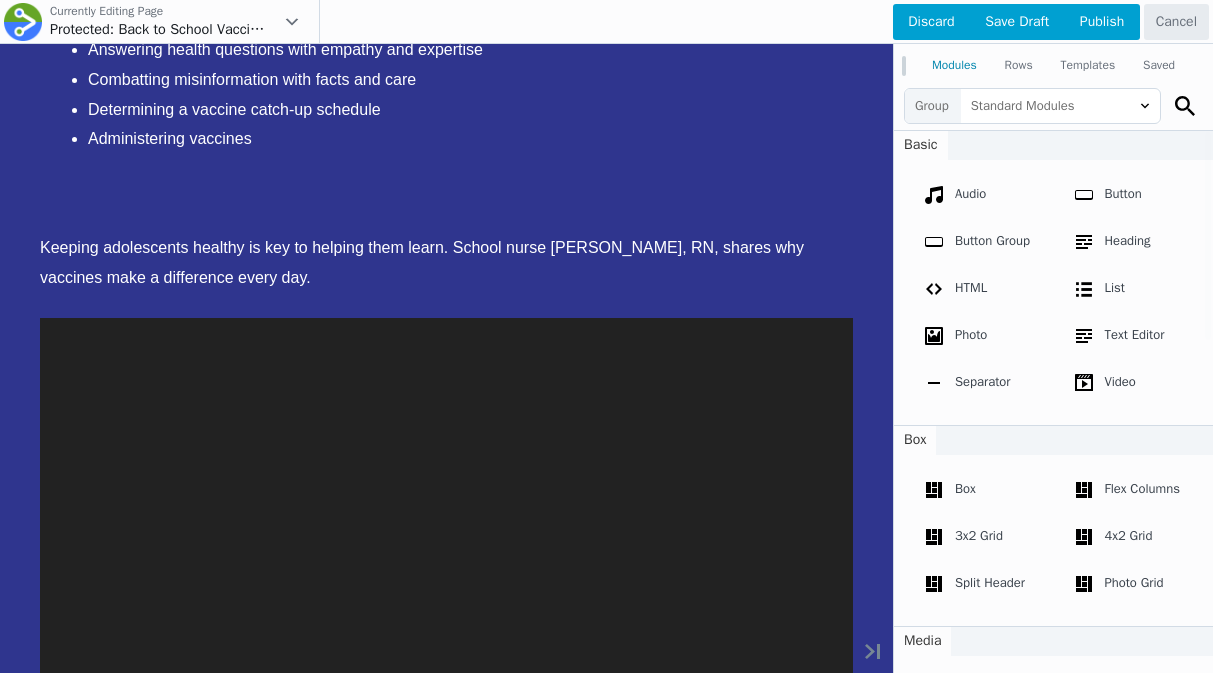 click at bounding box center [606, 336] 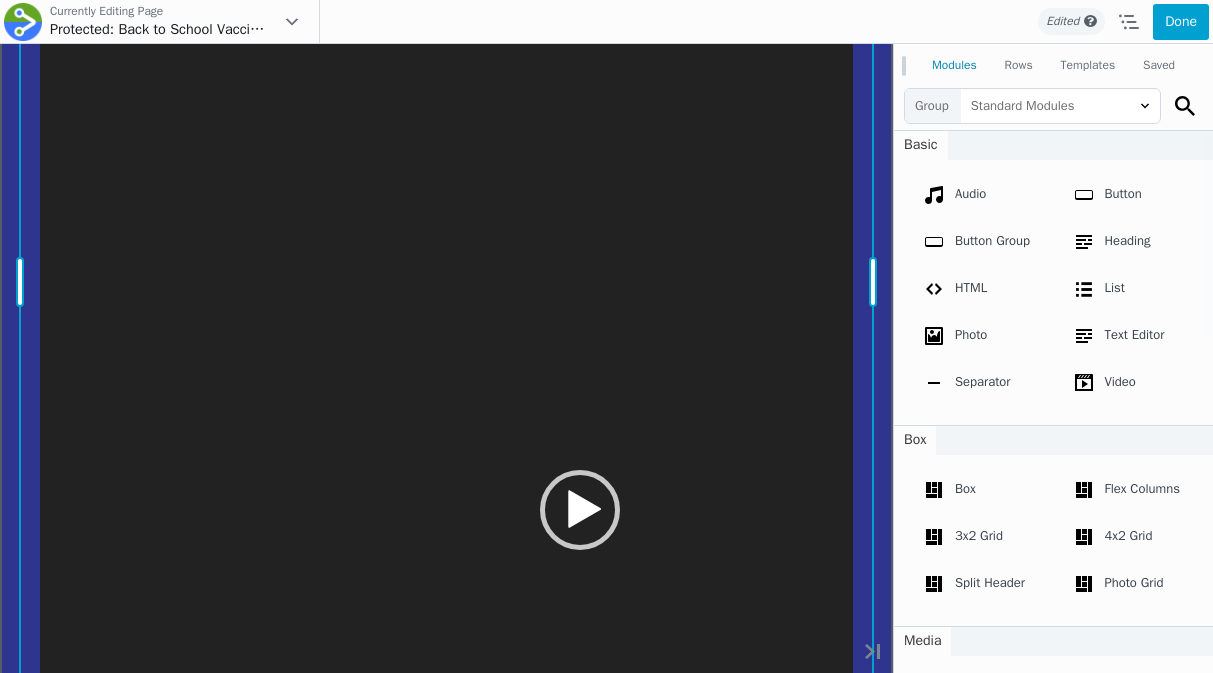 scroll, scrollTop: 3689, scrollLeft: 0, axis: vertical 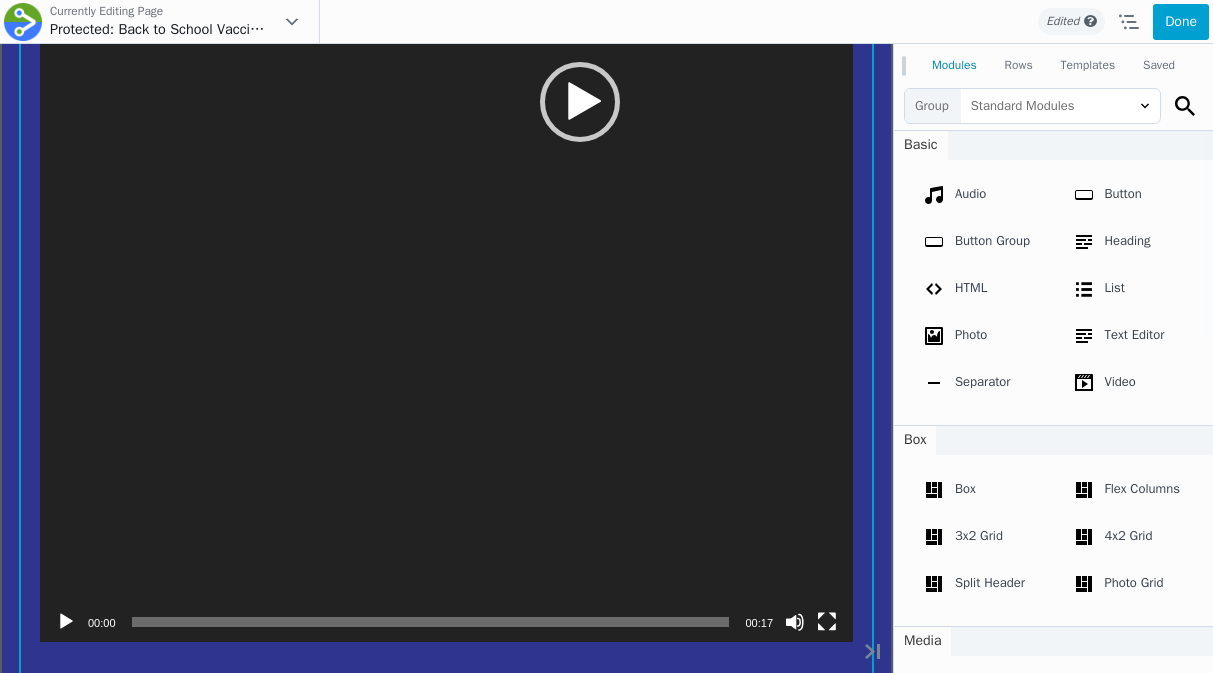 click on "Move Up
Move Down
Text Editor Settings
Copy Text Editor Settings
Paste Text Editor Settings
Row
Row Settings
Move Row
Duplicate Row
Remove Row" at bounding box center [446, -126] 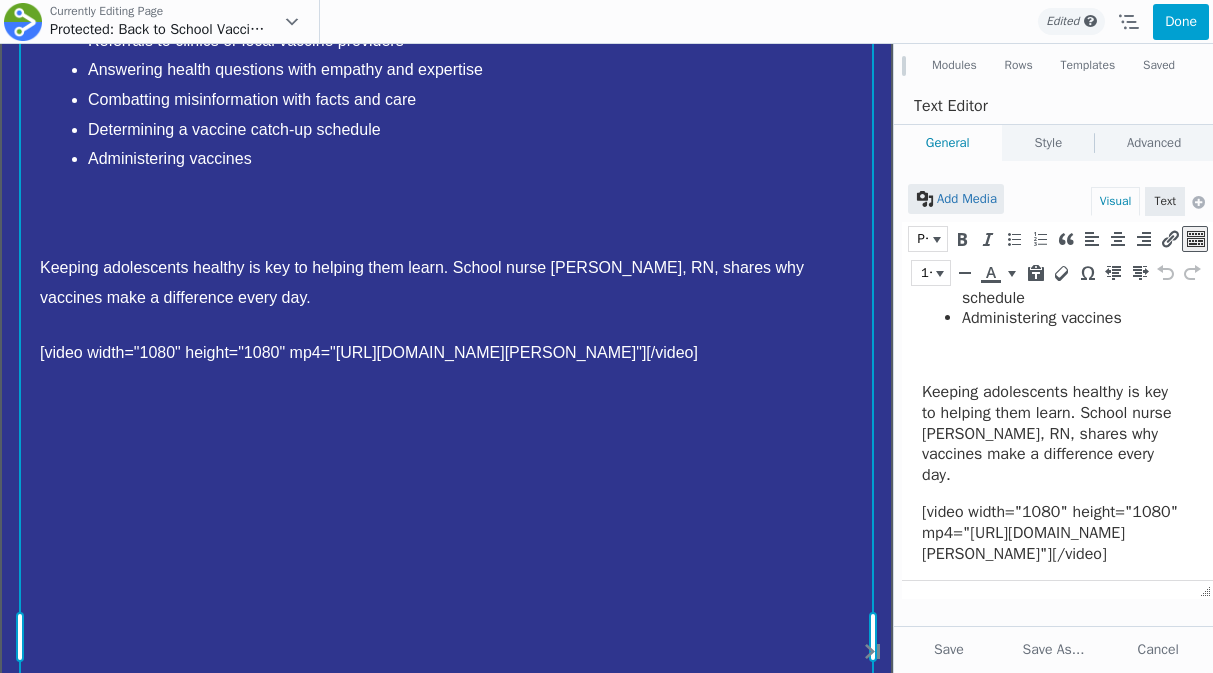 scroll, scrollTop: 2911, scrollLeft: 0, axis: vertical 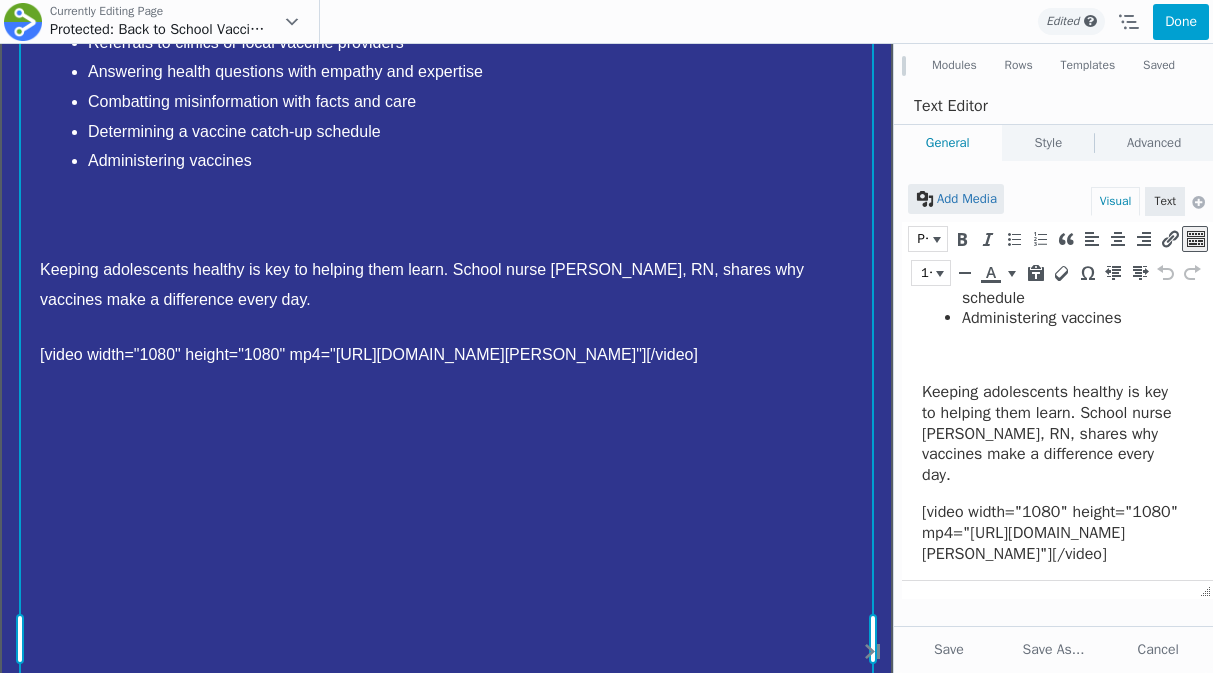 click on "School nurses, doctors, and pharmacists are on the front lines of keeping teens healthy. They’re trained to answer vaccine questions, help those who are behind on immunizations, and work with families to get teens caught up. These professionals can help with: Vaccine record reviews and reminders Referrals to clinics or local vaccine providers Answering health questions with empathy and expertise Combatting misinformation with facts and care Determining a vaccine catch-up schedule Administering vaccines Keeping adolescents healthy is key to helping them learn. School nurse Alicia Warden, RN, shares why vaccines make a difference every day. [video width="1080" height="1080" mp4="https://www.unity4teenvax.org/wp-content/uploads/2025/07/Alicia-Quote-v2-1.mp4"][/video]" at bounding box center (446, 639) 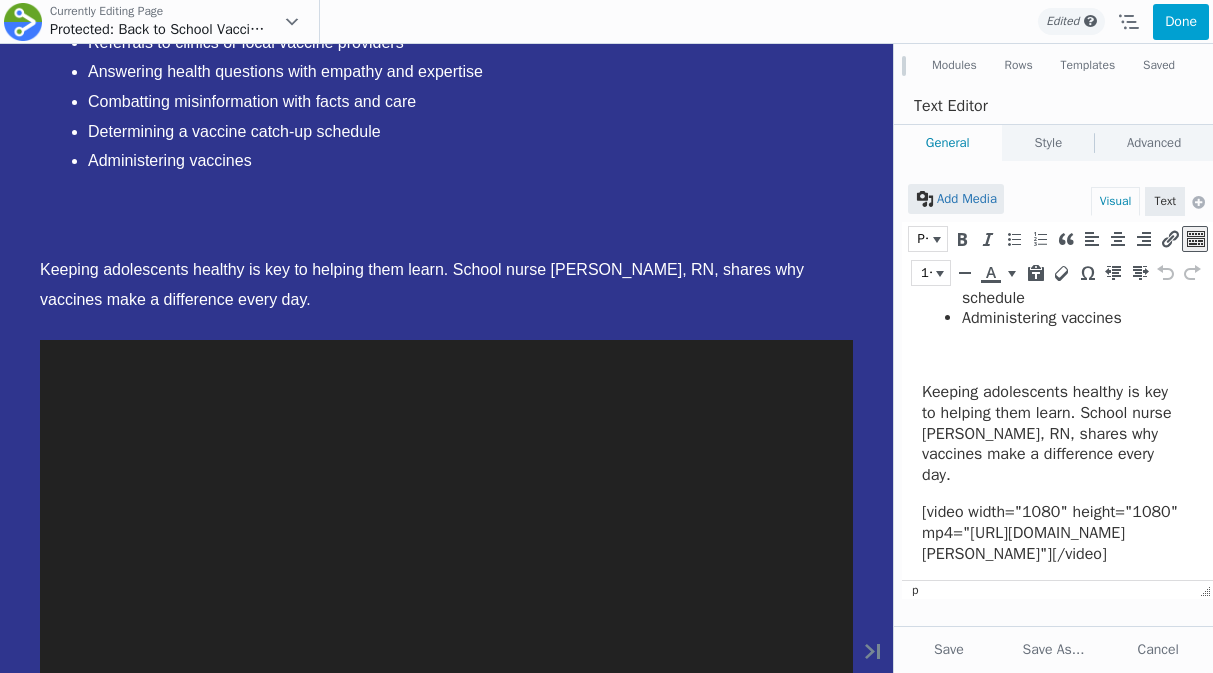 drag, startPoint x: 1129, startPoint y: 554, endPoint x: 924, endPoint y: 467, distance: 222.6971 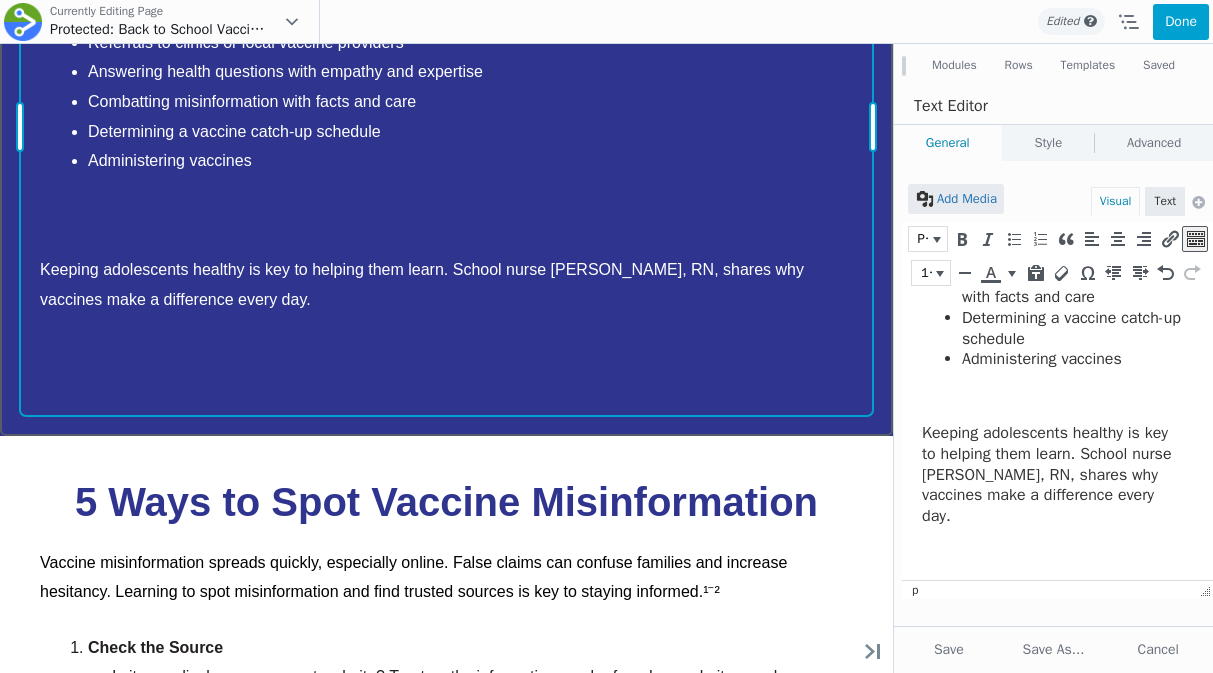 click on "Move Up
Move Down
Text Editor Settings
Copy Text Editor Settings
Paste Text Editor Settings
Row
Row Settings
Move Row
Duplicate Row
Remove Row" at bounding box center [446, 127] 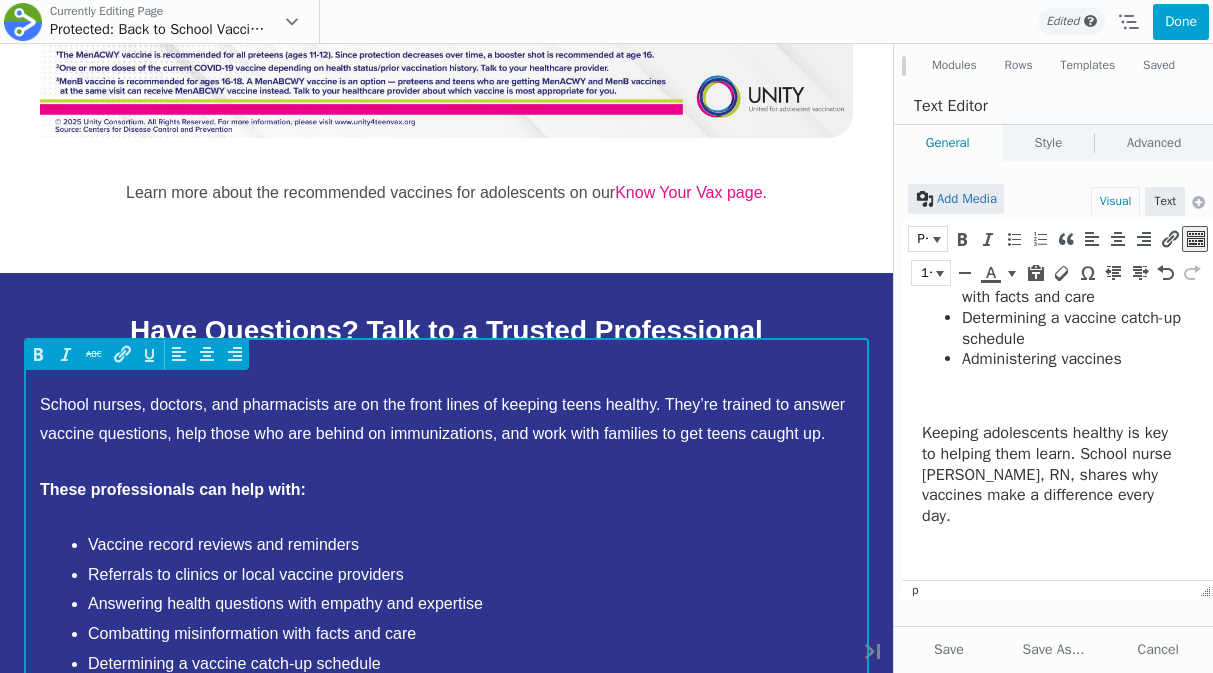 scroll, scrollTop: 2737, scrollLeft: 0, axis: vertical 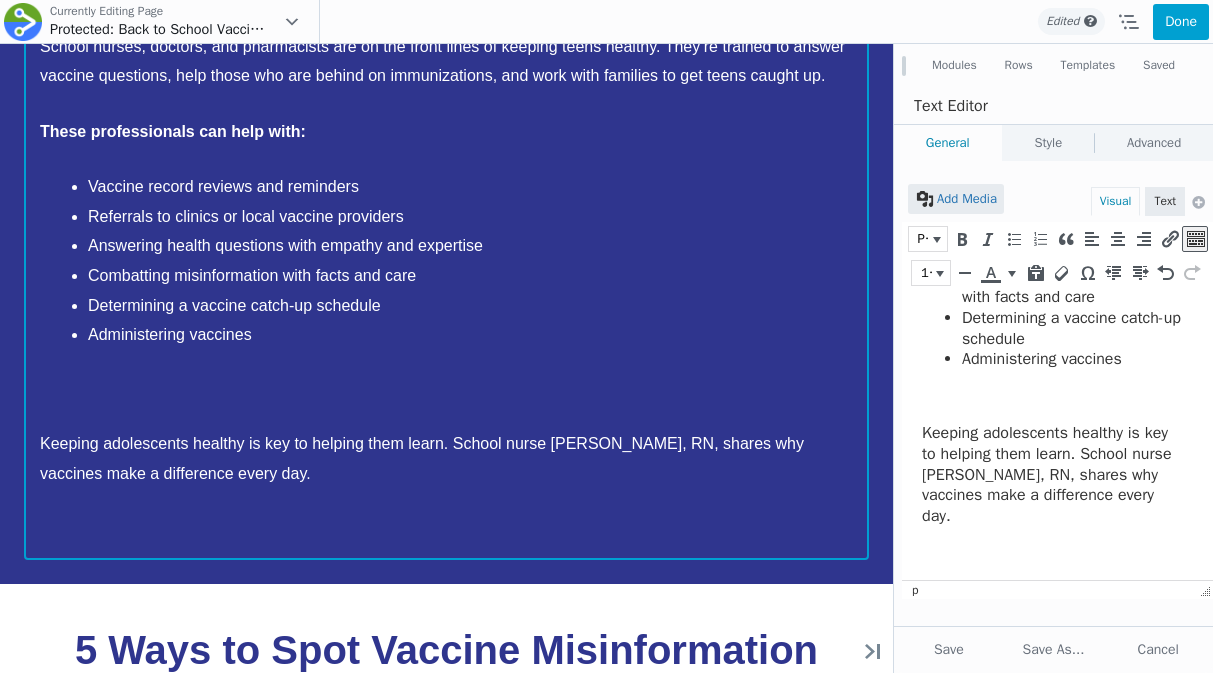 click on "School nurses, doctors, and pharmacists are on the front lines of keeping teens healthy. They’re trained to answer vaccine questions, help those who are behind on immunizations, and work with families to get teens caught up. These professionals can help with: Vaccine record reviews and reminders Referrals to clinics or local vaccine providers Answering health questions with empathy and expertise Combatting misinformation with facts and care Determining a vaccine catch-up schedule Administering vaccines Keeping adolescents healthy is key to helping them learn. School nurse Alicia Warden, RN, shares why vaccines make a difference every day." at bounding box center (446, 288) 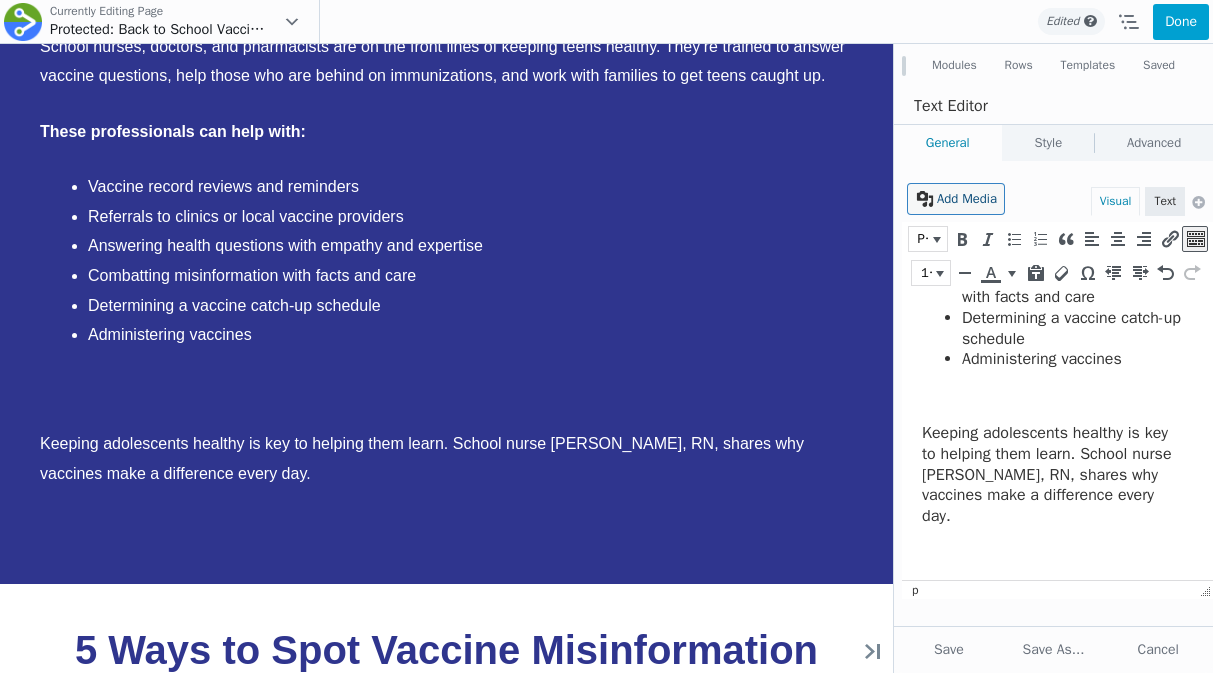 click on "Add Media" at bounding box center [956, 199] 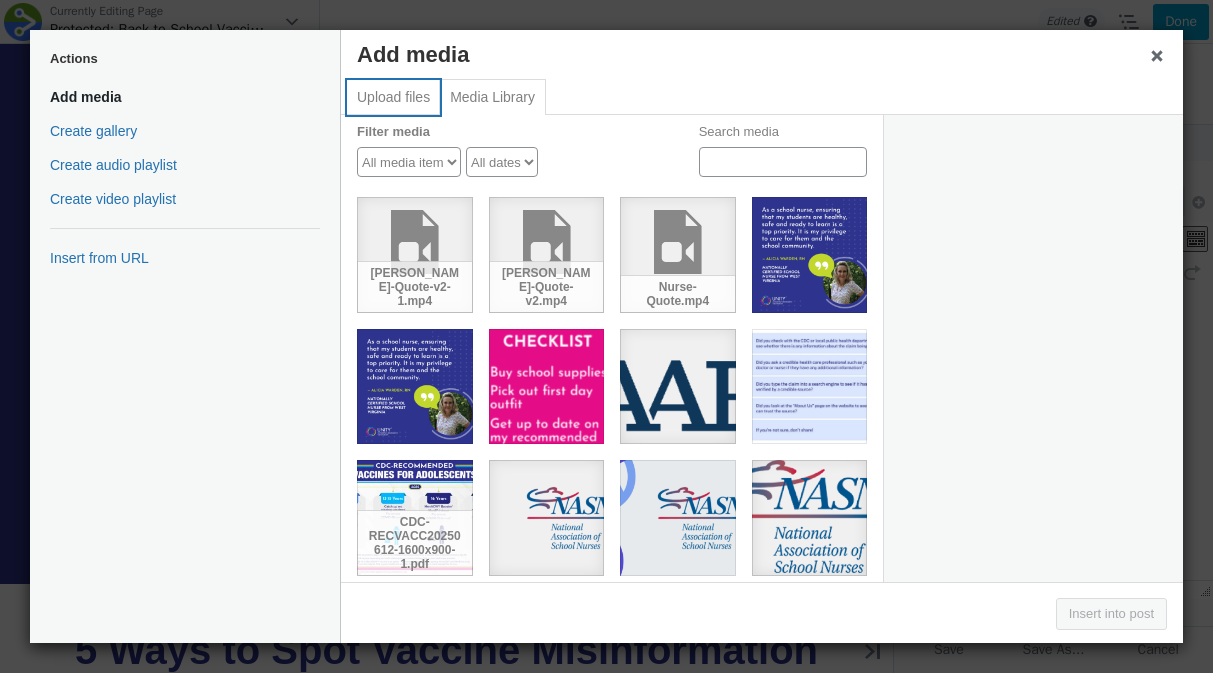 click on "Upload files" at bounding box center (393, 97) 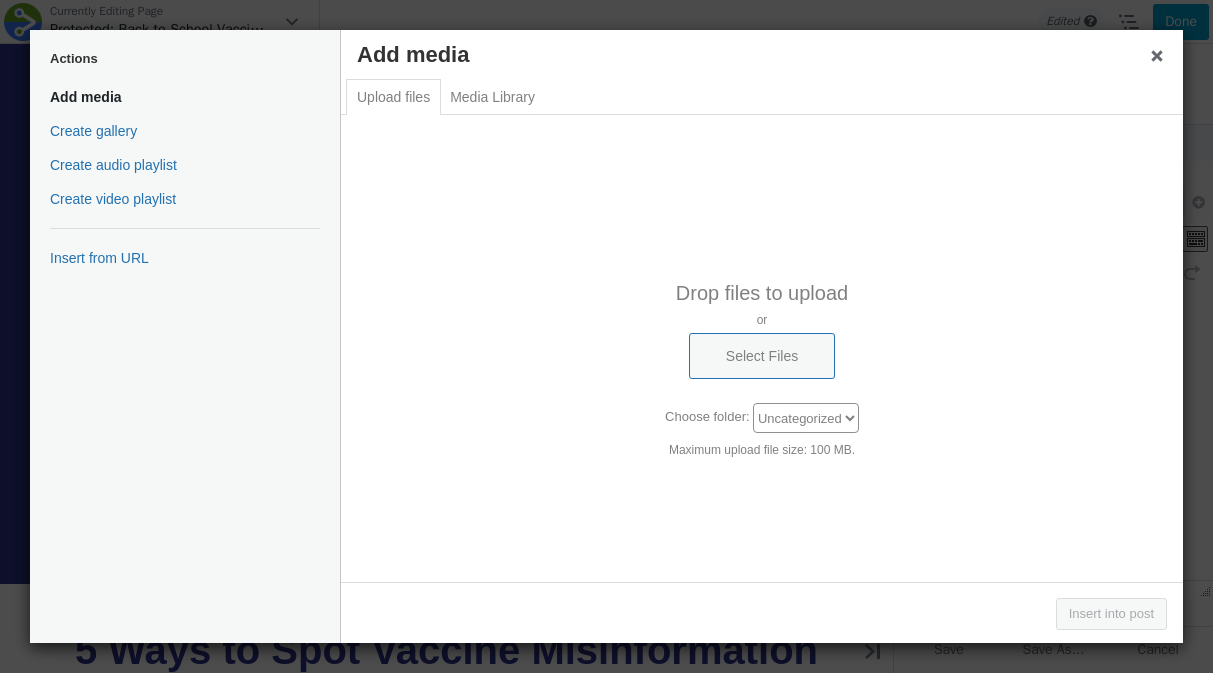 click on "or" at bounding box center (762, 320) 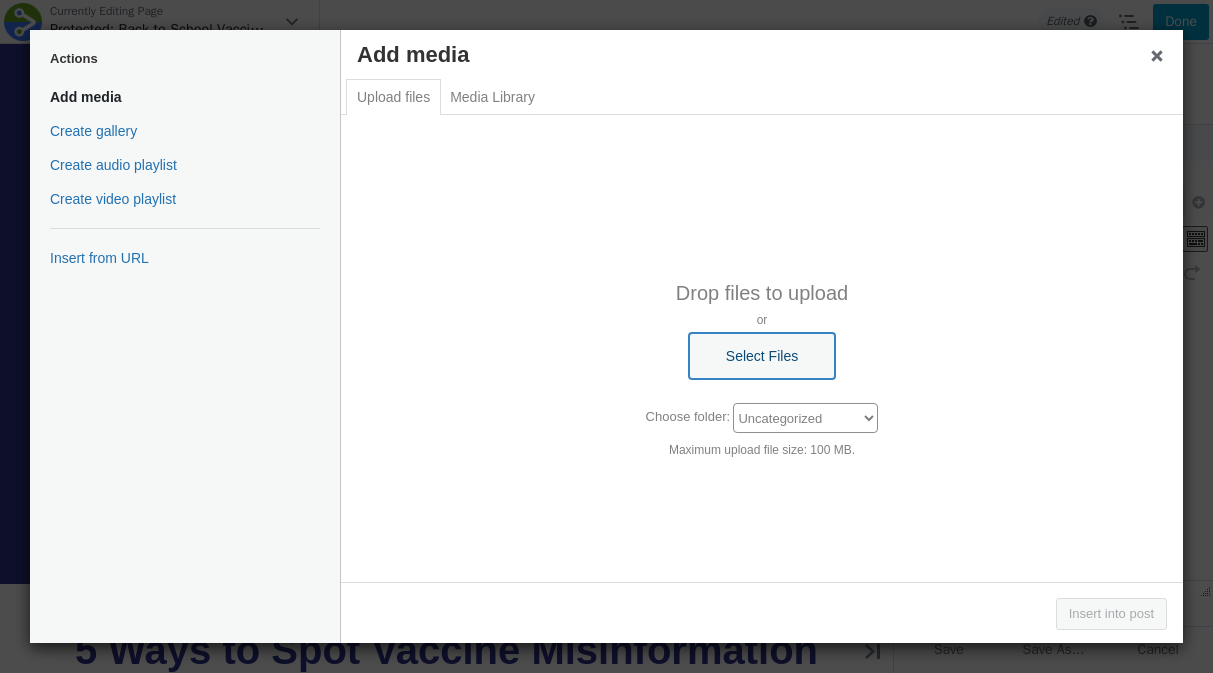 click on "Select Files" at bounding box center (762, 356) 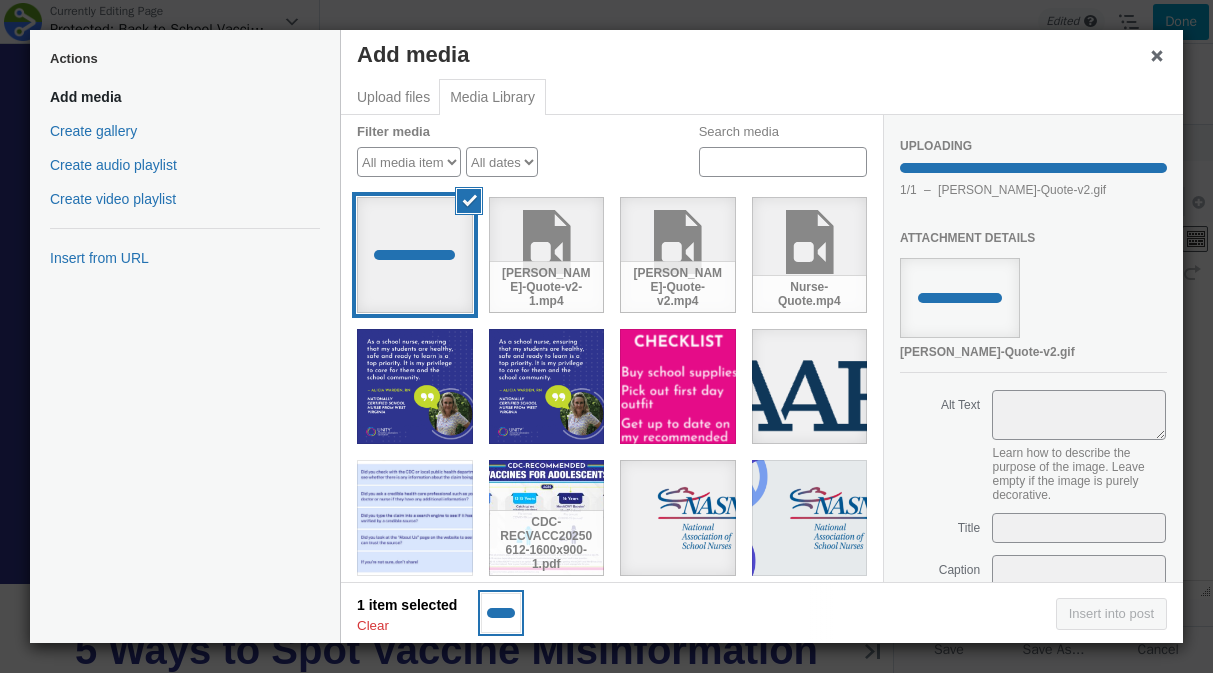 select on "medium" 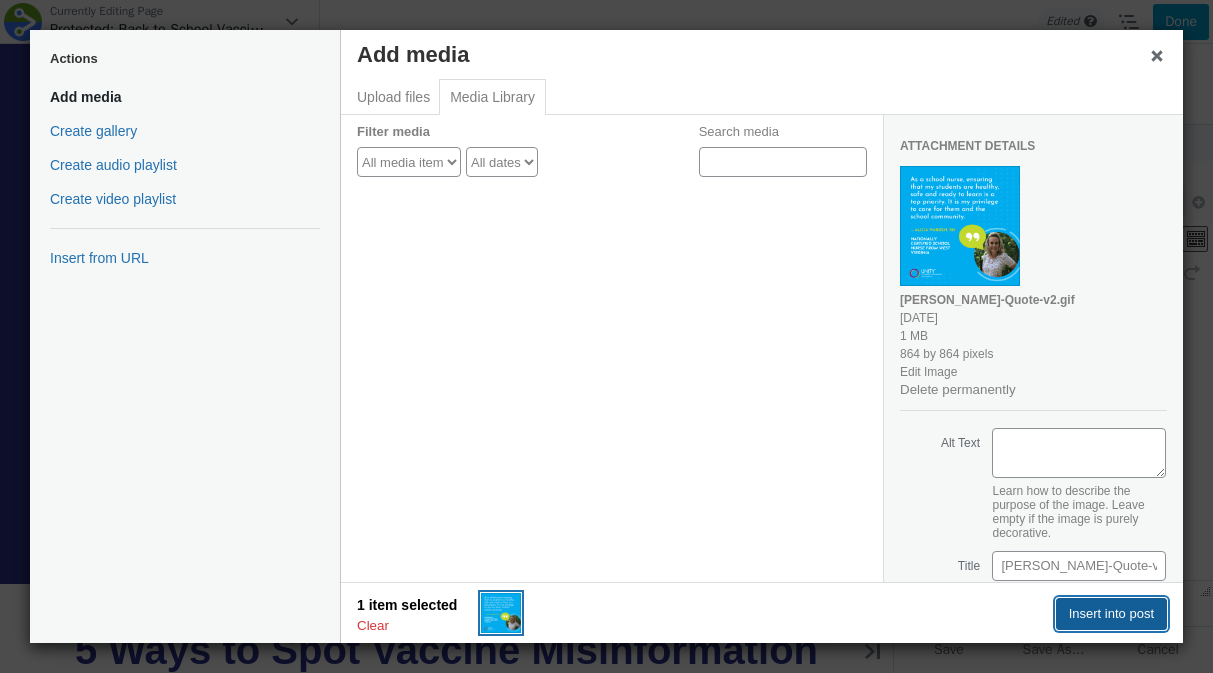 click on "Insert into post" at bounding box center (1111, 614) 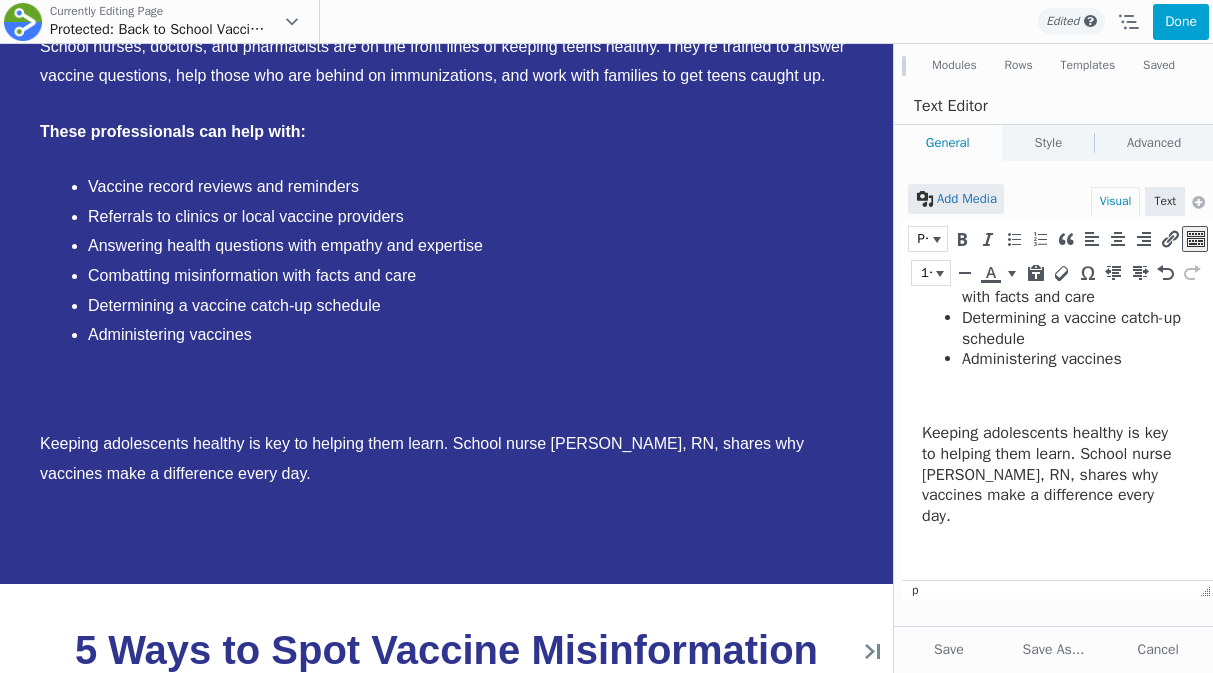 scroll, scrollTop: 261, scrollLeft: 0, axis: vertical 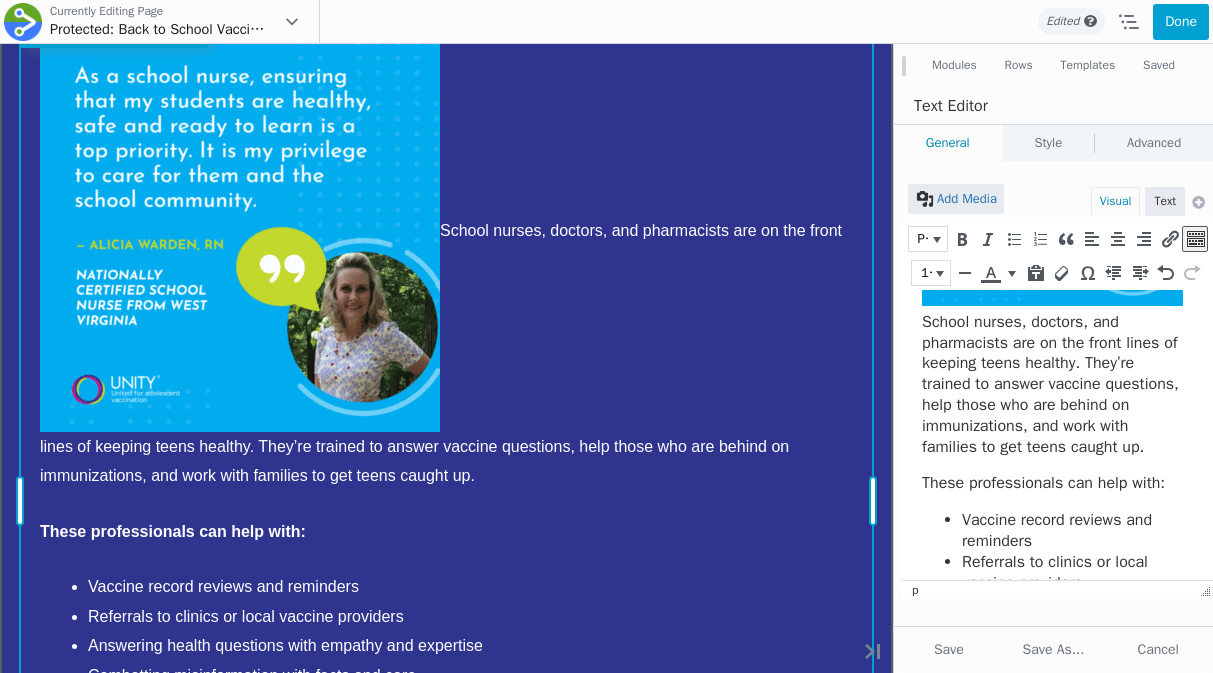 click on "Move Up
Move Down
Text Editor Settings
Copy Text Editor Settings
Paste Text Editor Settings
Row
Row Settings
Move Row
Duplicate Row
Remove Row" at bounding box center (446, 501) 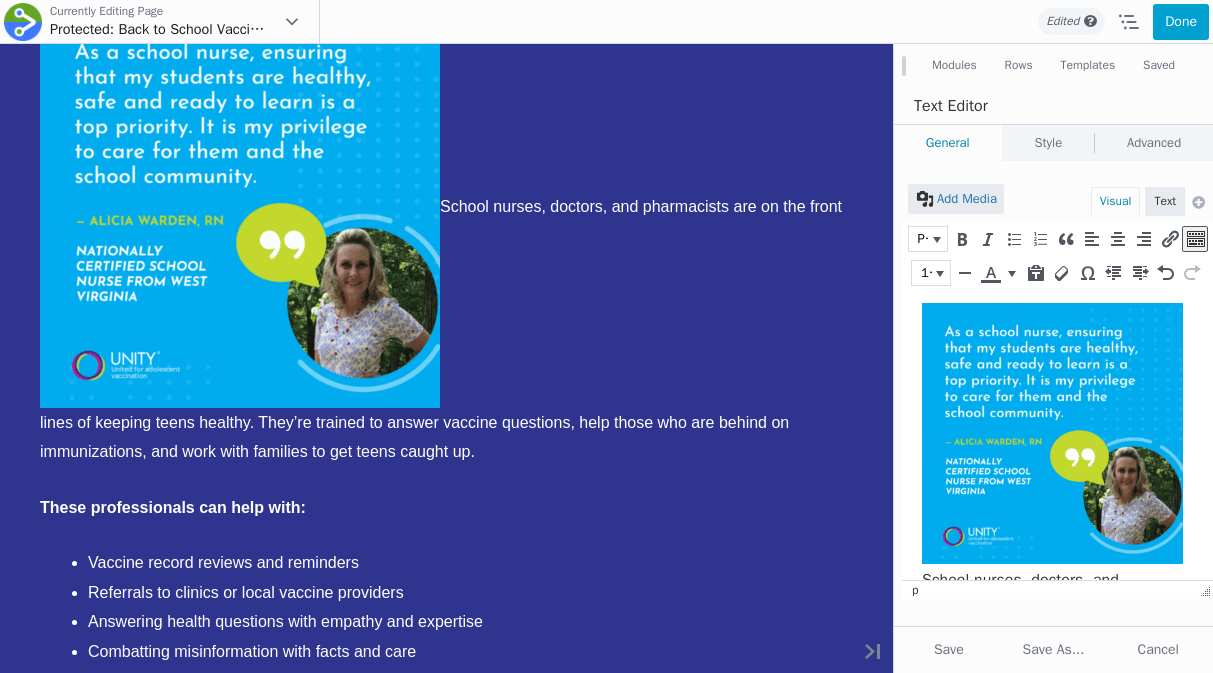 scroll, scrollTop: 0, scrollLeft: 0, axis: both 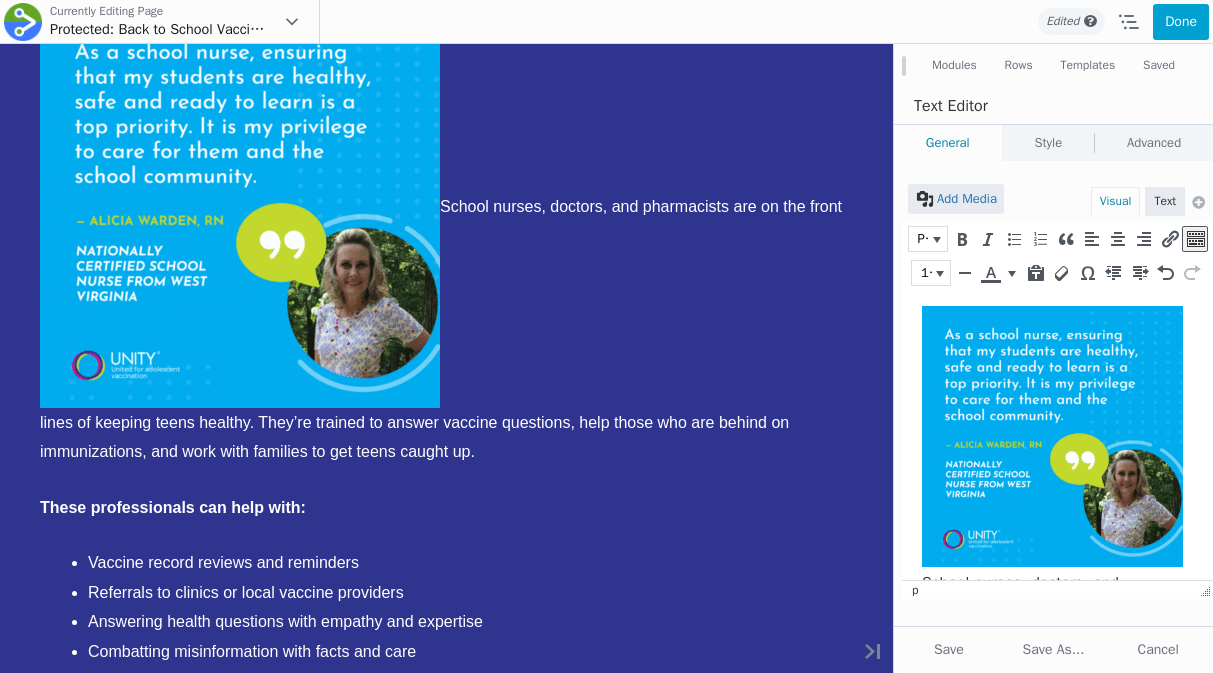 click on "School nurses, doctors, and pharmacists are on the front lines of keeping teens healthy. They’re trained to answer vaccine questions, help those who are behind on immunizations, and work with families to get teens caught up. These professionals can help with: Vaccine record reviews and reminders Referrals to clinics or local vaccine providers Answering health questions with empathy and expertise Combatting misinformation with facts and care Determining a vaccine catch-up schedule Administering vaccines Keeping adolescents healthy is key to helping them learn. School nurse [PERSON_NAME], RN, shares why vaccines make a difference every day." at bounding box center [1057, 750] 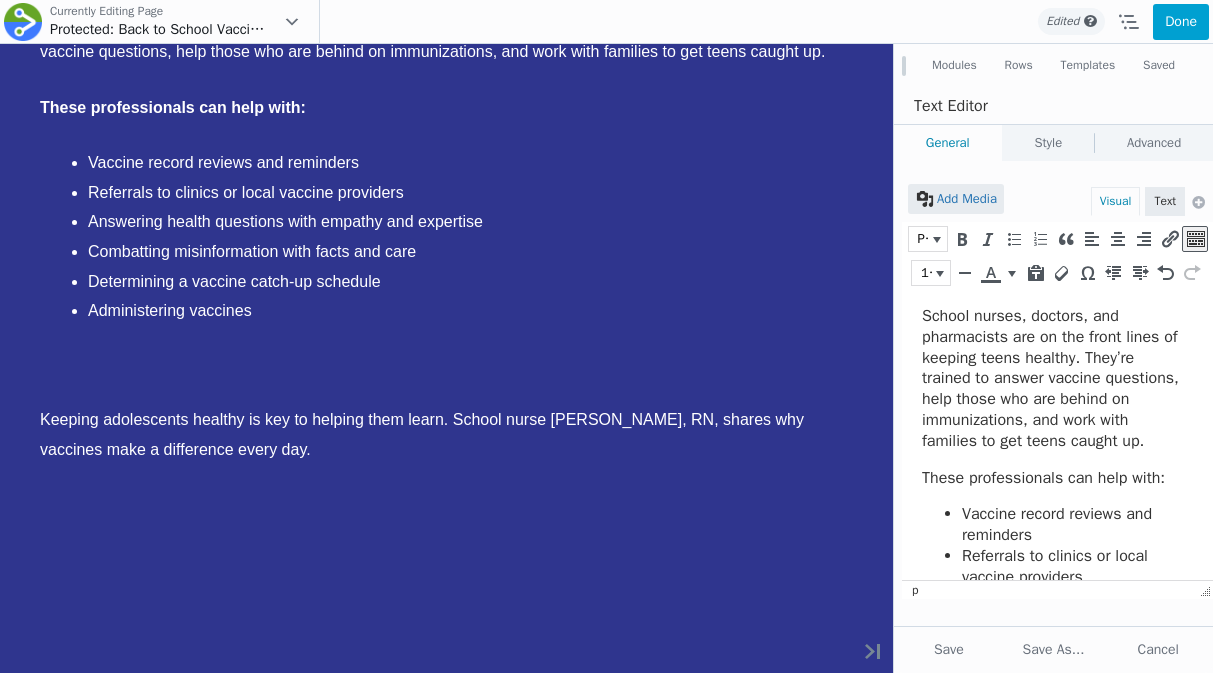 scroll, scrollTop: 404, scrollLeft: 0, axis: vertical 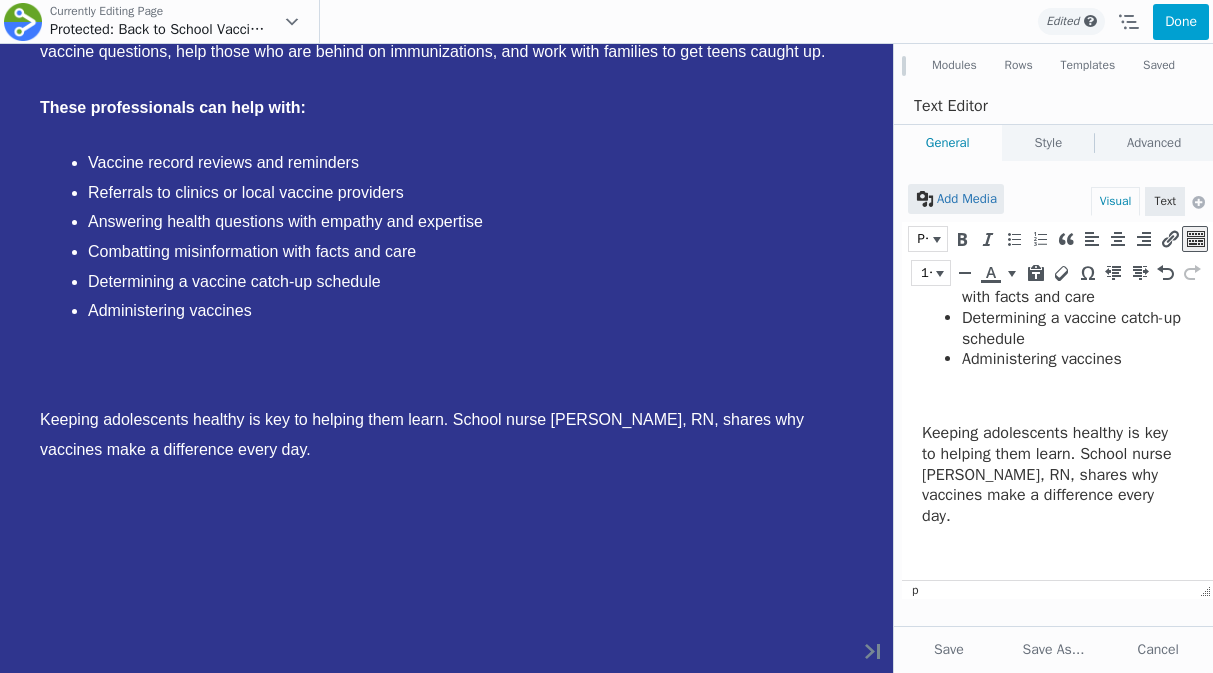 click on "School nurses, doctors, and pharmacists are on the front lines of keeping teens healthy. They’re trained to answer vaccine questions, help those who are behind on immunizations, and work with families to get teens caught up. These professionals can help with: Vaccine record reviews and reminders Referrals to clinics or local vaccine providers Answering health questions with empathy and expertise Combatting misinformation with facts and care Determining a vaccine catch-up schedule Administering vaccines Keeping adolescents healthy is key to helping them learn. School nurse [PERSON_NAME], RN, shares why vaccines make a difference every day." at bounding box center [1052, 253] 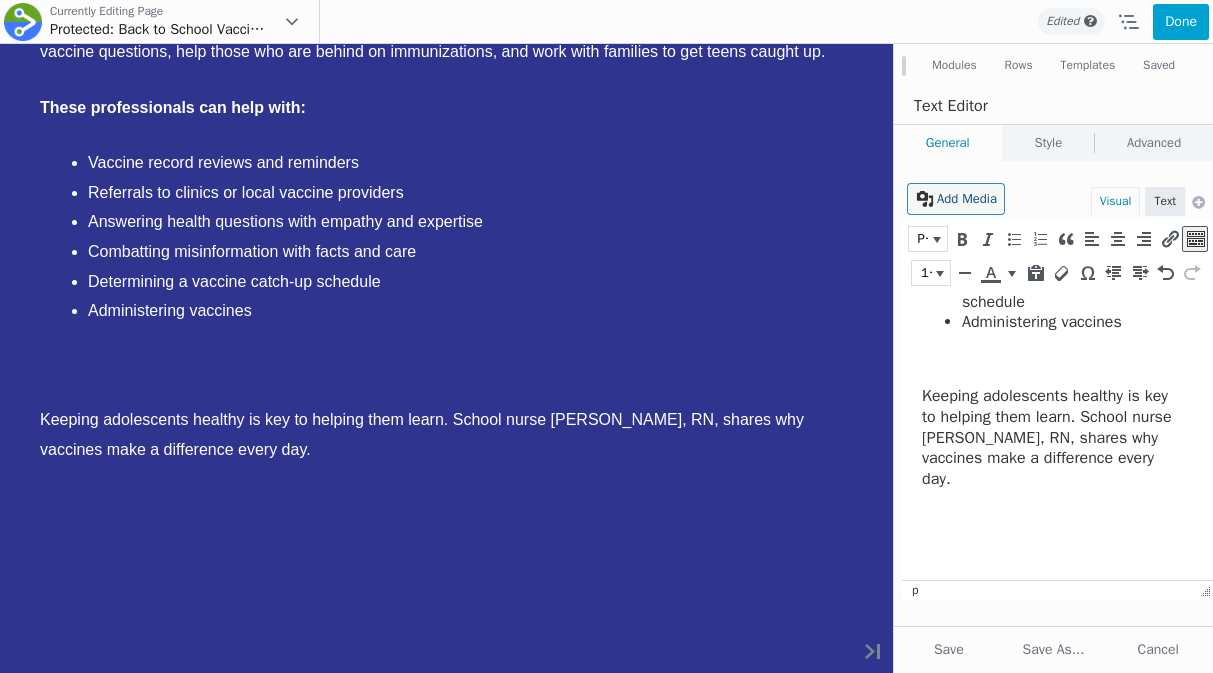 click on "Add Media" at bounding box center [956, 199] 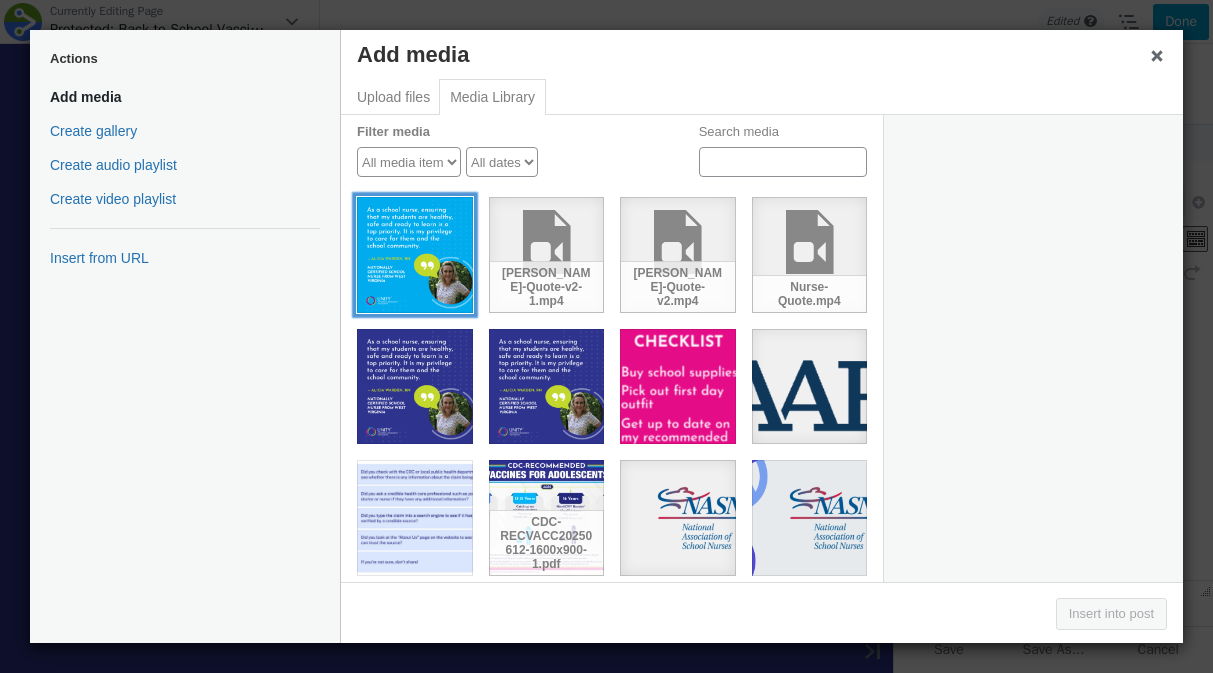 click at bounding box center [415, 255] 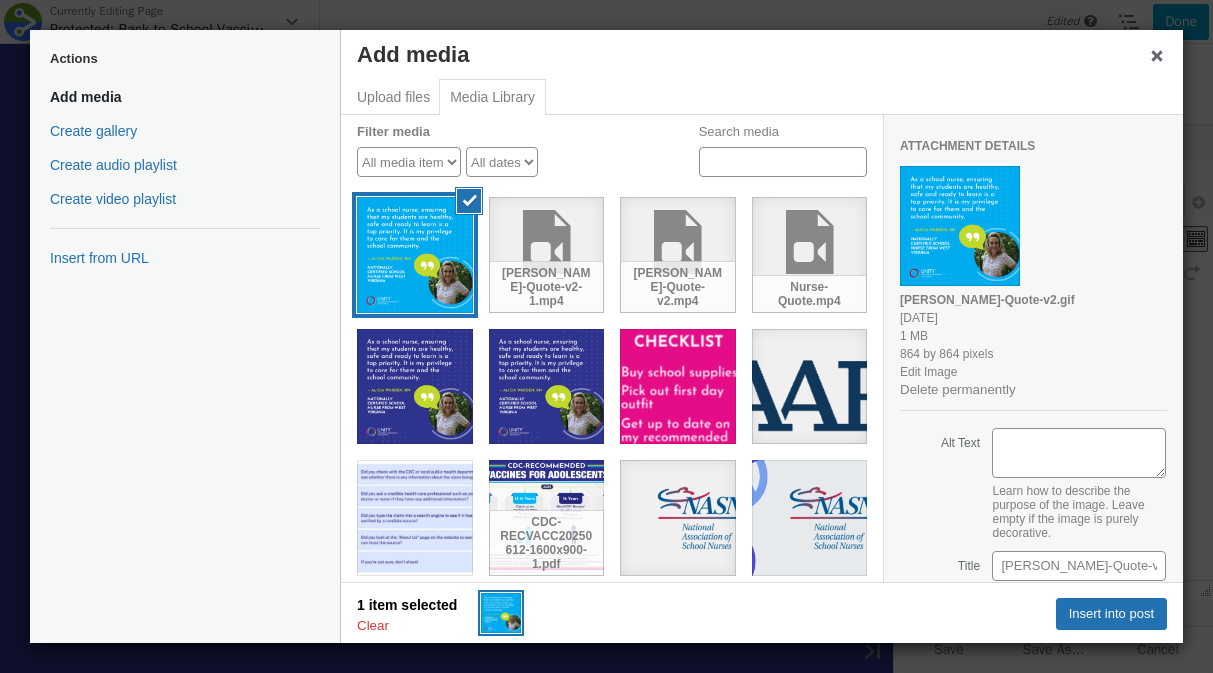 click on "Insert into post" at bounding box center (1106, 606) 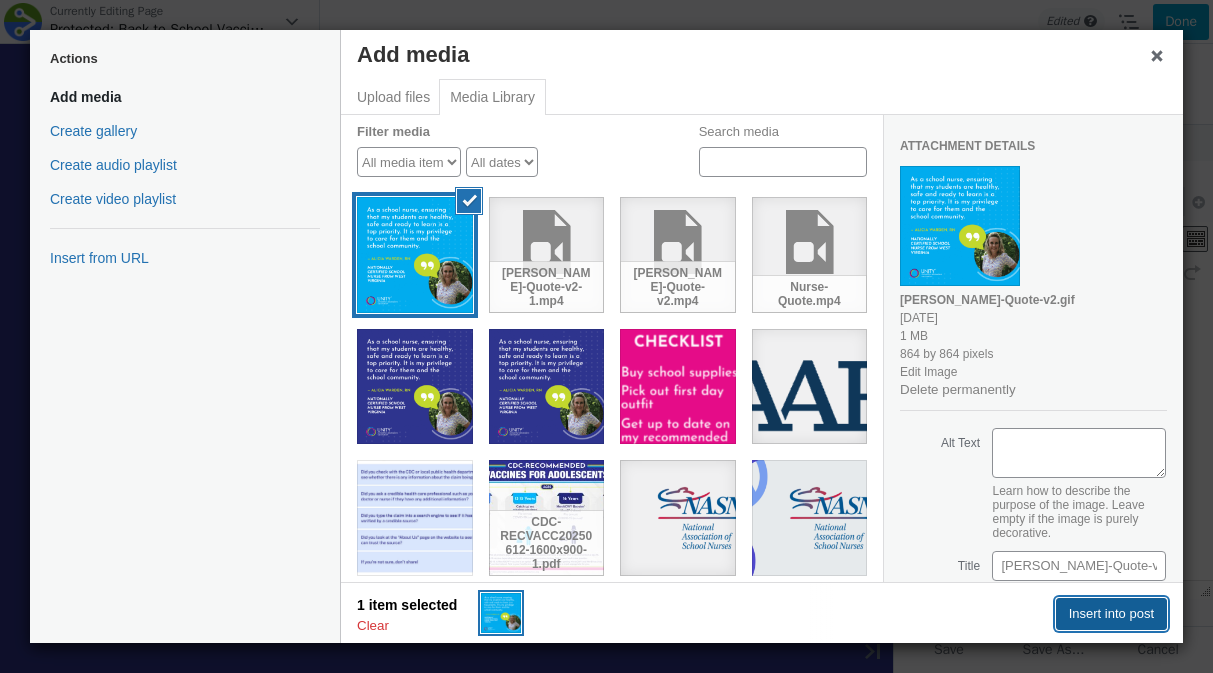 click on "Insert into post" at bounding box center [1111, 614] 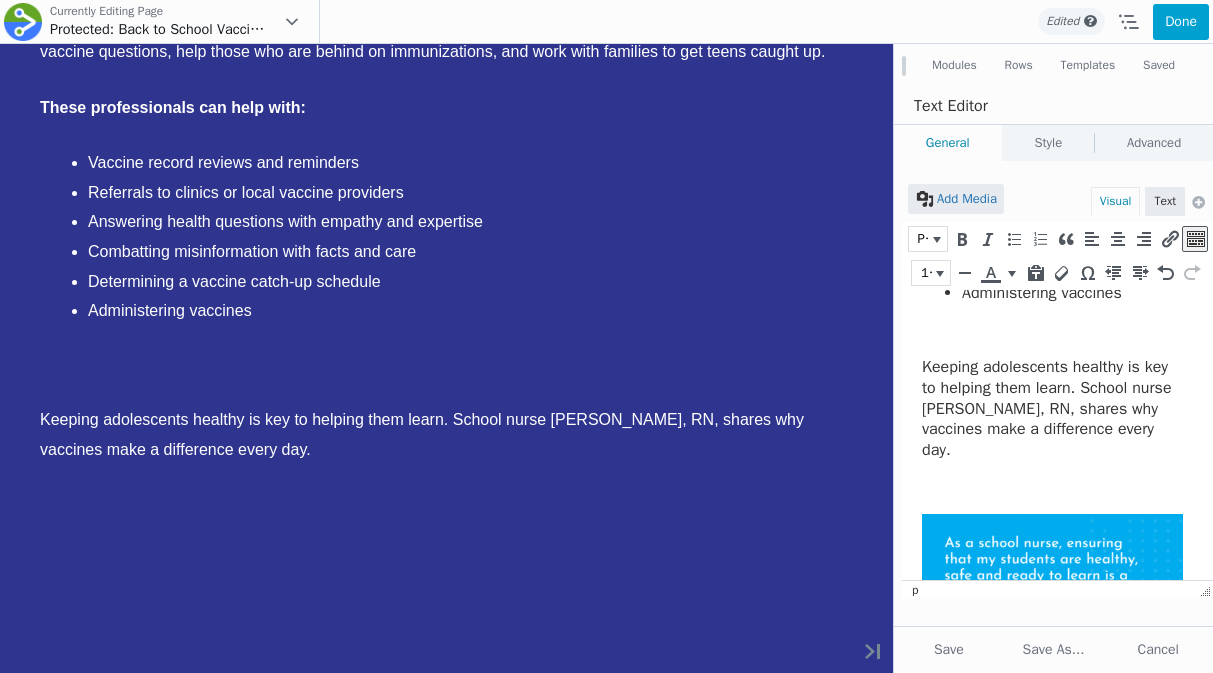 scroll, scrollTop: 675, scrollLeft: 0, axis: vertical 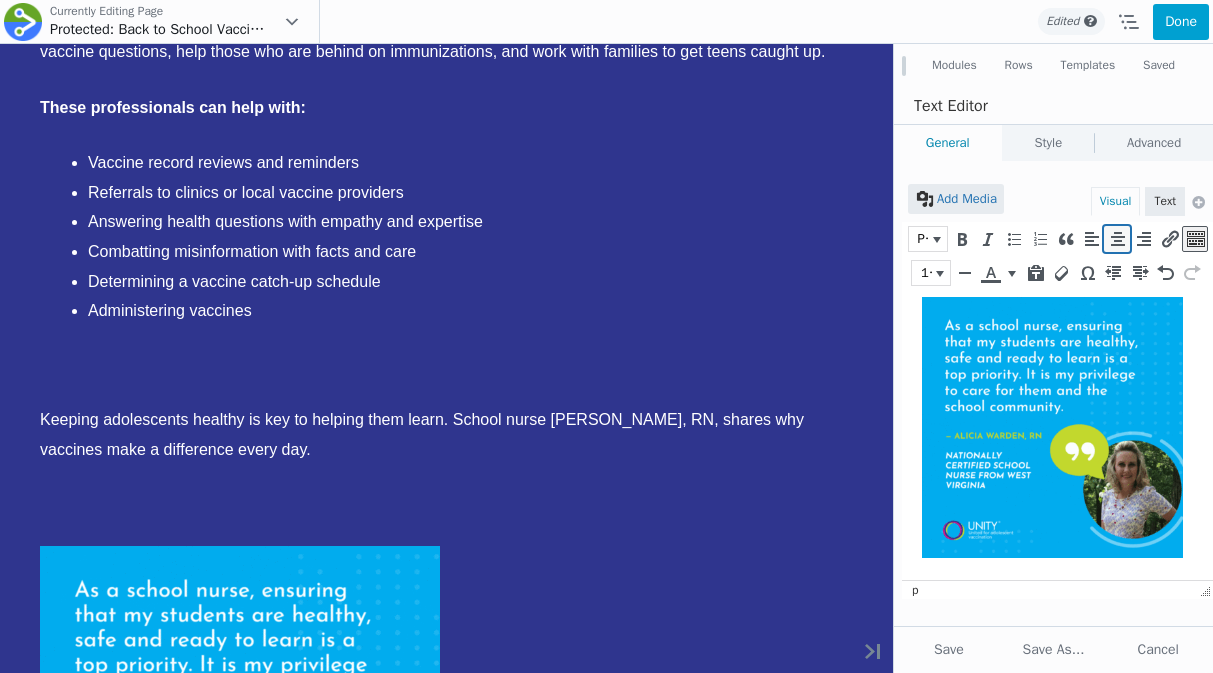 click at bounding box center (1117, 239) 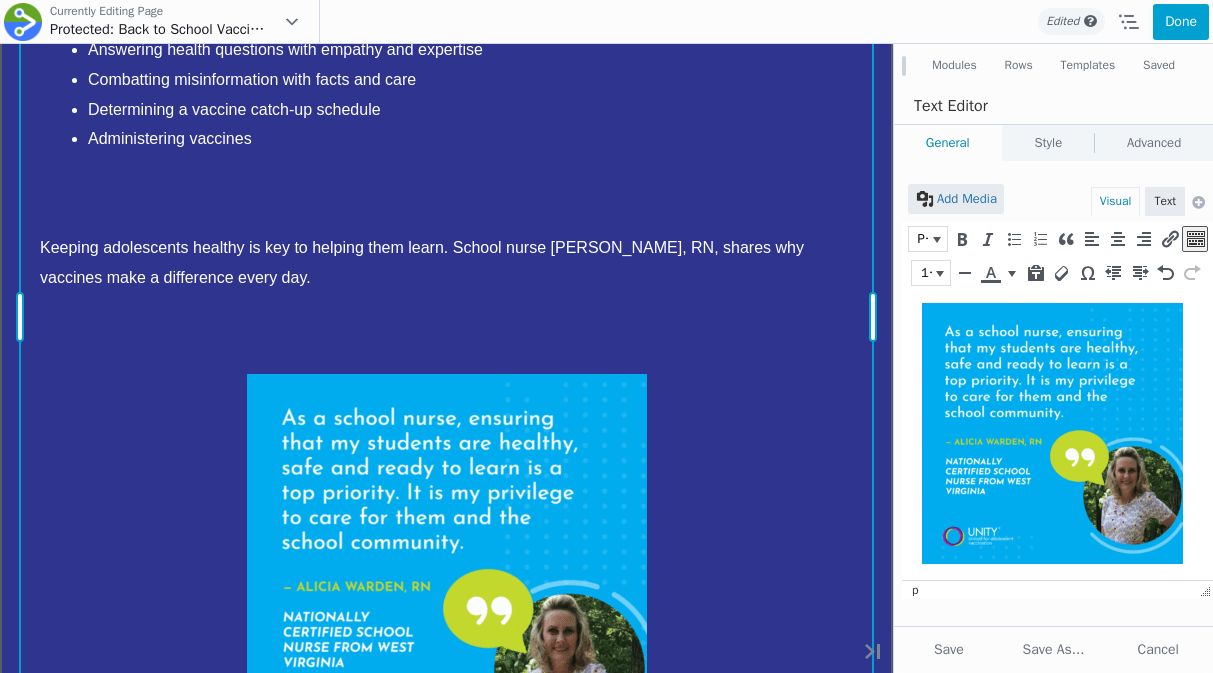 scroll, scrollTop: 3161, scrollLeft: 0, axis: vertical 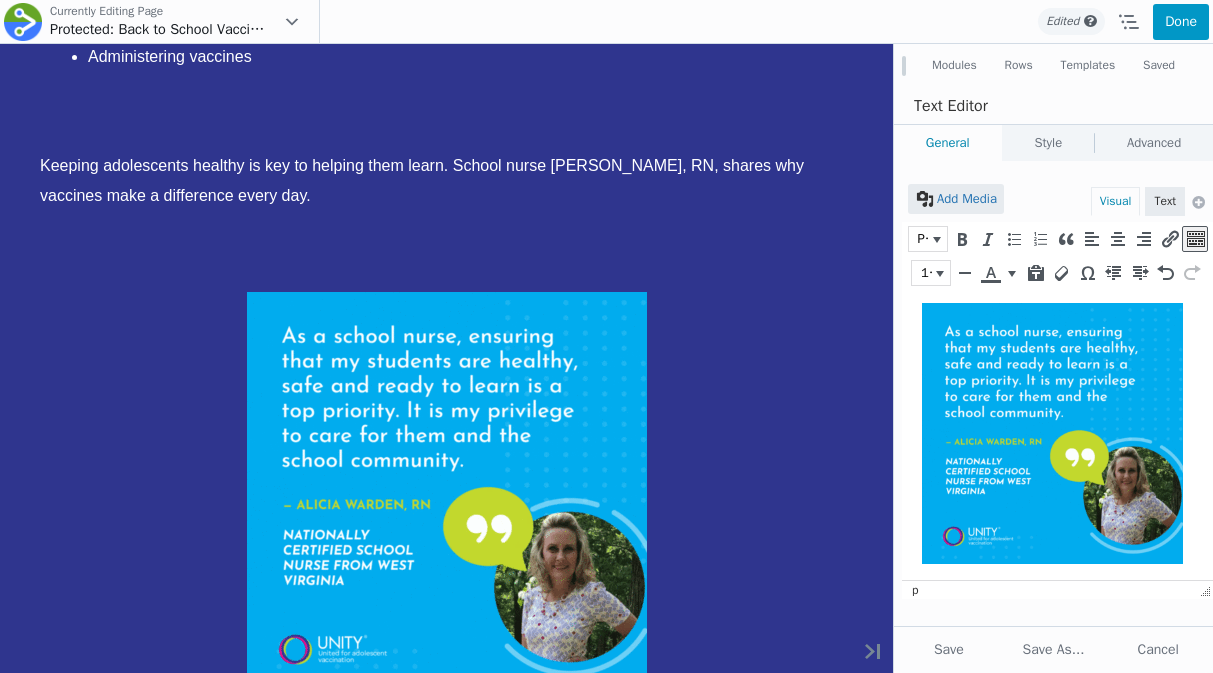 click on "Done" at bounding box center [1181, 22] 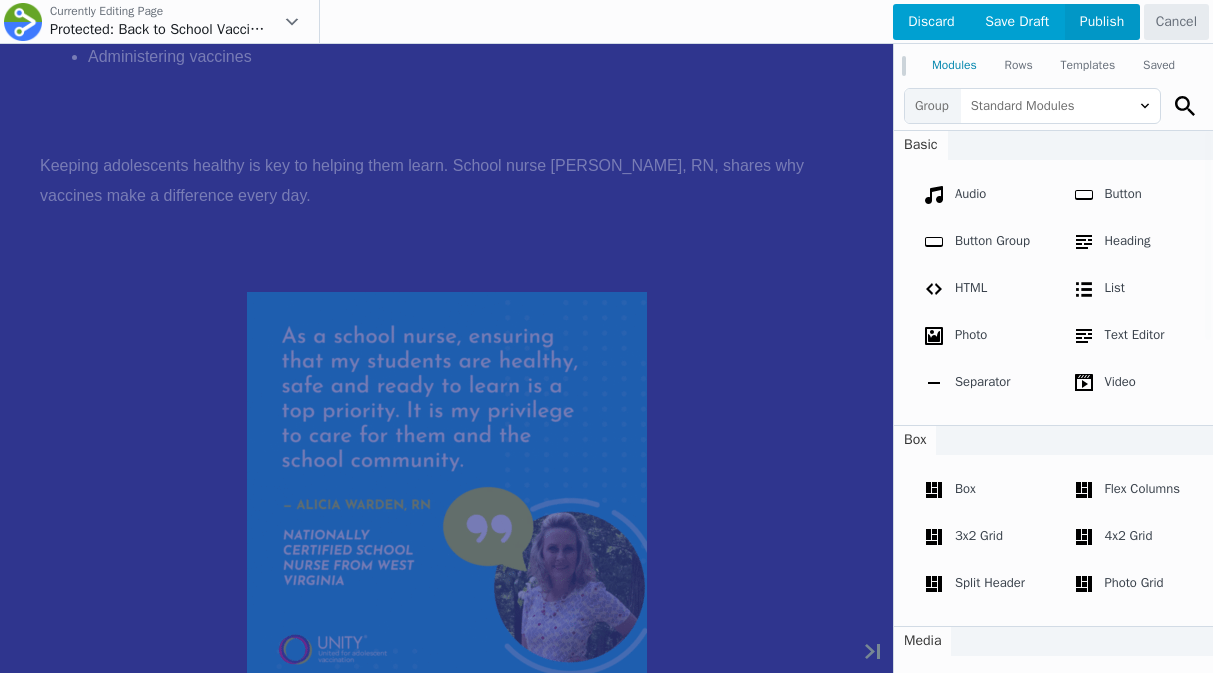 click on "Publish" at bounding box center (1102, 22) 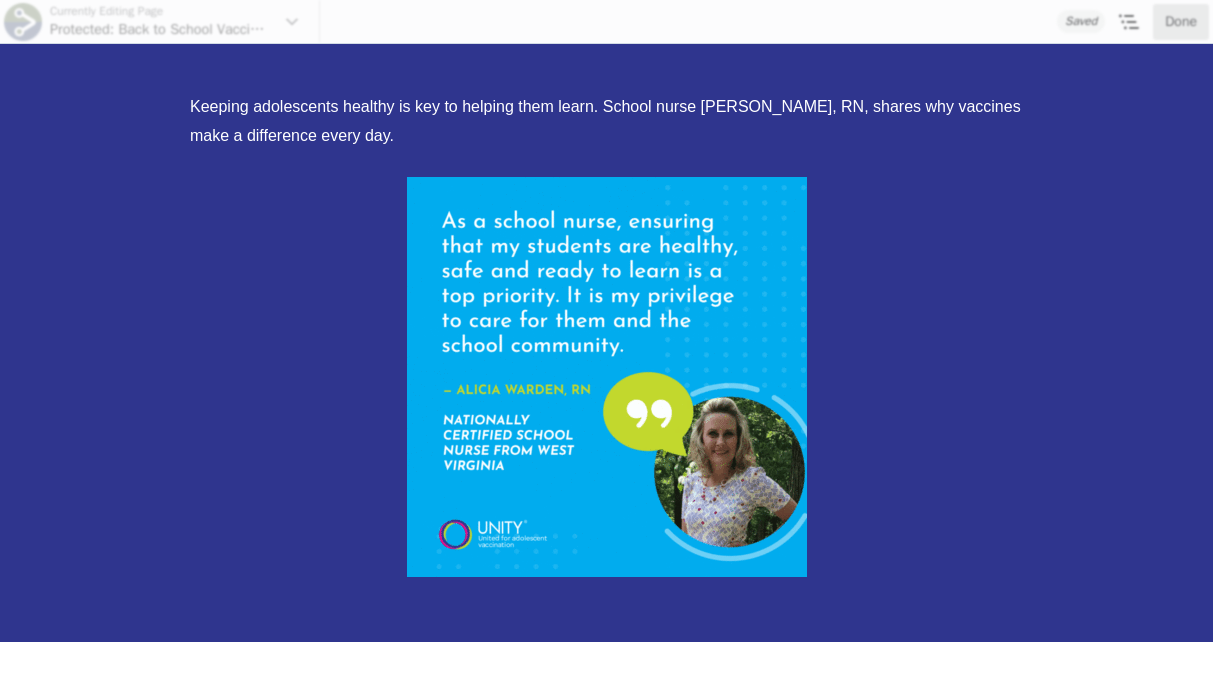 scroll, scrollTop: 3079, scrollLeft: 0, axis: vertical 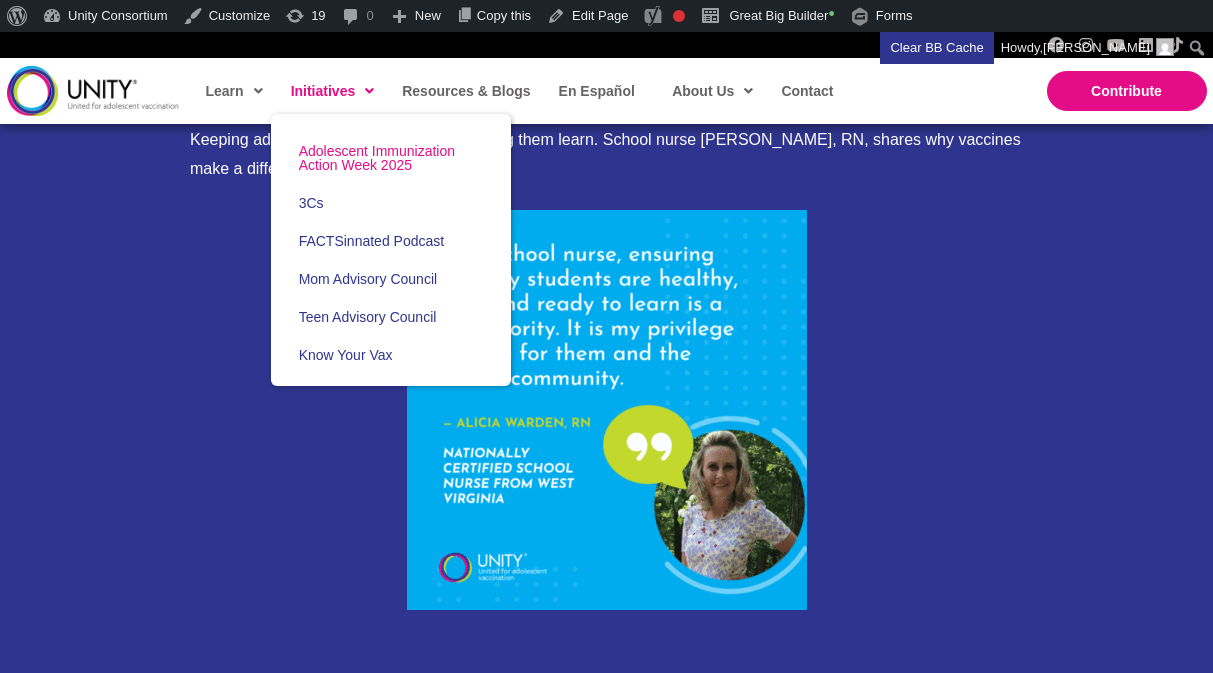 click on "Adolescent Immunization Action Week 2025" at bounding box center [377, 158] 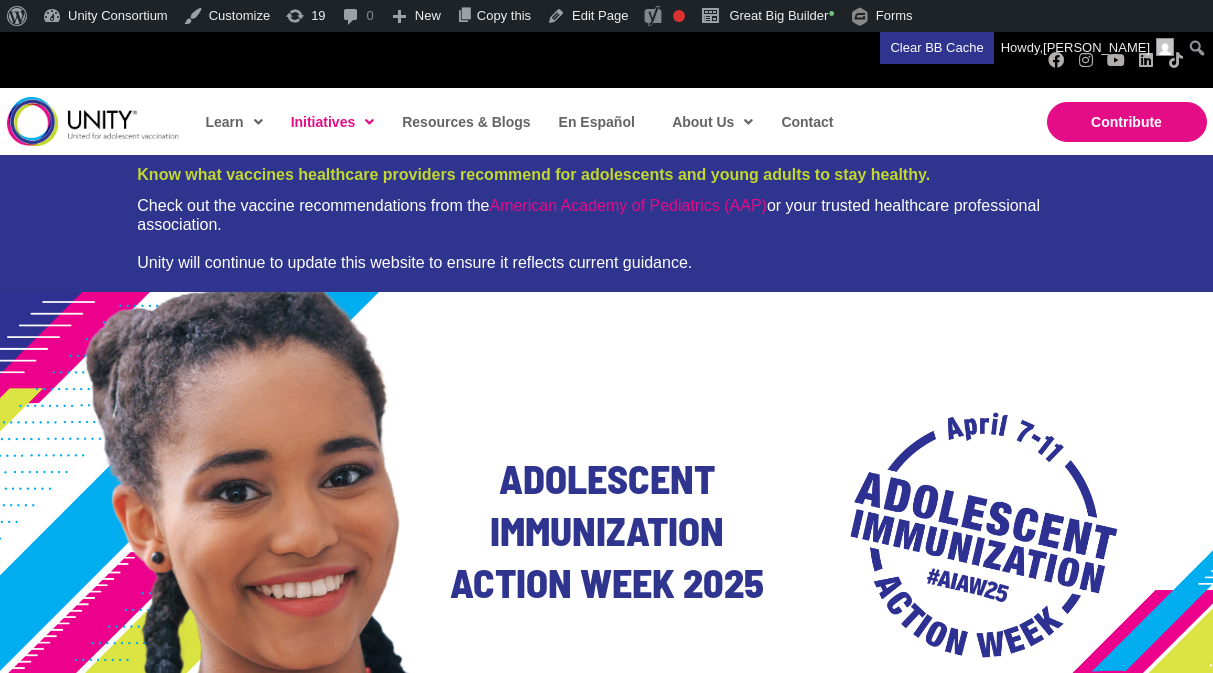 scroll, scrollTop: 0, scrollLeft: 0, axis: both 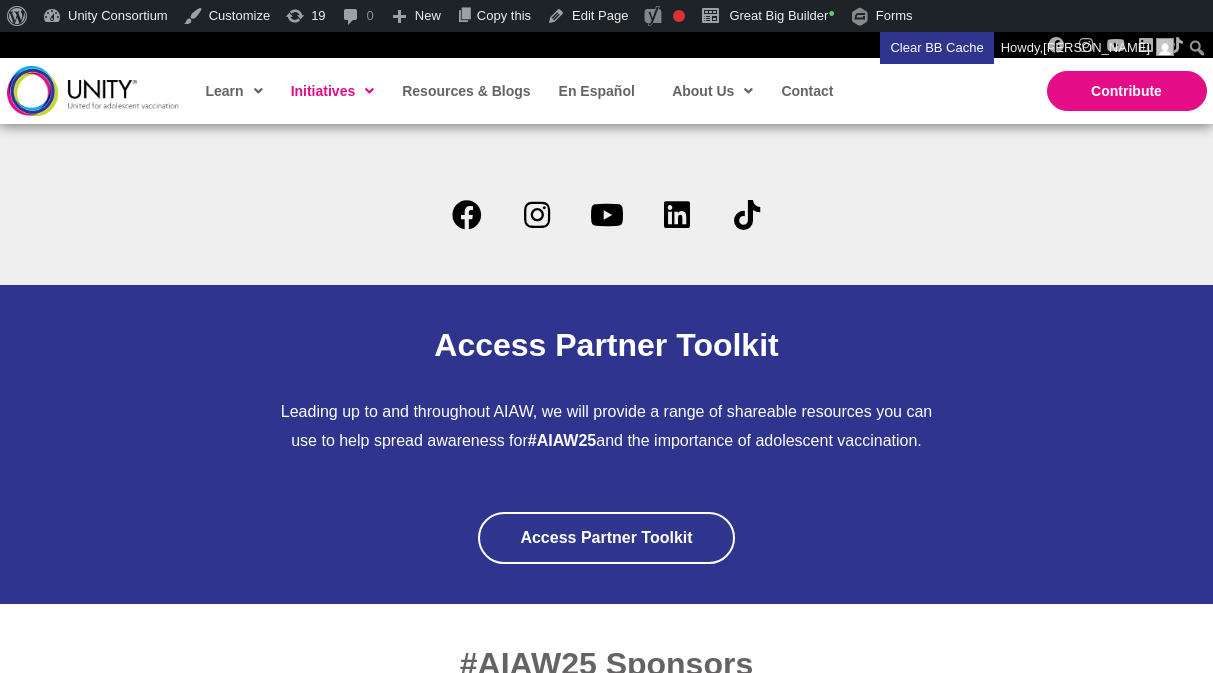 click on "Access Partner Toolkit" at bounding box center [606, 538] 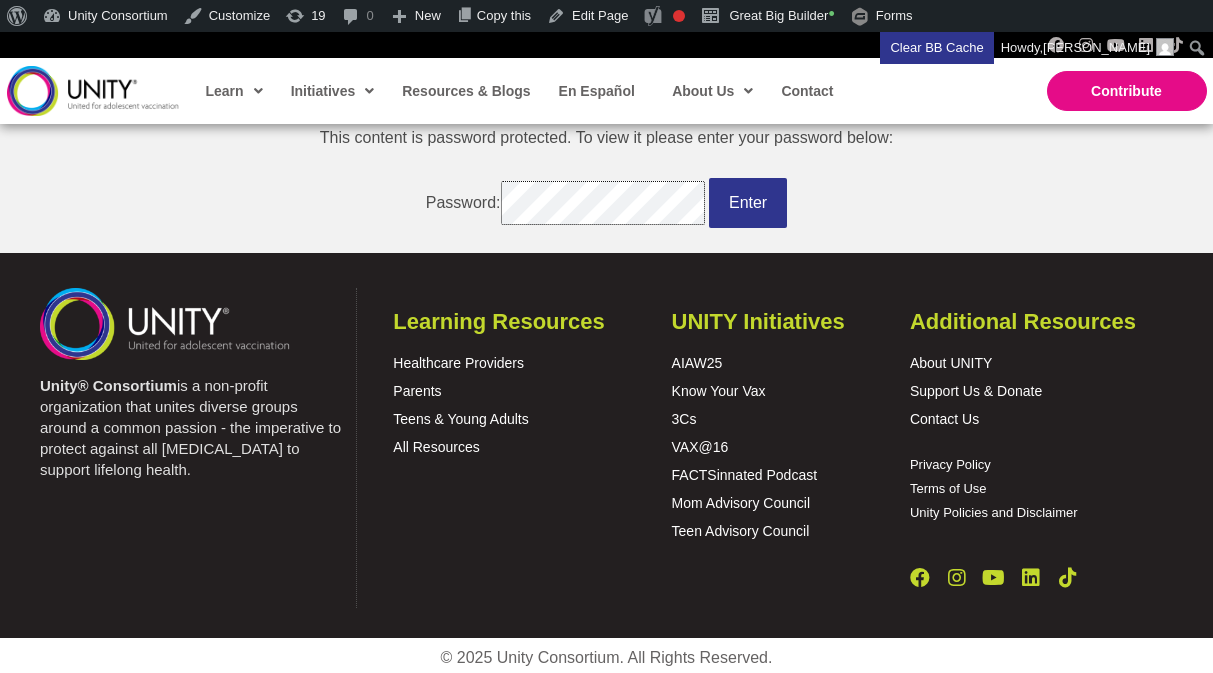 click on "Enter" at bounding box center [748, 203] 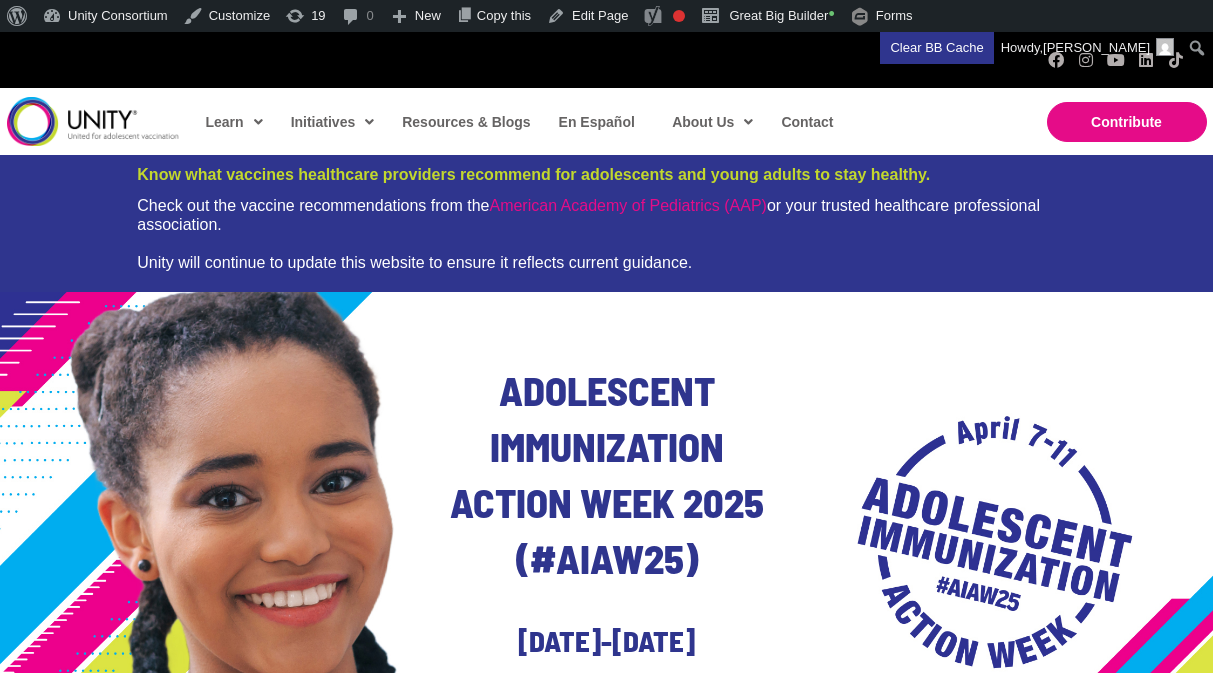 scroll, scrollTop: 0, scrollLeft: 0, axis: both 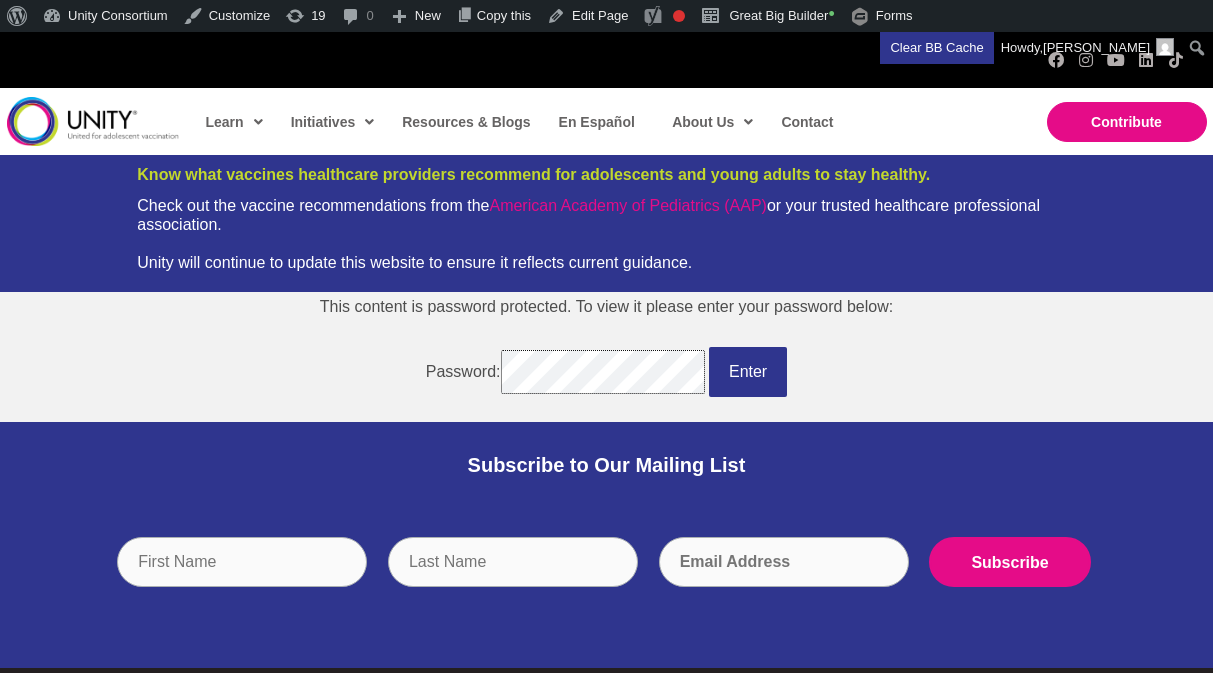 click on "Enter" at bounding box center (748, 372) 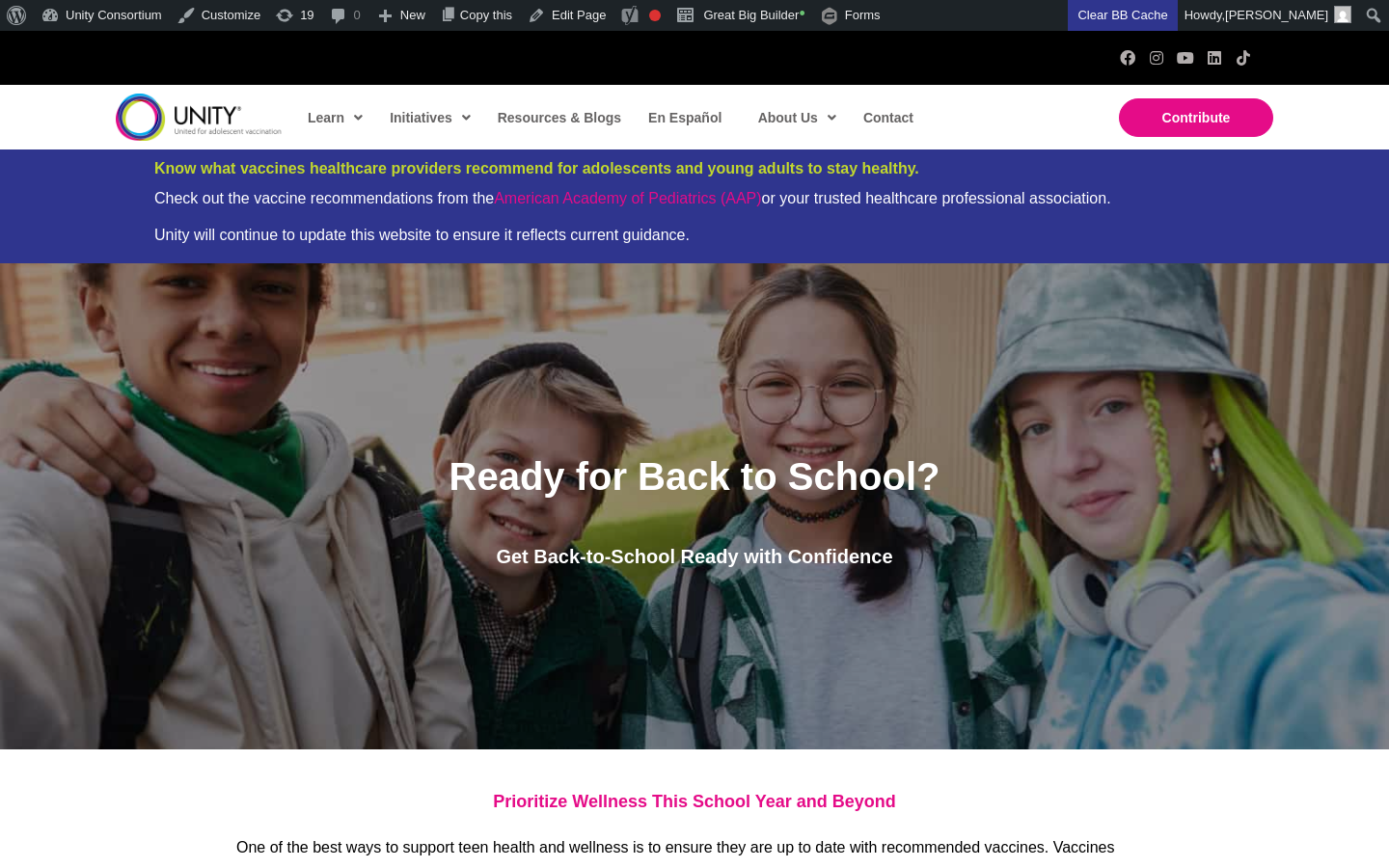 scroll, scrollTop: 0, scrollLeft: 0, axis: both 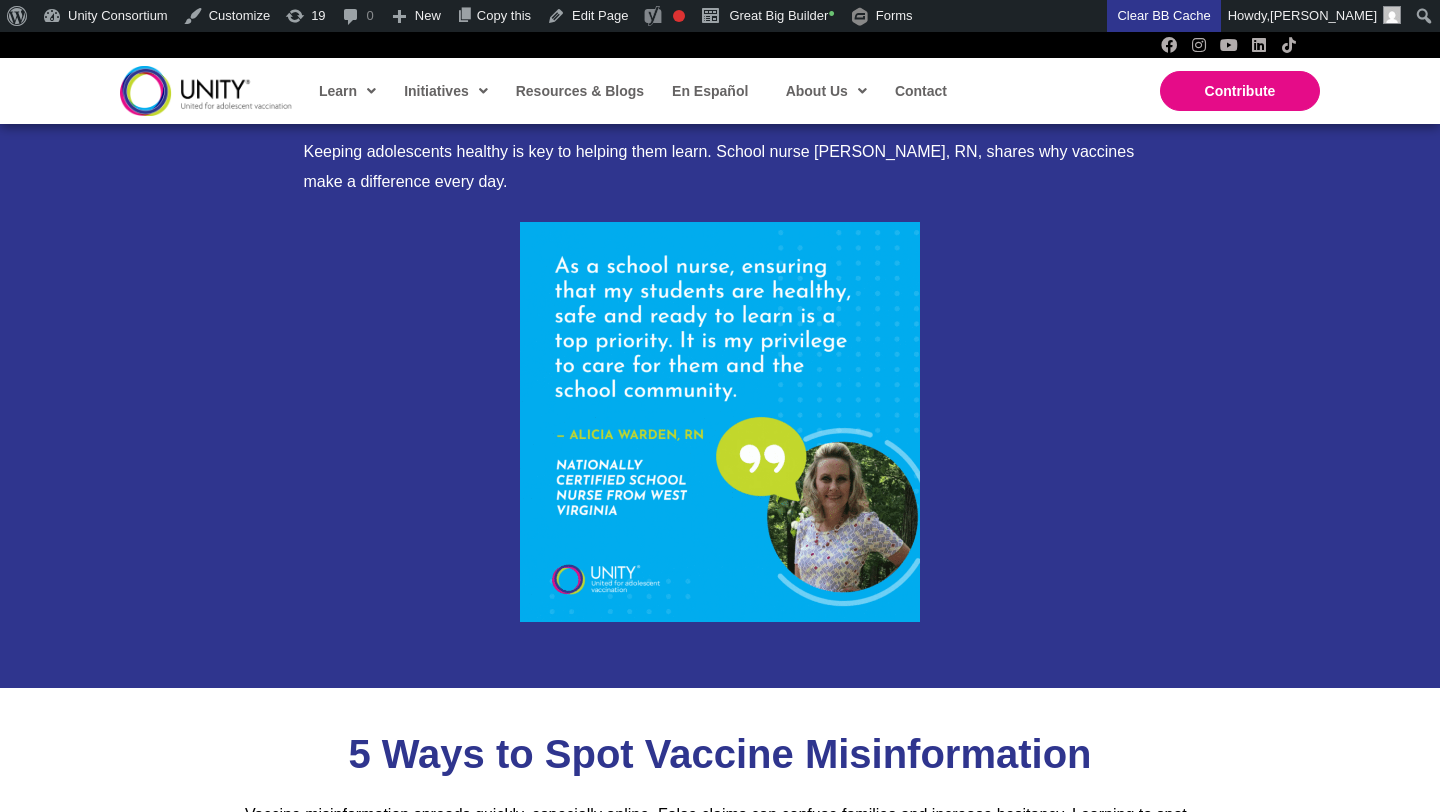 click at bounding box center [720, 422] 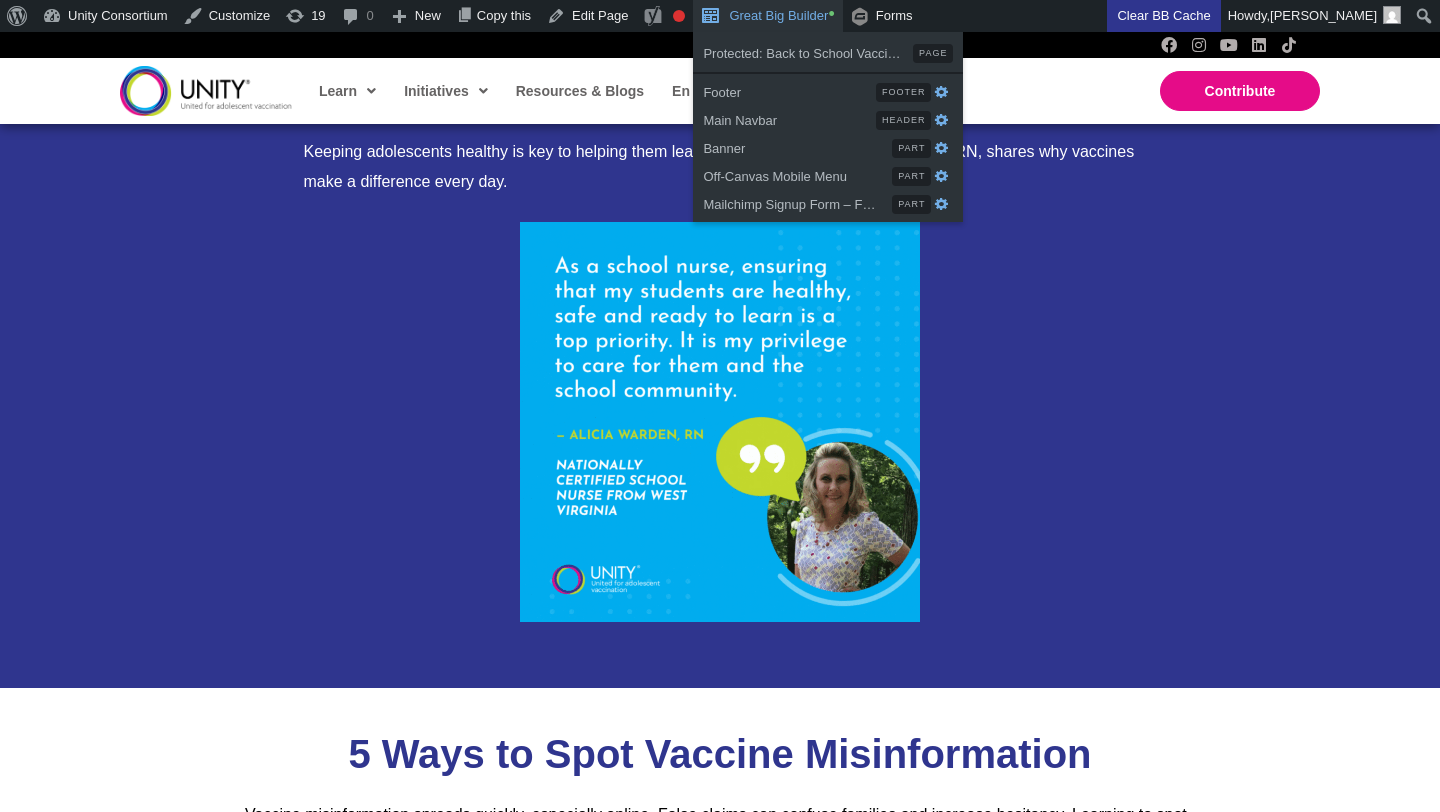 click on "Great Big Builder  •" at bounding box center (767, 16) 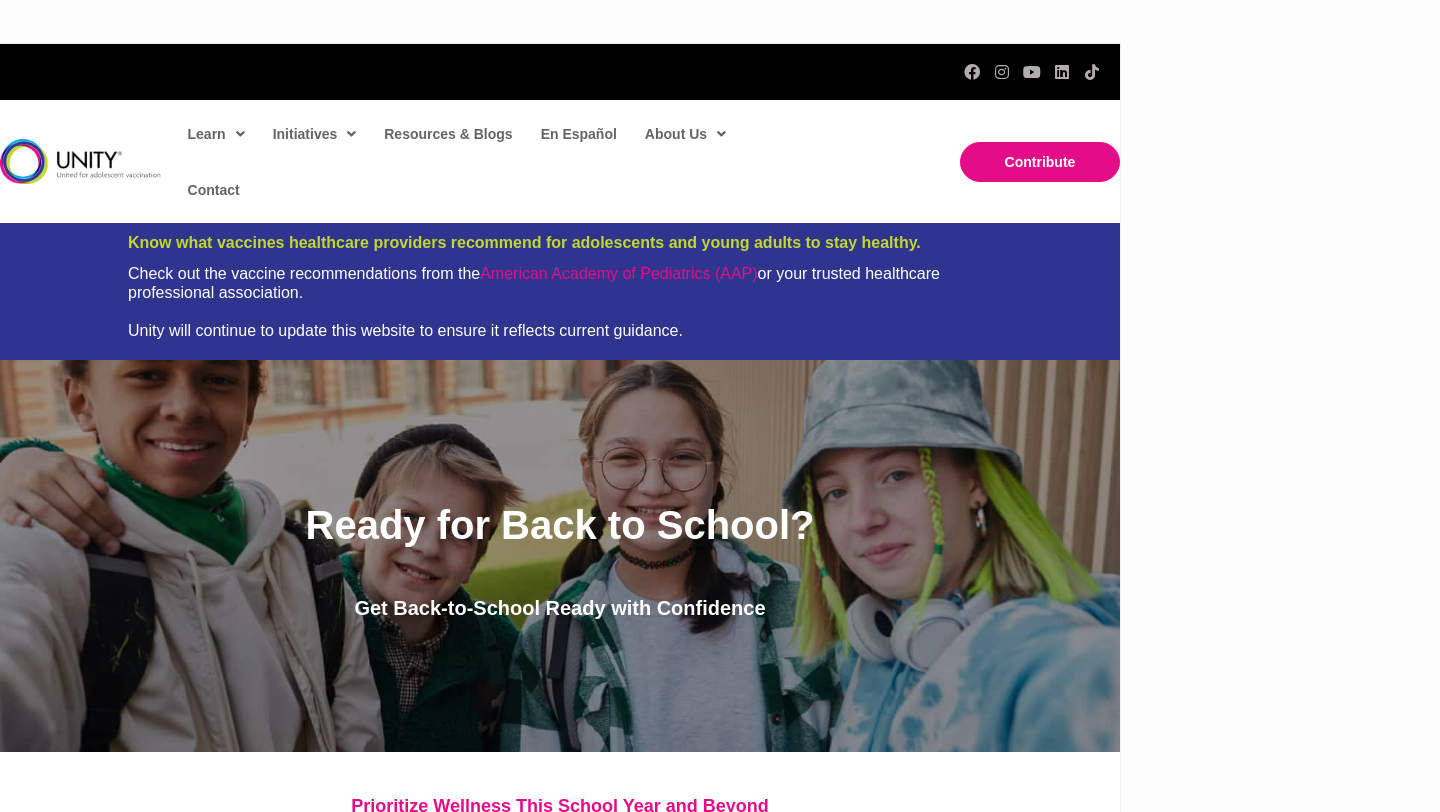 scroll, scrollTop: 0, scrollLeft: 0, axis: both 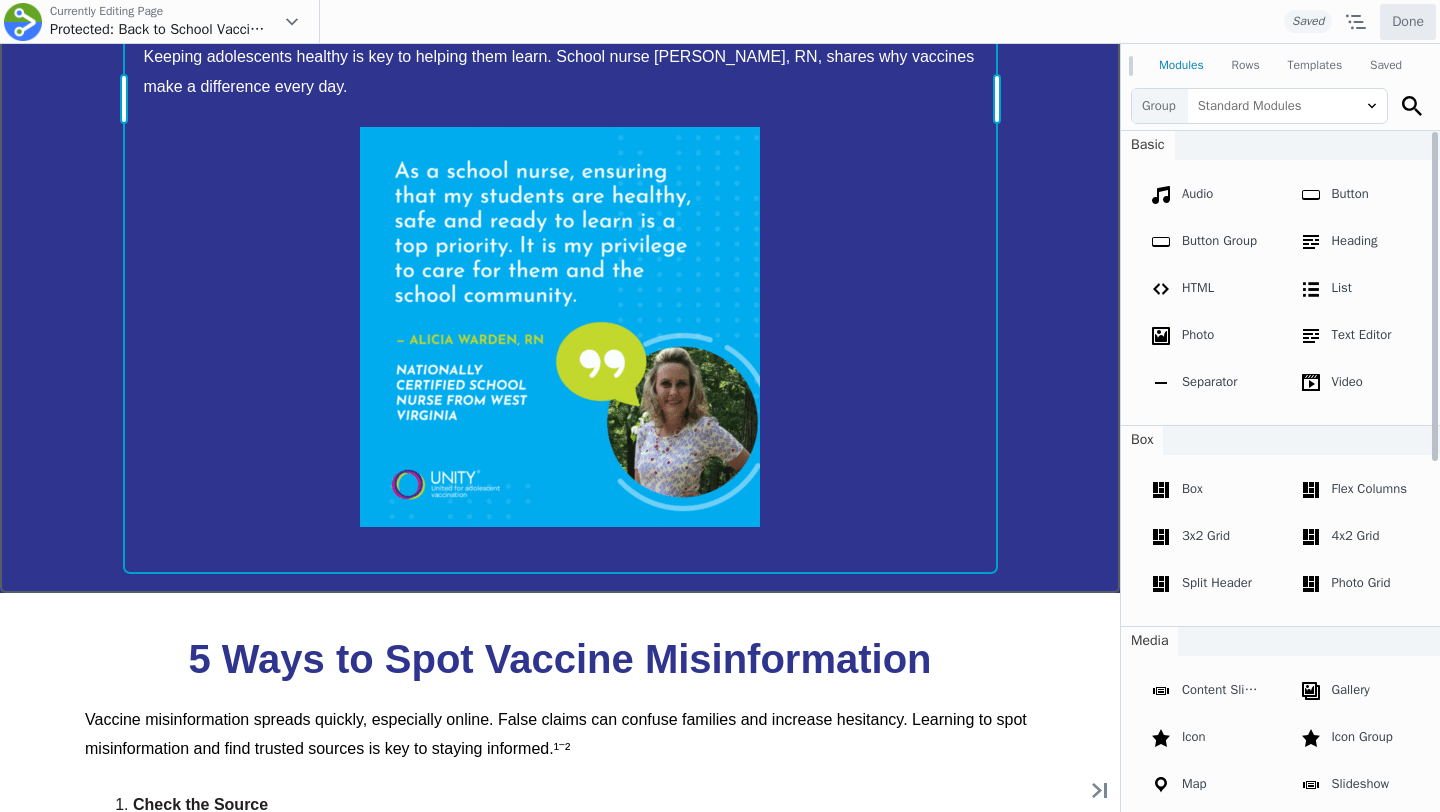 click on "Move Up
Move Down
Text Editor Settings
Copy Text Editor Settings
Paste Text Editor Settings
Row
Row Settings
Move Row
Duplicate Row
Remove Row" at bounding box center (560, 98) 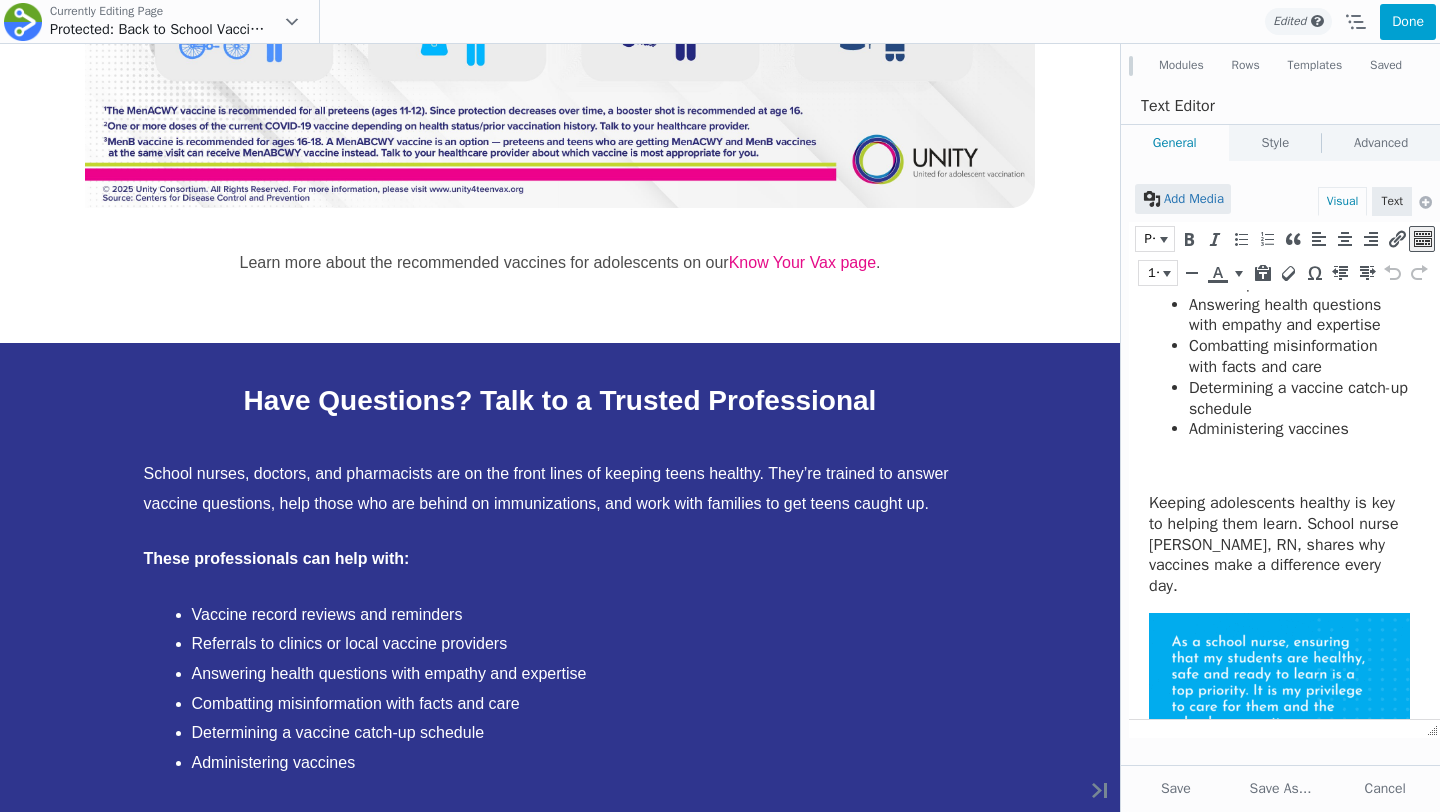 scroll, scrollTop: 505, scrollLeft: 0, axis: vertical 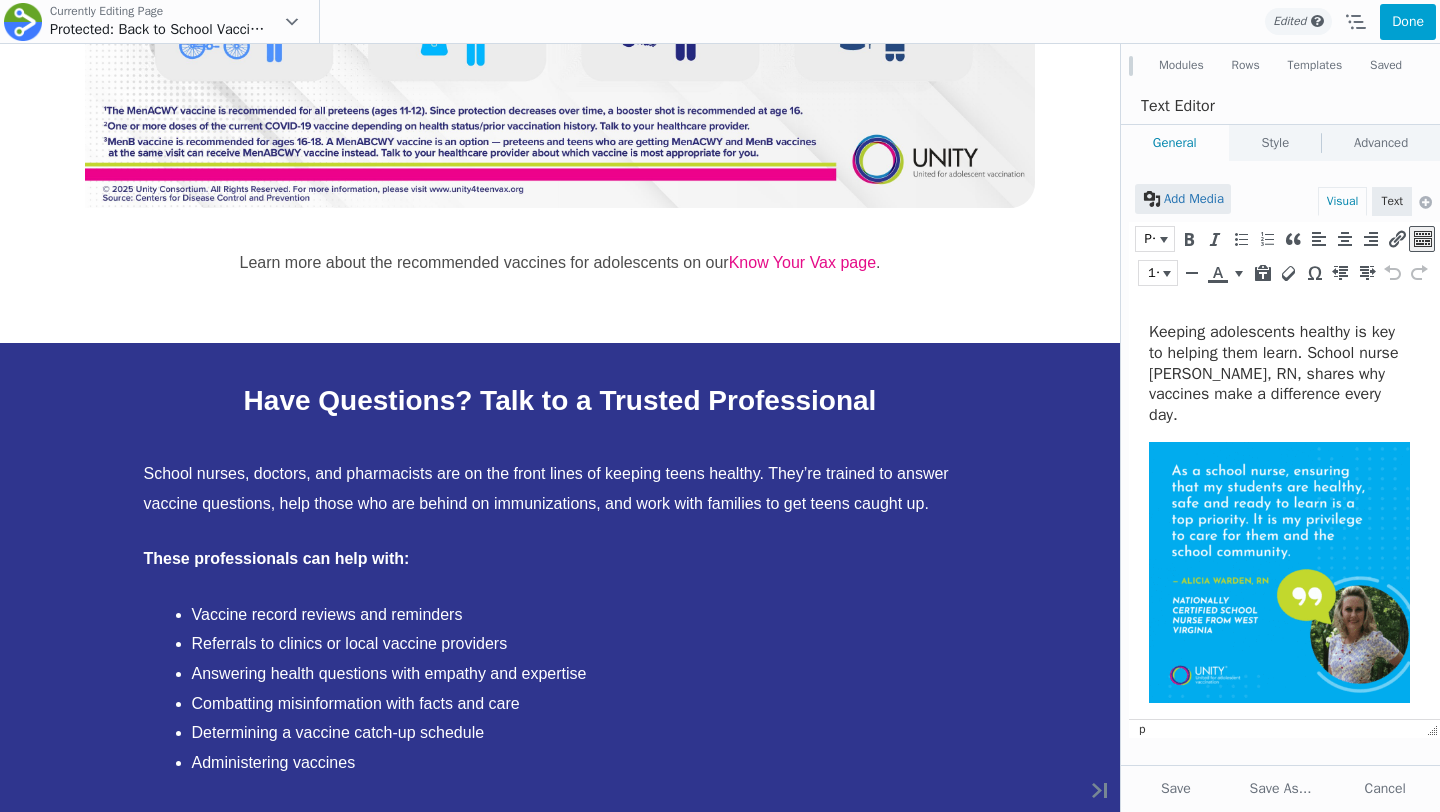 click at bounding box center (1279, 572) 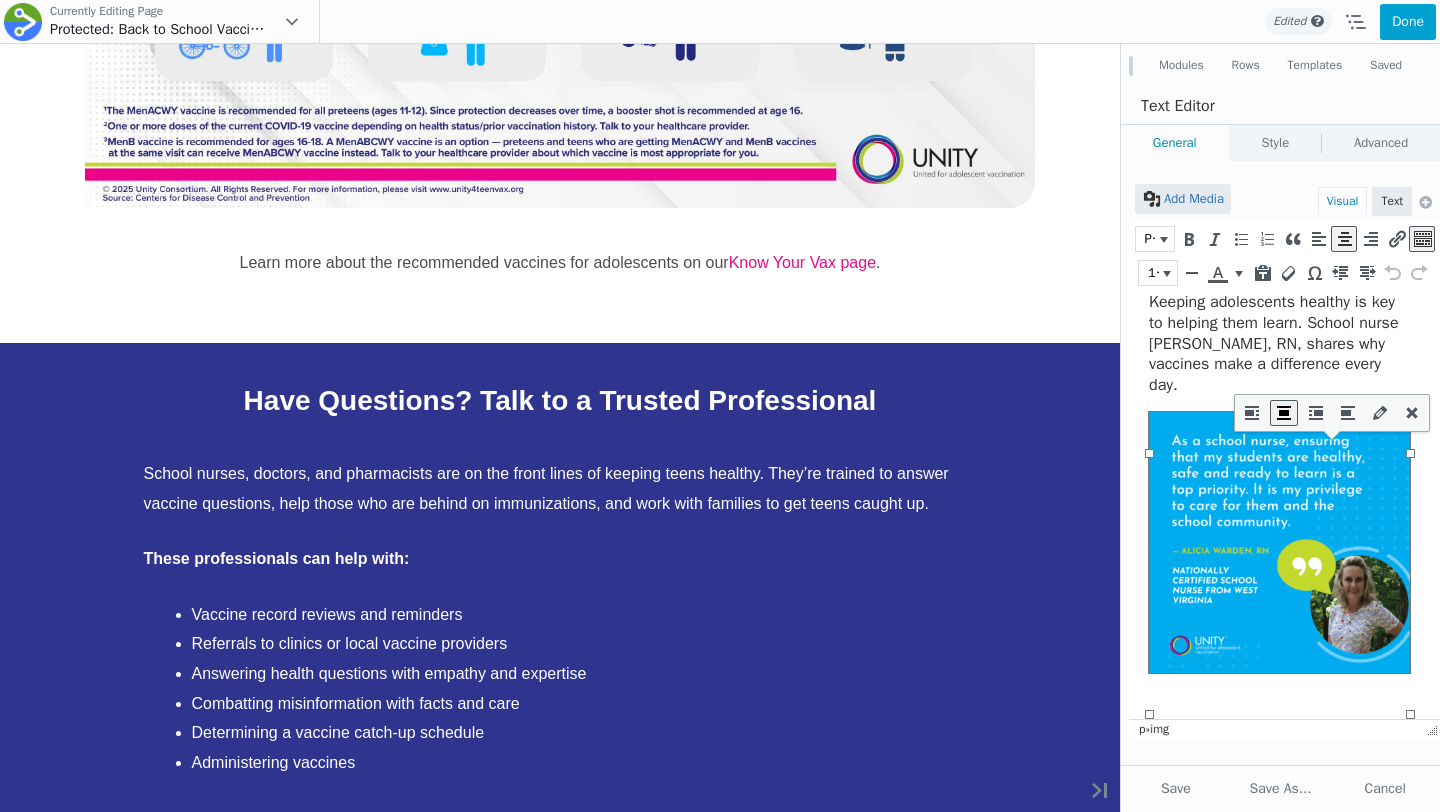 click at bounding box center [1279, 542] 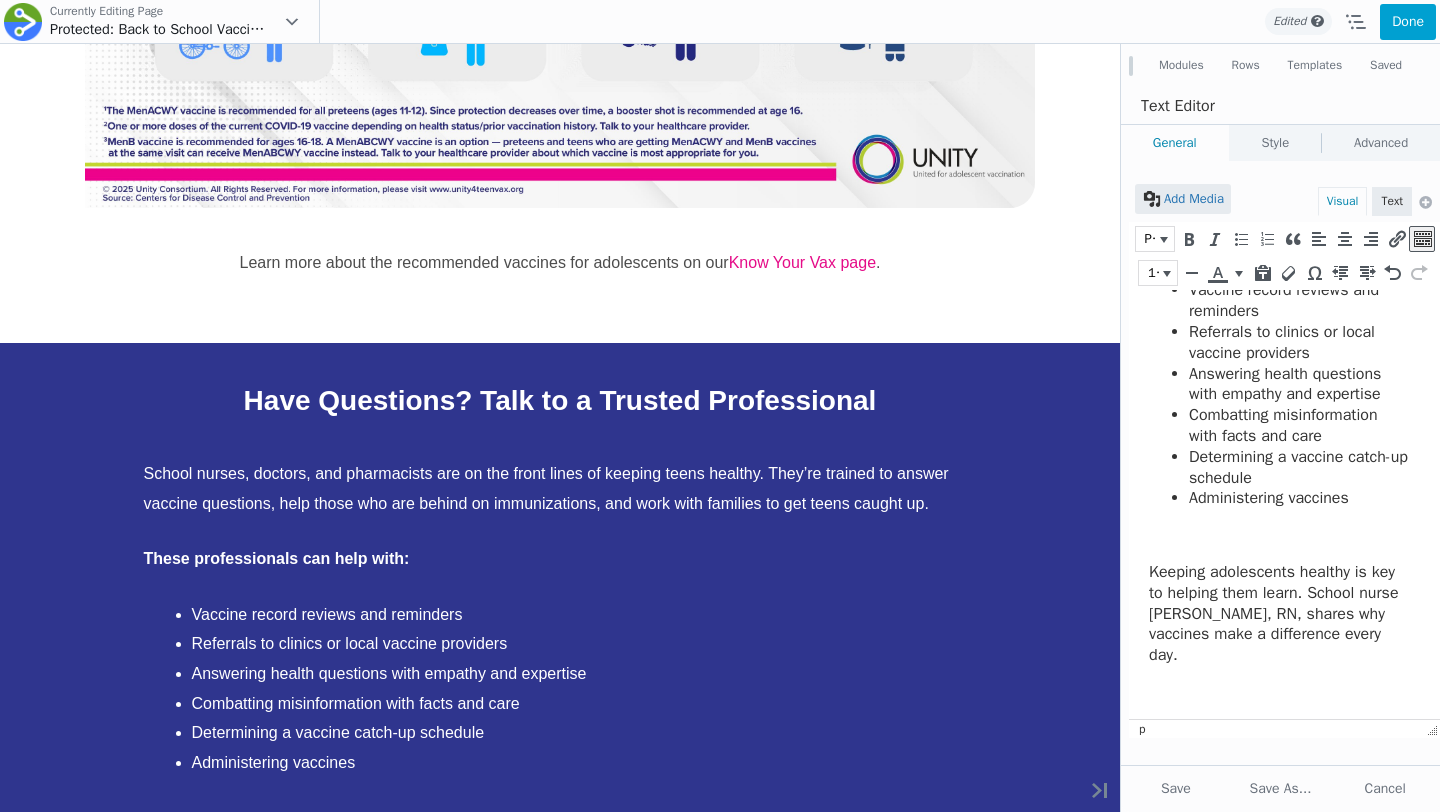 scroll, scrollTop: 265, scrollLeft: 0, axis: vertical 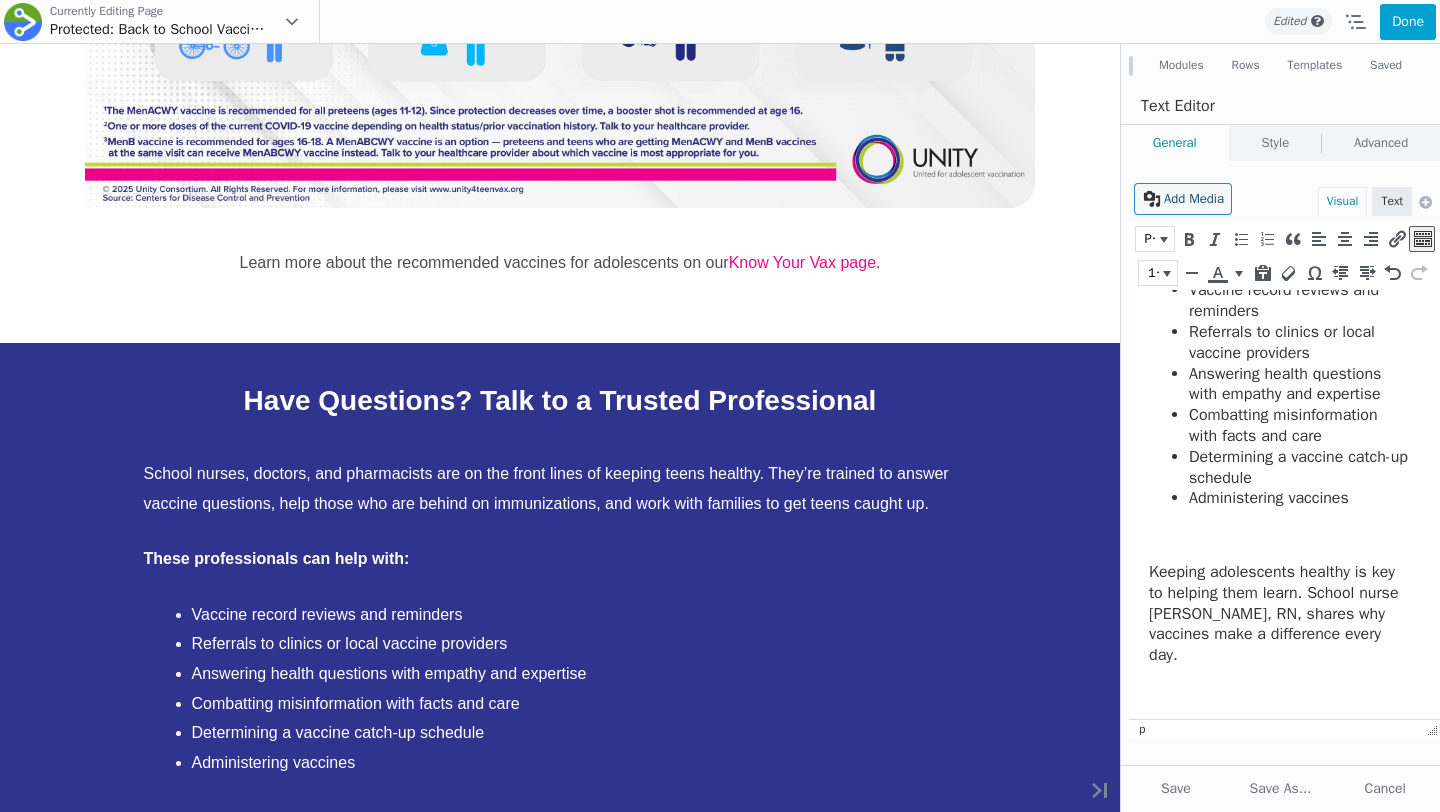 click on "Add Media" at bounding box center (1183, 199) 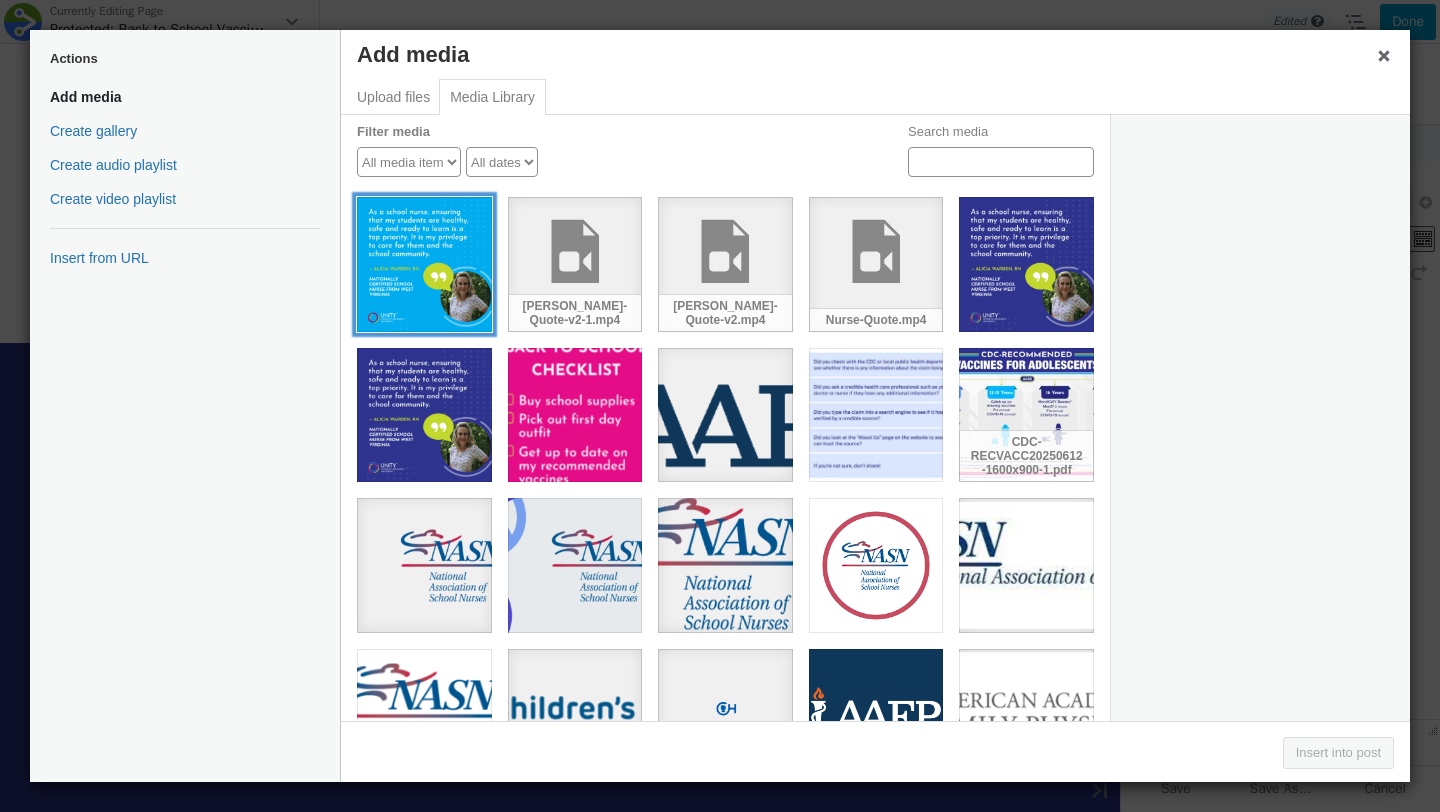 click at bounding box center (424, 264) 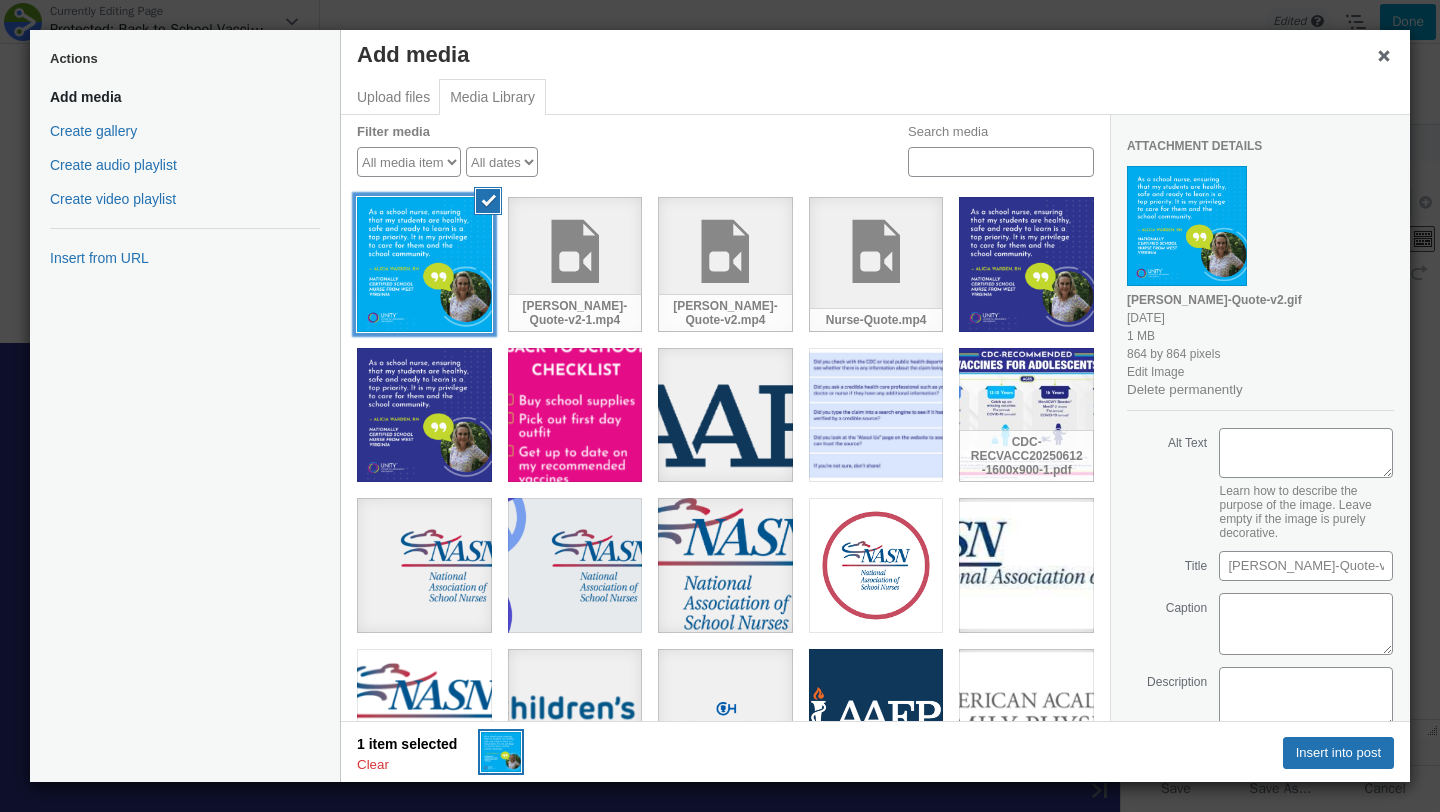 scroll, scrollTop: 463, scrollLeft: 0, axis: vertical 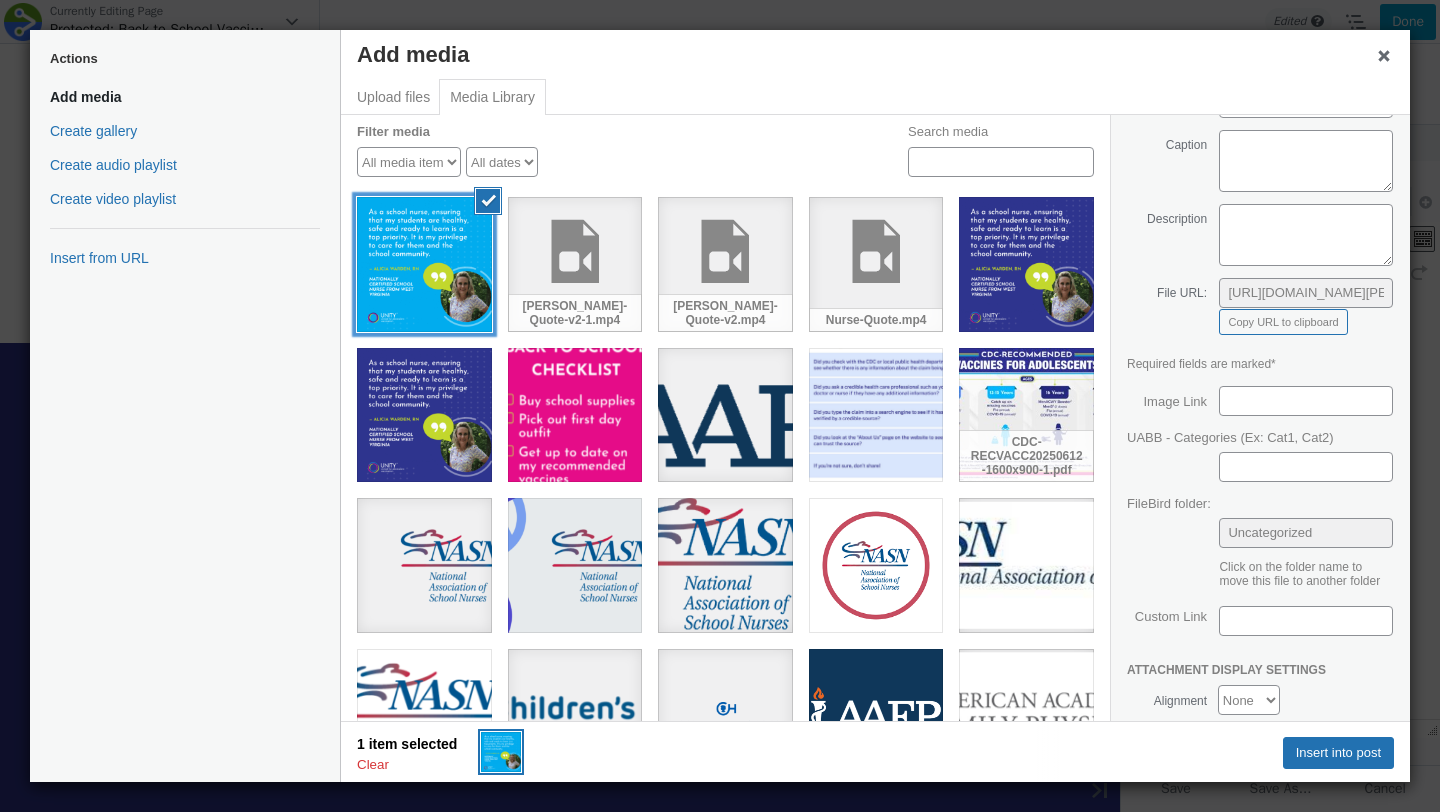 click at bounding box center (424, 264) 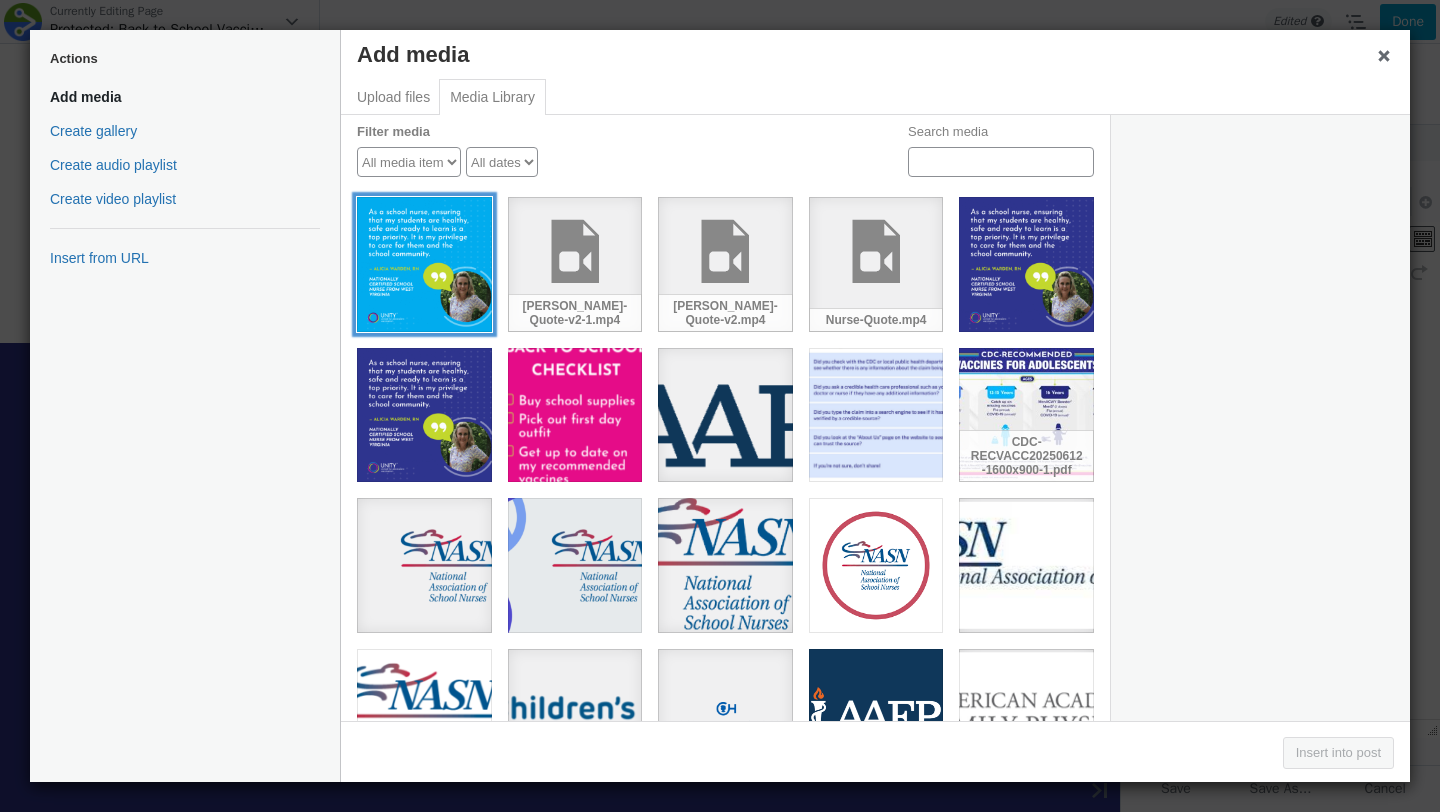 scroll, scrollTop: 0, scrollLeft: 0, axis: both 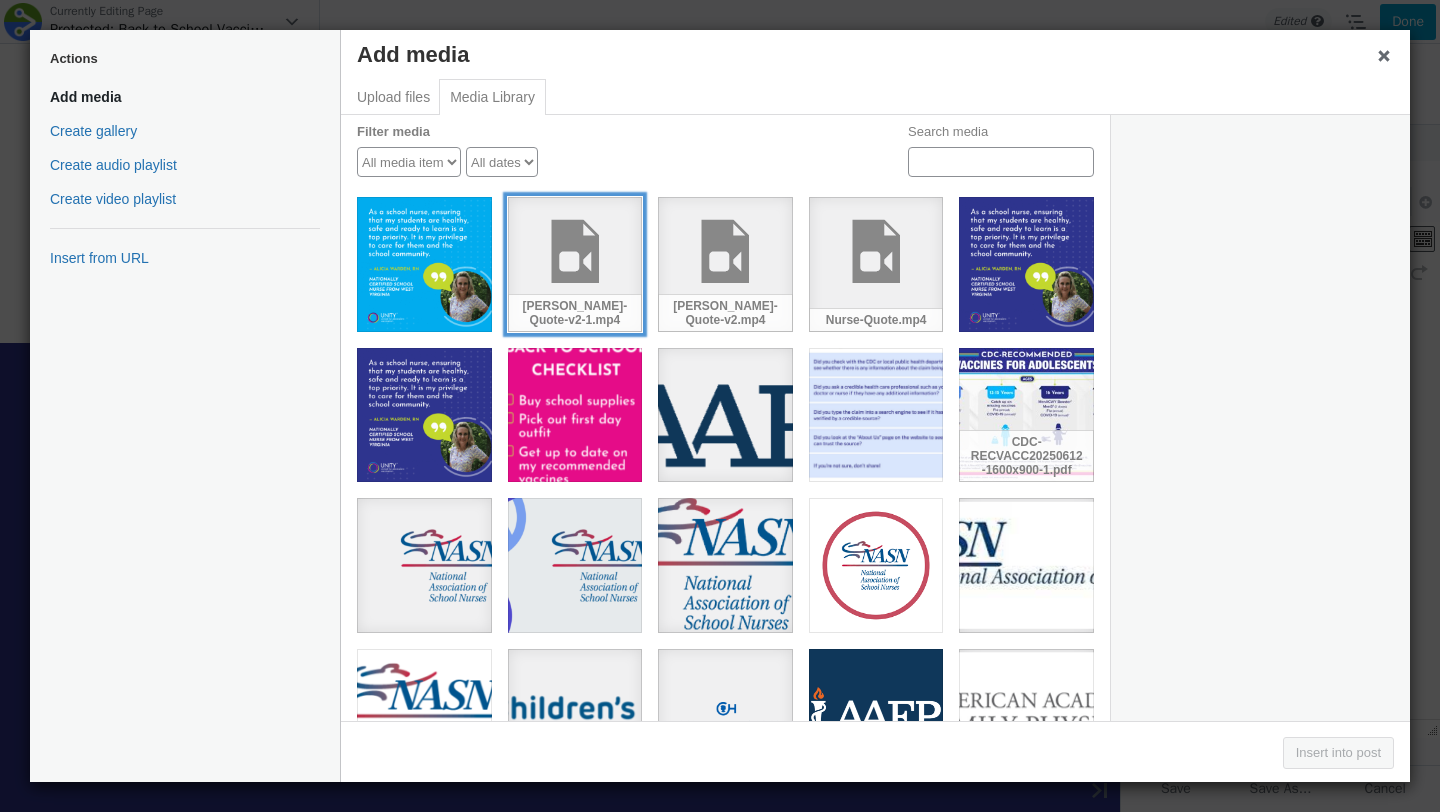 click on "[PERSON_NAME]-Quote-v2-1.mp4" at bounding box center [575, 264] 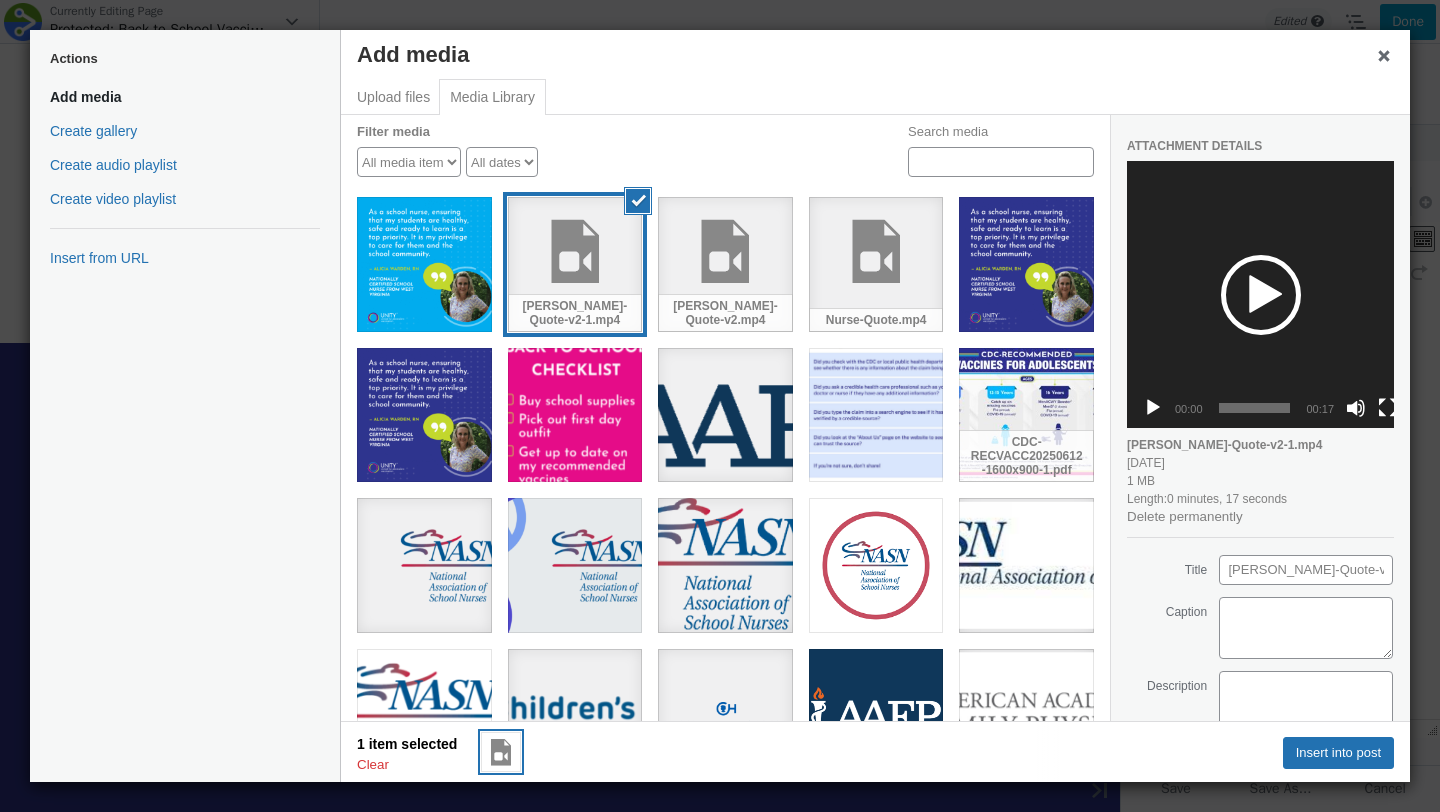 click at bounding box center (1261, 295) 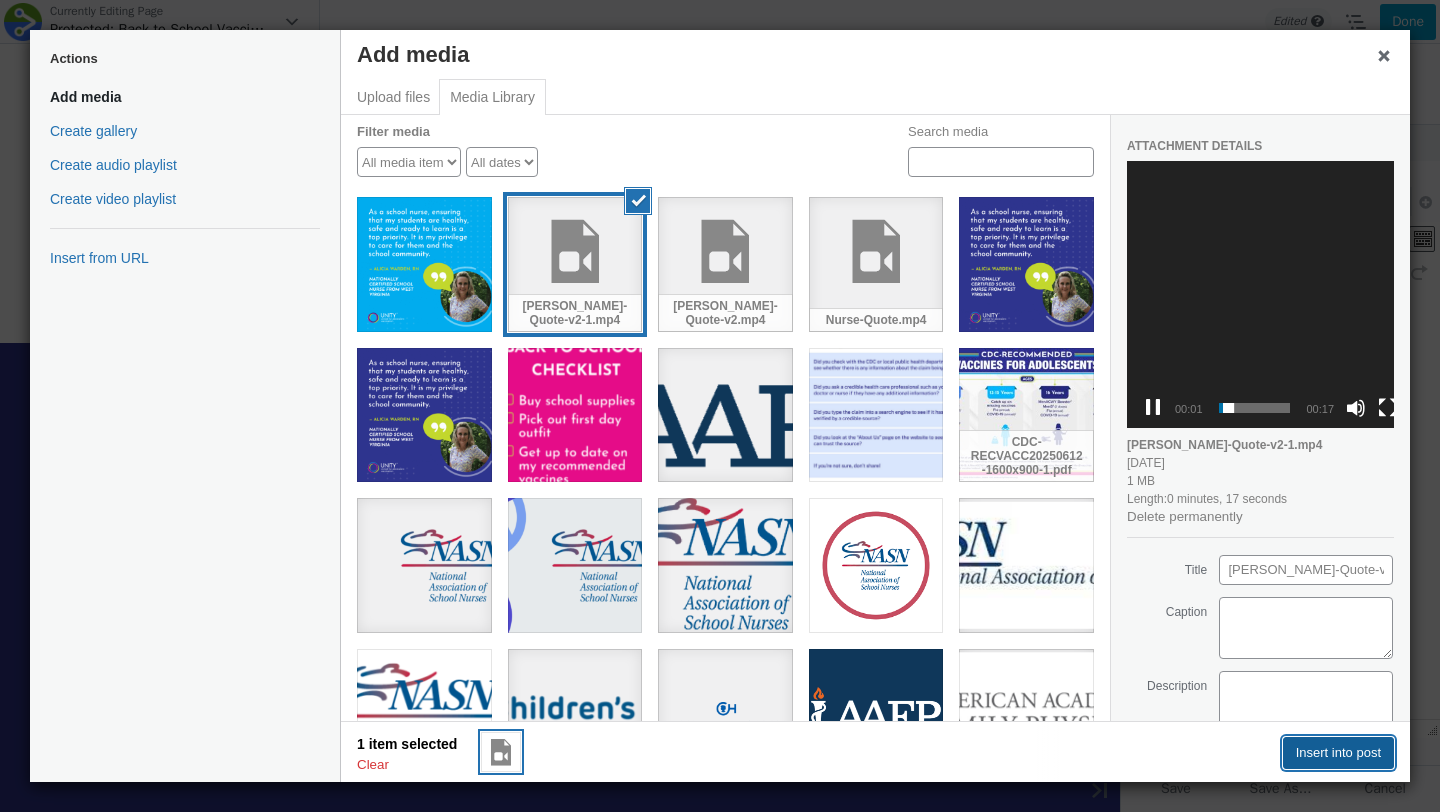 click on "Insert into post" at bounding box center [1338, 753] 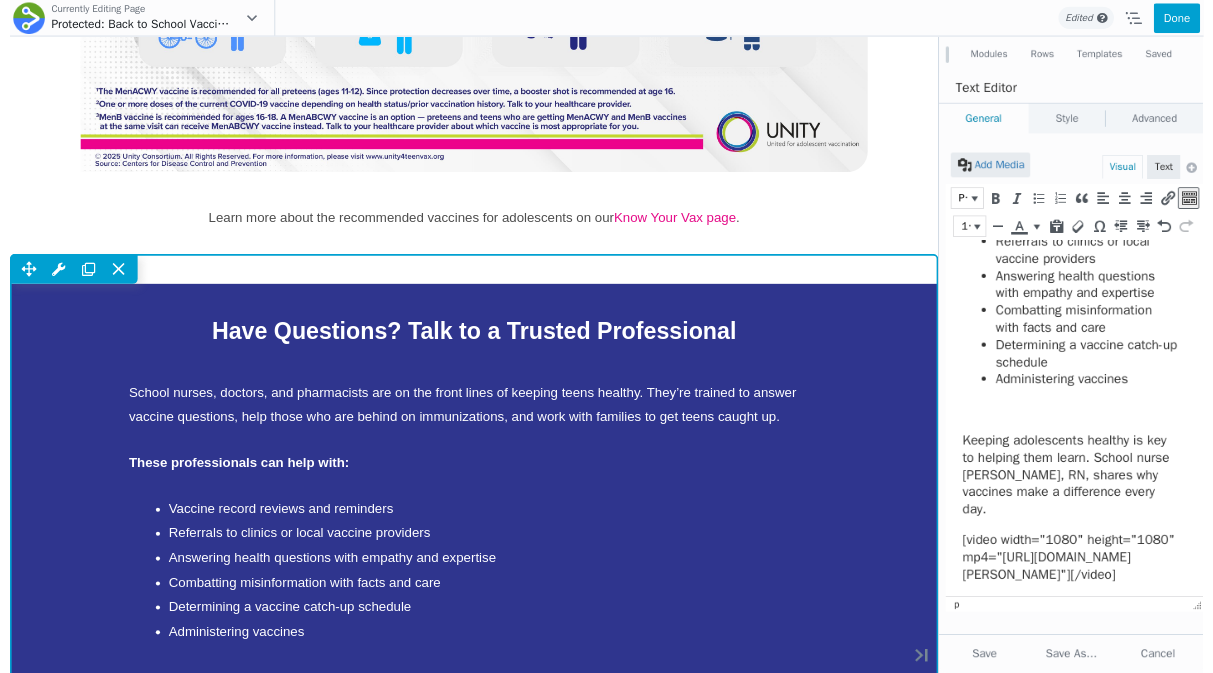 scroll, scrollTop: 337, scrollLeft: 0, axis: vertical 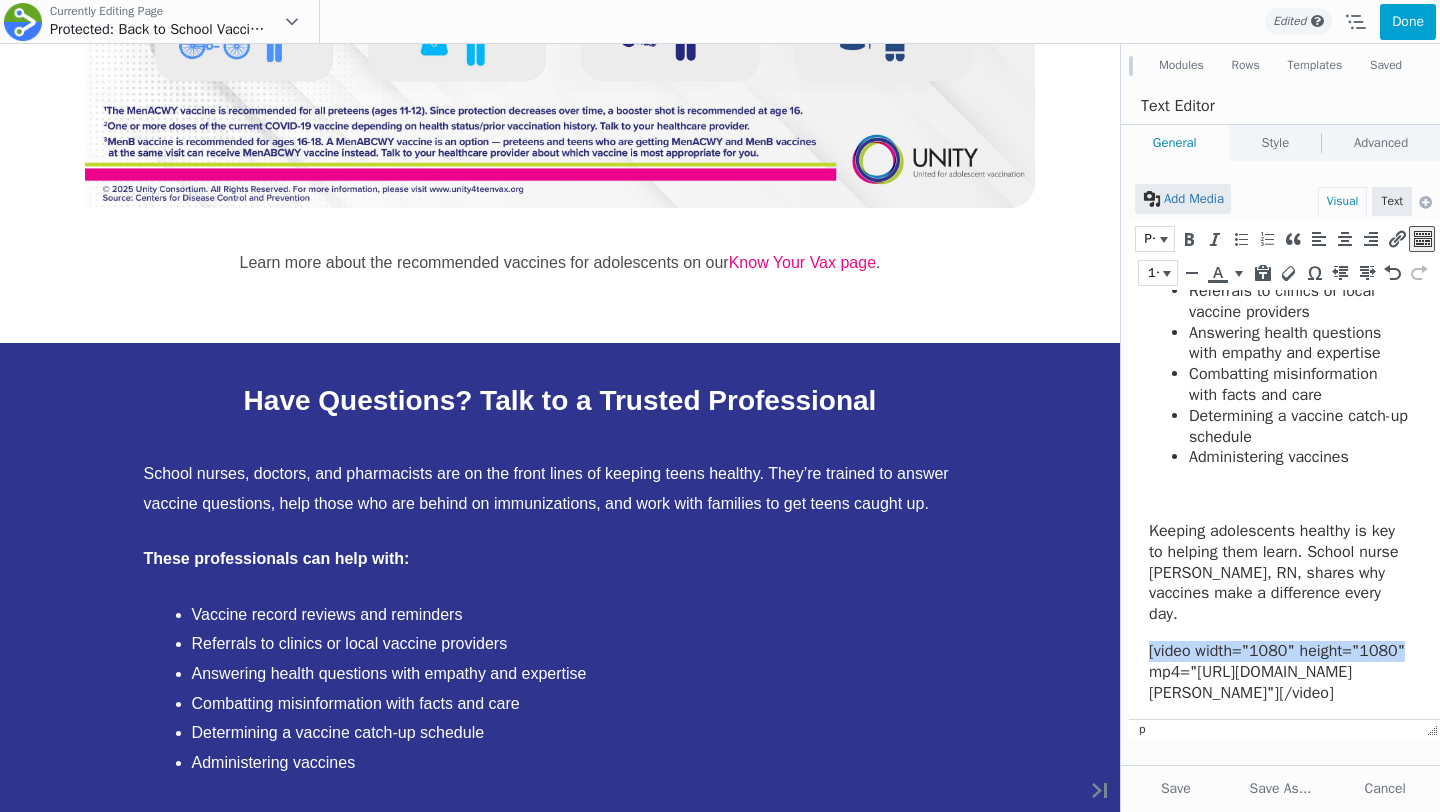 drag, startPoint x: 1151, startPoint y: 604, endPoint x: 1438, endPoint y: 608, distance: 287.02786 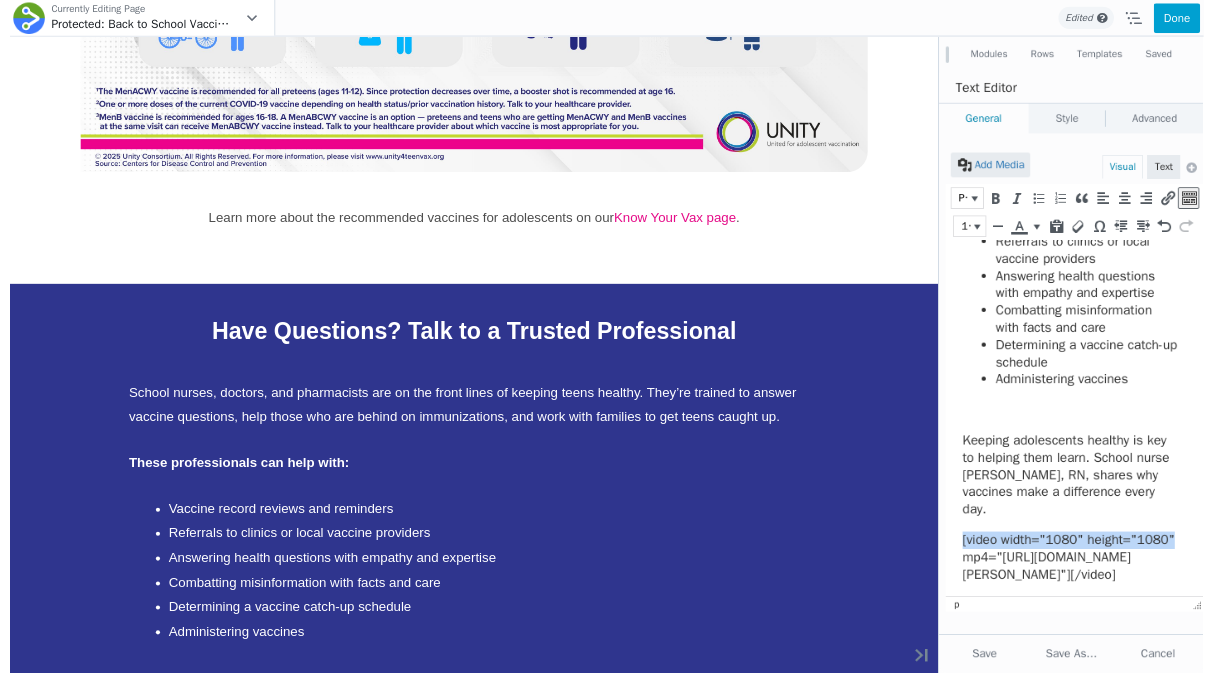 scroll, scrollTop: 2387, scrollLeft: 0, axis: vertical 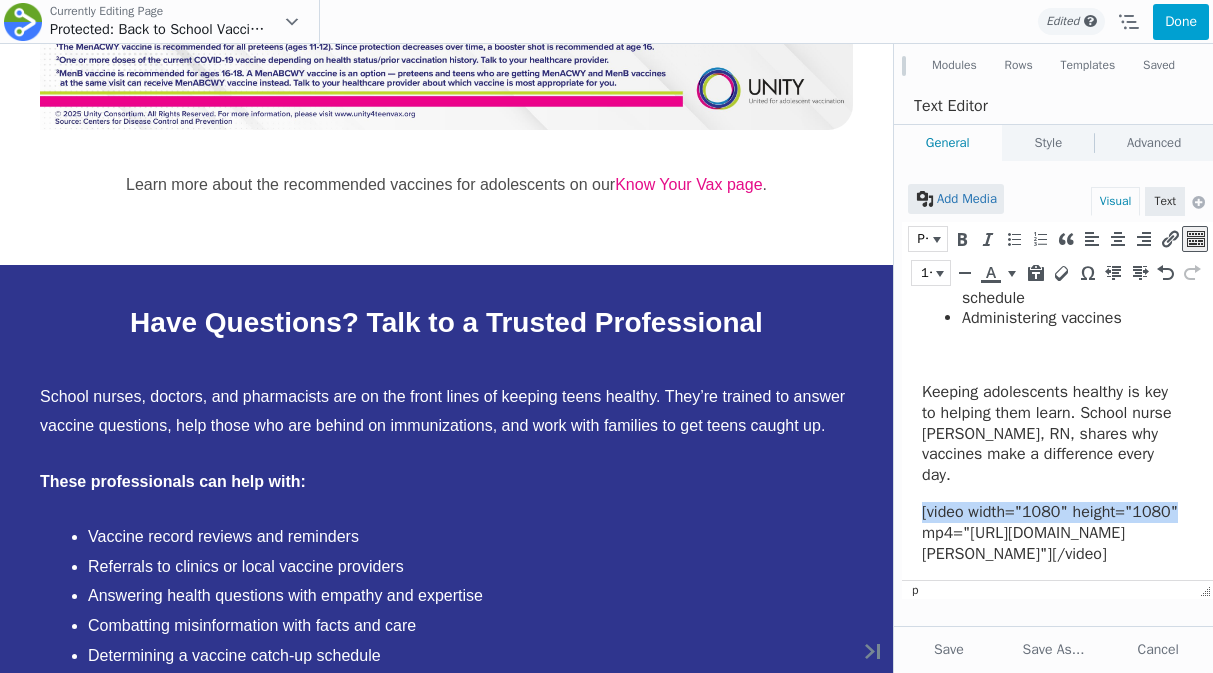 click on "[video width="1080" height="1080" mp4="https://www.unity4teenvax.org/wp-content/uploads/2025/07/Alicia-Quote-v2-1.mp4"][/video]" at bounding box center [1052, 533] 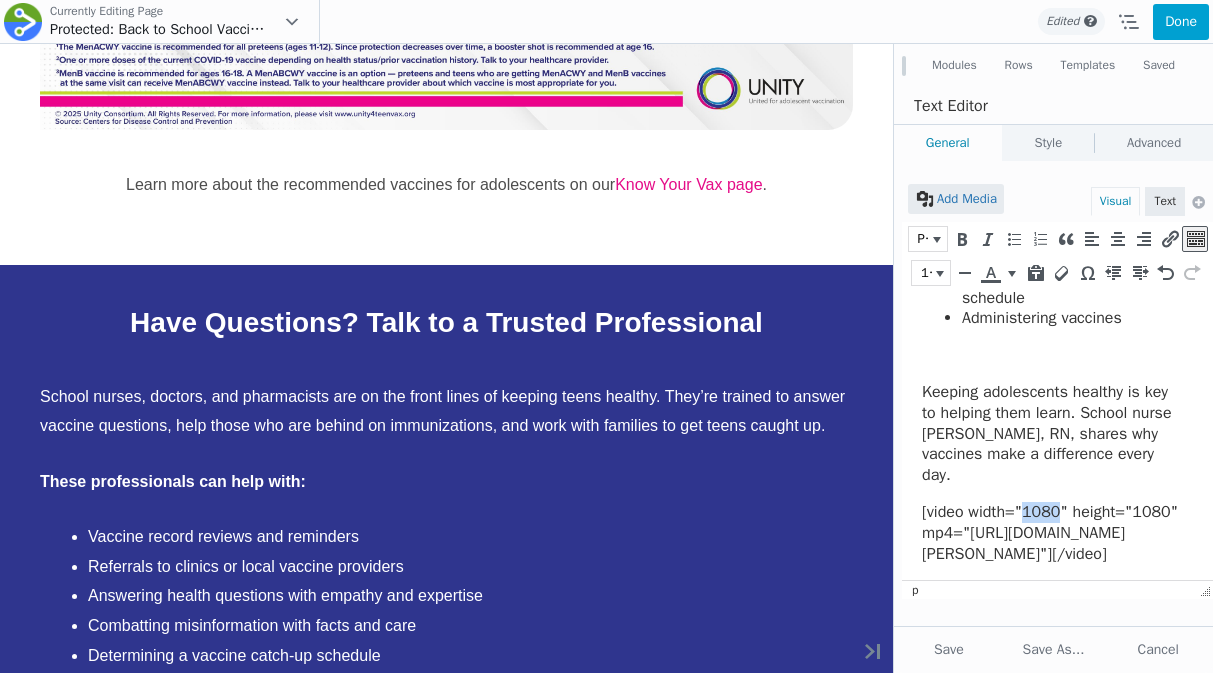 click on "[video width="1080" height="1080" mp4="https://www.unity4teenvax.org/wp-content/uploads/2025/07/Alicia-Quote-v2-1.mp4"][/video]" at bounding box center (1052, 533) 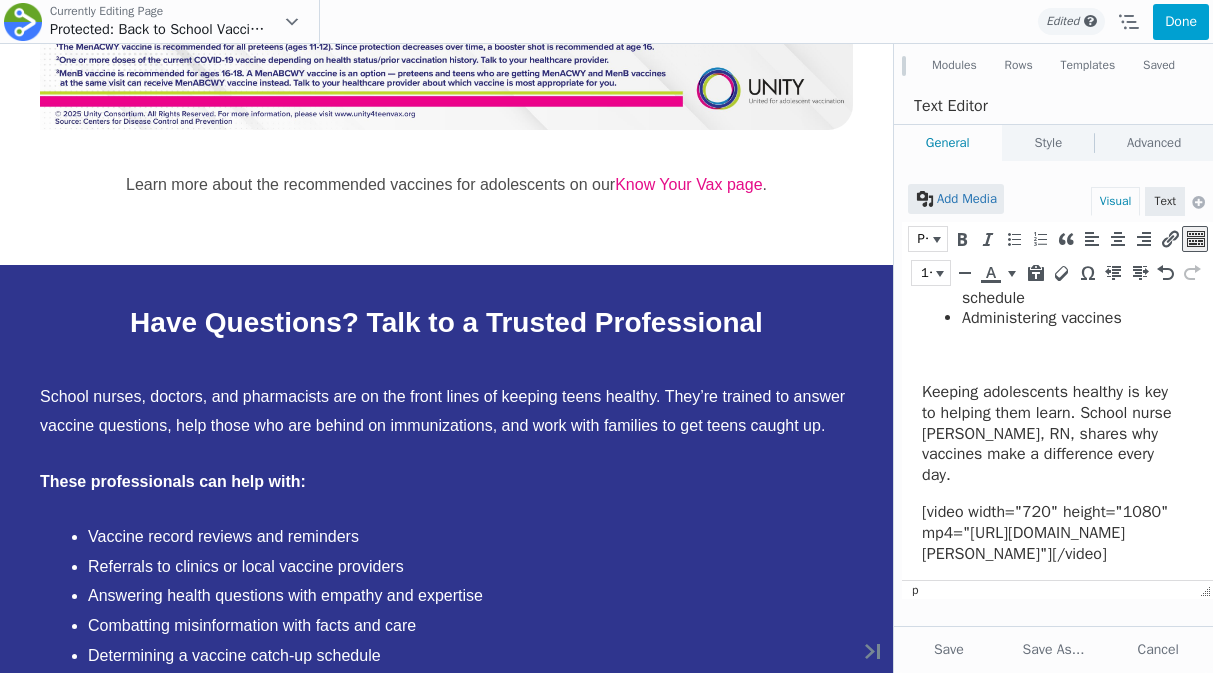 click on "[video width="720" height="1080" mp4="https://www.unity4teenvax.org/wp-content/uploads/2025/07/Alicia-Quote-v2-1.mp4"][/video]" at bounding box center [1052, 533] 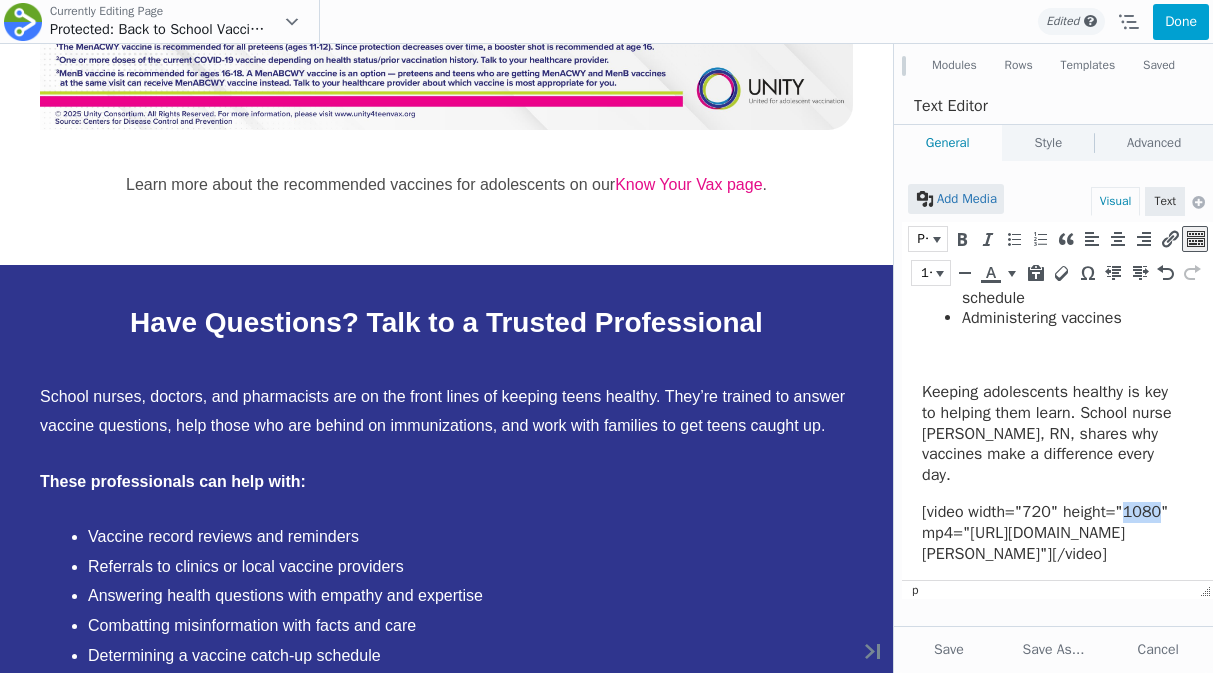 click on "[video width="720" height="1080" mp4="https://www.unity4teenvax.org/wp-content/uploads/2025/07/Alicia-Quote-v2-1.mp4"][/video]" at bounding box center (1052, 533) 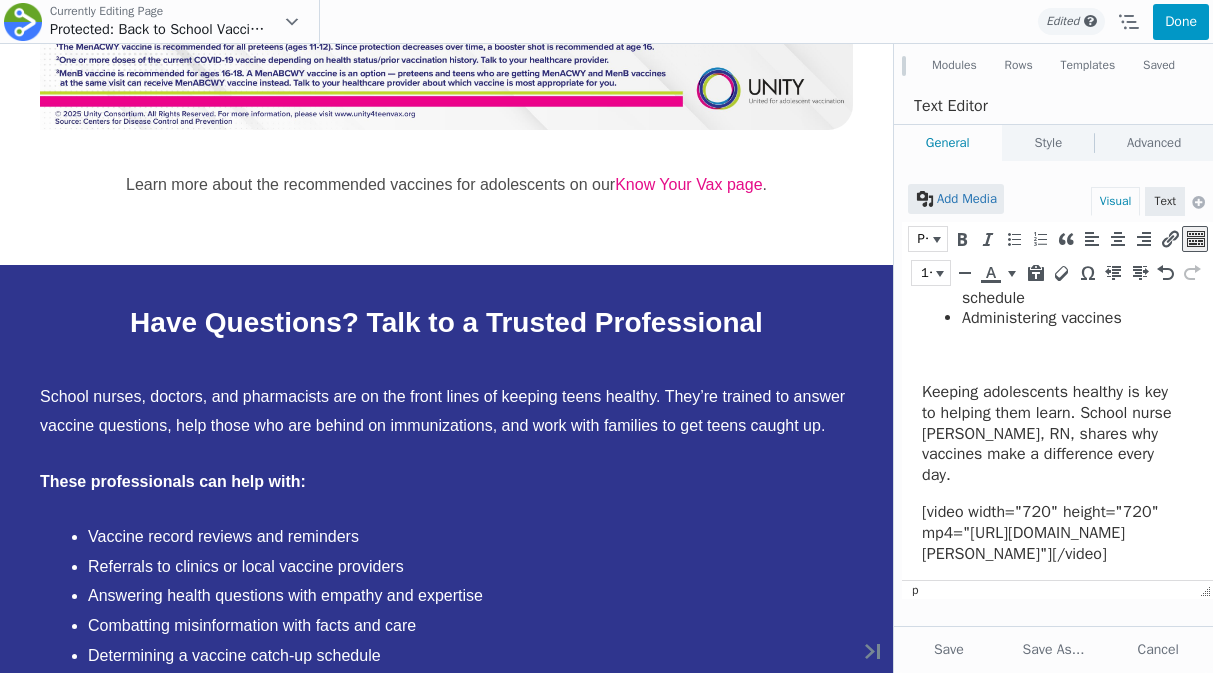 click on "Done" at bounding box center [1181, 22] 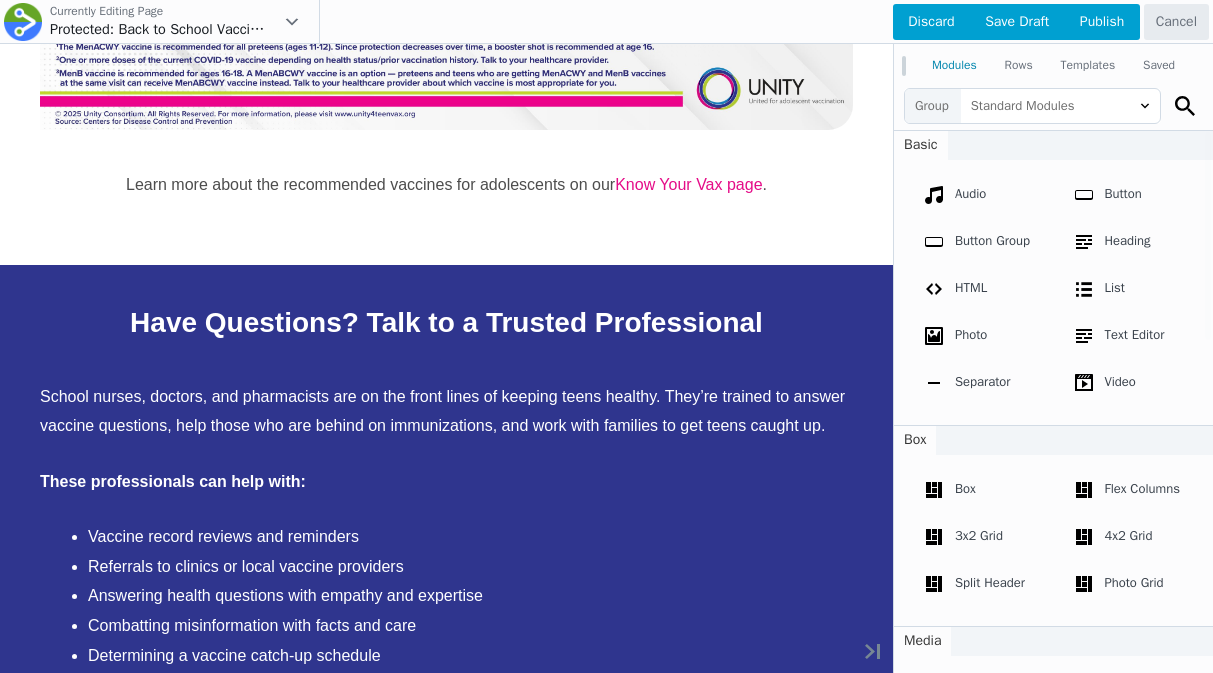 click at bounding box center [606, 336] 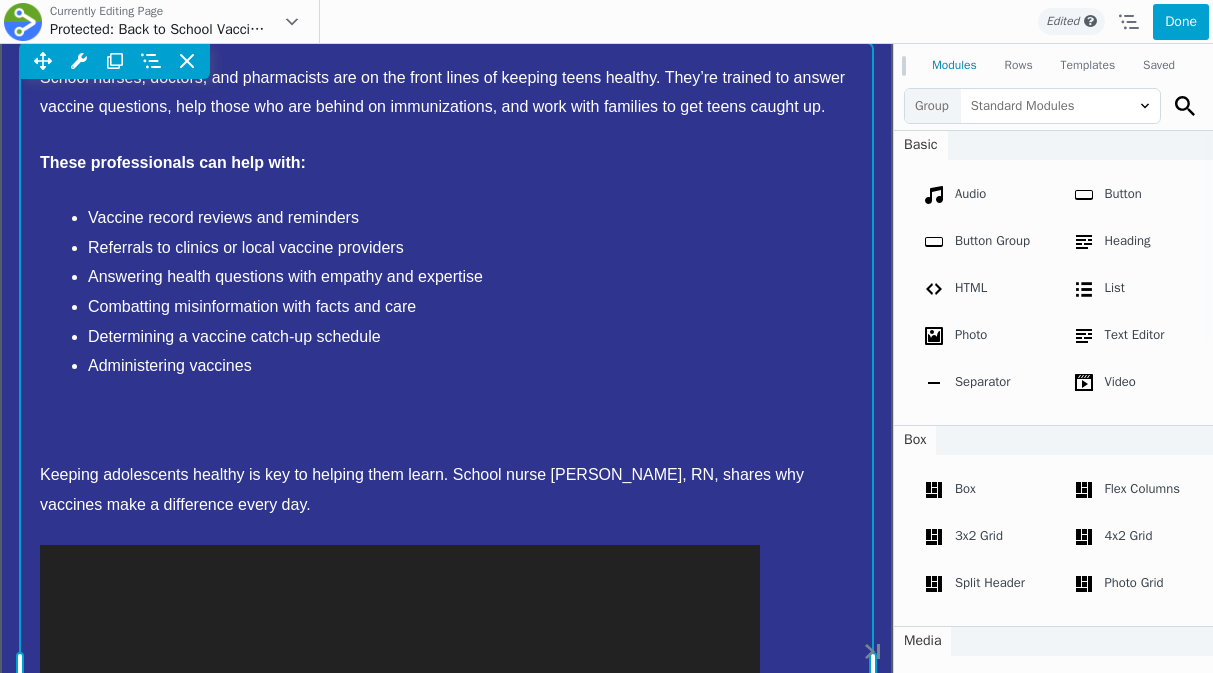 scroll, scrollTop: 3101, scrollLeft: 0, axis: vertical 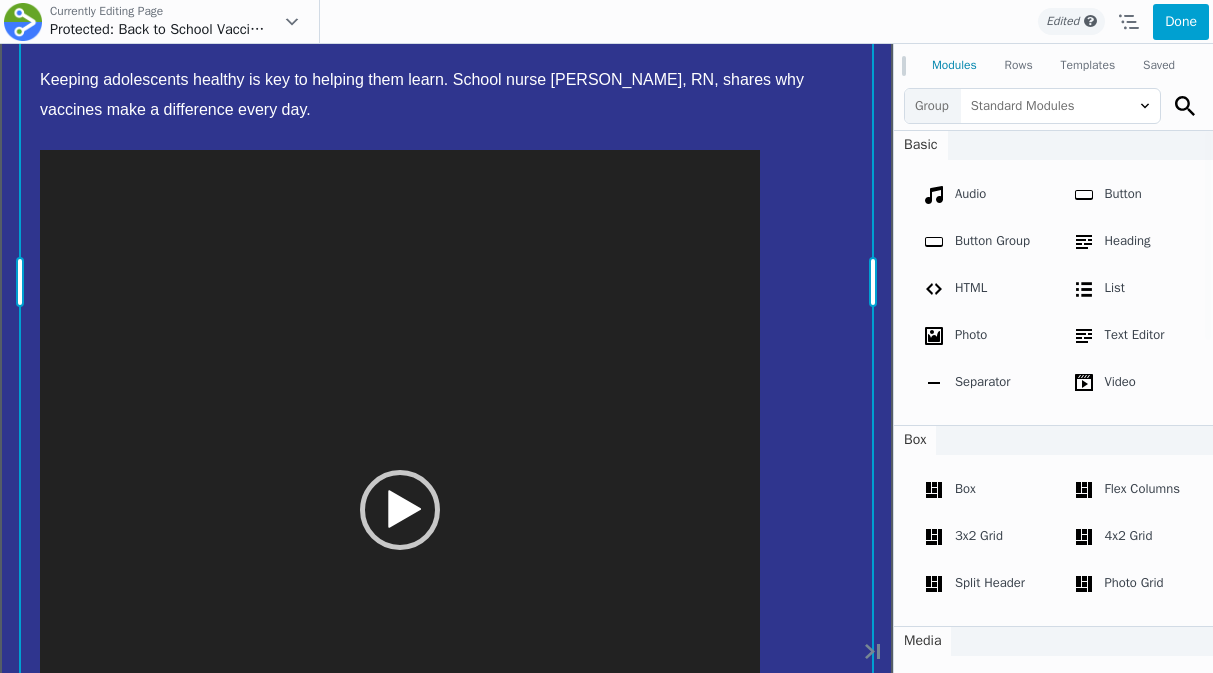click on "Move Up
Move Down
Text Editor Settings
Copy Text Editor Settings
Paste Text Editor Settings
Row
Row Settings
Move Row
Duplicate Row
Remove Row" at bounding box center (446, 282) 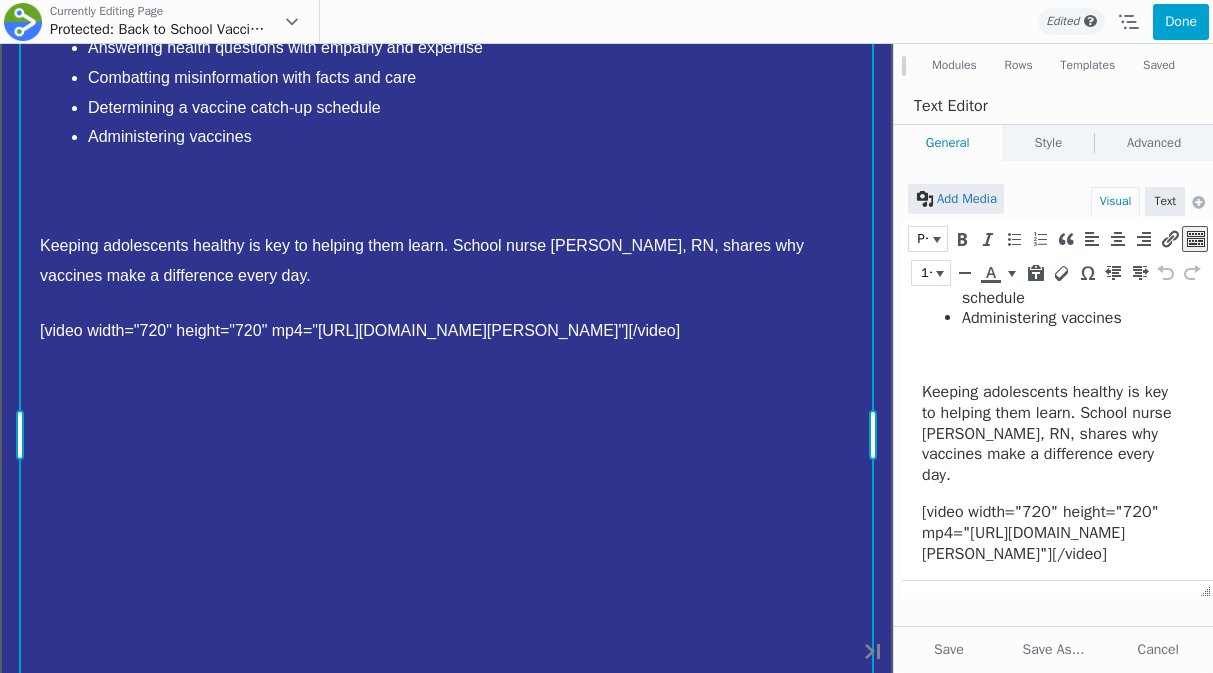 scroll, scrollTop: 2933, scrollLeft: 0, axis: vertical 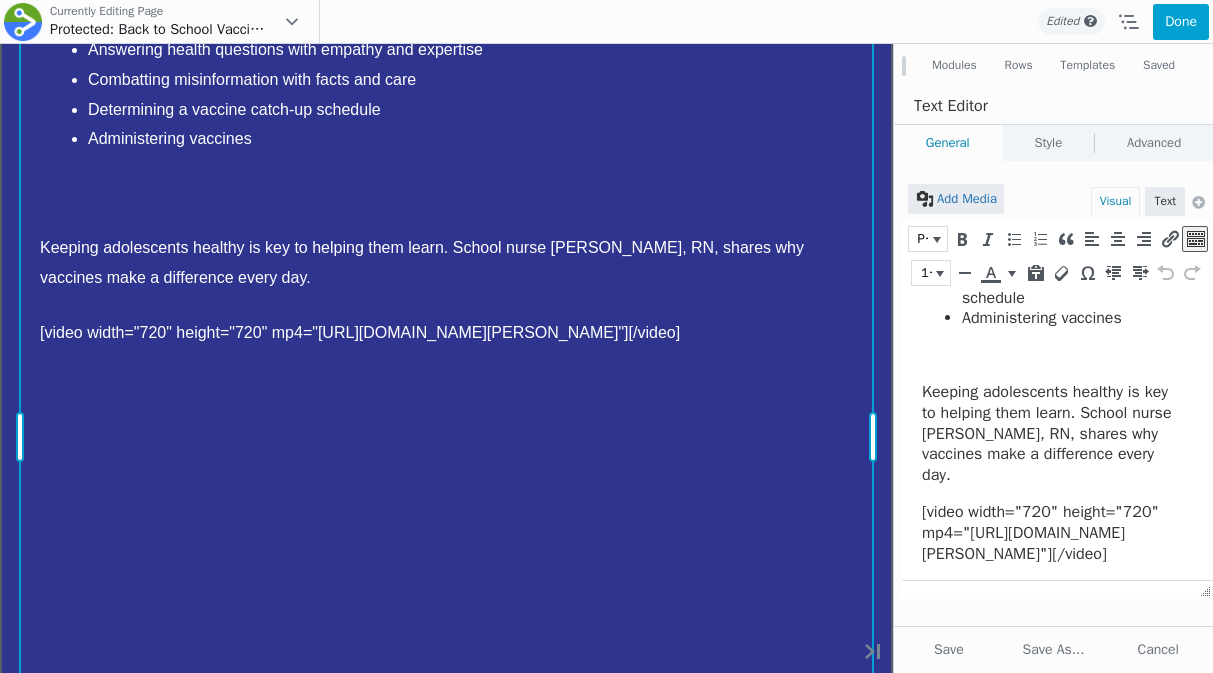 click on "[video width="720" height="720" mp4="https://www.unity4teenvax.org/wp-content/uploads/2025/07/Alicia-Quote-v2-1.mp4"][/video]" at bounding box center (446, 333) 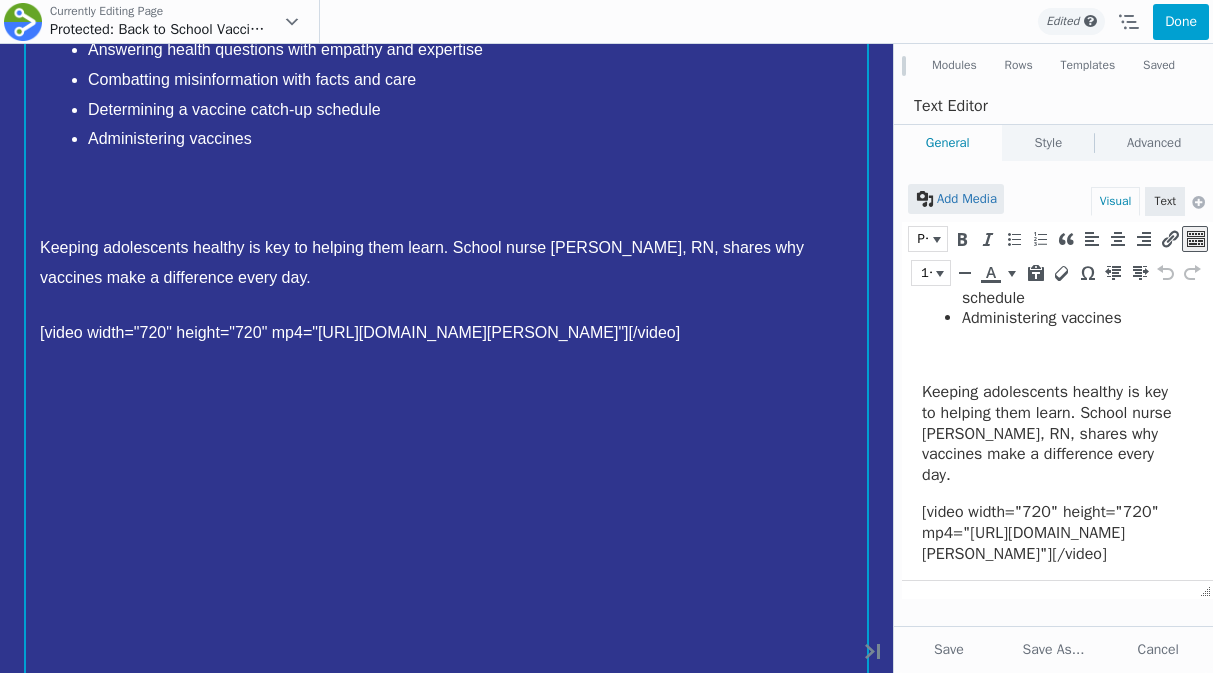 click on "[video width="720" height="720" mp4="https://www.unity4teenvax.org/wp-content/uploads/2025/07/Alicia-Quote-v2-1.mp4"][/video]" at bounding box center [446, 333] 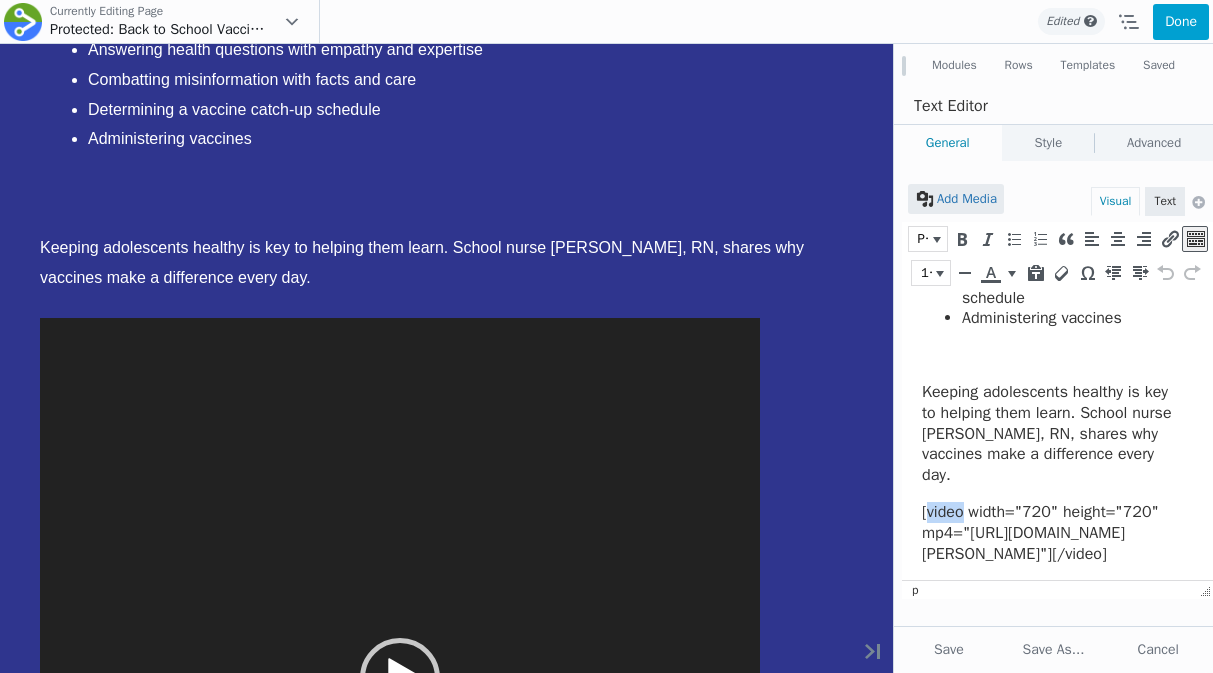 click on "[video width="720" height="720" mp4="https://www.unity4teenvax.org/wp-content/uploads/2025/07/Alicia-Quote-v2-1.mp4"][/video]" at bounding box center (1052, 533) 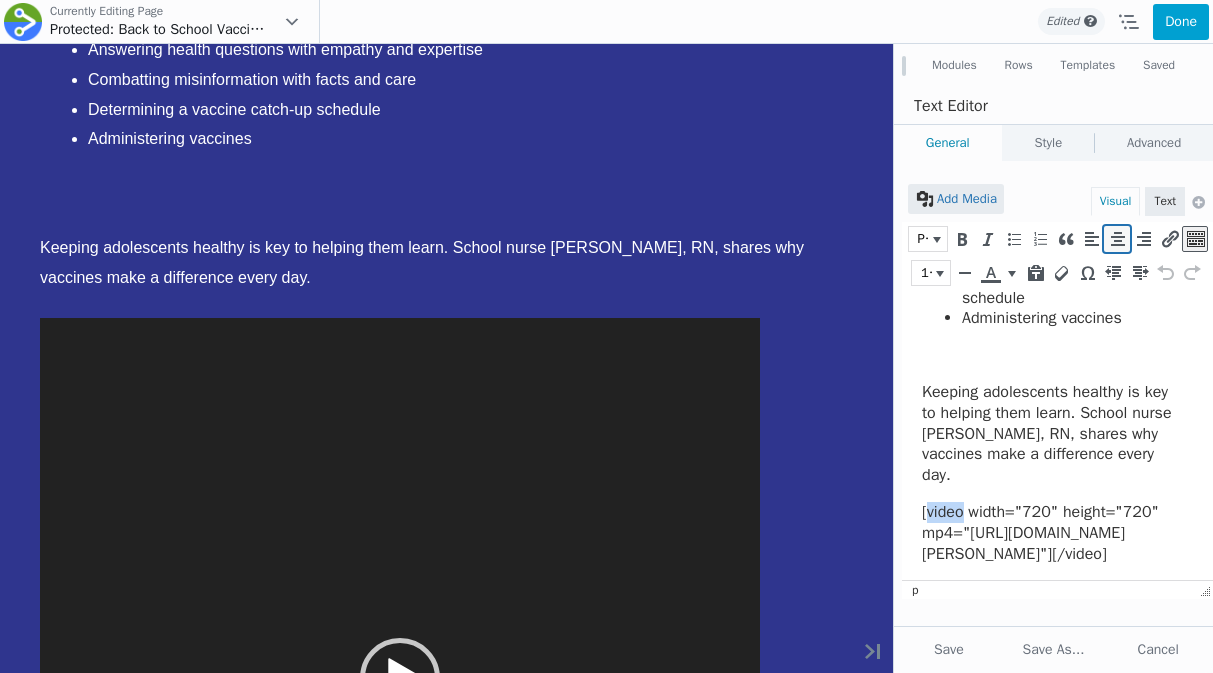 click at bounding box center [1117, 239] 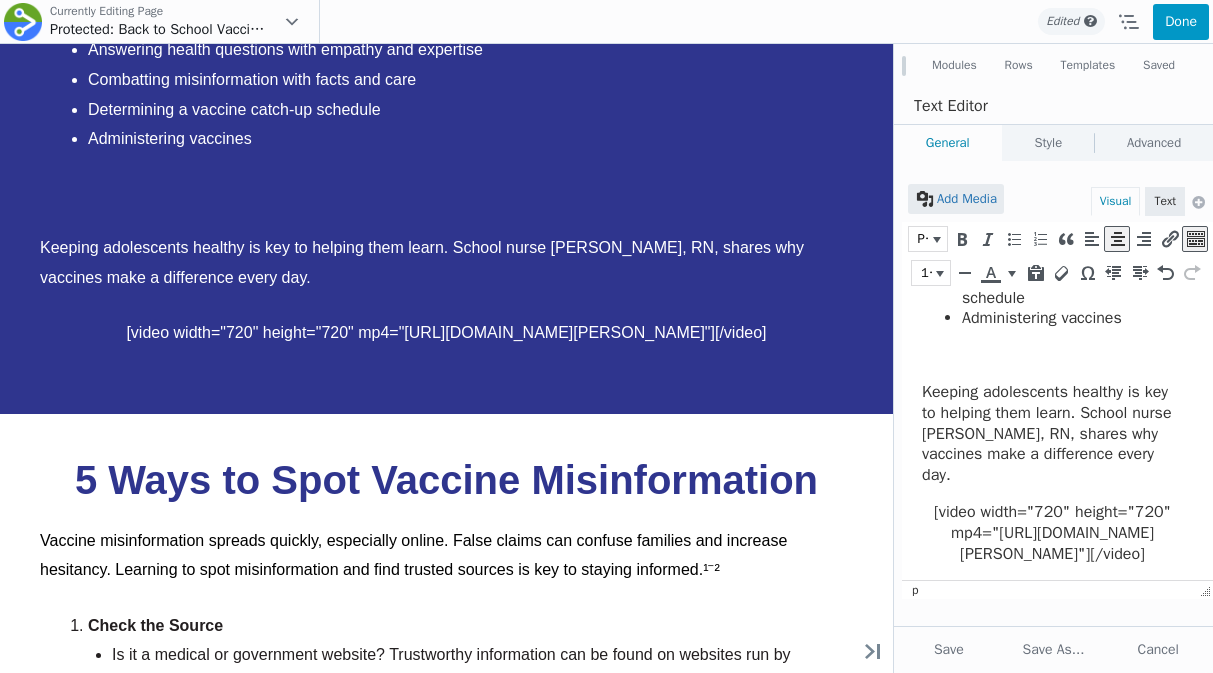 click on "Done" at bounding box center (1181, 22) 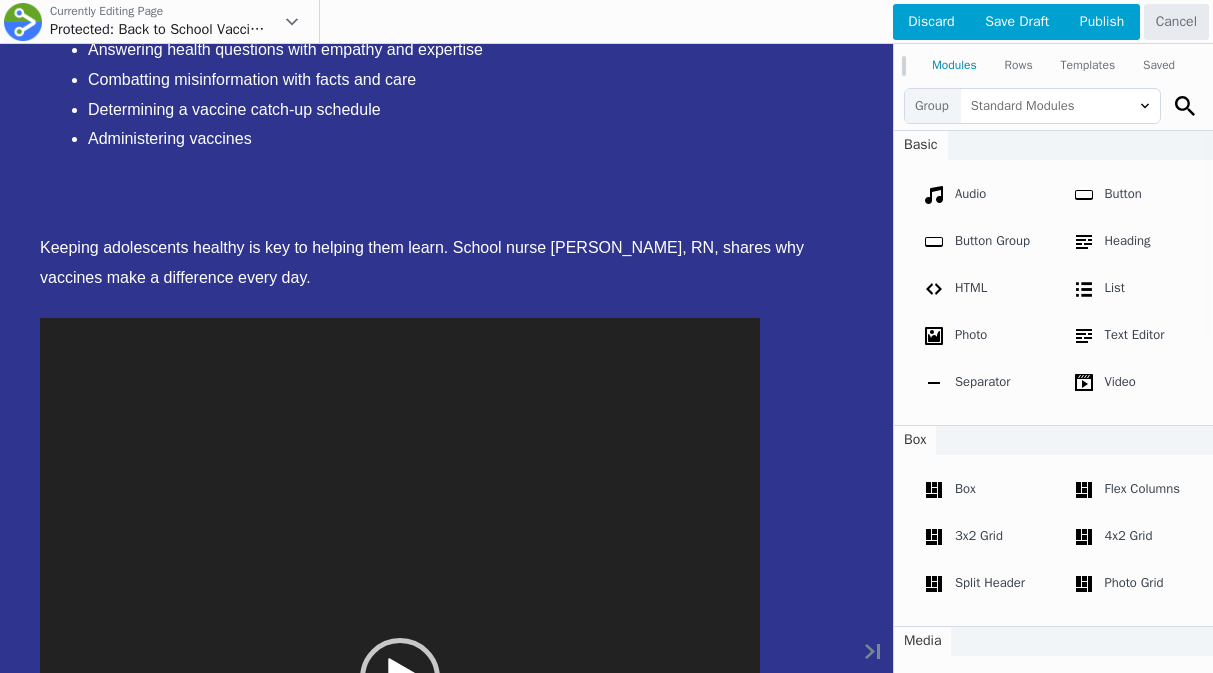 click at bounding box center (606, 336) 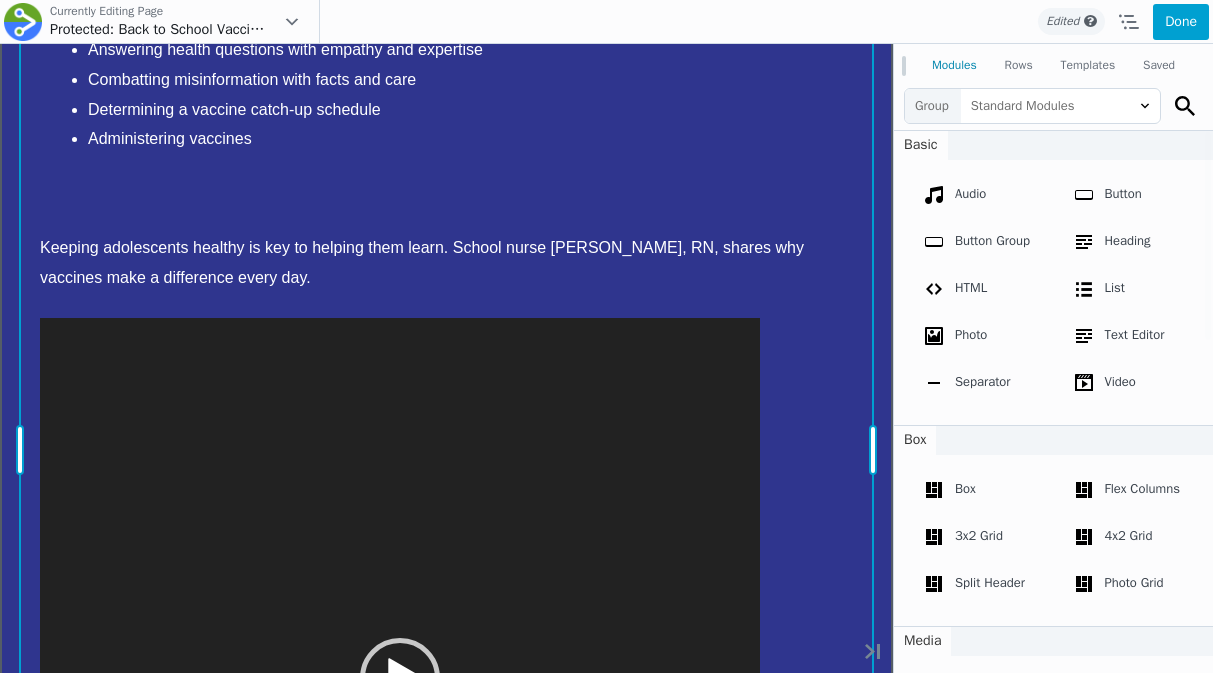 click on "Move Up
Move Down
Text Editor Settings
Copy Text Editor Settings
Paste Text Editor Settings
Row
Row Settings
Move Row
Duplicate Row
Remove Row" at bounding box center (446, 450) 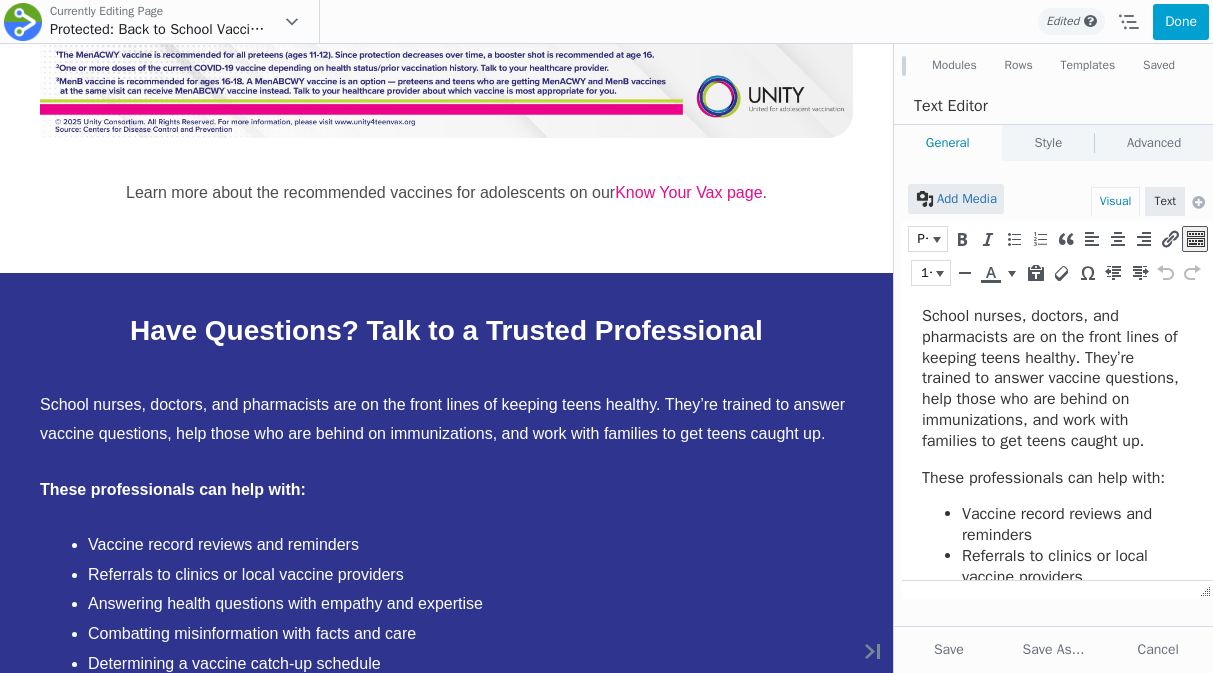 scroll, scrollTop: 487, scrollLeft: 0, axis: vertical 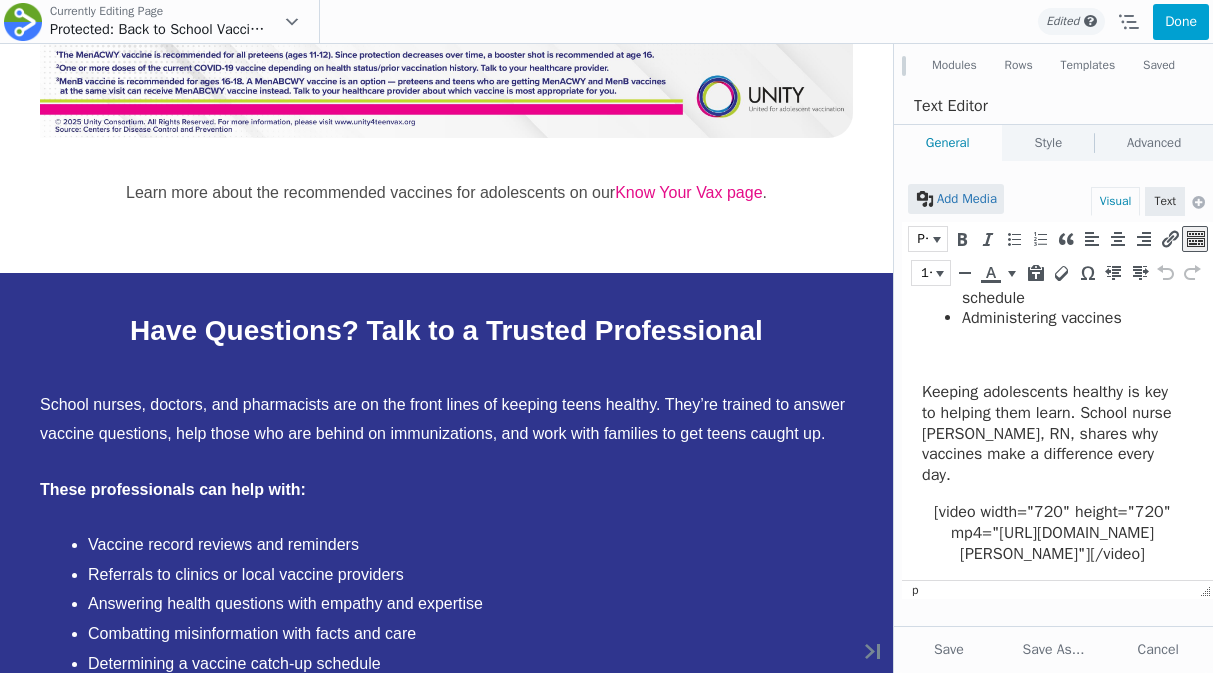 drag, startPoint x: 1155, startPoint y: 551, endPoint x: 918, endPoint y: 352, distance: 309.4673 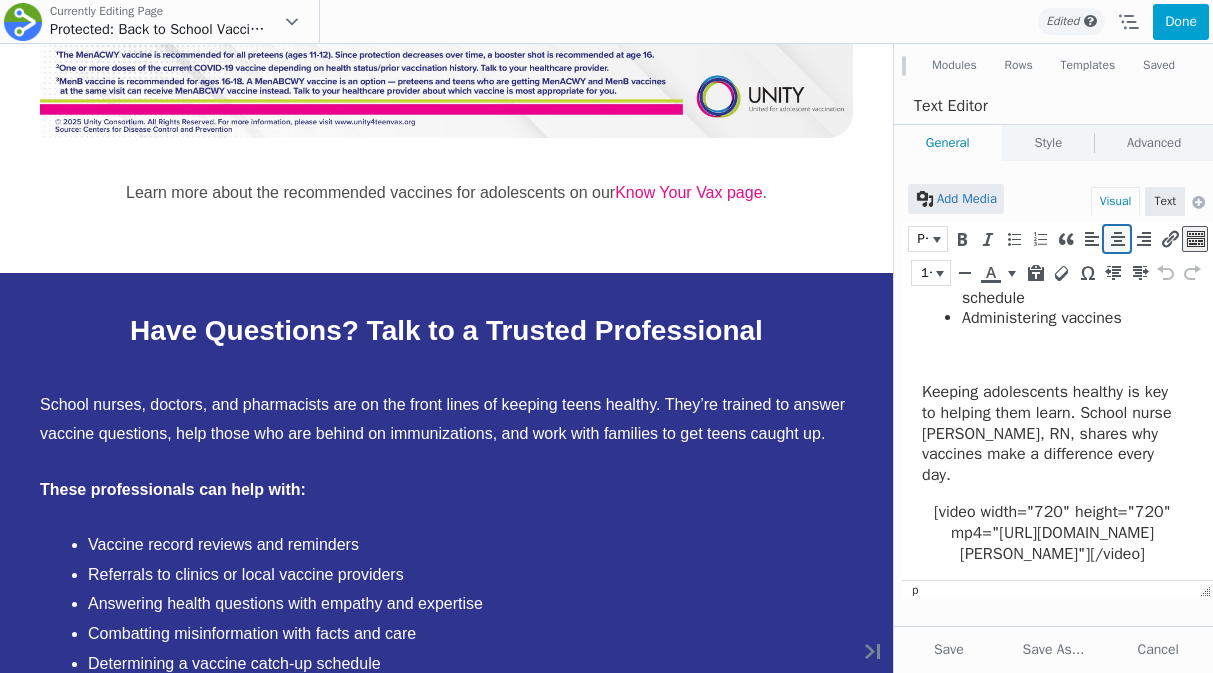 click at bounding box center (1117, 239) 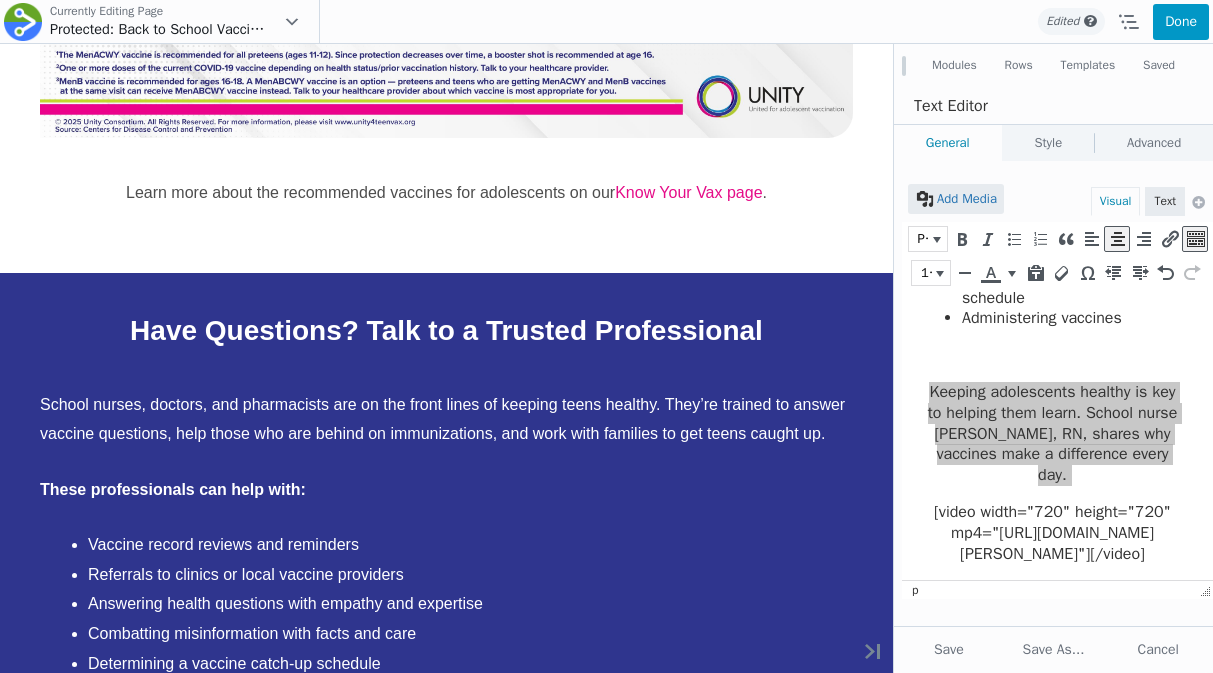 click on "Done" at bounding box center (1181, 22) 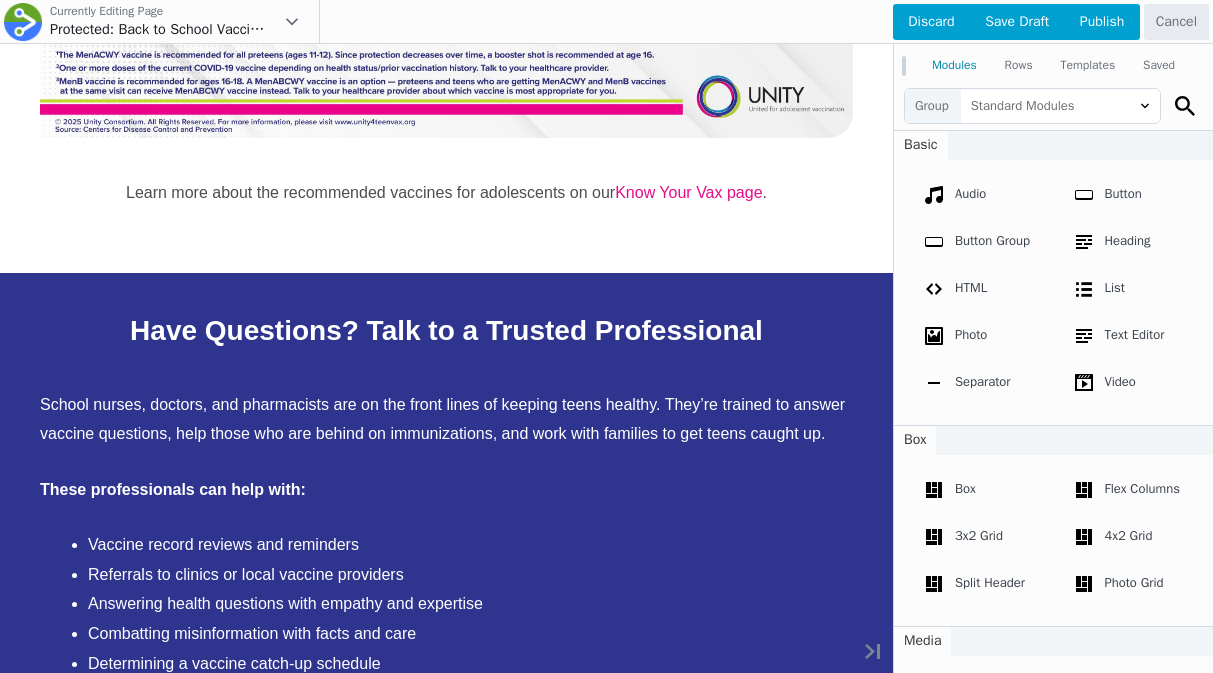 click at bounding box center [606, 336] 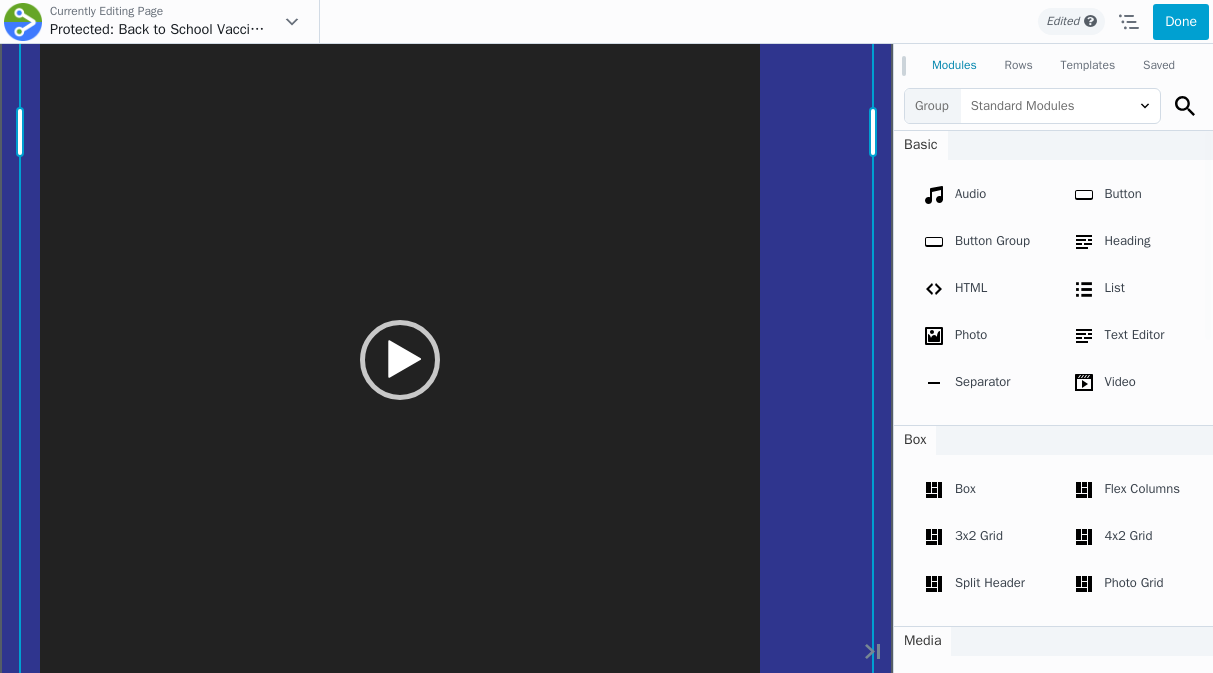 scroll, scrollTop: 3484, scrollLeft: 0, axis: vertical 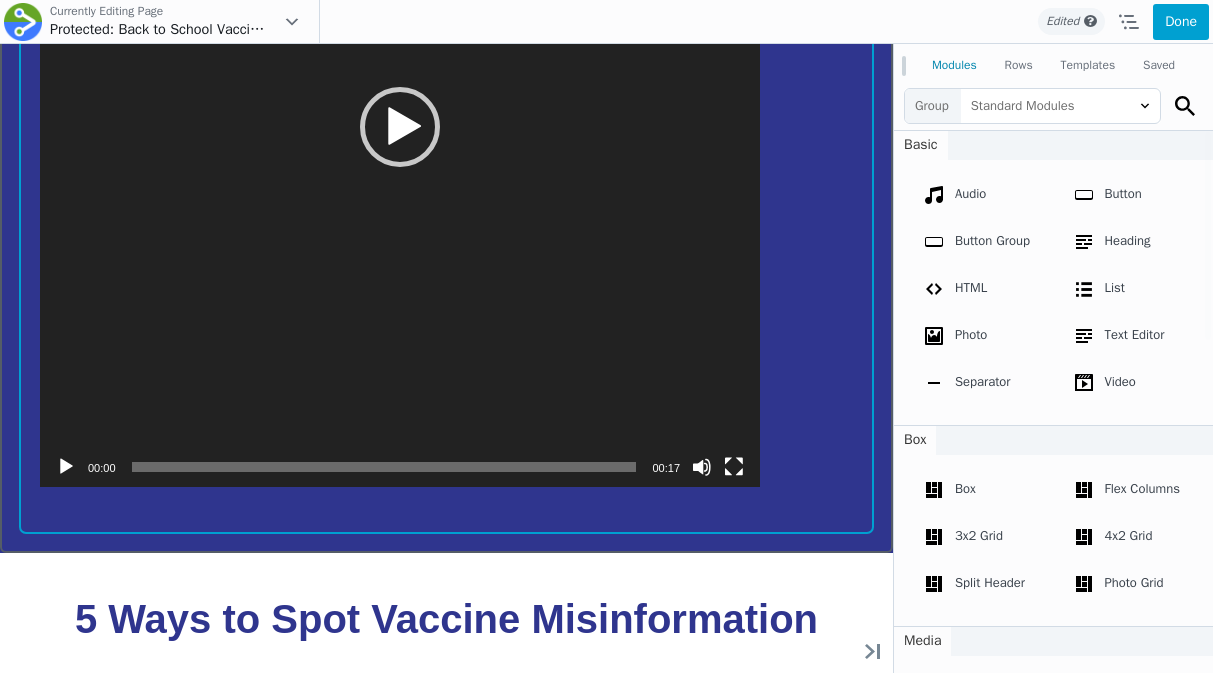 click on "Move Up
Move Down
Text Editor Settings
Copy Text Editor Settings
Paste Text Editor Settings
Row
Row Settings
Move Row
Duplicate Row
Remove Row" at bounding box center (446, -101) 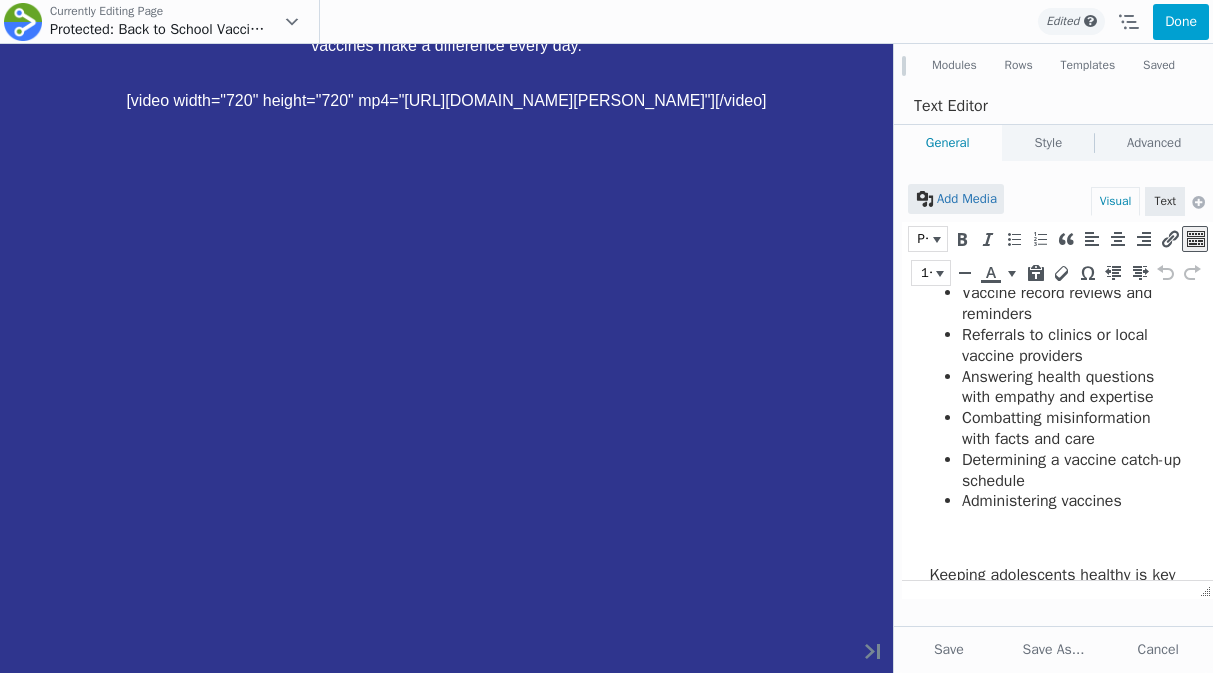 scroll, scrollTop: 487, scrollLeft: 0, axis: vertical 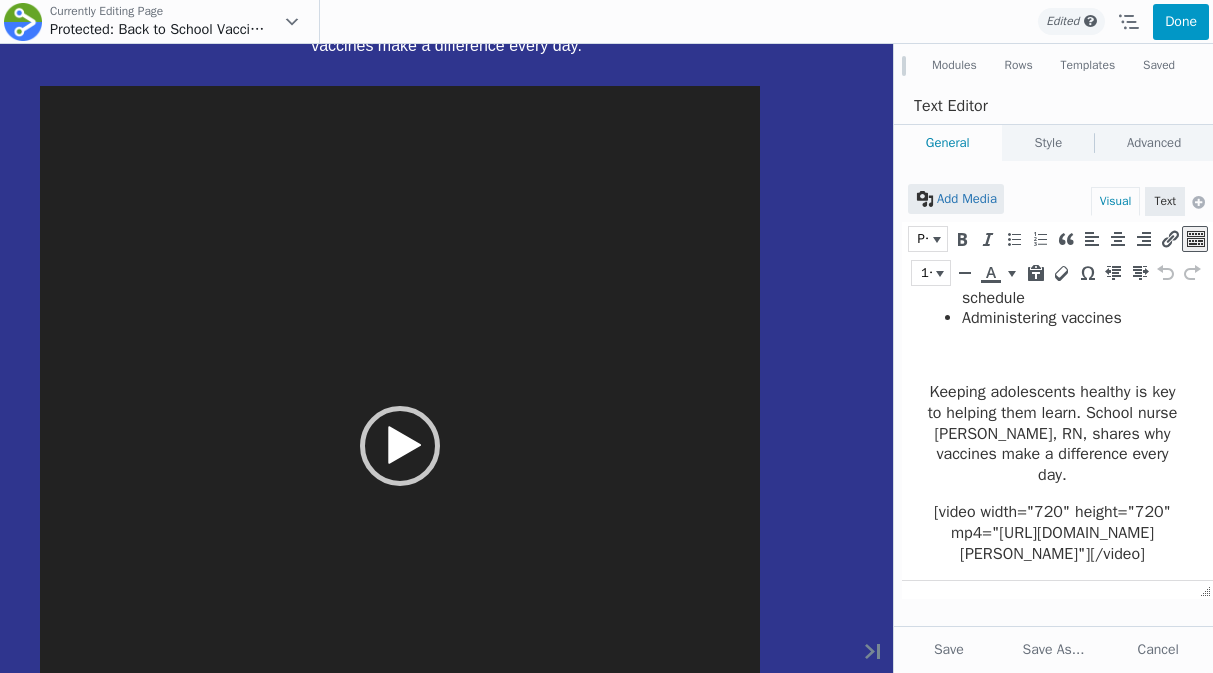 click on "Done" at bounding box center (1181, 22) 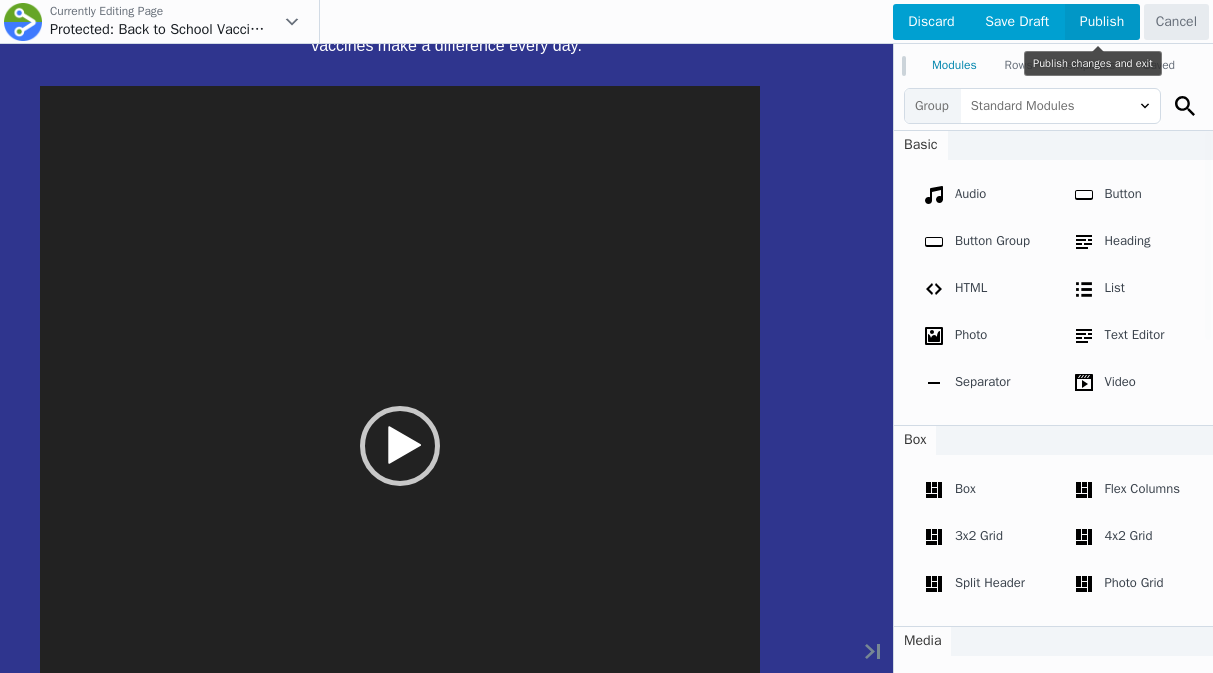 click on "Publish" at bounding box center (1102, 22) 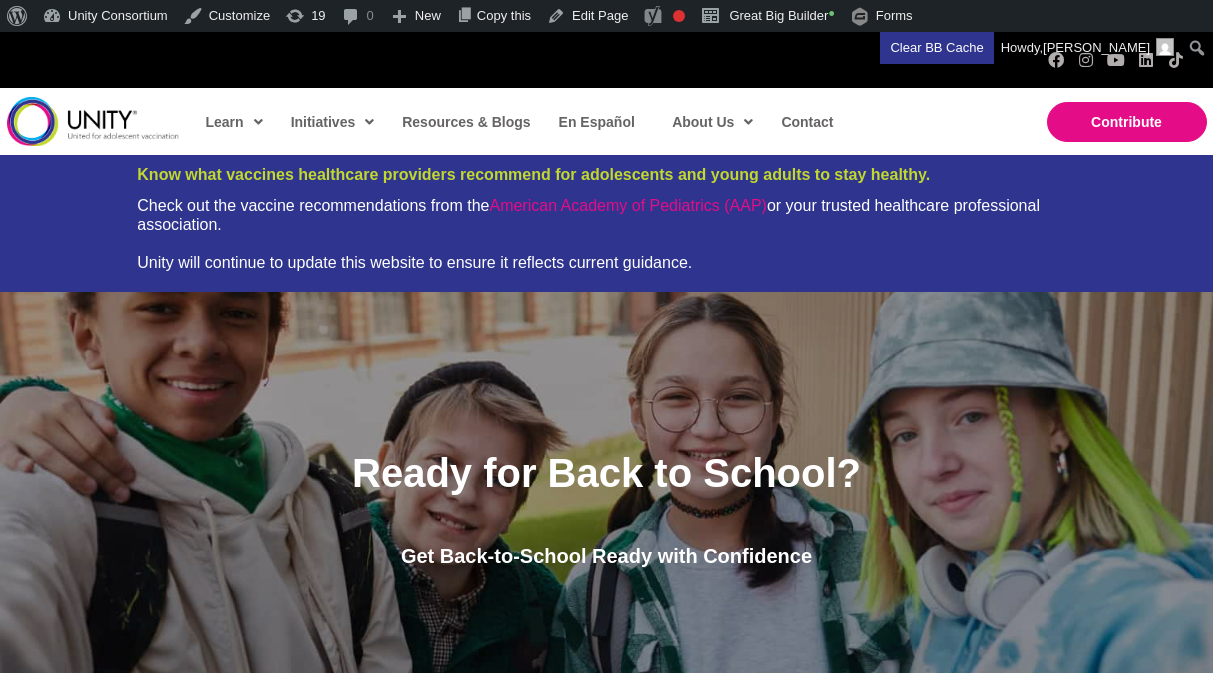 scroll, scrollTop: 0, scrollLeft: 0, axis: both 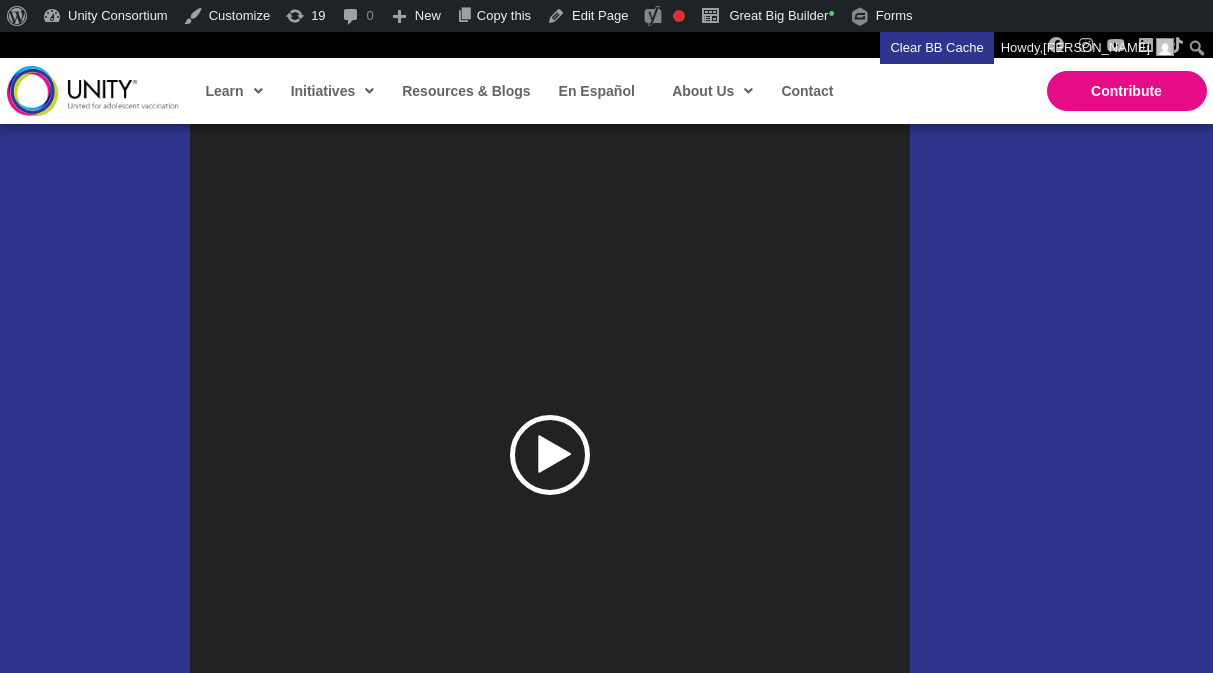 click at bounding box center (550, 455) 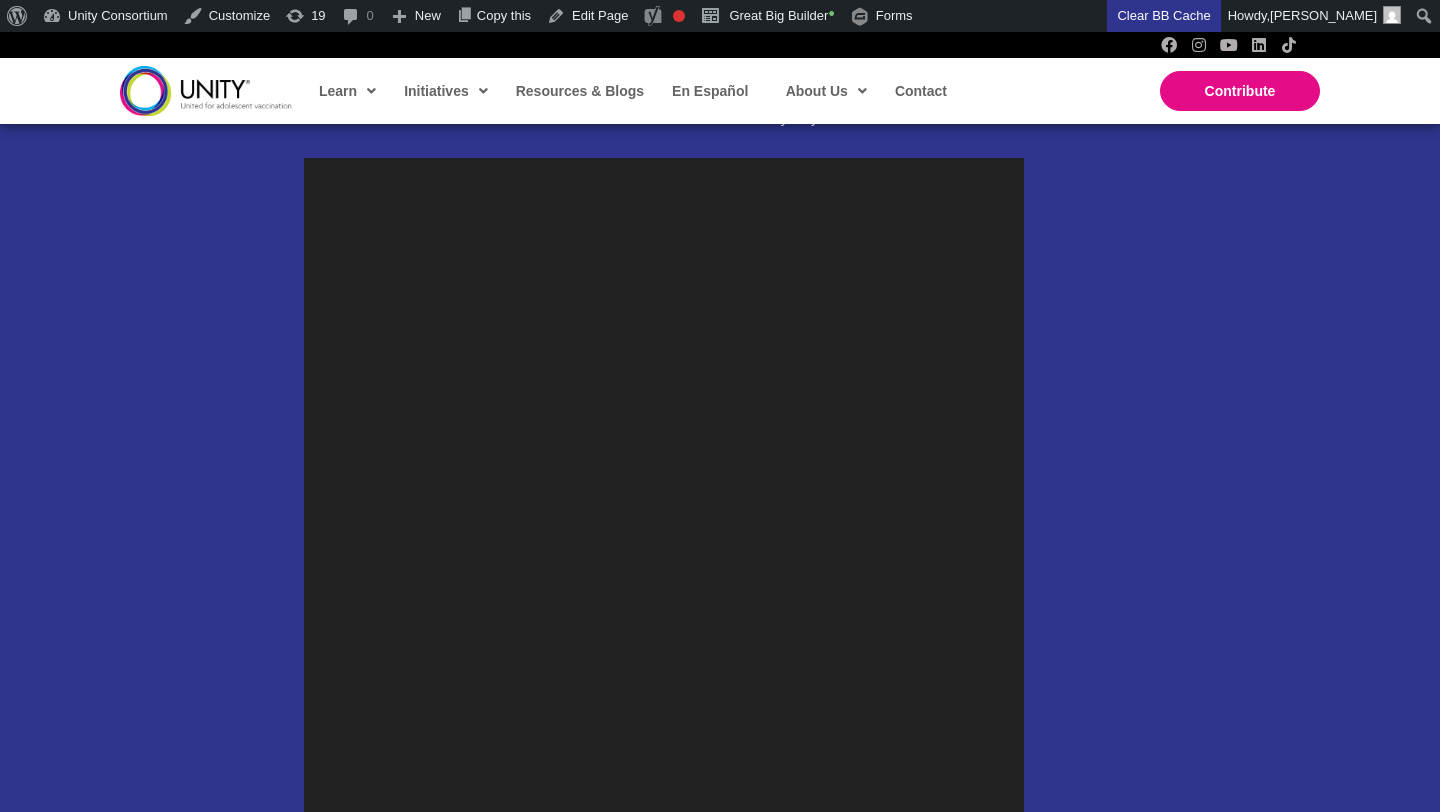 scroll, scrollTop: 3133, scrollLeft: 0, axis: vertical 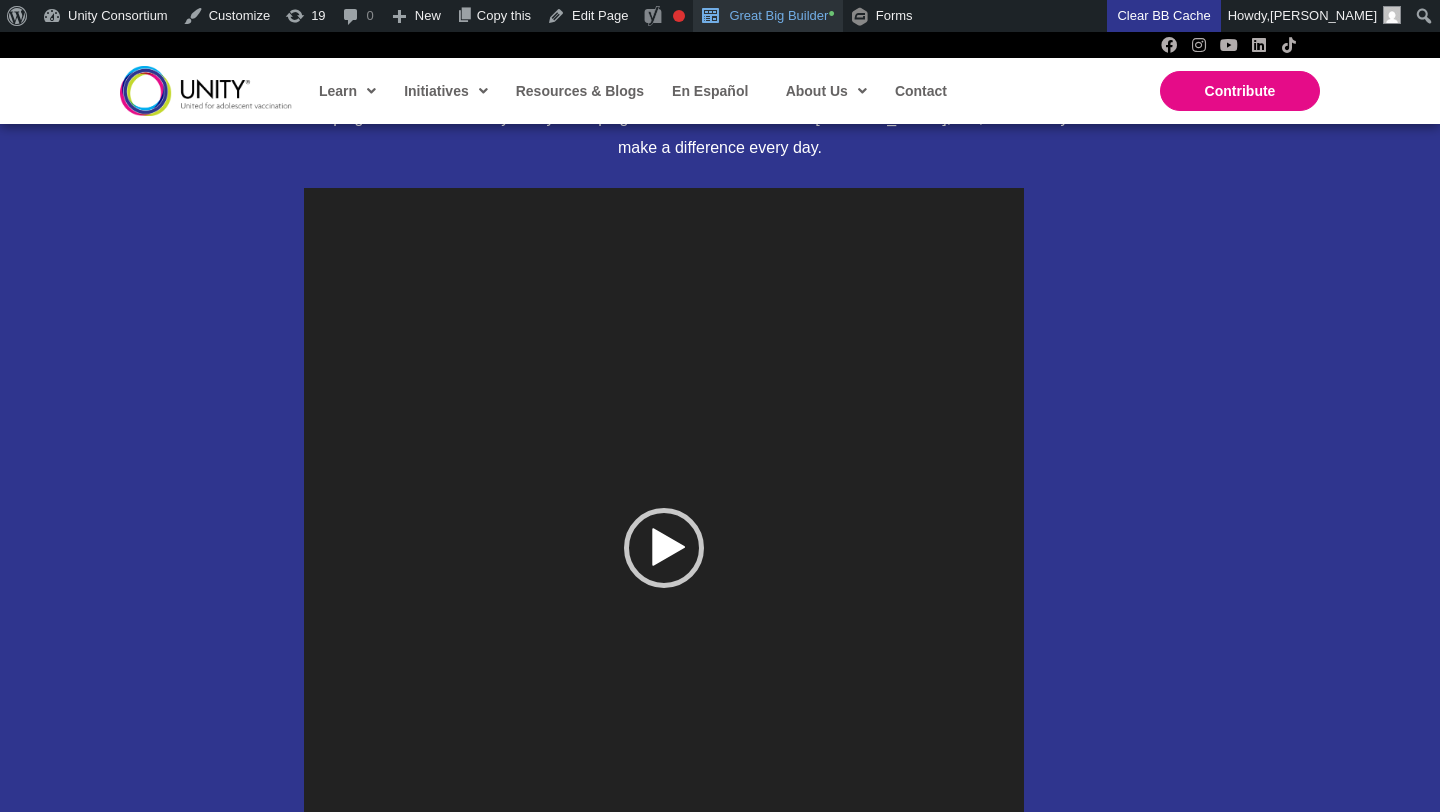 click on "Great Big Builder  •" at bounding box center (767, 16) 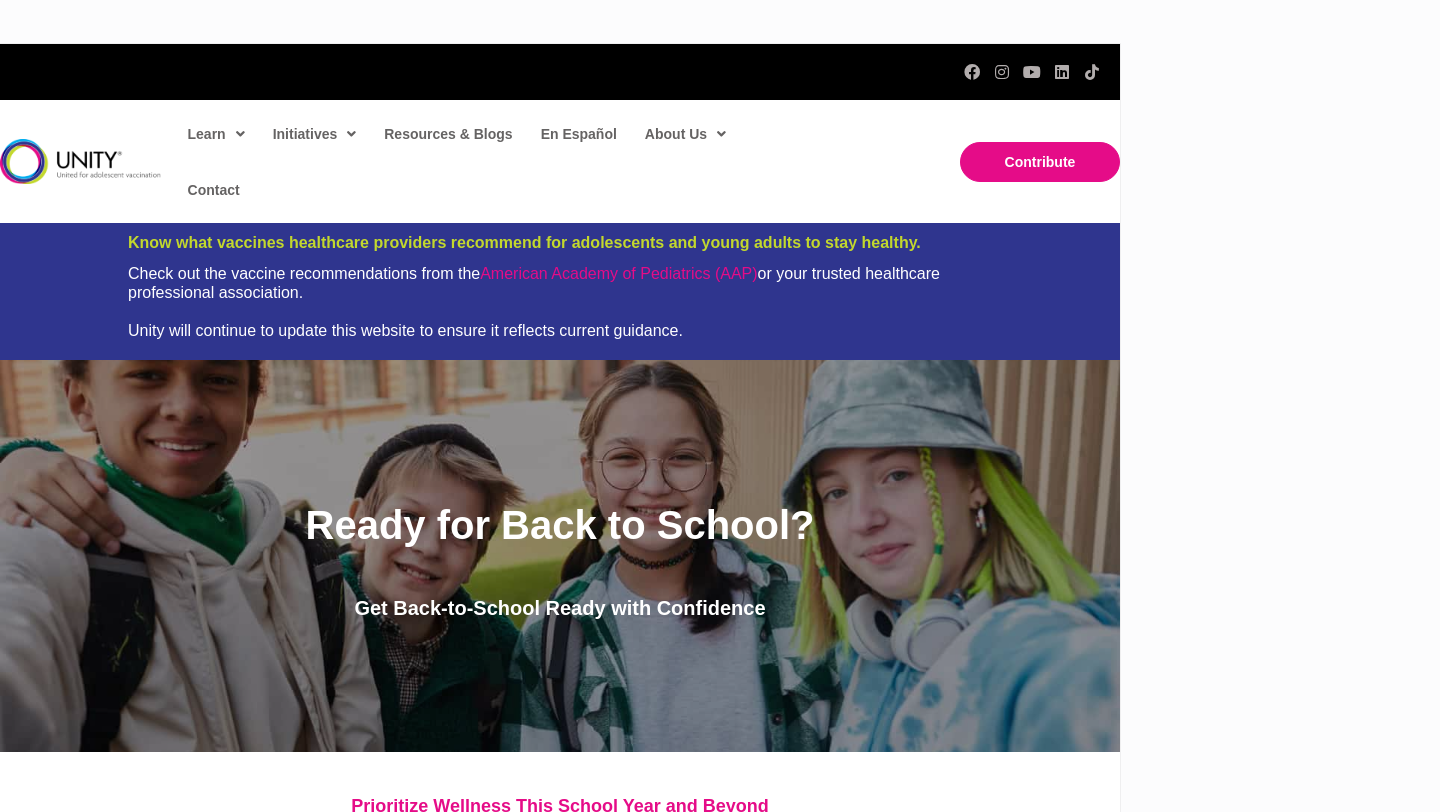 scroll, scrollTop: 0, scrollLeft: 0, axis: both 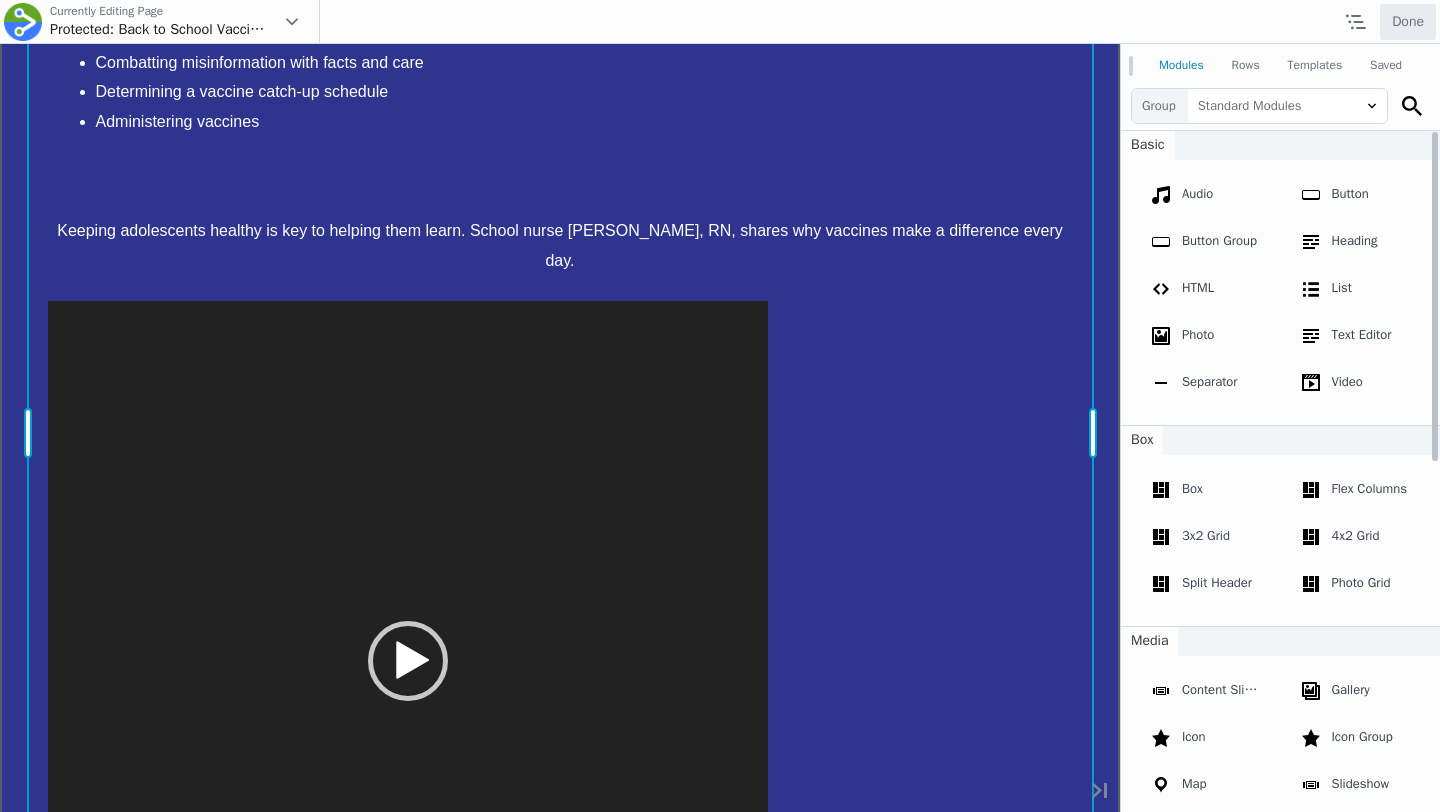 click on "Move Up
Move Down
Text Editor Settings
Copy Text Editor Settings
Paste Text Editor Settings
Row
Row Settings
Move Row
Duplicate Row
Remove Row" at bounding box center (560, 432) 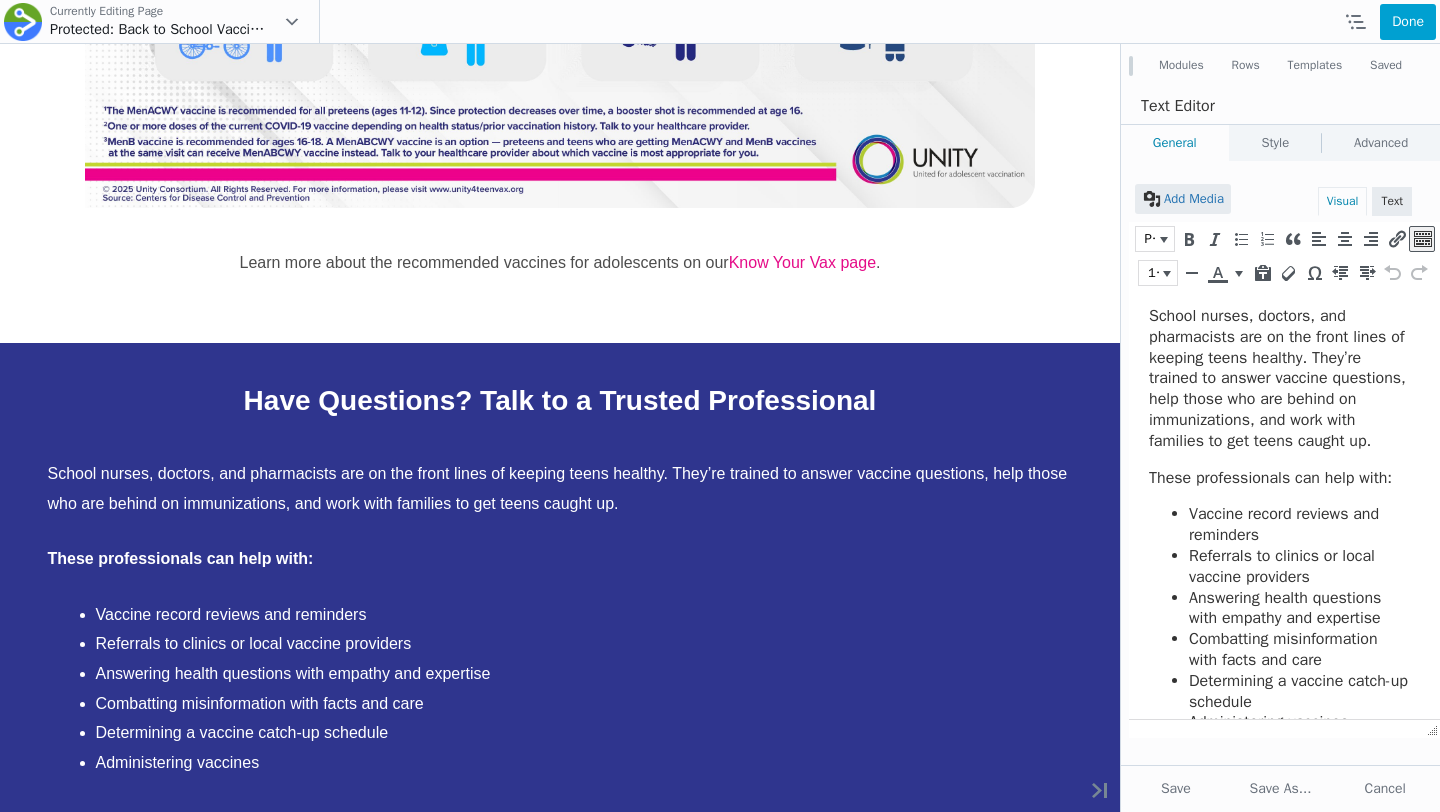 scroll, scrollTop: 348, scrollLeft: 0, axis: vertical 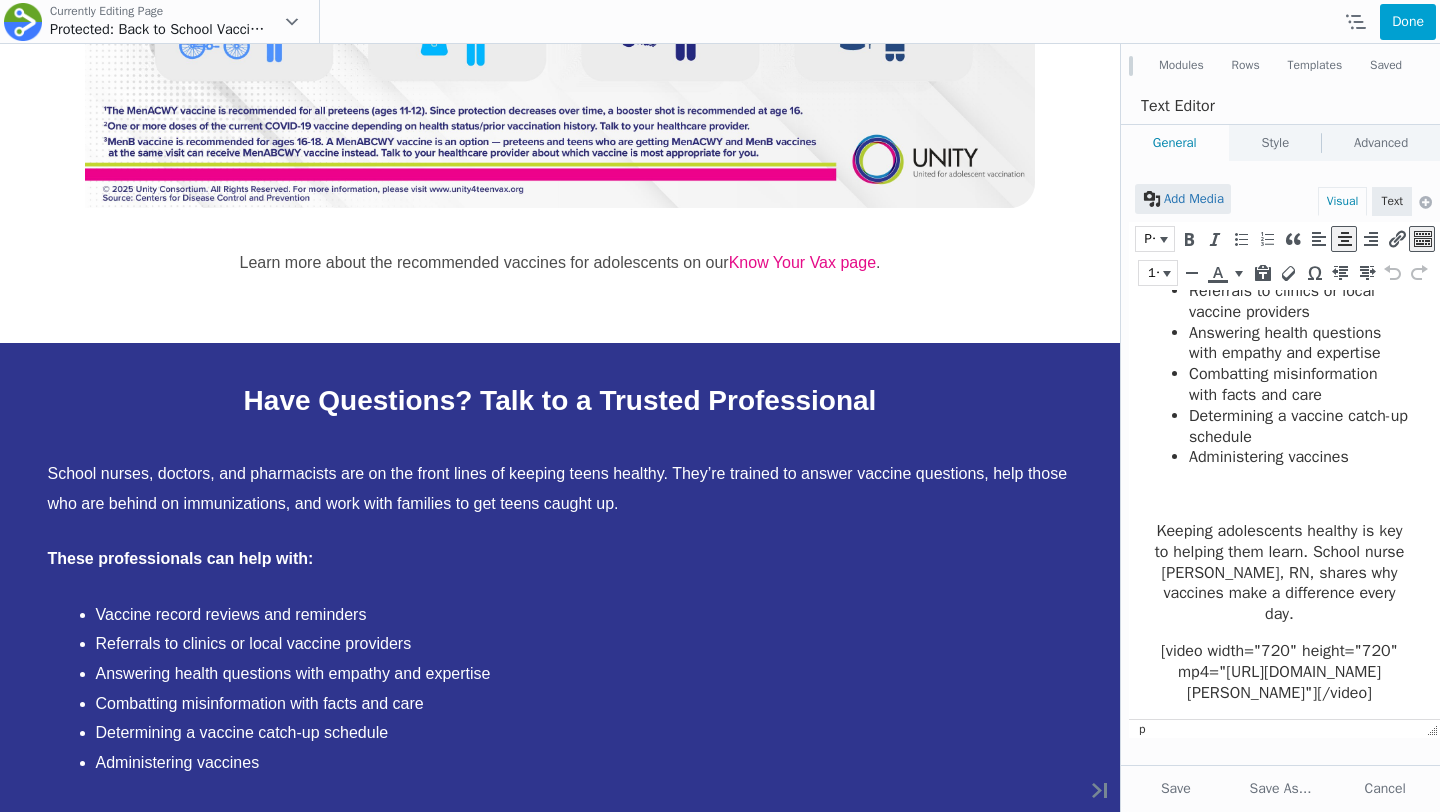 drag, startPoint x: 1385, startPoint y: 693, endPoint x: 1146, endPoint y: 597, distance: 257.5597 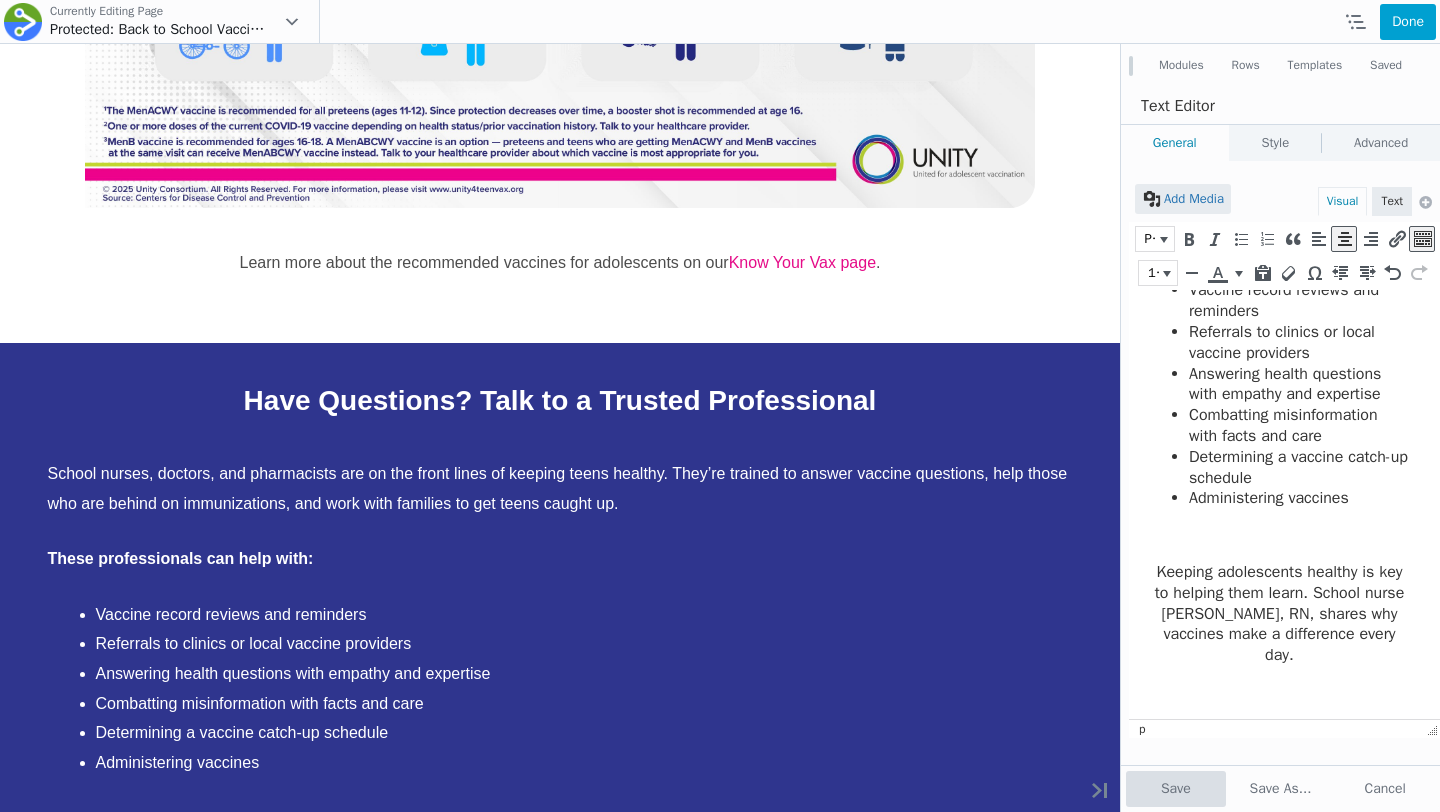 click on "Save" at bounding box center [1176, 789] 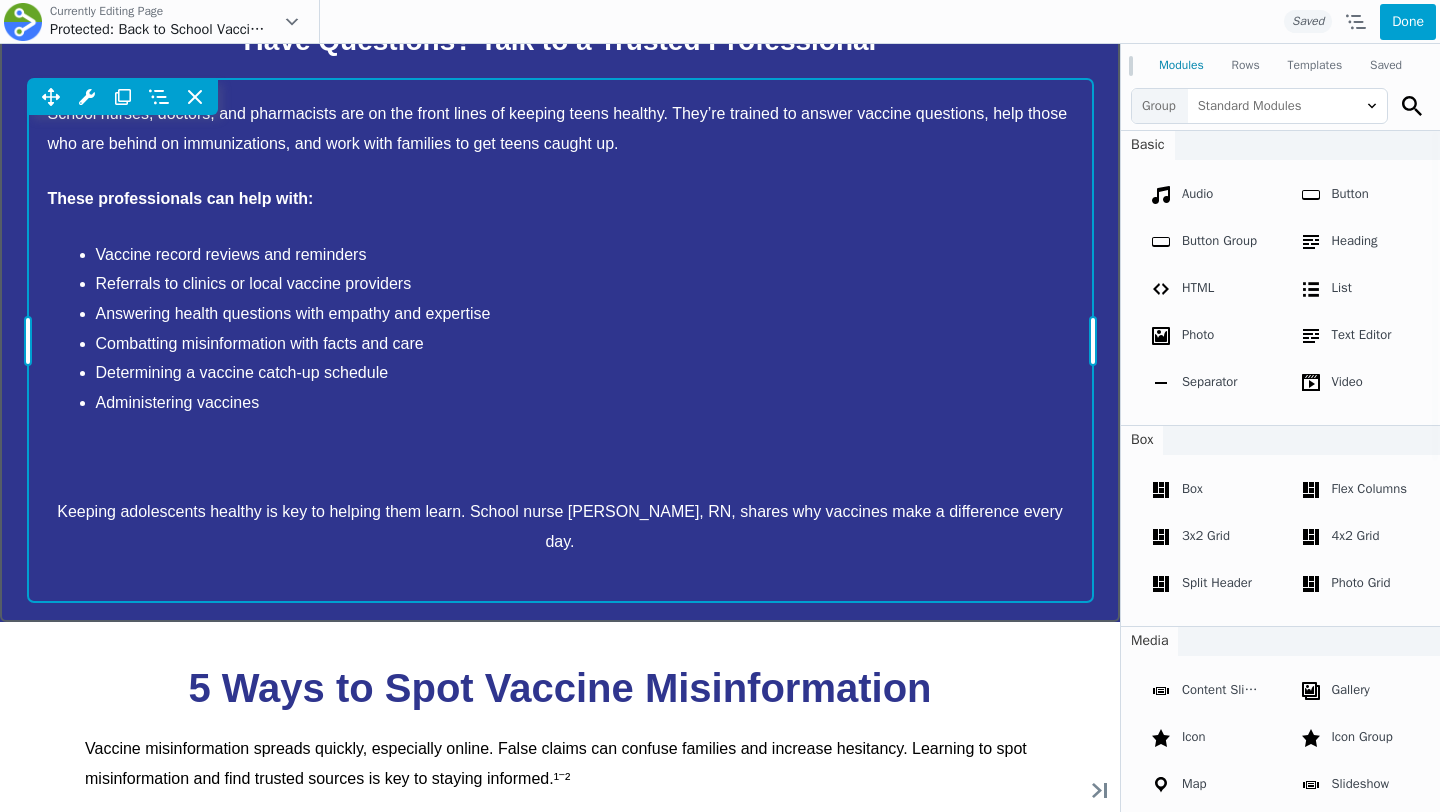 scroll, scrollTop: 2756, scrollLeft: 0, axis: vertical 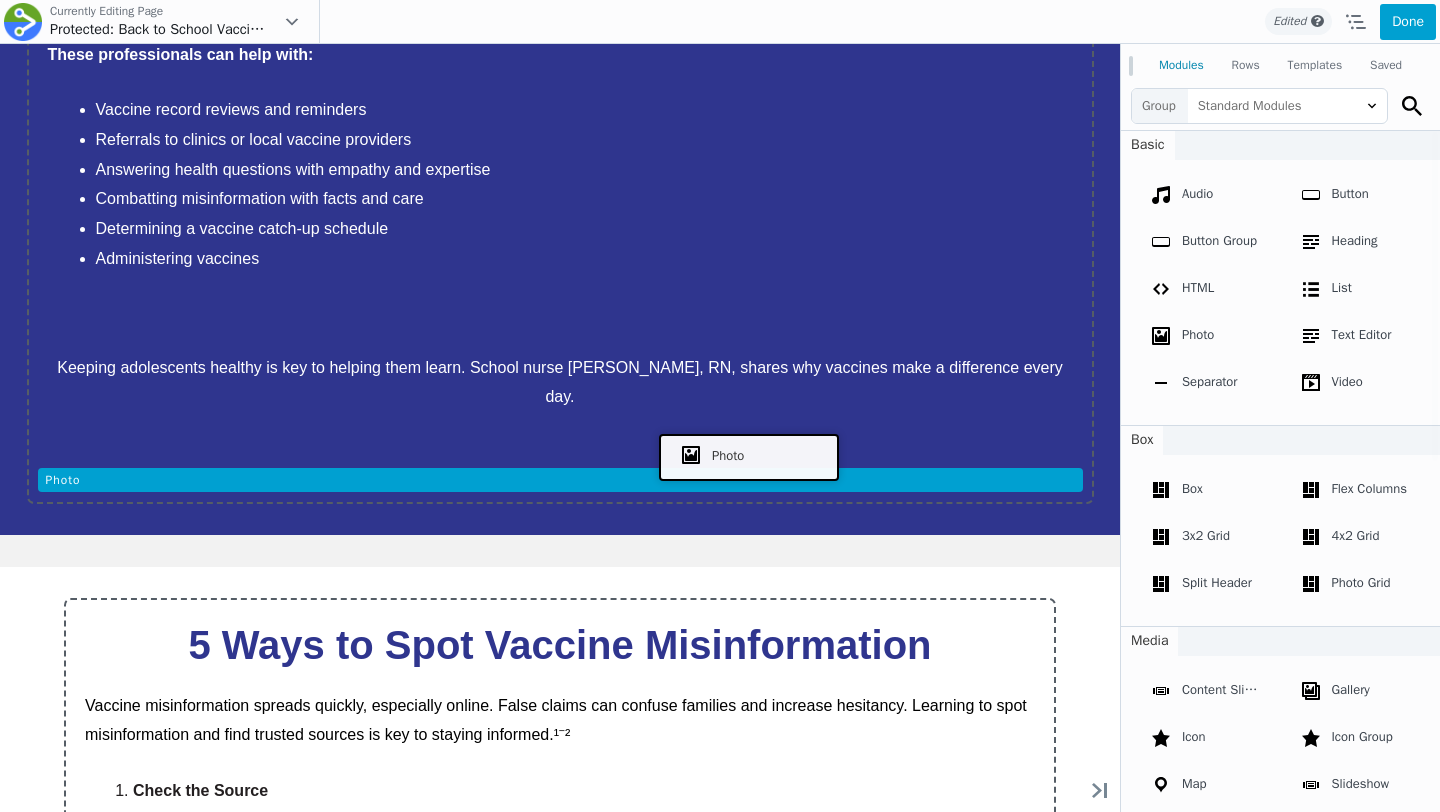 drag, startPoint x: 1204, startPoint y: 386, endPoint x: 744, endPoint y: 454, distance: 464.99893 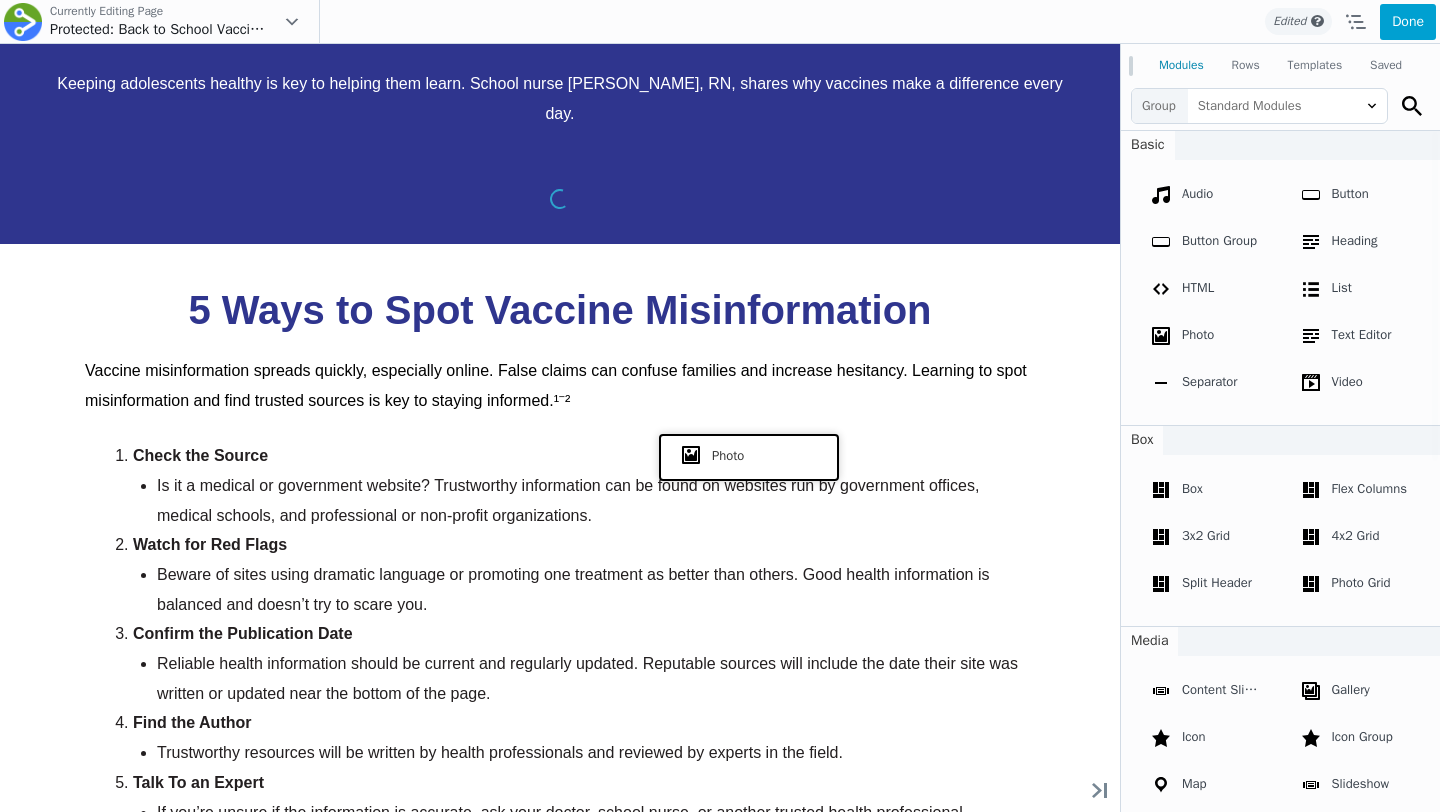 scroll, scrollTop: 2829, scrollLeft: 0, axis: vertical 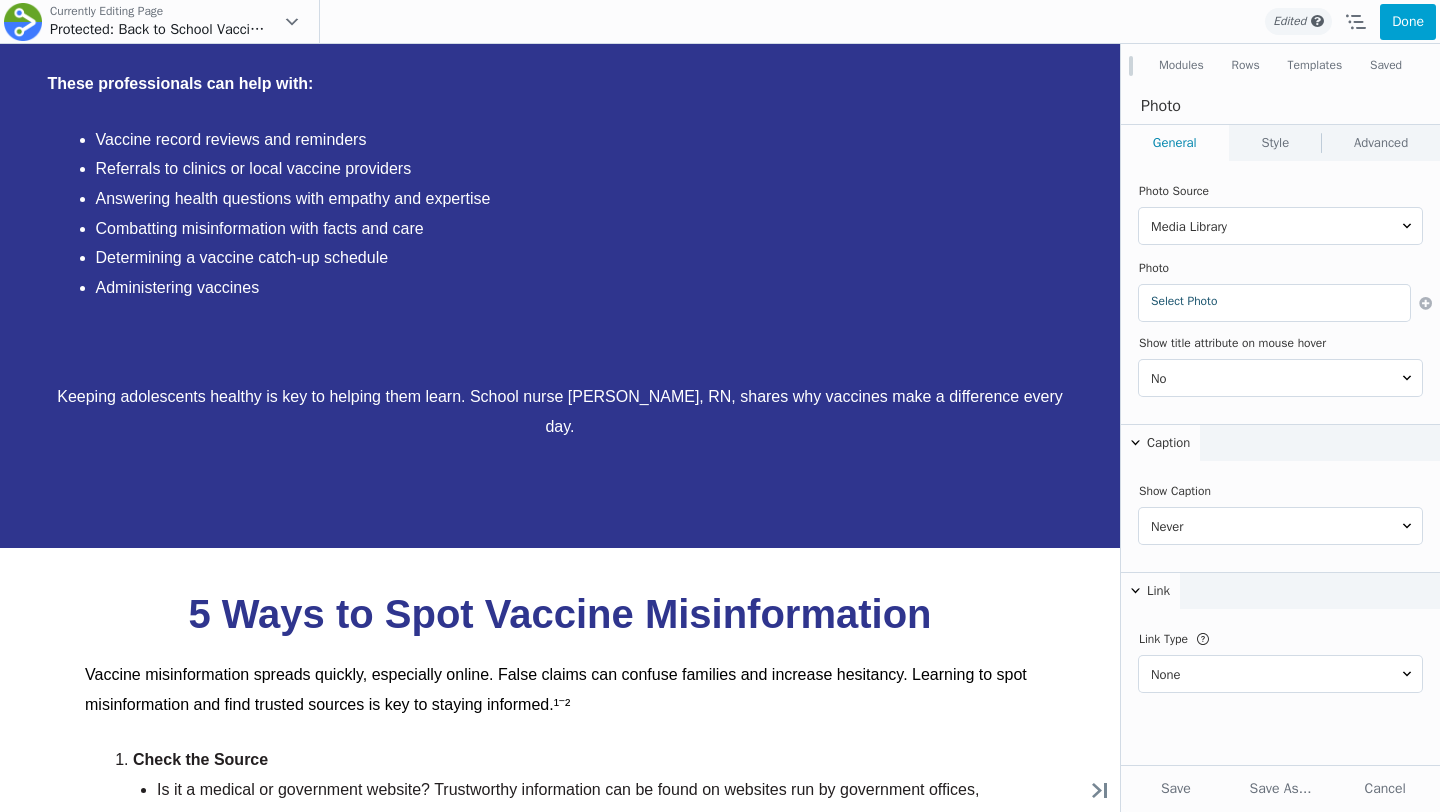click on "Select Photo" at bounding box center [1274, 301] 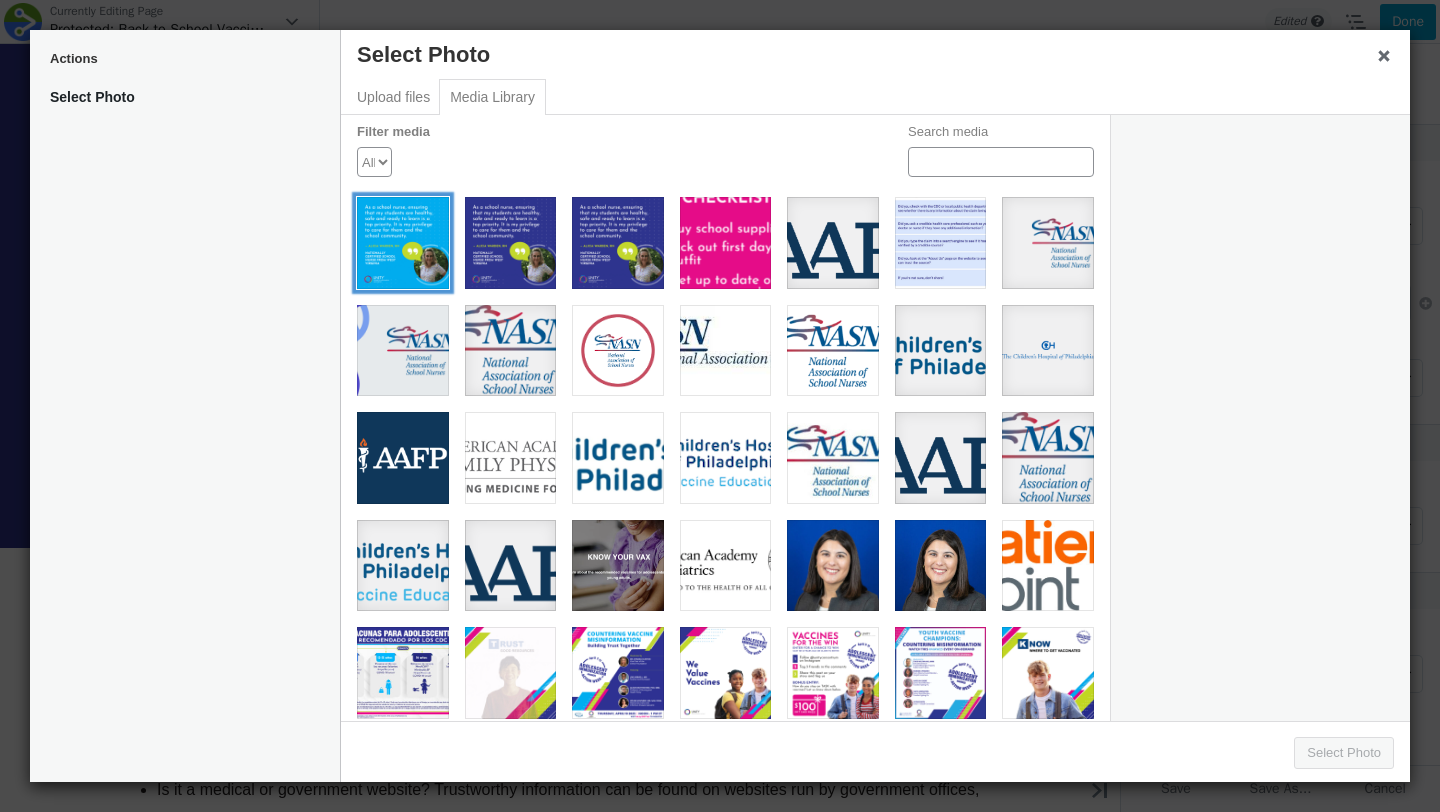 click at bounding box center [403, 243] 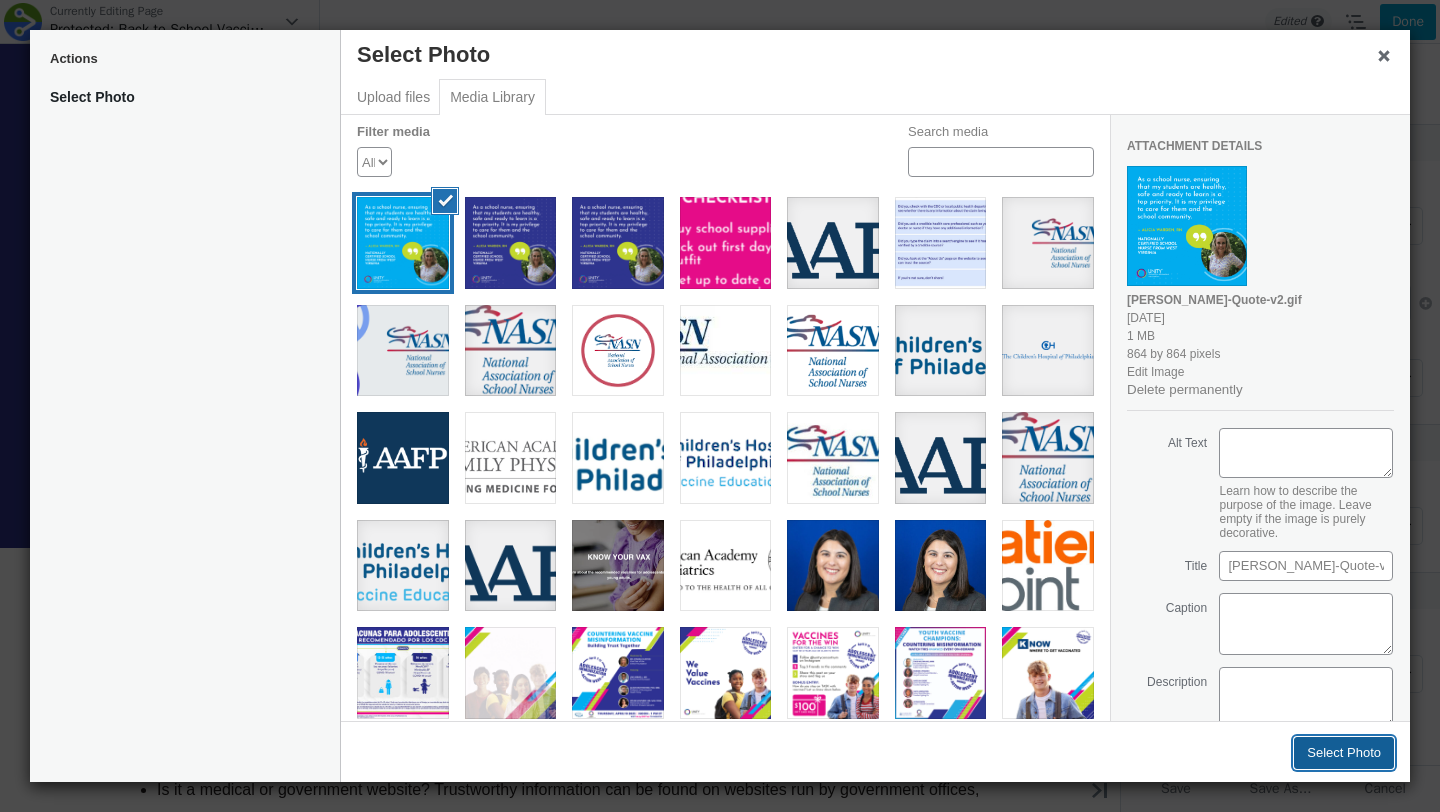 click on "Select Photo" at bounding box center (1344, 753) 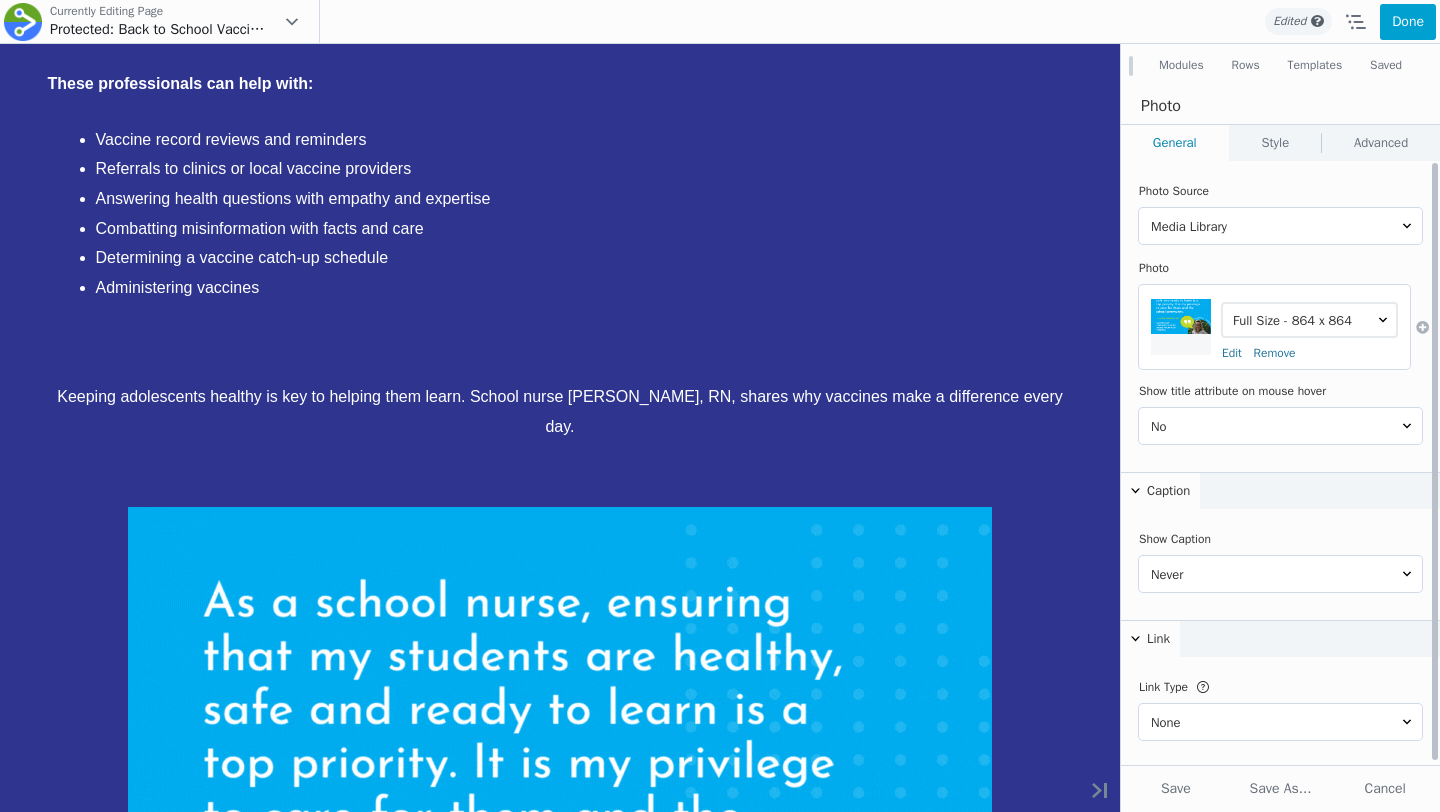 scroll, scrollTop: 3, scrollLeft: 0, axis: vertical 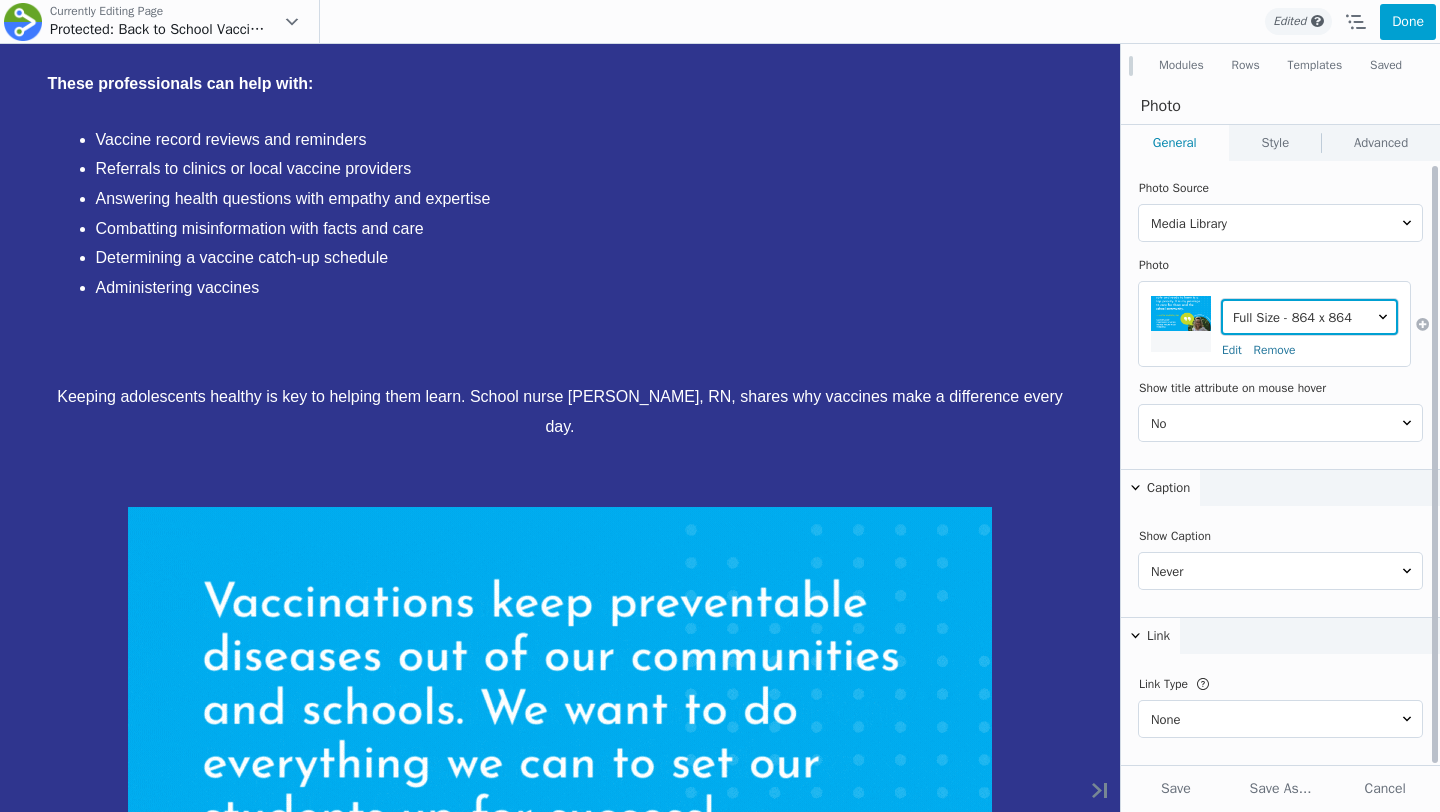 click on "Thumbnail - 864 x 500 Medium - 400 x 400 Resource Thumbnail - 427 x 240 Full Size - 864 x 864" at bounding box center [1309, 317] 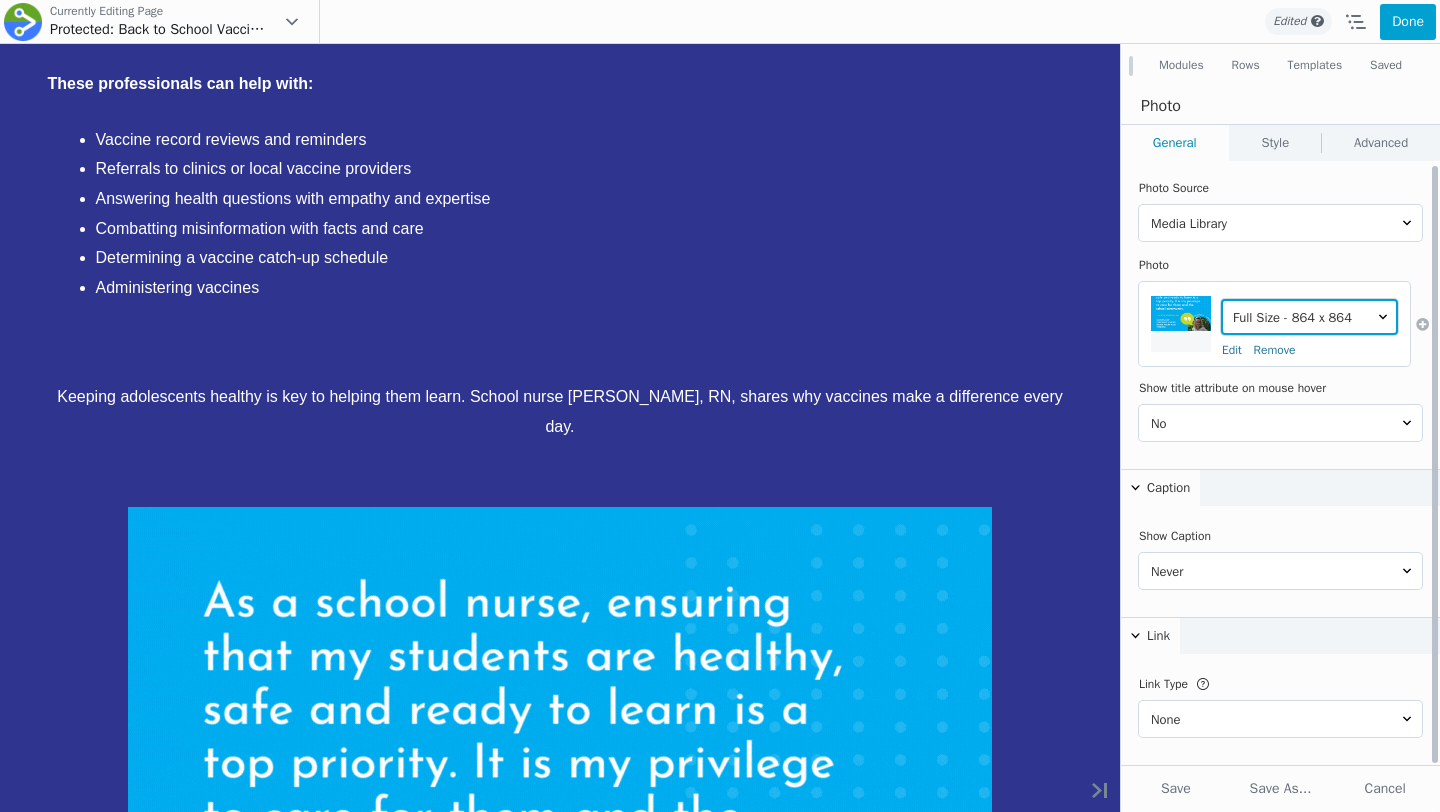 click on "Thumbnail - 864 x 500 Medium - 400 x 400 Resource Thumbnail - 427 x 240 Full Size - 864 x 864" at bounding box center [1309, 317] 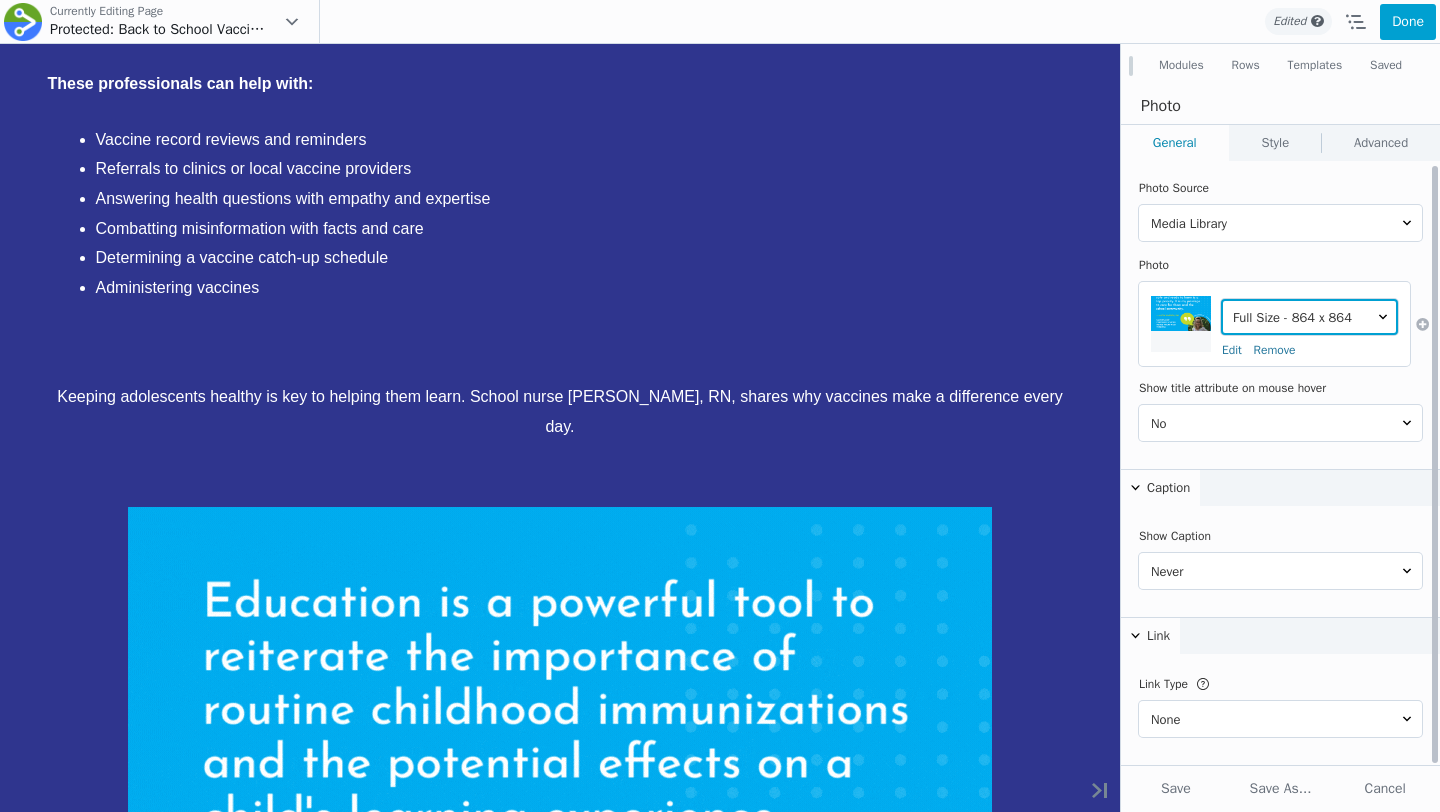 select on "https://www.unity4teenvax.org/wp-content/uploads/2025/07/Alicia-Quote-v2-400x400.gif" 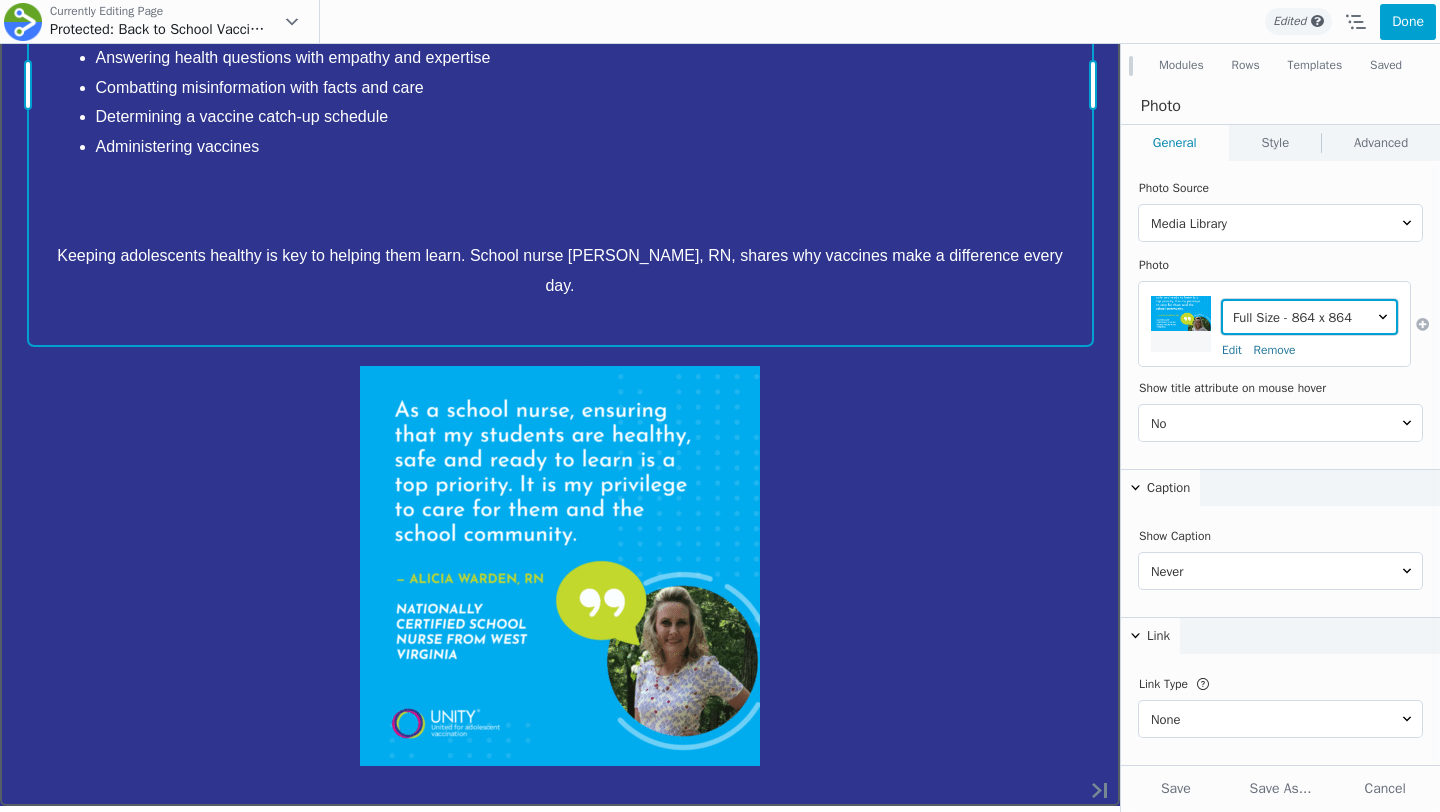scroll, scrollTop: 2972, scrollLeft: 0, axis: vertical 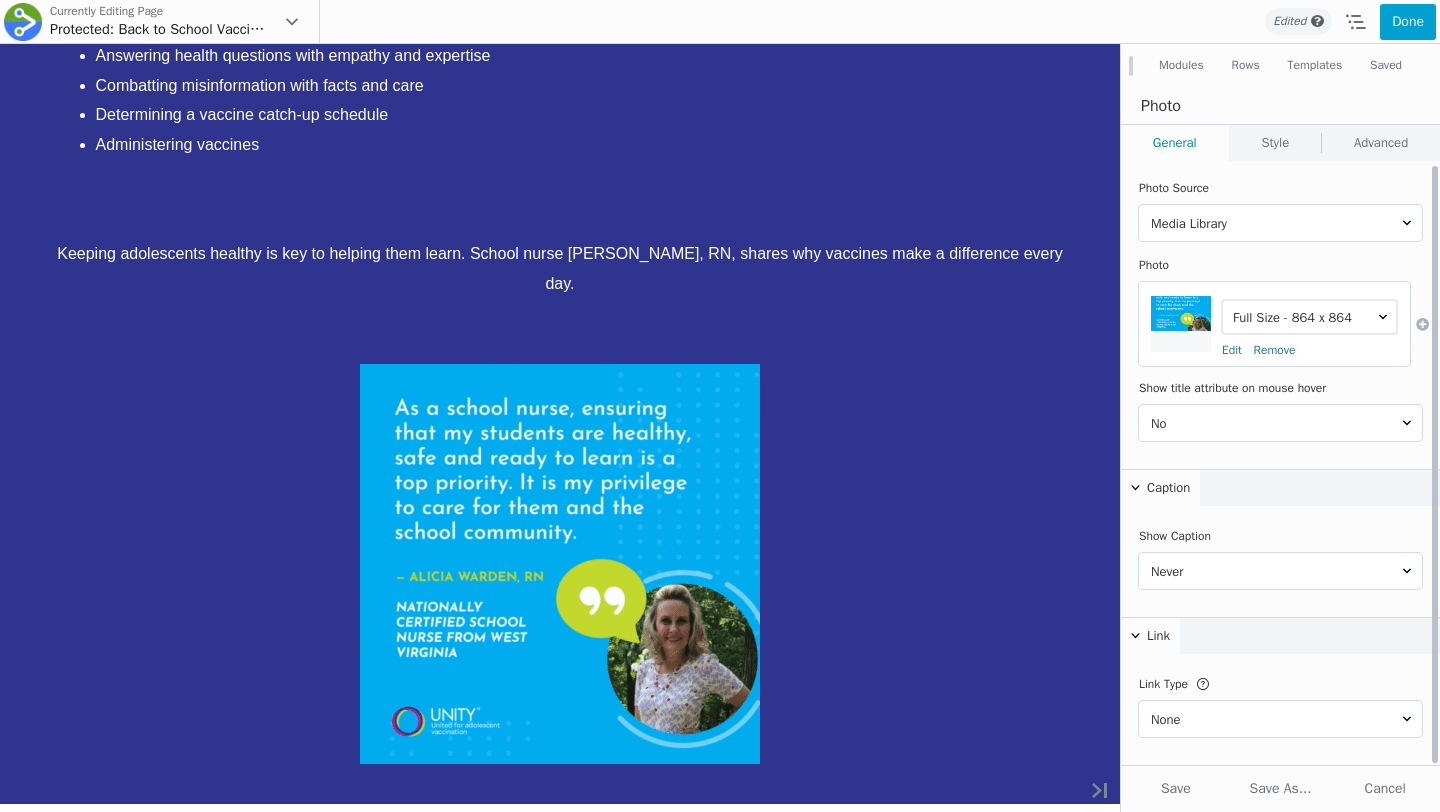 click on "Media Library
URL" at bounding box center (1280, 224) 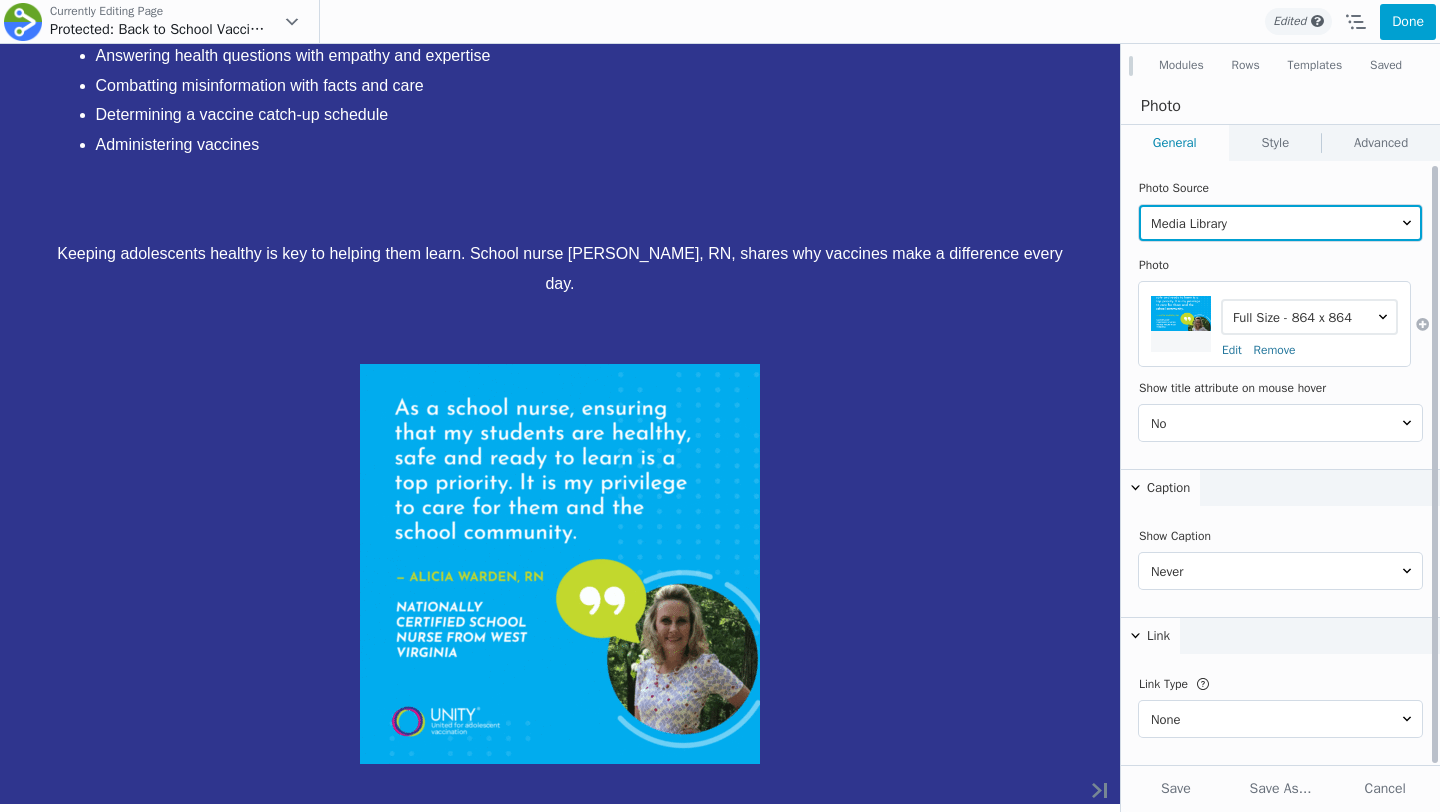 click on "Media Library
URL" at bounding box center [1280, 223] 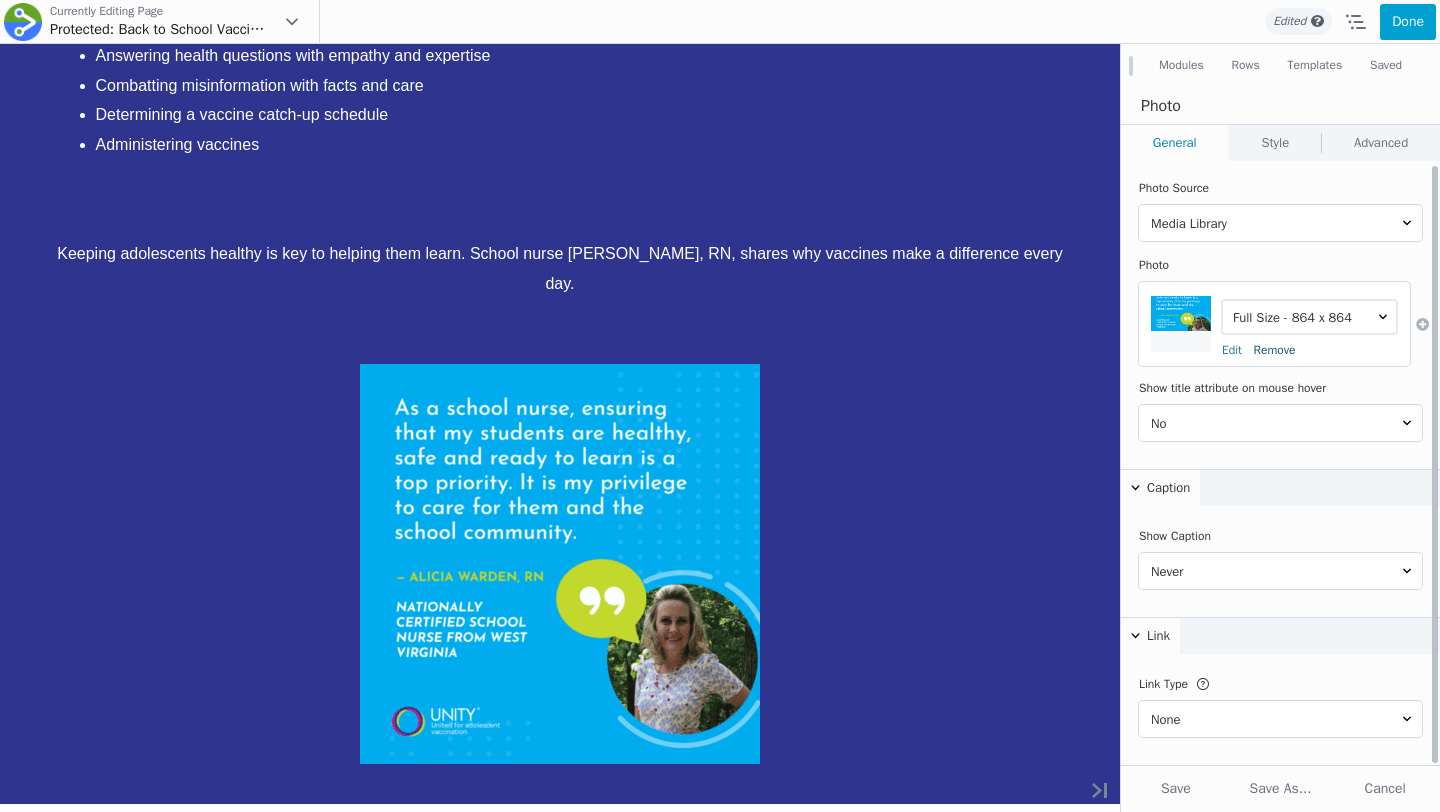 click on "Remove" at bounding box center (1275, 350) 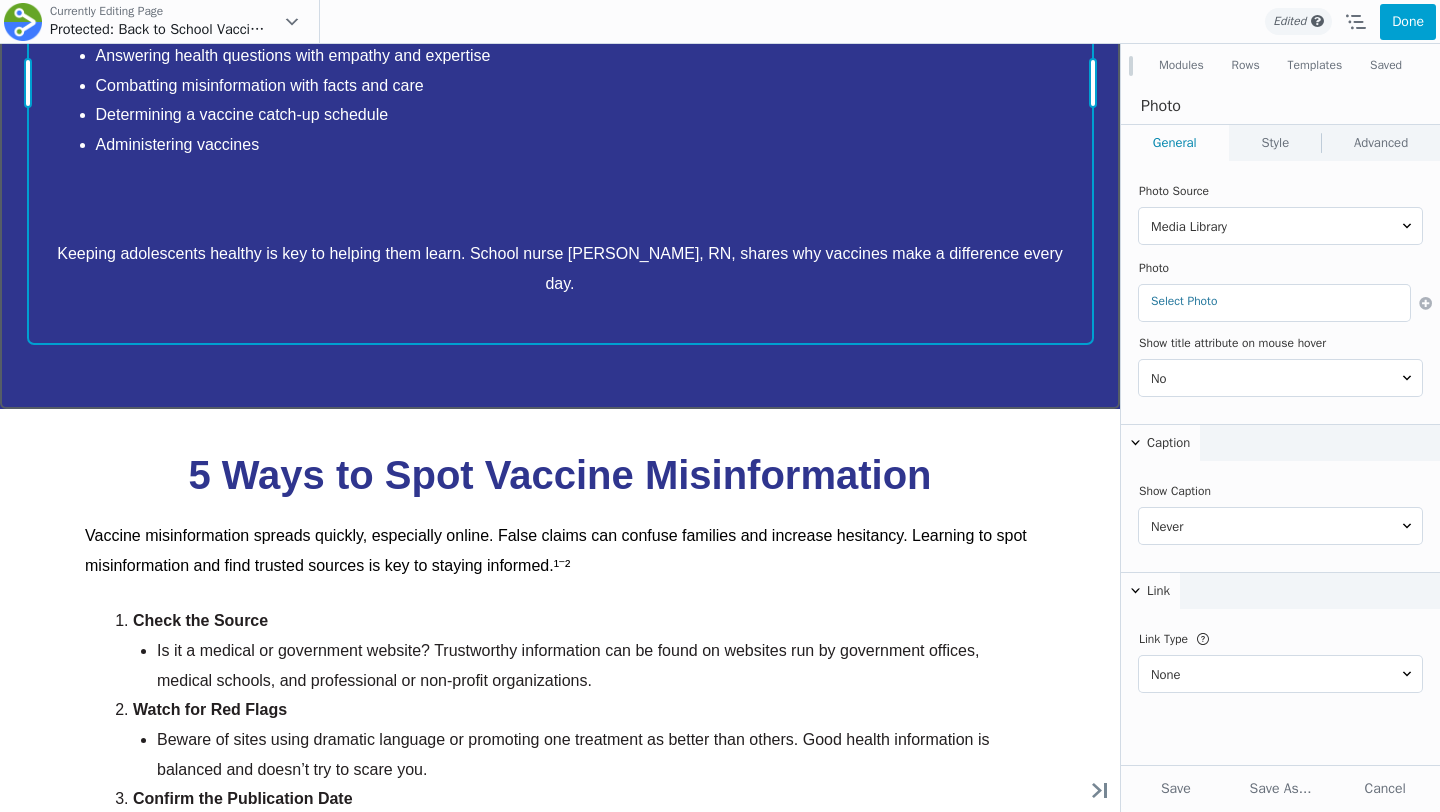 click on "Move Up
Move Down
Text Editor Settings
Copy Text Editor Settings
Paste Text Editor Settings
Row
Row Settings
Move Row
Duplicate Row
Remove Row" at bounding box center (560, 82) 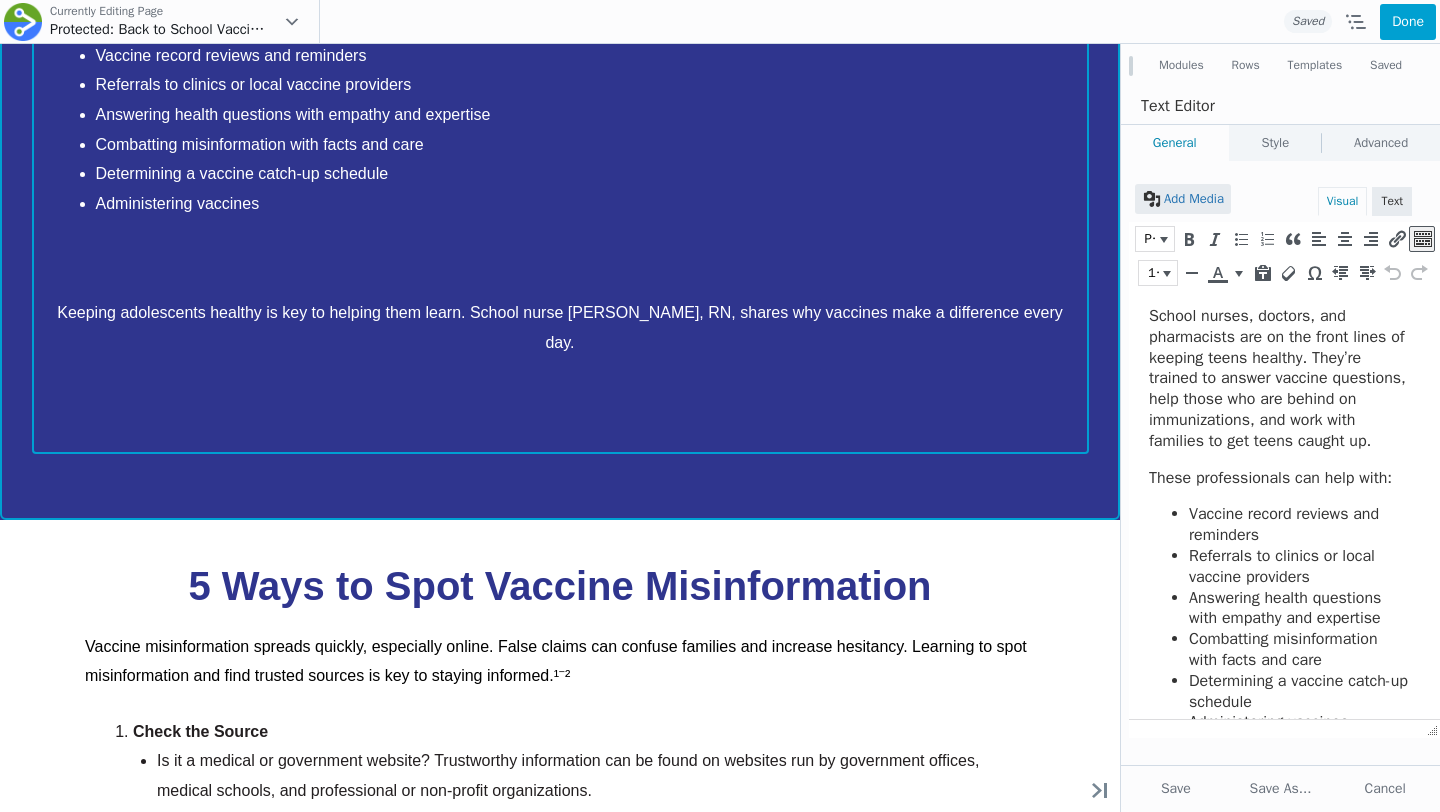 scroll, scrollTop: 3077, scrollLeft: 0, axis: vertical 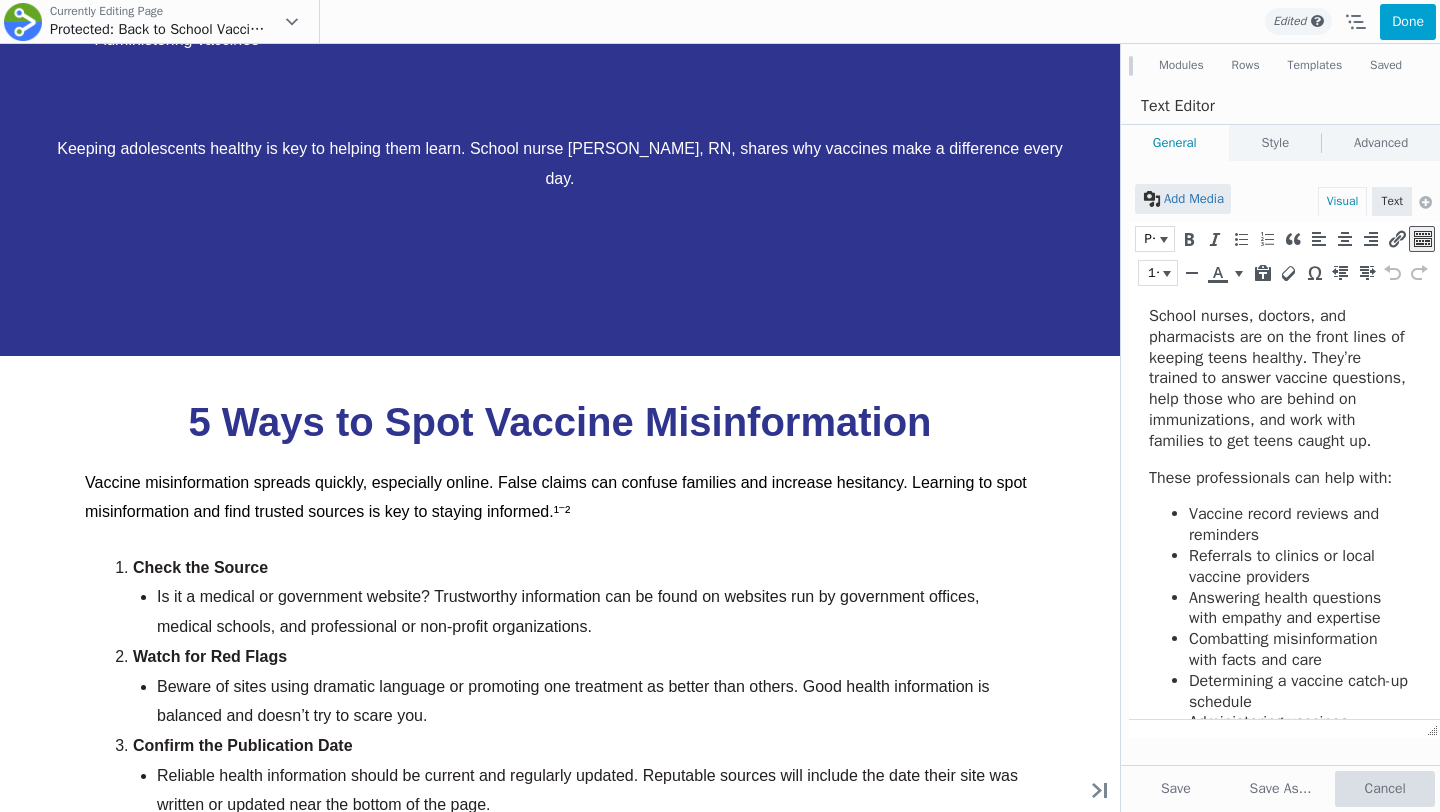 click on "Cancel" at bounding box center [1385, 789] 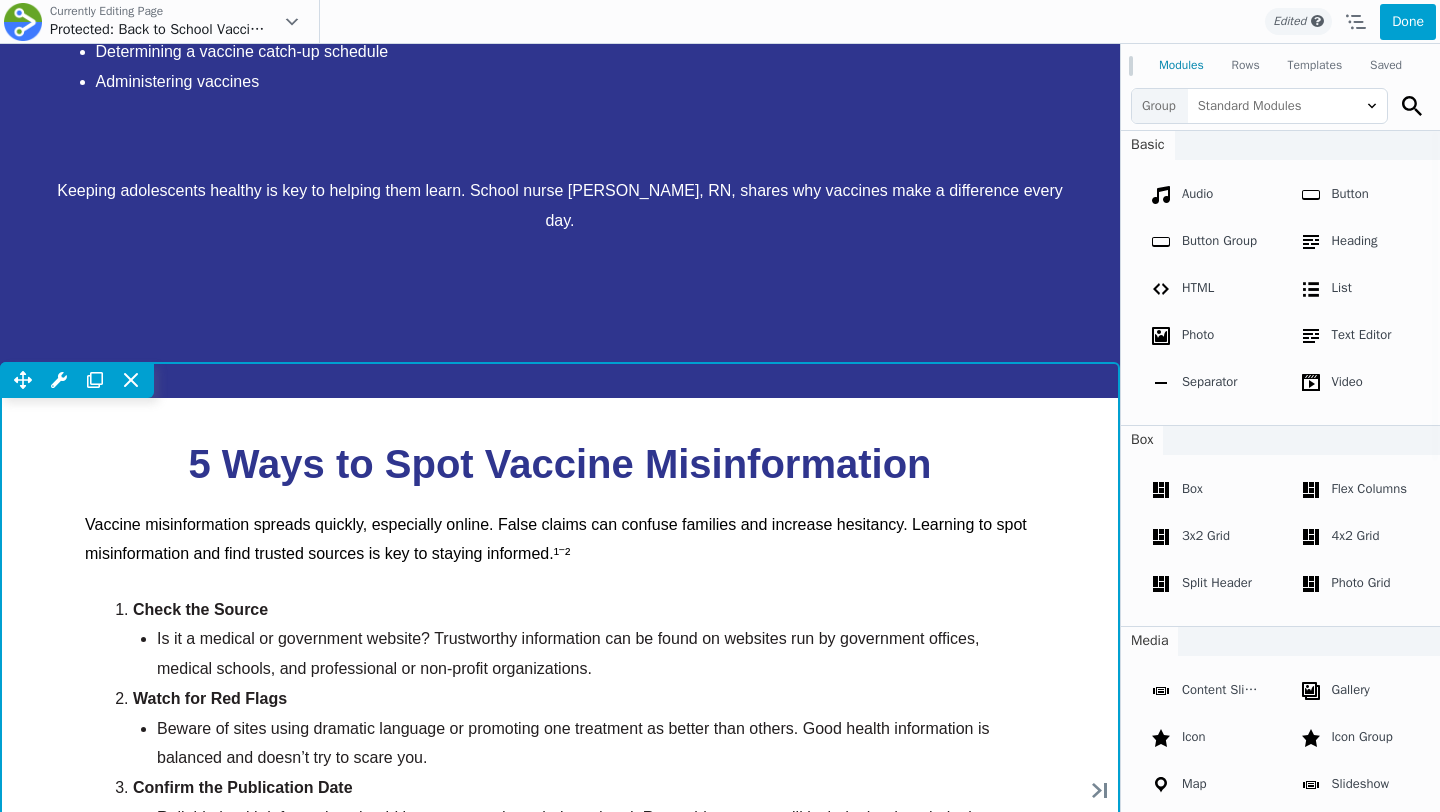scroll, scrollTop: 2971, scrollLeft: 0, axis: vertical 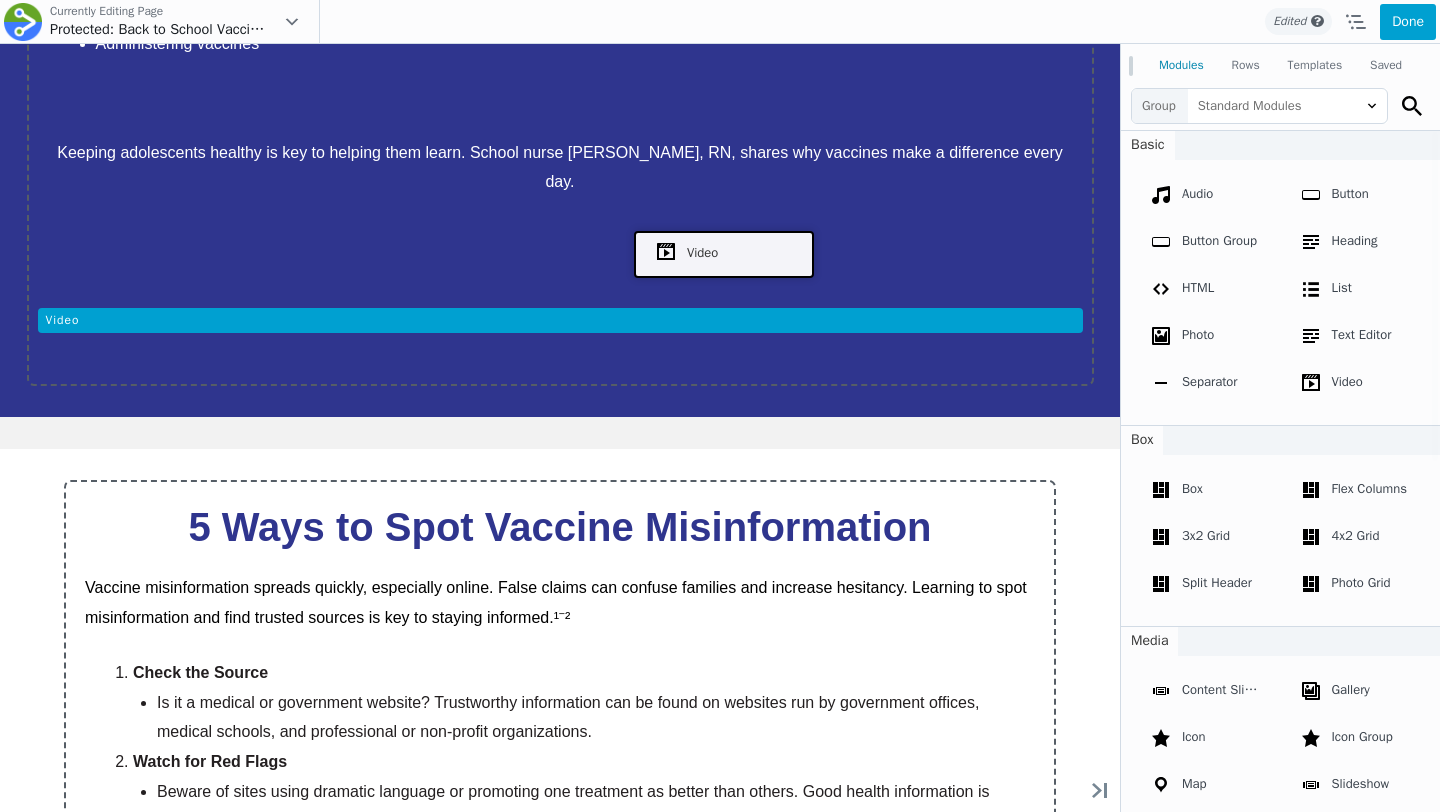 drag, startPoint x: 1367, startPoint y: 429, endPoint x: 719, endPoint y: 251, distance: 672.003 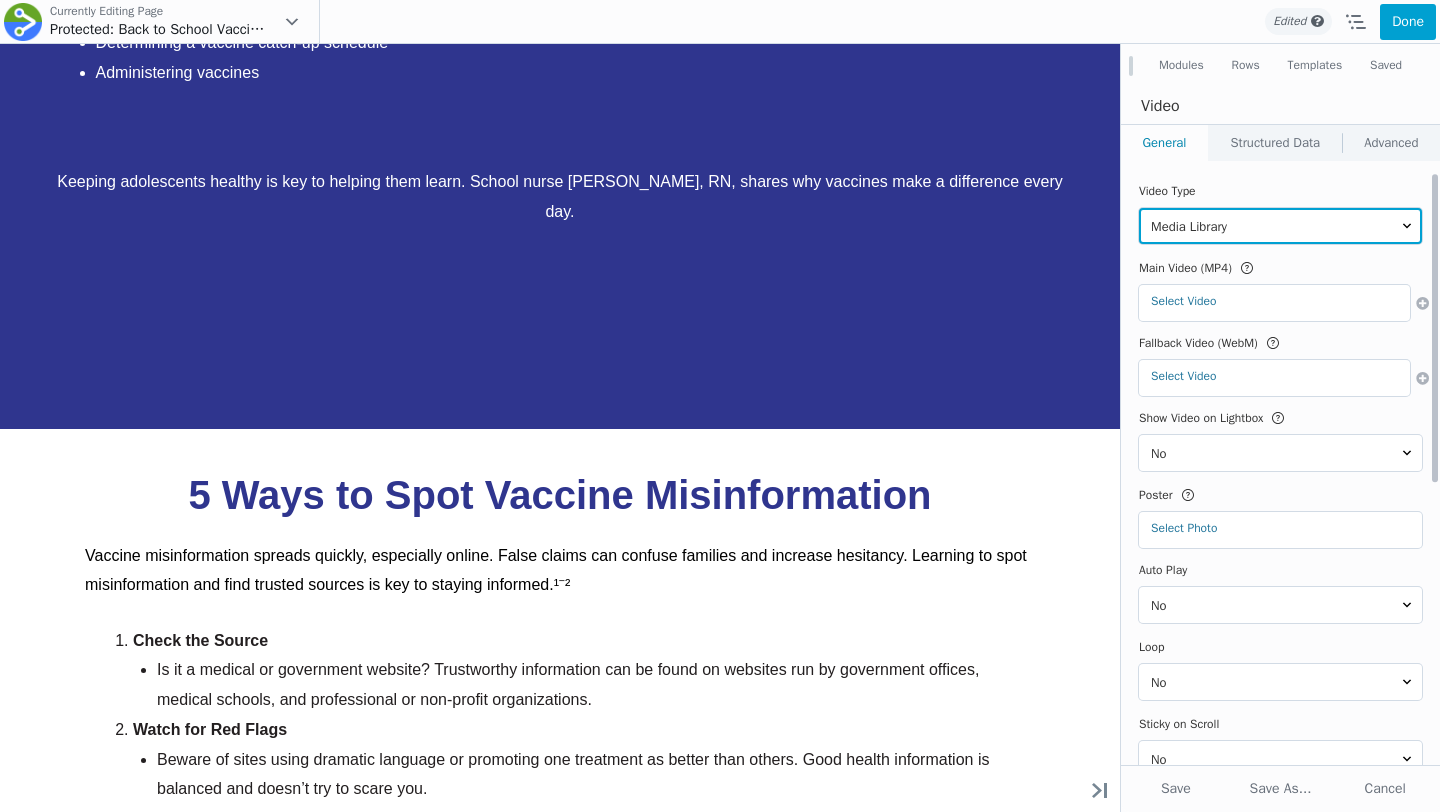 scroll, scrollTop: 56, scrollLeft: 0, axis: vertical 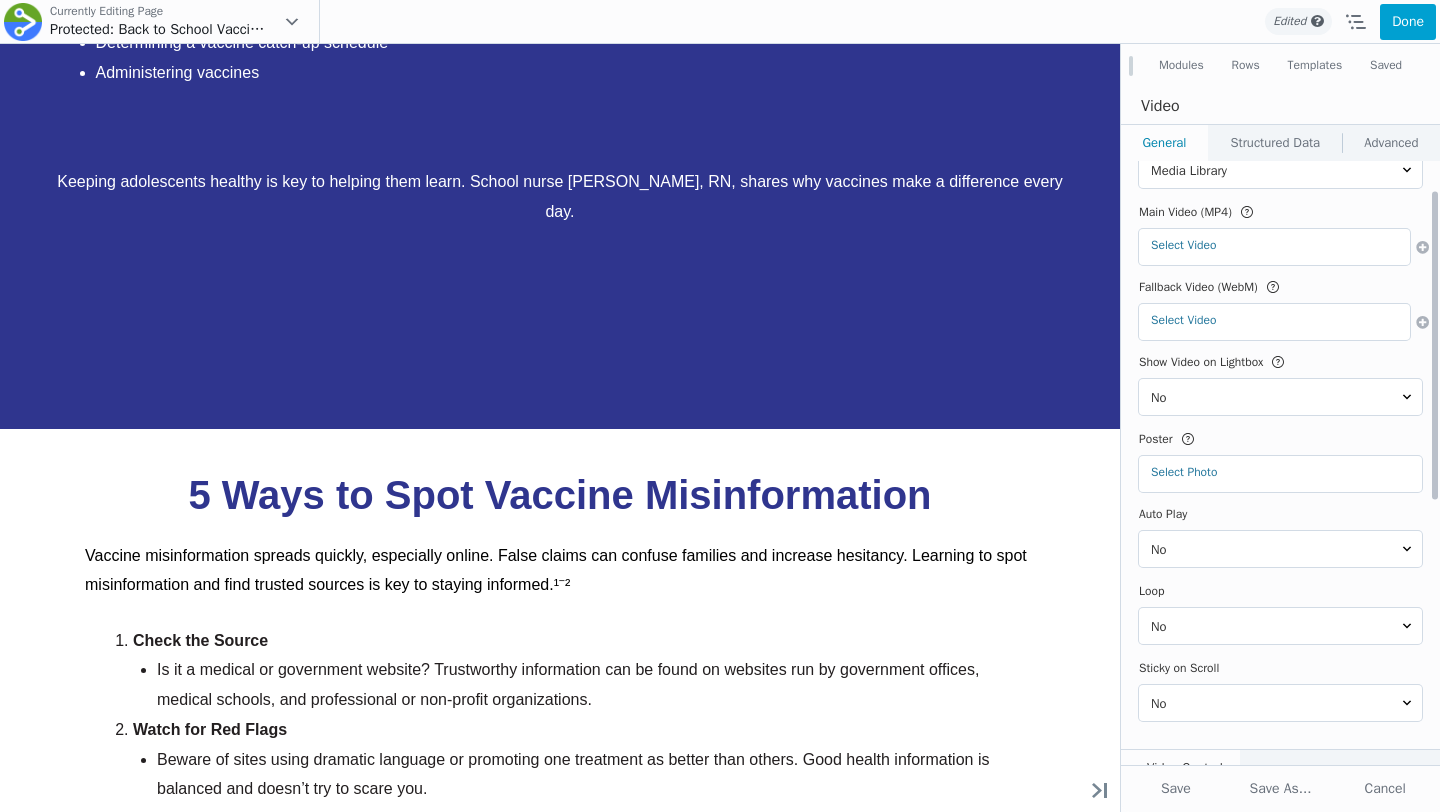 click on "Select Photo
Edit
Remove" at bounding box center [1280, 474] 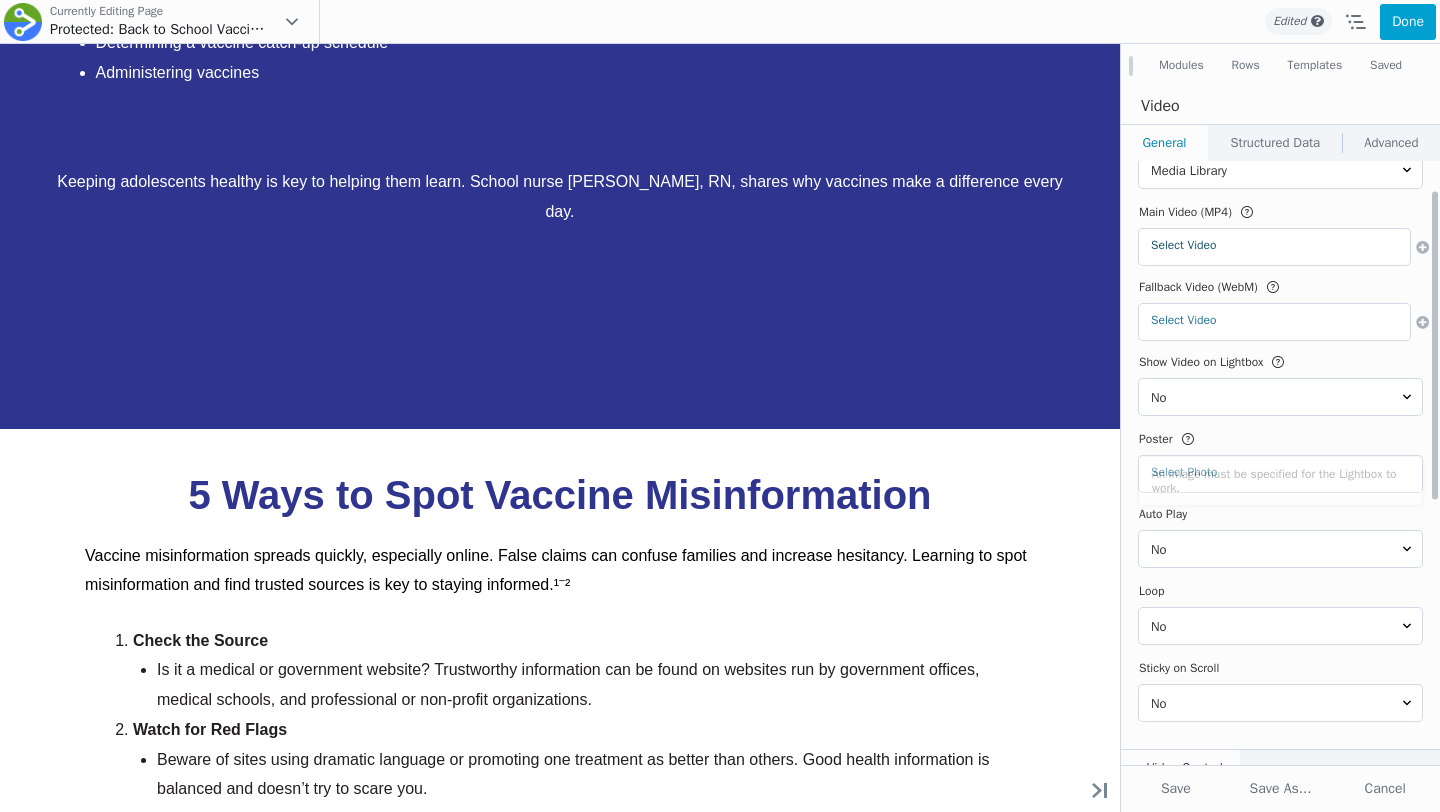 click on "Select Video" at bounding box center (1274, 245) 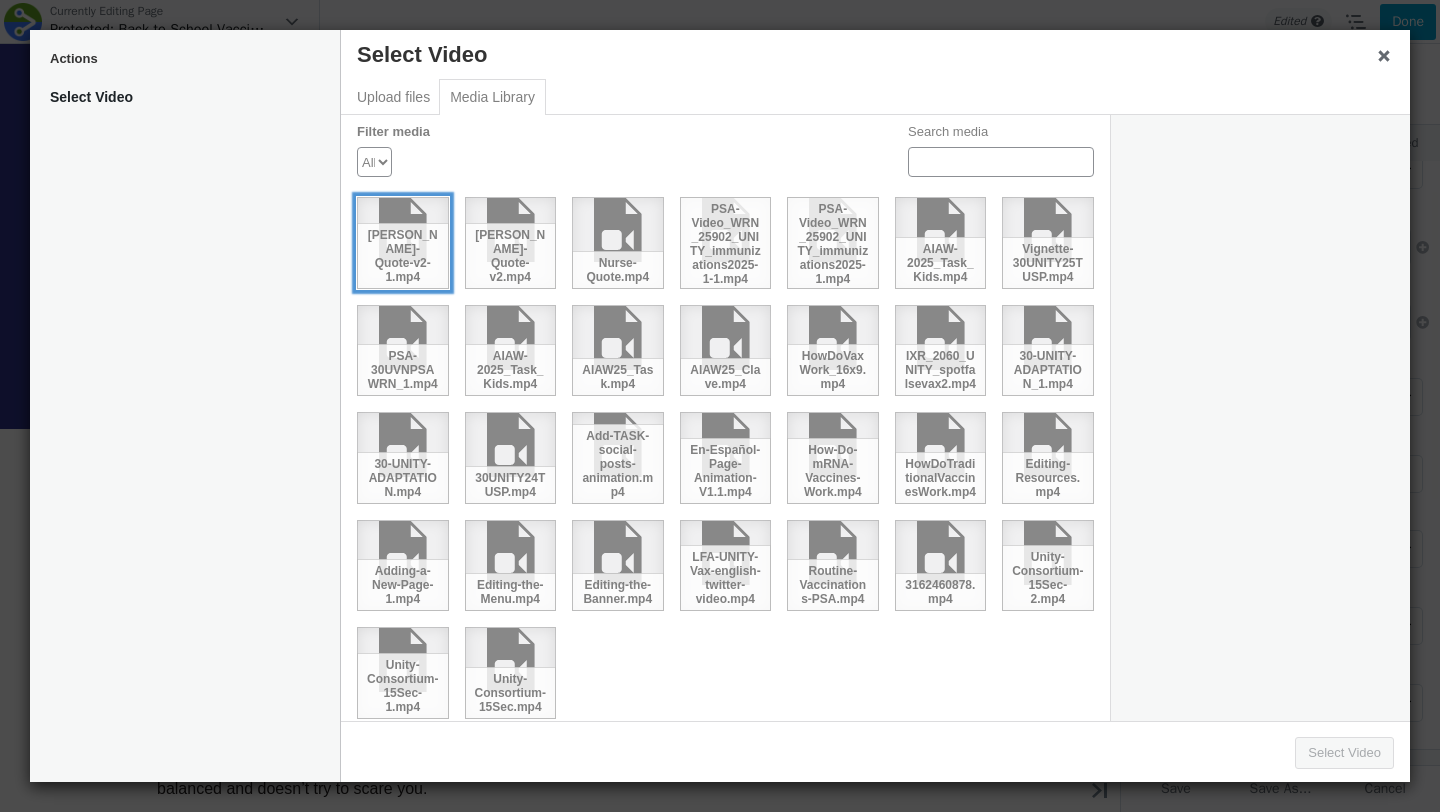 click on "Alicia-Quote-v2-1.mp4" at bounding box center [403, 243] 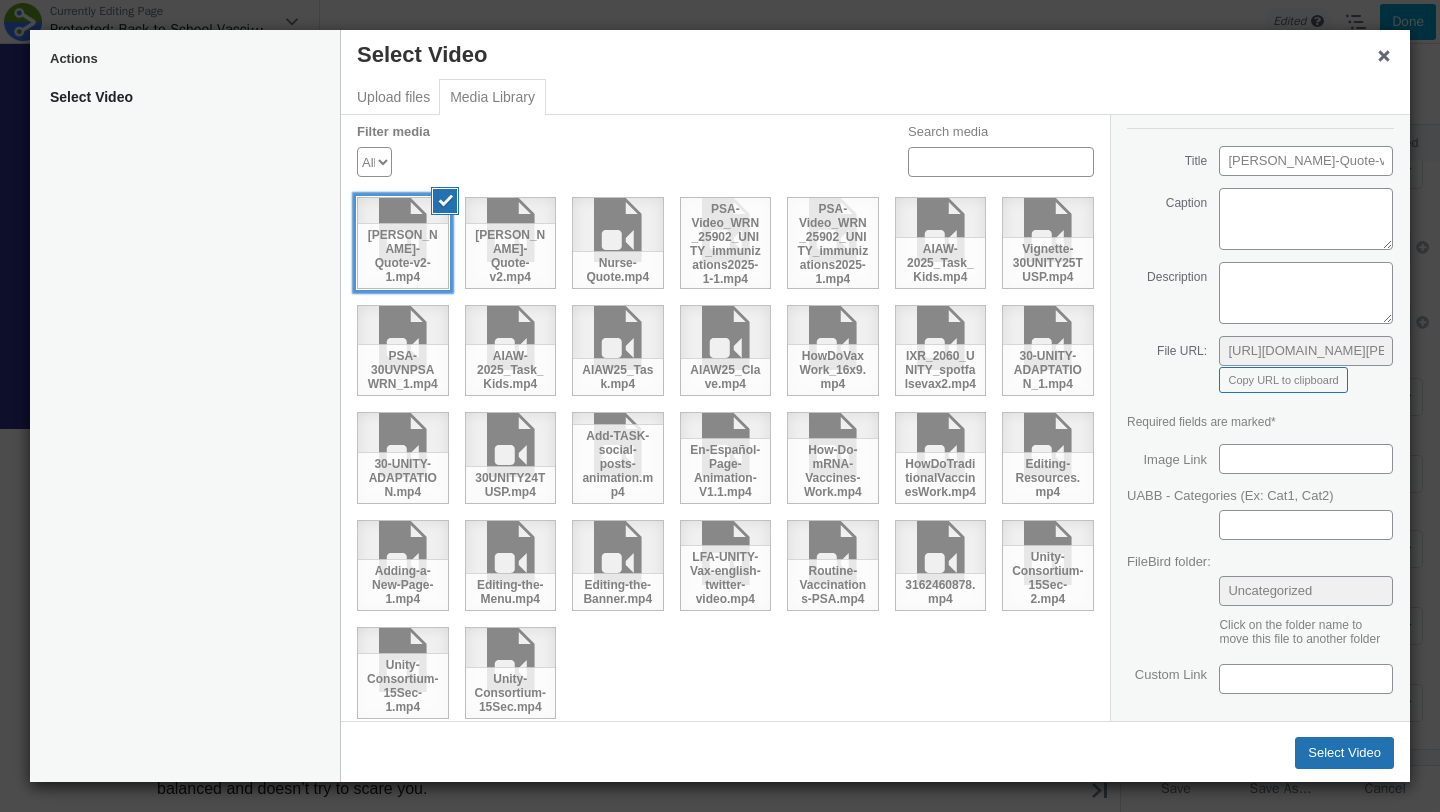 scroll, scrollTop: 0, scrollLeft: 0, axis: both 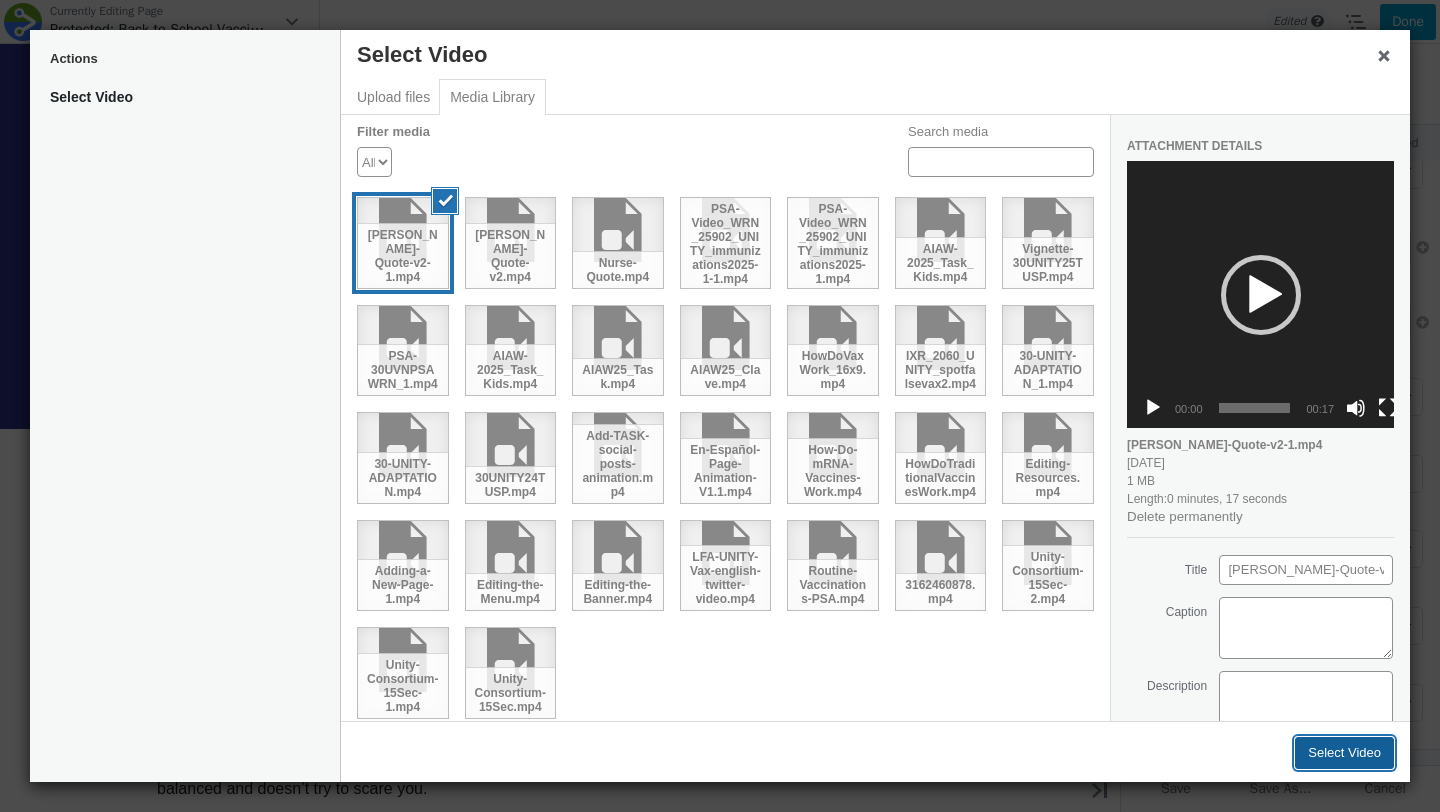 click on "Select Video" at bounding box center [1344, 753] 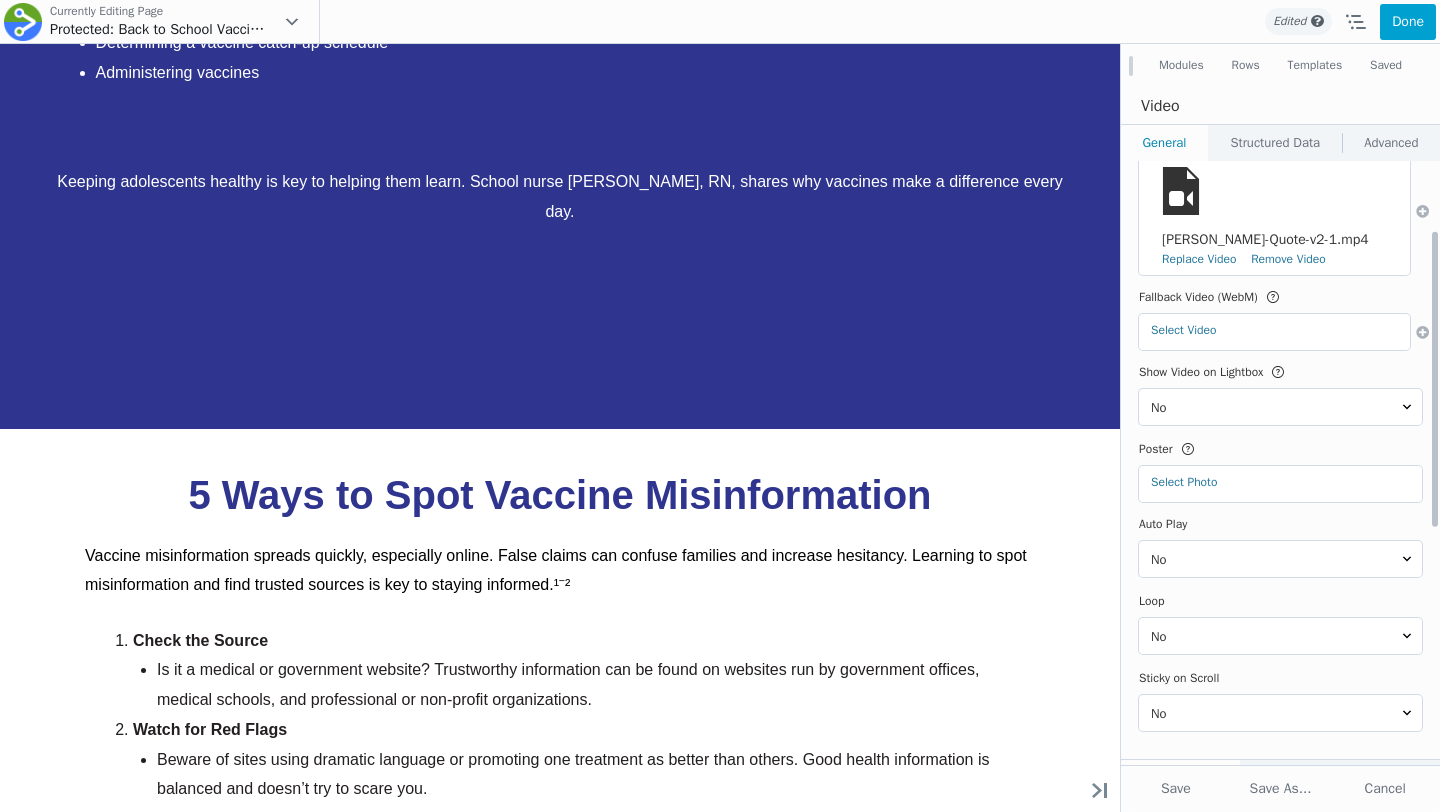scroll, scrollTop: 146, scrollLeft: 0, axis: vertical 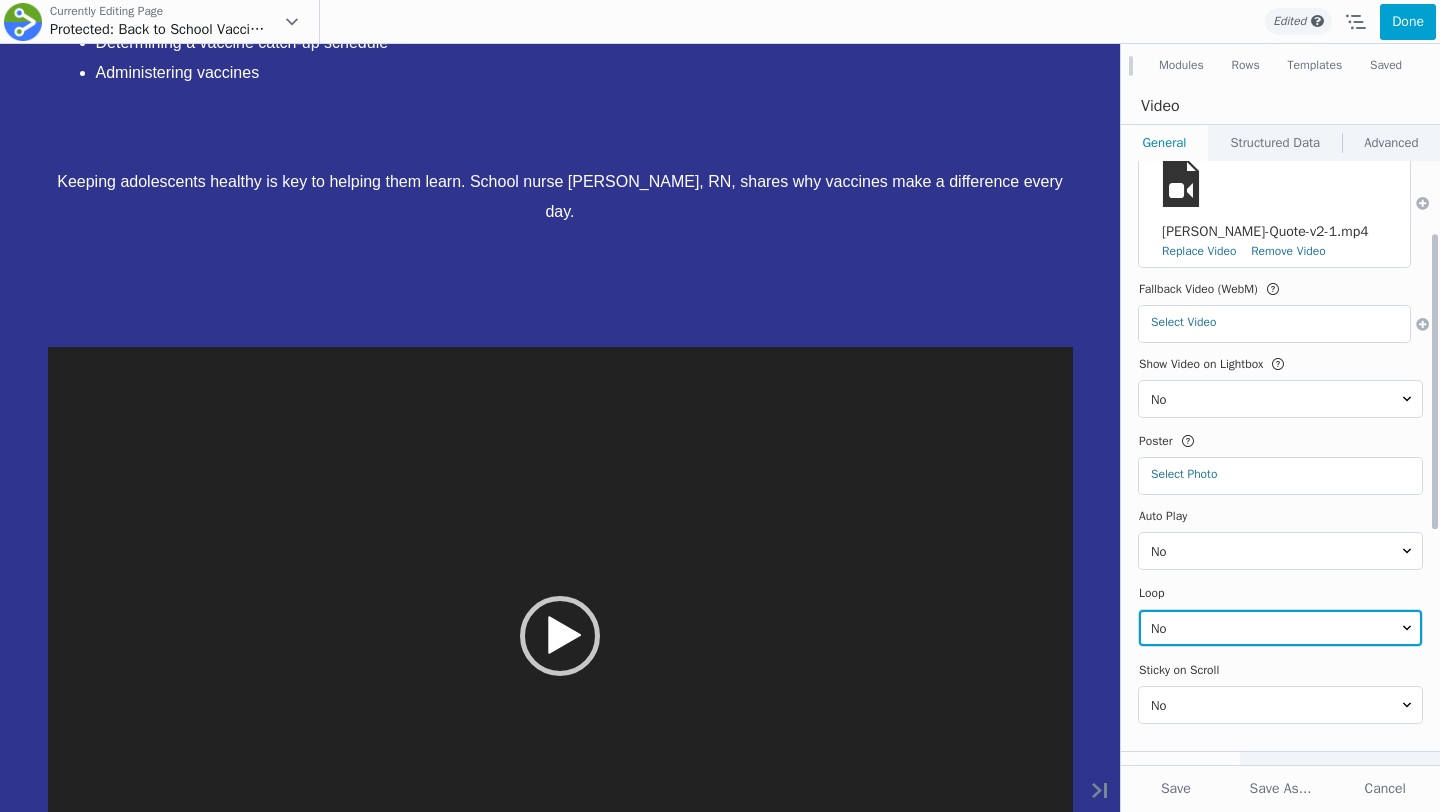 click on "No
Yes" at bounding box center (1280, 628) 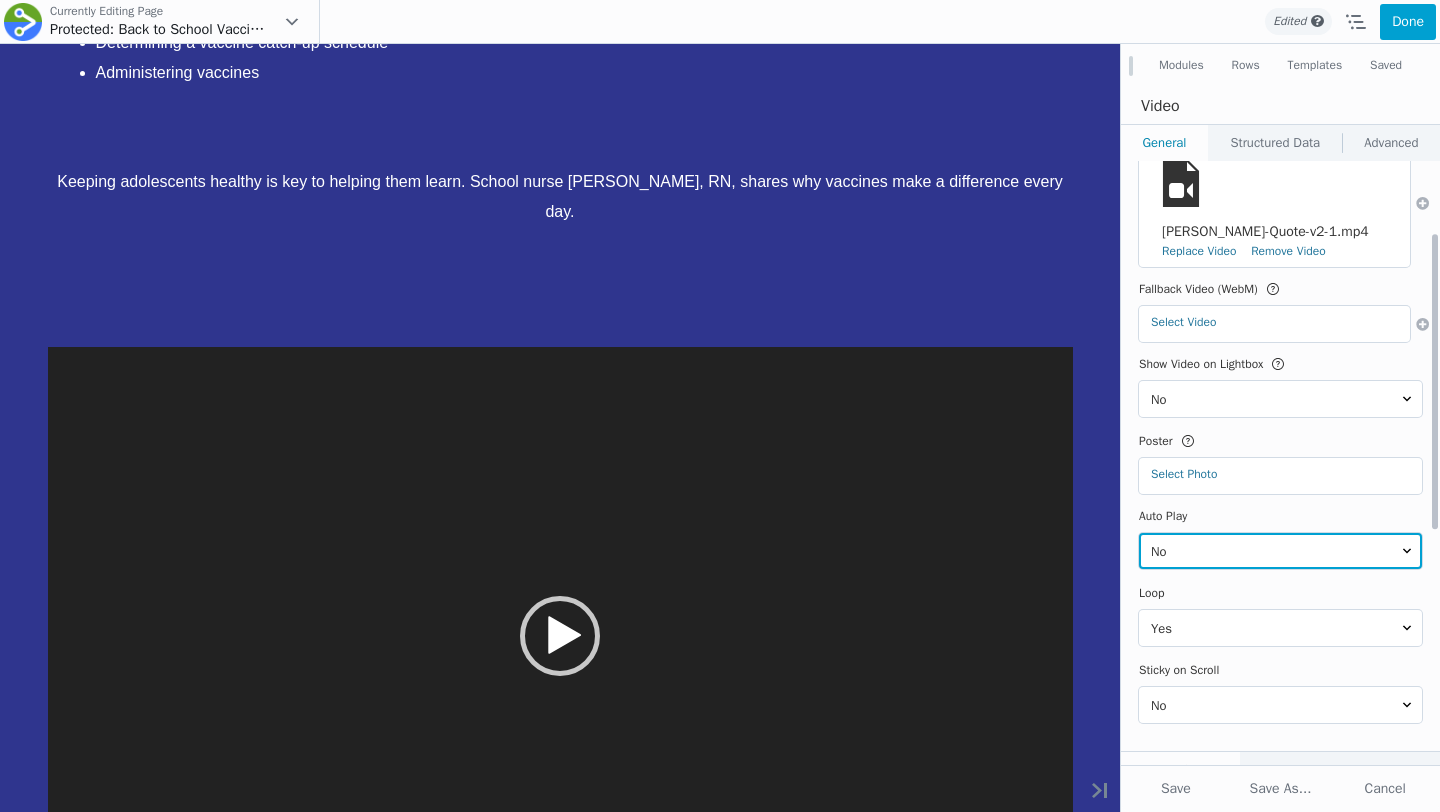 drag, startPoint x: 1211, startPoint y: 594, endPoint x: 1192, endPoint y: 506, distance: 90.02777 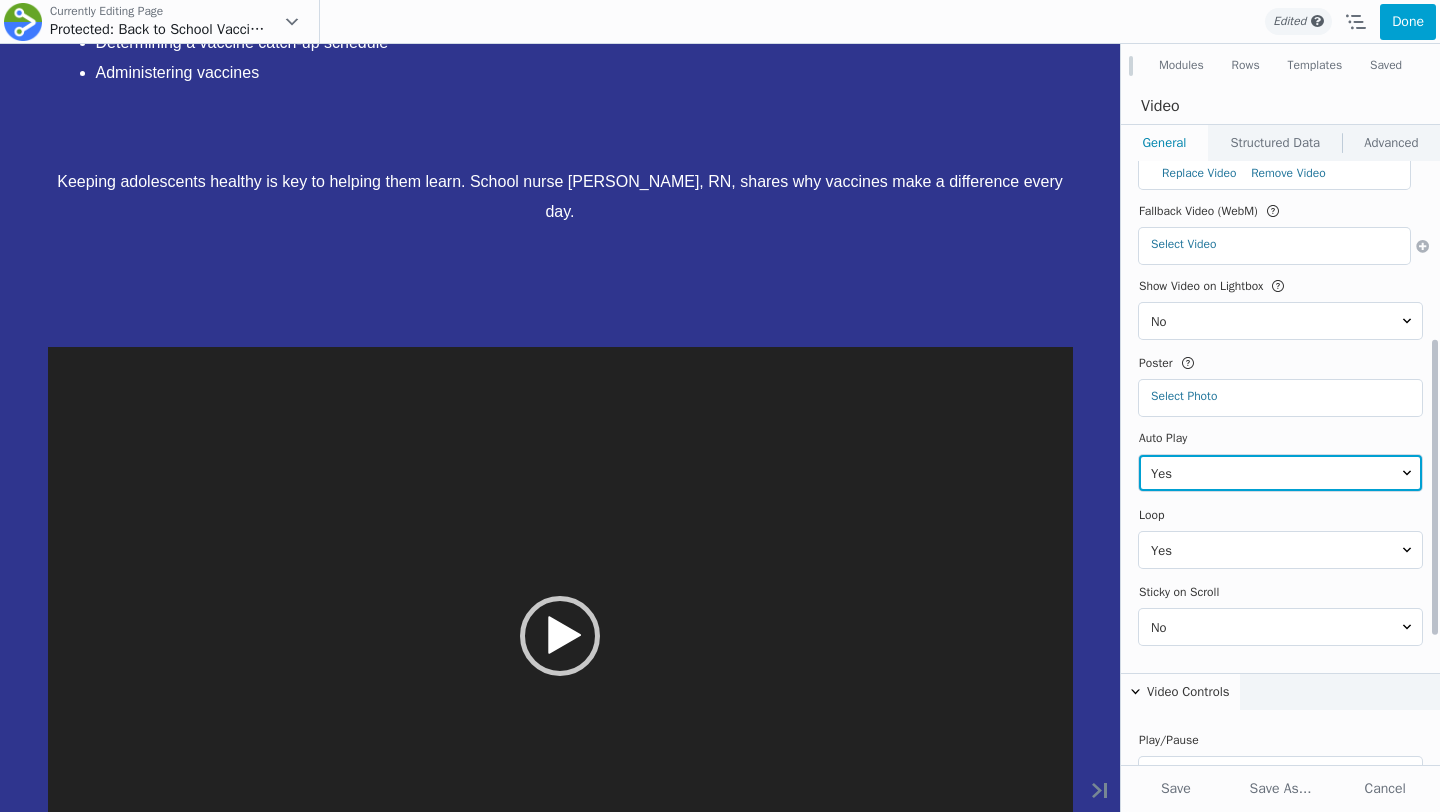 scroll, scrollTop: 625, scrollLeft: 0, axis: vertical 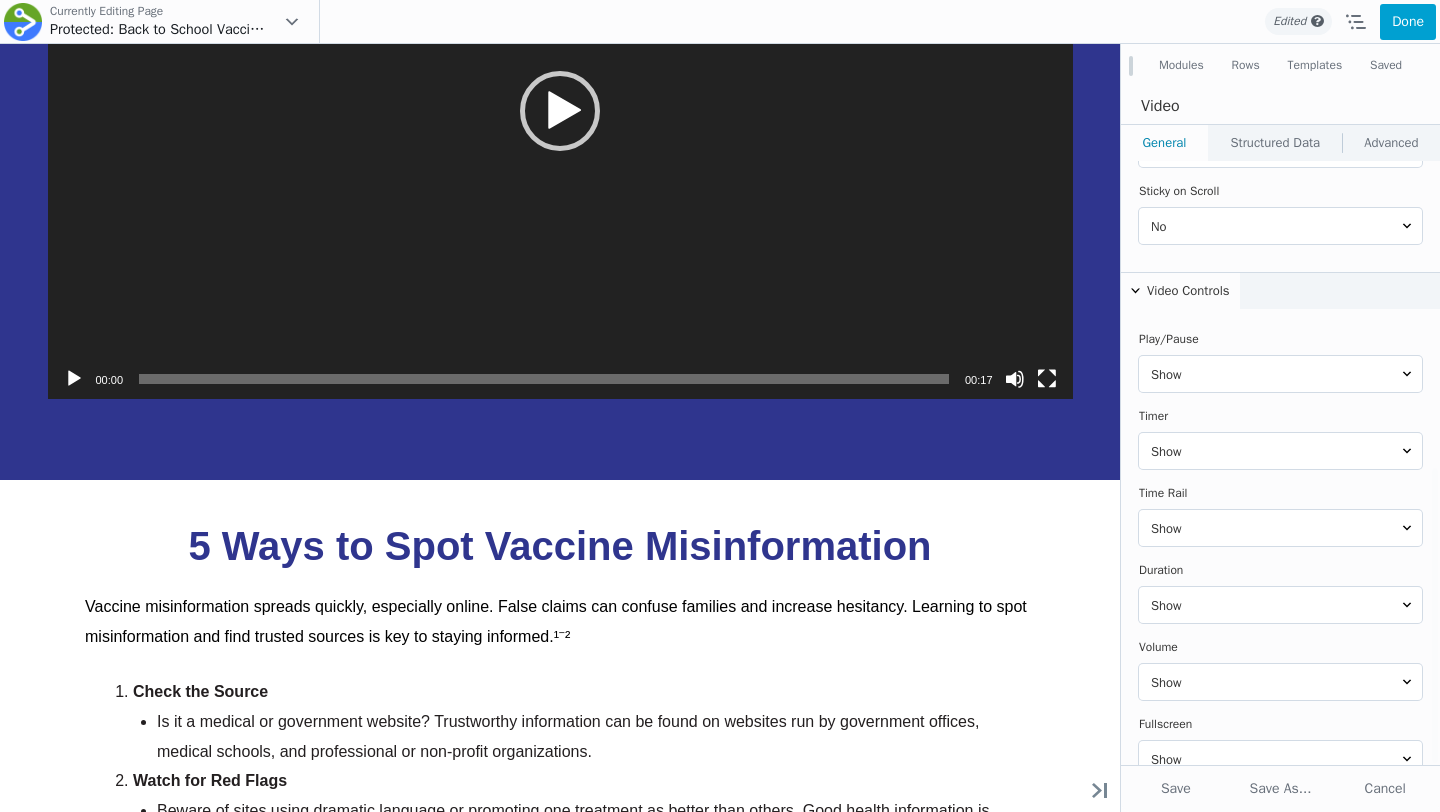 click on "Structured Data" at bounding box center (1275, 143) 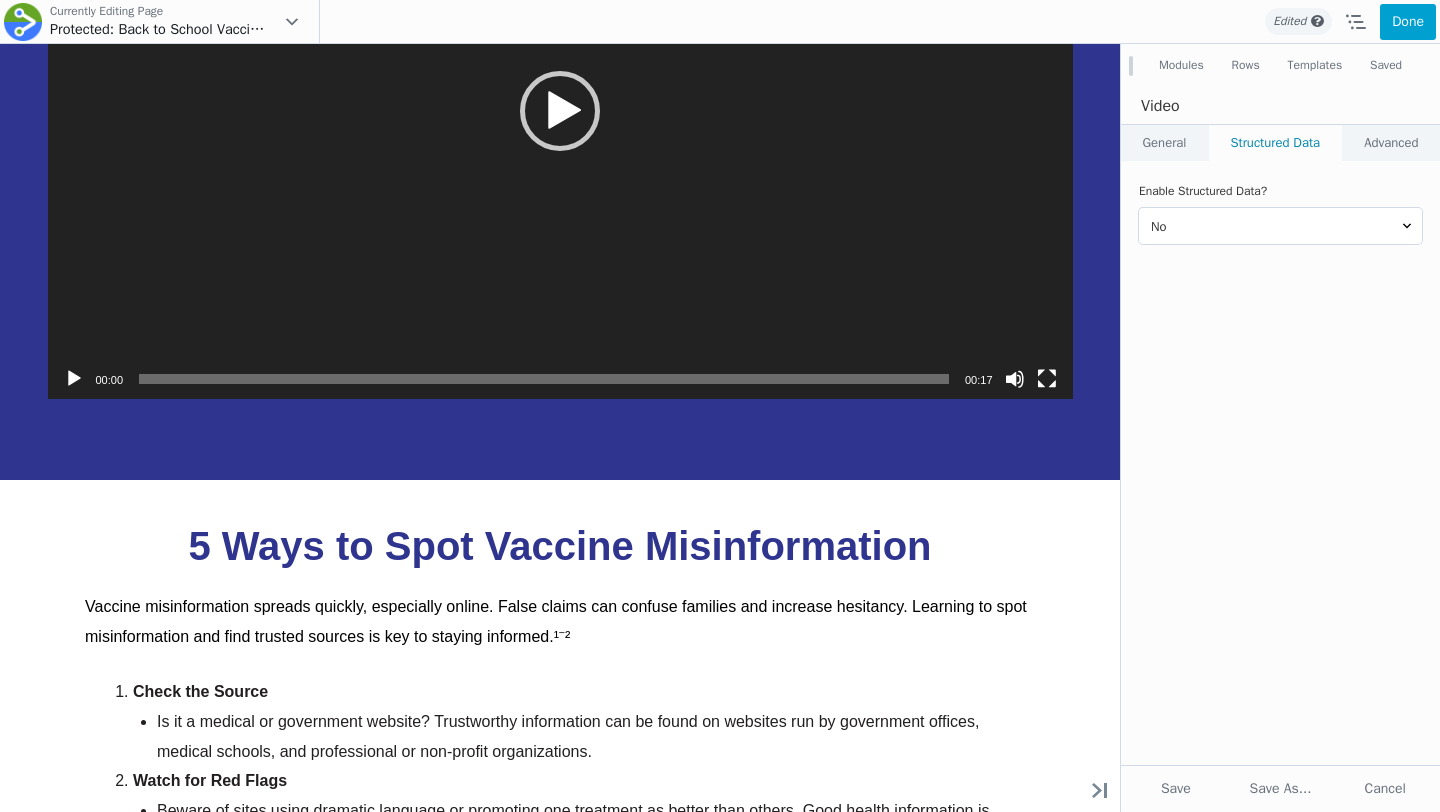 click on "Advanced" at bounding box center (1391, 143) 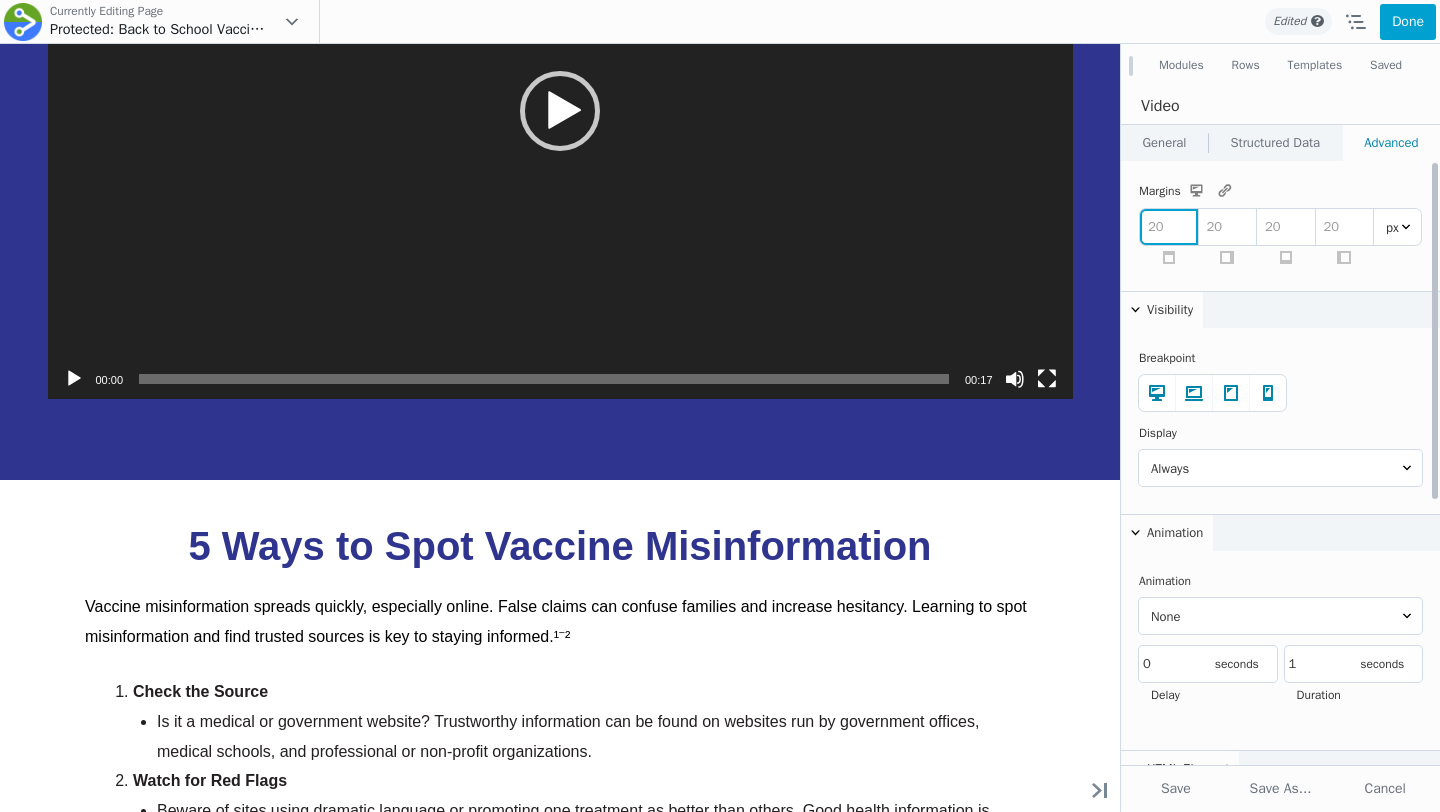 click at bounding box center (1169, 227) 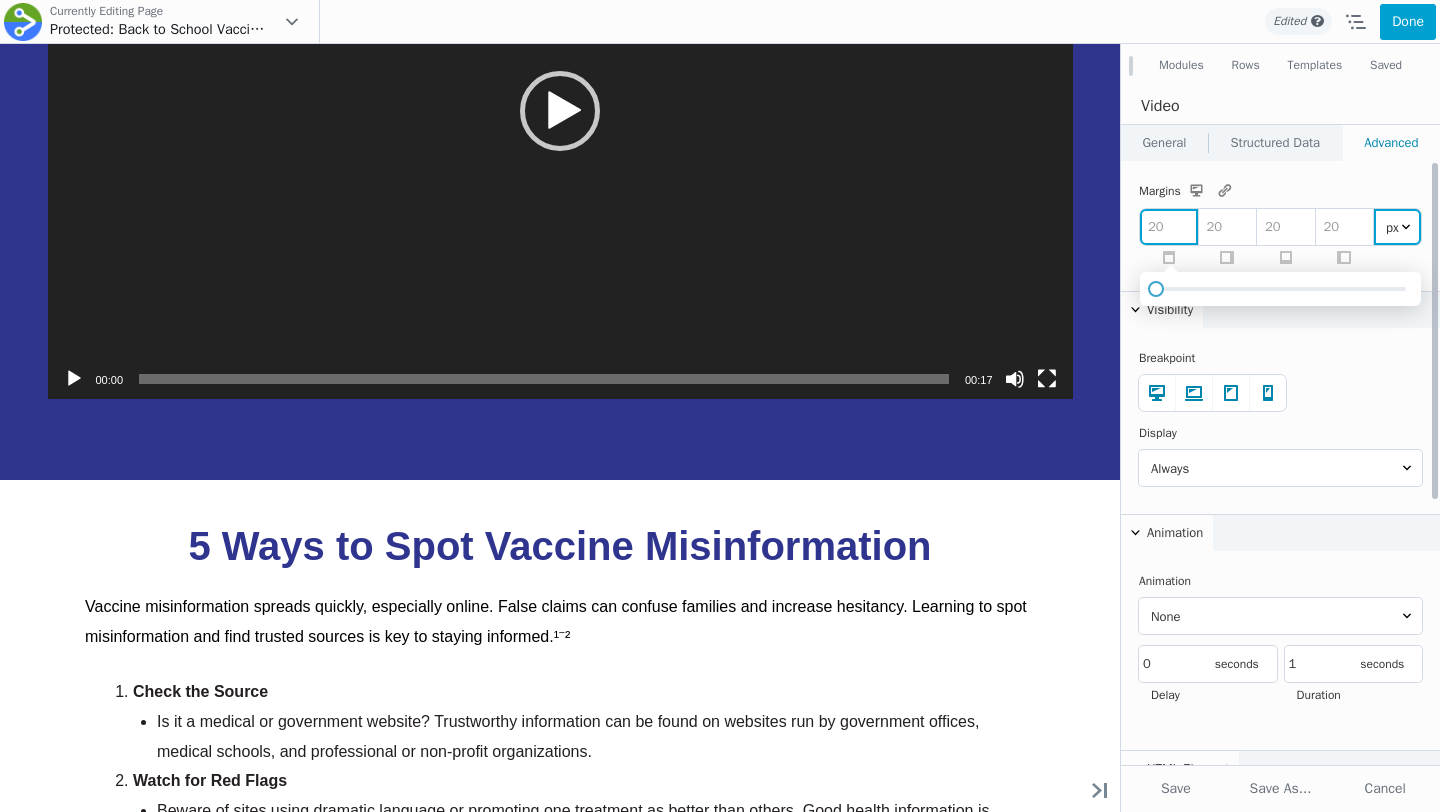 click on "px
%" at bounding box center [1397, 227] 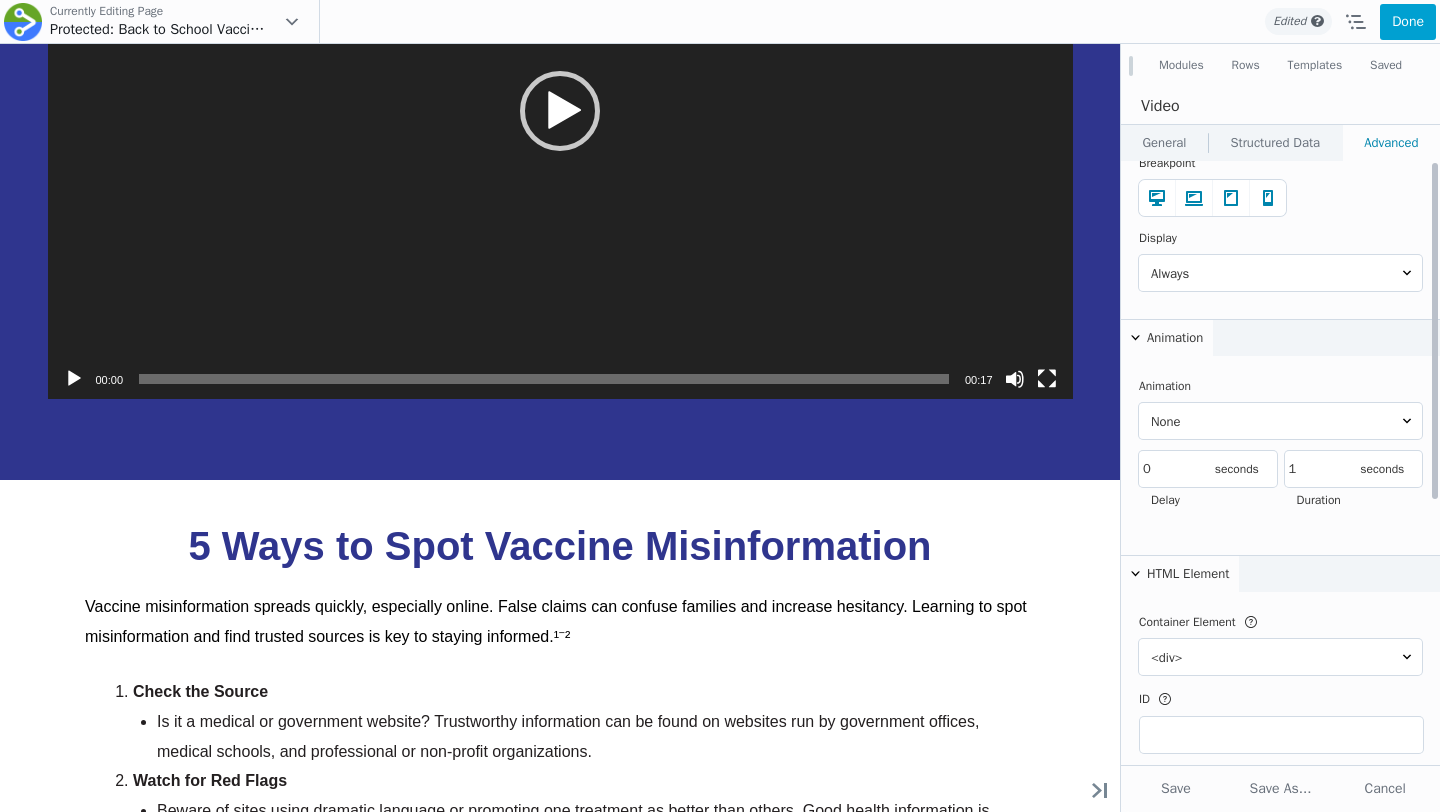 scroll, scrollTop: 0, scrollLeft: 0, axis: both 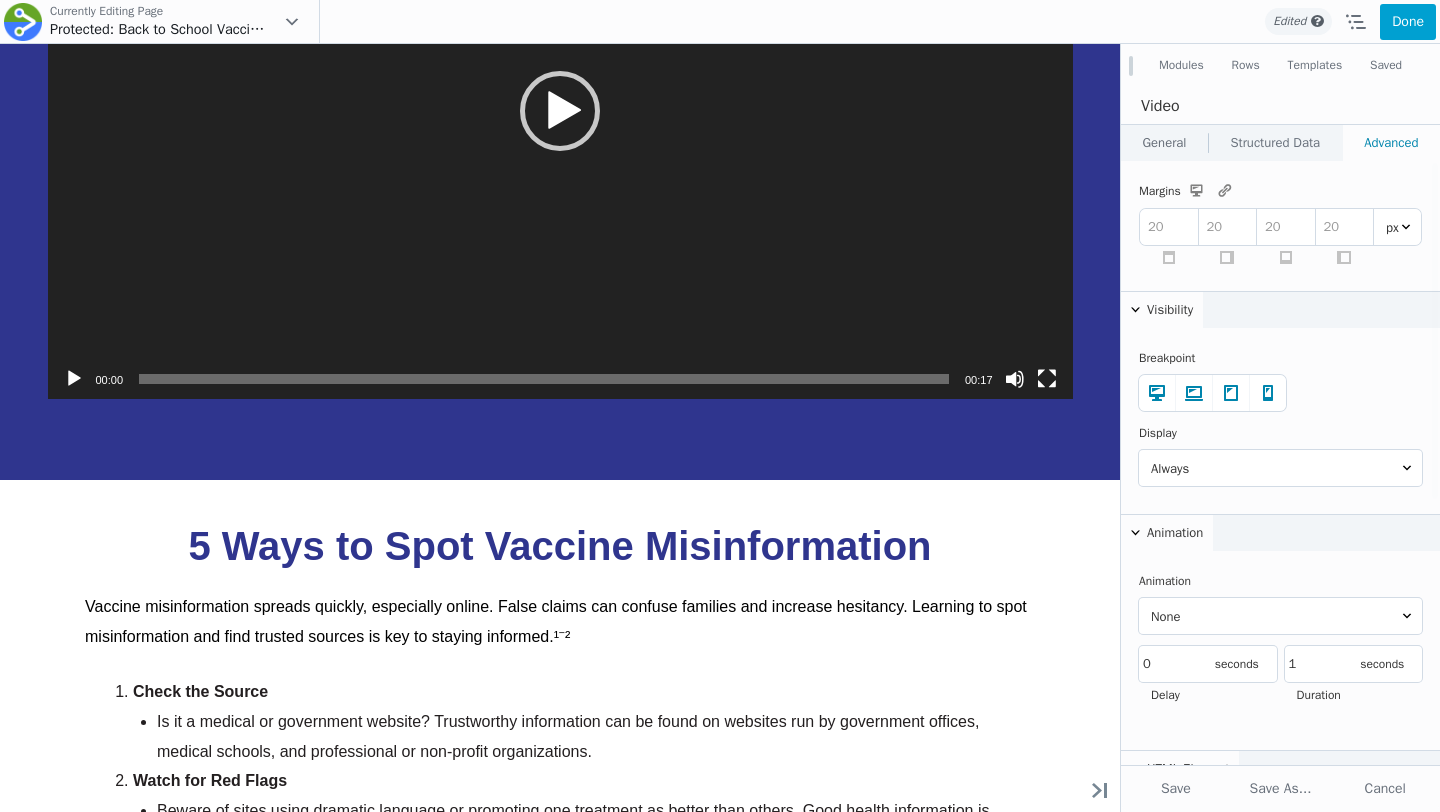 click on "General" at bounding box center (1164, 143) 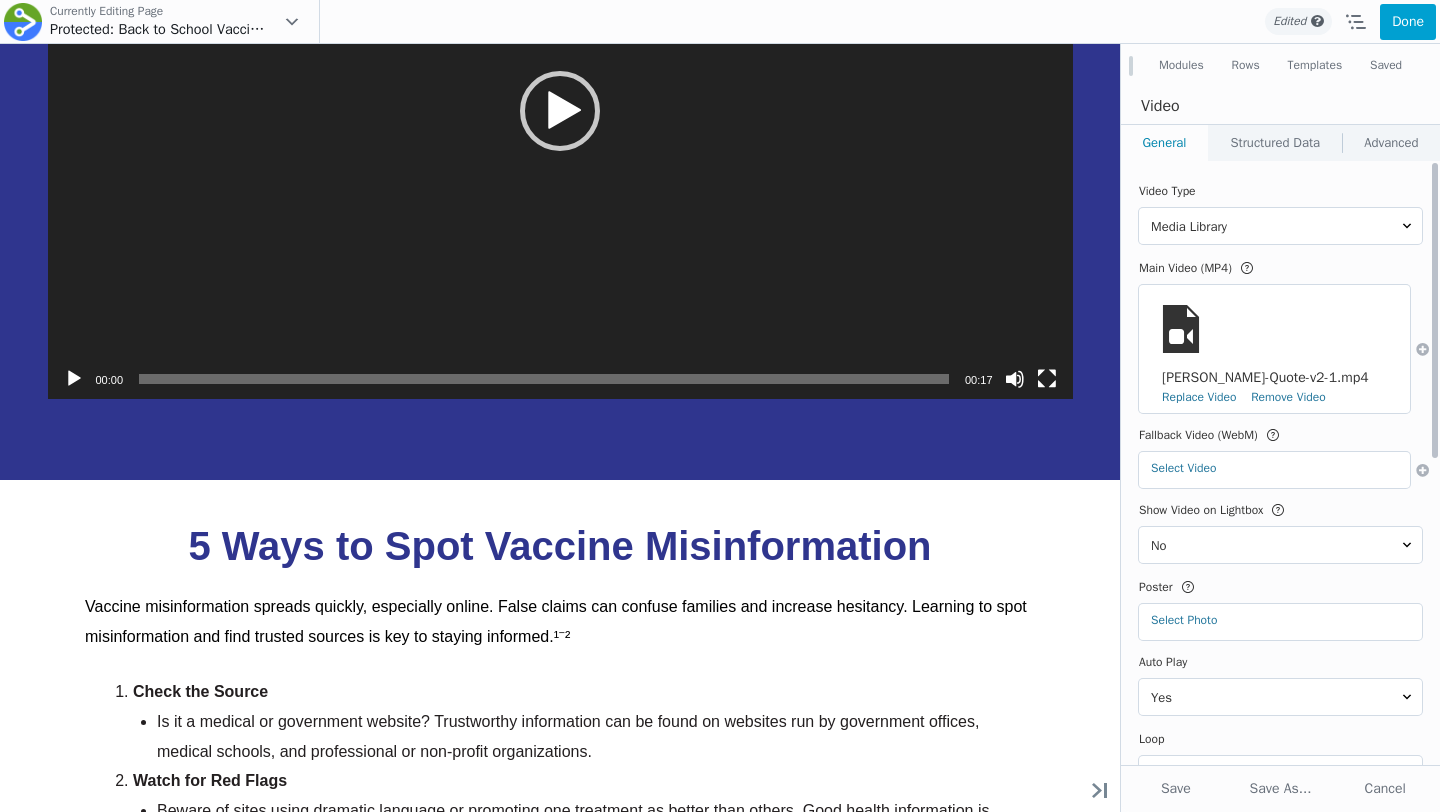 click at bounding box center (1181, 329) 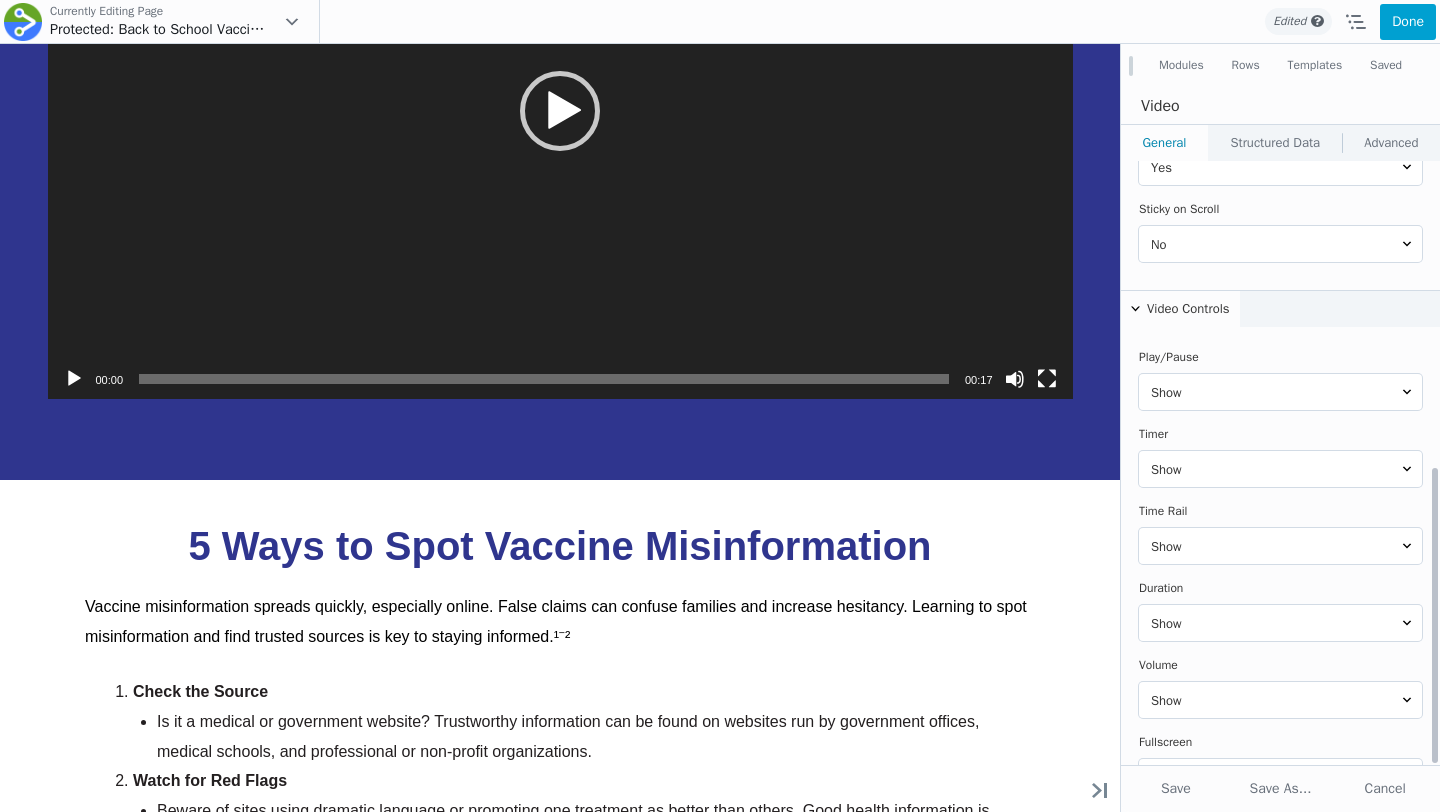 scroll, scrollTop: 625, scrollLeft: 0, axis: vertical 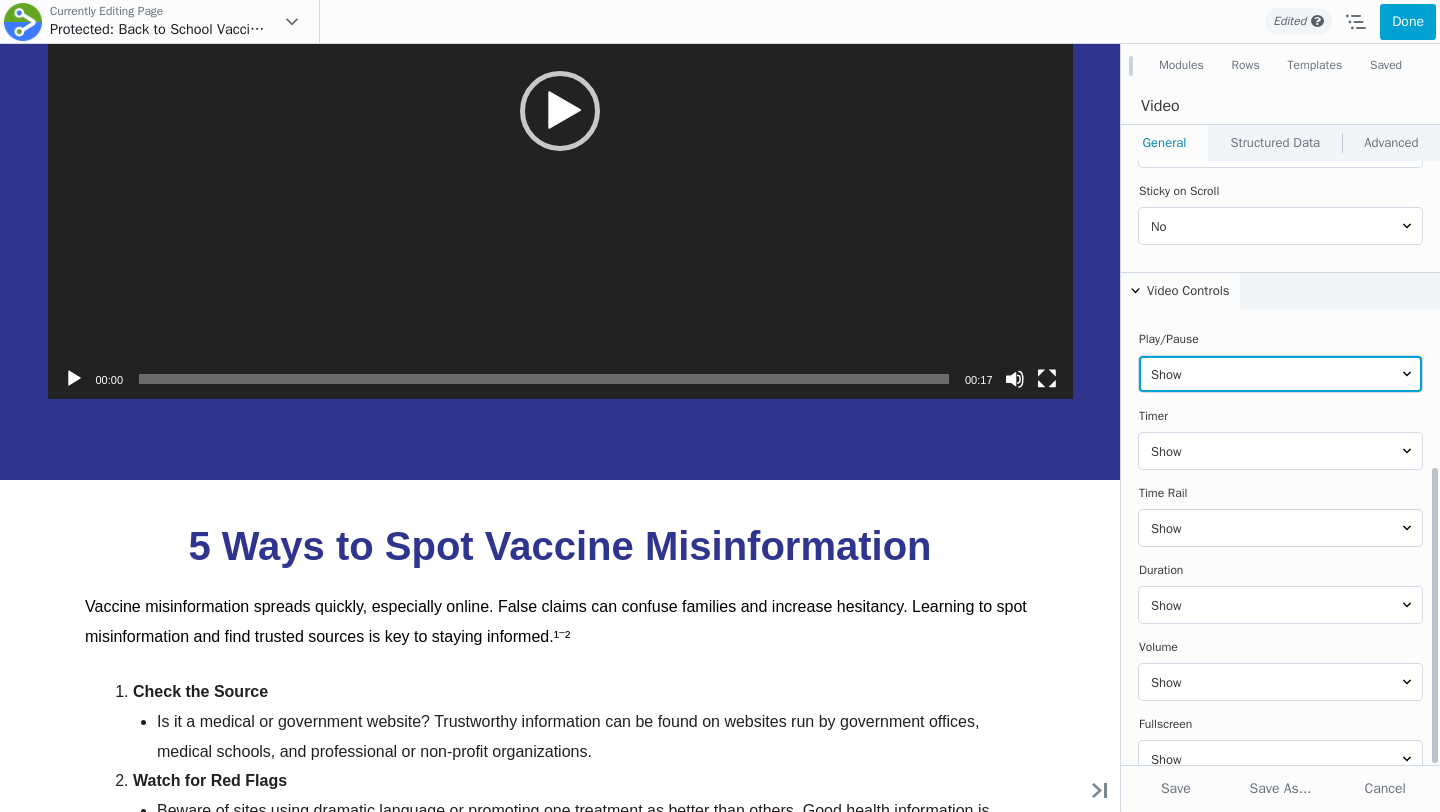 click on "Show
Hide" at bounding box center (1280, 374) 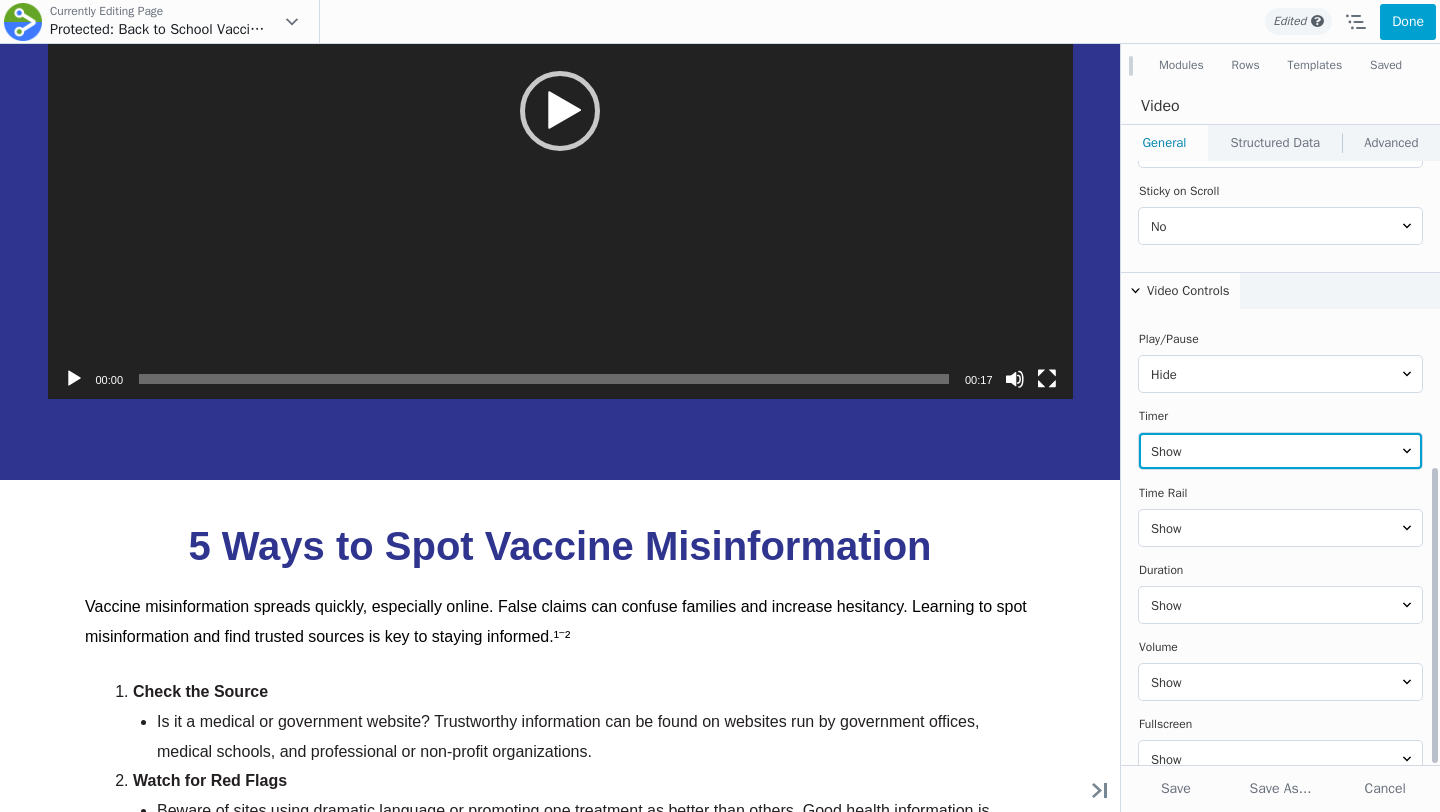 click on "Show
Hide" at bounding box center (1280, 451) 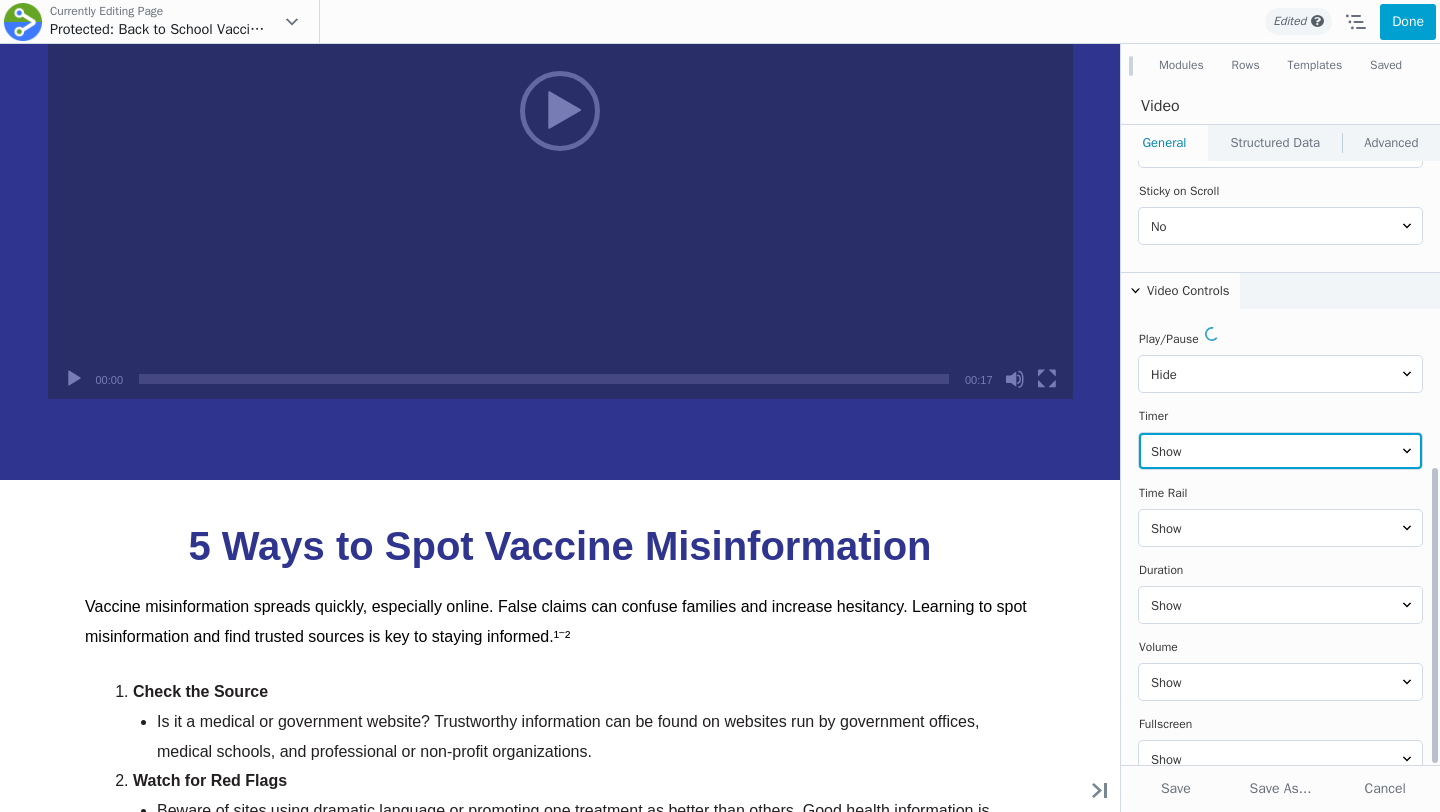 select on "hide" 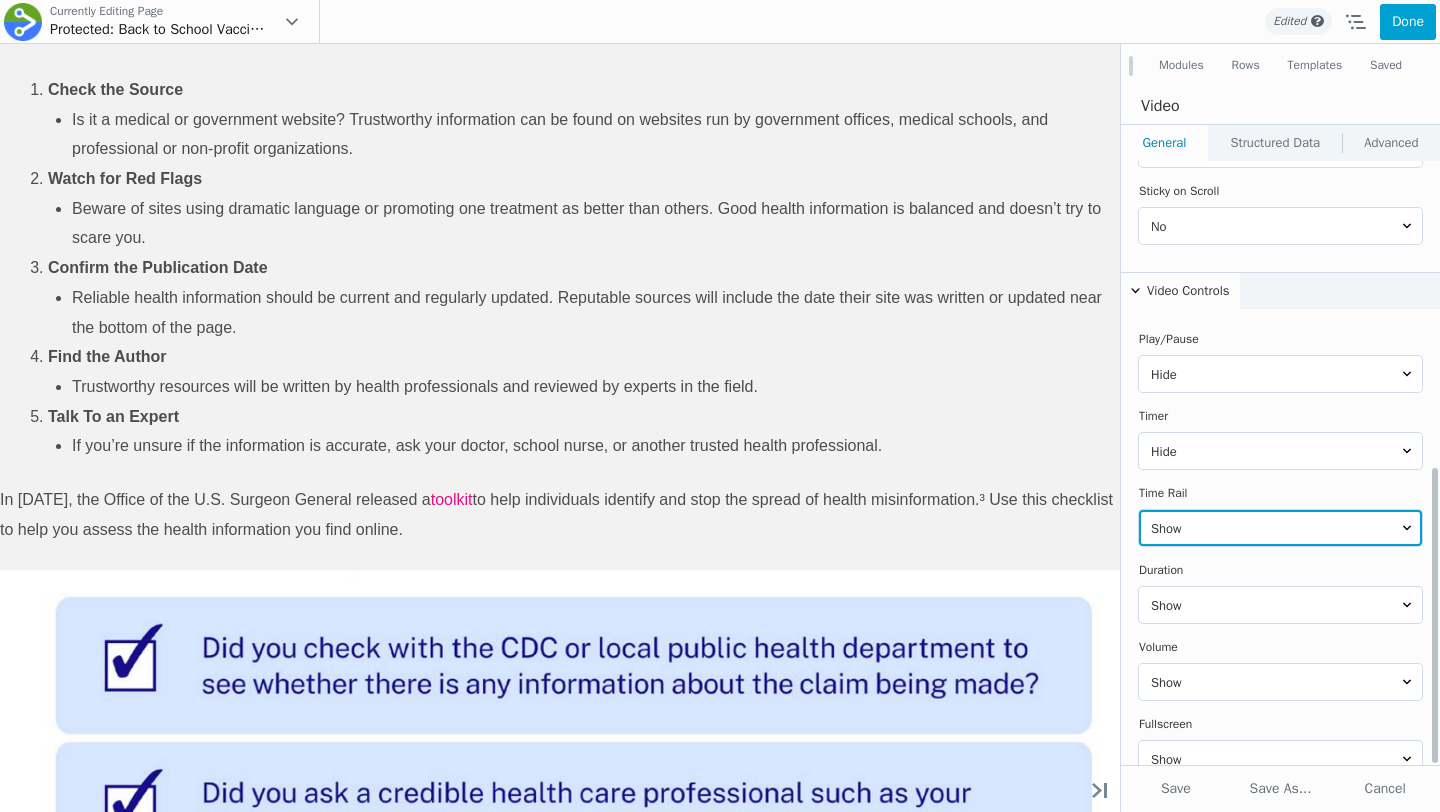 click on "Show
Hide" at bounding box center (1280, 528) 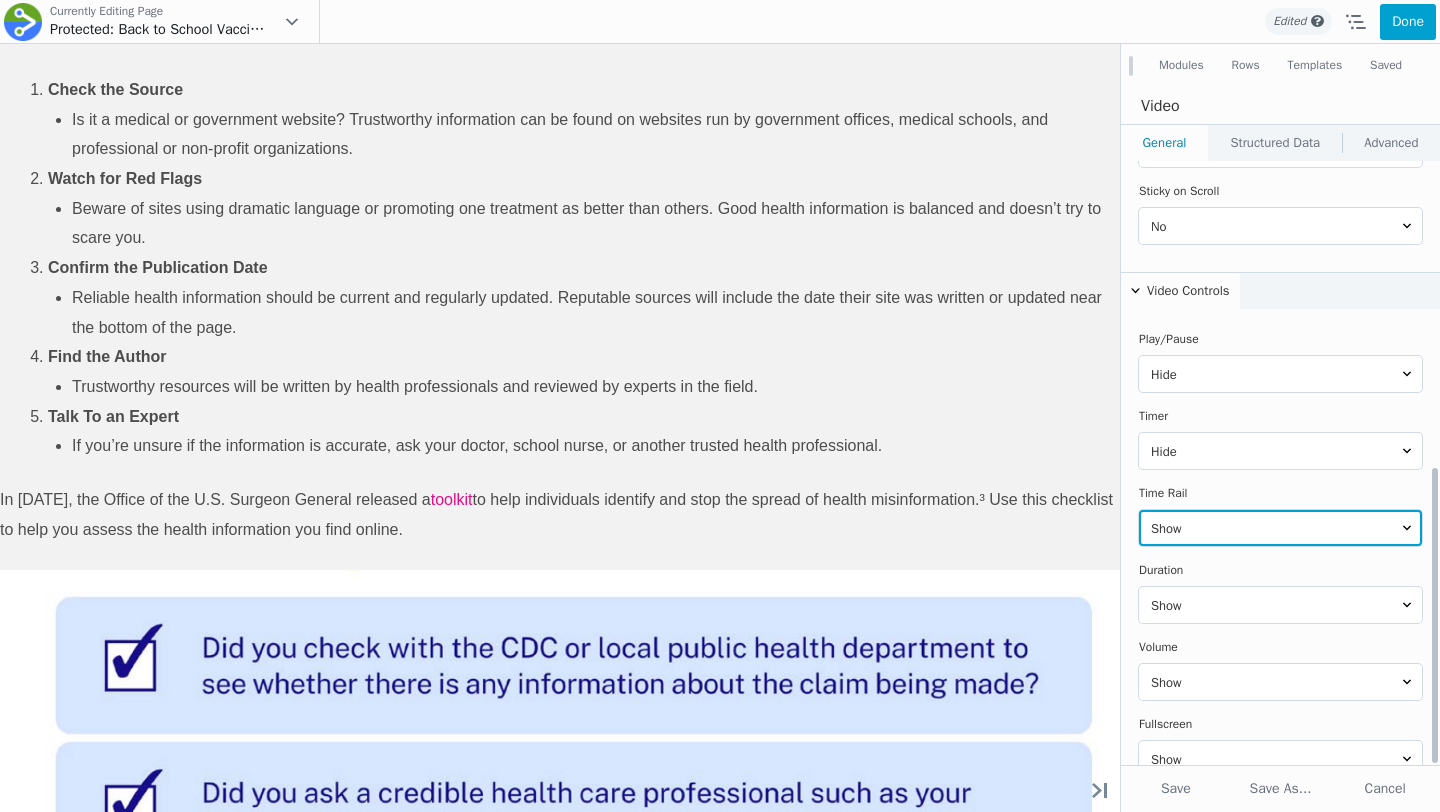 select on "hide" 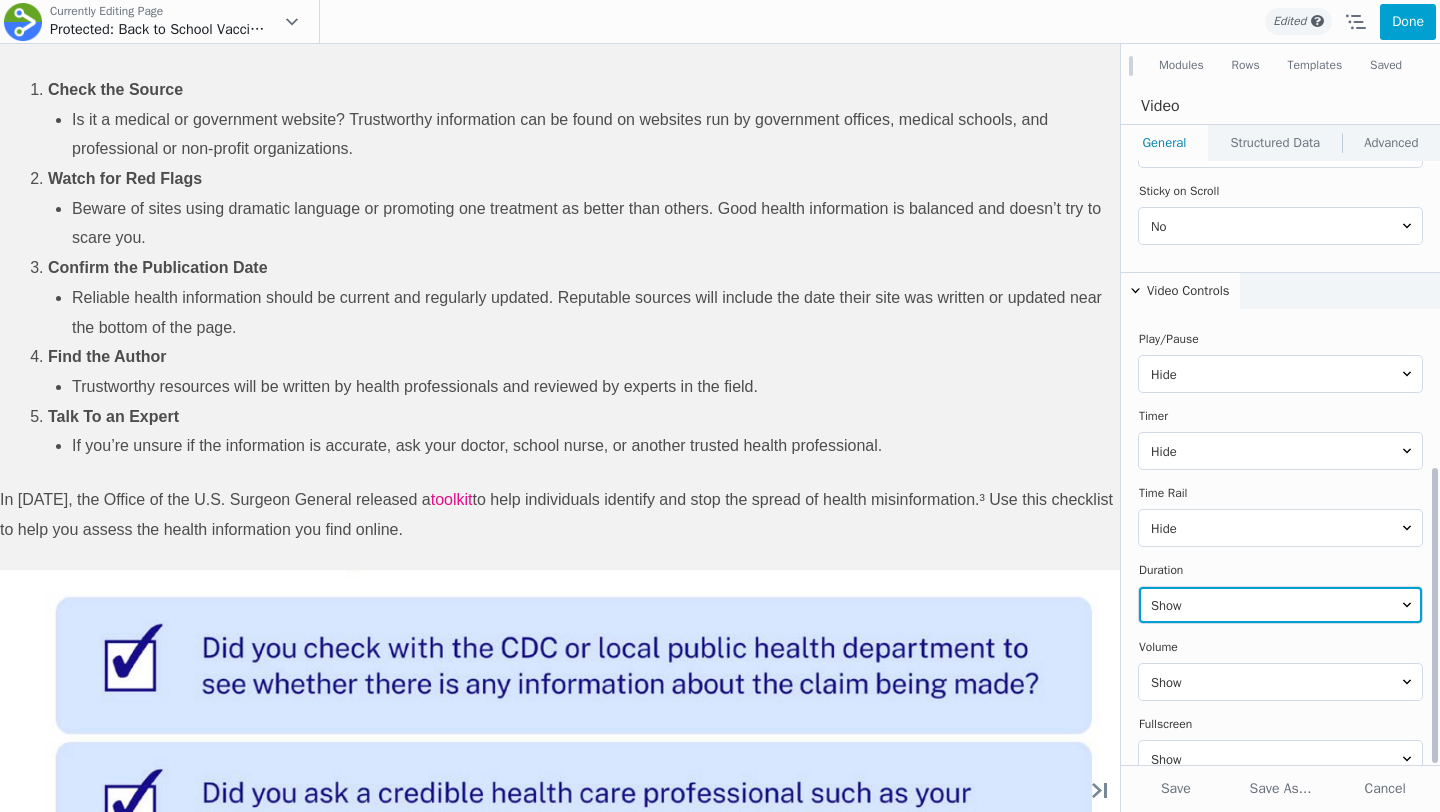 click on "Show
Hide" at bounding box center (1280, 605) 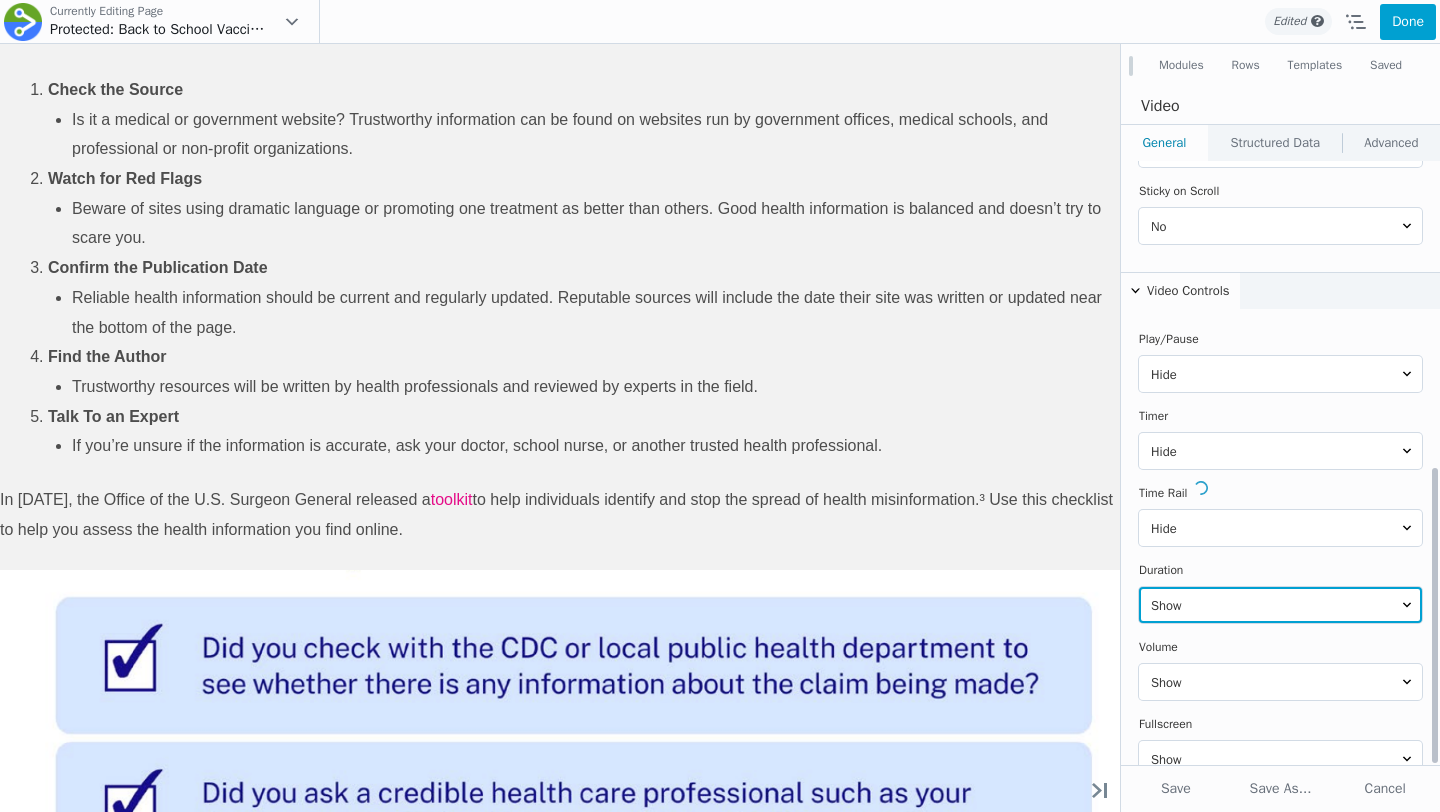 select on "hide" 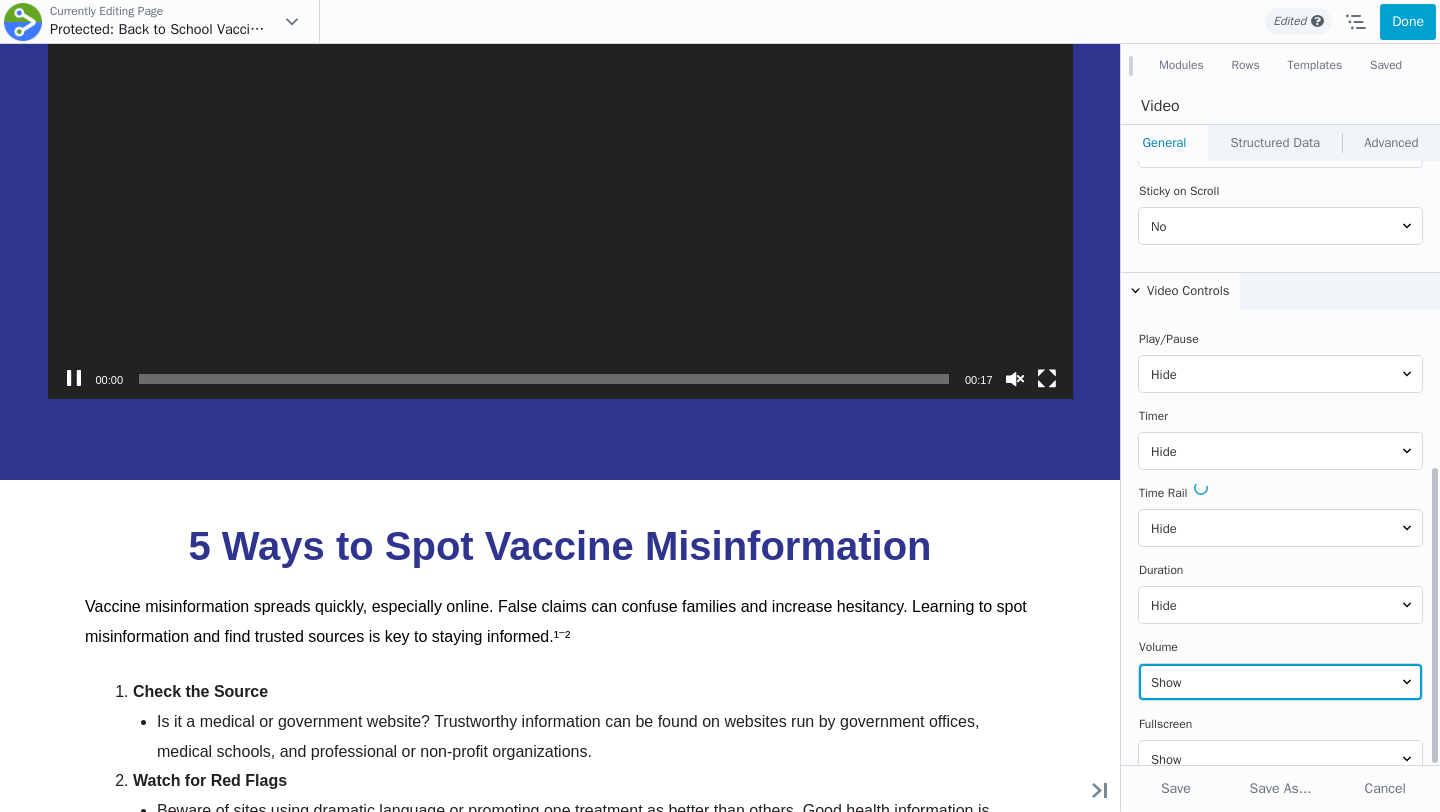 click on "Show
Hide" at bounding box center [1280, 682] 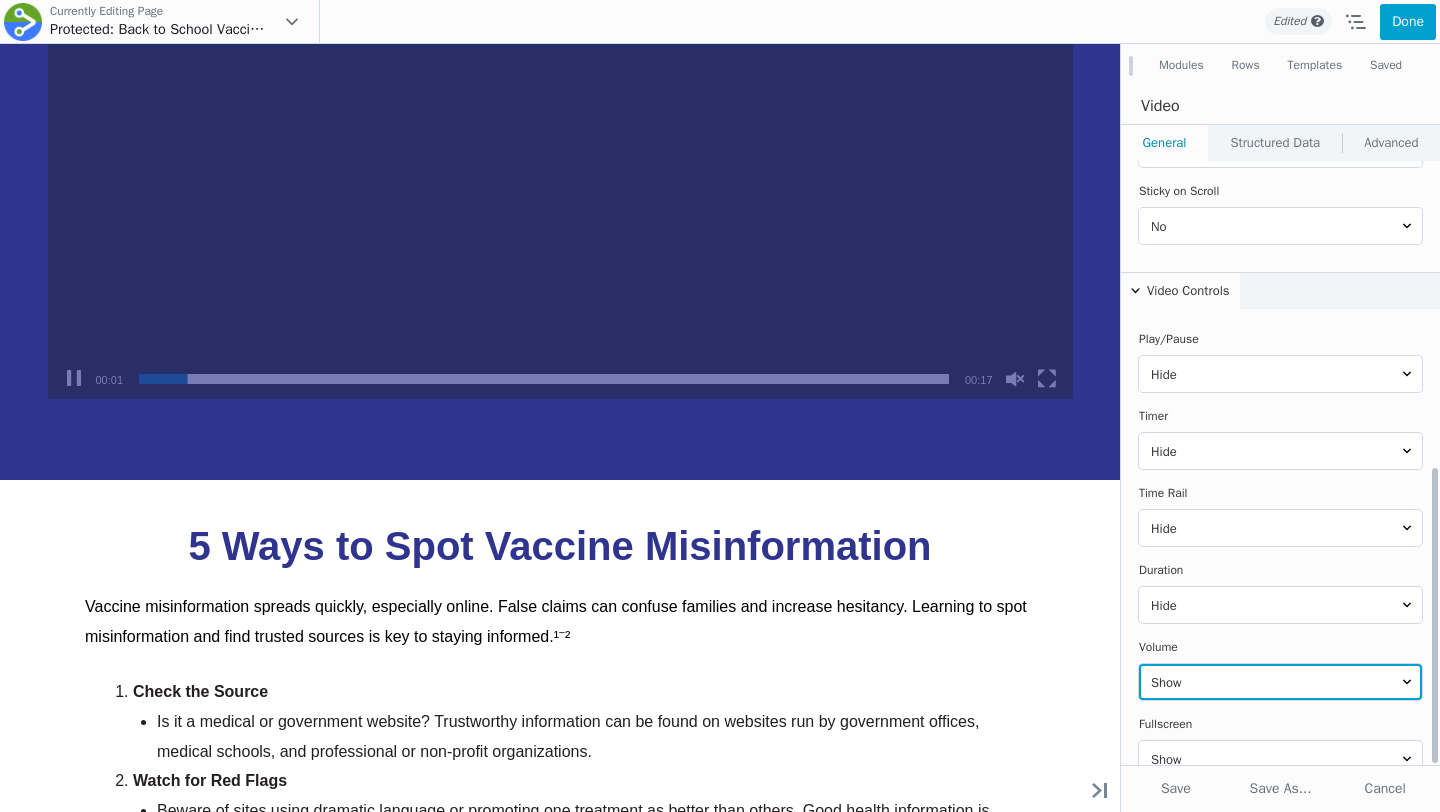select on "hide" 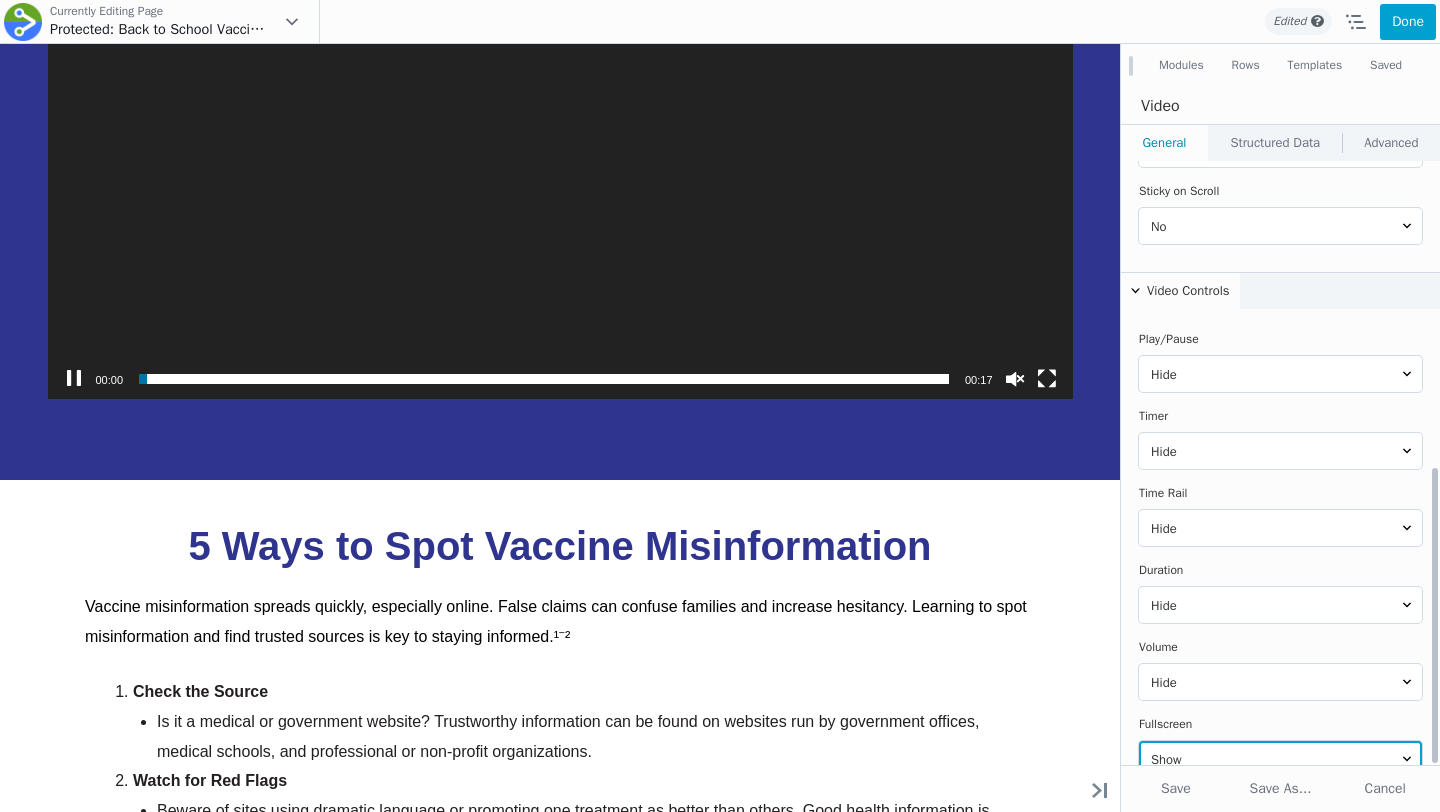 click on "Show
Hide" at bounding box center [1280, 759] 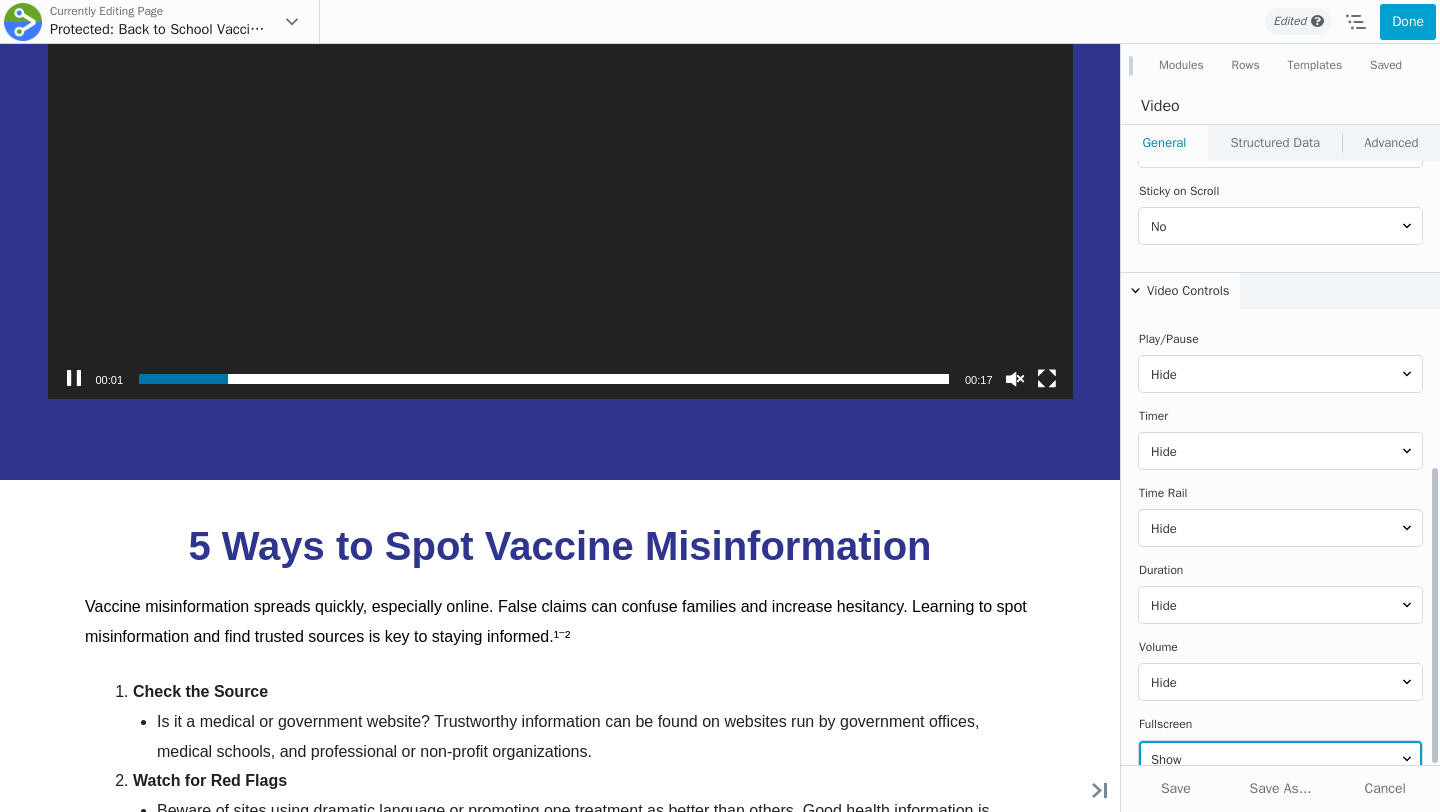 select on "hide" 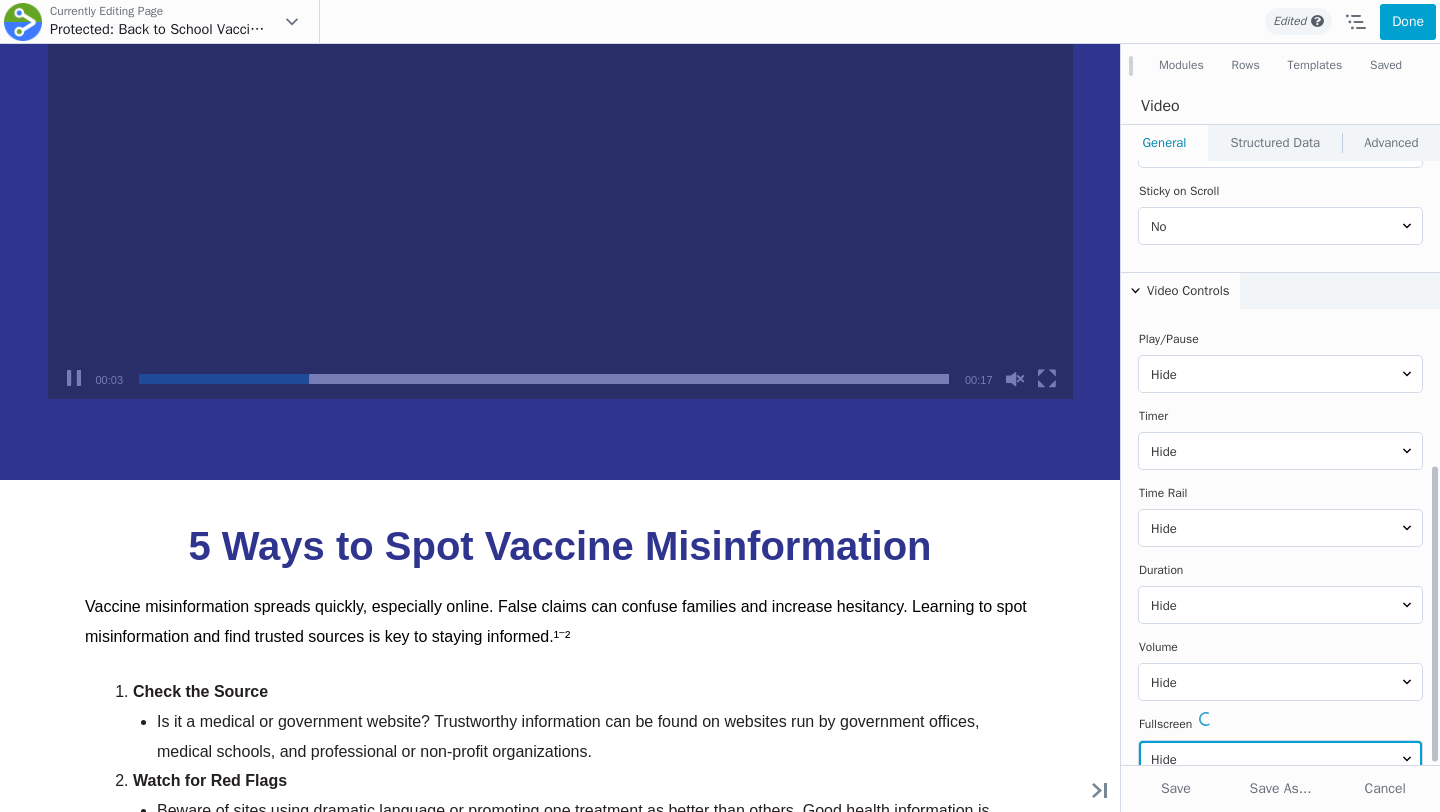 scroll, scrollTop: 621, scrollLeft: 0, axis: vertical 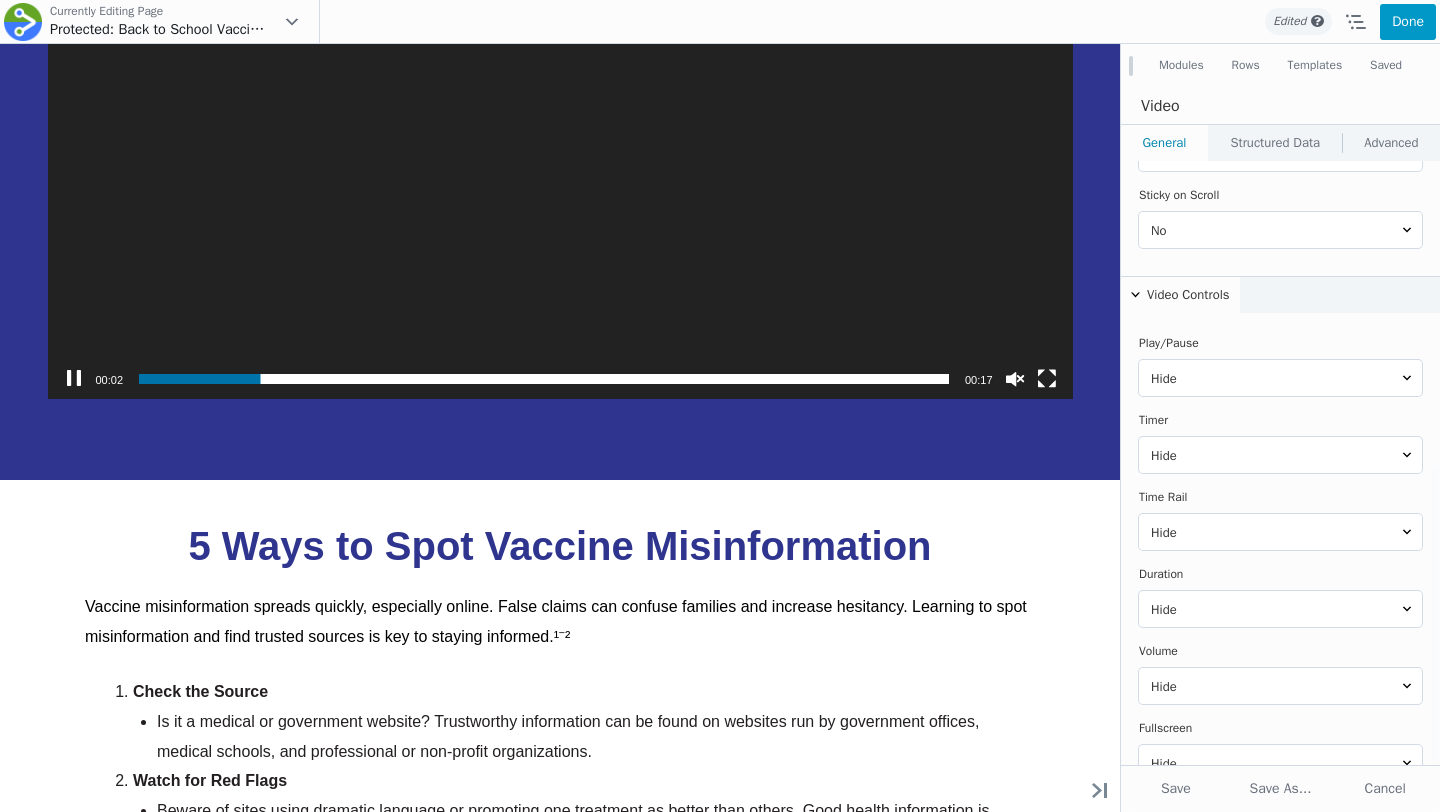 click on "Done" at bounding box center (1408, 22) 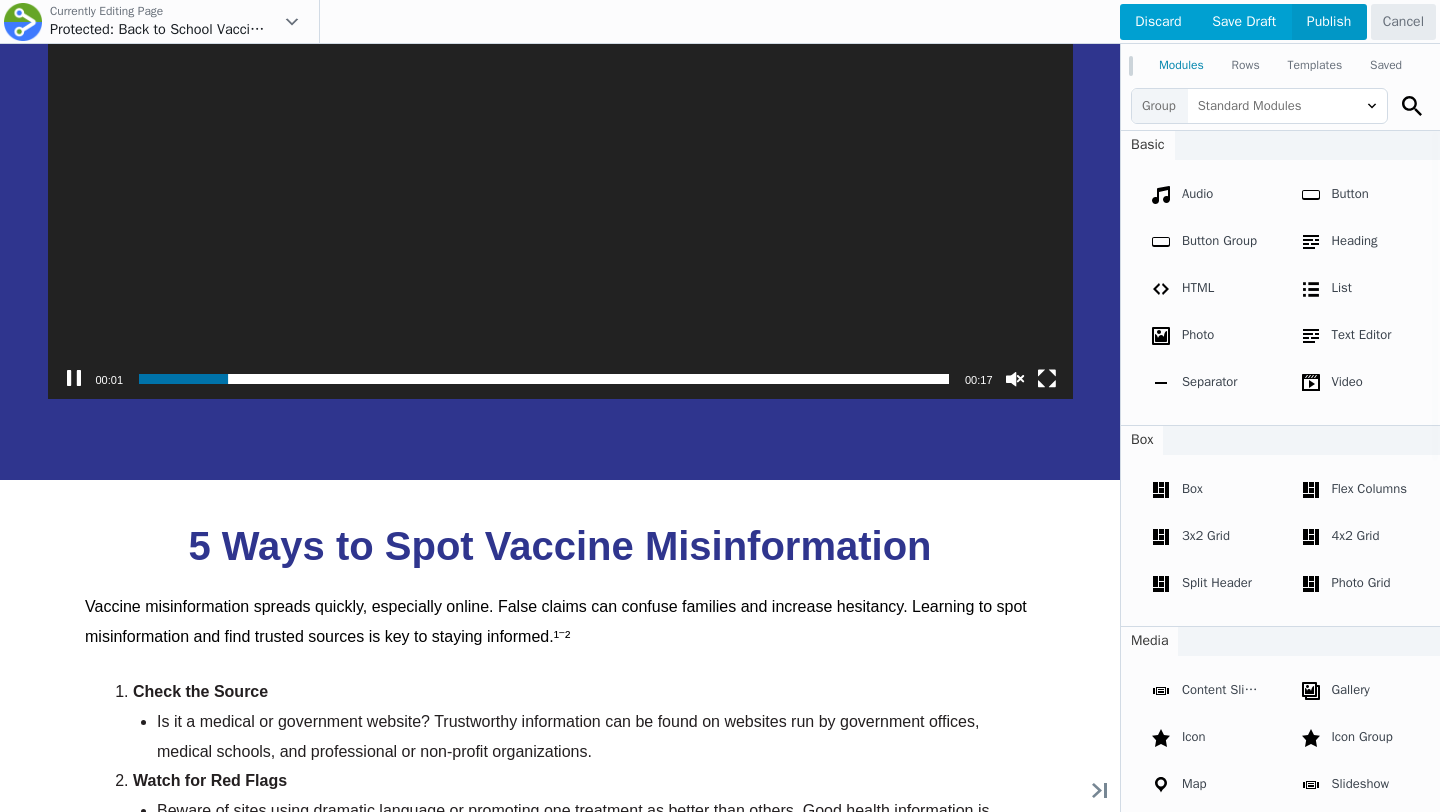 click on "Publish" at bounding box center [1329, 22] 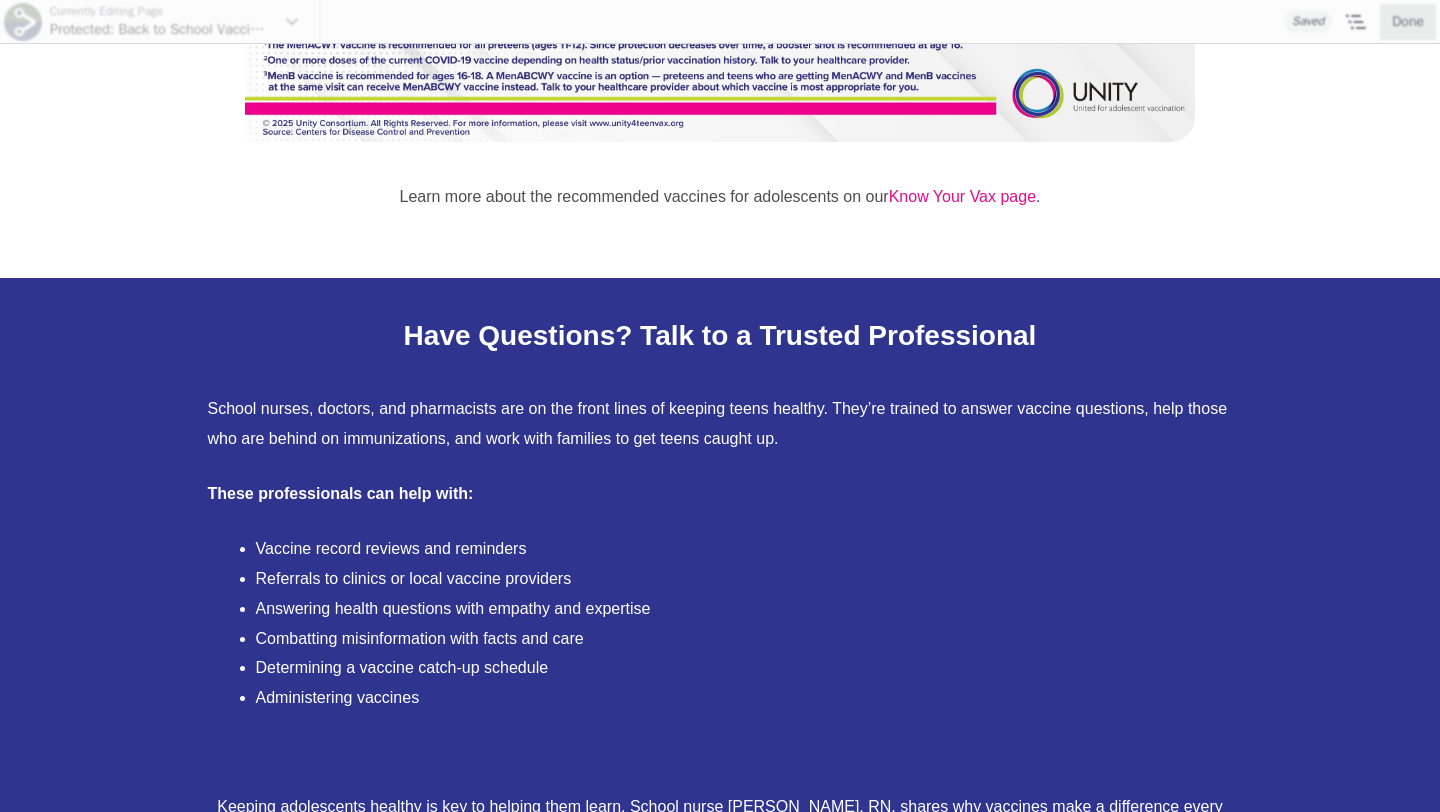 scroll, scrollTop: 2298, scrollLeft: 0, axis: vertical 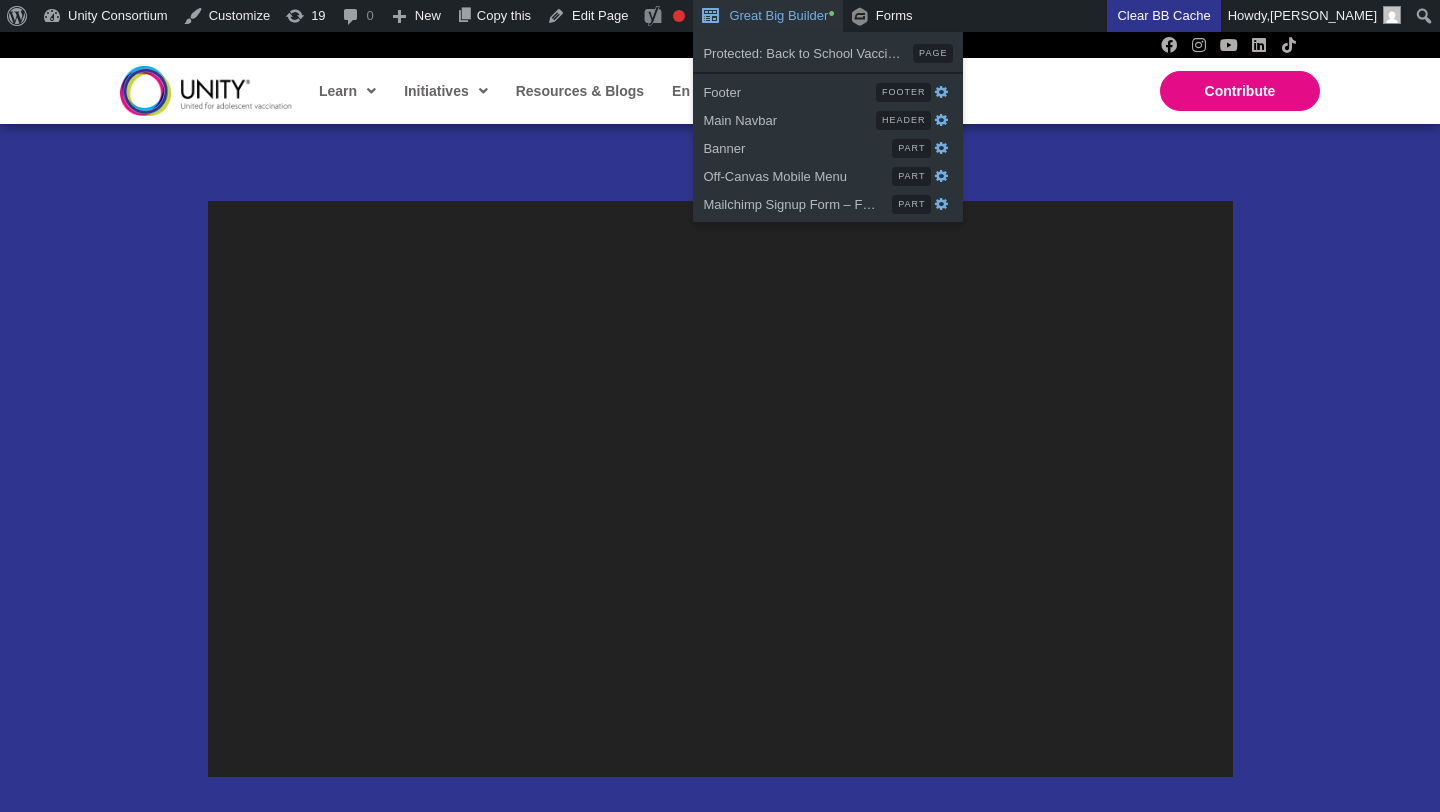 click on "Great Big Builder  •" at bounding box center [767, 16] 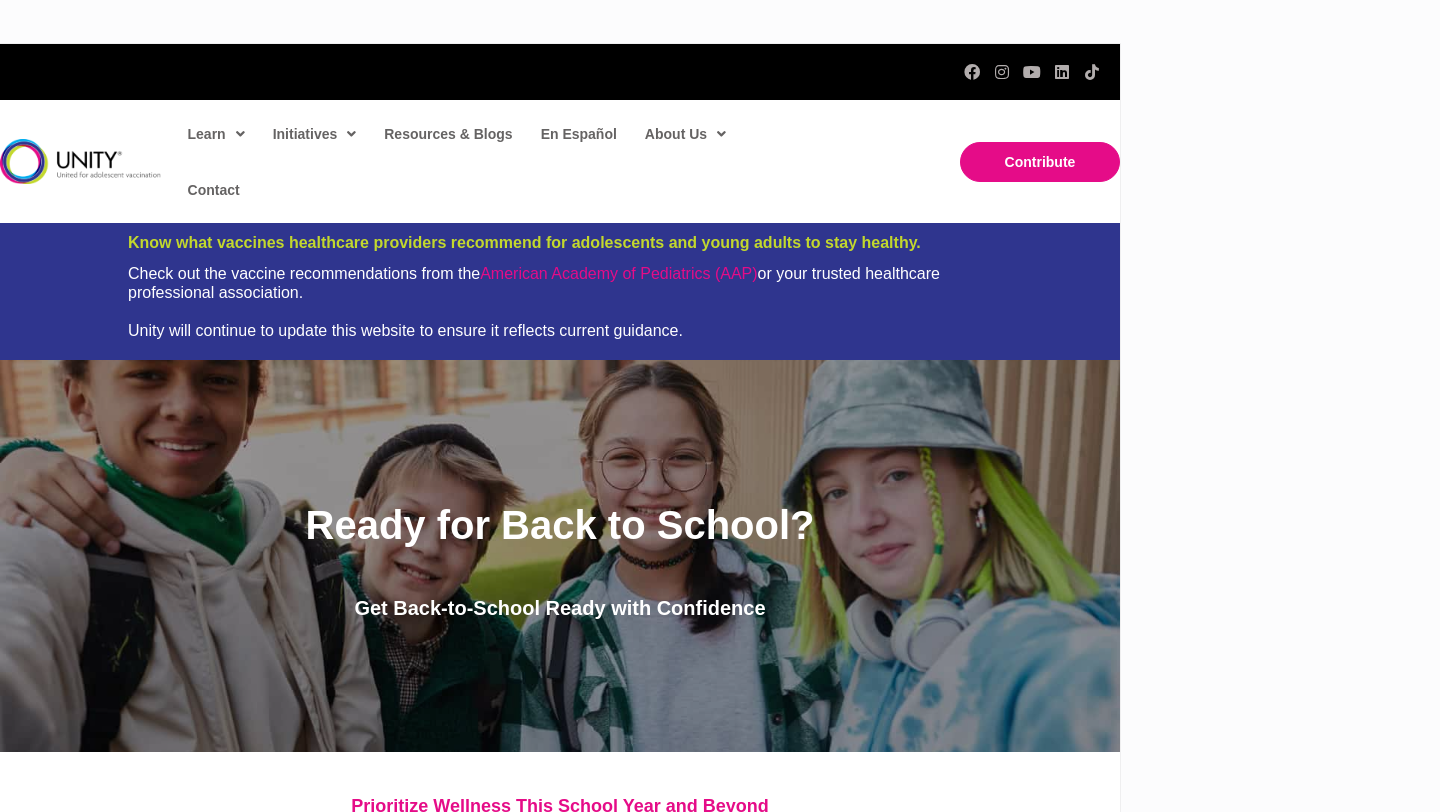 scroll, scrollTop: 0, scrollLeft: 0, axis: both 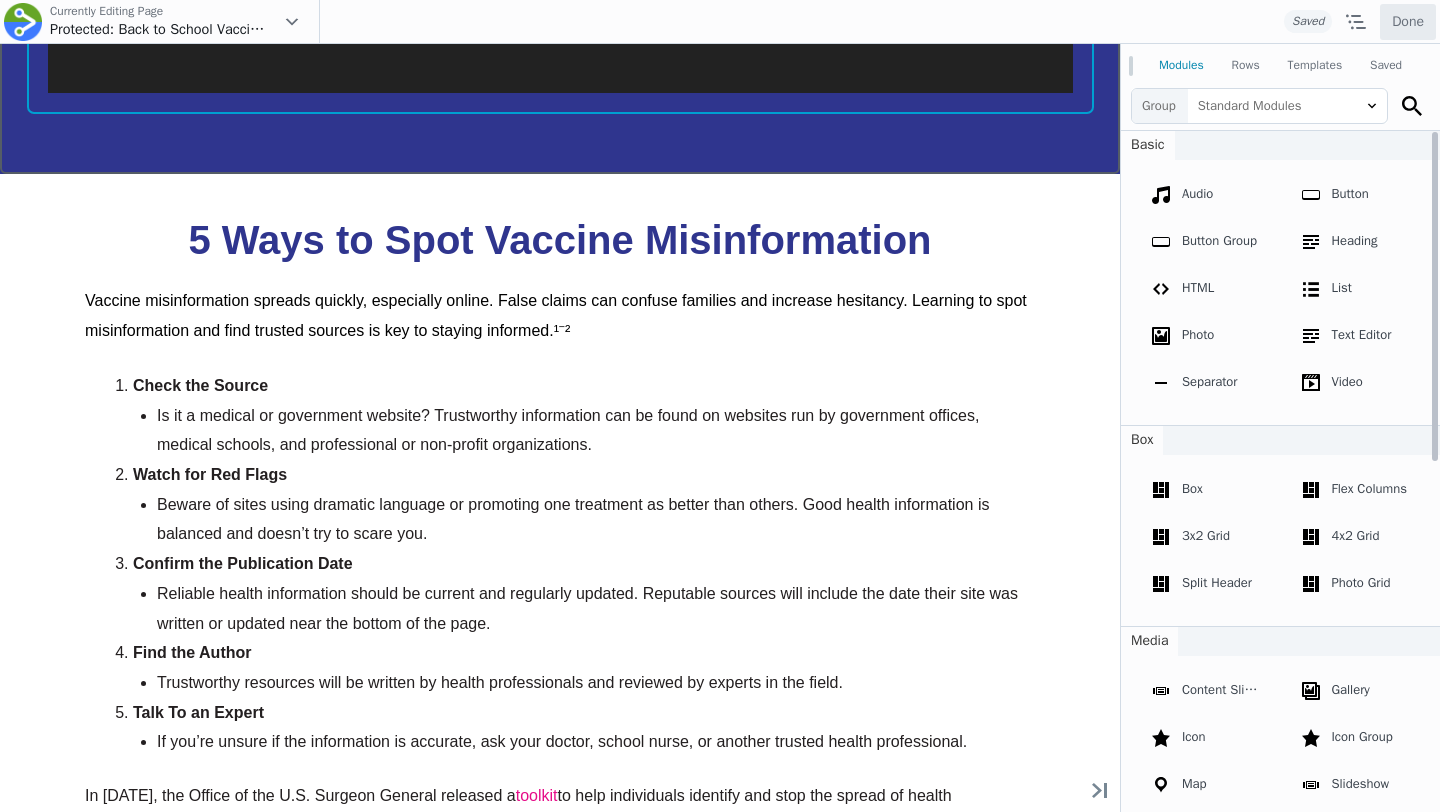 click on "Move Up
Move Down
Video Settings
Copy Video Settings
Paste Video Settings
Row
Row Settings
Move Row
Duplicate Row
Remove Row" at bounding box center [560, -196] 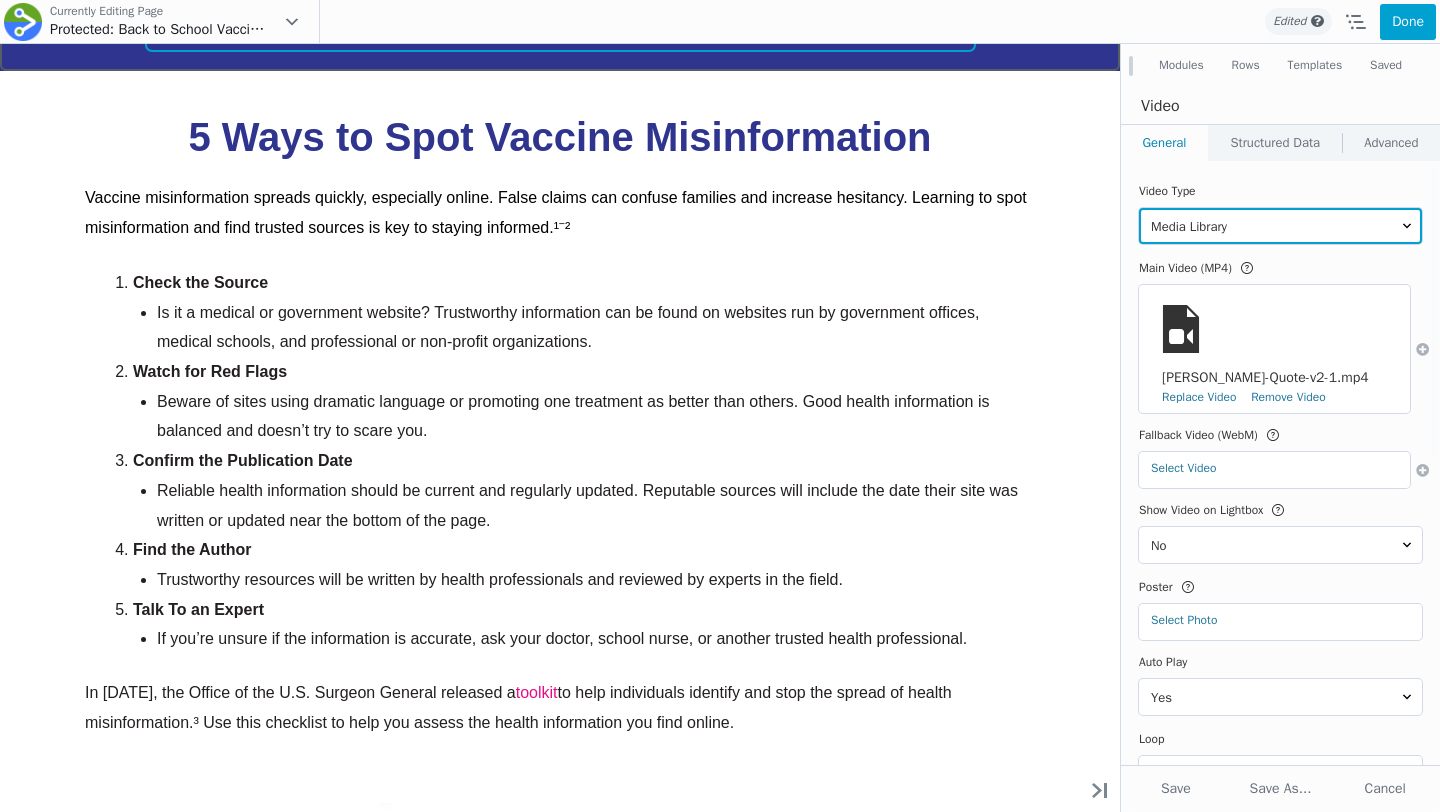 drag, startPoint x: 991, startPoint y: 332, endPoint x: 968, endPoint y: 307, distance: 33.970577 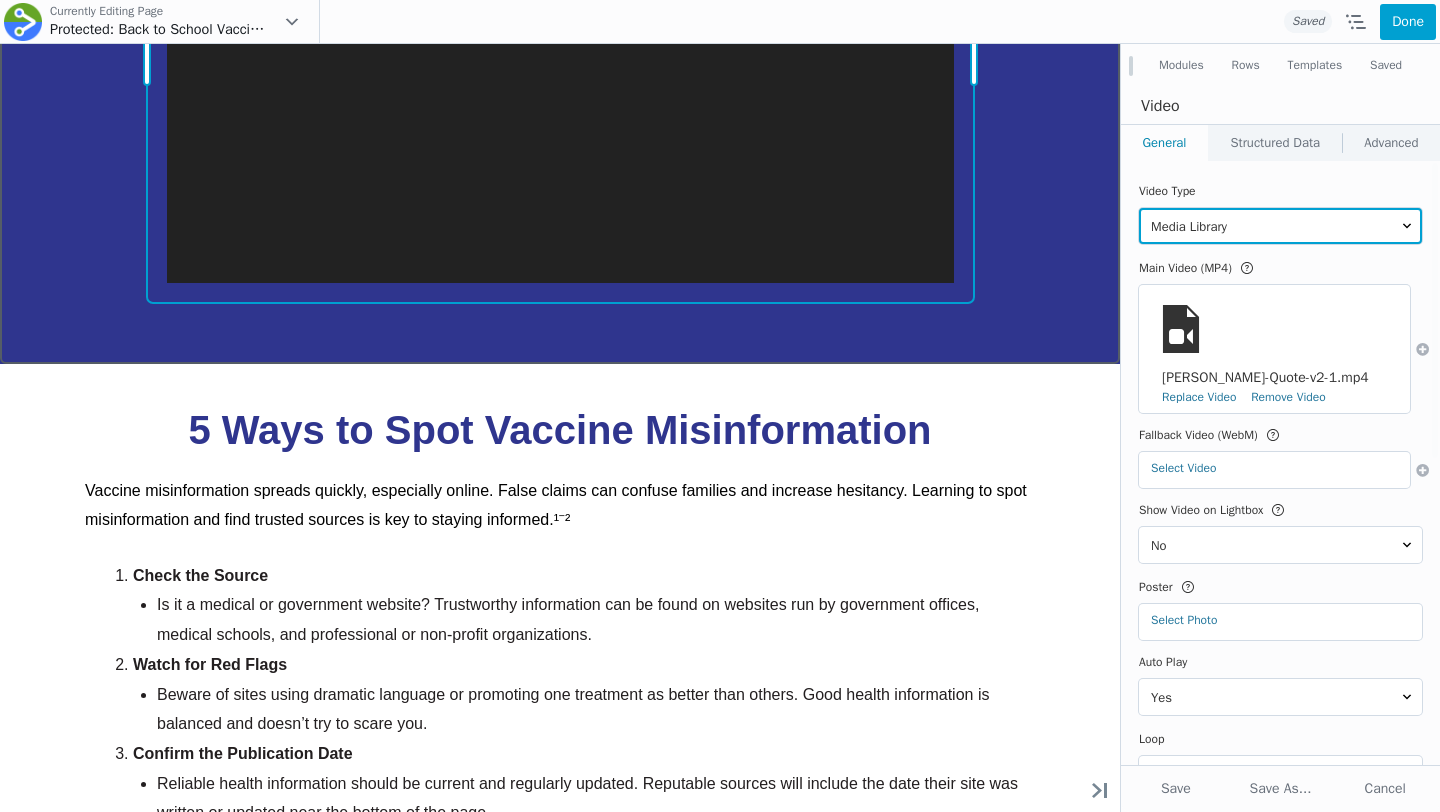 scroll, scrollTop: 3666, scrollLeft: 0, axis: vertical 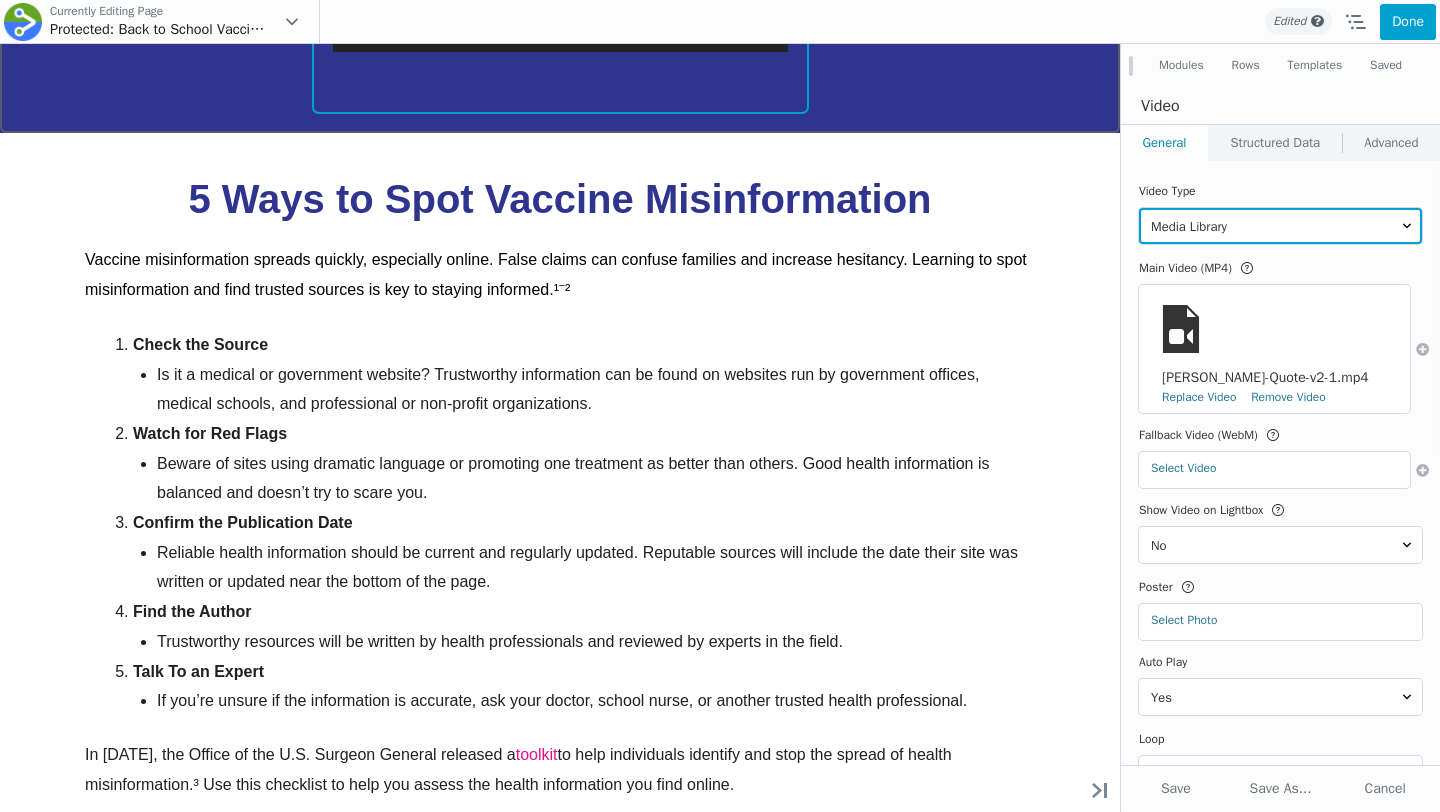 drag, startPoint x: 967, startPoint y: 469, endPoint x: 801, endPoint y: 283, distance: 249.30302 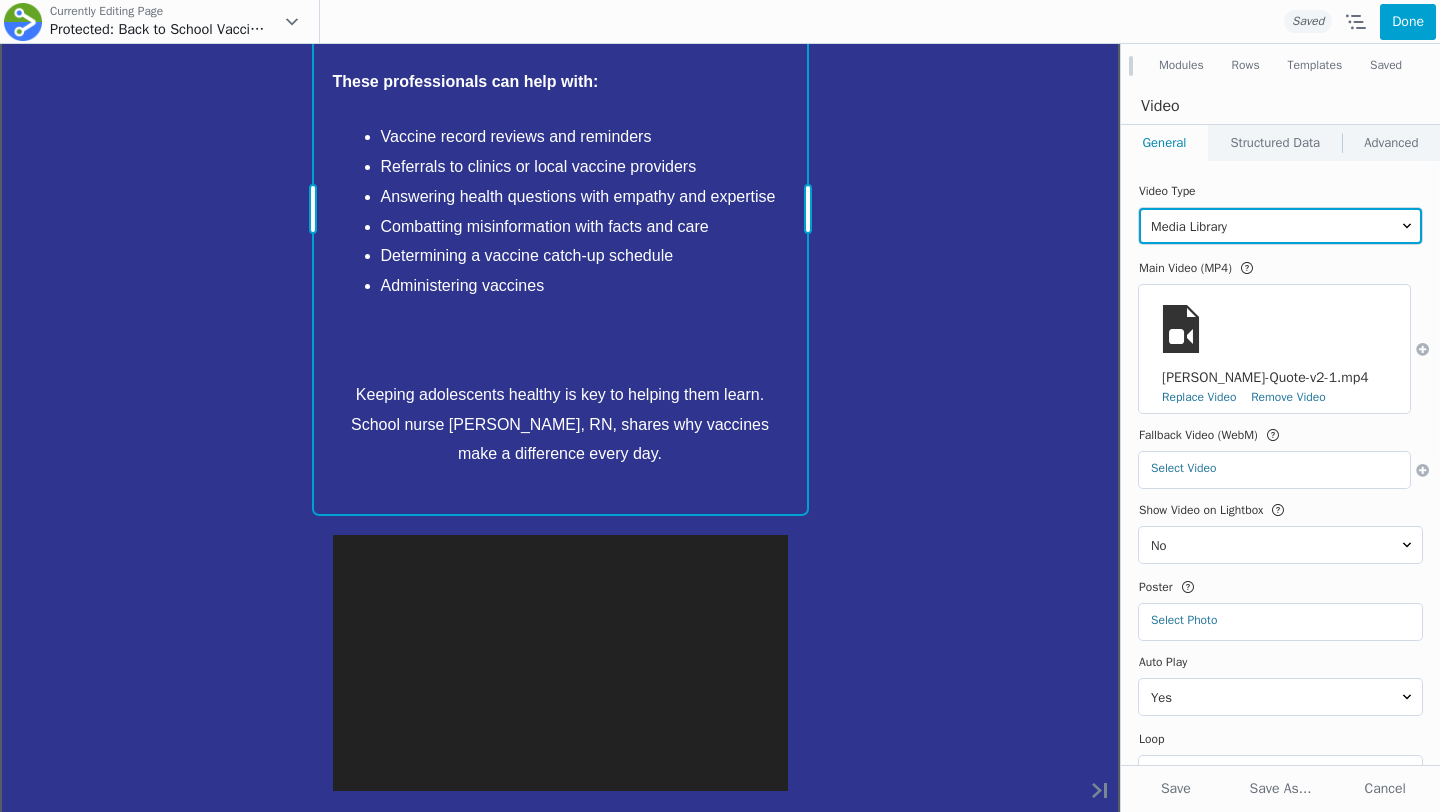 scroll, scrollTop: 2566, scrollLeft: 0, axis: vertical 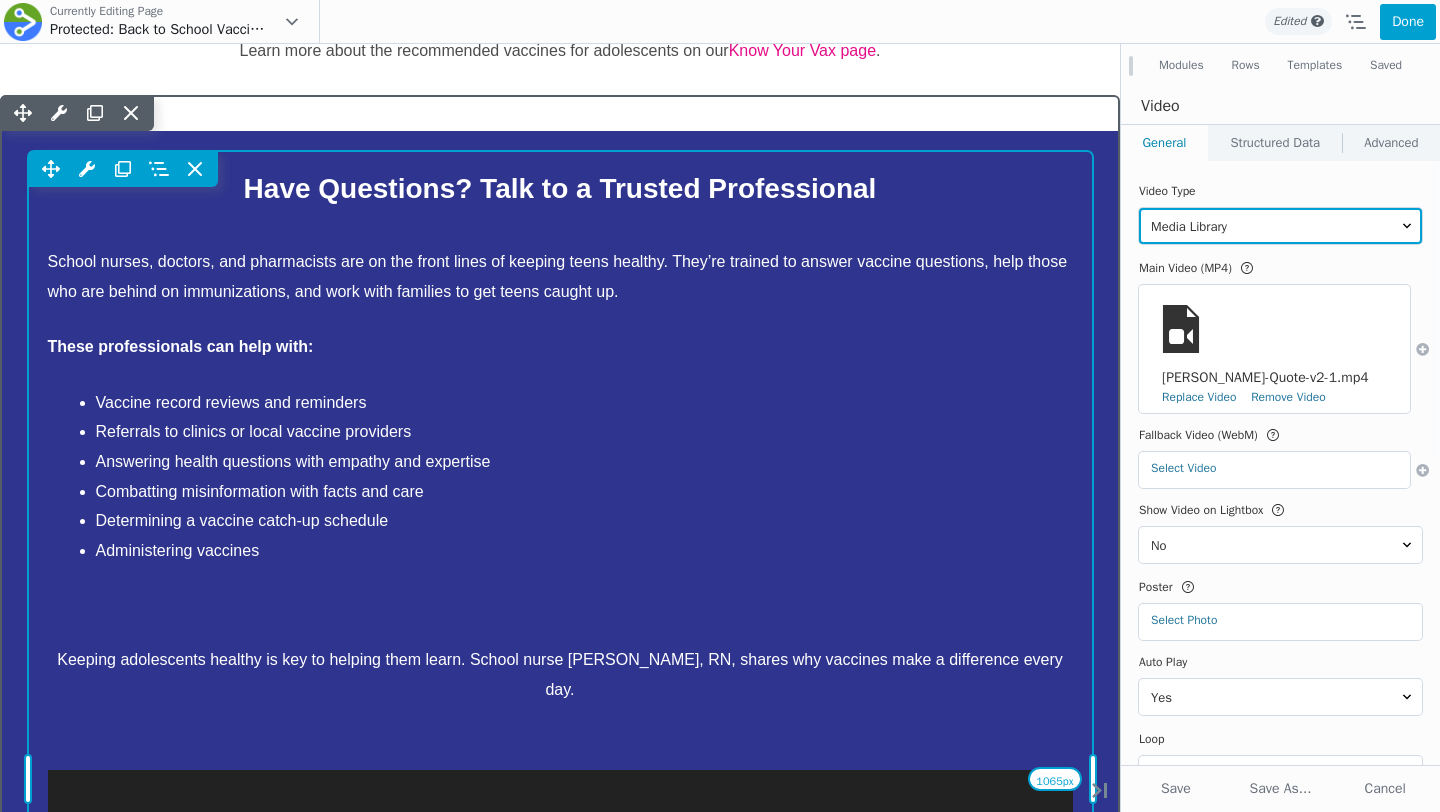 drag, startPoint x: 810, startPoint y: 546, endPoint x: 1095, endPoint y: 420, distance: 311.61032 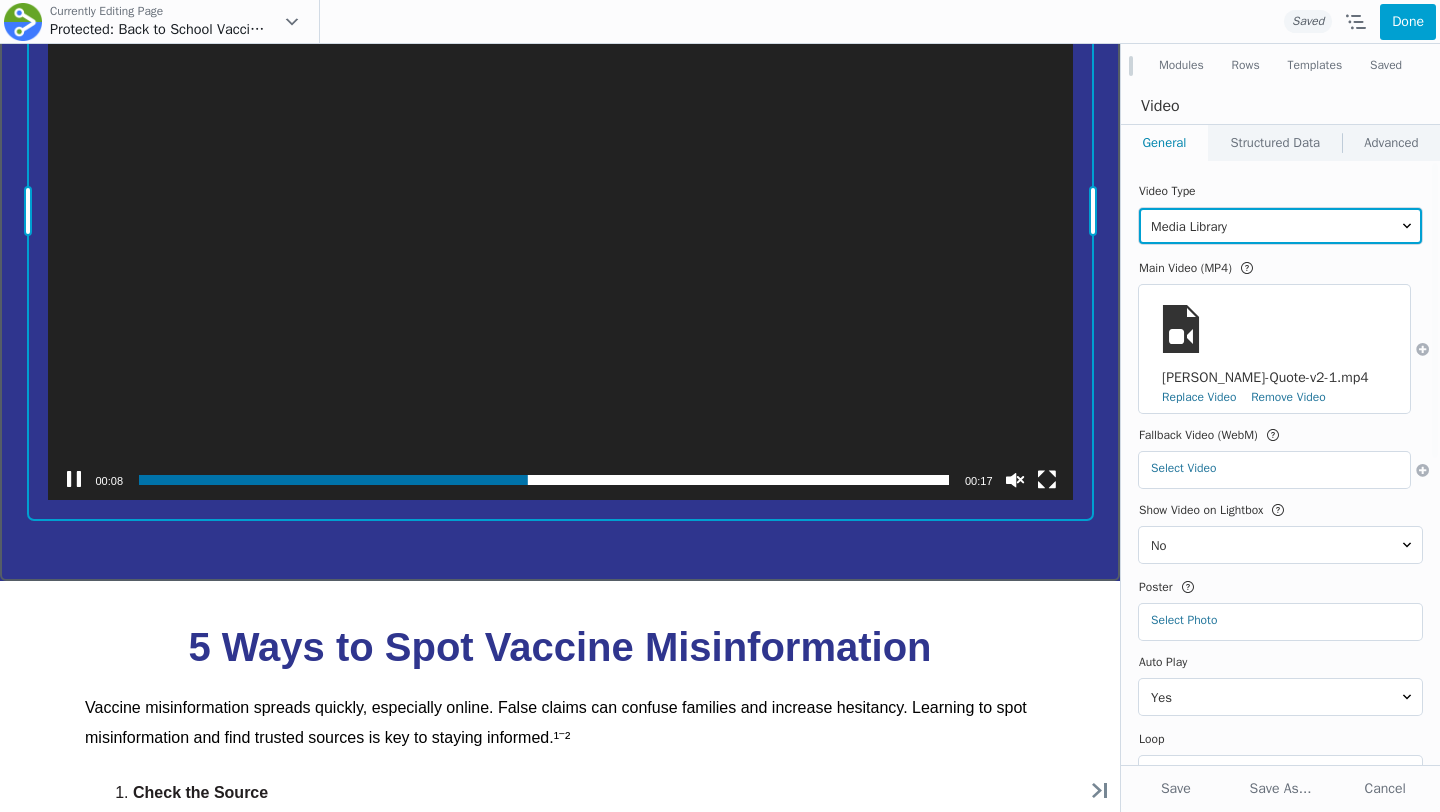 scroll, scrollTop: 3593, scrollLeft: 0, axis: vertical 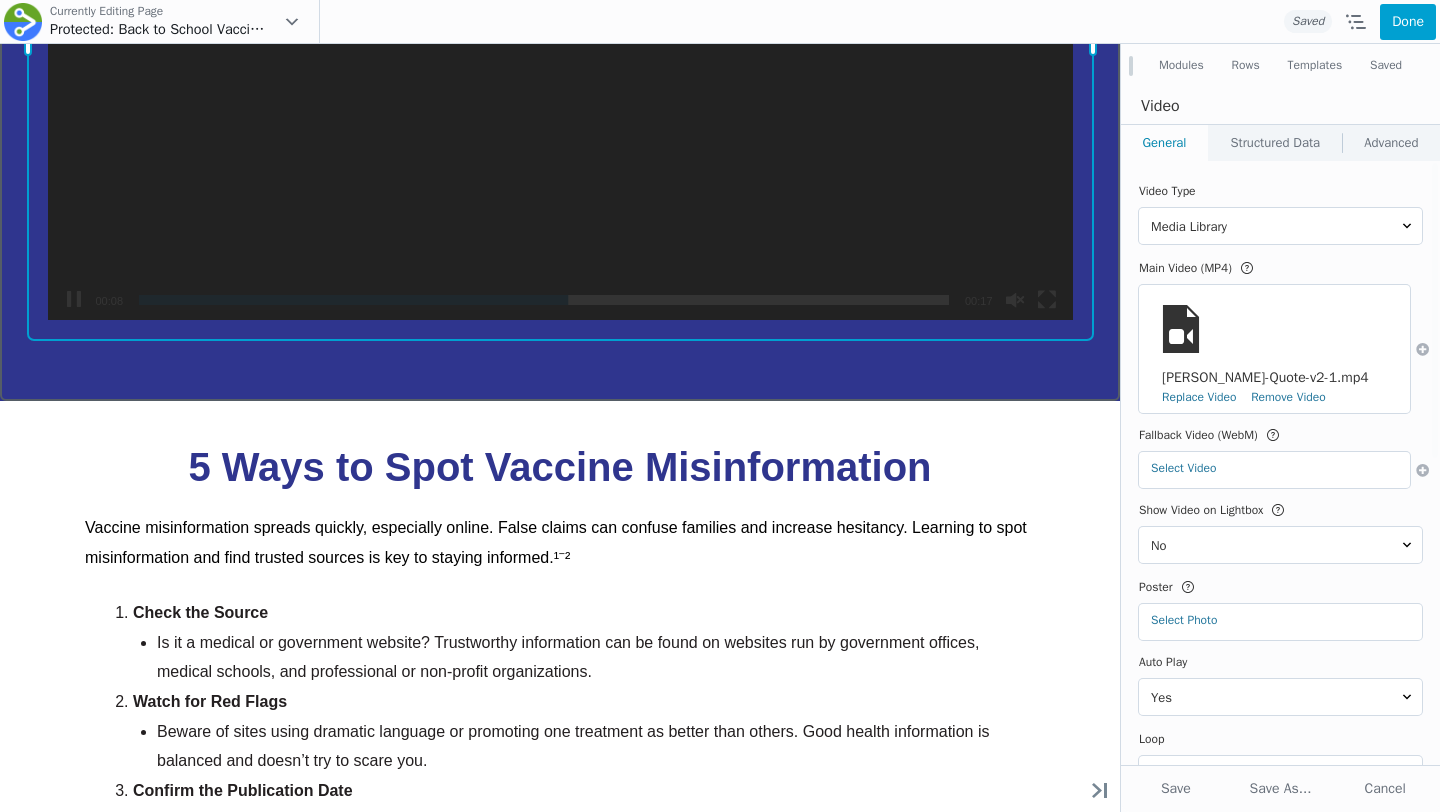 click on "Move Up
Move Down
Video Settings
Copy Video Settings
Paste Video Settings
Row
Row Settings
Move Row
Duplicate Row
Remove Row" at bounding box center [560, 31] 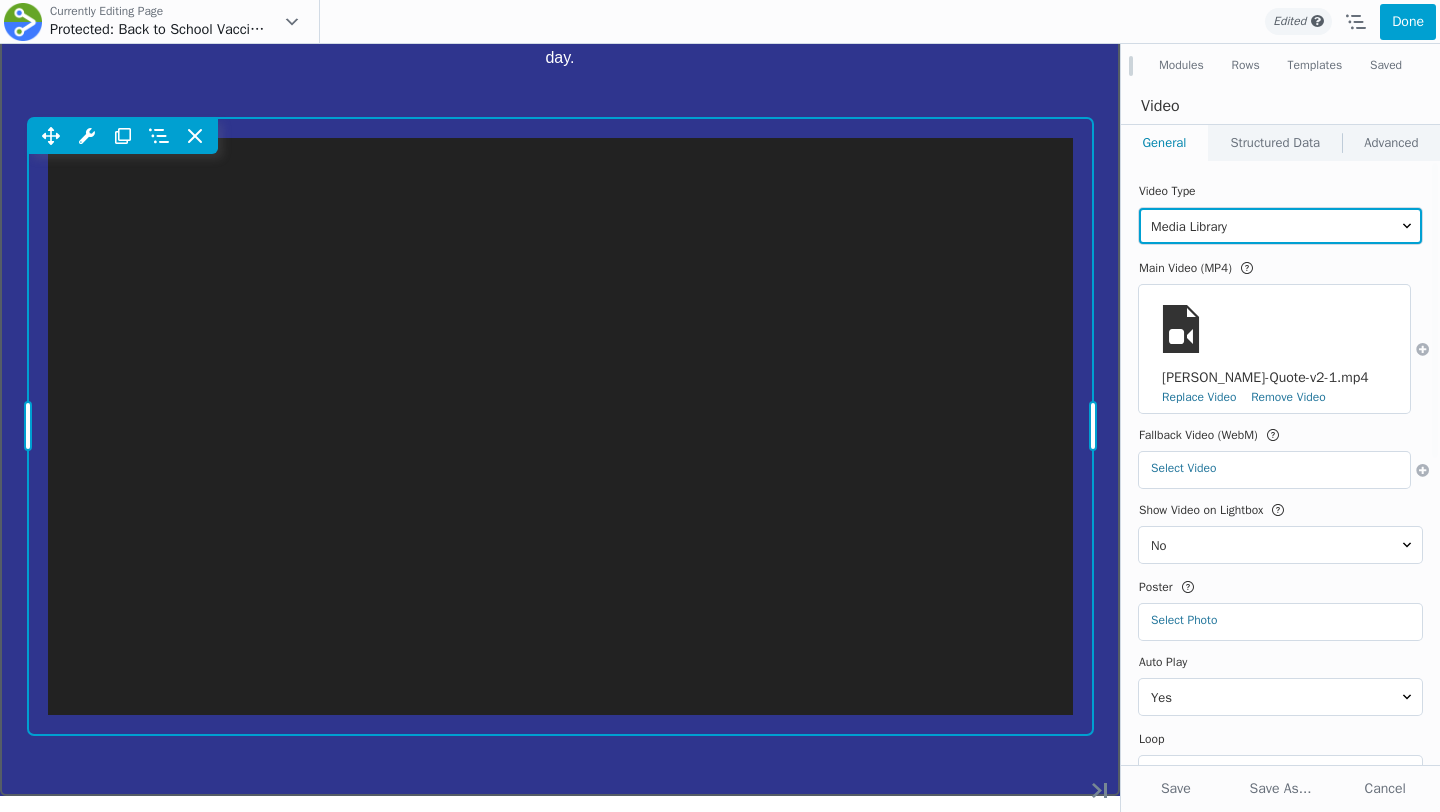 scroll, scrollTop: 2893, scrollLeft: 0, axis: vertical 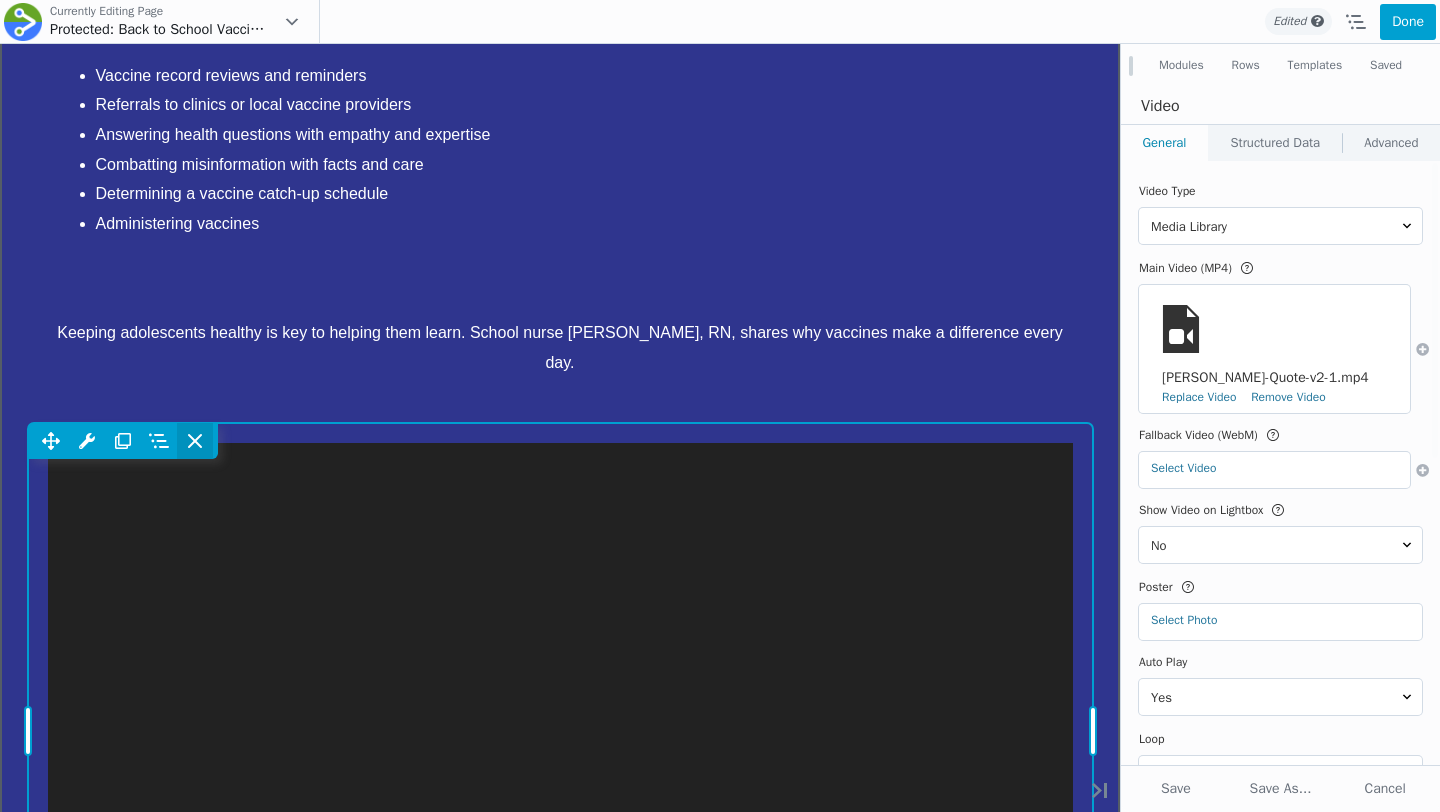 click 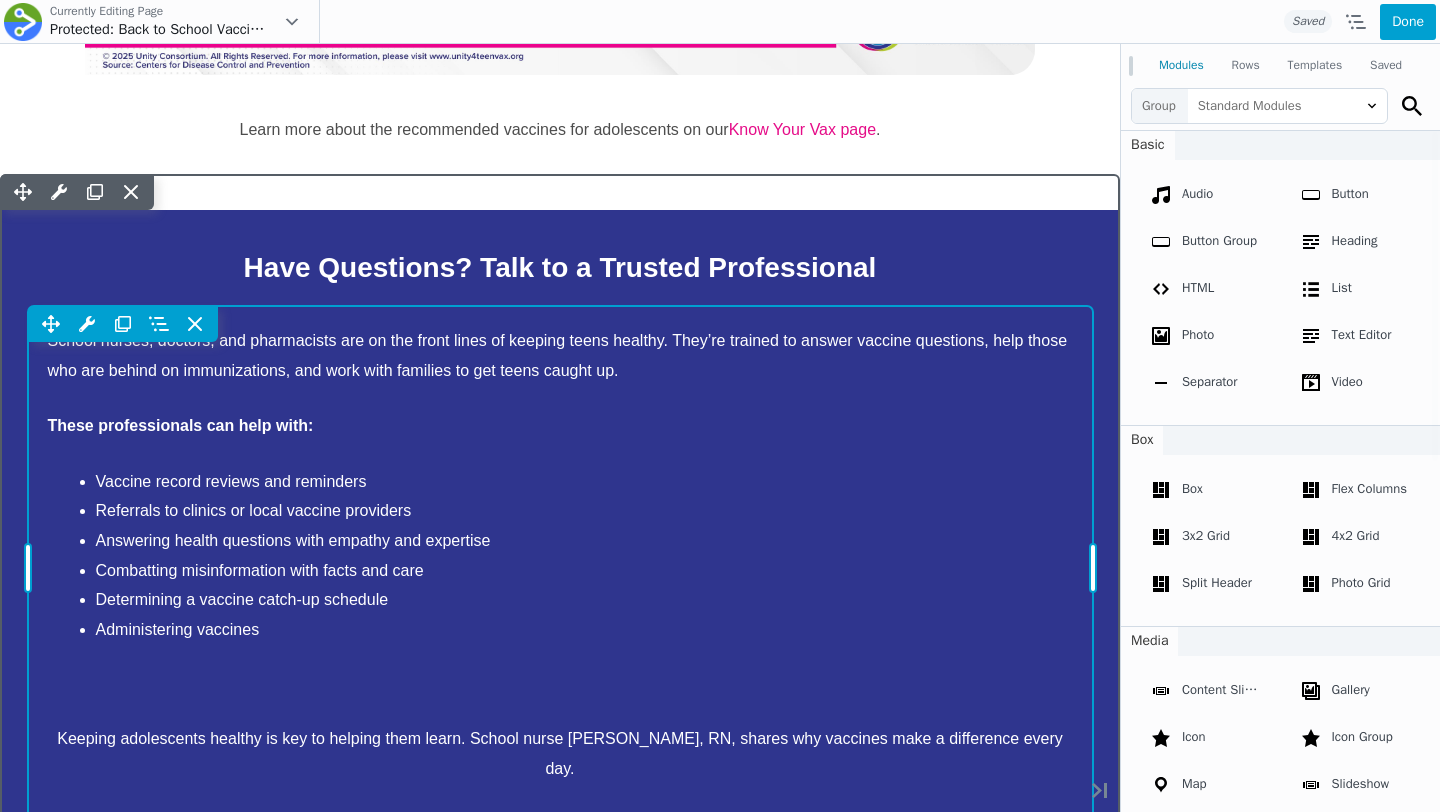 scroll, scrollTop: 2507, scrollLeft: 0, axis: vertical 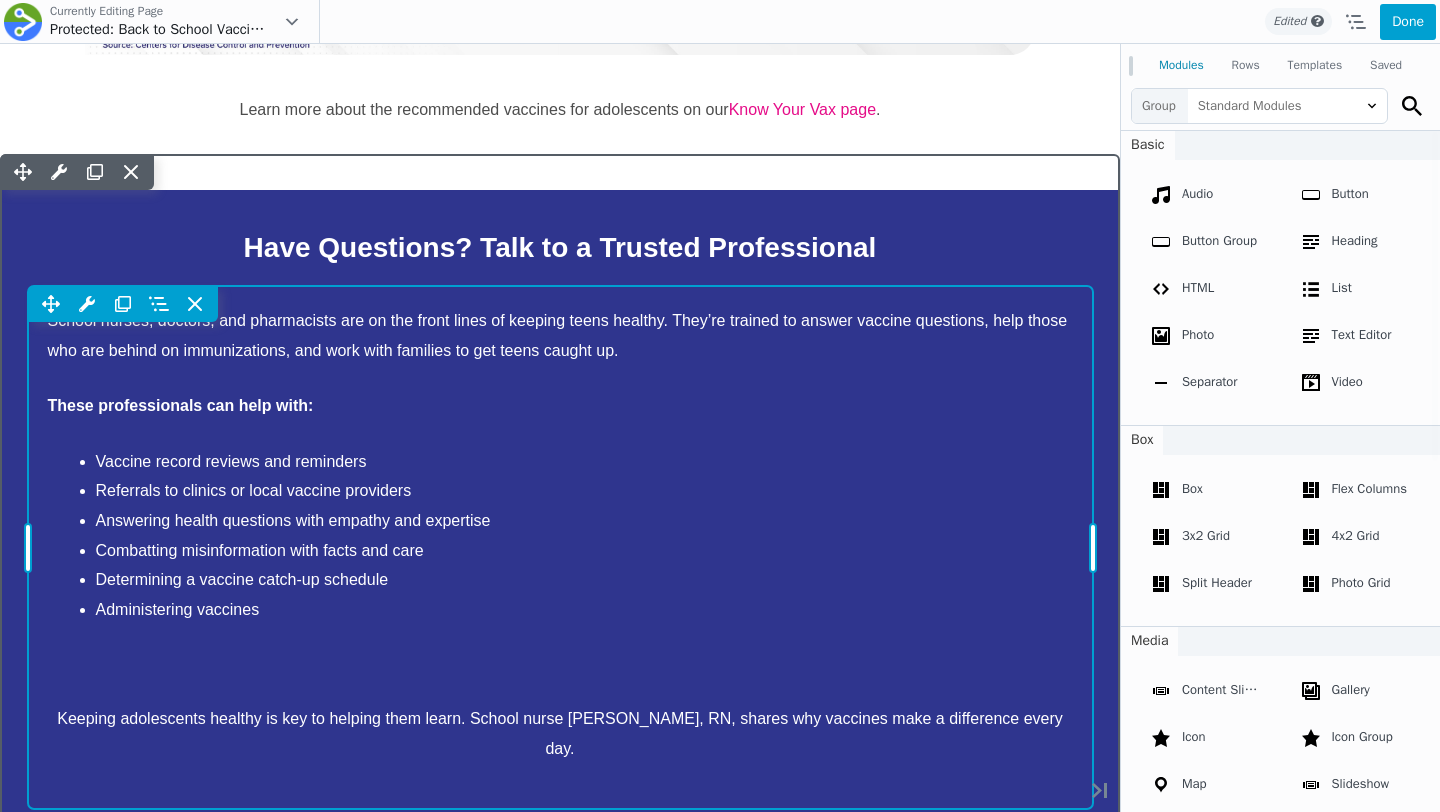 click on "Move Up
Move Down
Text Editor Settings
Copy Text Editor Settings
Paste Text Editor Settings
Row
Row Settings
Move Row
Duplicate Row
Remove Row" at bounding box center [560, 547] 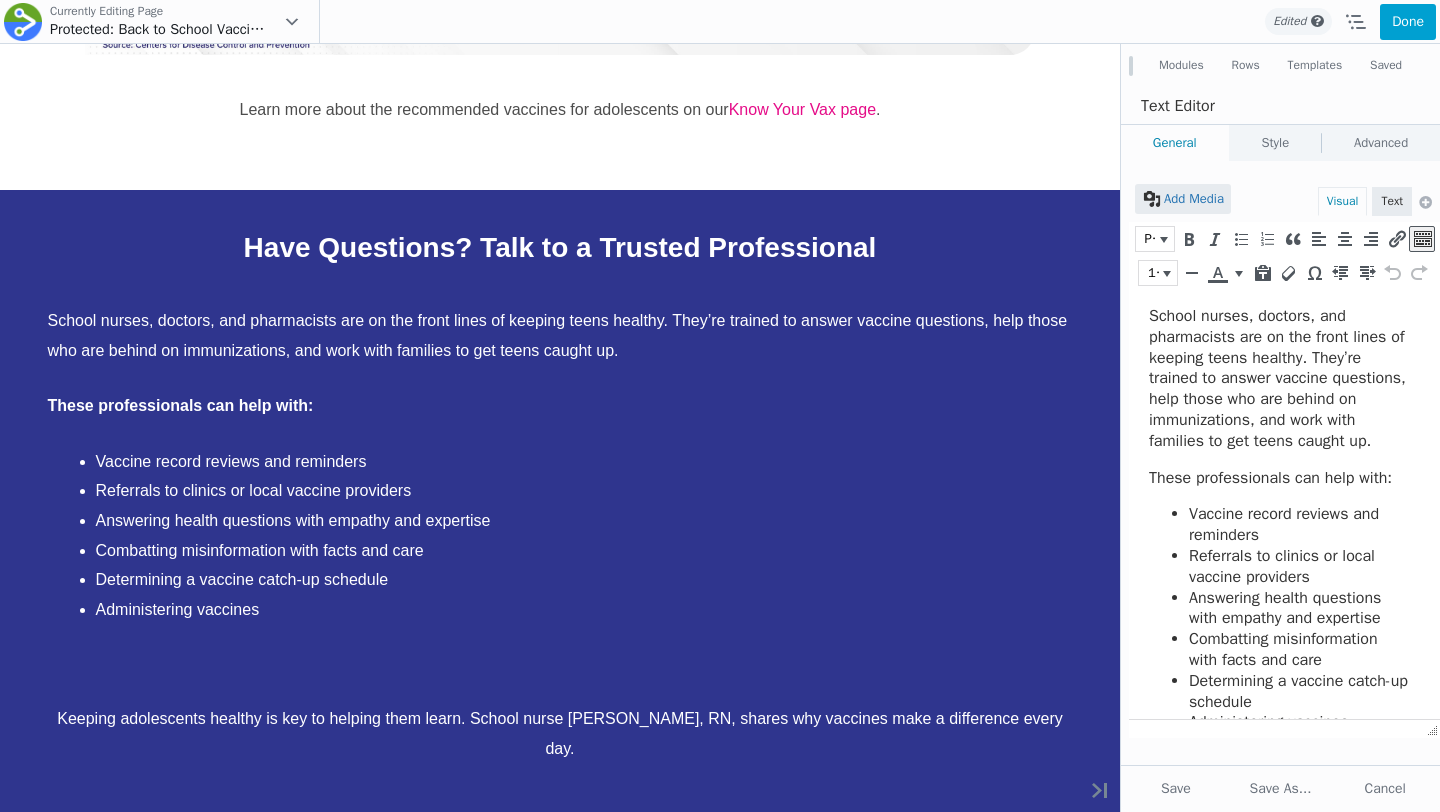 scroll, scrollTop: 265, scrollLeft: 0, axis: vertical 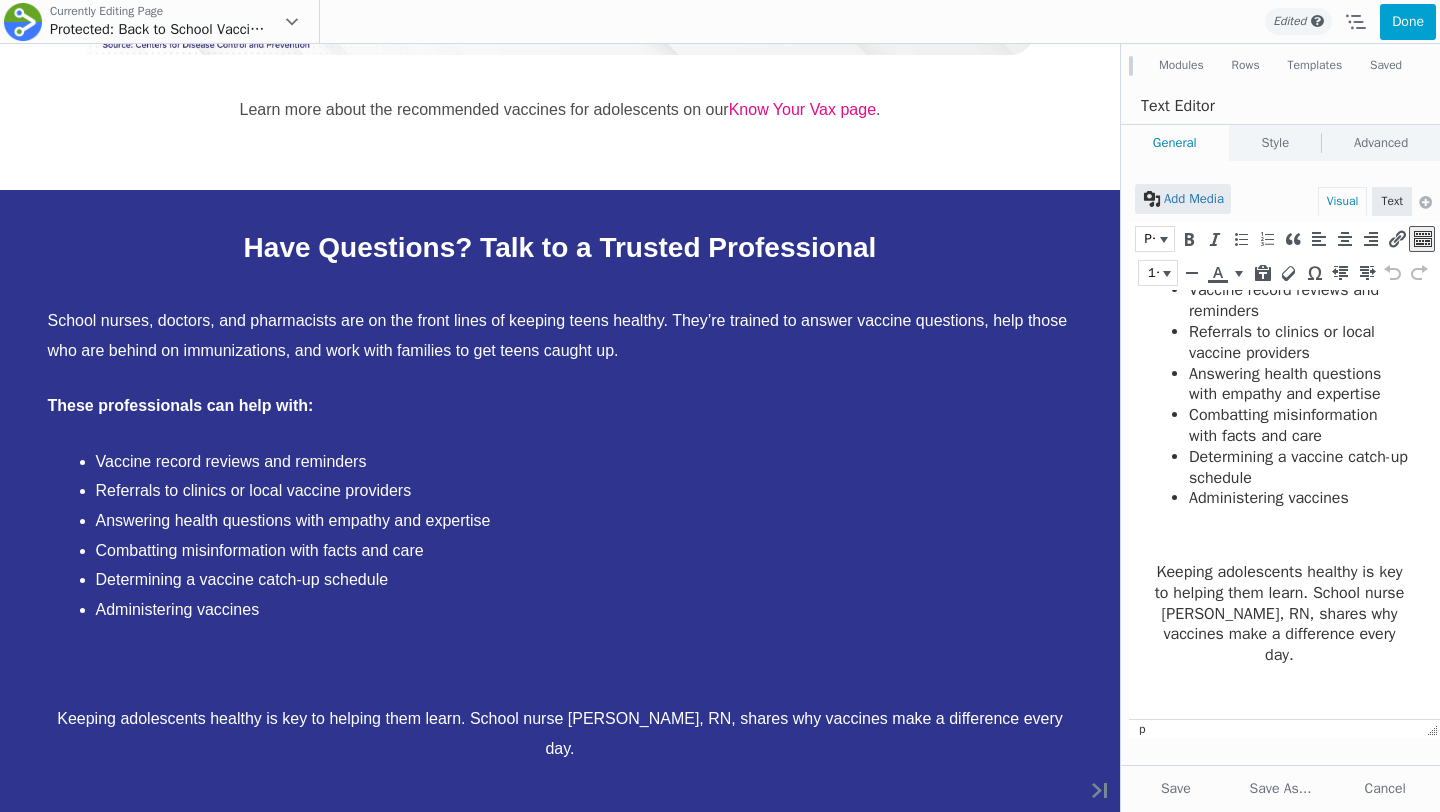 click at bounding box center (1279, 535) 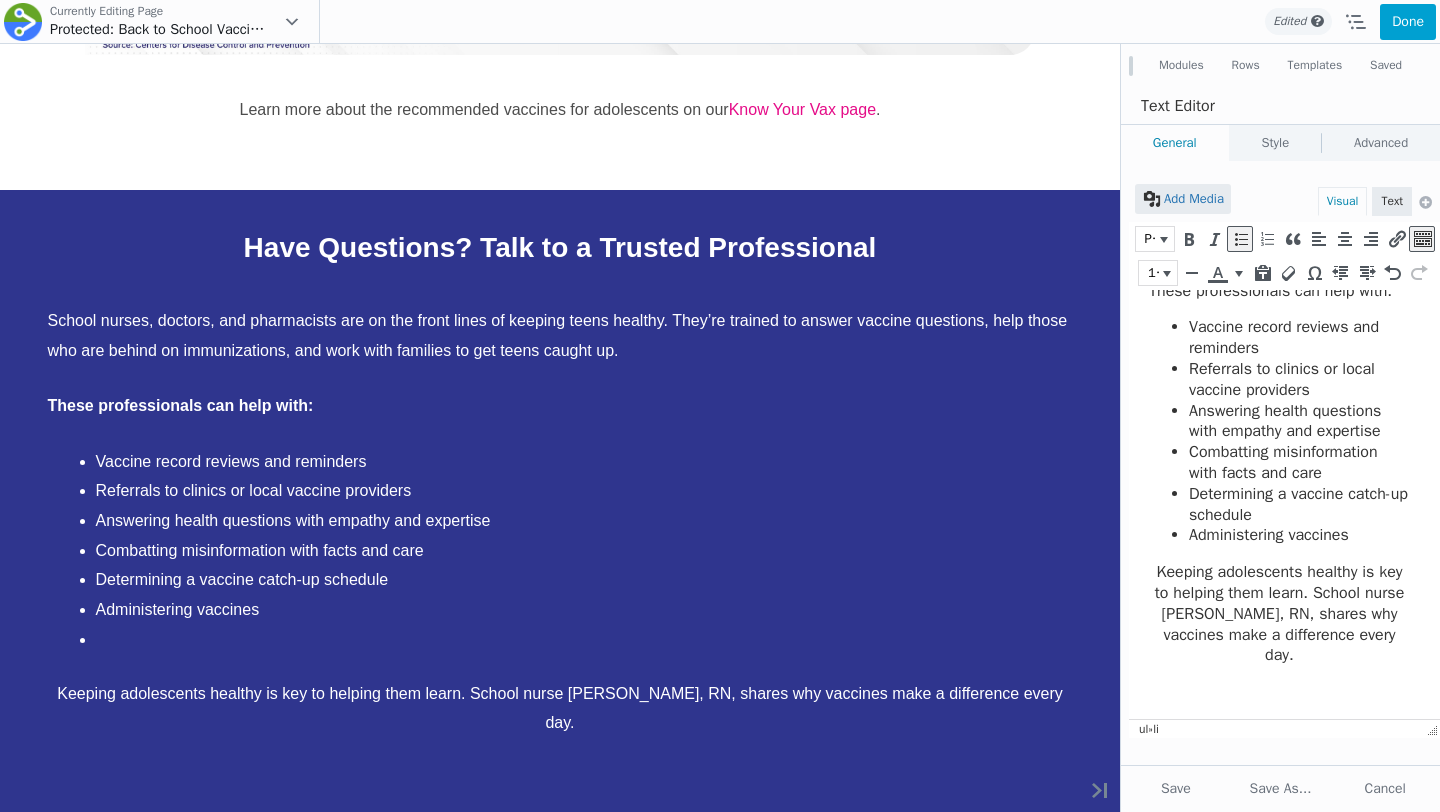 scroll, scrollTop: 228, scrollLeft: 0, axis: vertical 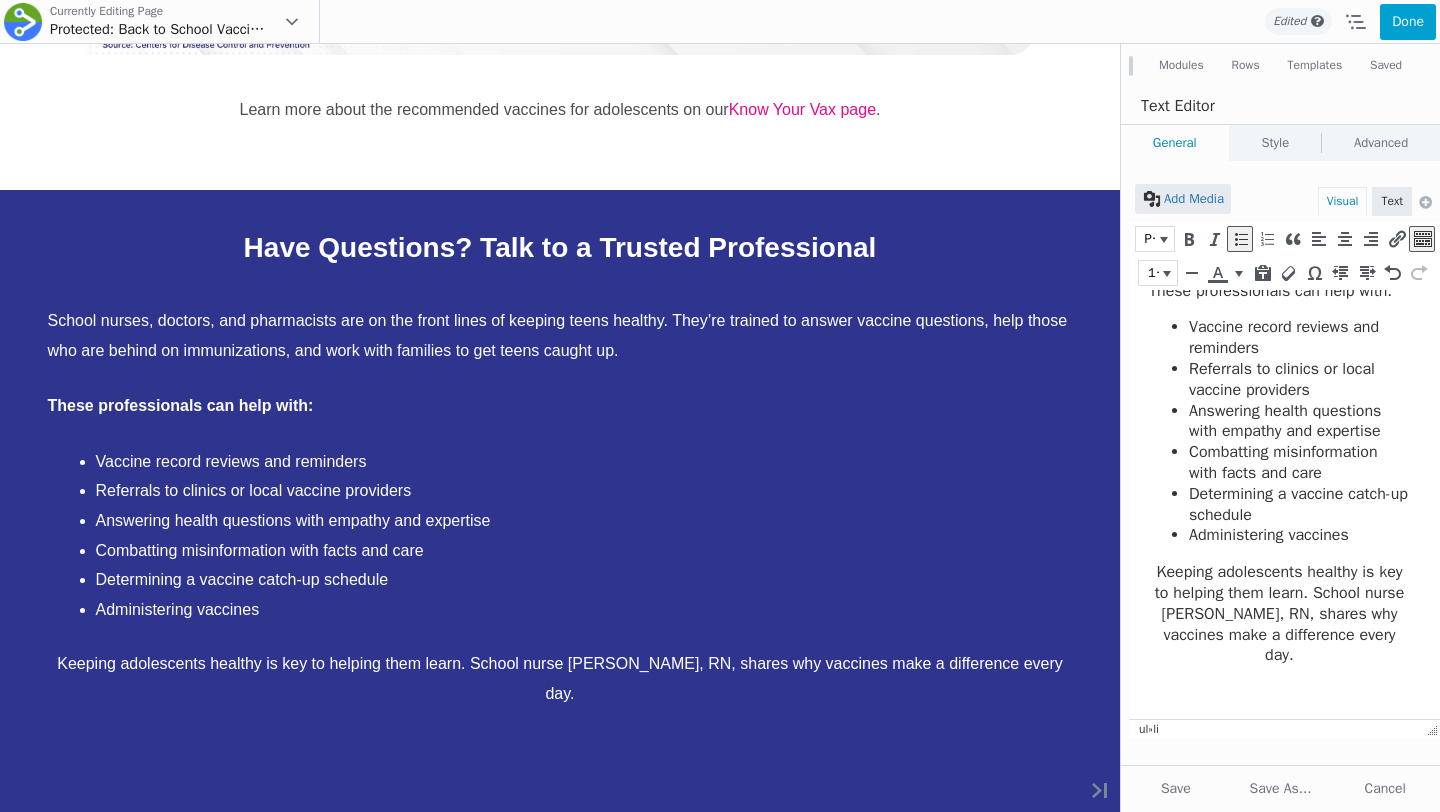 click on "Keeping adolescents healthy is key to helping them learn. School nurse Alicia Warden, RN, shares why vaccines make a difference every day." at bounding box center (1279, 614) 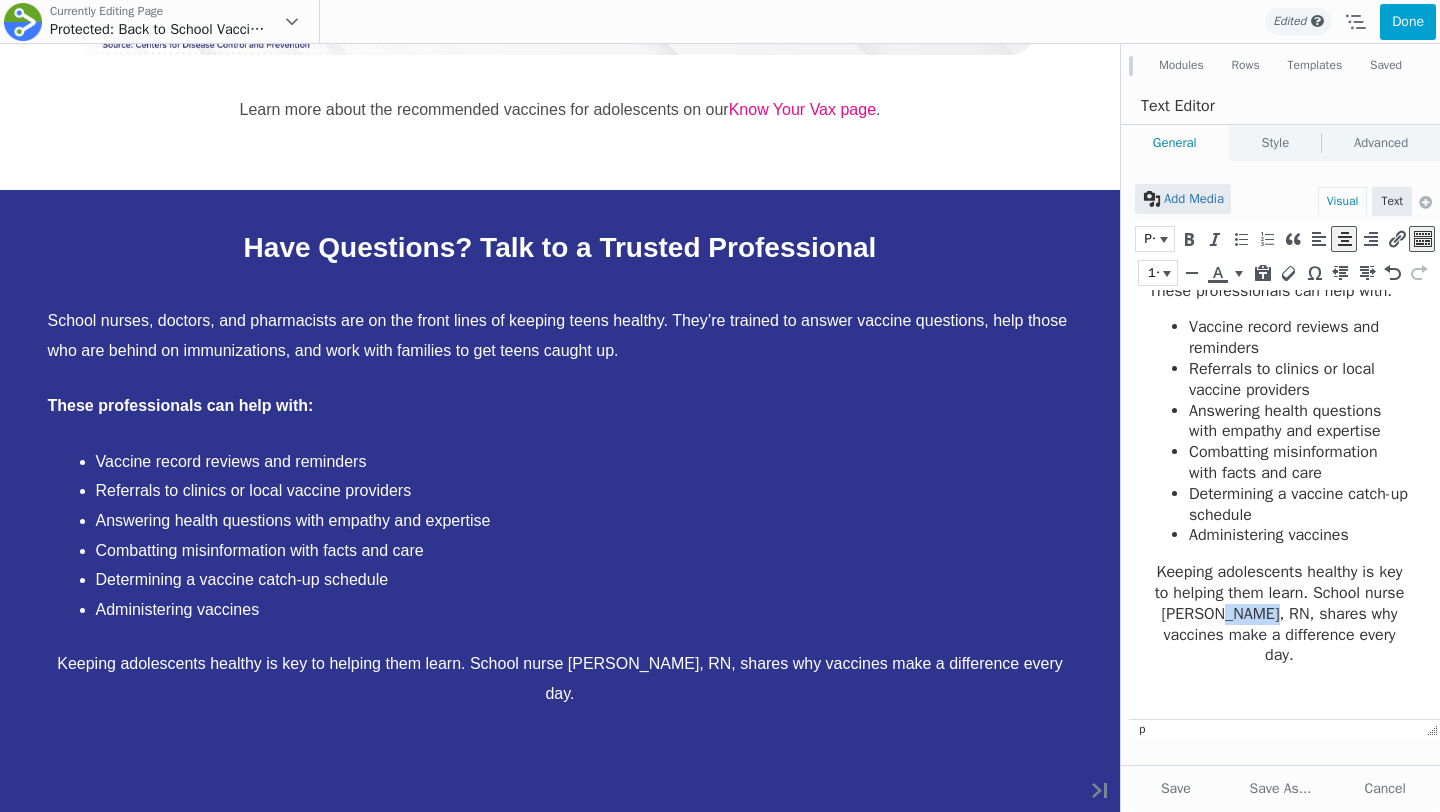 click on "Keeping adolescents healthy is key to helping them learn. School nurse Alicia Warden, RN, shares why vaccines make a difference every day." at bounding box center [1279, 614] 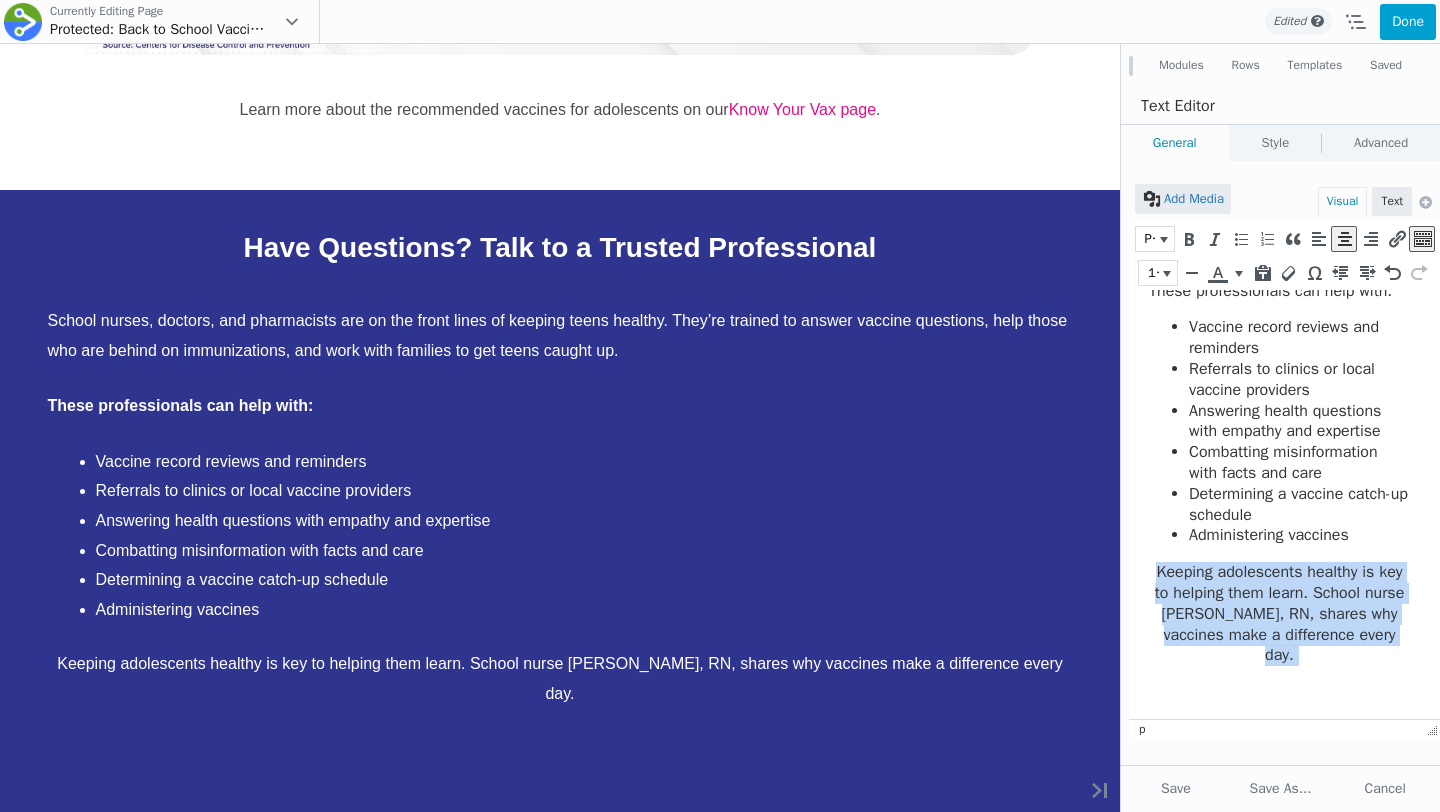 click on "Keeping adolescents healthy is key to helping them learn. School nurse Alicia Warden, RN, shares why vaccines make a difference every day." at bounding box center [1279, 614] 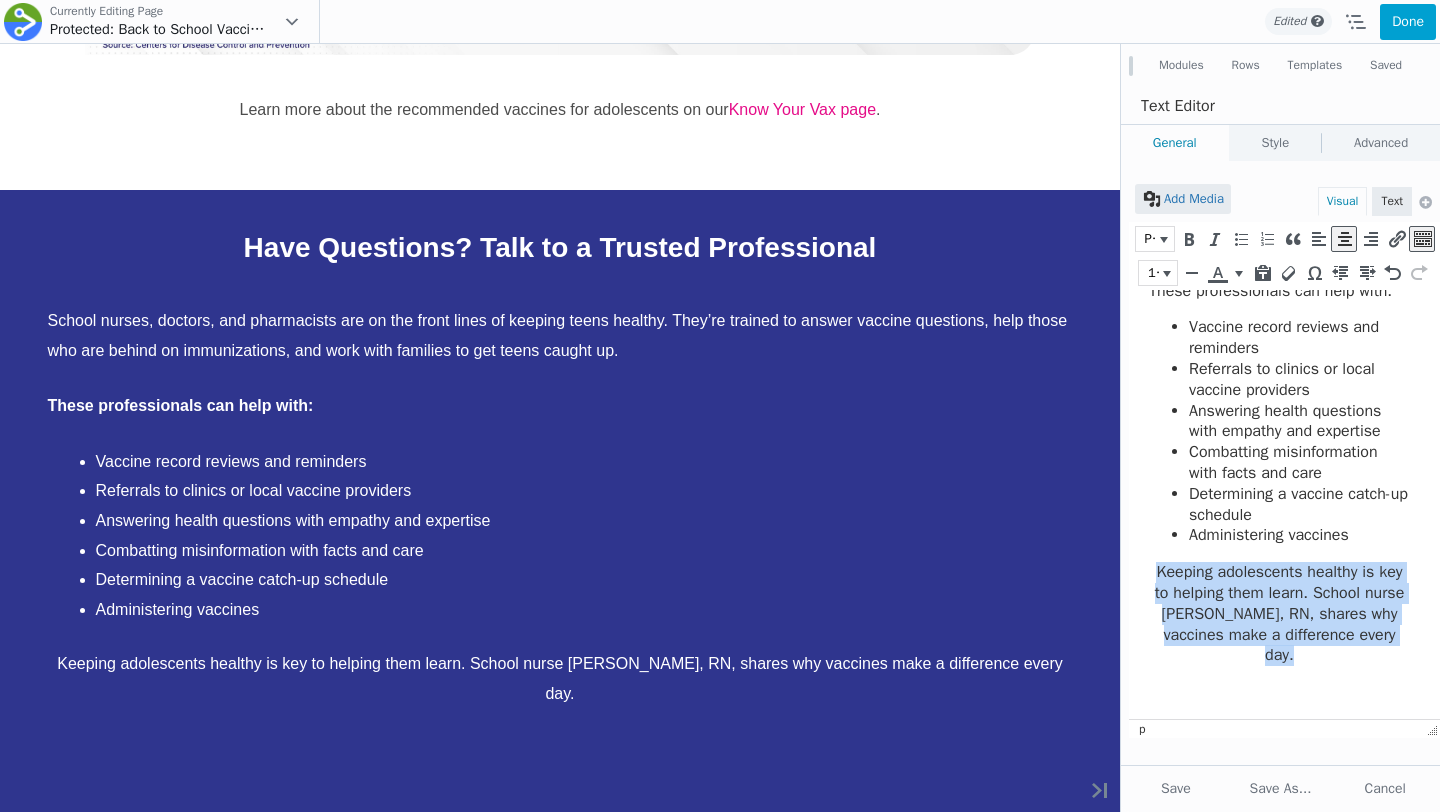 copy on "Keeping adolescents healthy is key to helping them learn. School nurse Alicia Warden, RN, shares why vaccines make a difference every day." 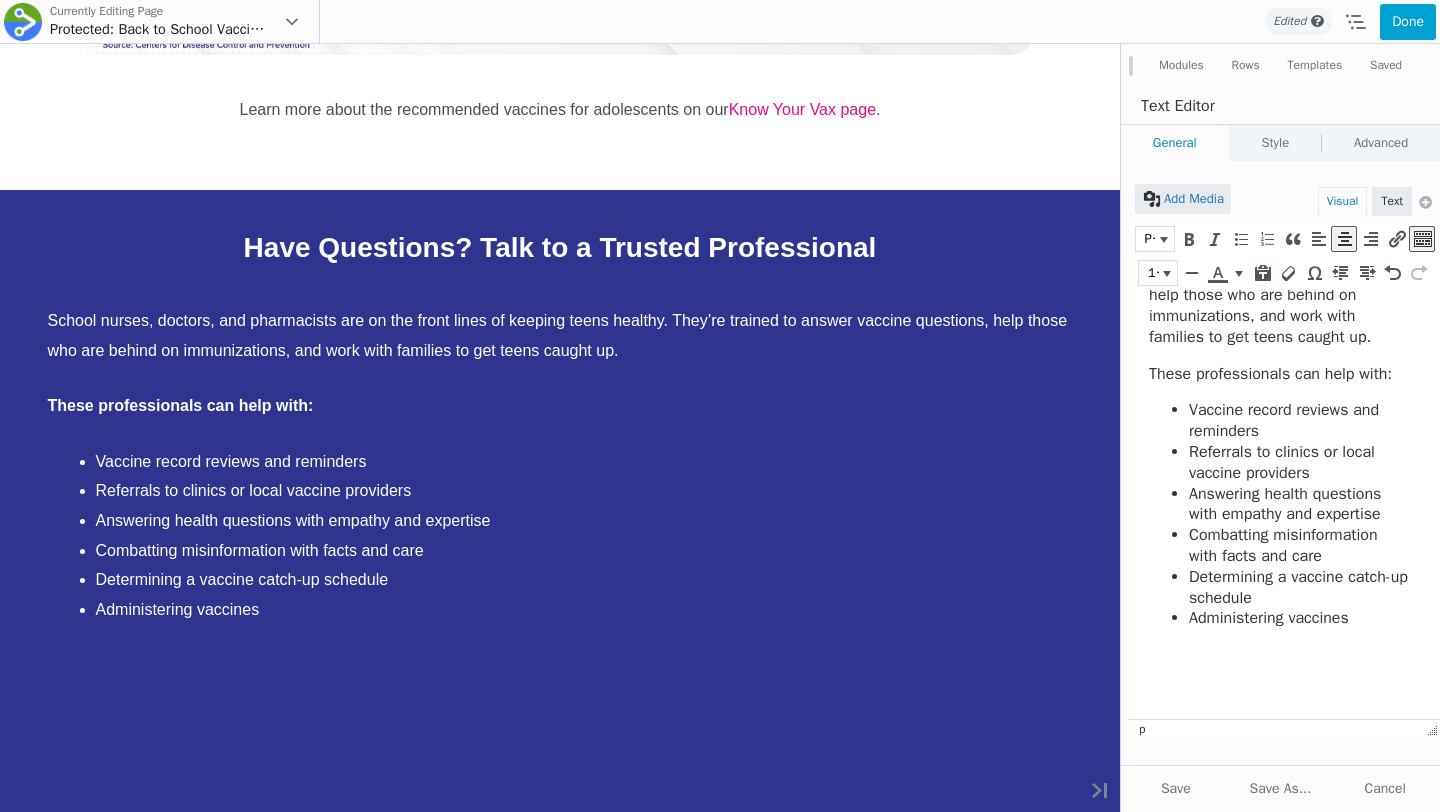 click at bounding box center [1279, 692] 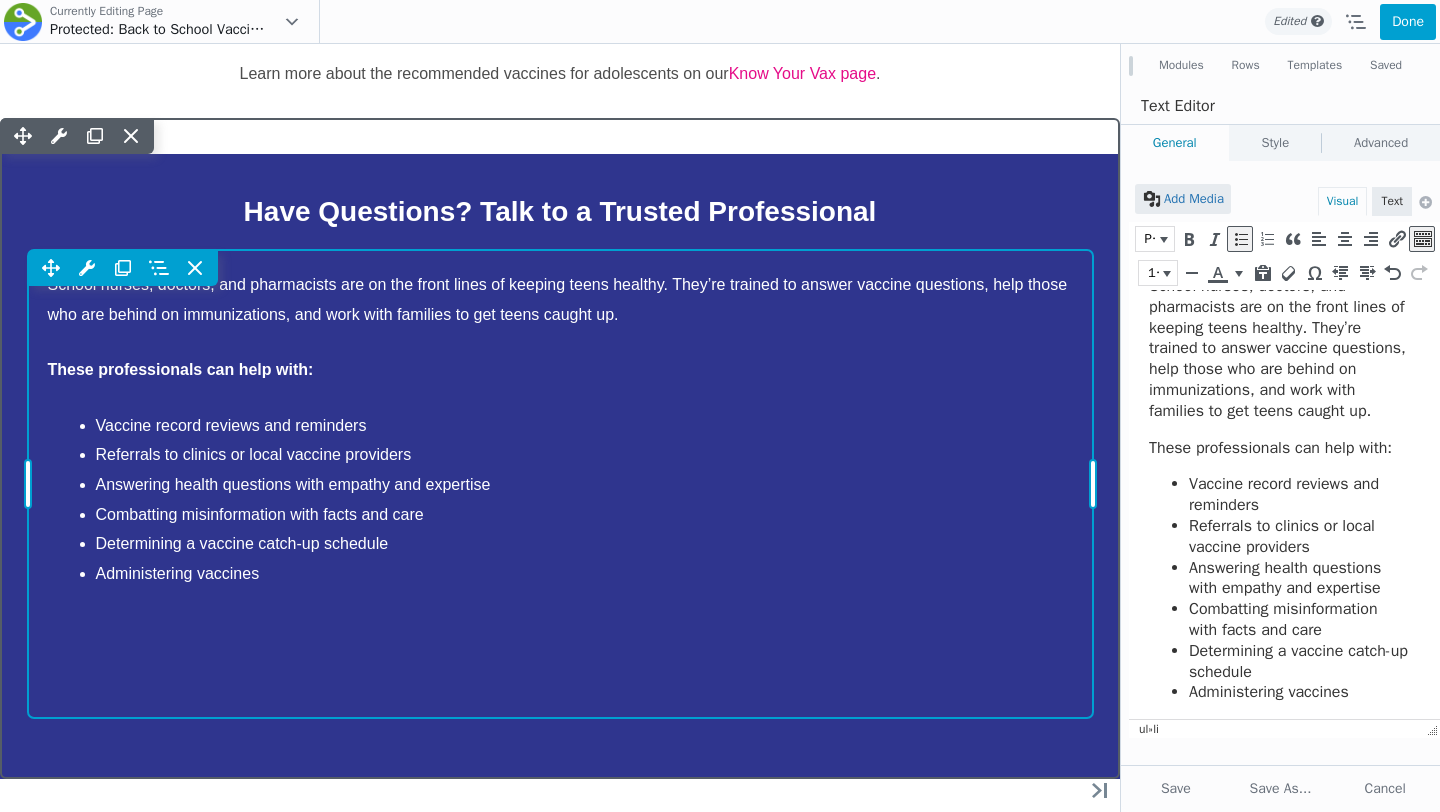 scroll, scrollTop: 2545, scrollLeft: 0, axis: vertical 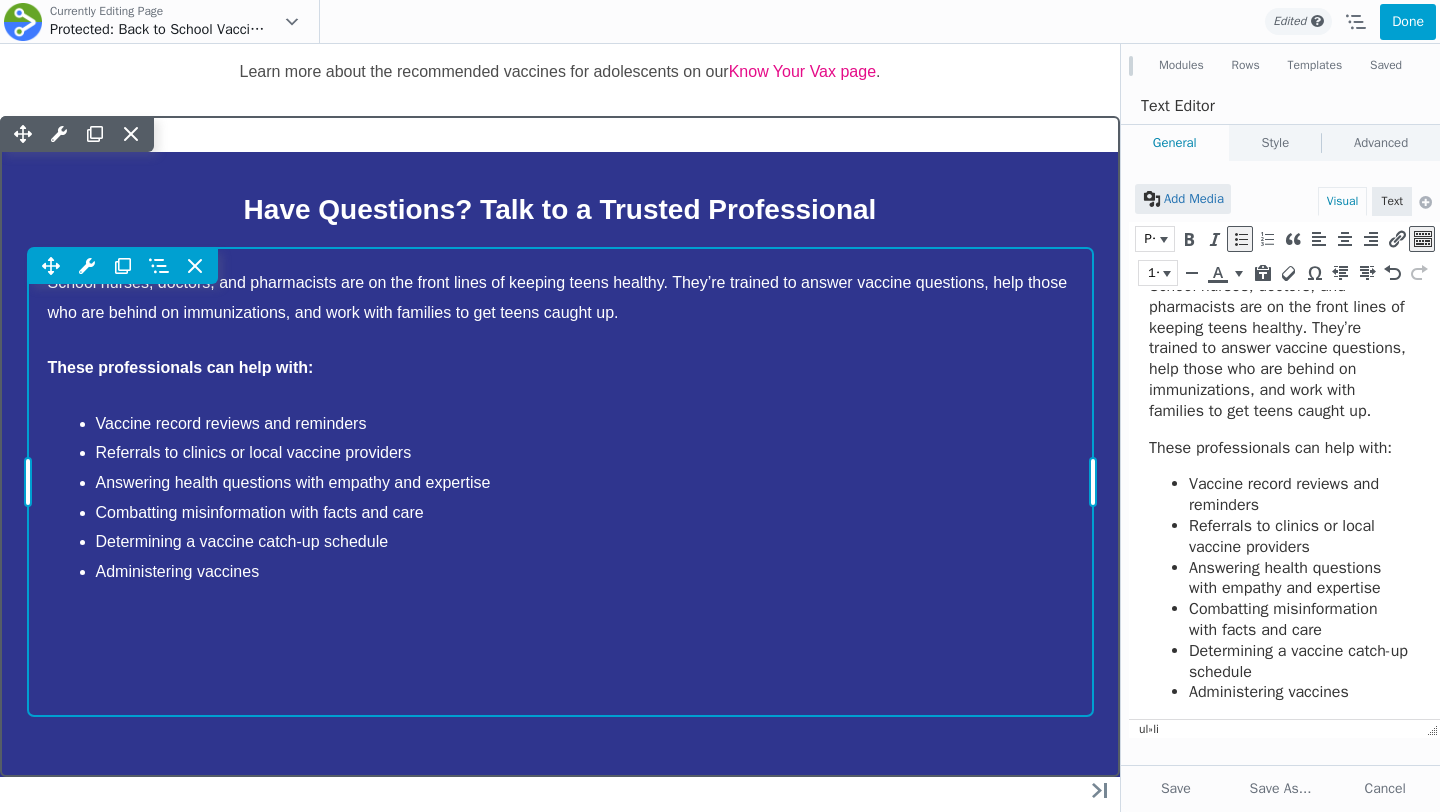 click on "Move Up
Move Down
Text Editor Settings
Copy Text Editor Settings
Paste Text Editor Settings
Row
Row Settings
Move Row
Duplicate Row
Remove Row" at bounding box center [560, 482] 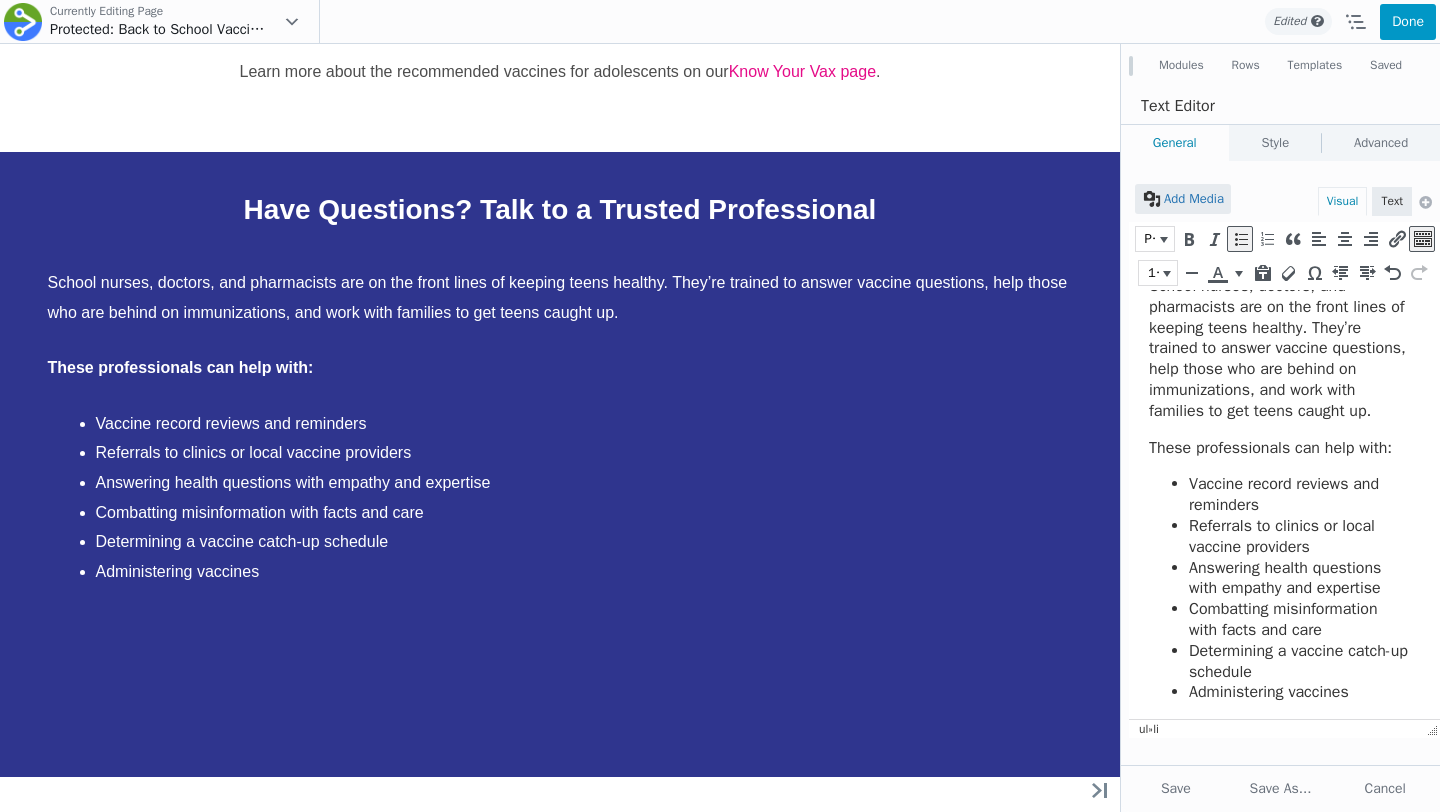click on "Done" at bounding box center [1408, 22] 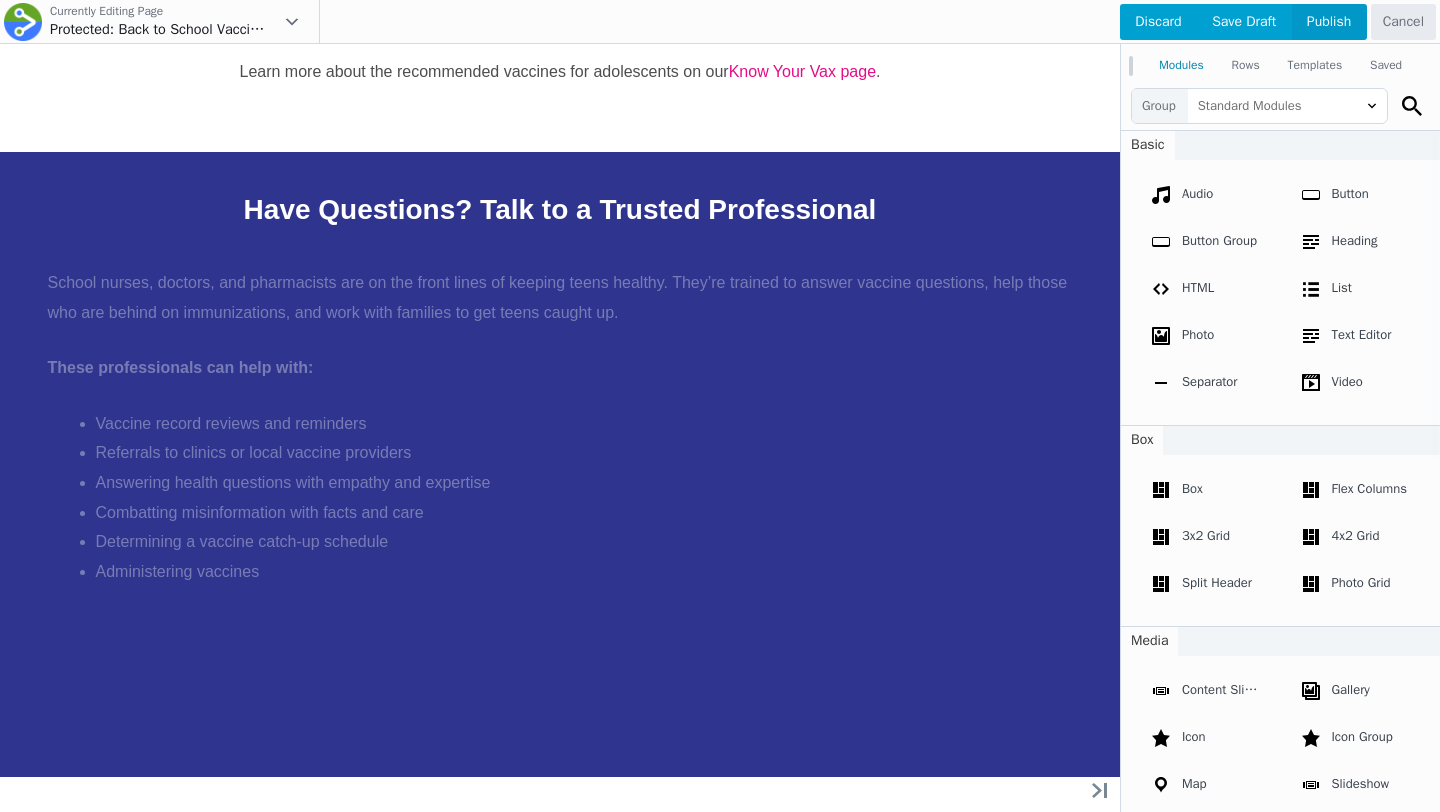 click on "Publish" at bounding box center (1329, 22) 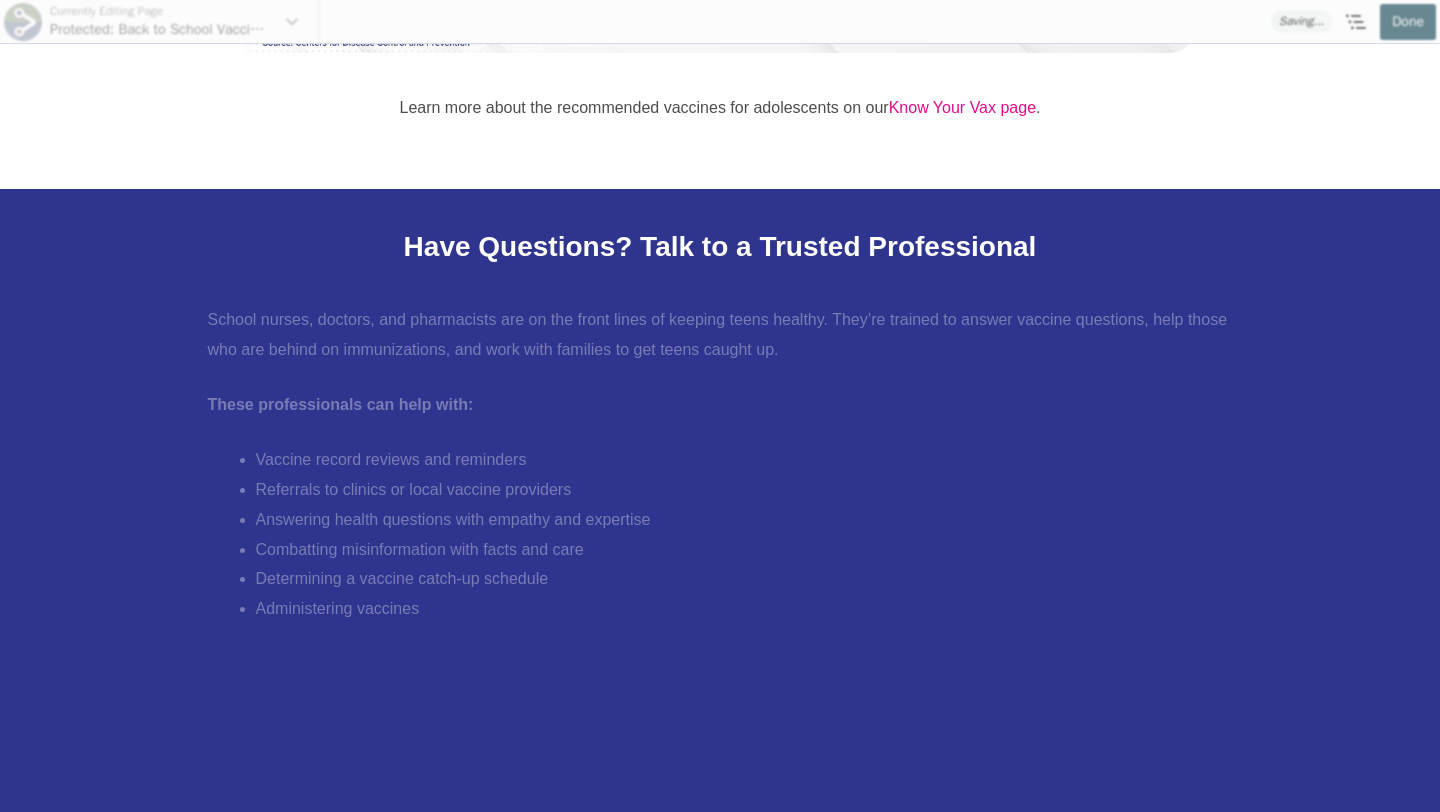 scroll, scrollTop: 2582, scrollLeft: 0, axis: vertical 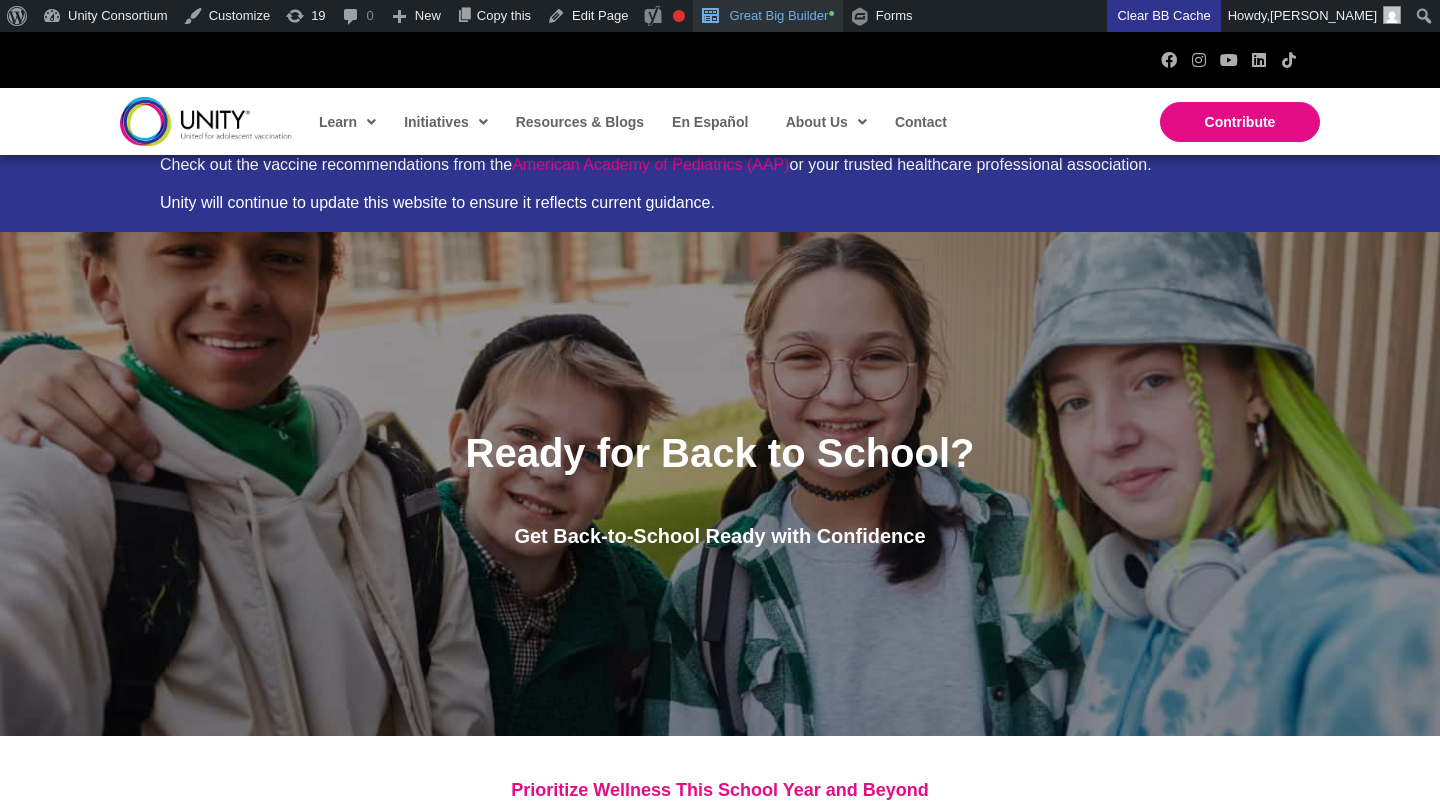 click on "Great Big Builder  •" at bounding box center [767, 16] 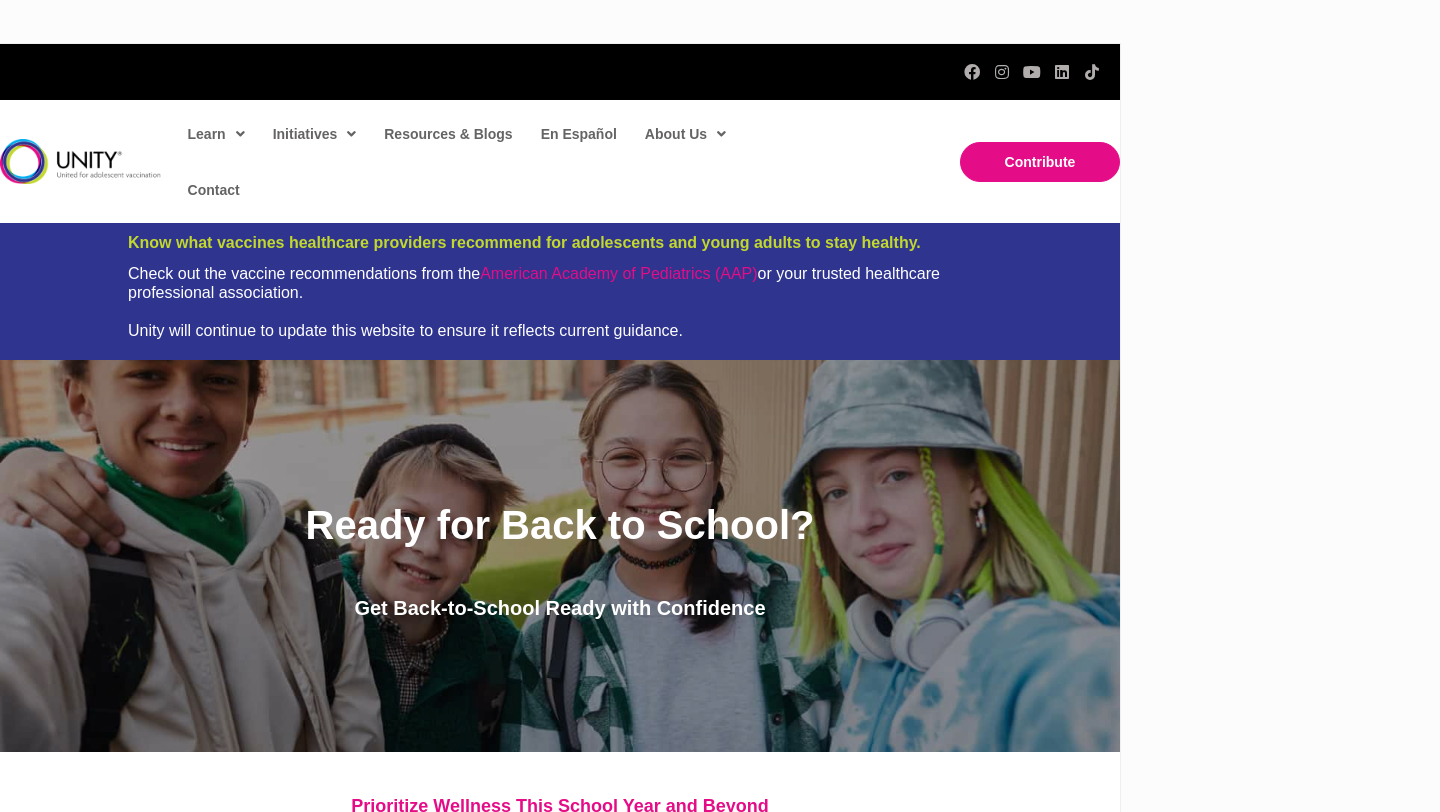 scroll, scrollTop: 0, scrollLeft: 0, axis: both 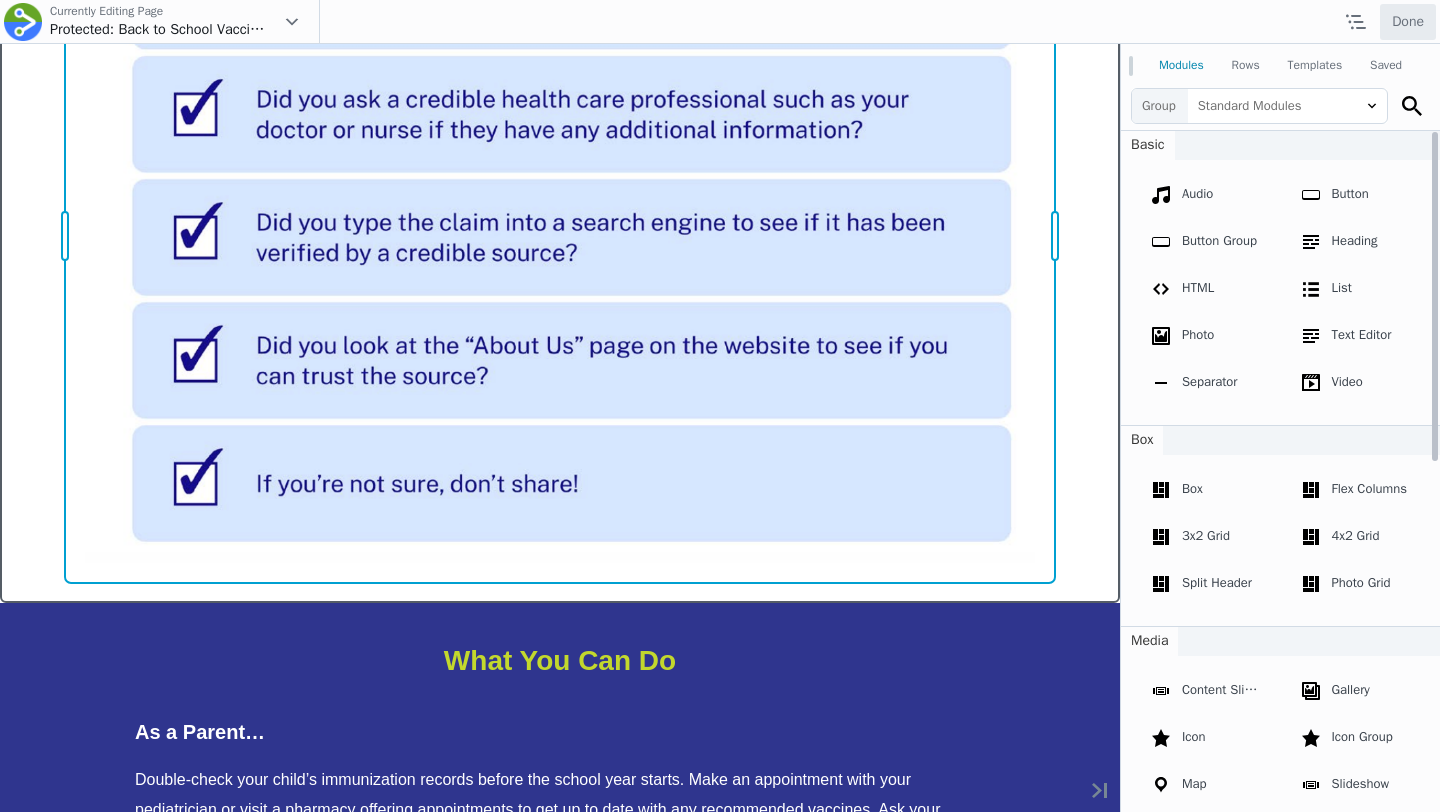 click on "Move Up
Move Down
Photo Settings
Copy Photo Settings
Paste Photo Settings
Row
Row Settings
Move Row
Duplicate Row
Remove Row" at bounding box center [560, 236] 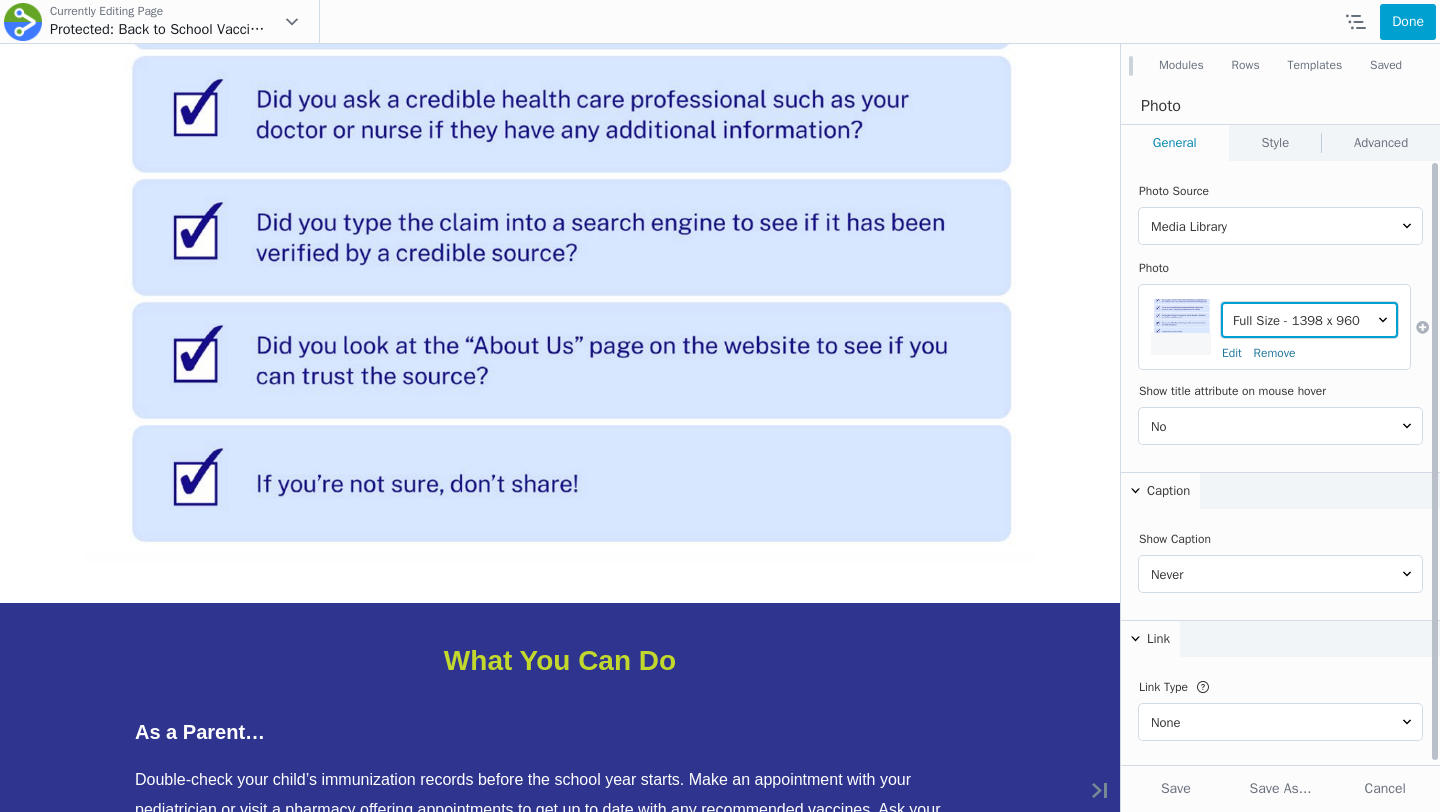 click on "Medium - 400 x 275 Large - 1024 x 703 Thumbnail - 875 x 500 Resource Thumbnail - 427 x 240 Full Size - 1398 x 960" at bounding box center (1309, 320) 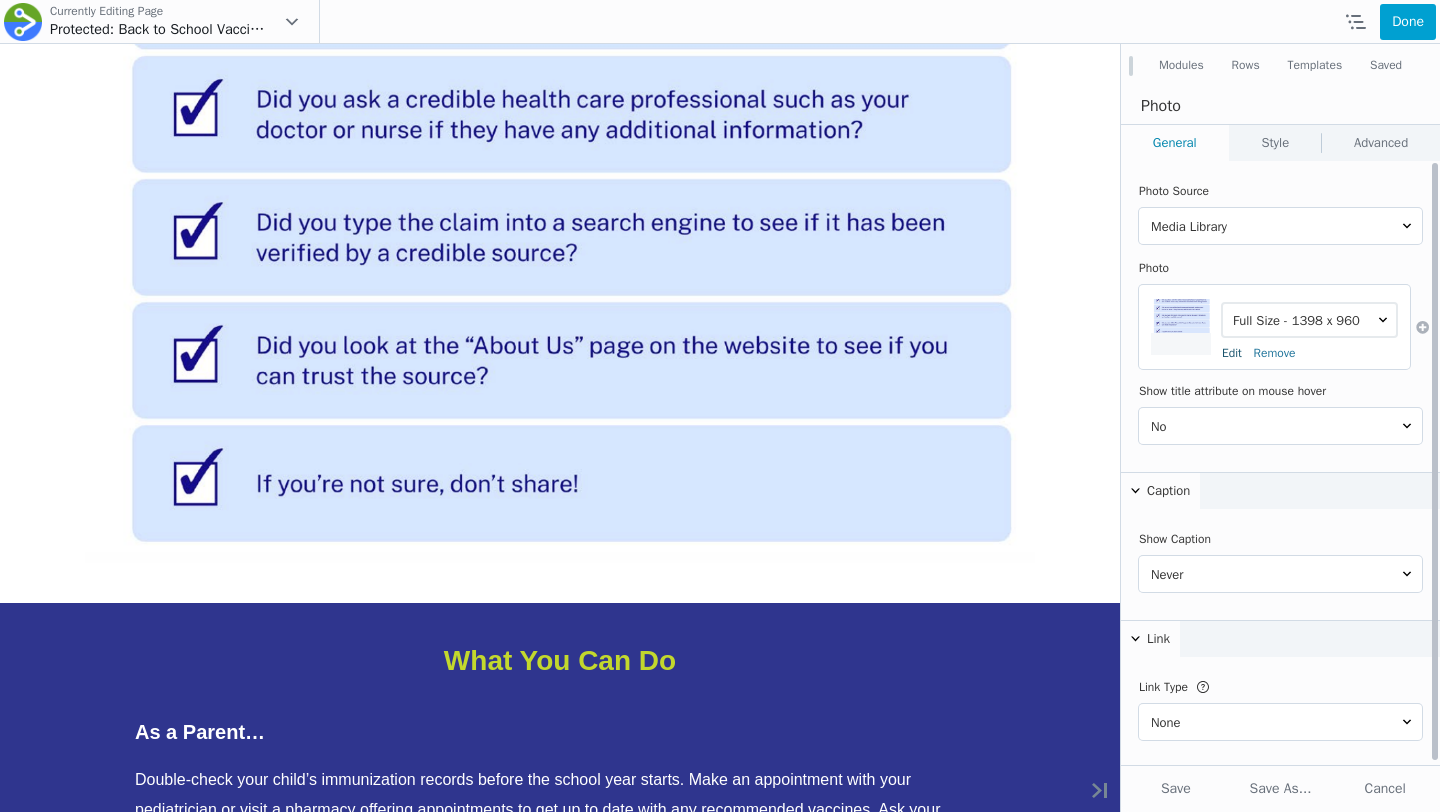 click on "Edit" at bounding box center [1232, 353] 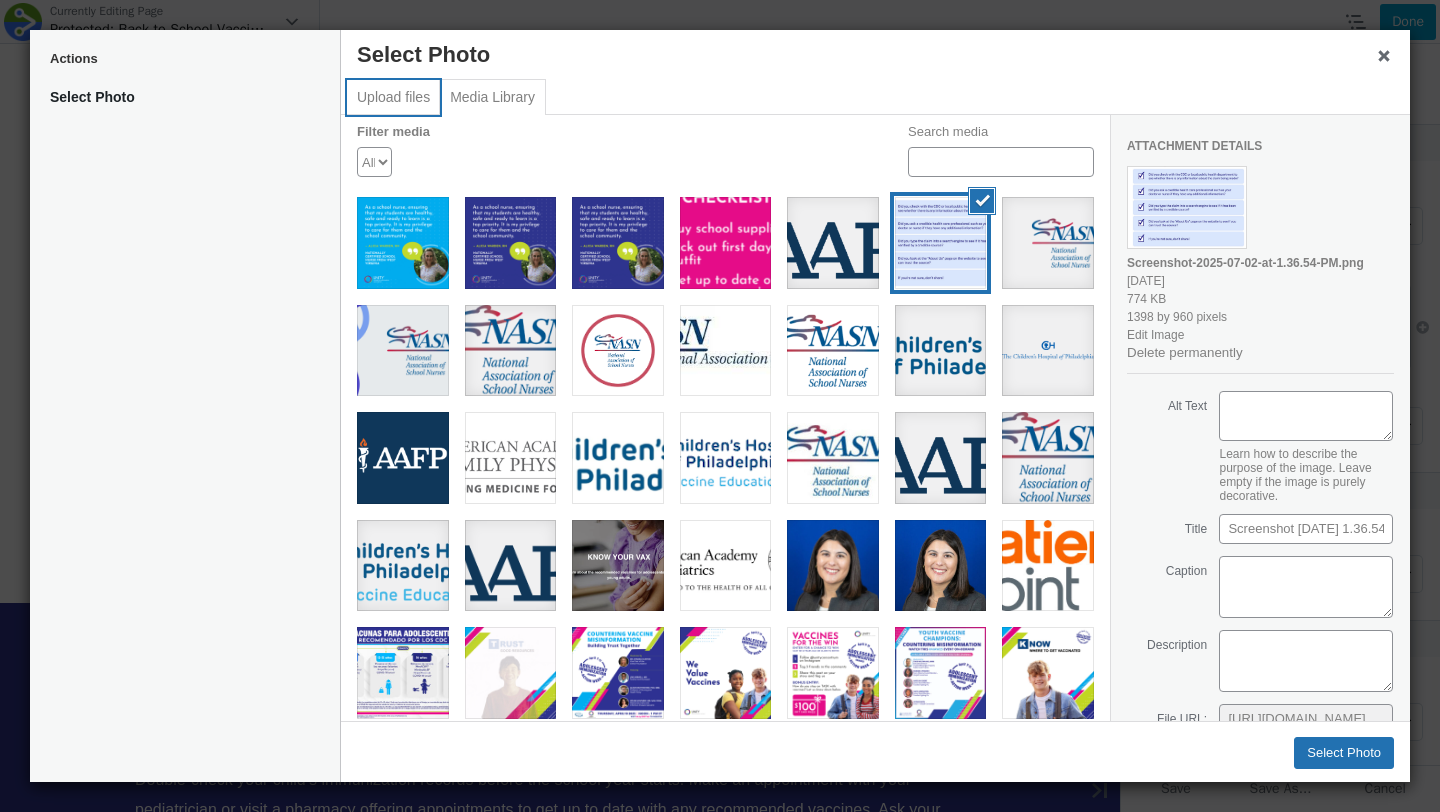click on "Upload files" at bounding box center [393, 97] 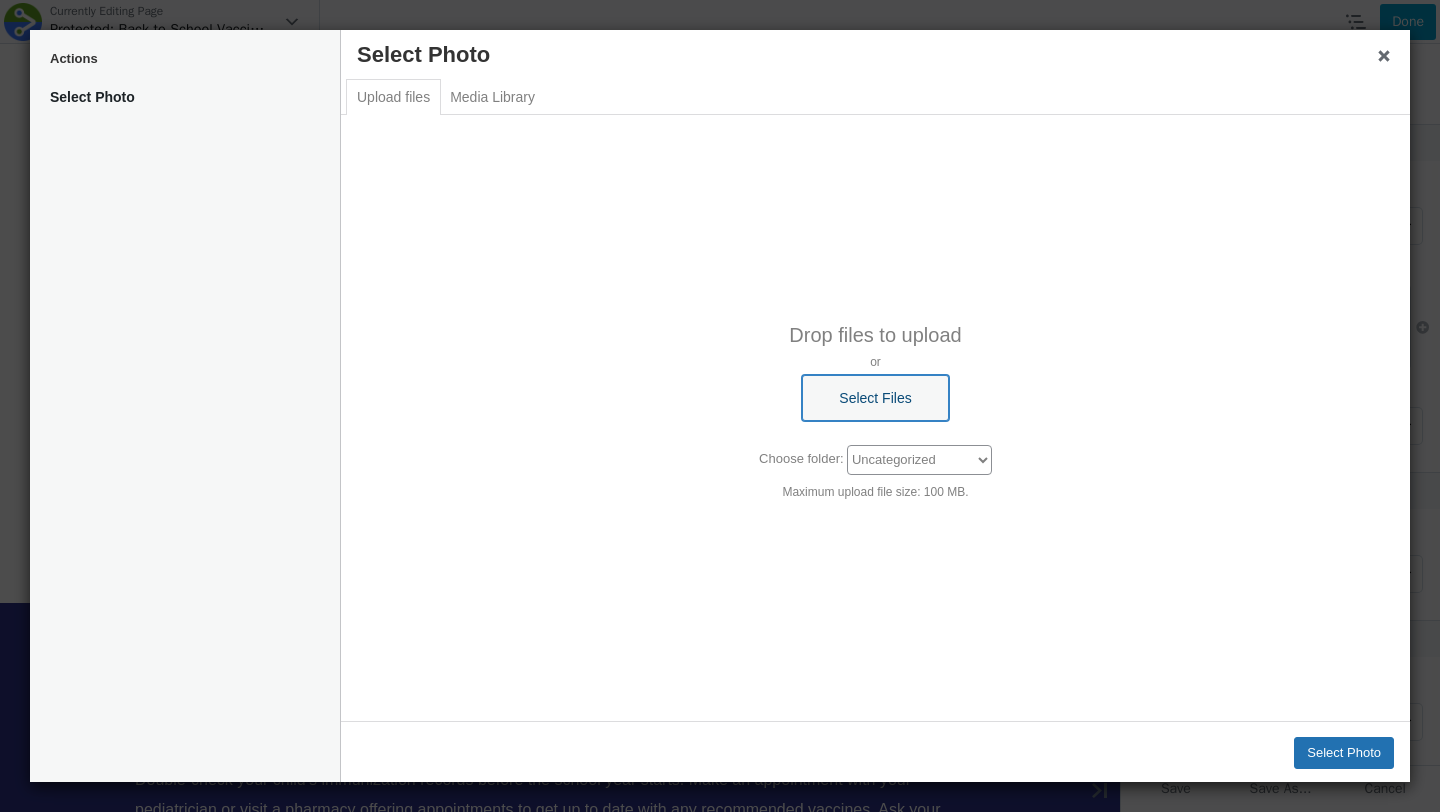 click on "Select Files" at bounding box center [875, 398] 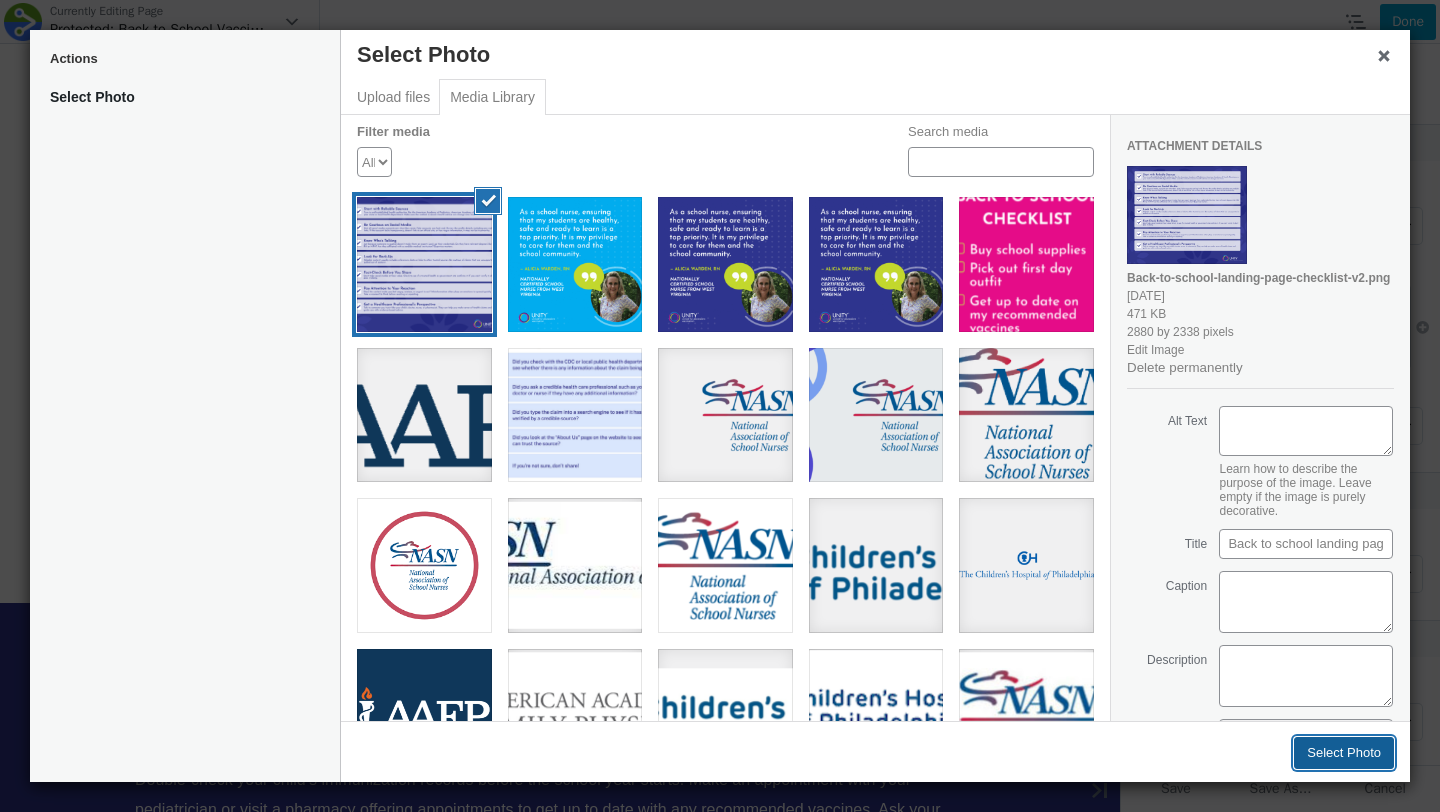 click on "Select Photo" at bounding box center (1344, 753) 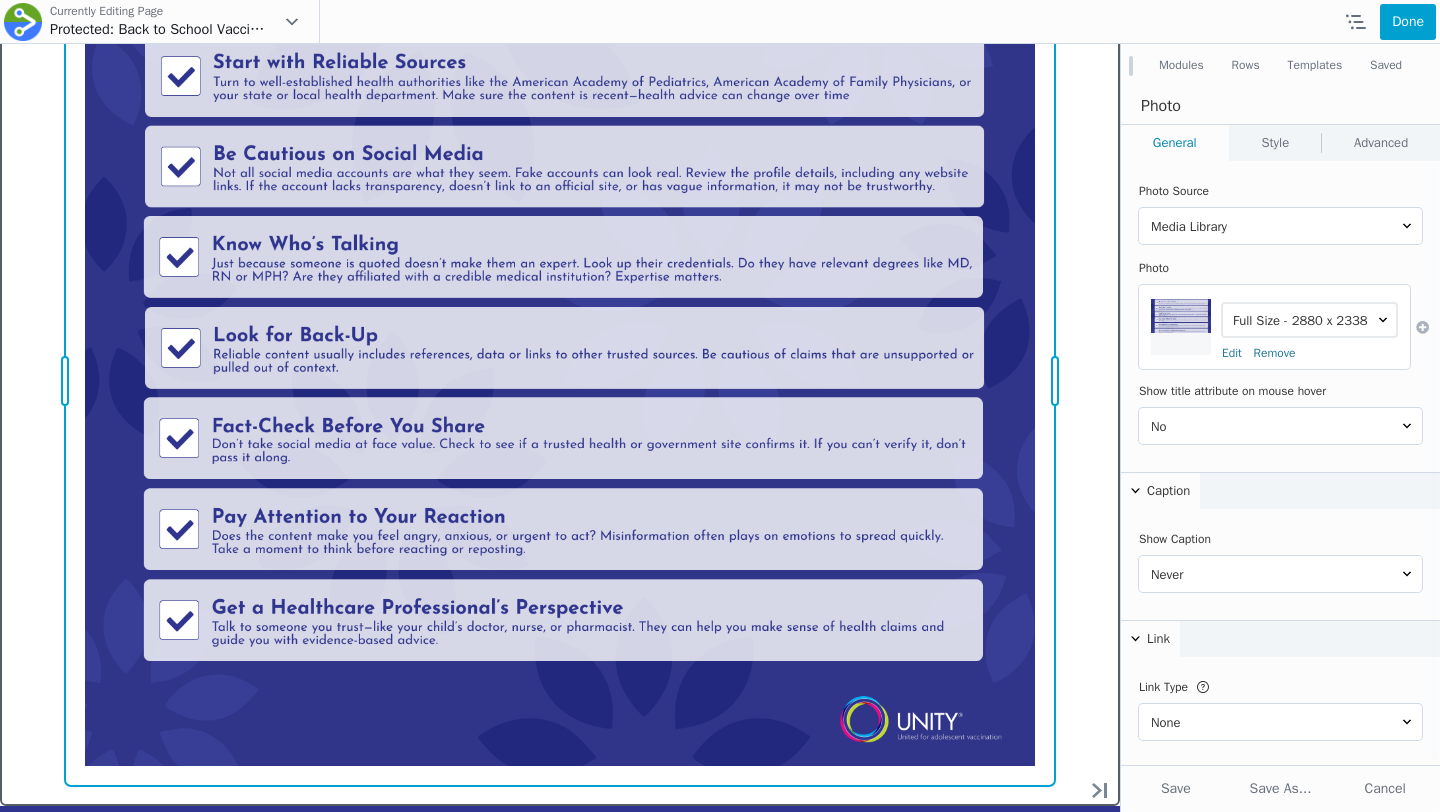 scroll, scrollTop: 3721, scrollLeft: 0, axis: vertical 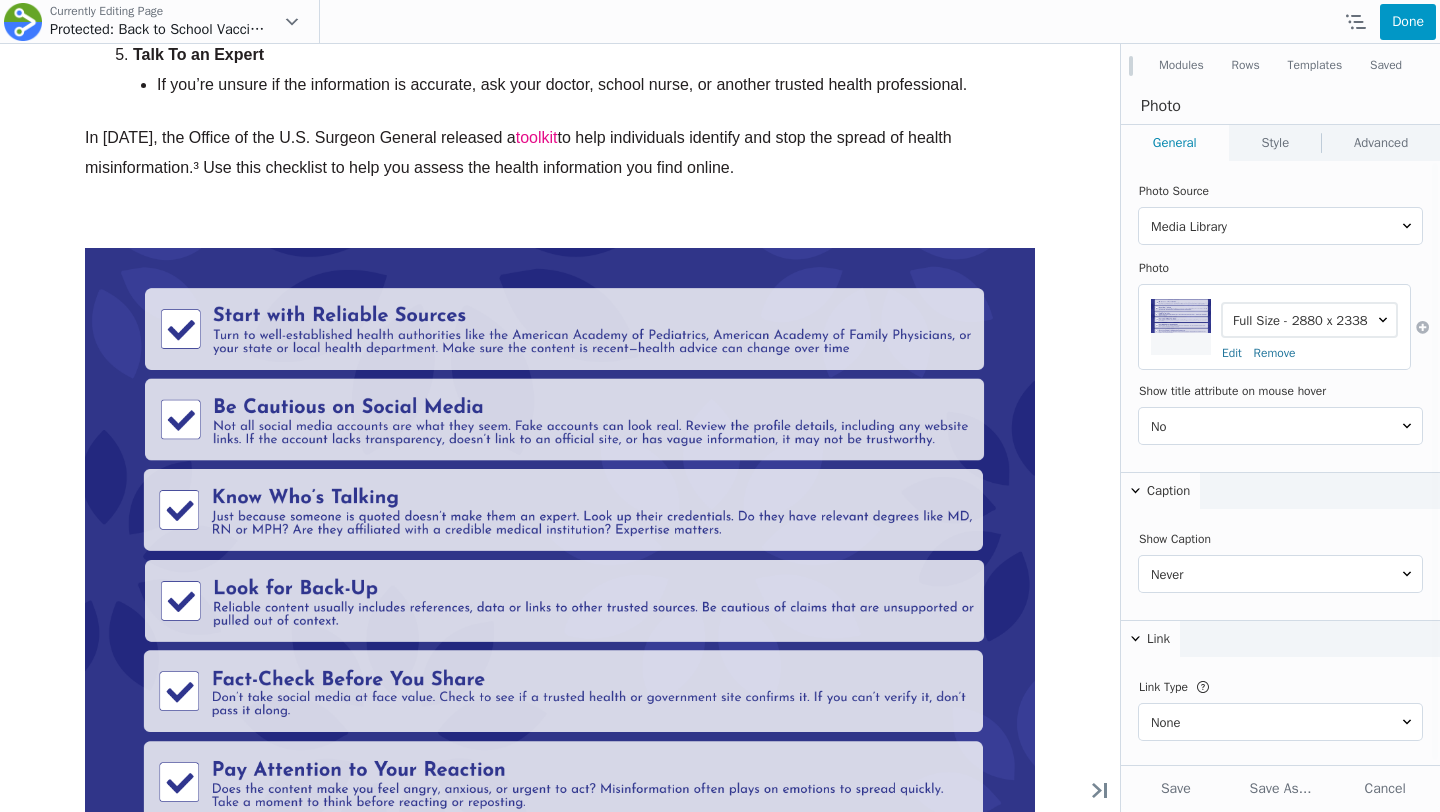click on "Done" at bounding box center (1408, 22) 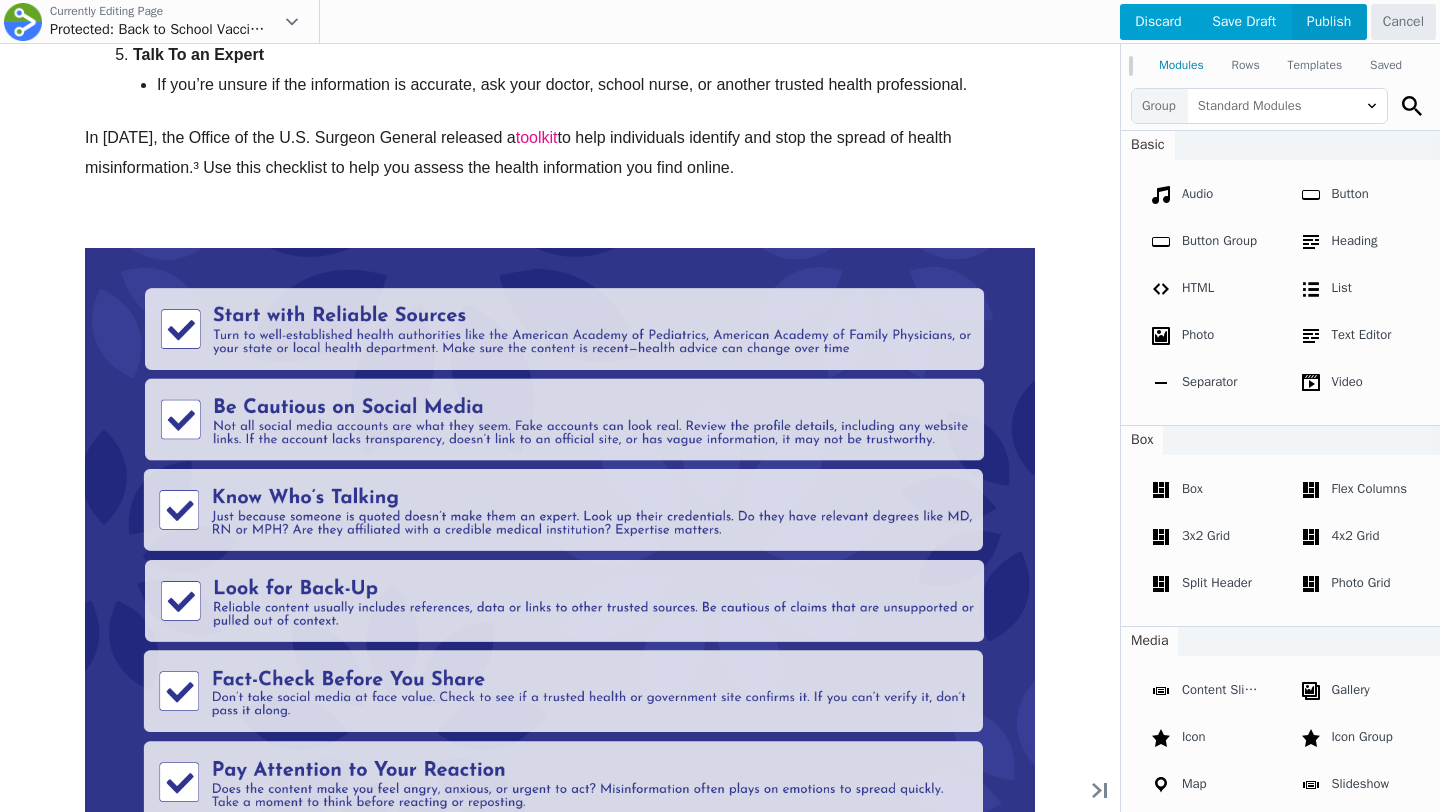 click on "Publish" at bounding box center (1329, 22) 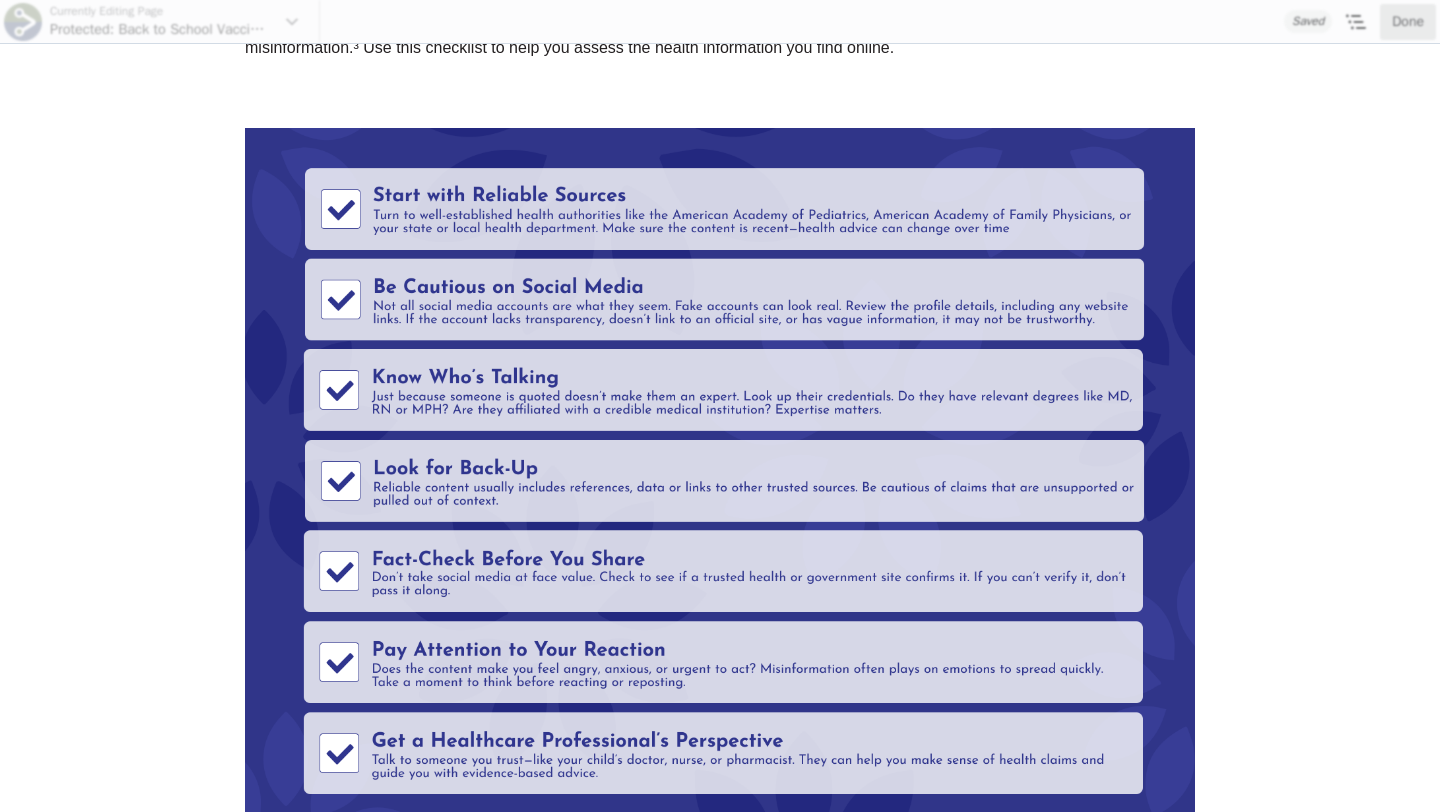 scroll, scrollTop: 3700, scrollLeft: 0, axis: vertical 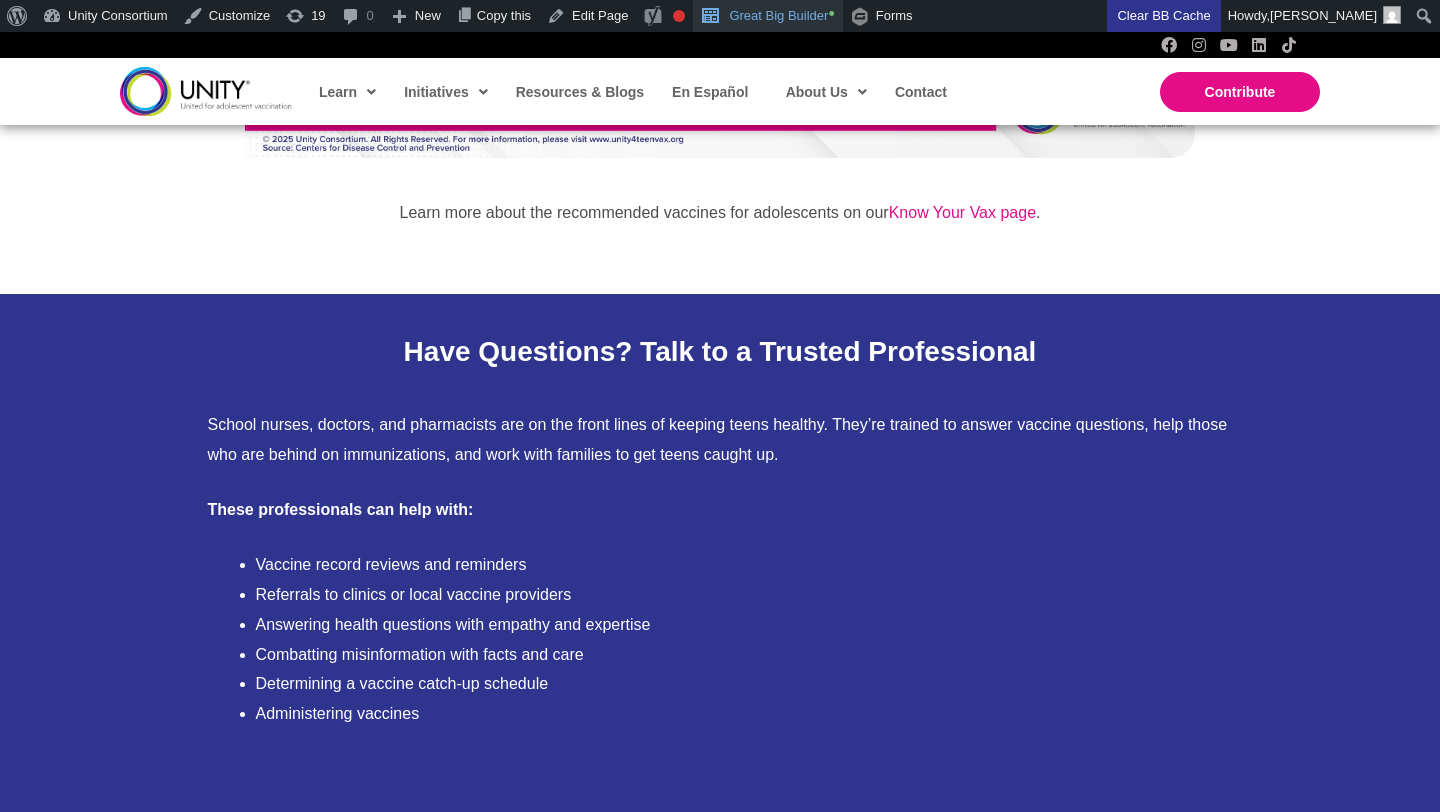 click on "Great Big Builder  •" at bounding box center (767, 16) 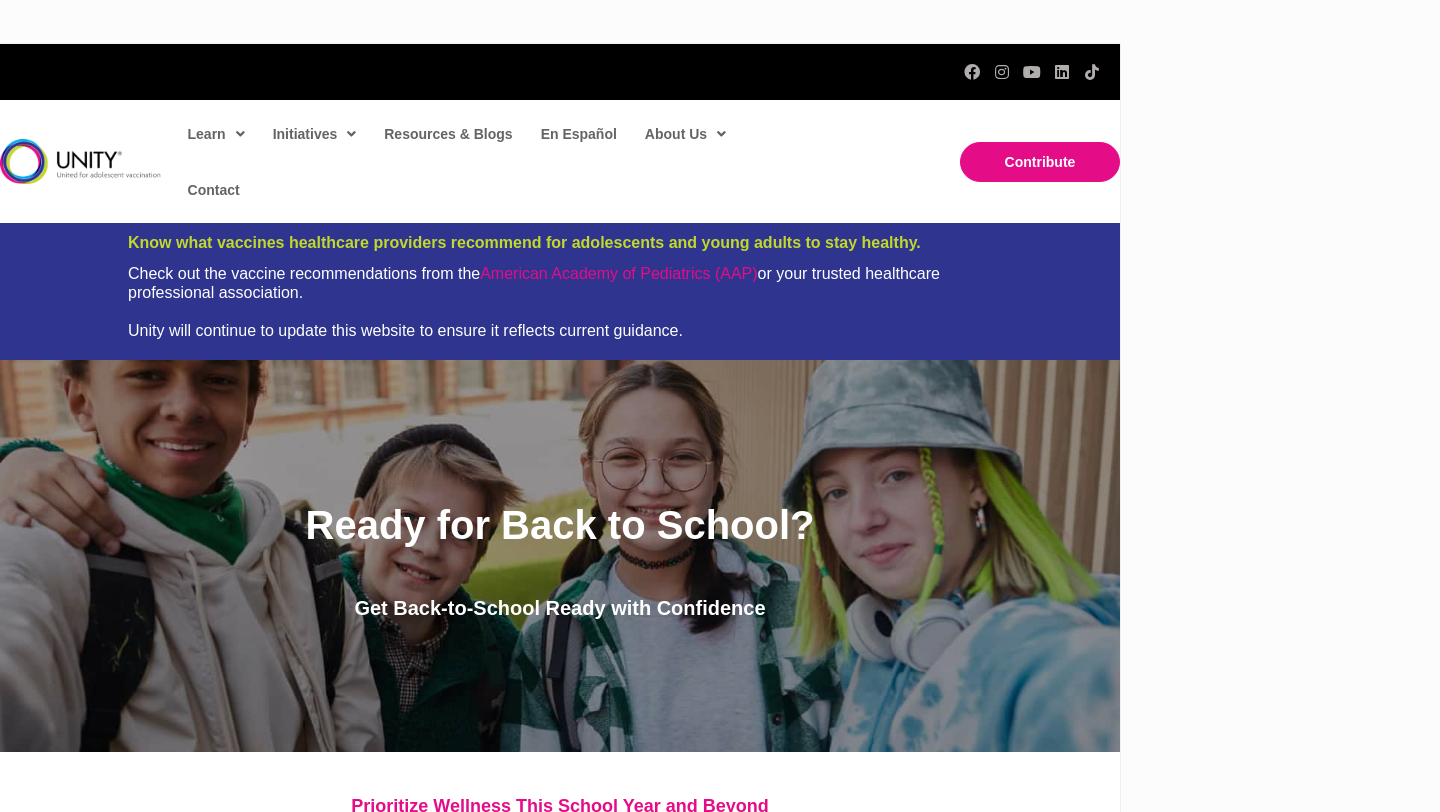 scroll, scrollTop: 0, scrollLeft: 0, axis: both 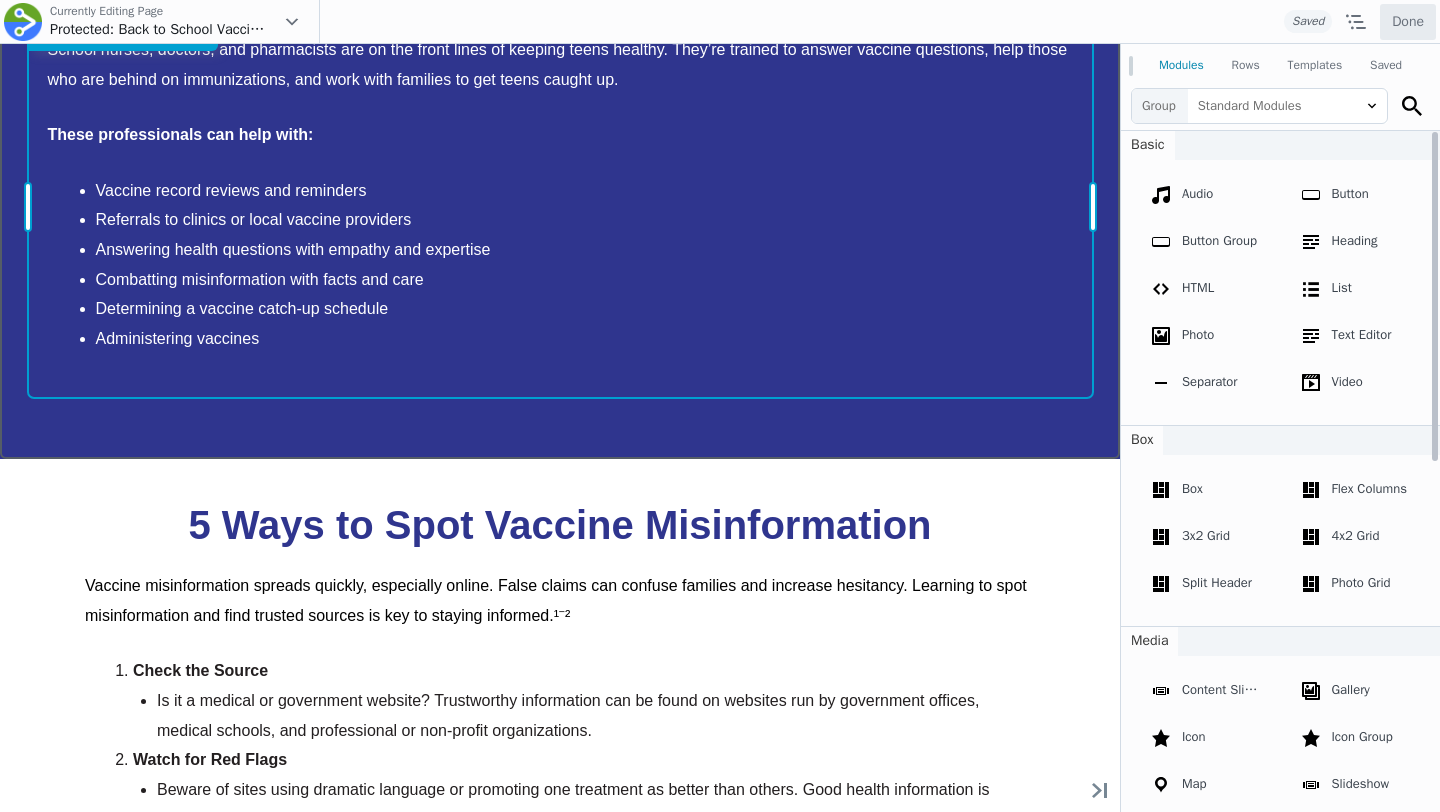 click on "Move Up
Move Down
Text Editor Settings
Copy Text Editor Settings
Paste Text Editor Settings
Row
Row Settings
Move Row
Duplicate Row
Remove Row" at bounding box center [560, 206] 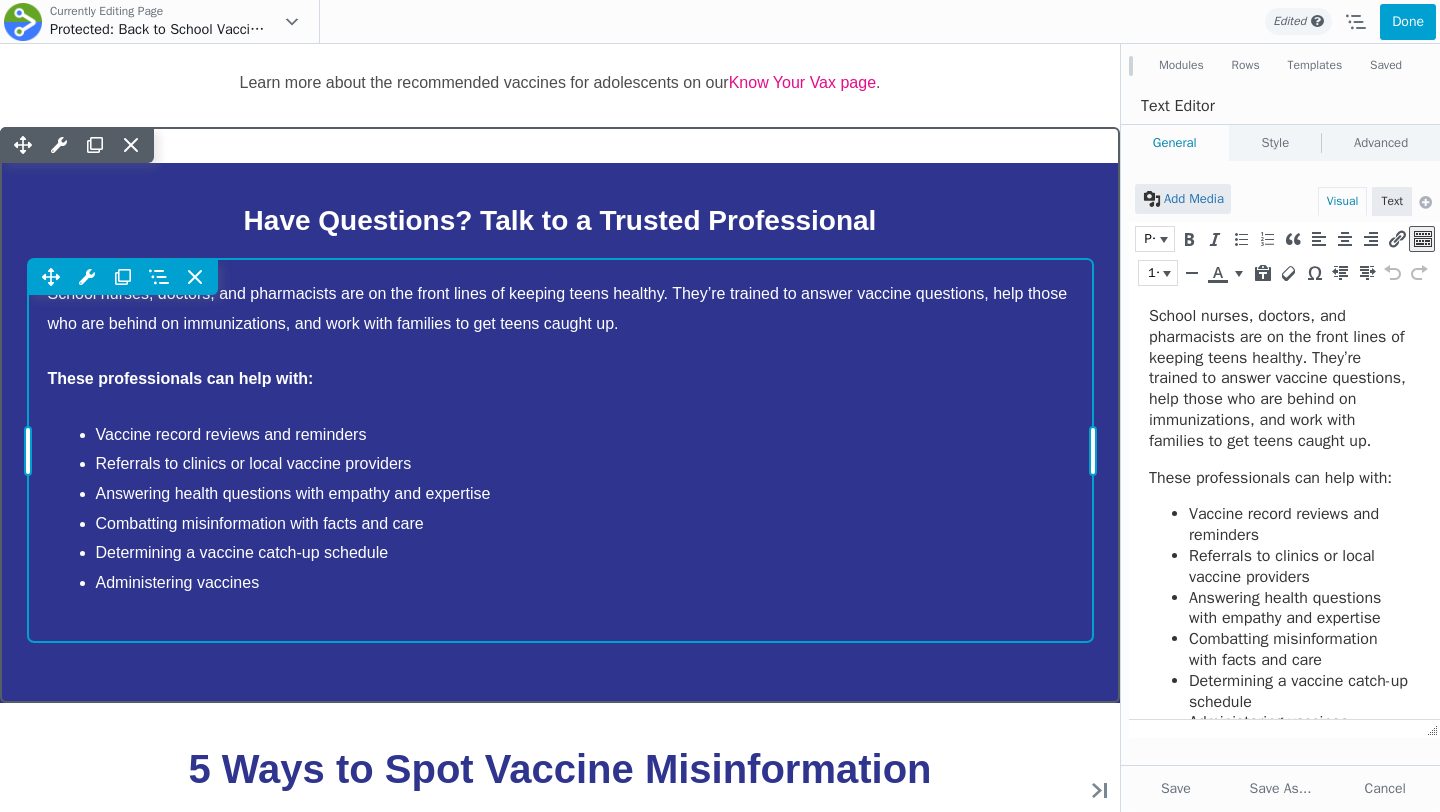 scroll, scrollTop: 2538, scrollLeft: 0, axis: vertical 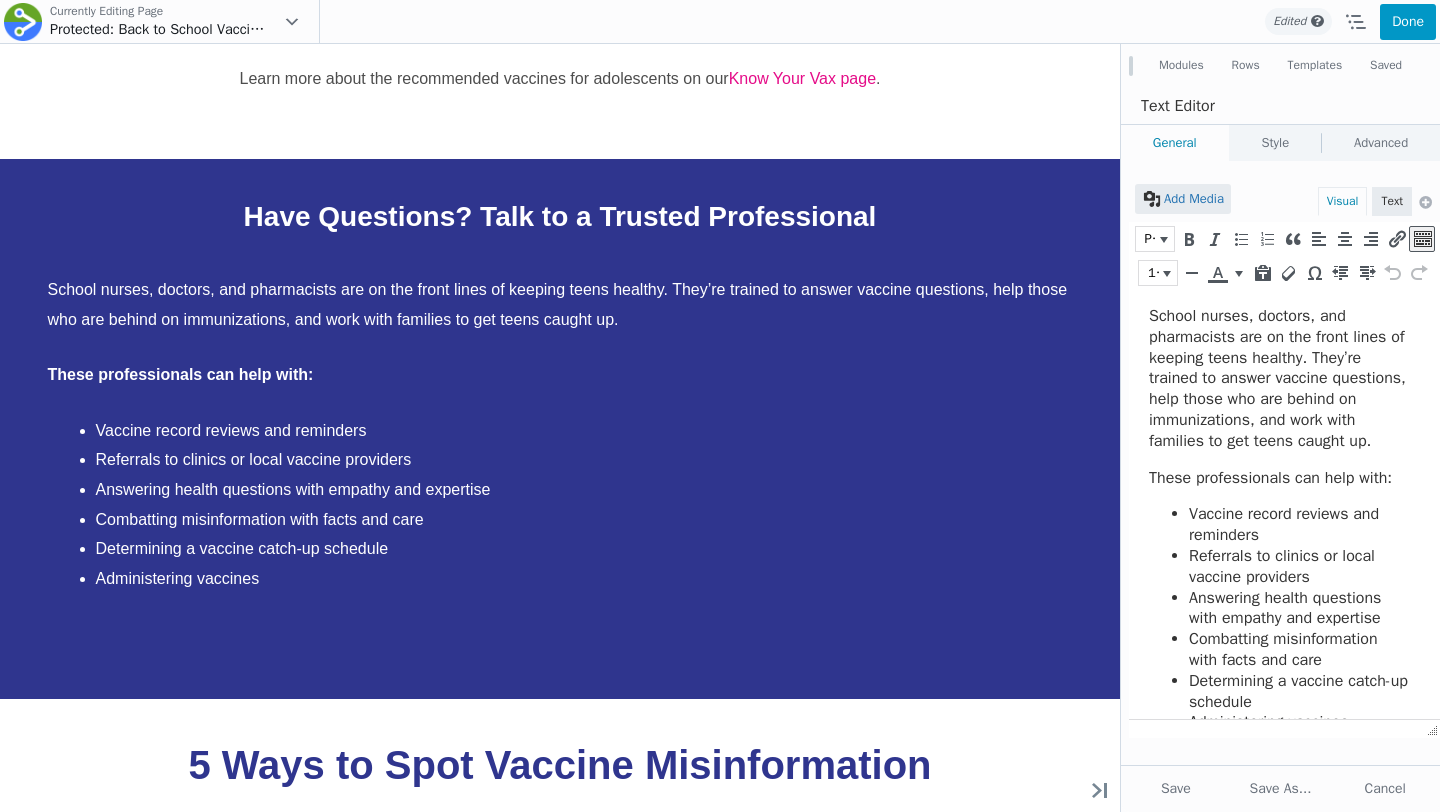 click on "Done" at bounding box center [1408, 22] 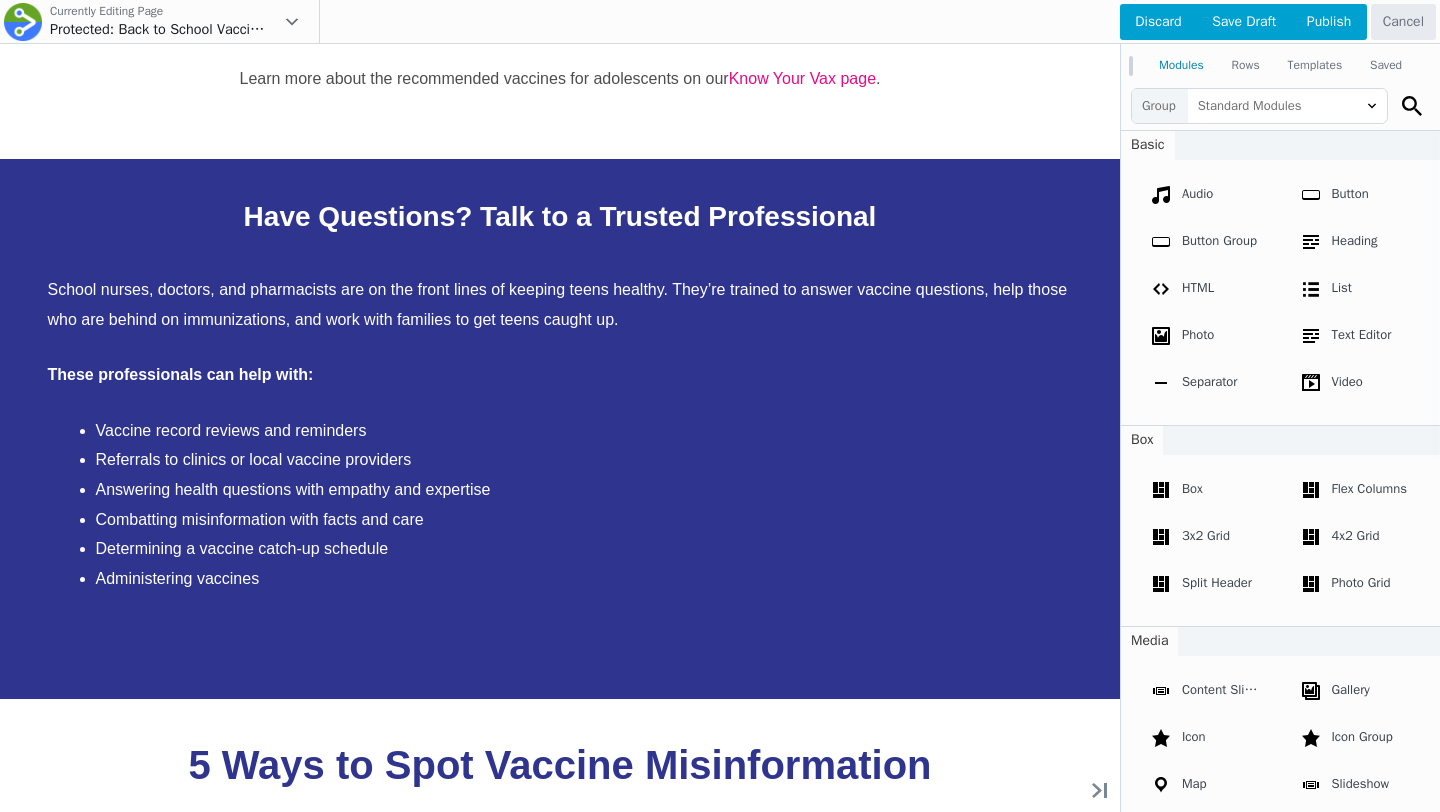 click at bounding box center [720, 406] 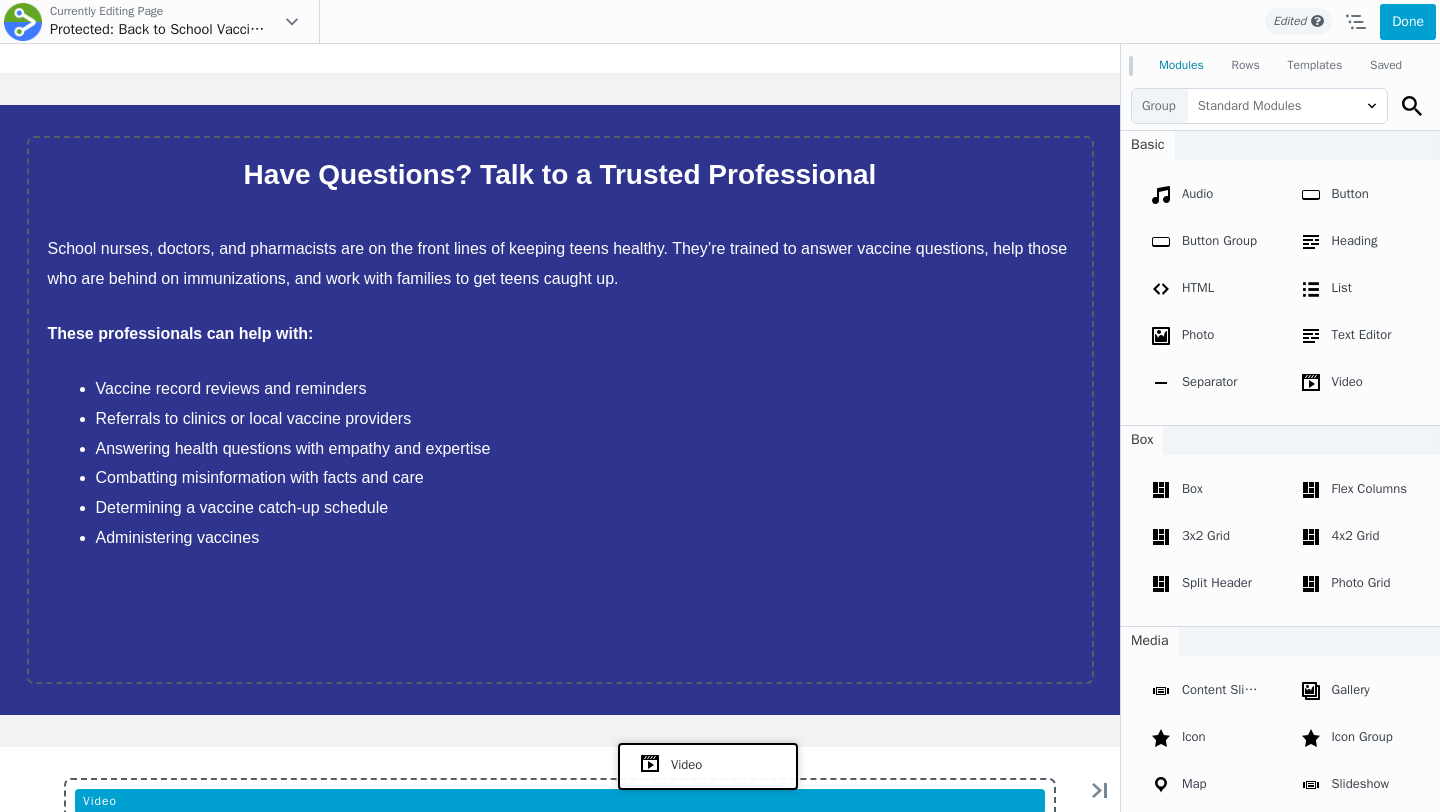 scroll, scrollTop: 3003, scrollLeft: 0, axis: vertical 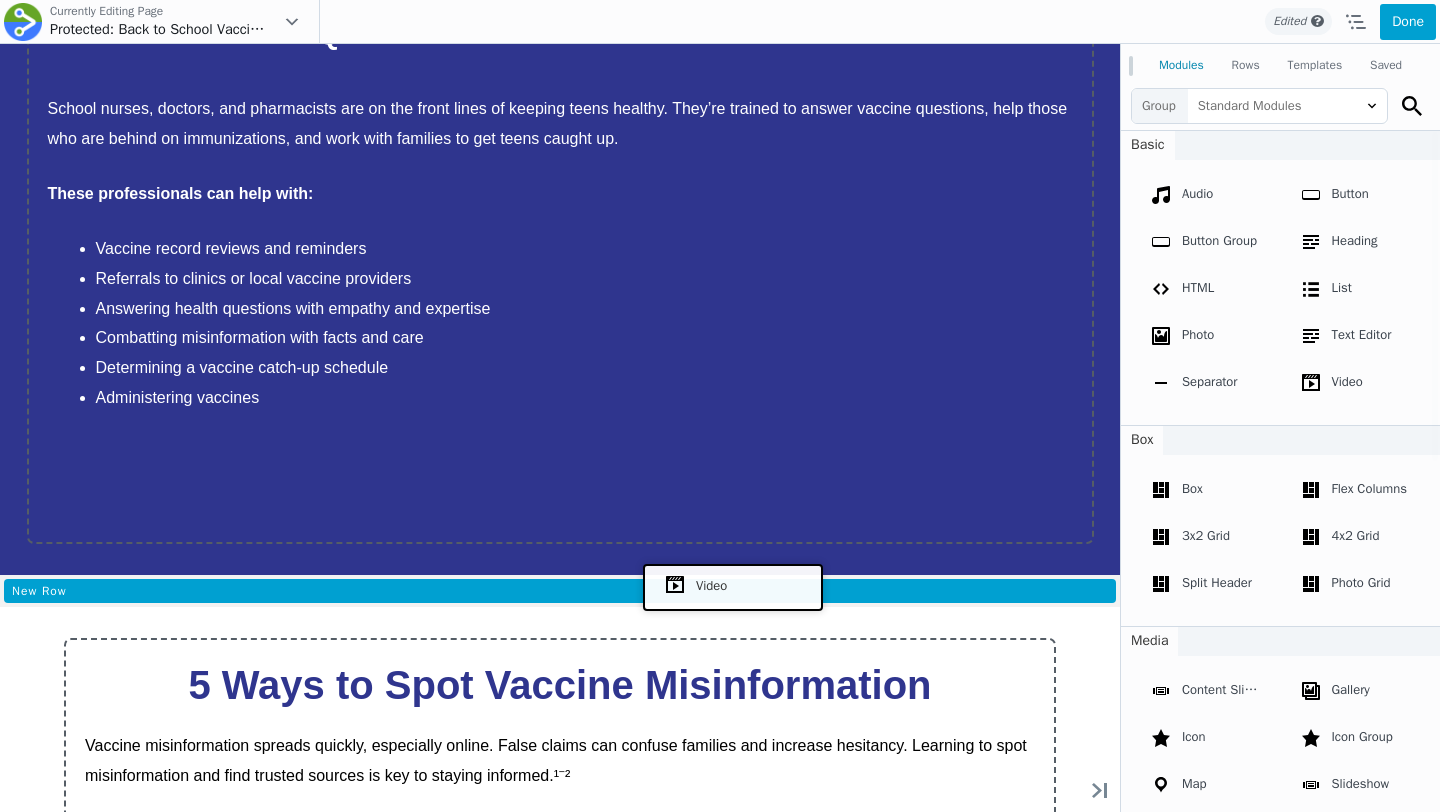 drag, startPoint x: 1328, startPoint y: 428, endPoint x: 728, endPoint y: 584, distance: 619.94836 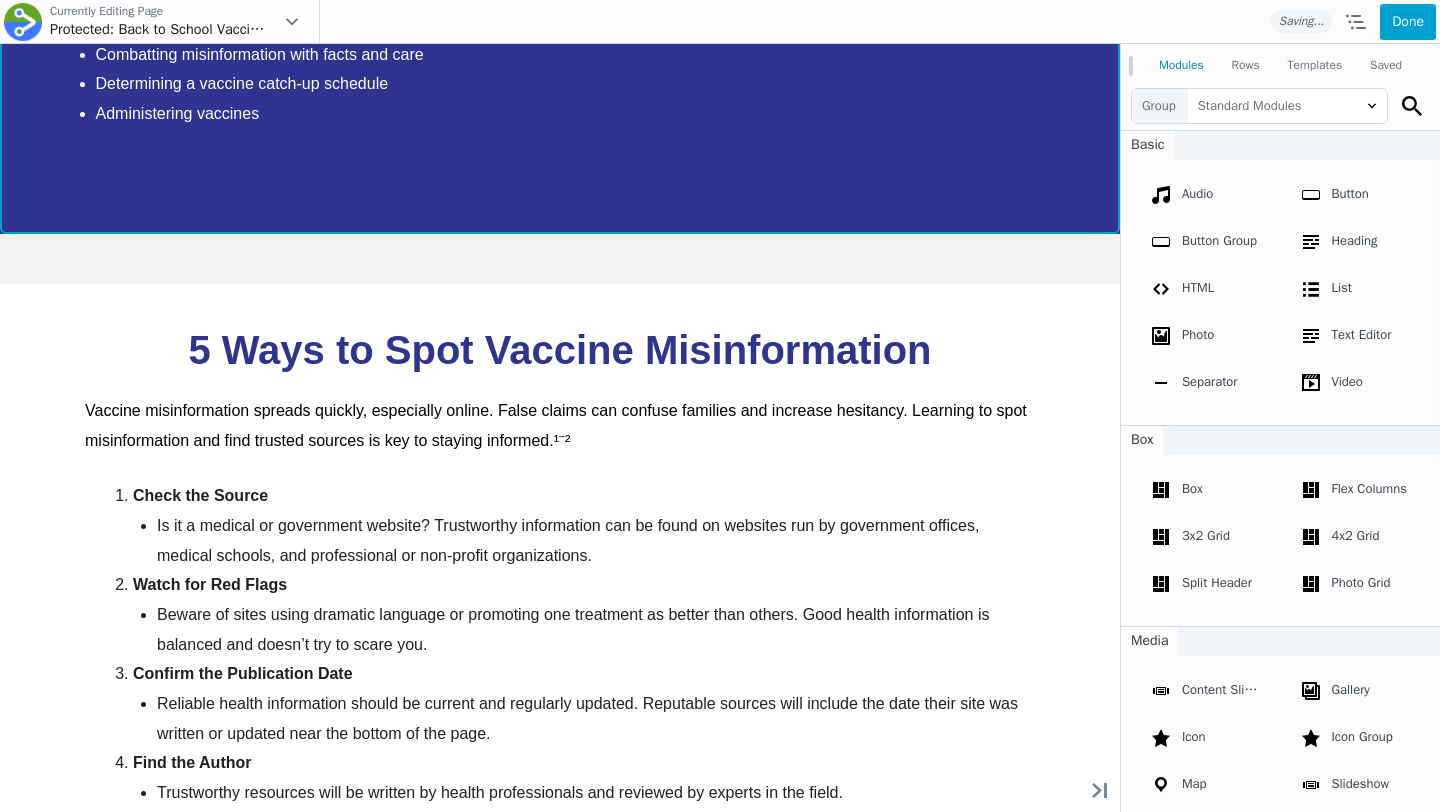 scroll, scrollTop: 2617, scrollLeft: 0, axis: vertical 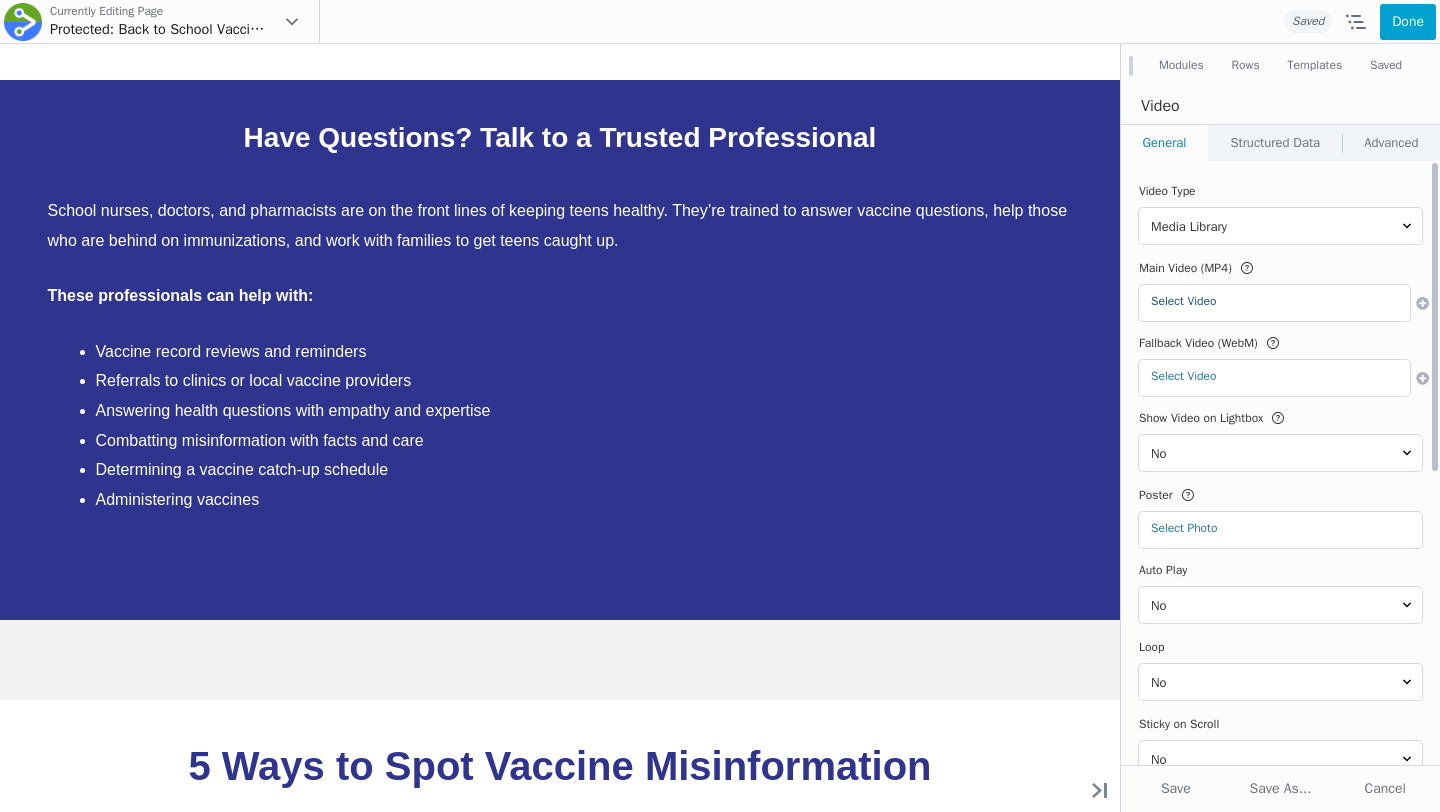 click on "Select Video" at bounding box center [1274, 301] 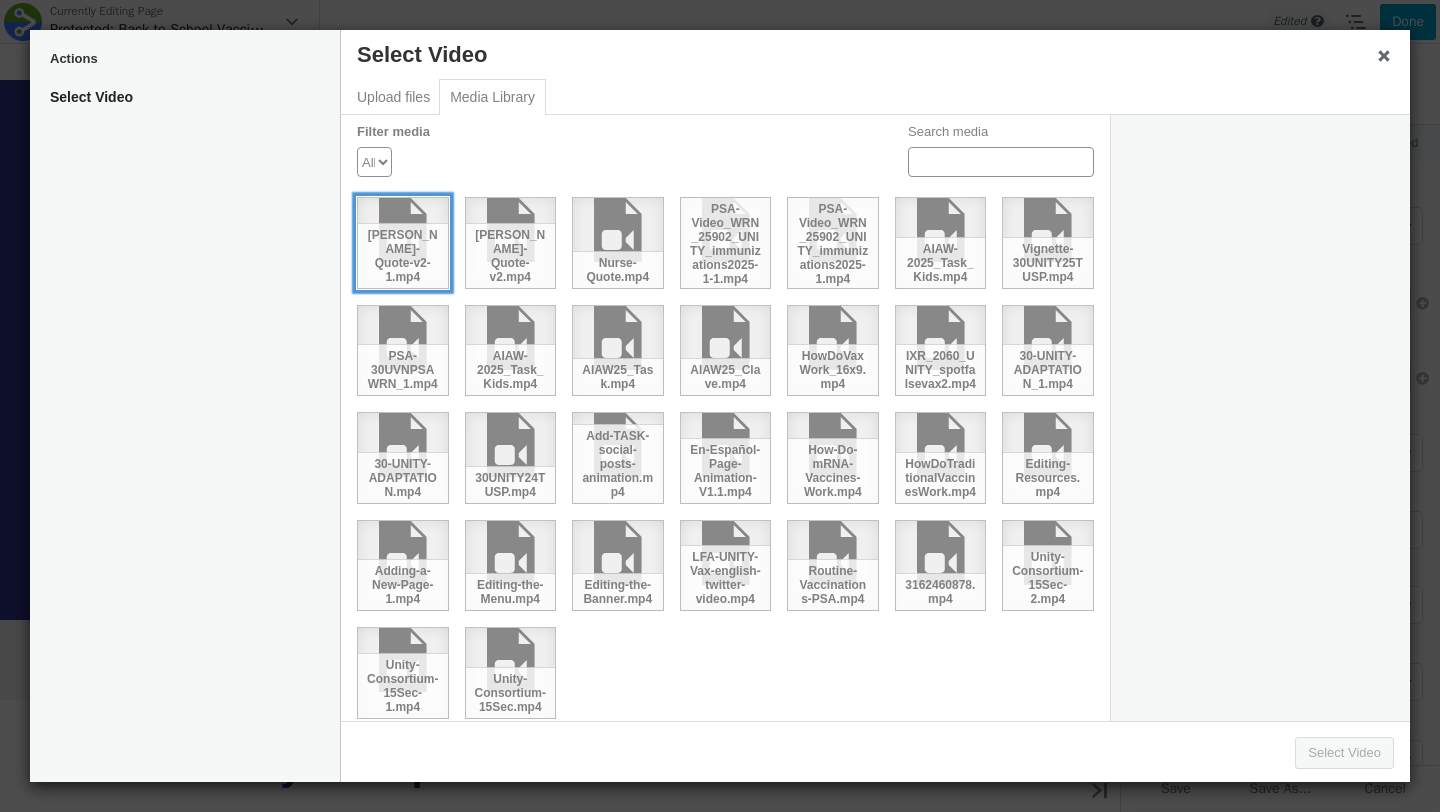 click on "[PERSON_NAME]-Quote-v2-1.mp4" at bounding box center [403, 243] 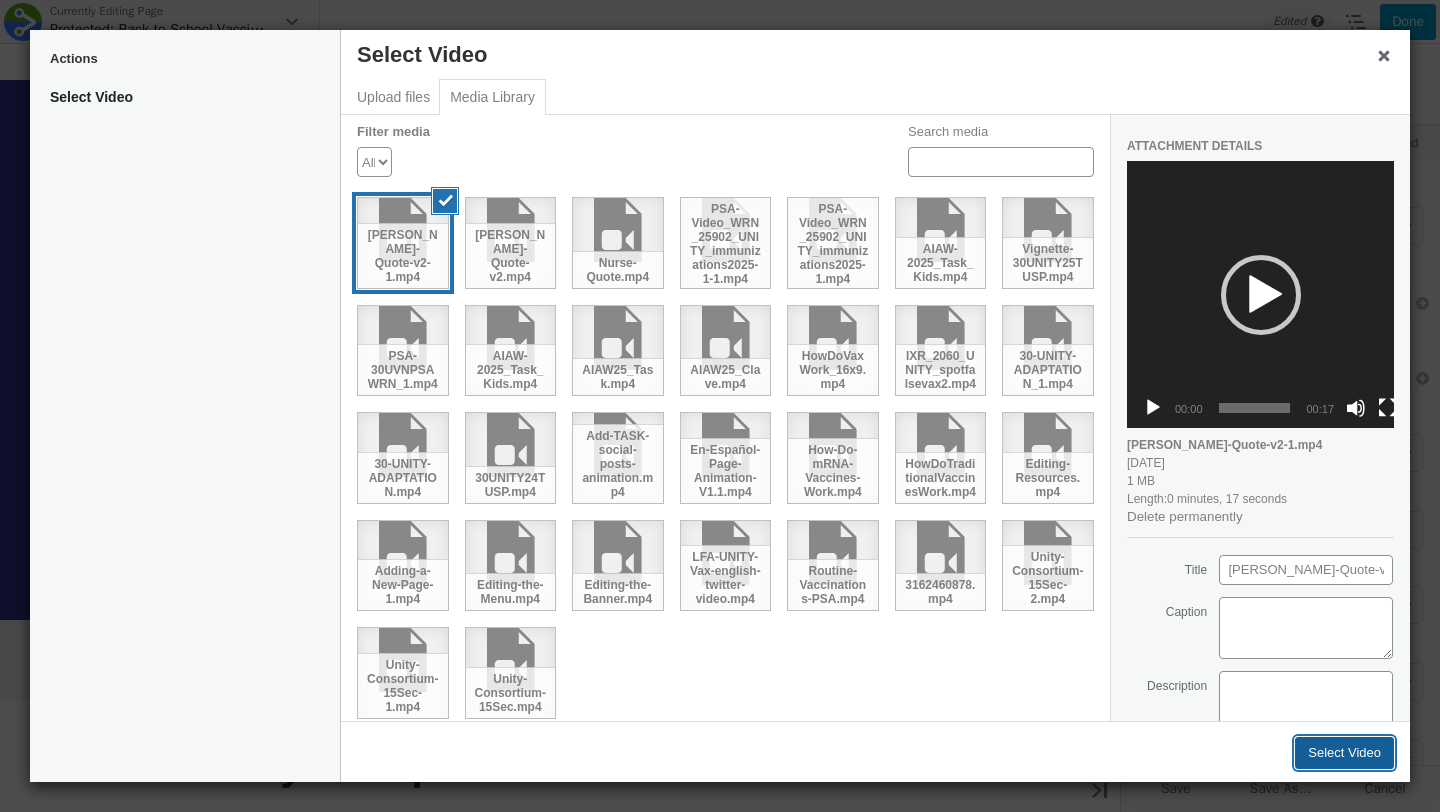 click on "Select Video" at bounding box center [1344, 753] 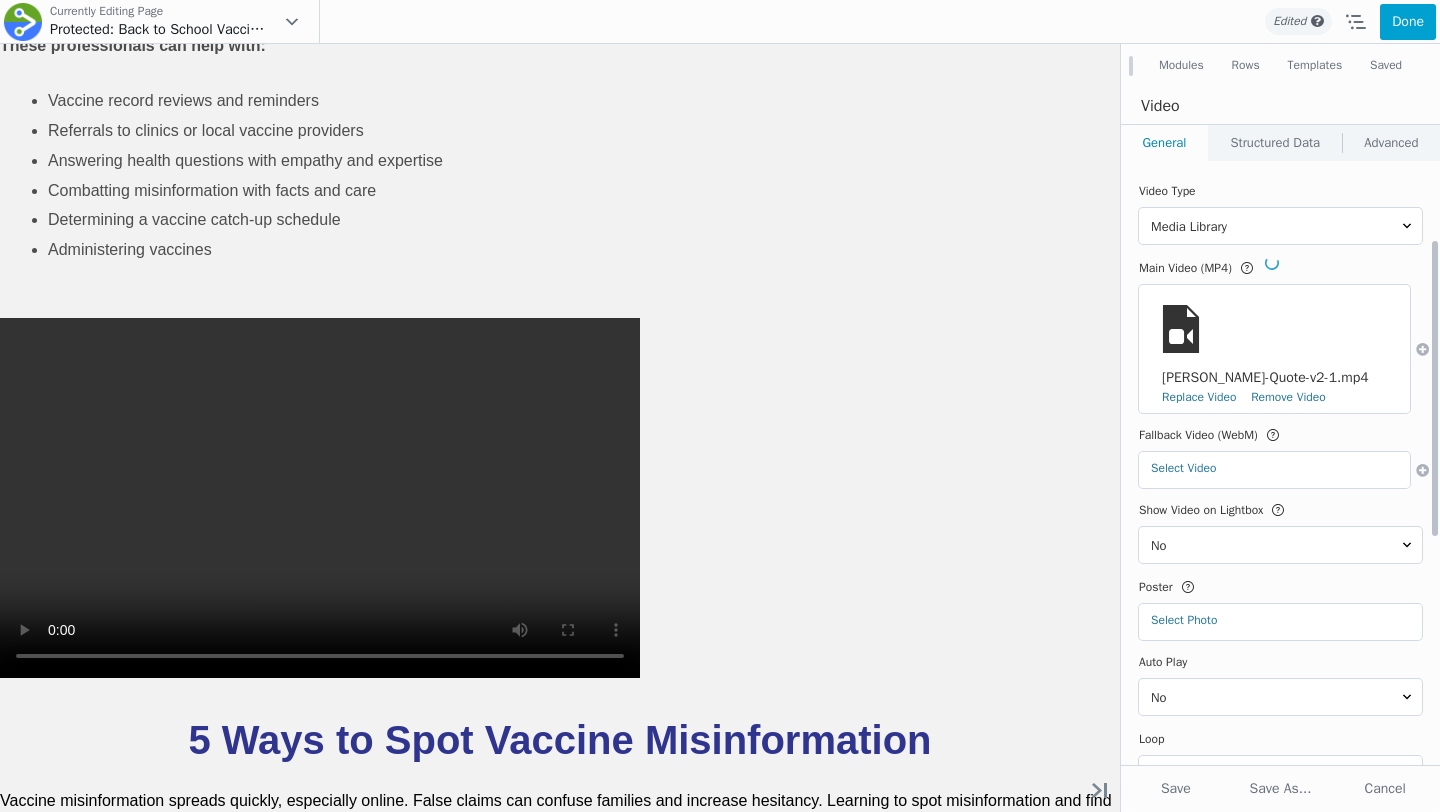 scroll, scrollTop: 277, scrollLeft: 0, axis: vertical 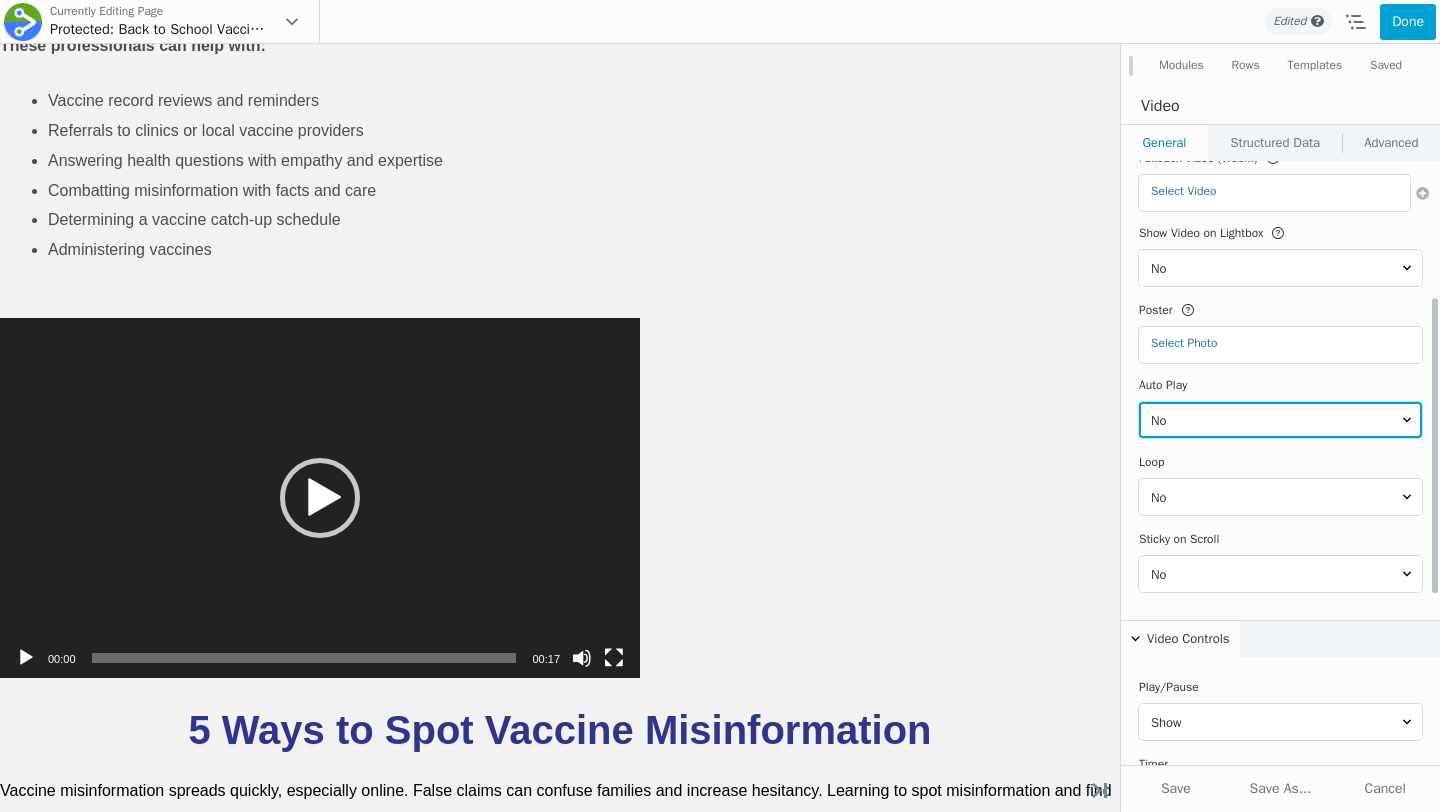 click on "No
Yes" at bounding box center (1280, 420) 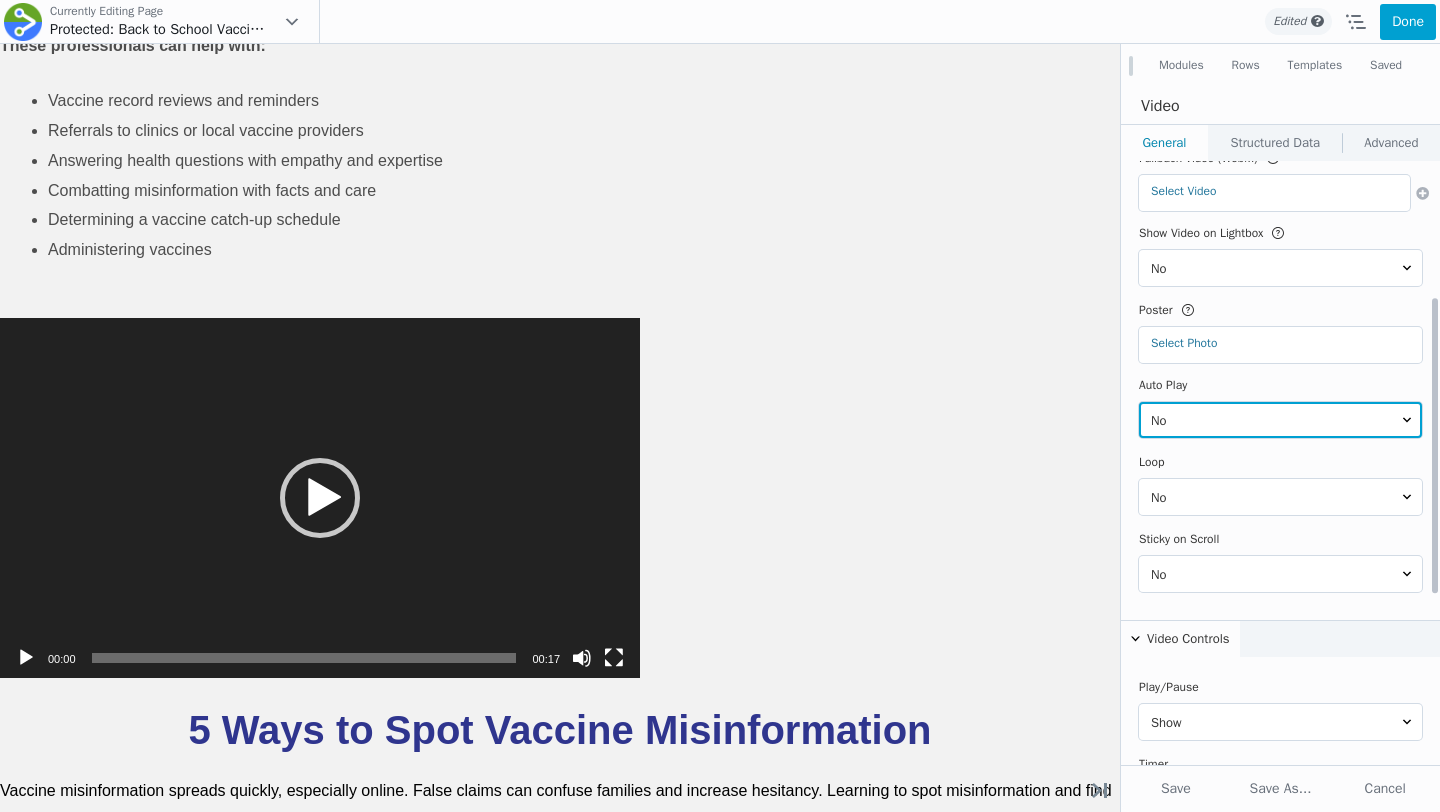 select on "1" 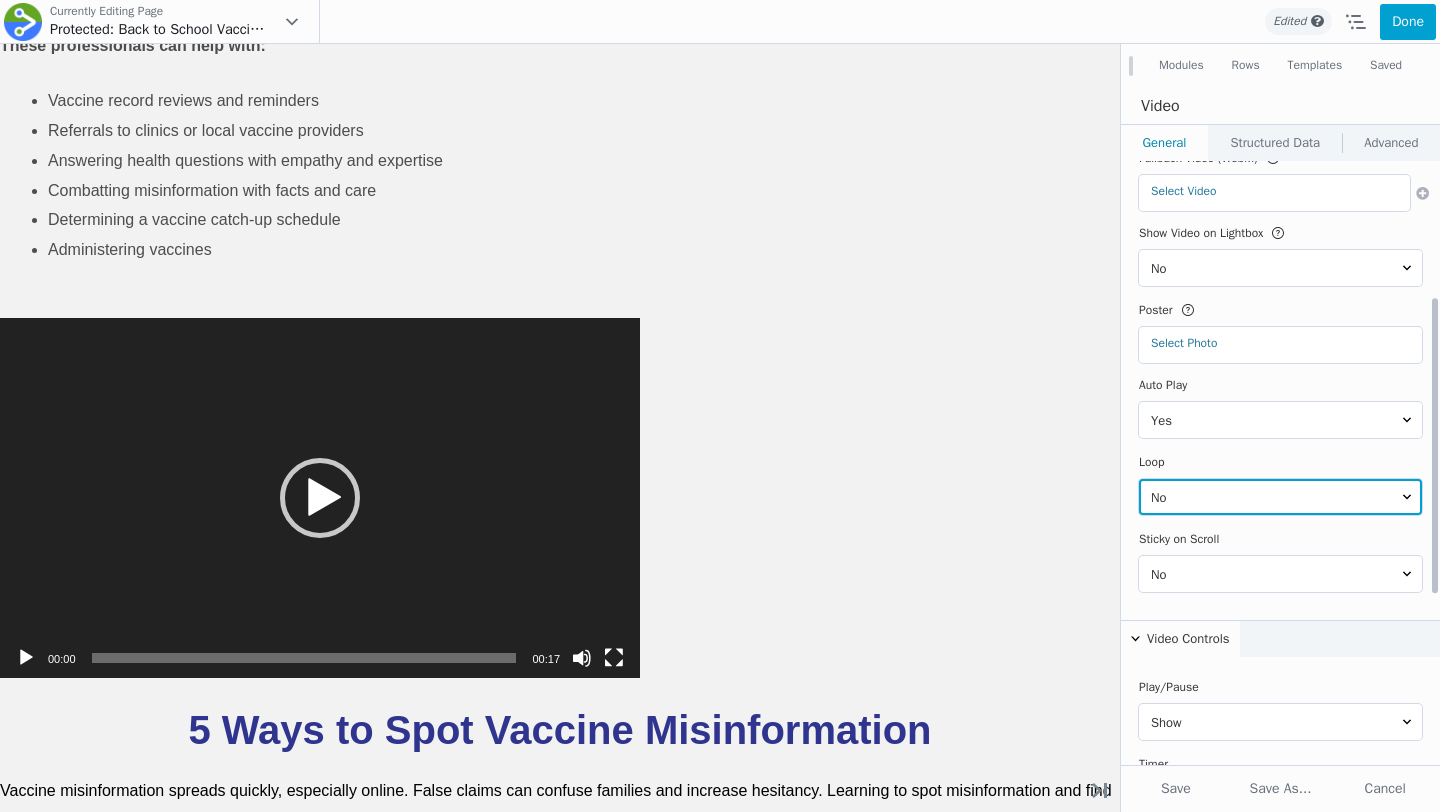 click on "No
Yes" at bounding box center [1280, 497] 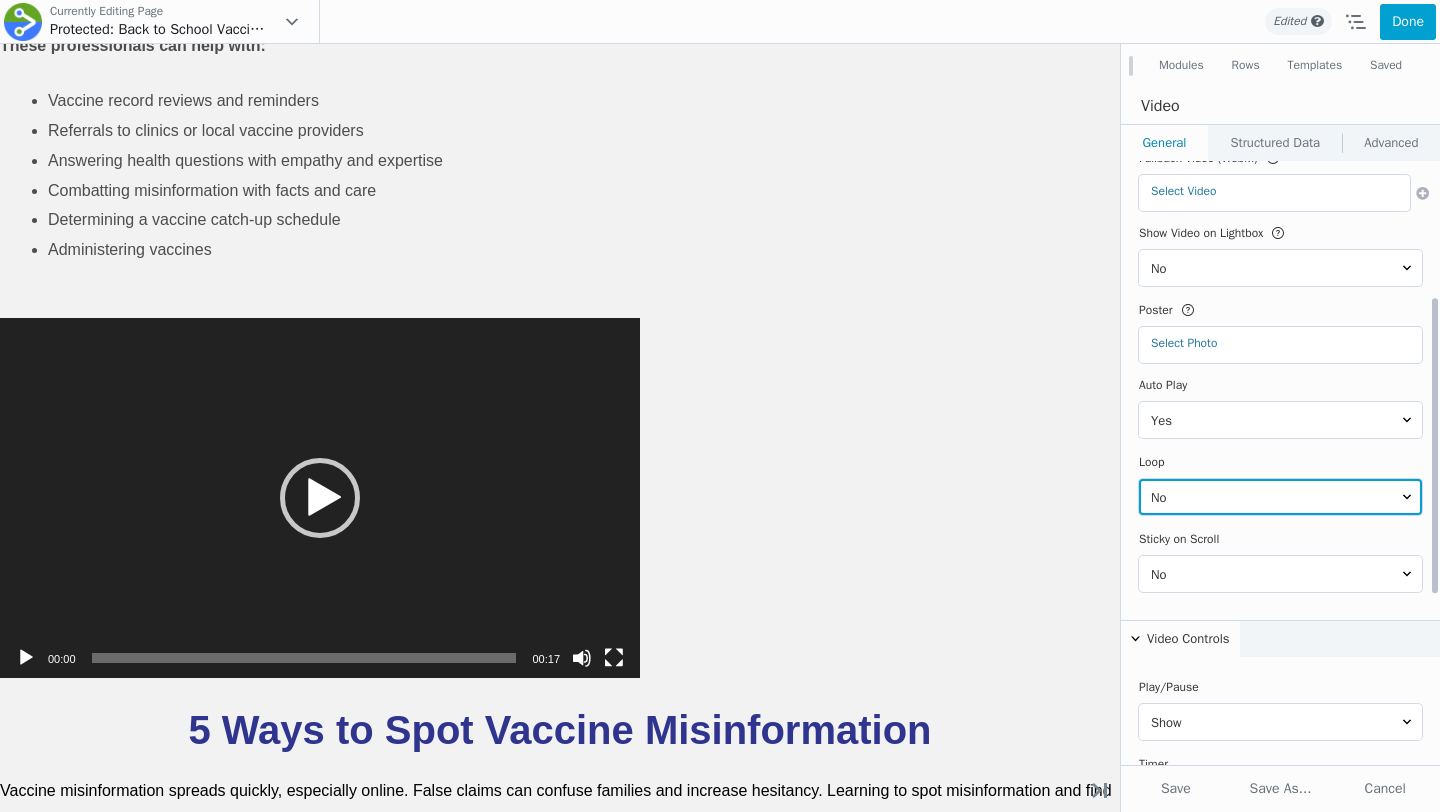 select on "1" 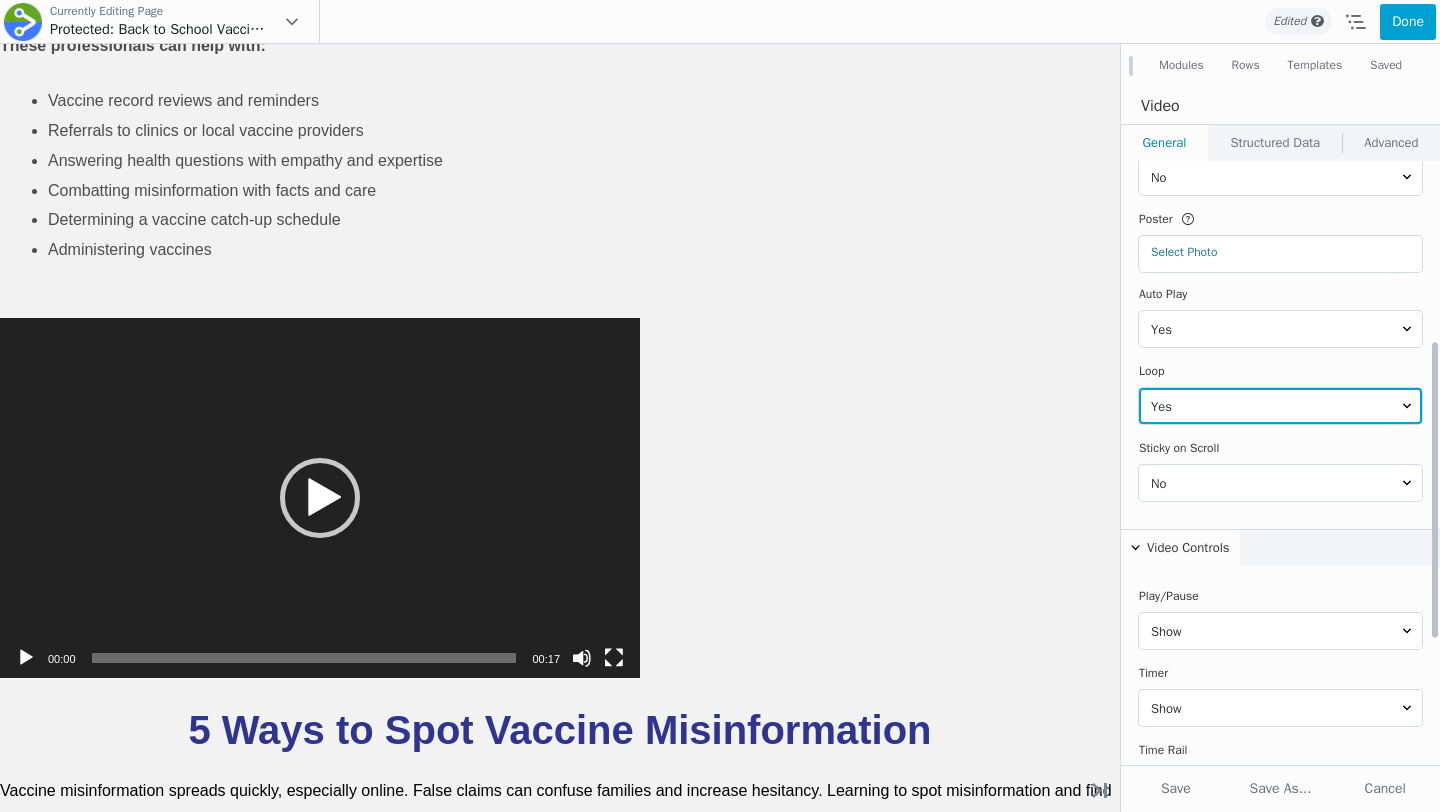 scroll, scrollTop: 625, scrollLeft: 0, axis: vertical 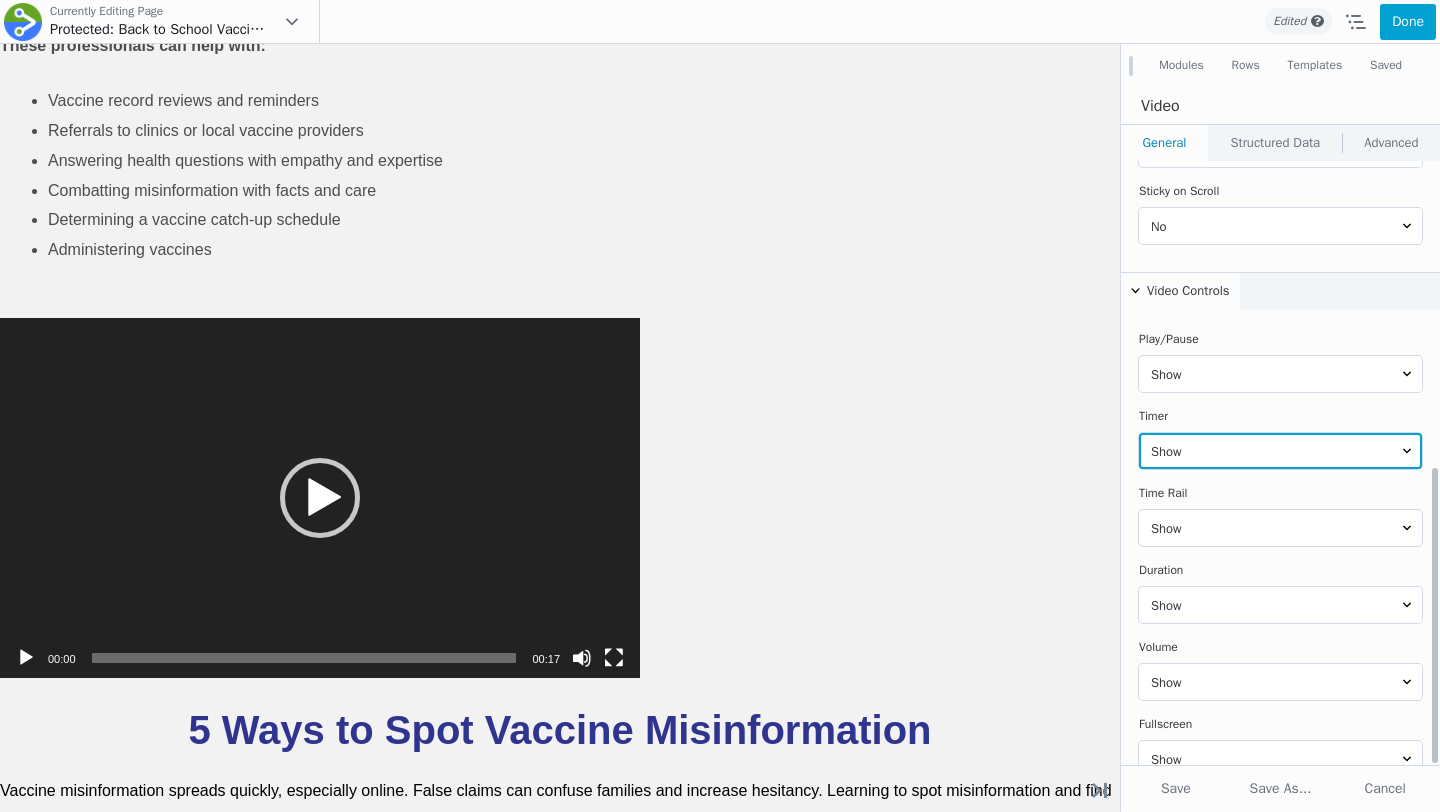click on "Show
Hide" at bounding box center [1280, 451] 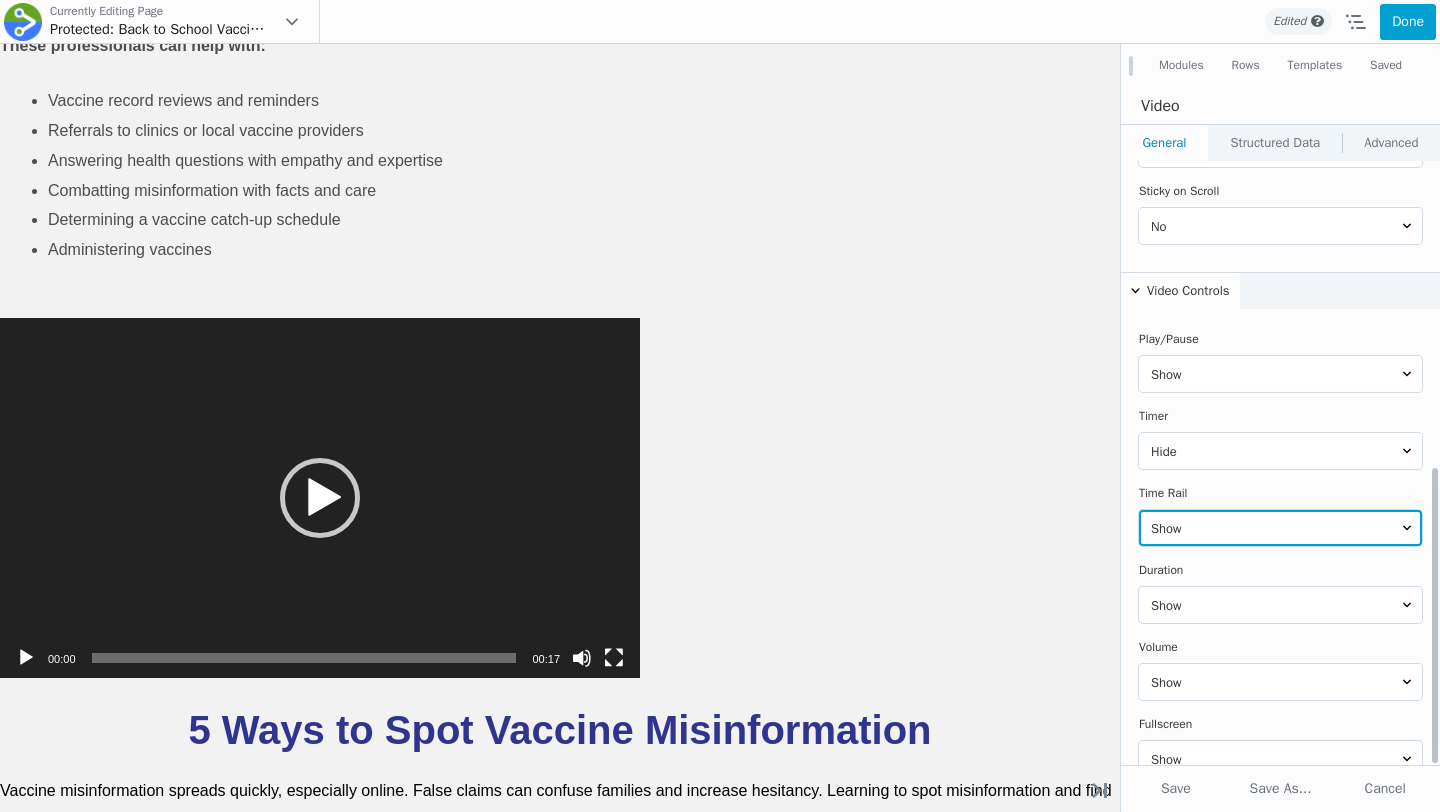 drag, startPoint x: 1187, startPoint y: 413, endPoint x: 1187, endPoint y: 482, distance: 69 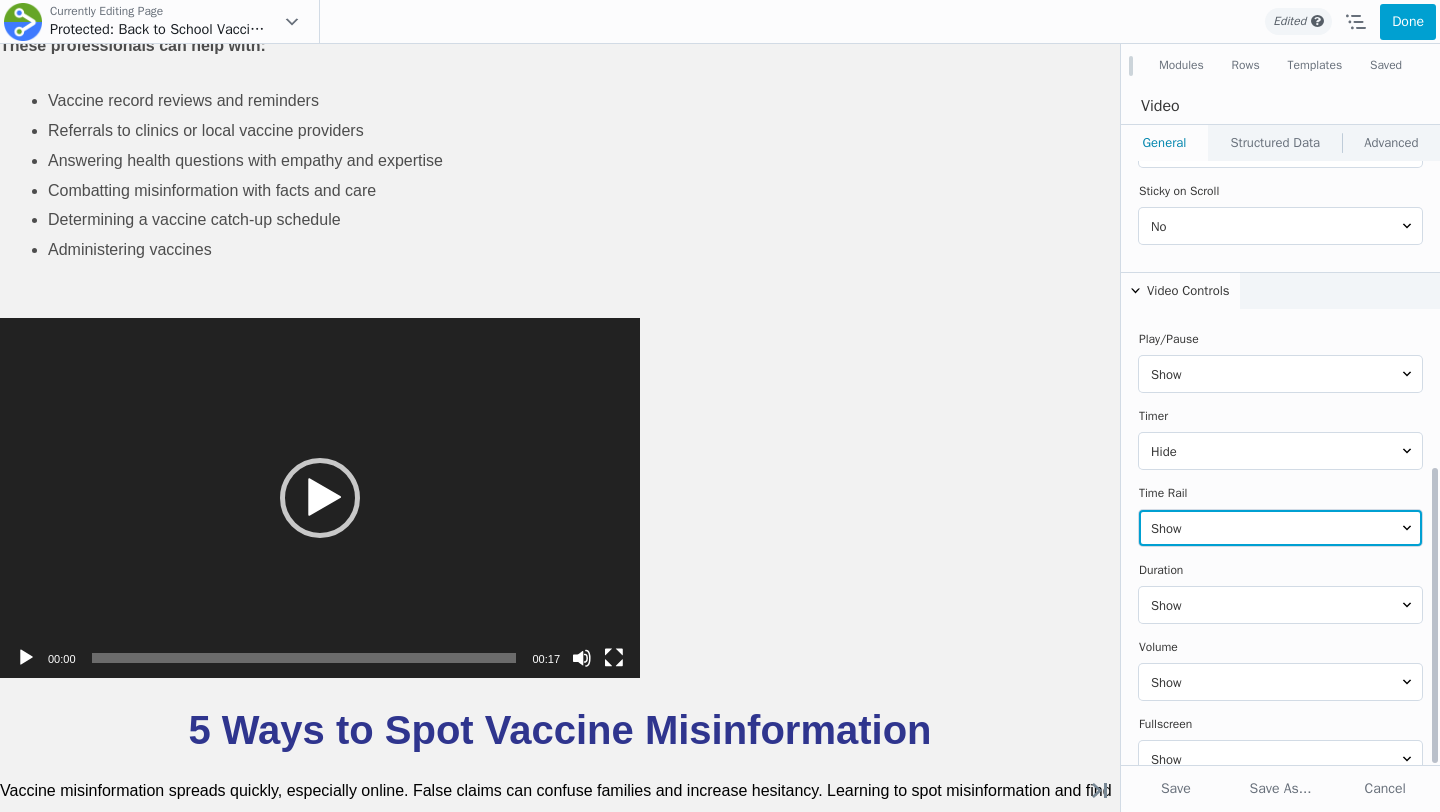 select on "hide" 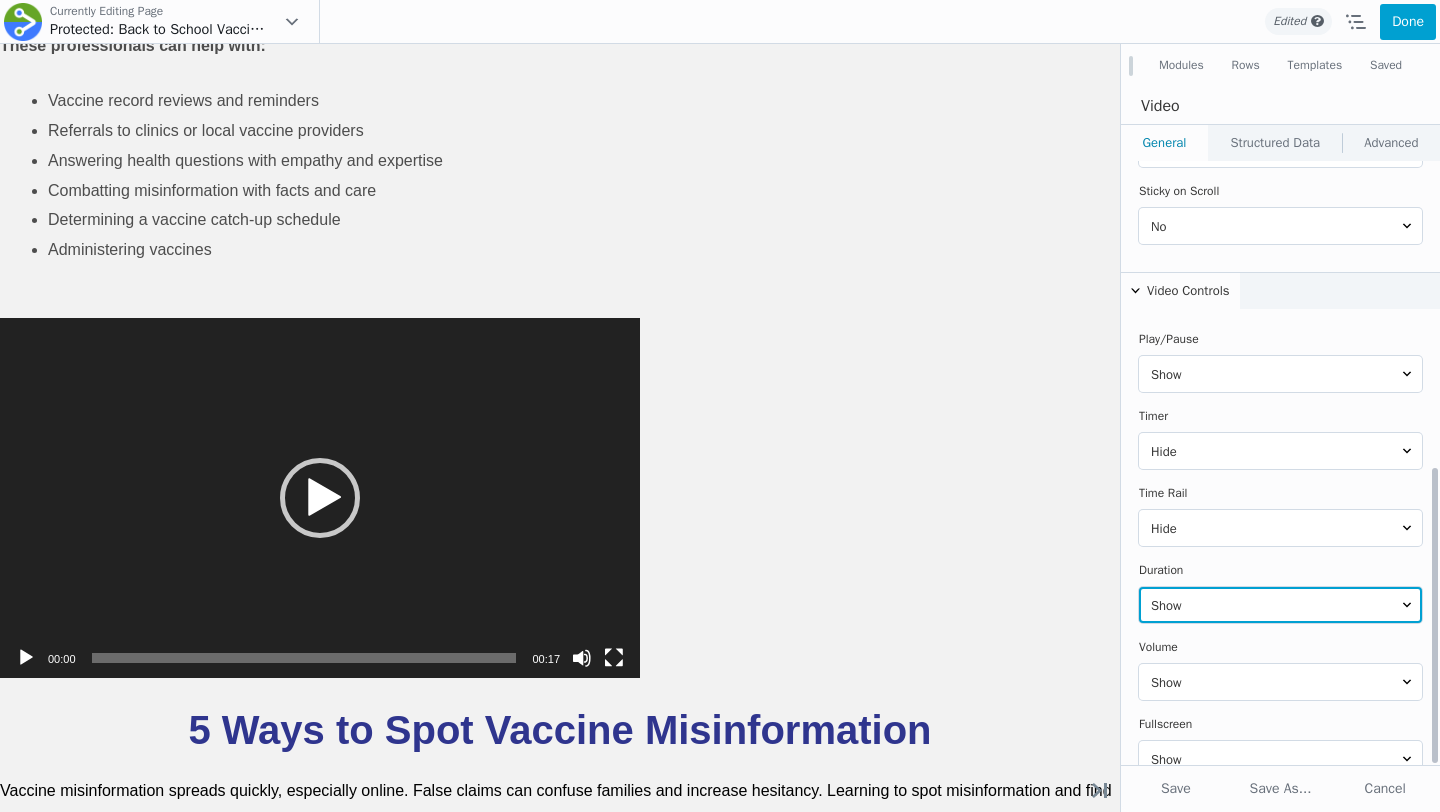 click on "Show
Hide" at bounding box center (1280, 605) 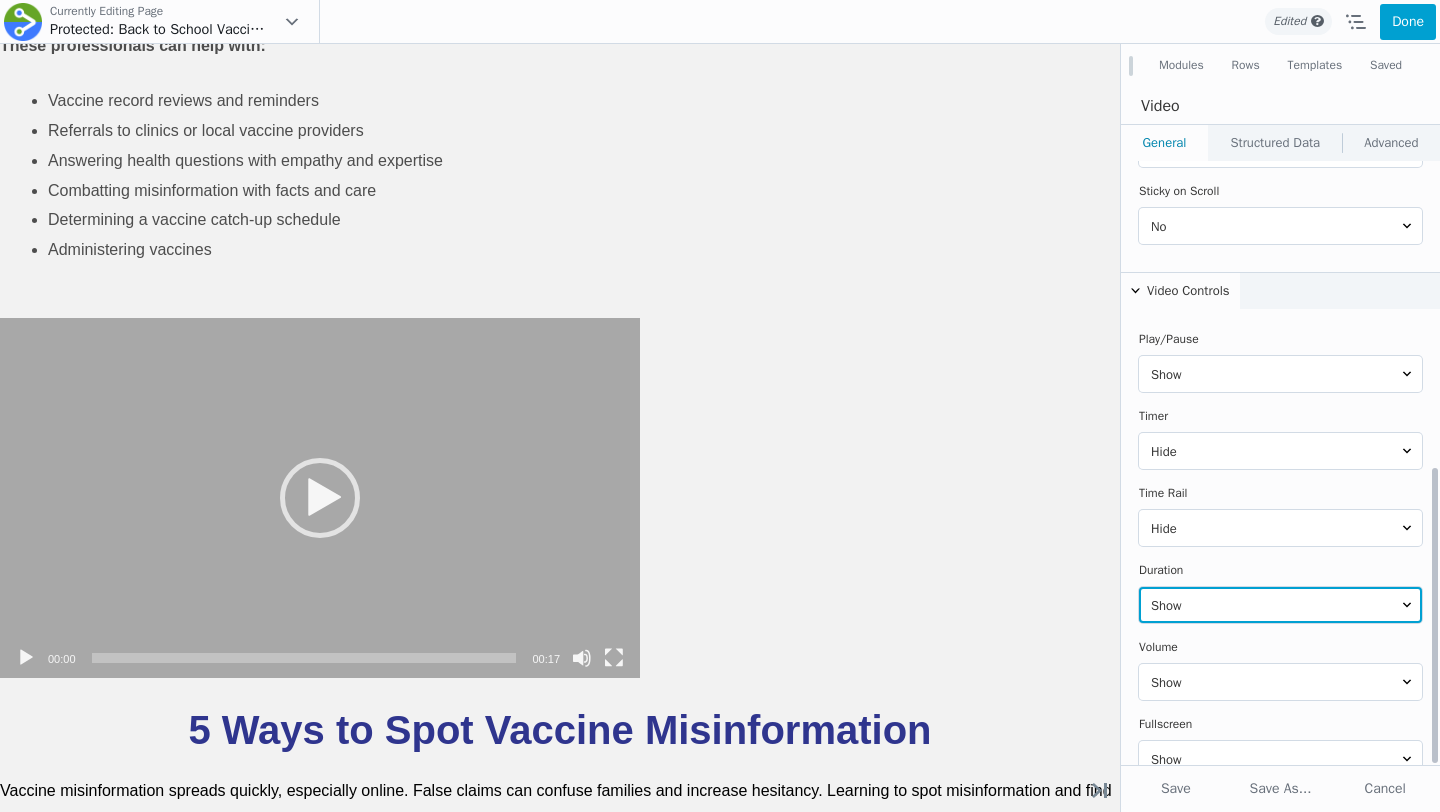 select on "hide" 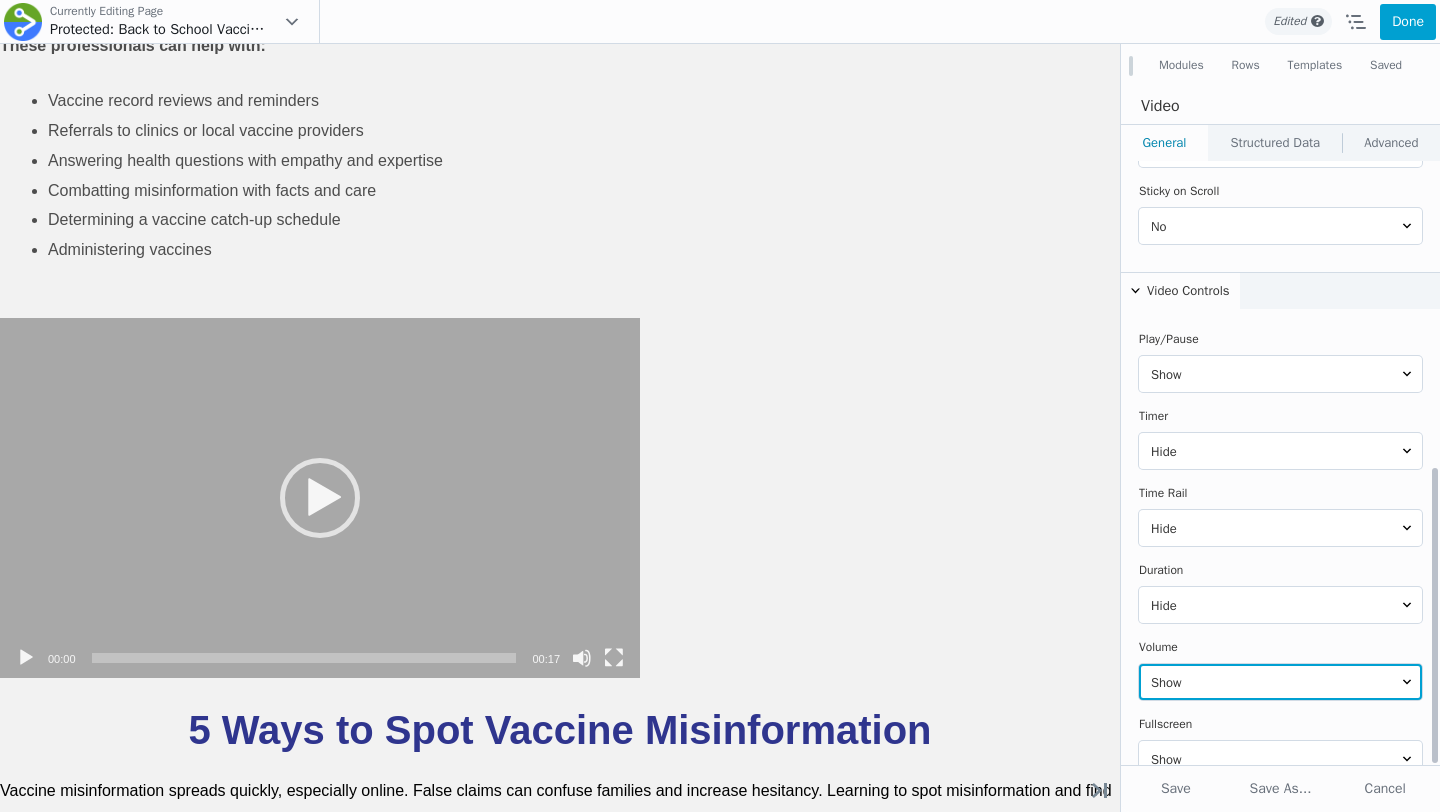 click on "Show
Hide" at bounding box center (1280, 682) 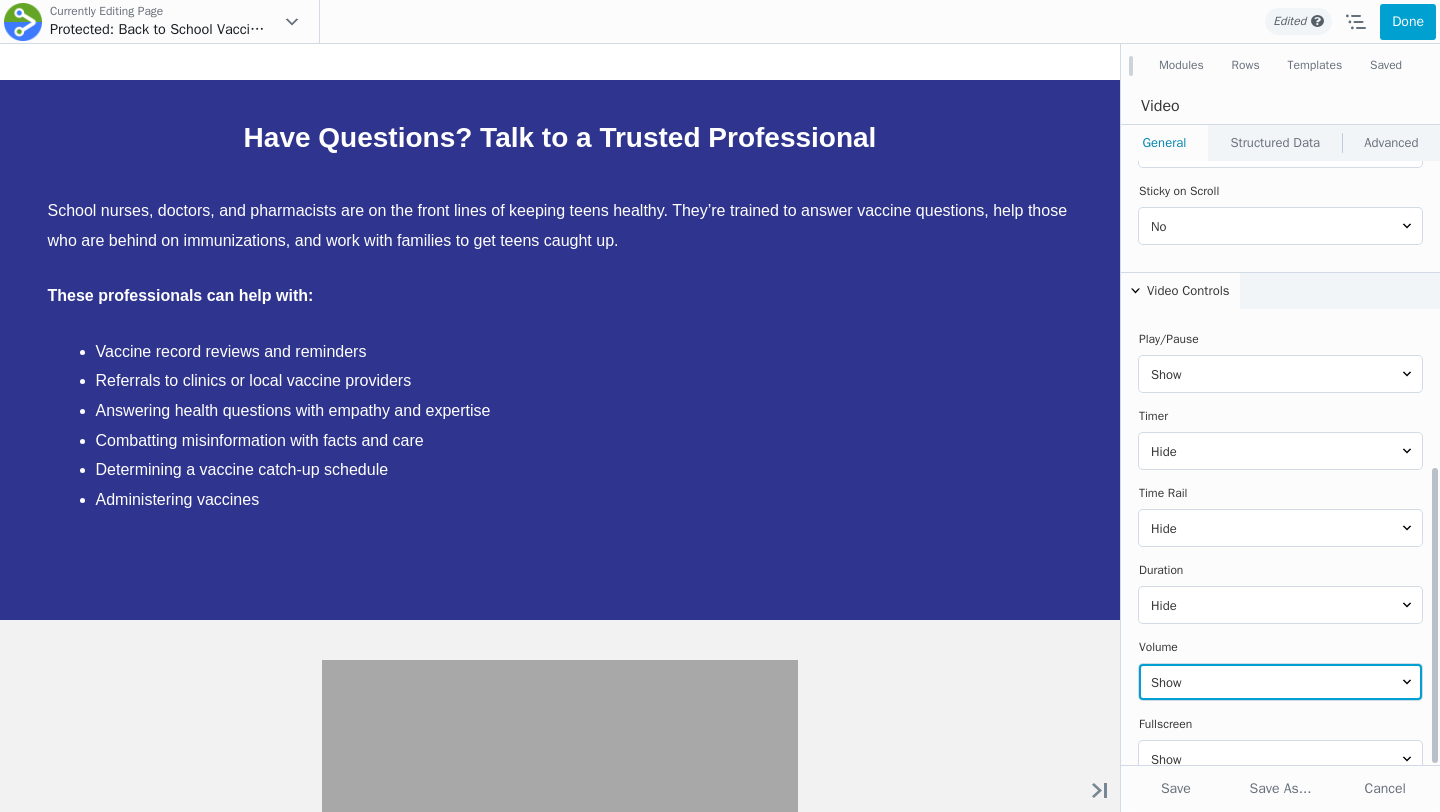 select on "hide" 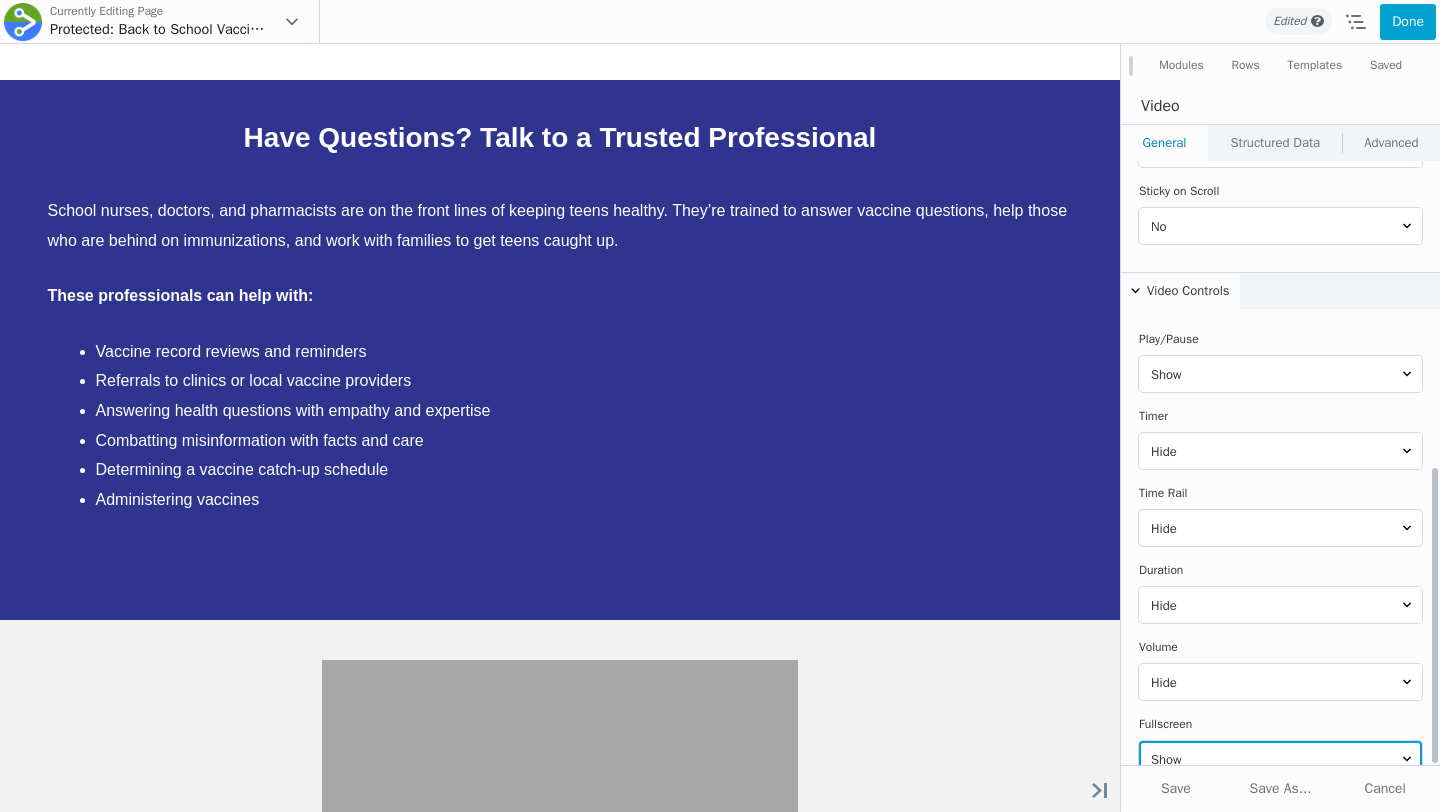 click on "Show
Hide" at bounding box center (1280, 759) 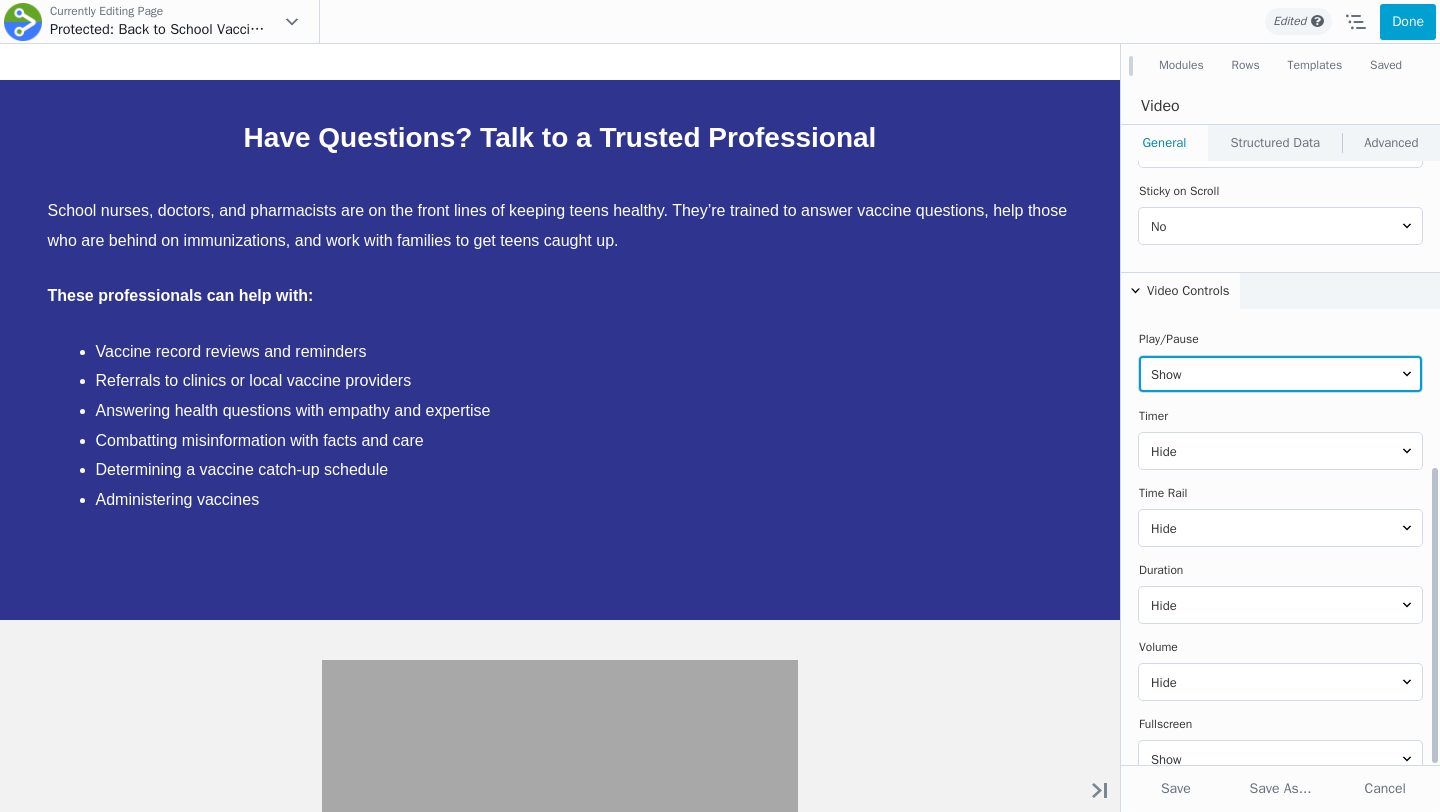 click on "Show
Hide" at bounding box center (1280, 374) 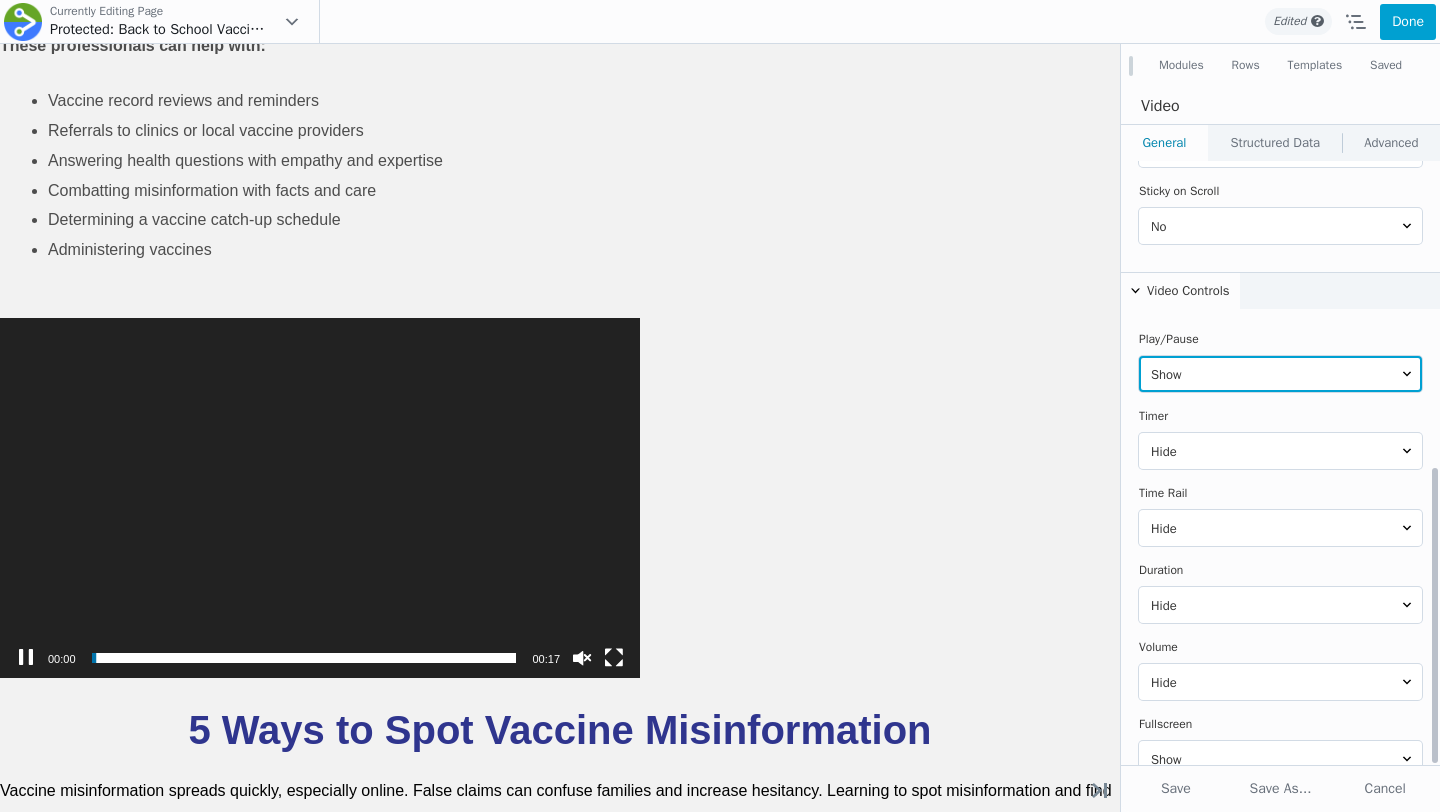select on "hide" 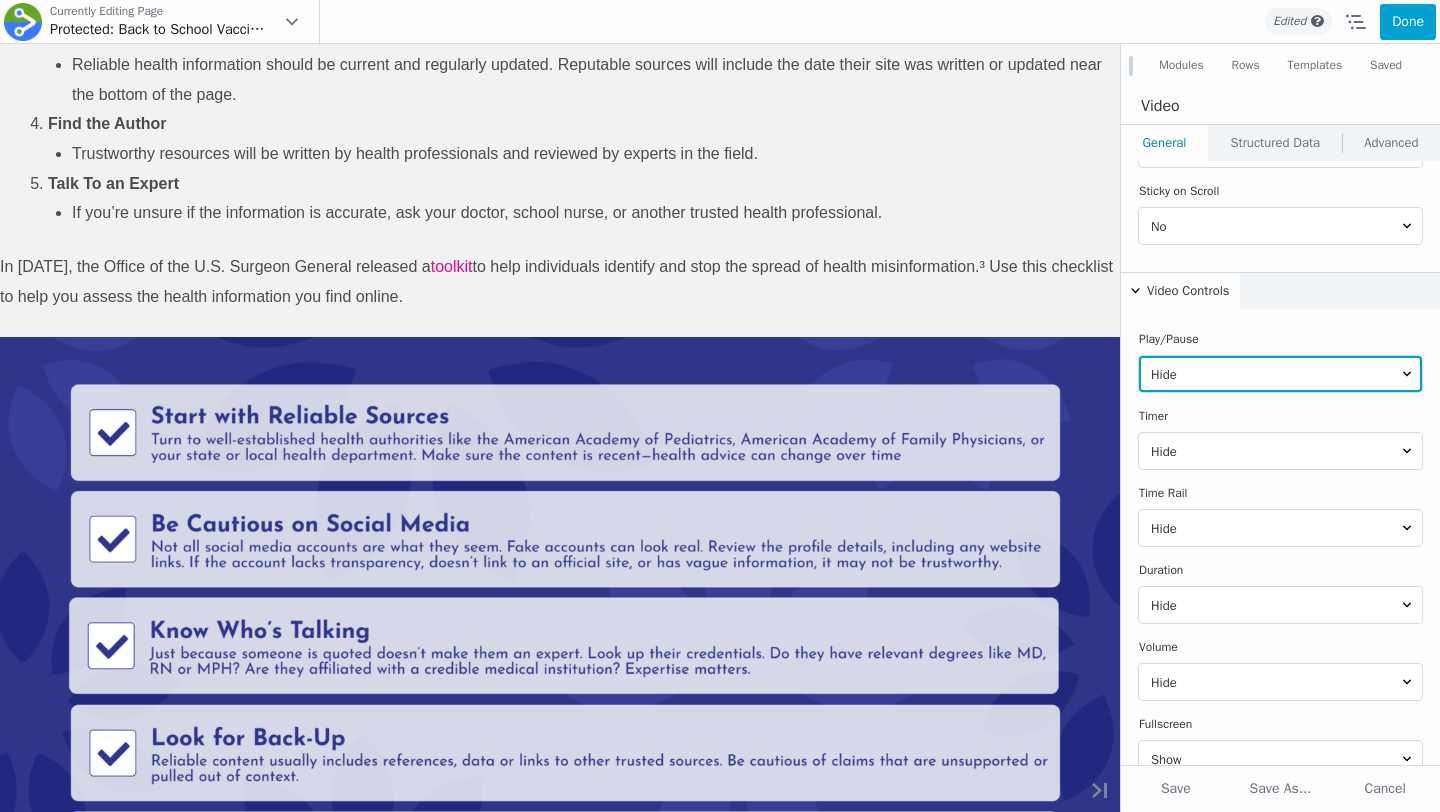 scroll, scrollTop: 3639, scrollLeft: 0, axis: vertical 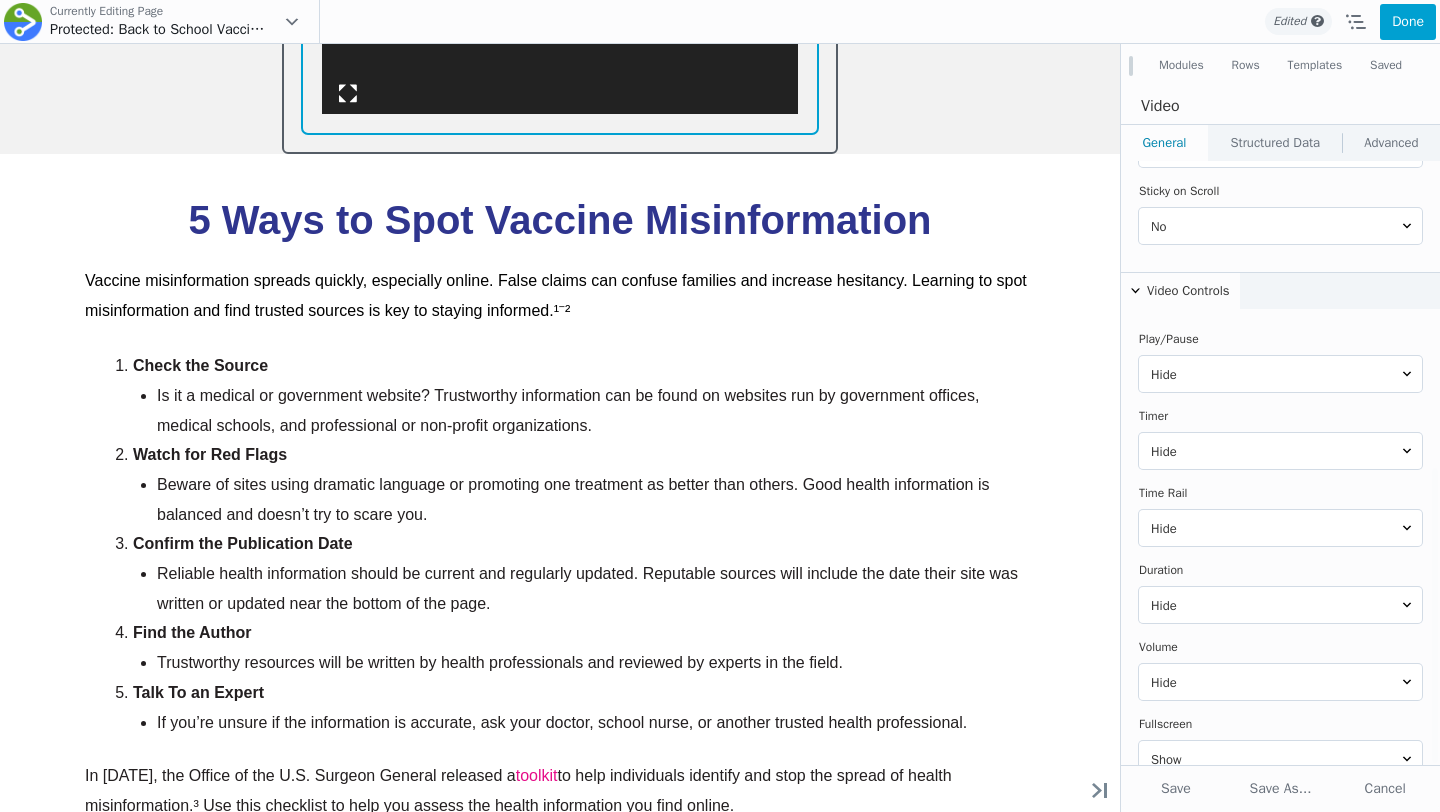 click at bounding box center [818, -124] 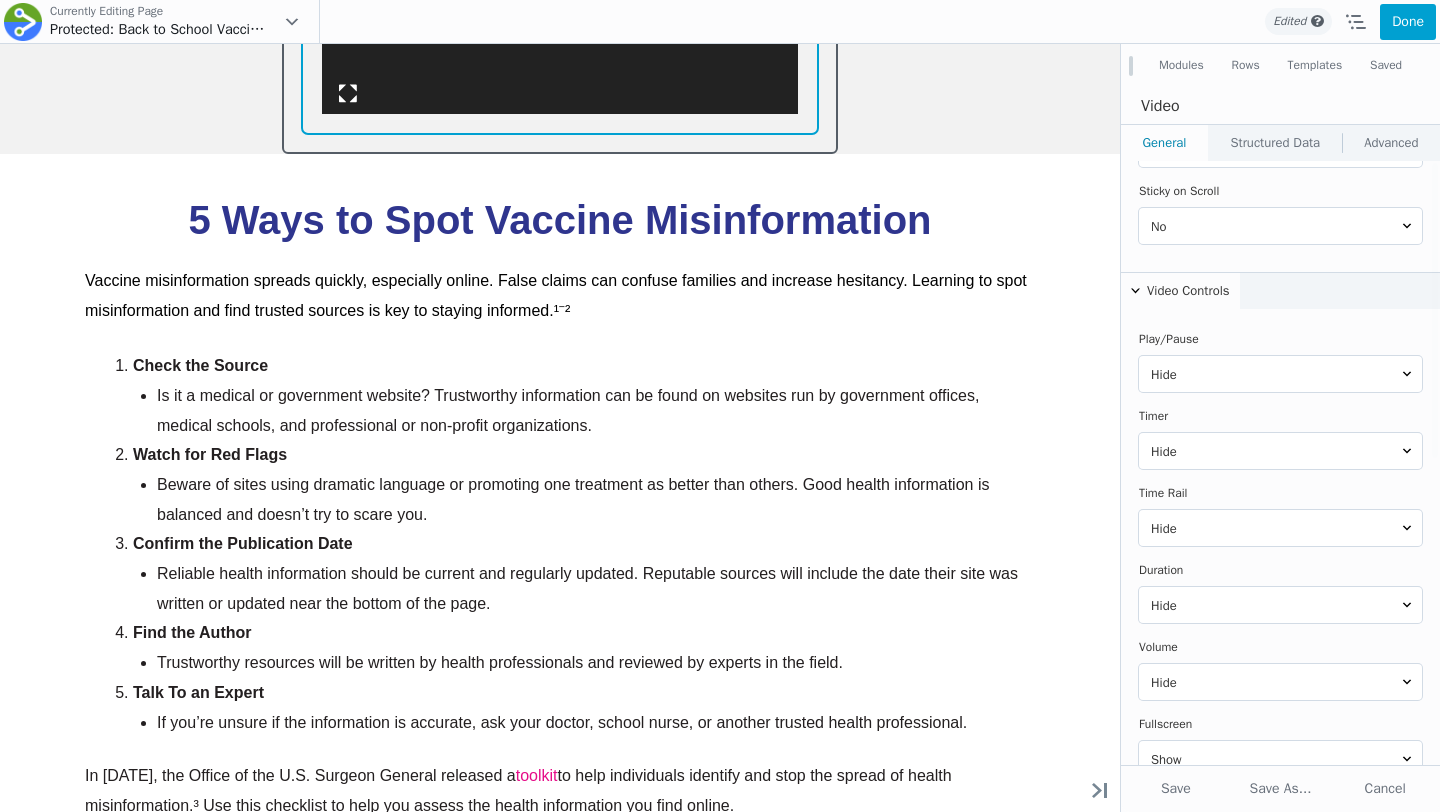scroll, scrollTop: 0, scrollLeft: 0, axis: both 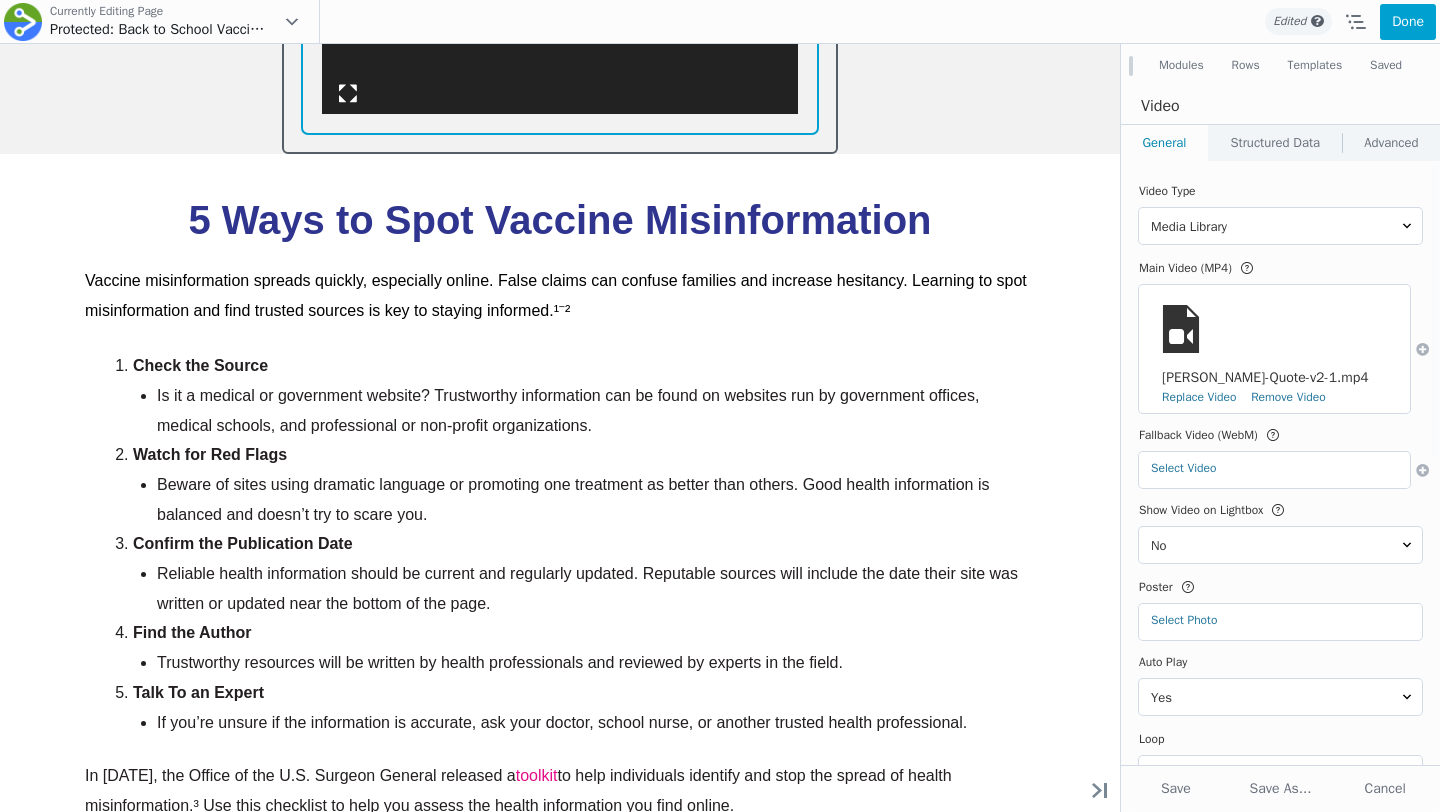 drag, startPoint x: 1084, startPoint y: 640, endPoint x: 866, endPoint y: 442, distance: 294.4962 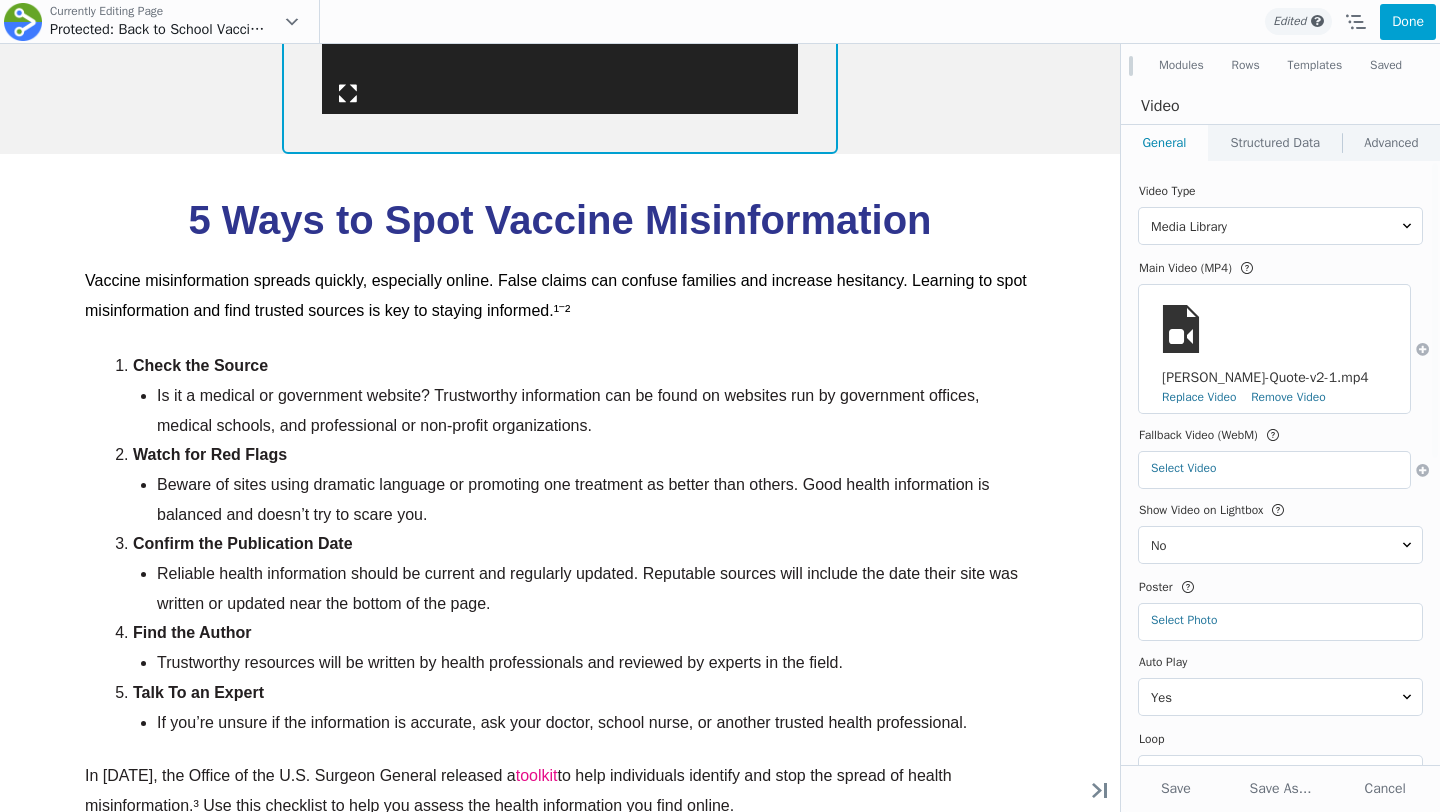 click on "Move Up
Move Down
Row Settings
Reset Column Widths
Reset Row Width
Copy Row Settings
Paste Row Settings" at bounding box center (560, -142) 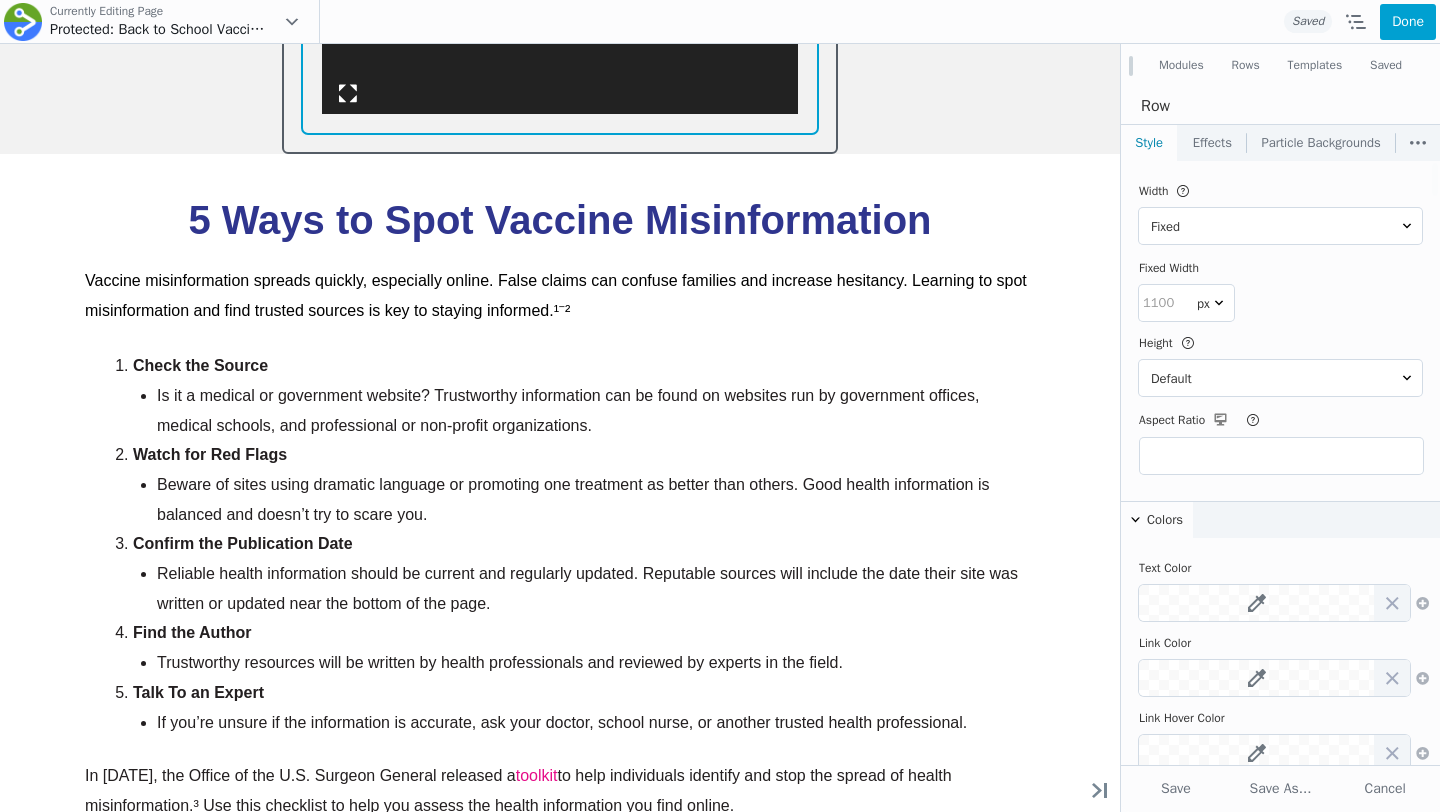 scroll, scrollTop: 0, scrollLeft: 0, axis: both 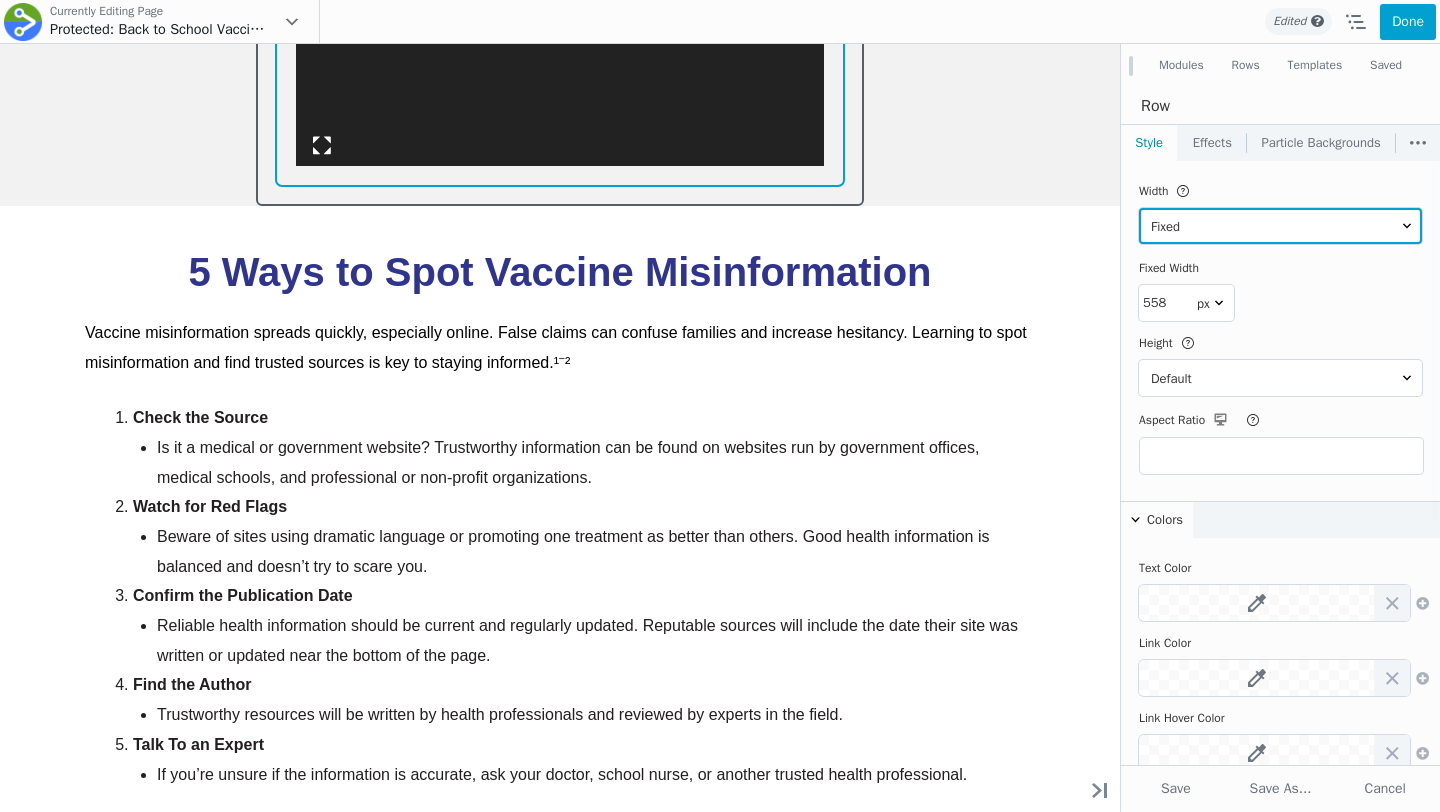 type on "556" 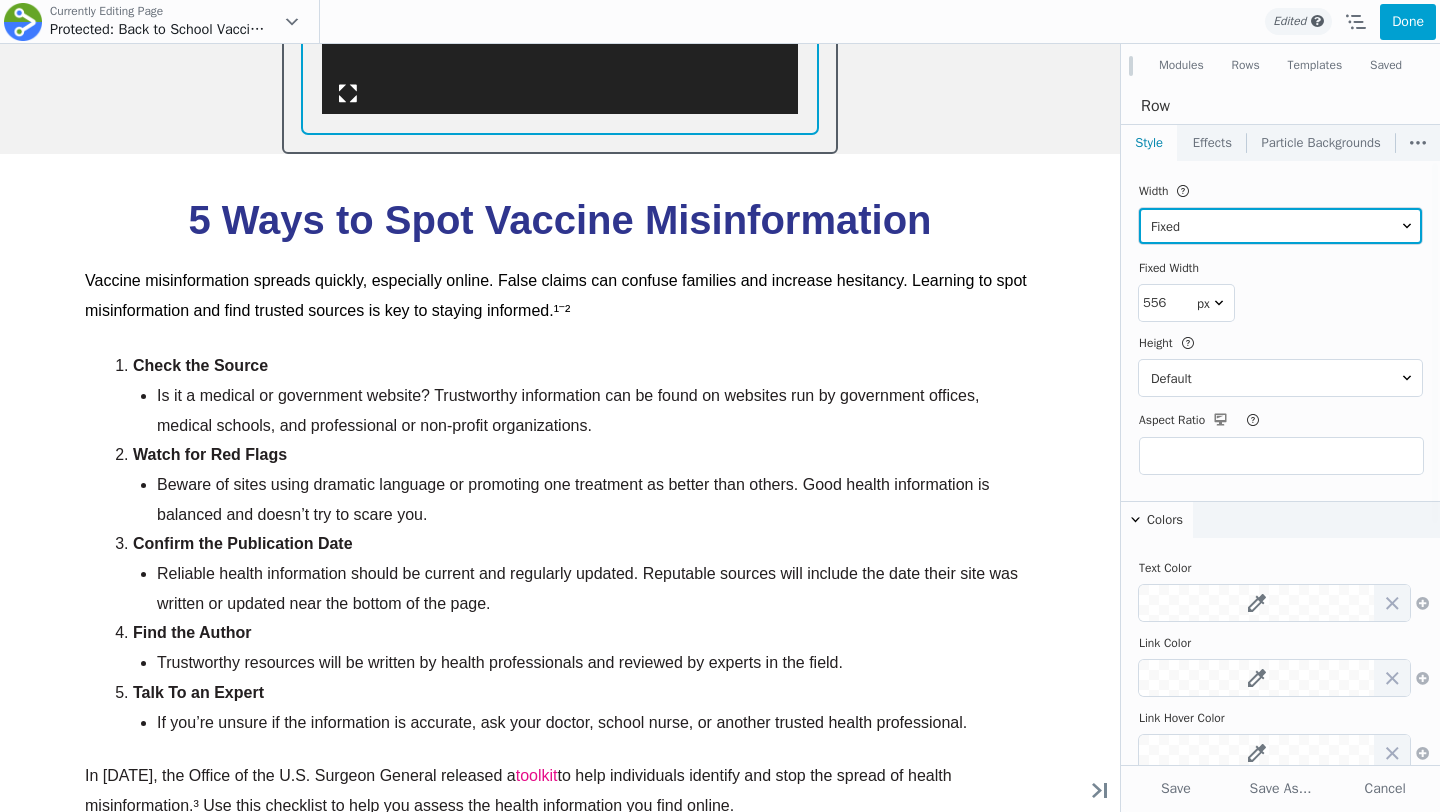 drag, startPoint x: 1086, startPoint y: 636, endPoint x: 814, endPoint y: 375, distance: 376.96817 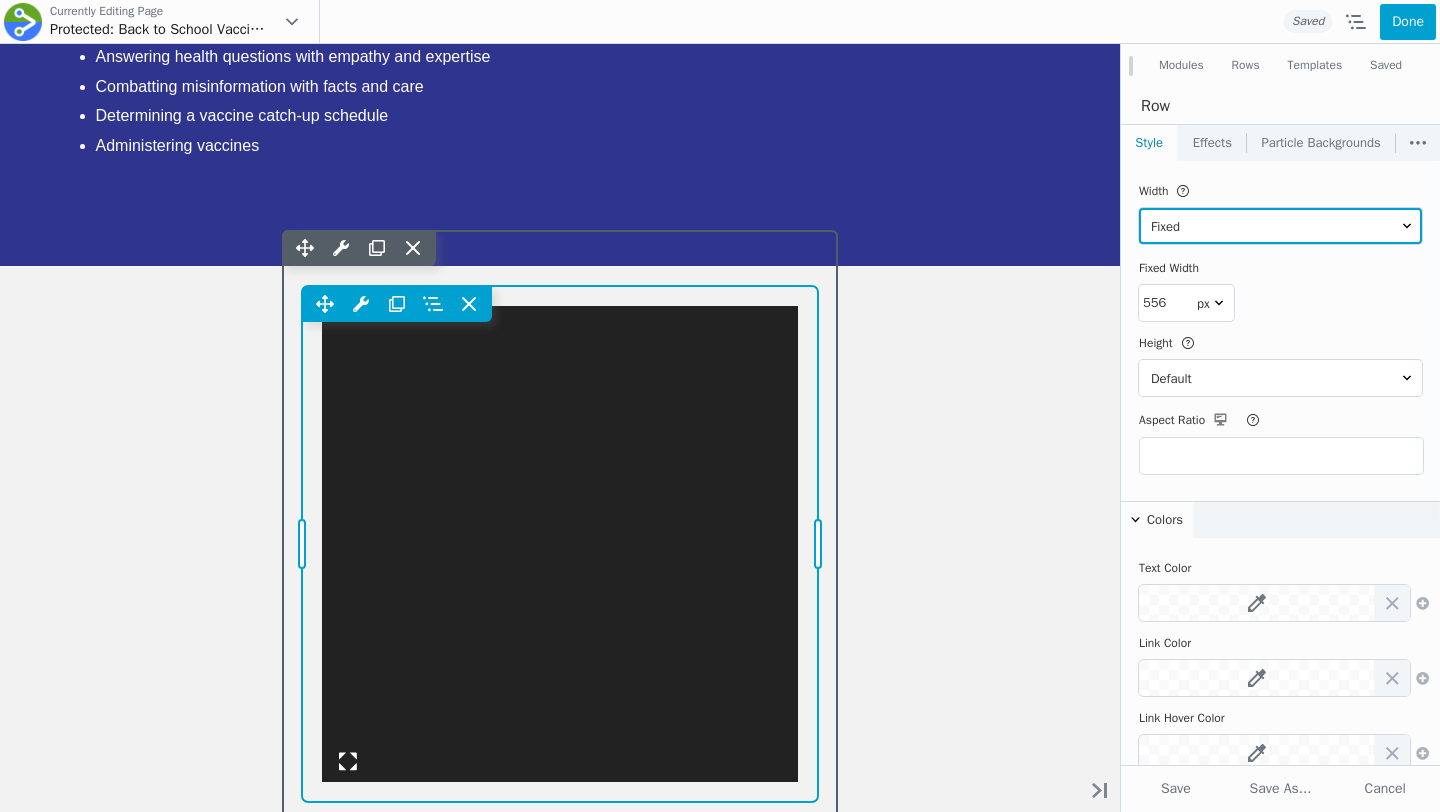 scroll, scrollTop: 2974, scrollLeft: 0, axis: vertical 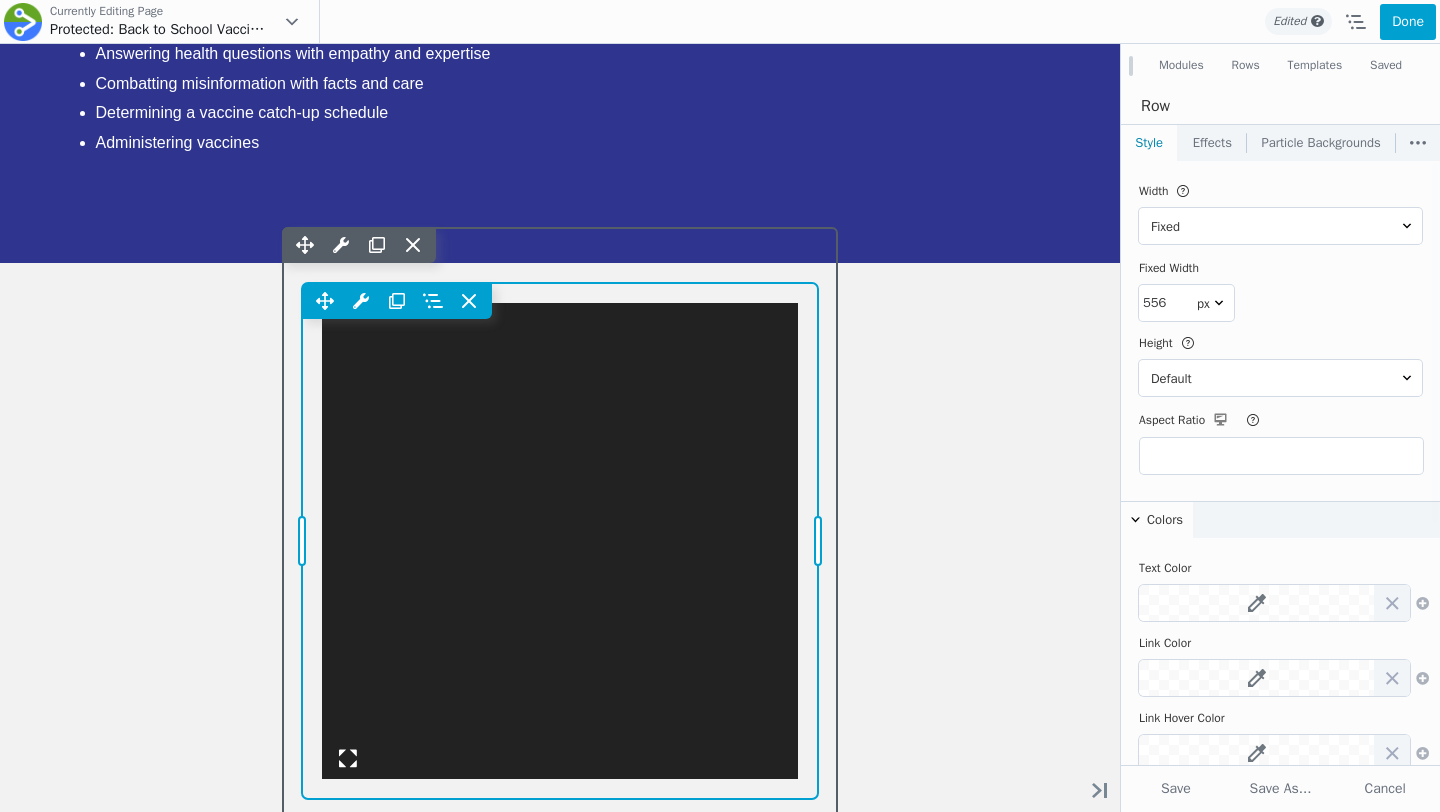 drag, startPoint x: 814, startPoint y: 264, endPoint x: 804, endPoint y: 258, distance: 11.661903 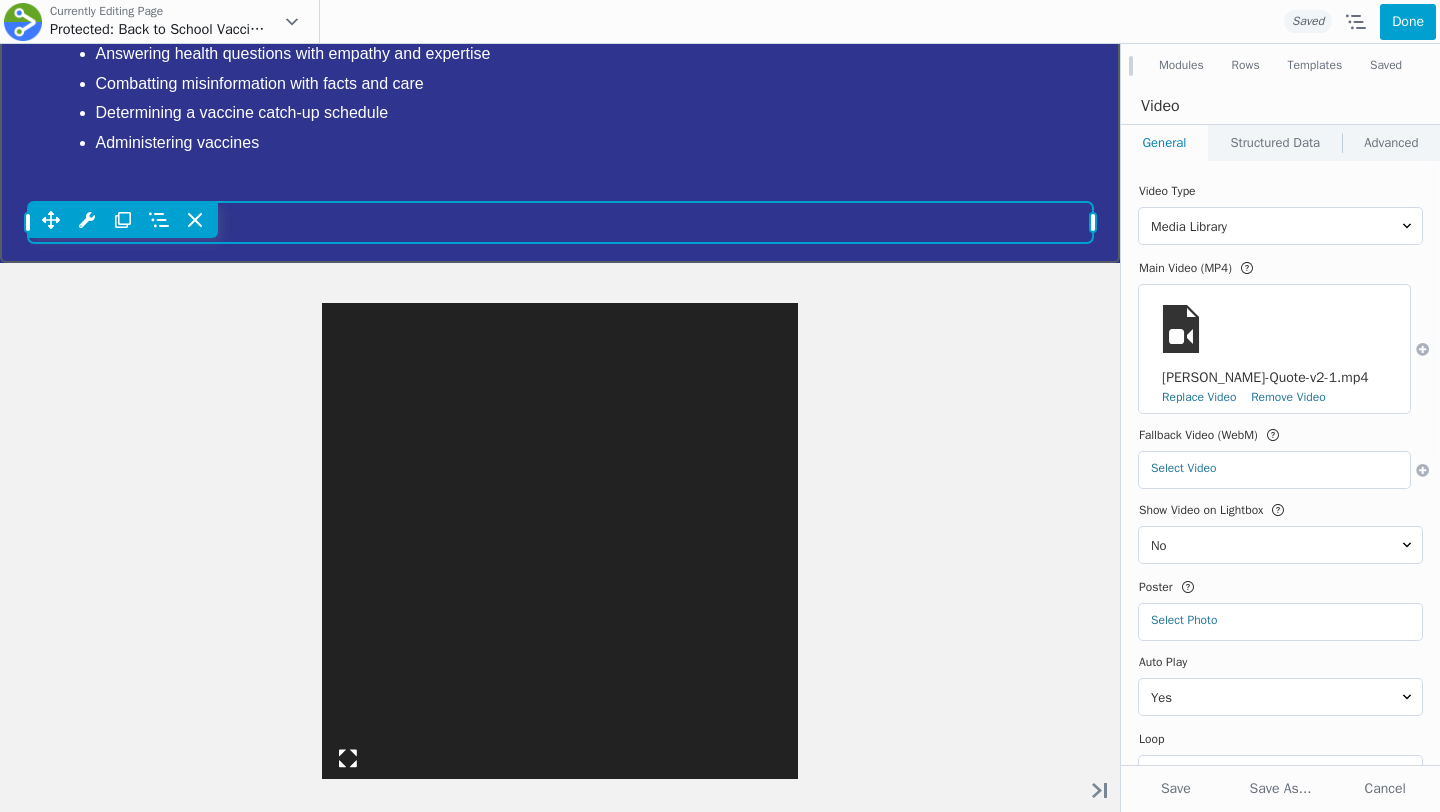 click on "Move Up
Move Down
Photo Settings
Copy Photo Settings
Paste Photo Settings
Row
Row Settings
Move Row
Duplicate Row
Remove Row" at bounding box center (560, 220) 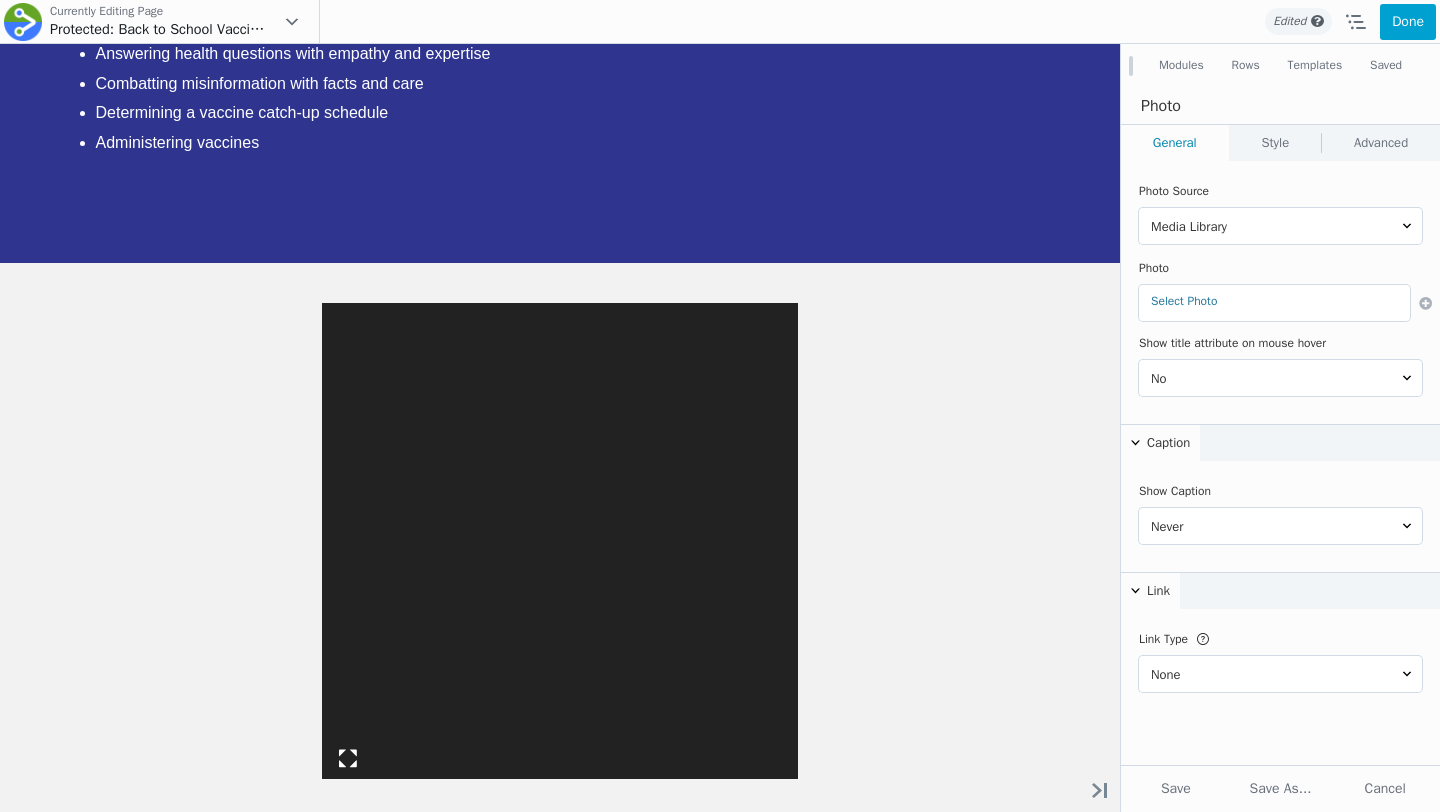 click on "General" at bounding box center (1175, 143) 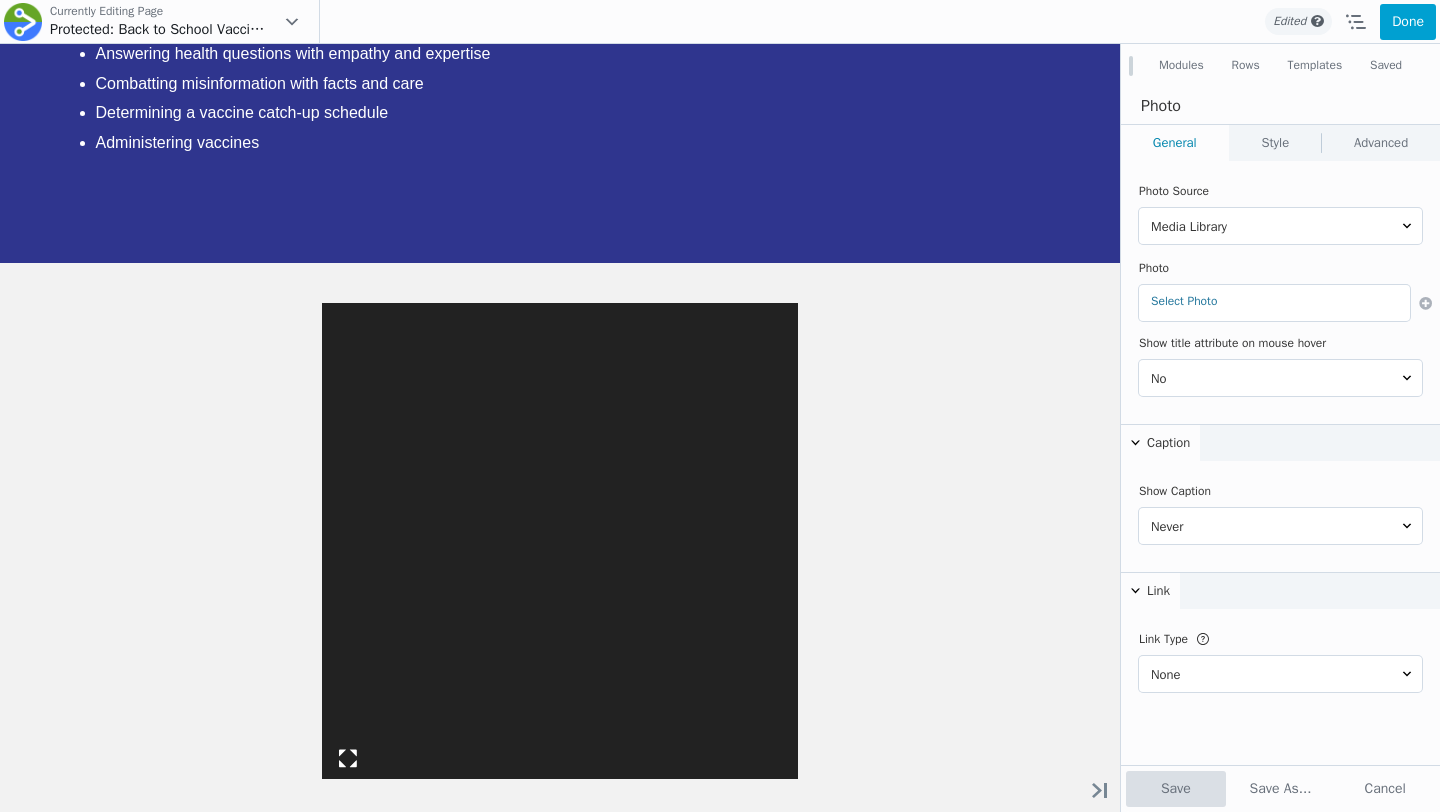click on "Save" at bounding box center (1176, 789) 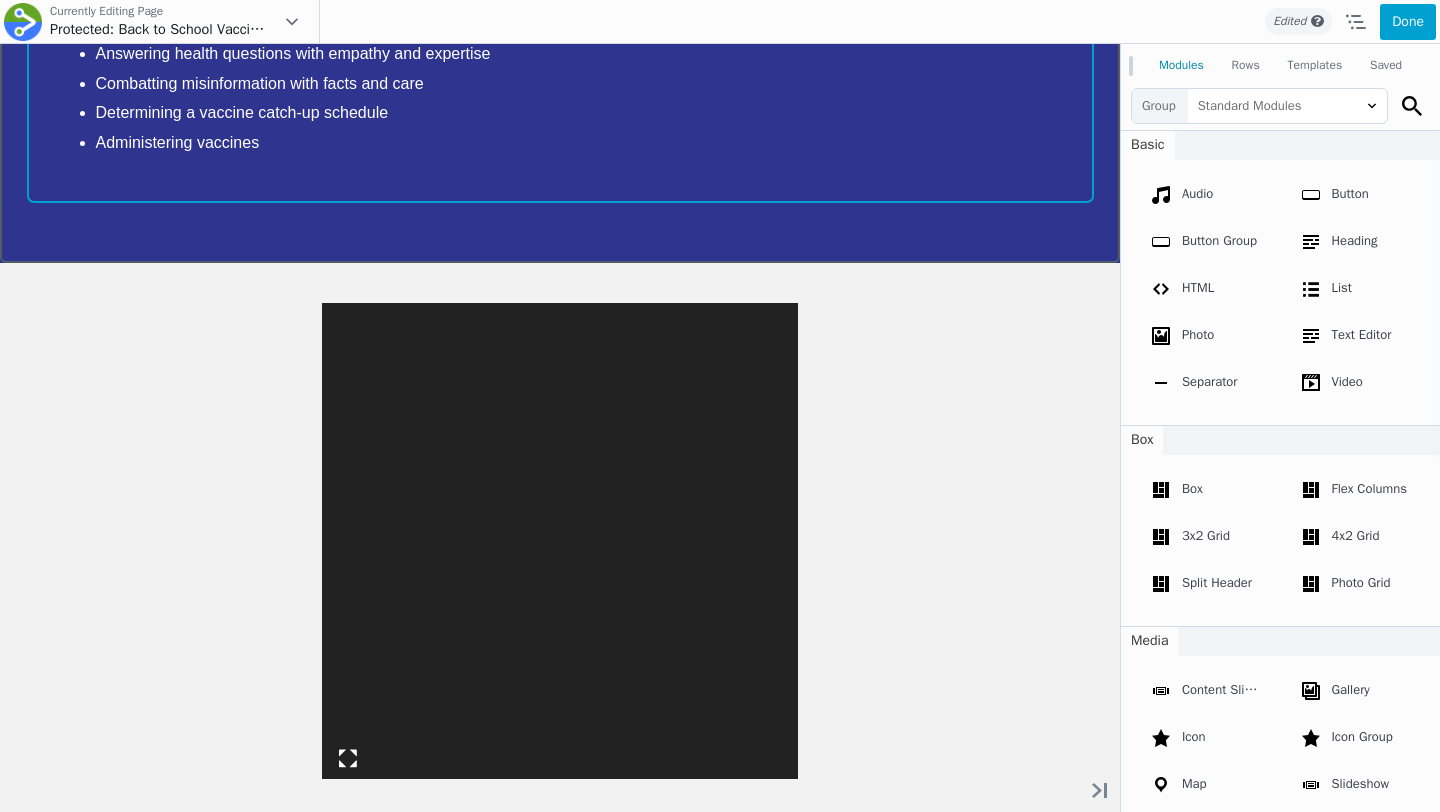 click on "Move Up
Move Down
Text Editor Settings
Copy Text Editor Settings
Paste Text Editor Settings
Row
Row Settings
Move Row
Duplicate Row
Remove Row" at bounding box center (560, 10) 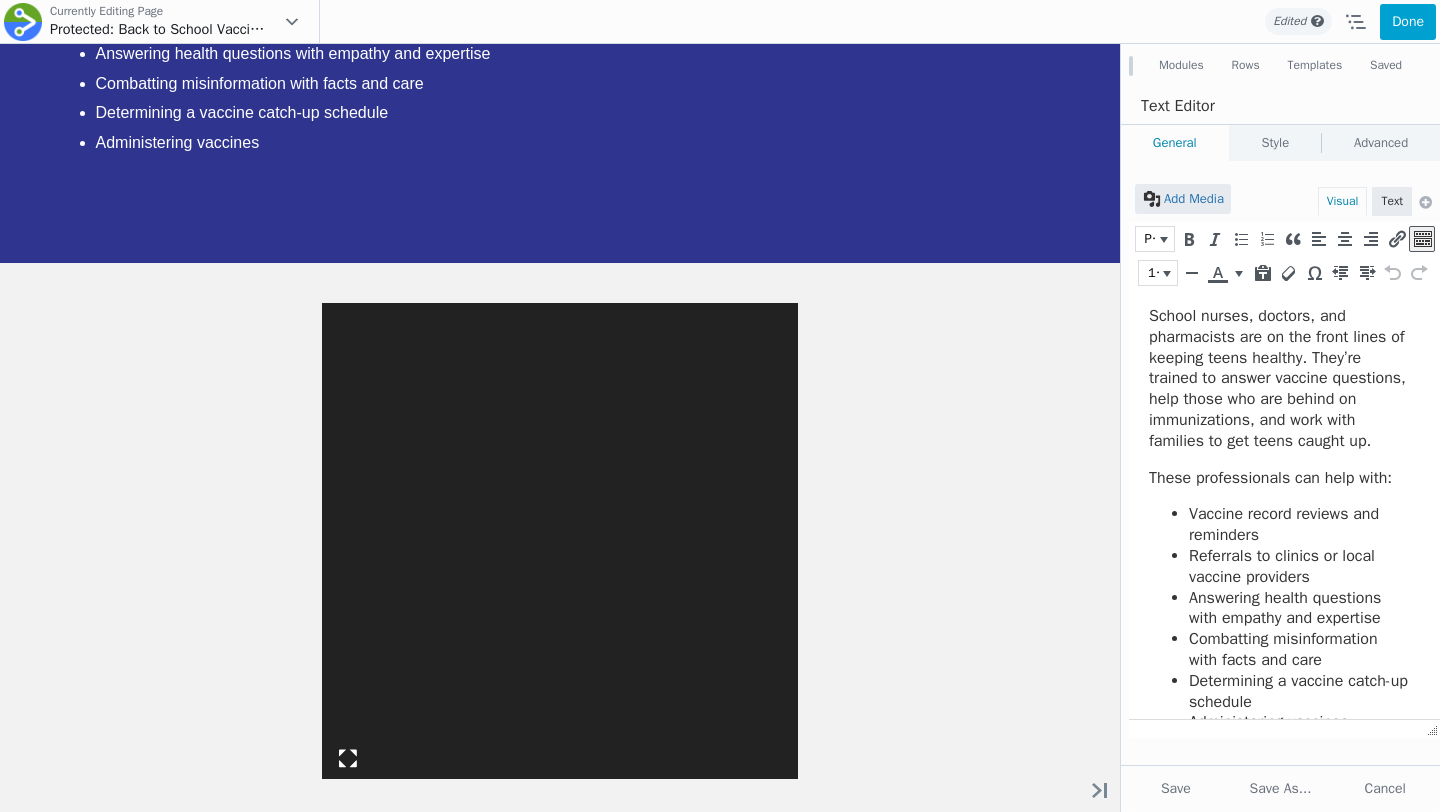 scroll, scrollTop: 71, scrollLeft: 0, axis: vertical 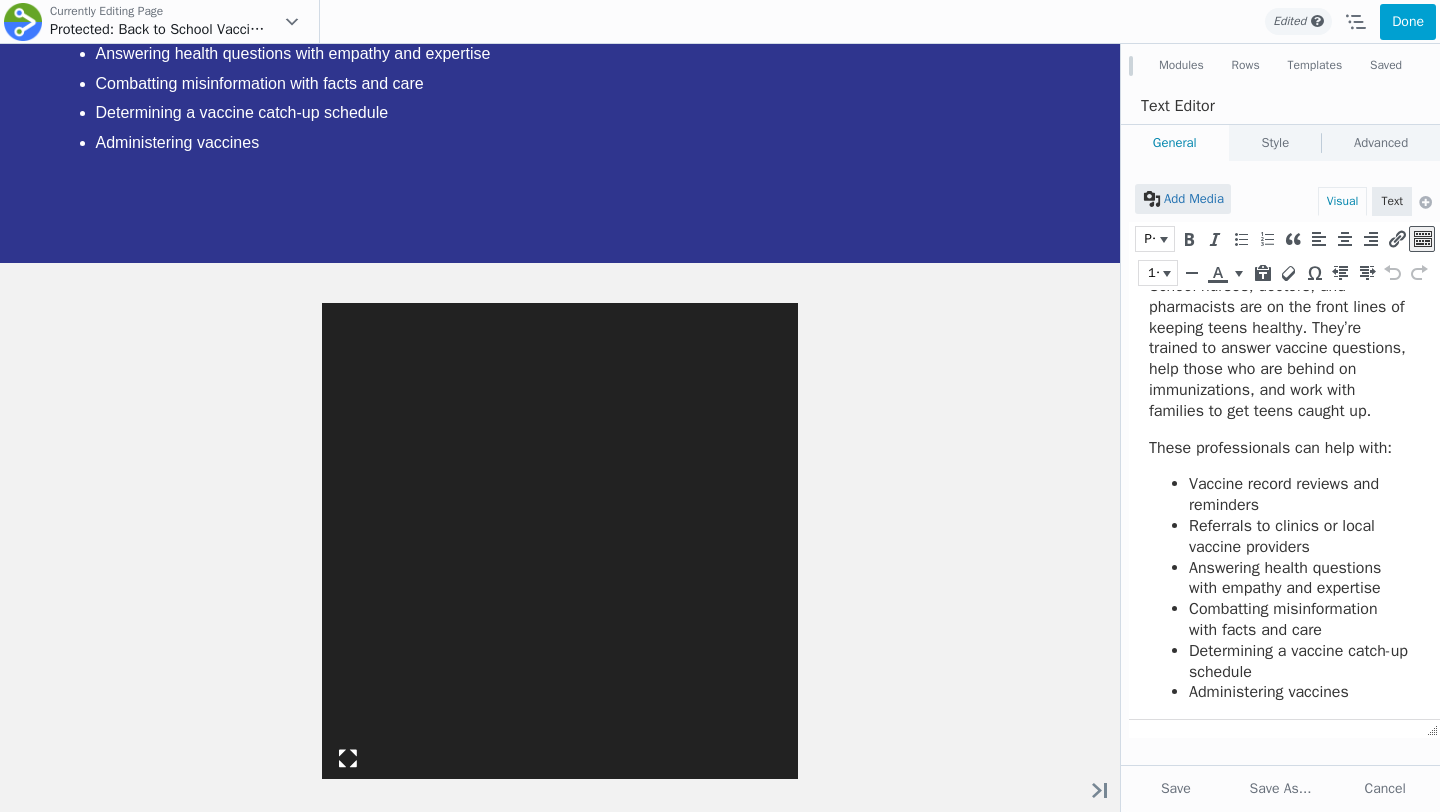 click on "Administering vaccines" at bounding box center [1299, 692] 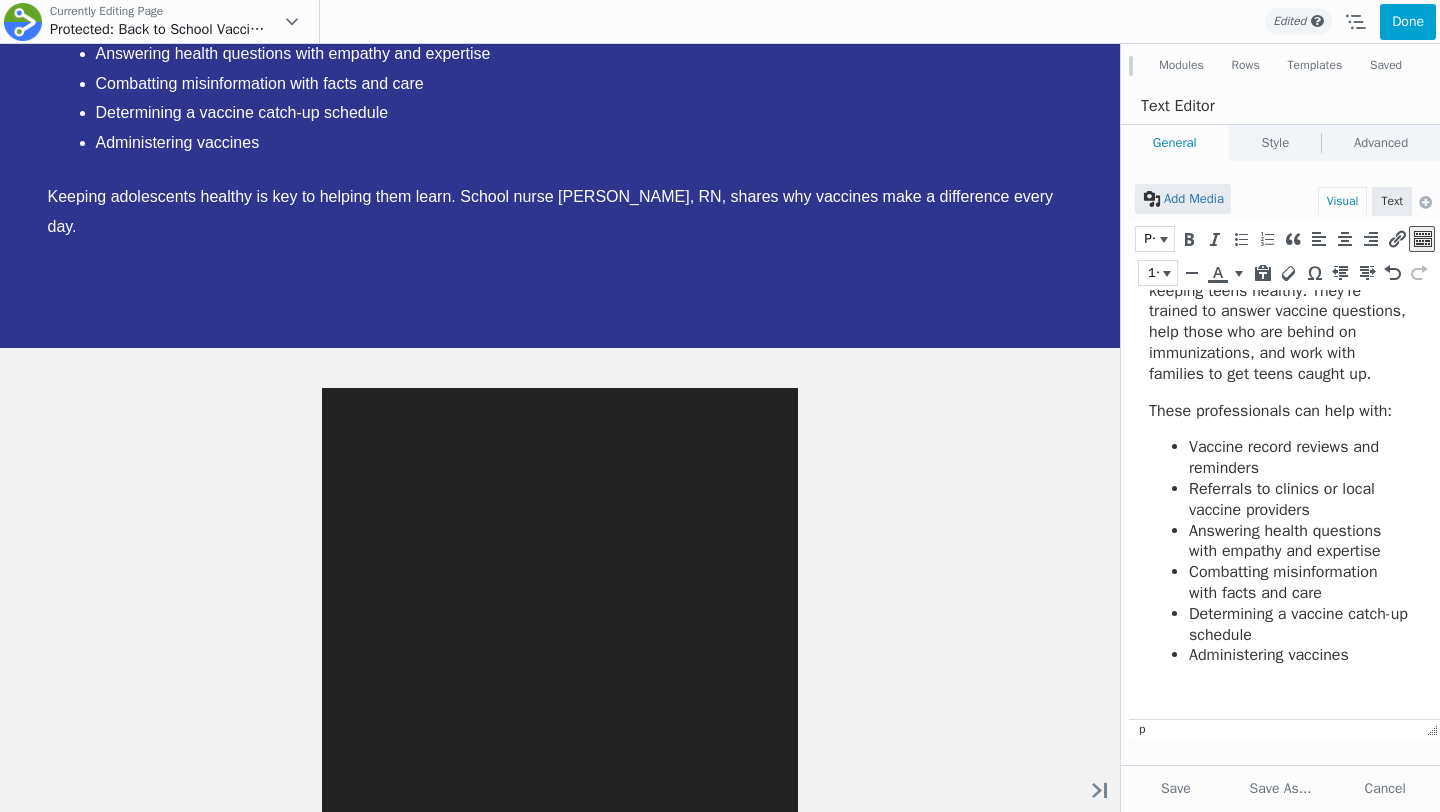 scroll, scrollTop: 180, scrollLeft: 0, axis: vertical 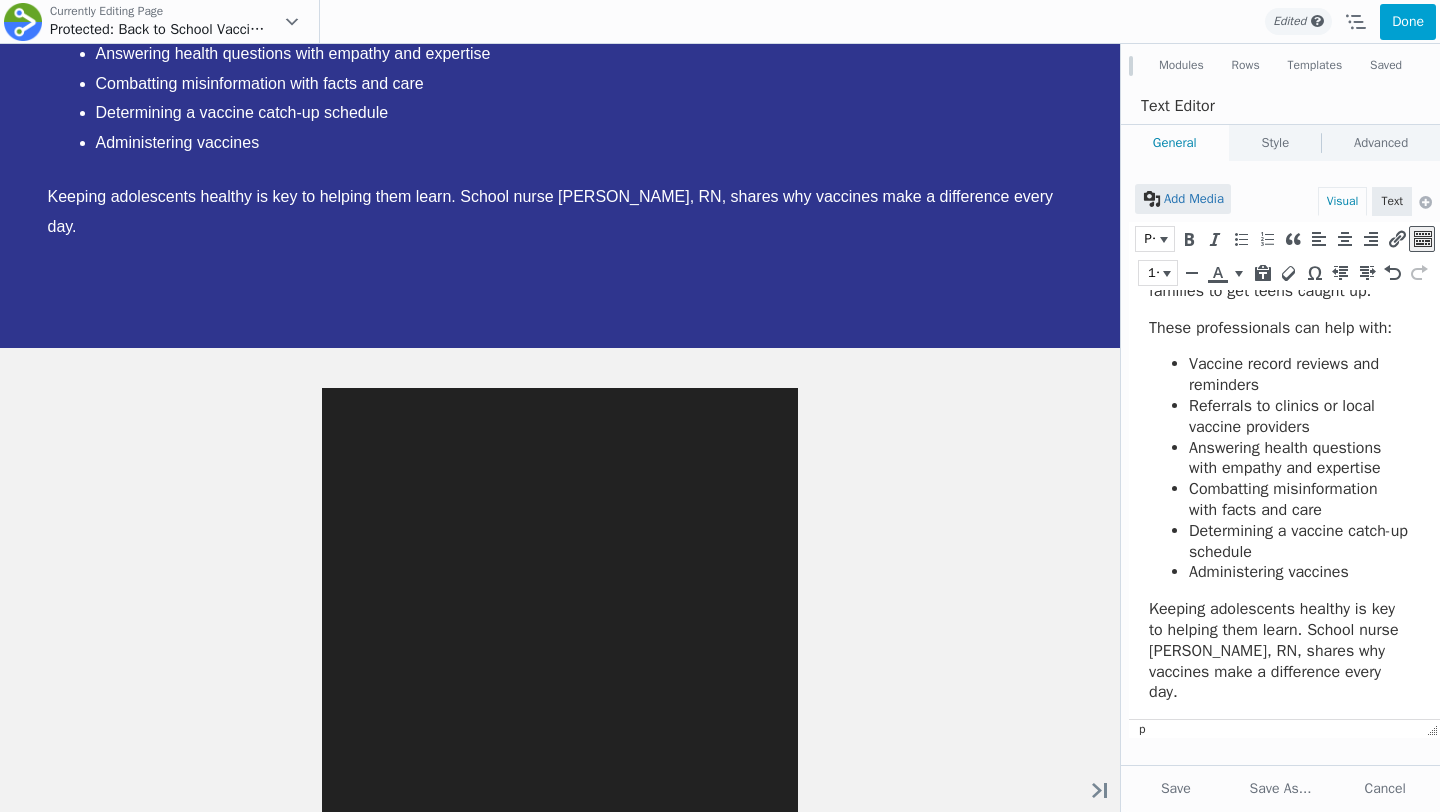 click on "Administering vaccines" at bounding box center (1299, 572) 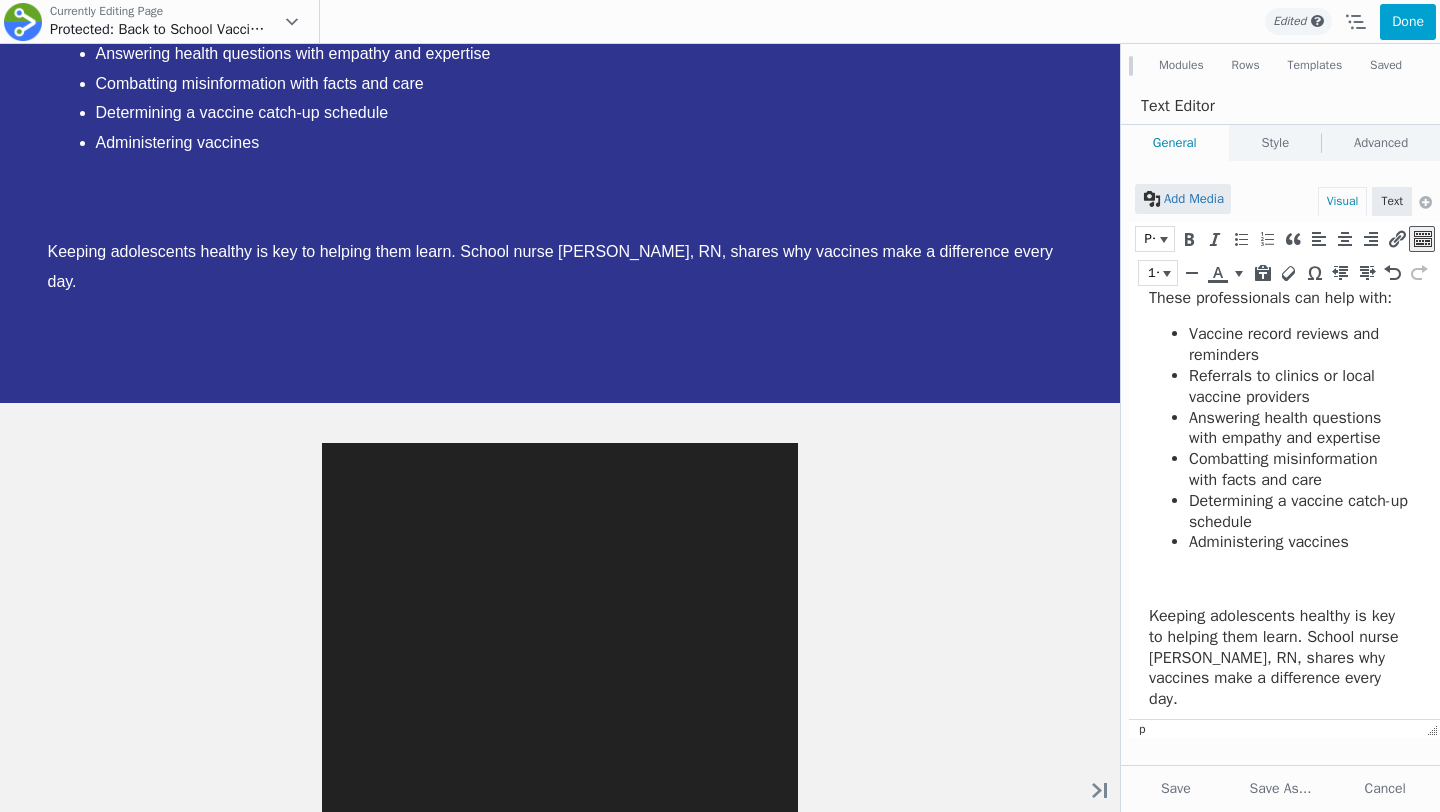 click on "Keeping adolescents healthy is key to helping them learn. School nurse [PERSON_NAME], RN, shares why vaccines make a difference every day." at bounding box center [1279, 658] 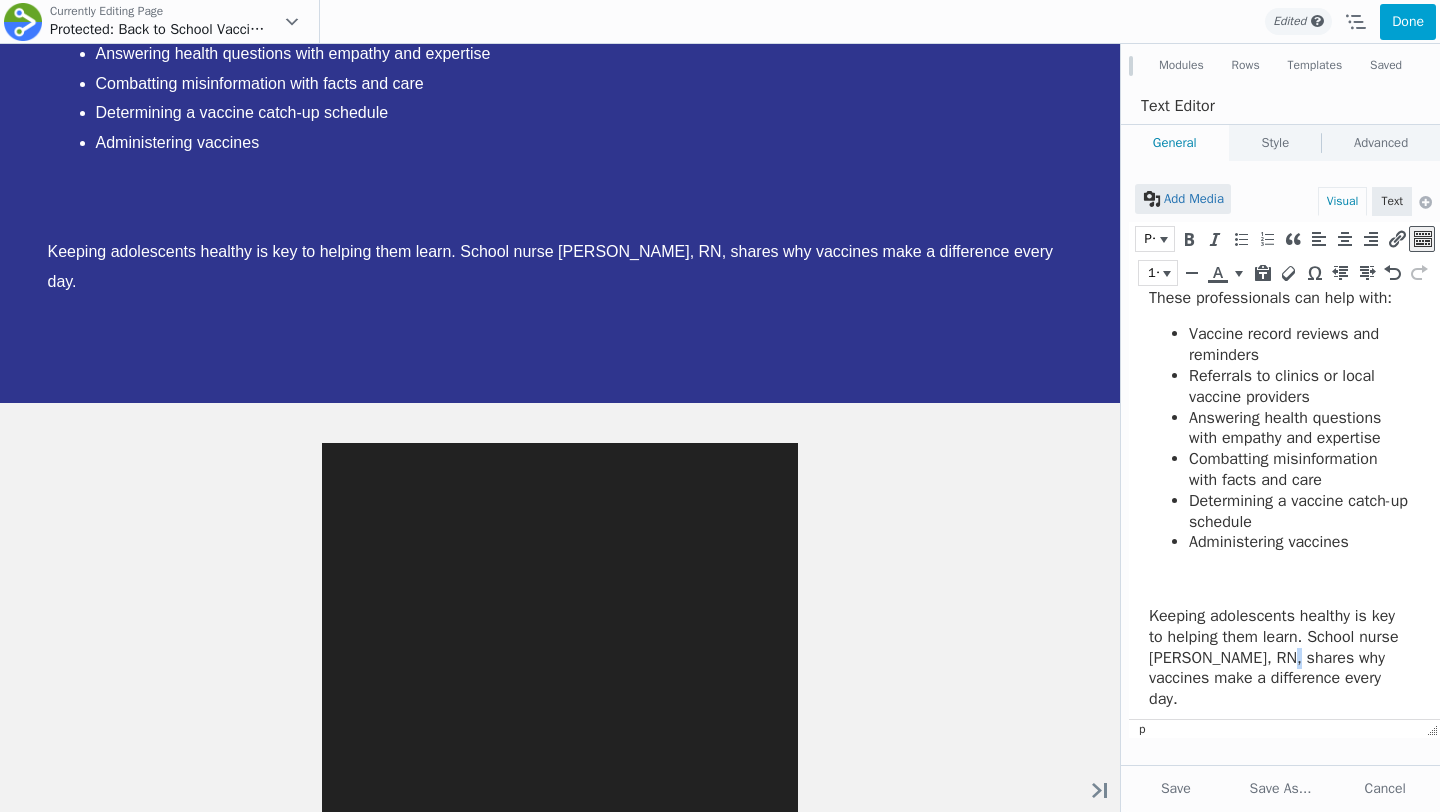 click on "Keeping adolescents healthy is key to helping them learn. School nurse [PERSON_NAME], RN, shares why vaccines make a difference every day." at bounding box center [1279, 658] 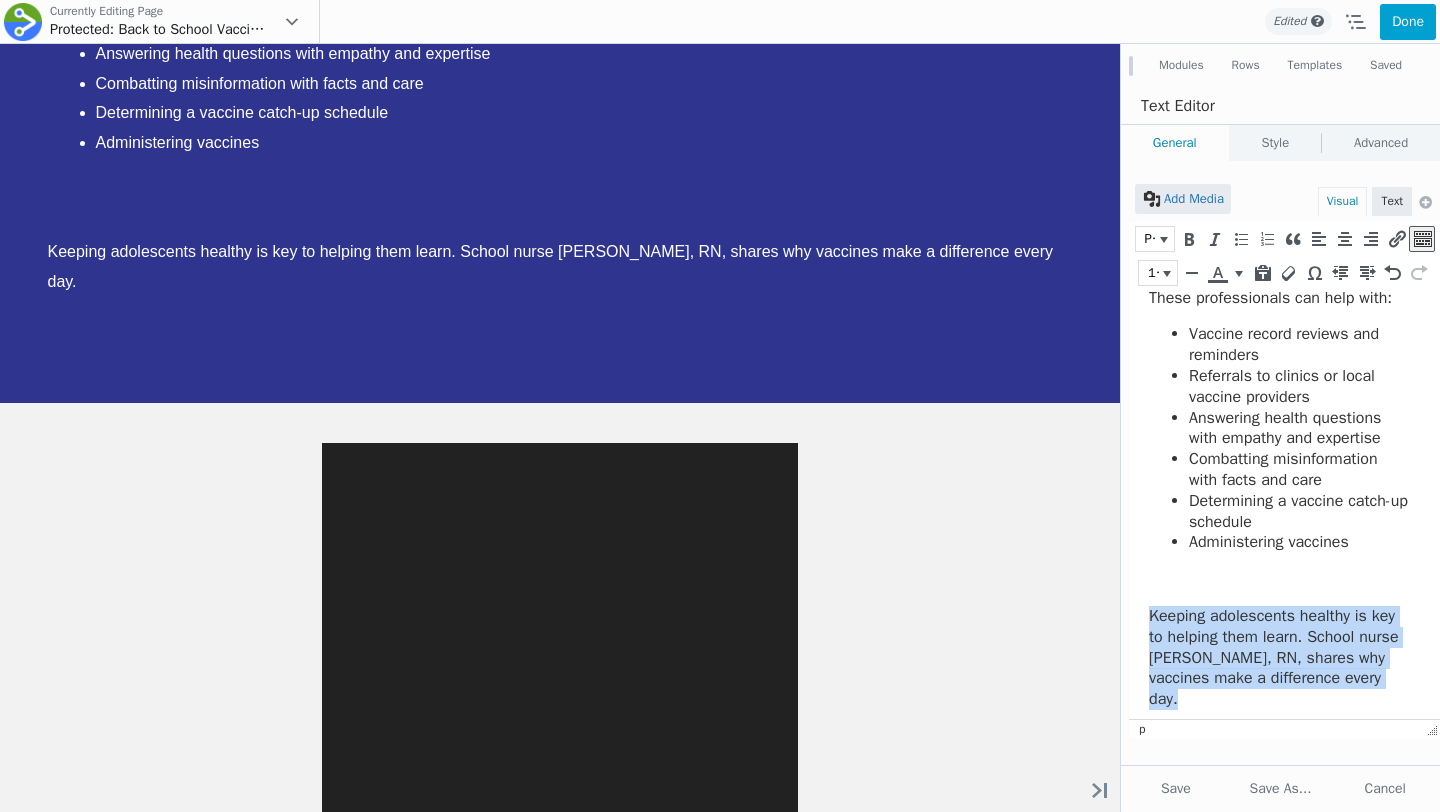 click on "Keeping adolescents healthy is key to helping them learn. School nurse [PERSON_NAME], RN, shares why vaccines make a difference every day." at bounding box center (1279, 658) 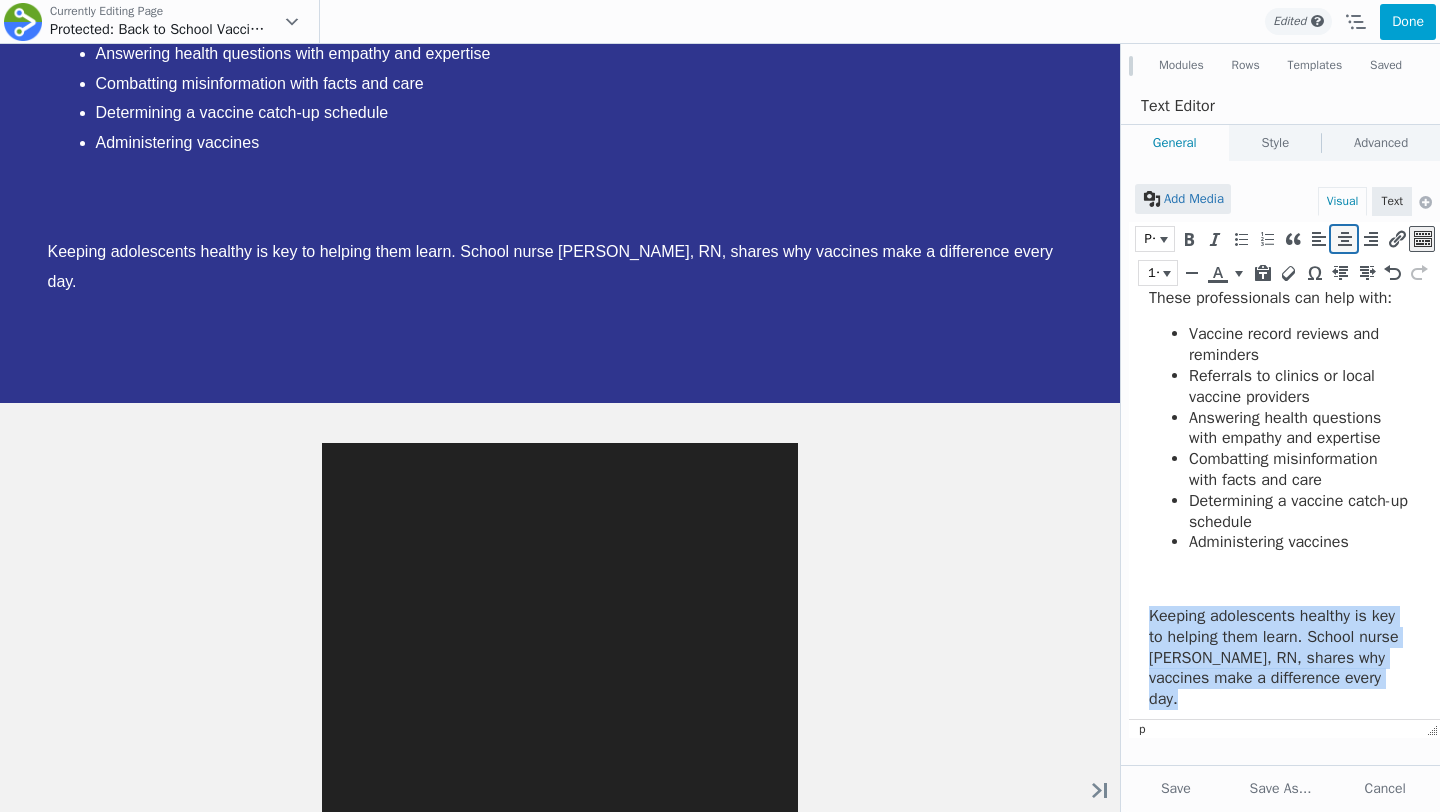 click at bounding box center (1344, 239) 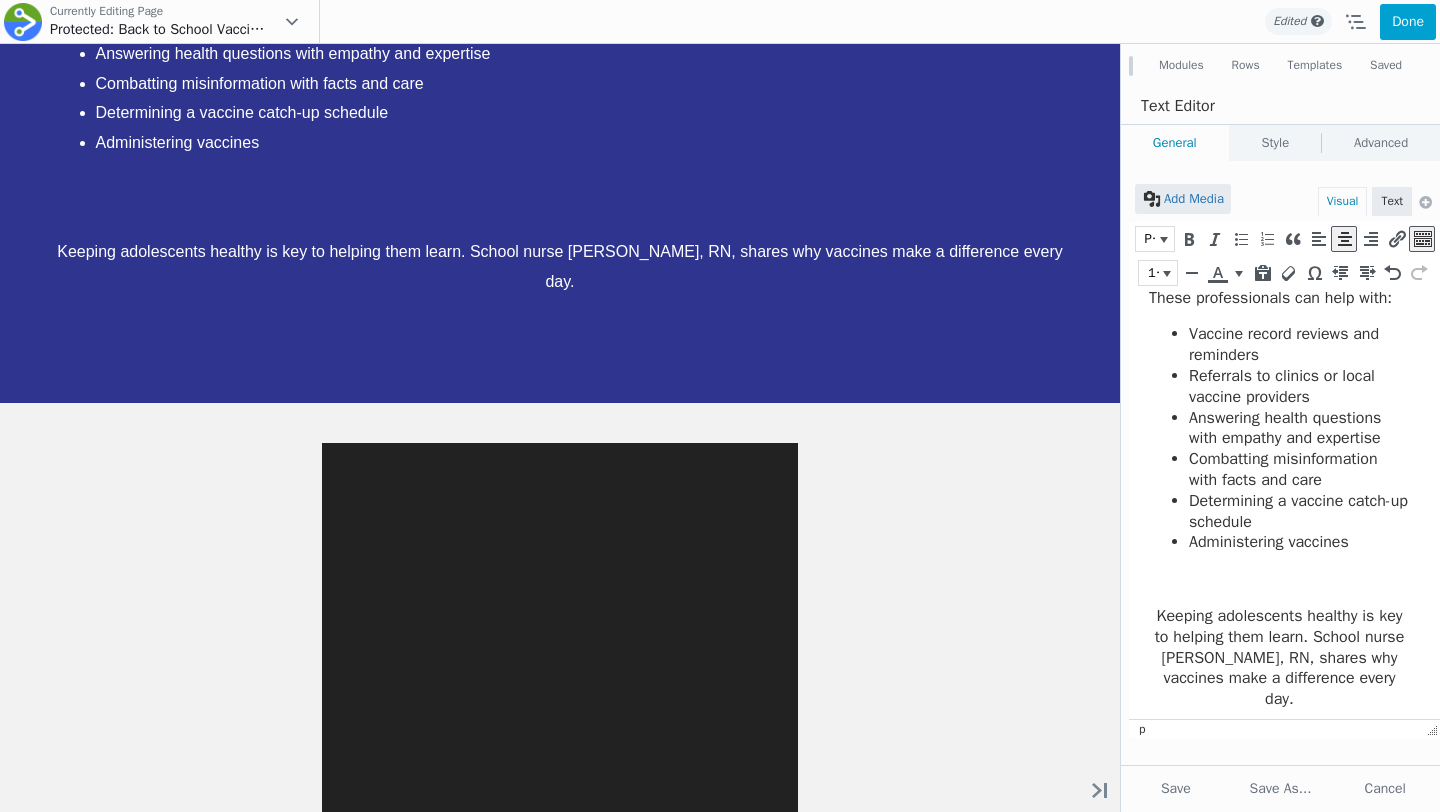 click on "Ready for Back to School?
Get Back-to-School Ready with Confidence
Prioritize Wellness This School Year and Beyond
One of the best ways to support teen health and wellness is to ensure they are up to date with recommended vaccines. Vaccines protect against dangerous illnesses like meningitis, whooping cough, HPV, and flu. They are a valuable public health tool for protecting students, classmates, families, and the broader community – especially those who are more vulnerable.
Did you fall behind on vaccinations?
Teens lead busy lives and missed vaccination appointments happen. Catch-up vaccination is essential to staying healthy and meeting school immunization requirements. Talking with your primary care provider is a good way to determine what vaccines you need.
Learn What Vaccines You Need For  Back To School" at bounding box center [560, 709] 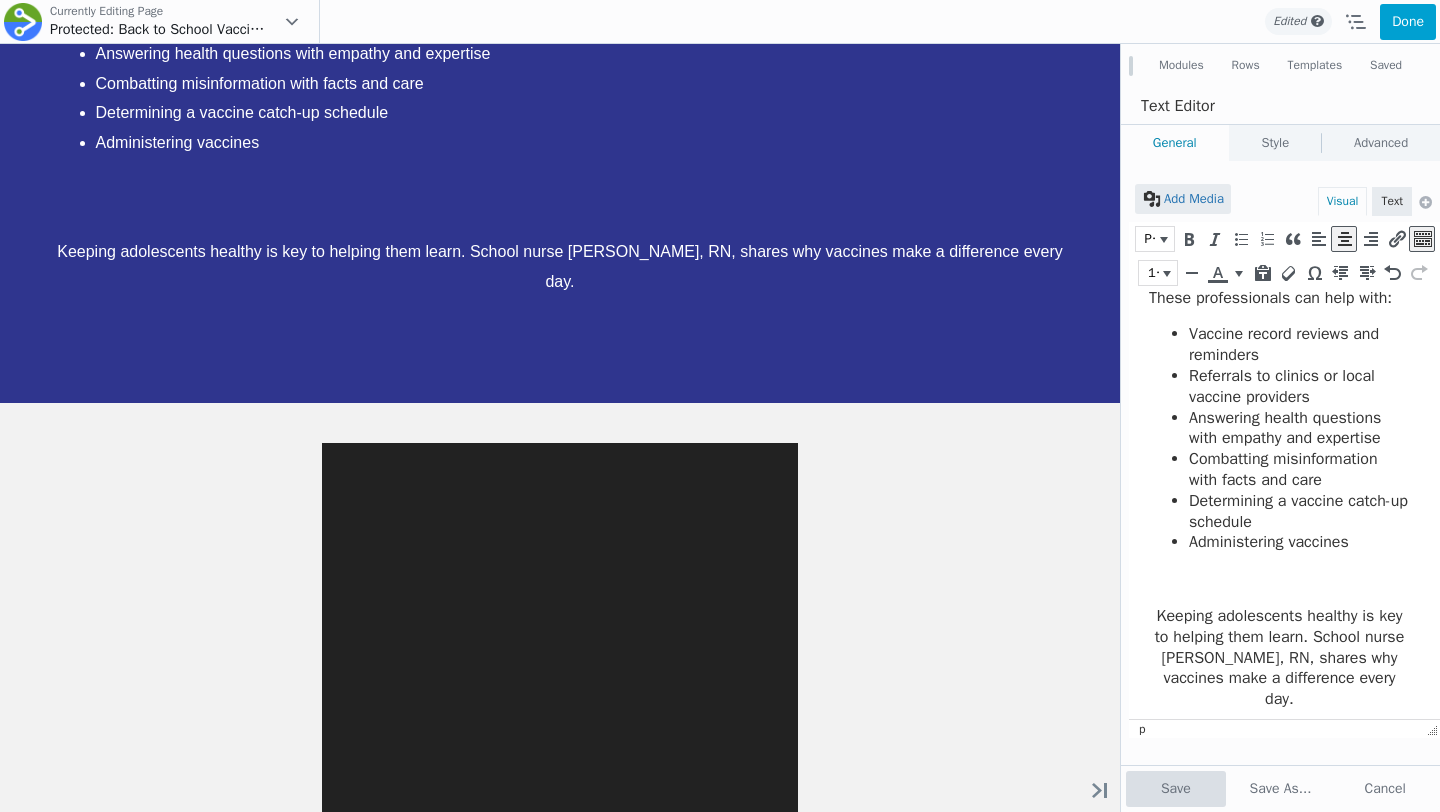 click on "Save" at bounding box center [1176, 789] 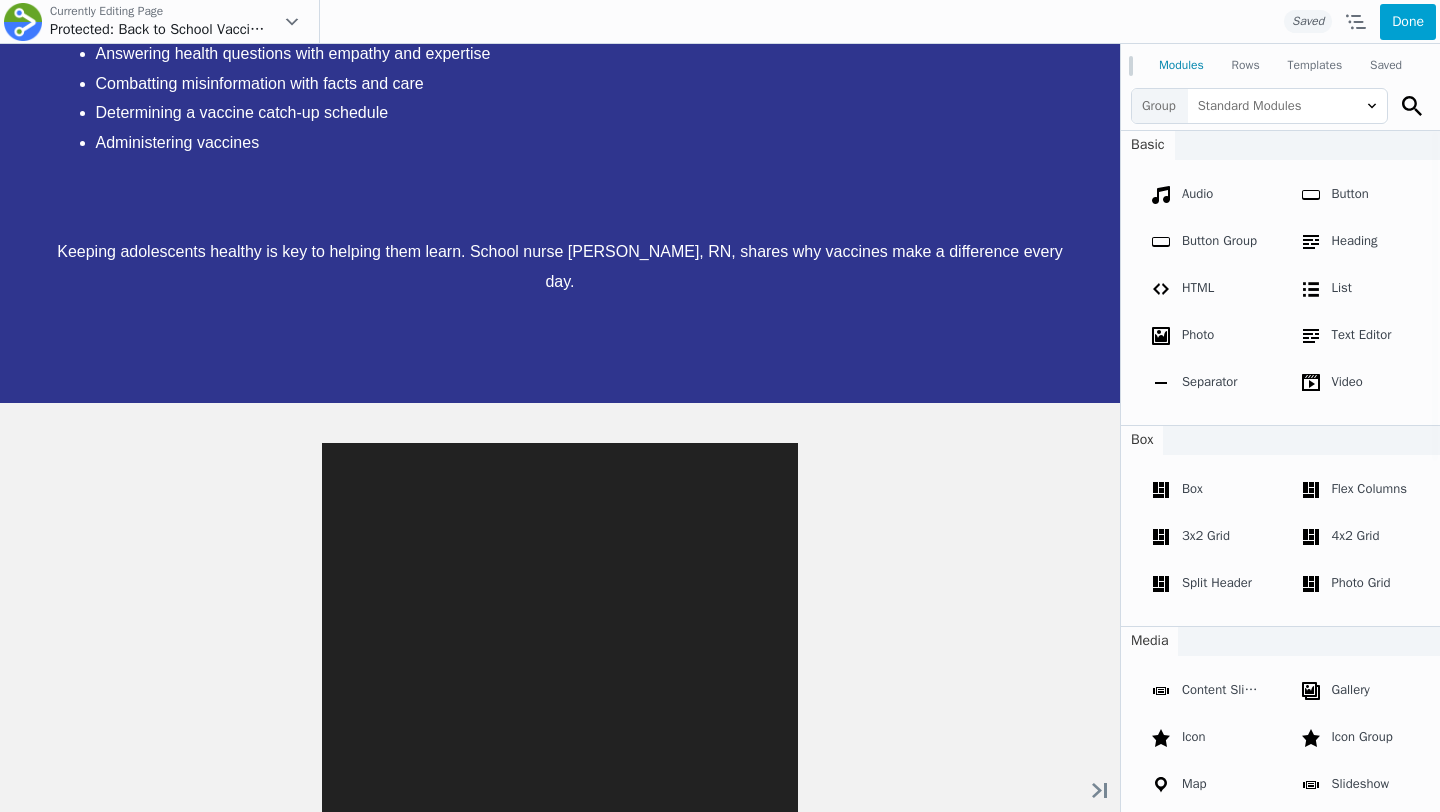 click on "Ready for Back to School?
Get Back-to-School Ready with Confidence
Prioritize Wellness This School Year and Beyond
One of the best ways to support teen health and wellness is to ensure they are up to date with recommended vaccines. Vaccines protect against dangerous illnesses like meningitis, whooping cough, HPV, and flu. They are a valuable public health tool for protecting students, classmates, families, and the broader community – especially those who are more vulnerable.
Did you fall behind on vaccinations?
Teens lead busy lives and missed vaccination appointments happen. Catch-up vaccination is essential to staying healthy and meeting school immunization requirements. Talking with your primary care provider is a good way to determine what vaccines you need.
Learn What Vaccines You Need For  Back To School" at bounding box center [560, 709] 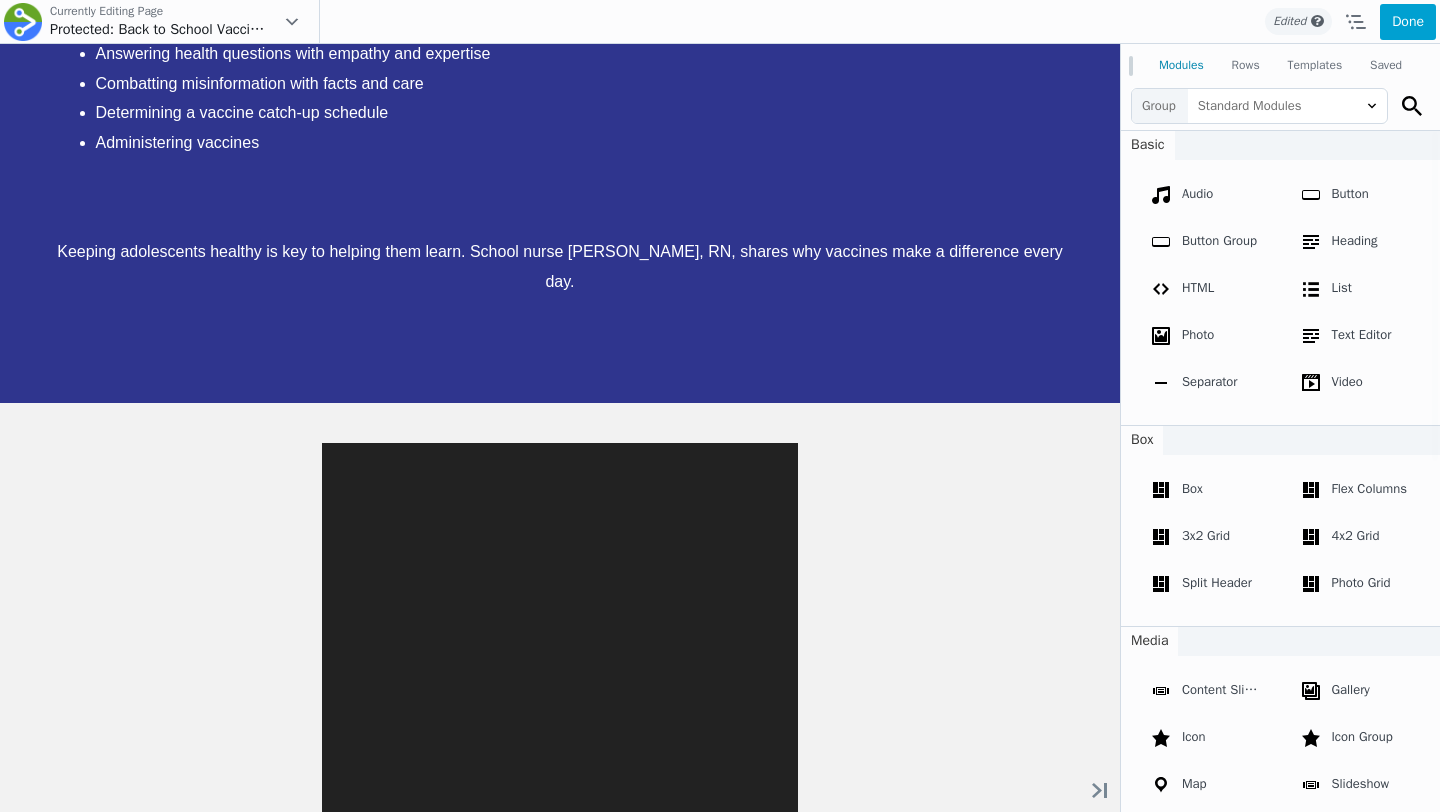 click on "Ready for Back to School?
Get Back-to-School Ready with Confidence
Prioritize Wellness This School Year and Beyond
One of the best ways to support teen health and wellness is to ensure they are up to date with recommended vaccines. Vaccines protect against dangerous illnesses like meningitis, whooping cough, HPV, and flu. They are a valuable public health tool for protecting students, classmates, families, and the broader community – especially those who are more vulnerable.
Did you fall behind on vaccinations?
Teens lead busy lives and missed vaccination appointments happen. Catch-up vaccination is essential to staying healthy and meeting school immunization requirements. Talking with your primary care provider is a good way to determine what vaccines you need.
Learn What Vaccines You Need For  Back To School" at bounding box center (560, 709) 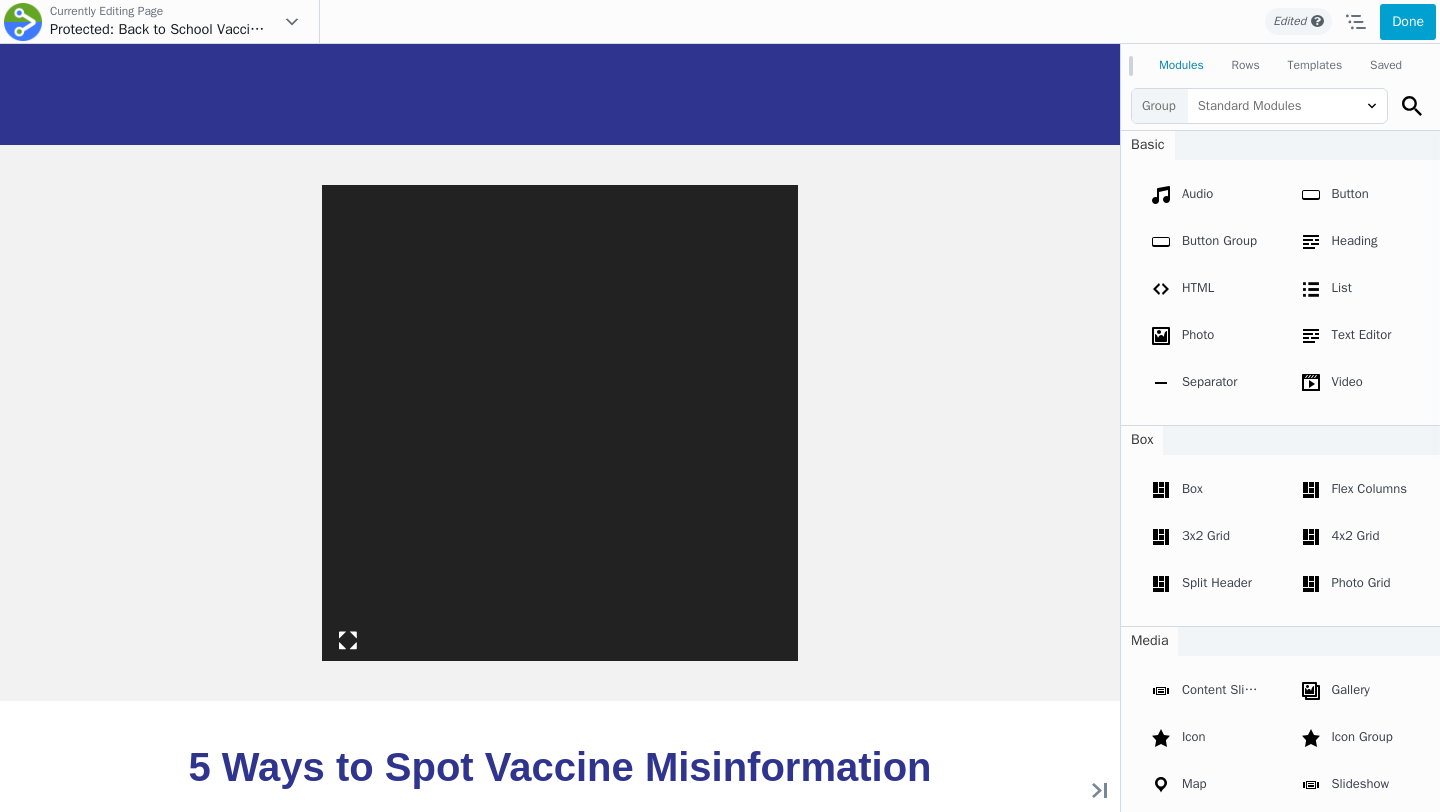 click on "Ready for Back to School?
Get Back-to-School Ready with Confidence
Prioritize Wellness This School Year and Beyond
One of the best ways to support teen health and wellness is to ensure they are up to date with recommended vaccines. Vaccines protect against dangerous illnesses like meningitis, whooping cough, HPV, and flu. They are a valuable public health tool for protecting students, classmates, families, and the broader community – especially those who are more vulnerable.
Did you fall behind on vaccinations?
Teens lead busy lives and missed vaccination appointments happen. Catch-up vaccination is essential to staying healthy and meeting school immunization requirements. Talking with your primary care provider is a good way to determine what vaccines you need.
Learn What Vaccines You Need For  Back To School" at bounding box center (560, 451) 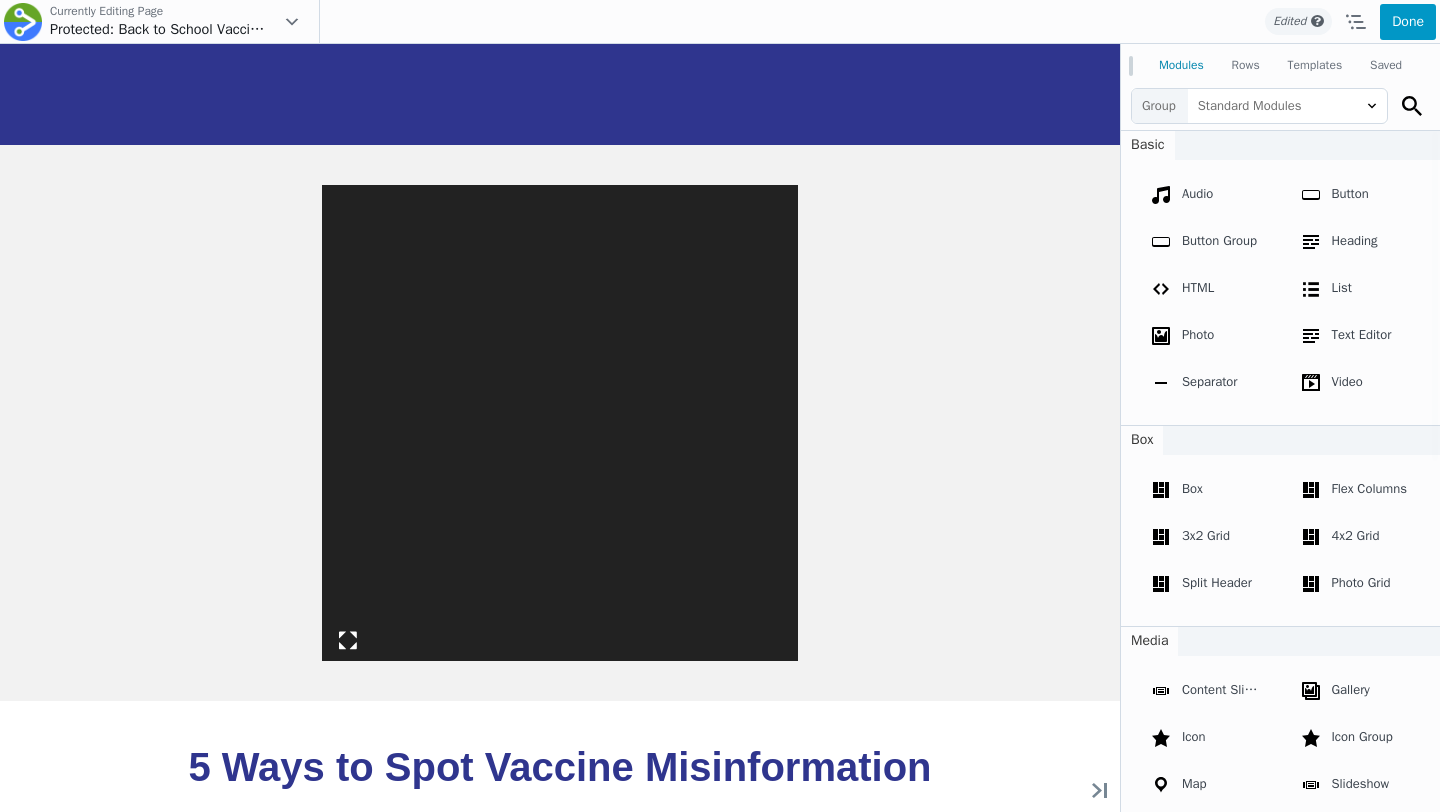 click on "Done" at bounding box center [1408, 22] 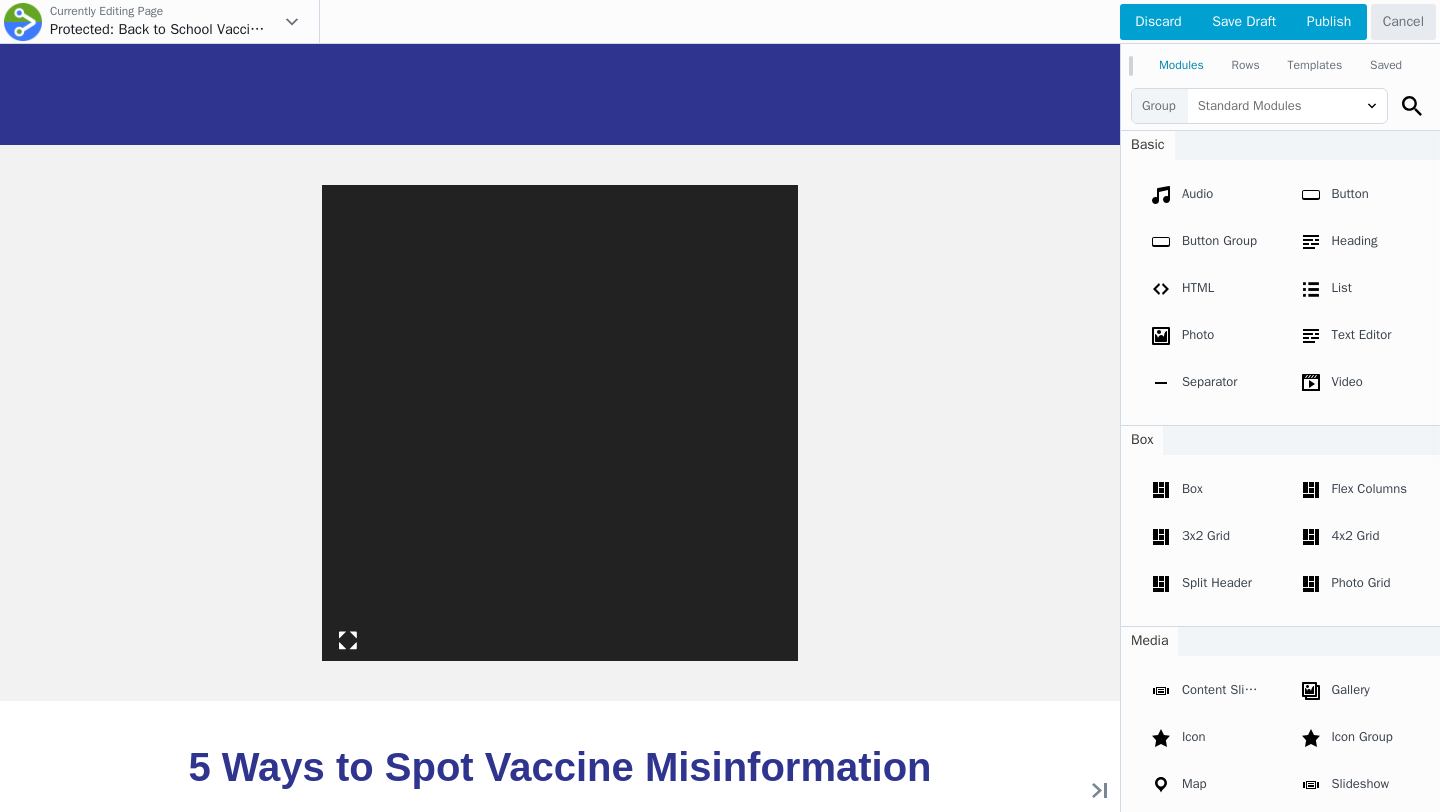 click at bounding box center [720, 406] 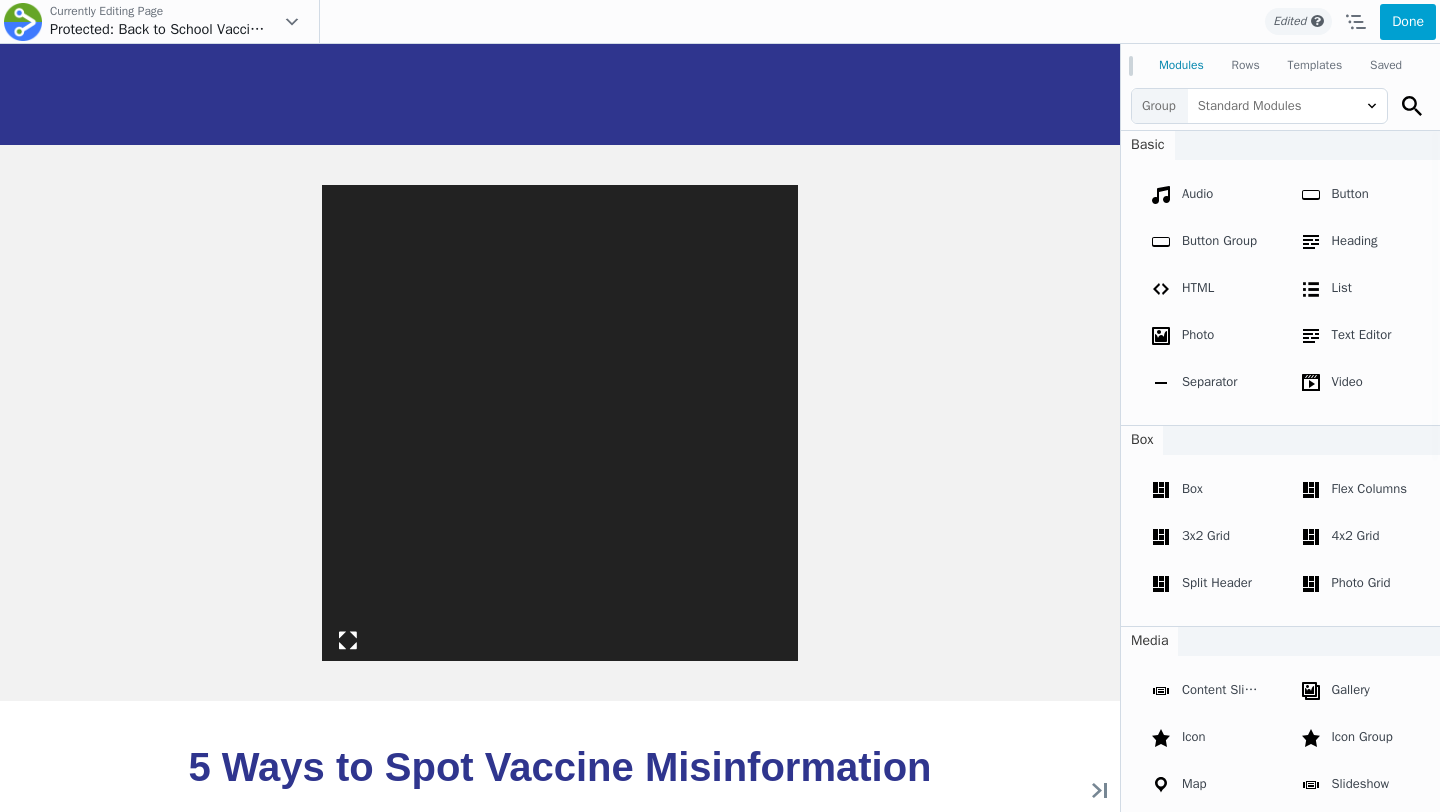 click on "Ready for Back to School?
Get Back-to-School Ready with Confidence
Prioritize Wellness This School Year and Beyond
One of the best ways to support teen health and wellness is to ensure they are up to date with recommended vaccines. Vaccines protect against dangerous illnesses like meningitis, whooping cough, HPV, and flu. They are a valuable public health tool for protecting students, classmates, families, and the broader community – especially those who are more vulnerable.
Did you fall behind on vaccinations?
Teens lead busy lives and missed vaccination appointments happen. Catch-up vaccination is essential to staying healthy and meeting school immunization requirements. Talking with your primary care provider is a good way to determine what vaccines you need.
Learn What Vaccines You Need For  Back To School" at bounding box center (560, 451) 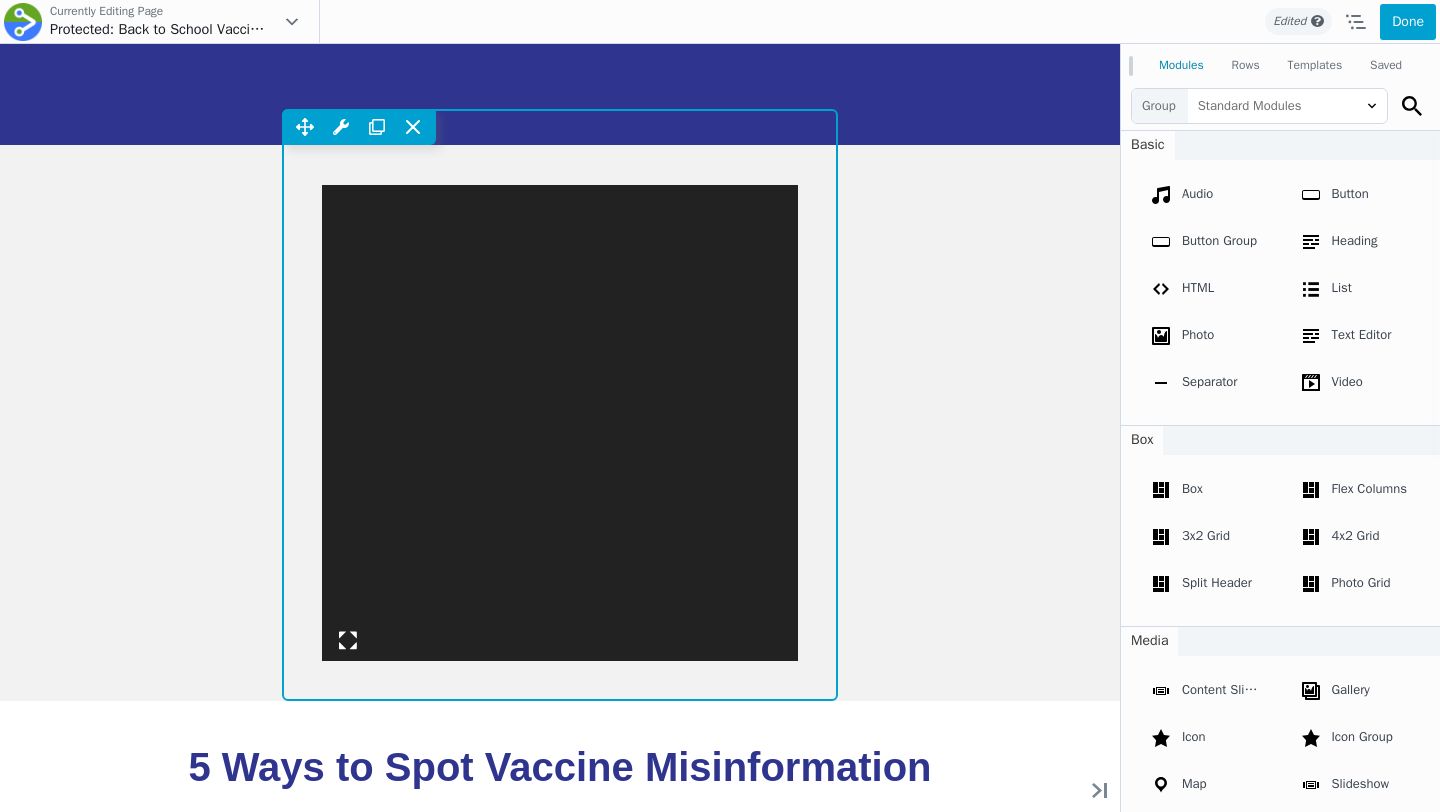 click on "Ready for Back to School?
Get Back-to-School Ready with Confidence
Prioritize Wellness This School Year and Beyond
One of the best ways to support teen health and wellness is to ensure they are up to date with recommended vaccines. Vaccines protect against dangerous illnesses like meningitis, whooping cough, HPV, and flu. They are a valuable public health tool for protecting students, classmates, families, and the broader community – especially those who are more vulnerable.
Did you fall behind on vaccinations?
Teens lead busy lives and missed vaccination appointments happen. Catch-up vaccination is essential to staying healthy and meeting school immunization requirements. Talking with your primary care provider is a good way to determine what vaccines you need.
Learn What Vaccines You Need For  Back To School" at bounding box center [560, 451] 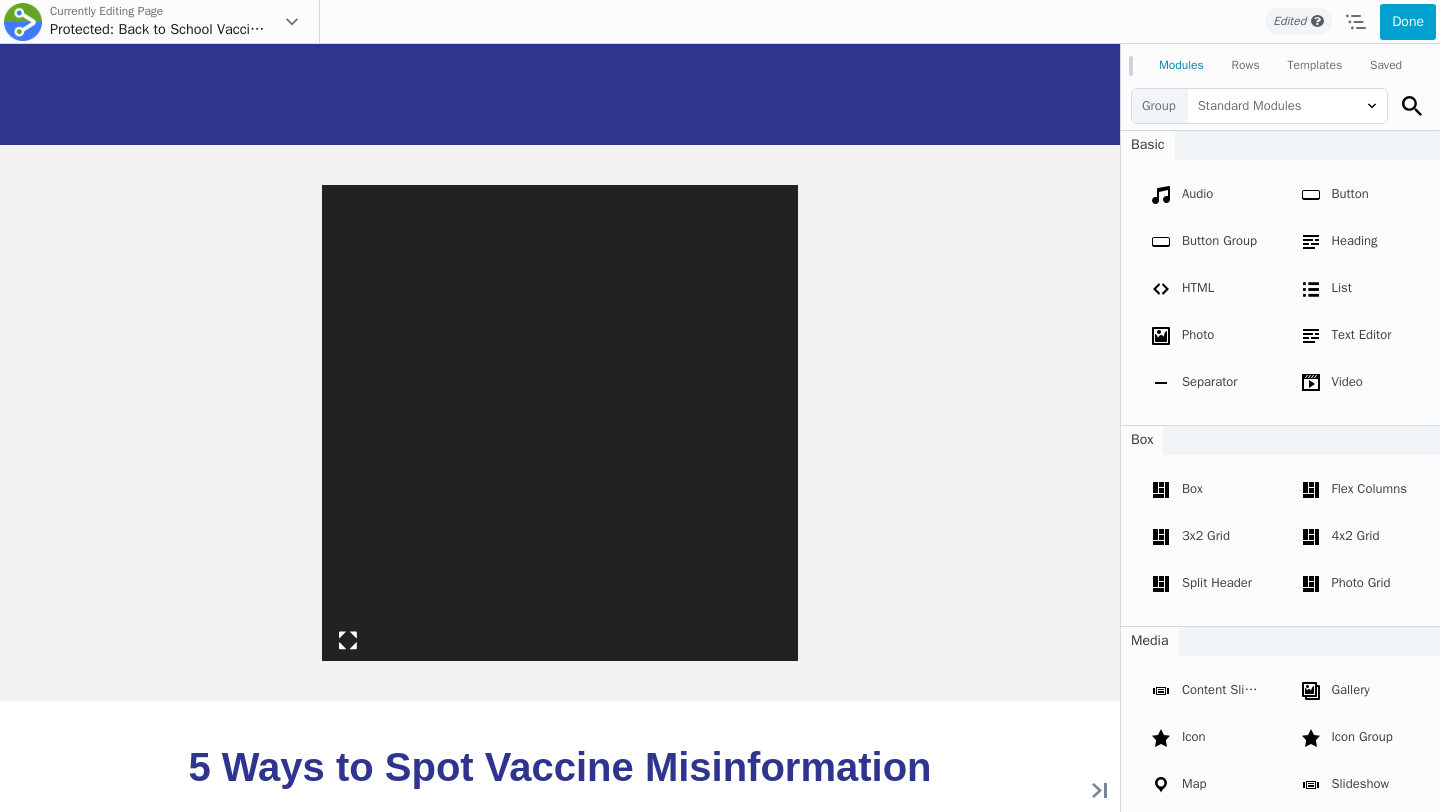 click on "Done" at bounding box center (1408, 22) 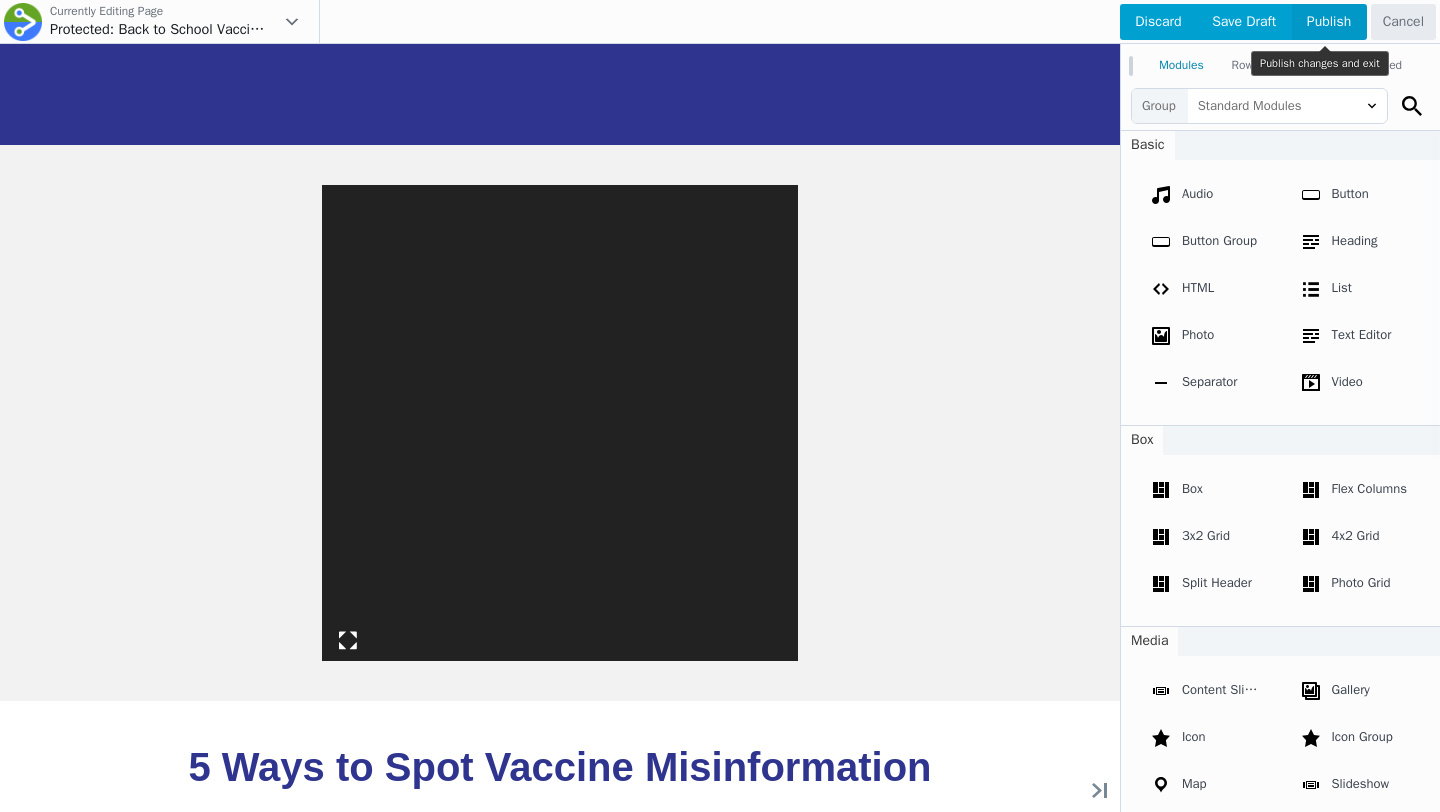 click on "Publish" at bounding box center [1329, 22] 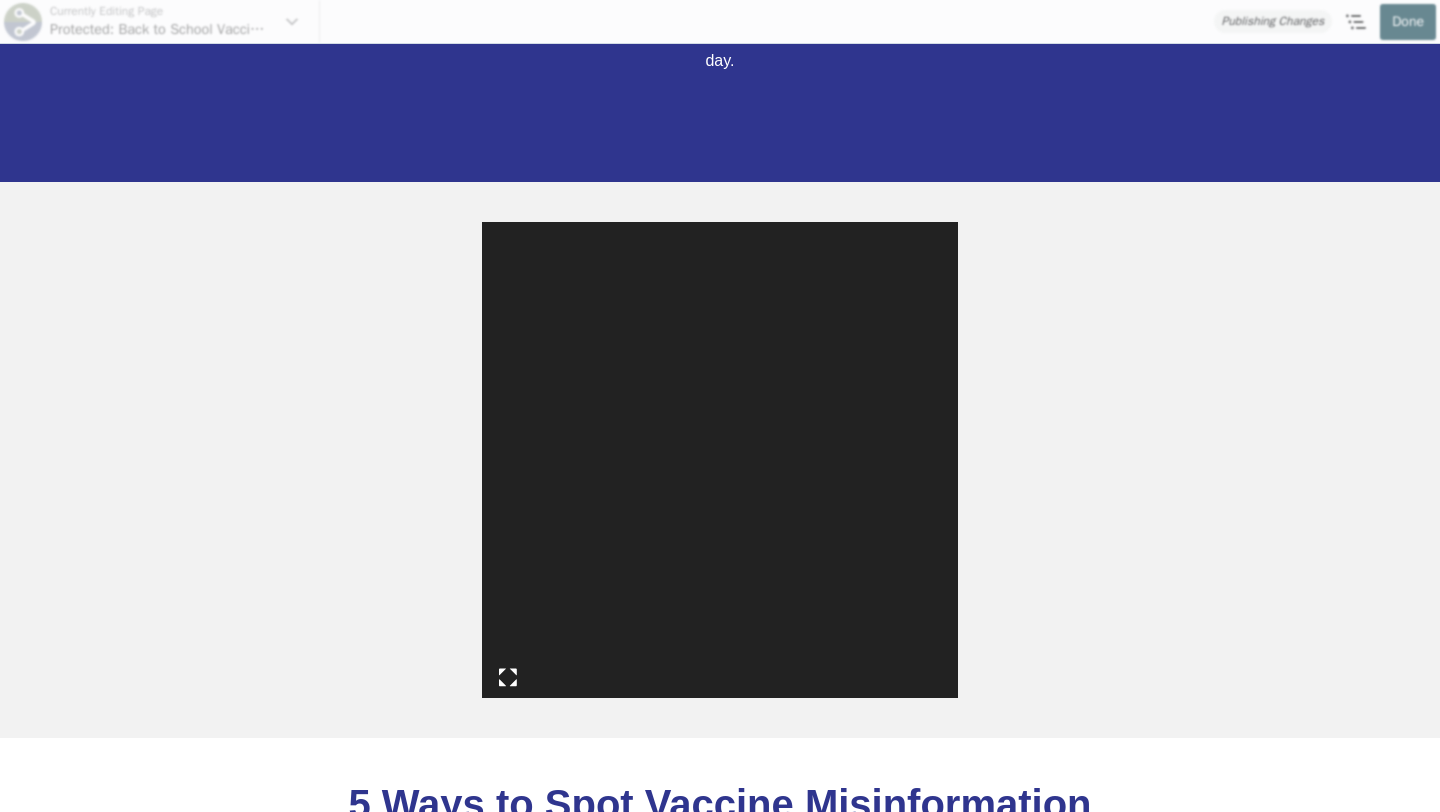 scroll, scrollTop: 3269, scrollLeft: 0, axis: vertical 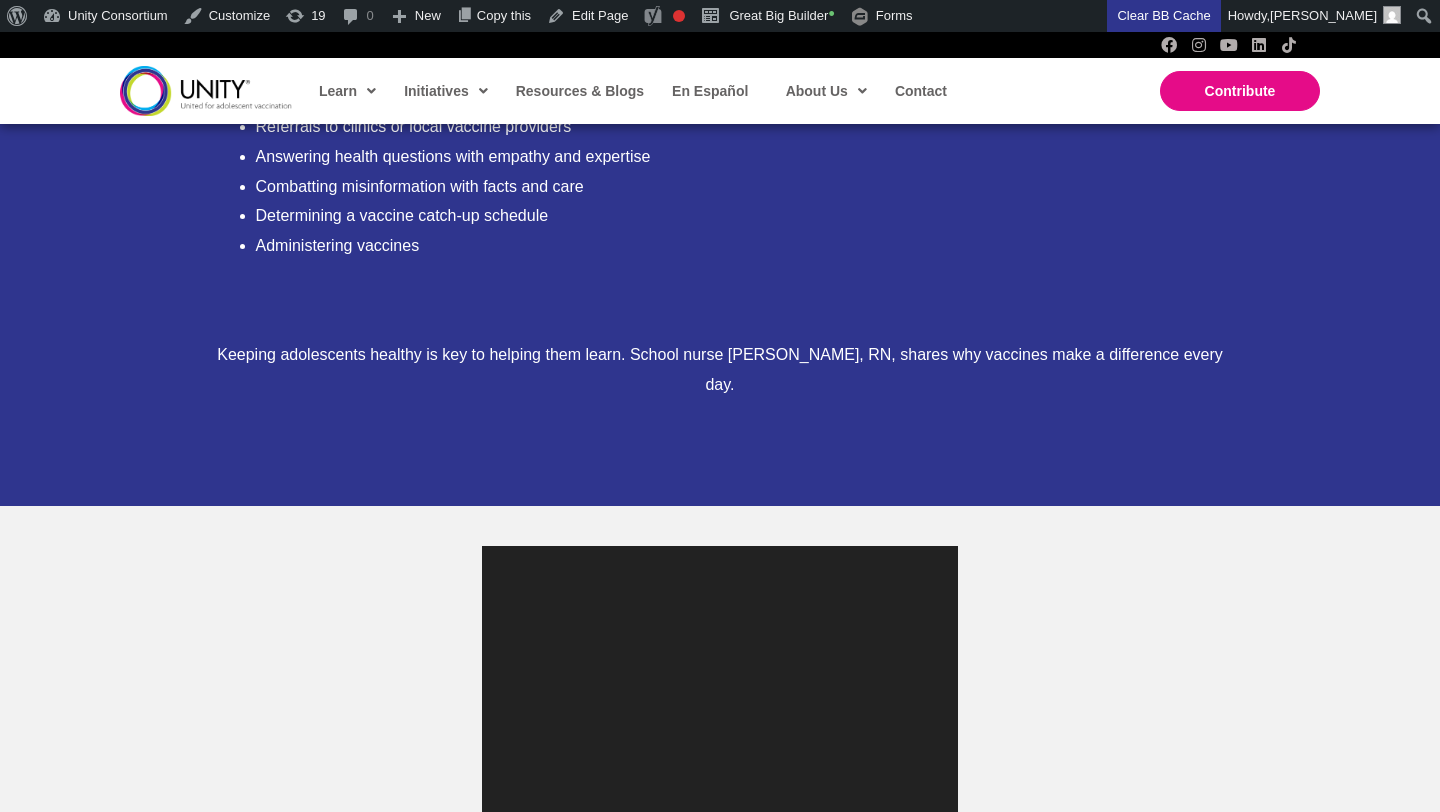 click on "Video Player [URL][DOMAIN_NAME][PERSON_NAME] 00:03 00:00 00:17 Use Up/Down Arrow keys to increase or decrease volume." at bounding box center [720, 784] 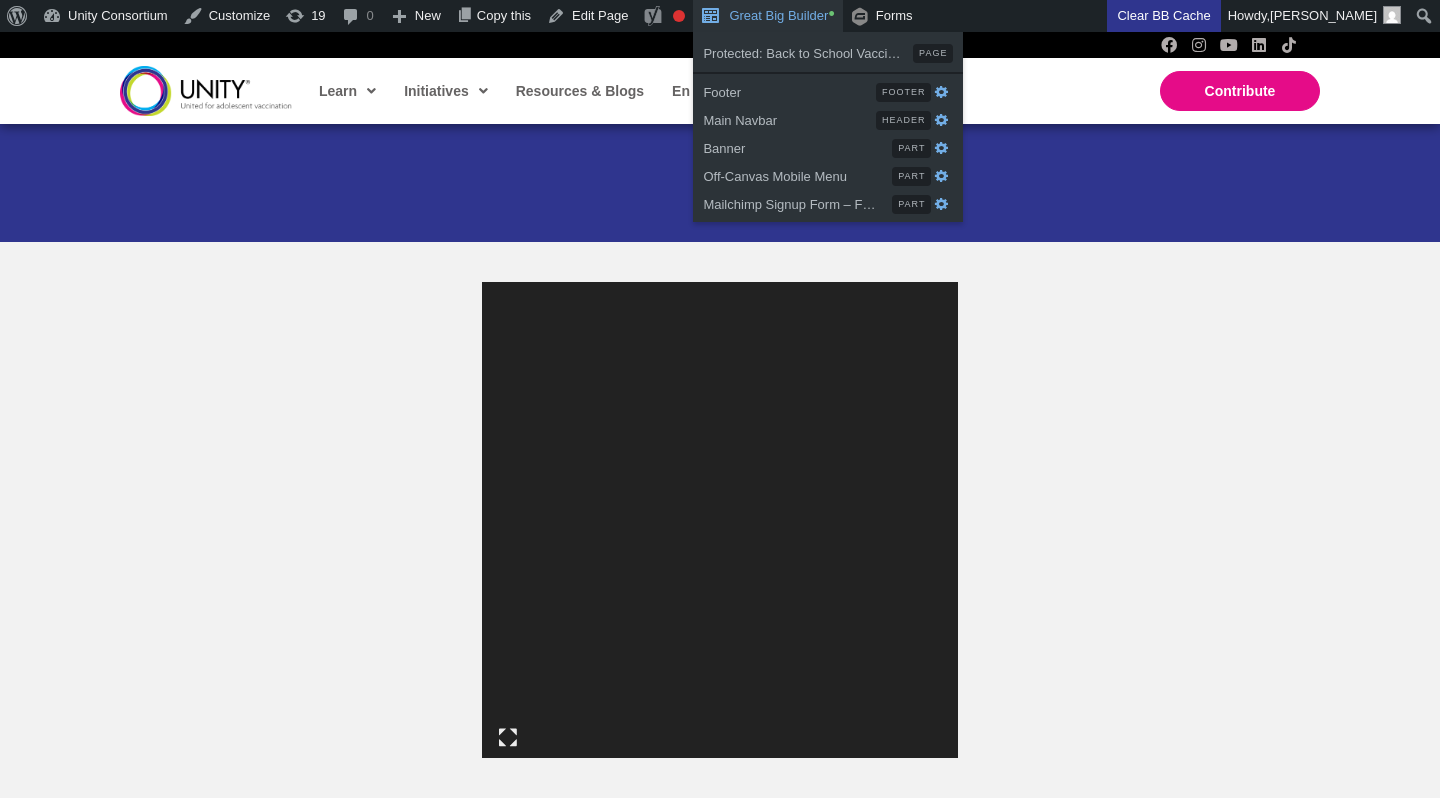 click on "Great Big Builder  •" at bounding box center (767, 16) 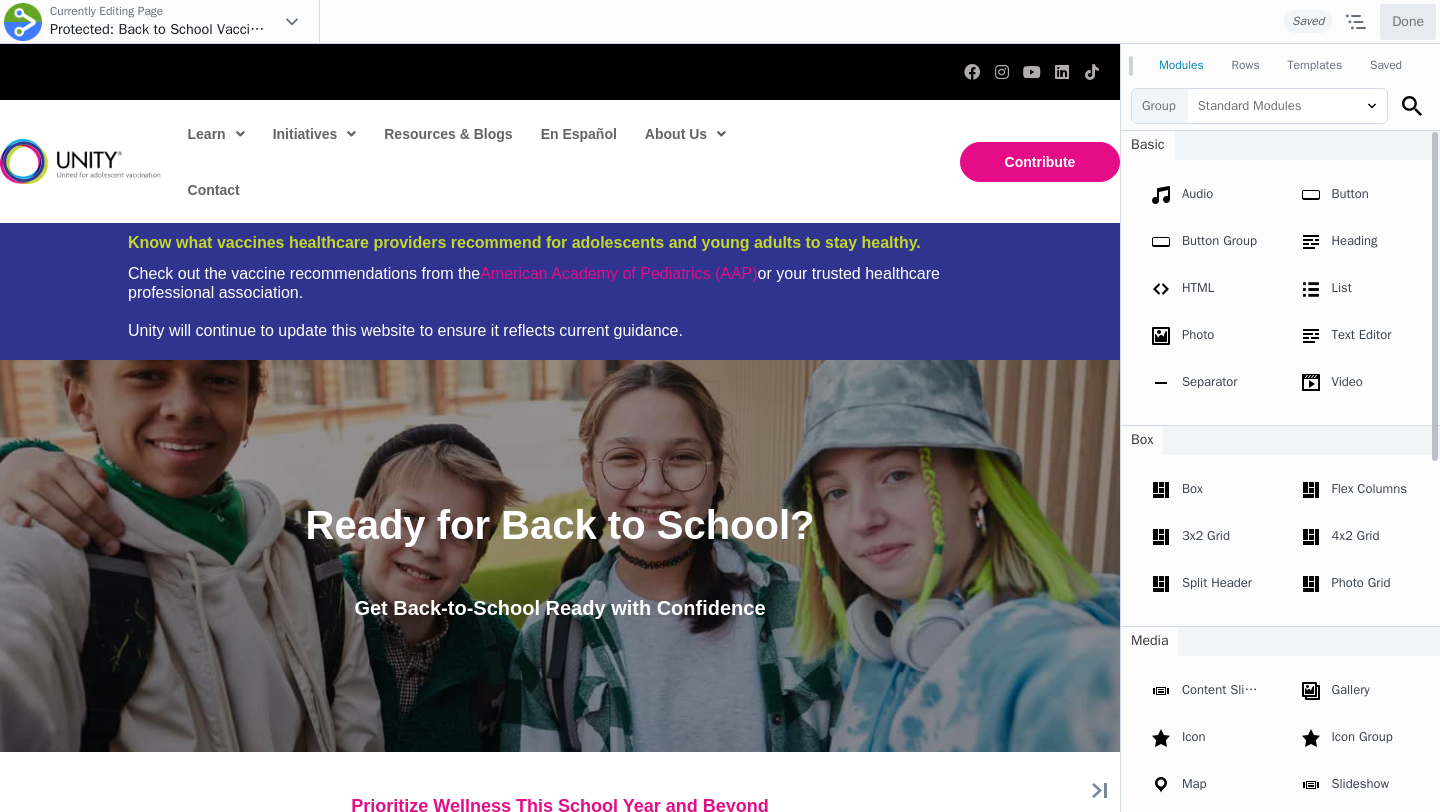 scroll, scrollTop: 0, scrollLeft: 0, axis: both 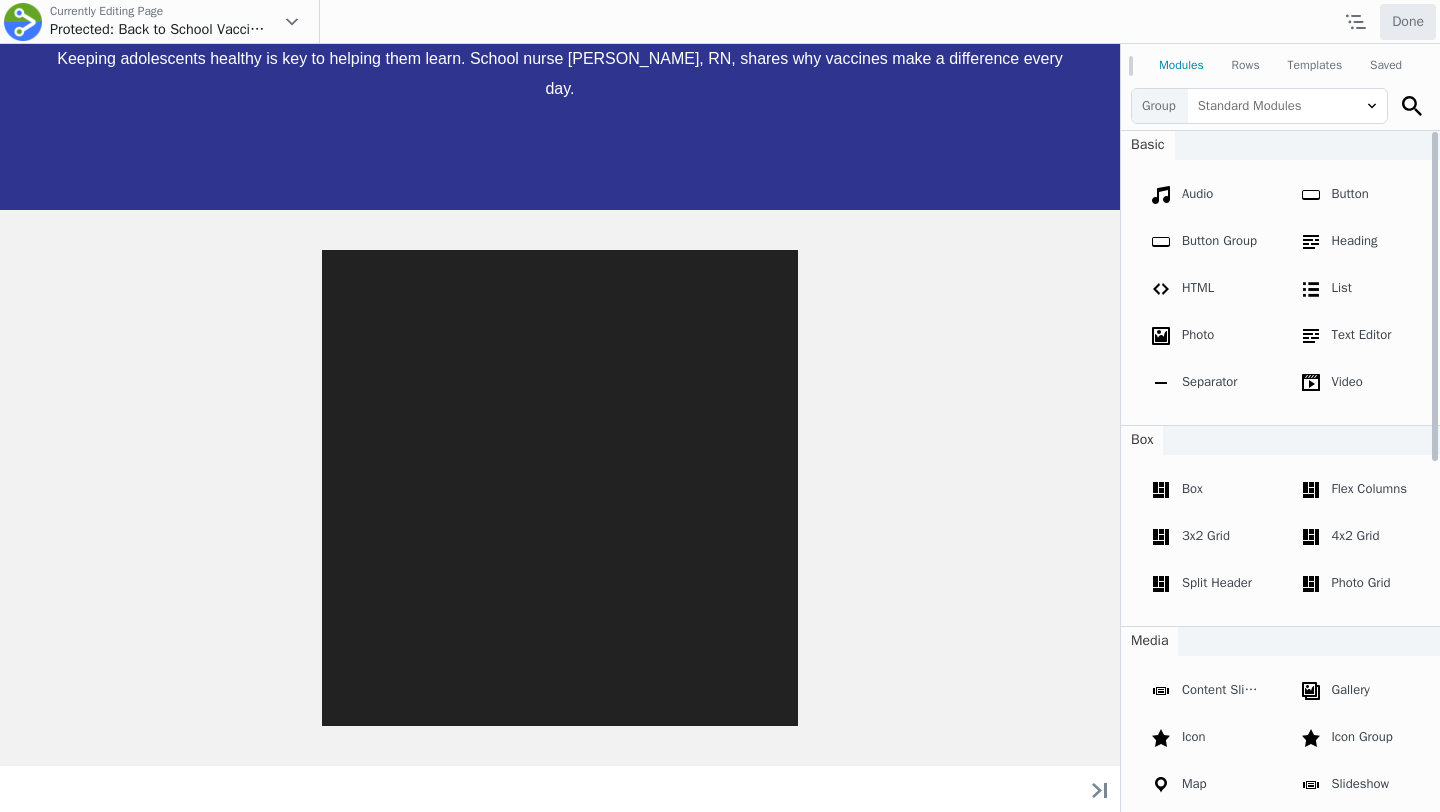click on "Ready for Back to School?
Get Back-to-School Ready with Confidence
Prioritize Wellness This School Year and Beyond
One of the best ways to support teen health and wellness is to ensure they are up to date with recommended vaccines. Vaccines protect against dangerous illnesses like [MEDICAL_DATA], [MEDICAL_DATA], HPV, and [MEDICAL_DATA]. They are a valuable public health tool for protecting students, classmates, families, and the broader community – especially those who are more vulnerable.
Did you fall behind on vaccinations?
[PERSON_NAME] lead busy lives and missed vaccination appointments happen. Catch-up vaccination is essential to staying healthy and meeting school immunization requirements. Talking with your primary care provider is a good way to determine what vaccines you need.
Learn What Vaccines You Need For  Back To School
[MEDICAL_DATA] ****" at bounding box center [560, 516] 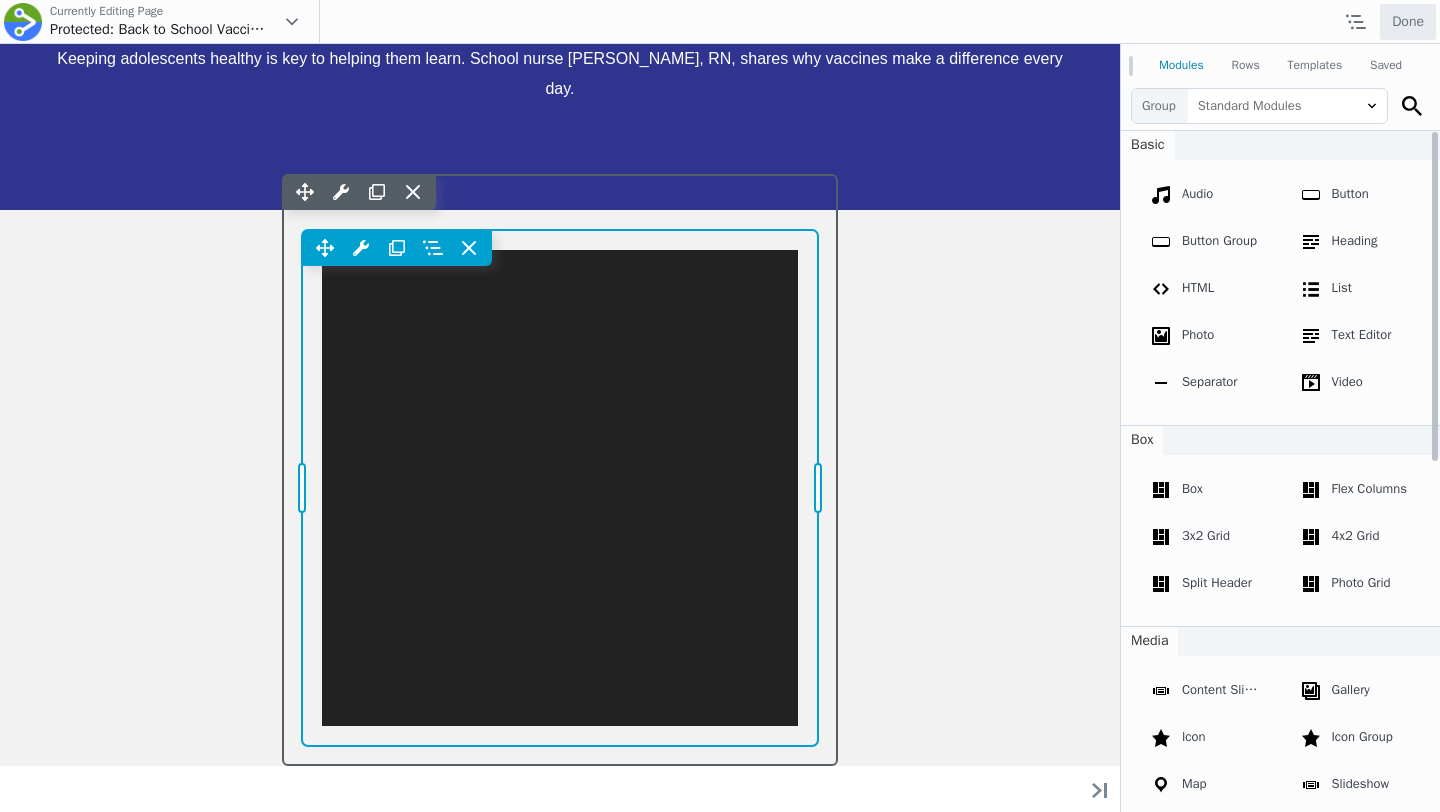 click on "Move Up
Move Down
Video Settings
Copy Video Settings
Paste Video Settings
Row
Row Settings
Move Row
Duplicate Row
Remove Row" at bounding box center [560, 488] 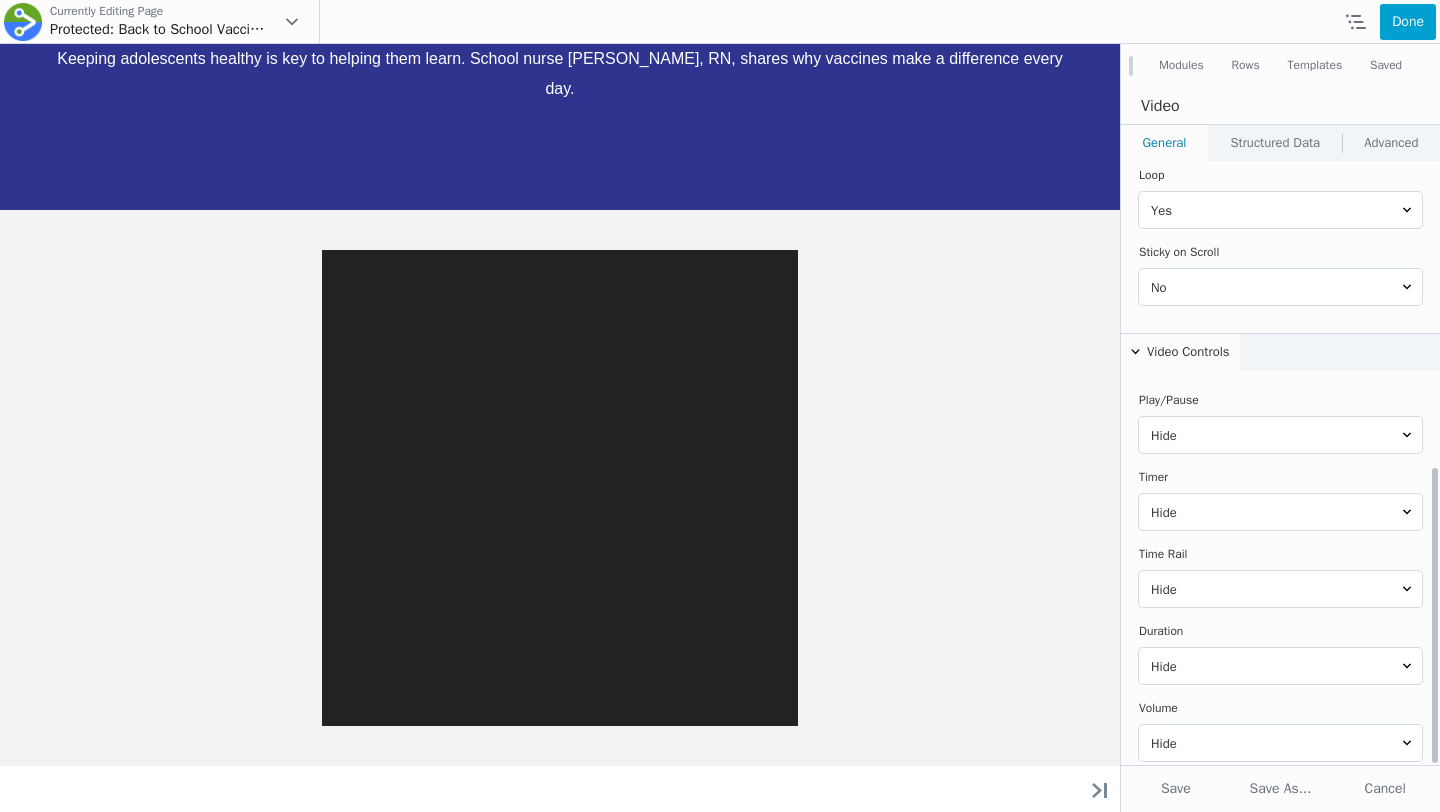 scroll, scrollTop: 625, scrollLeft: 0, axis: vertical 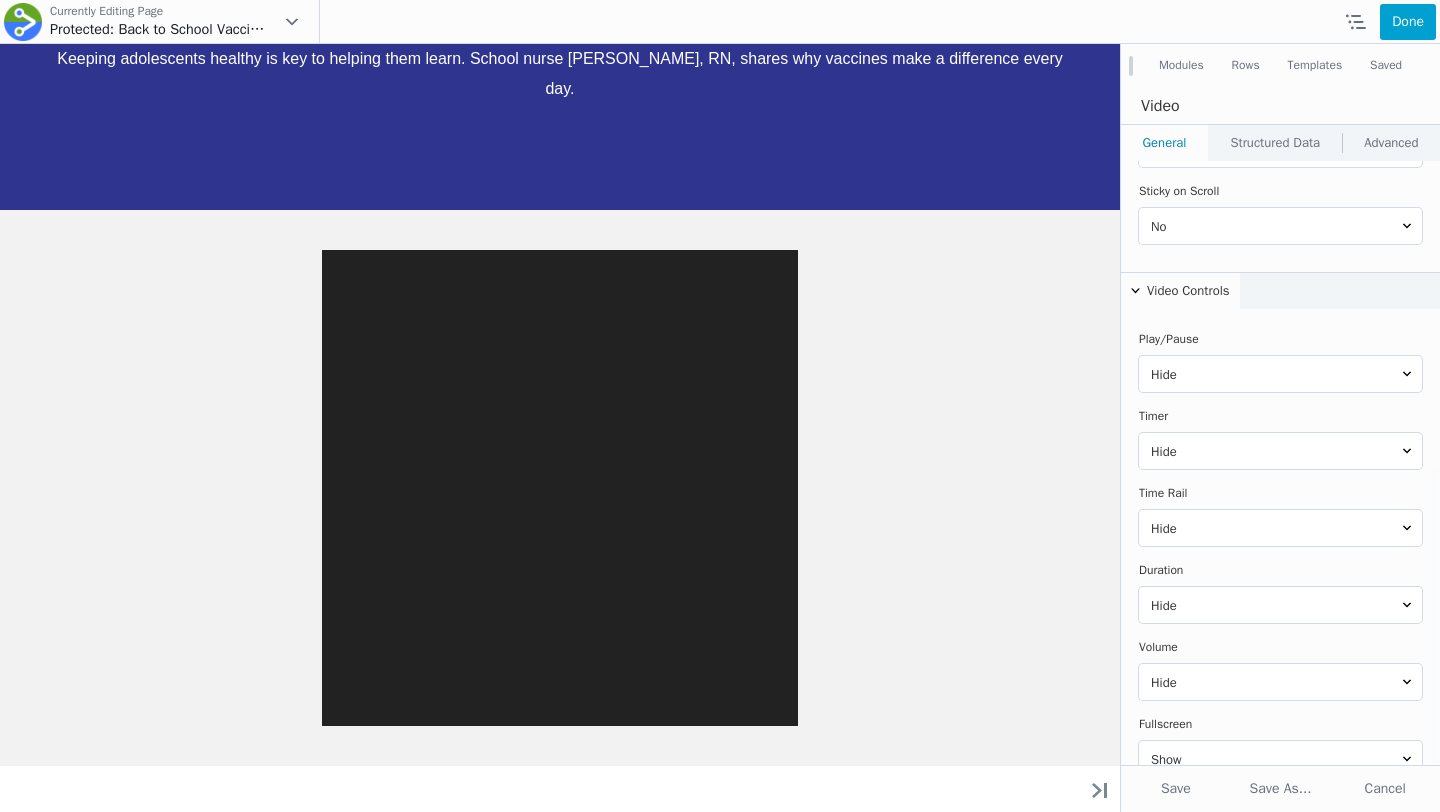 click on "Advanced" at bounding box center (1391, 143) 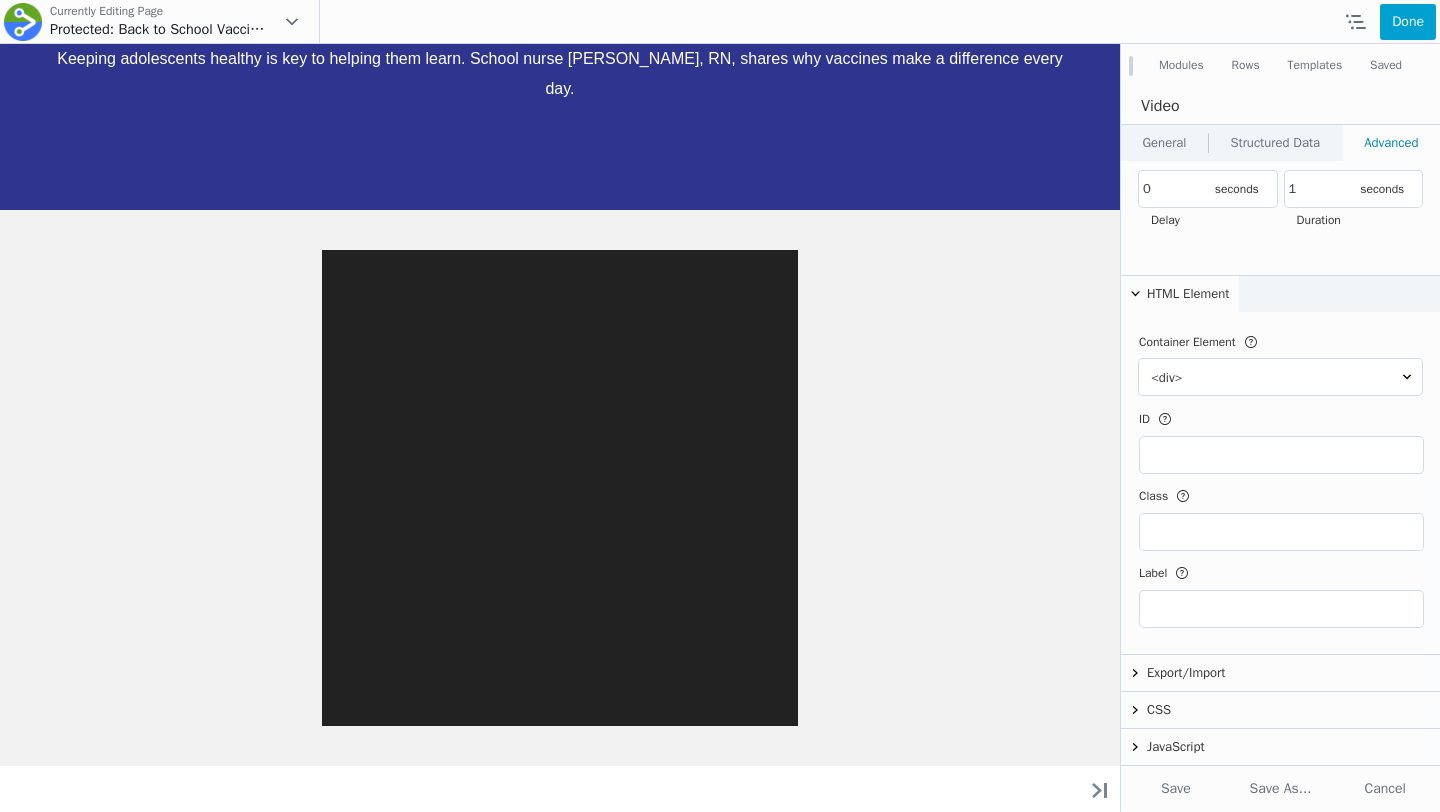 scroll, scrollTop: 475, scrollLeft: 0, axis: vertical 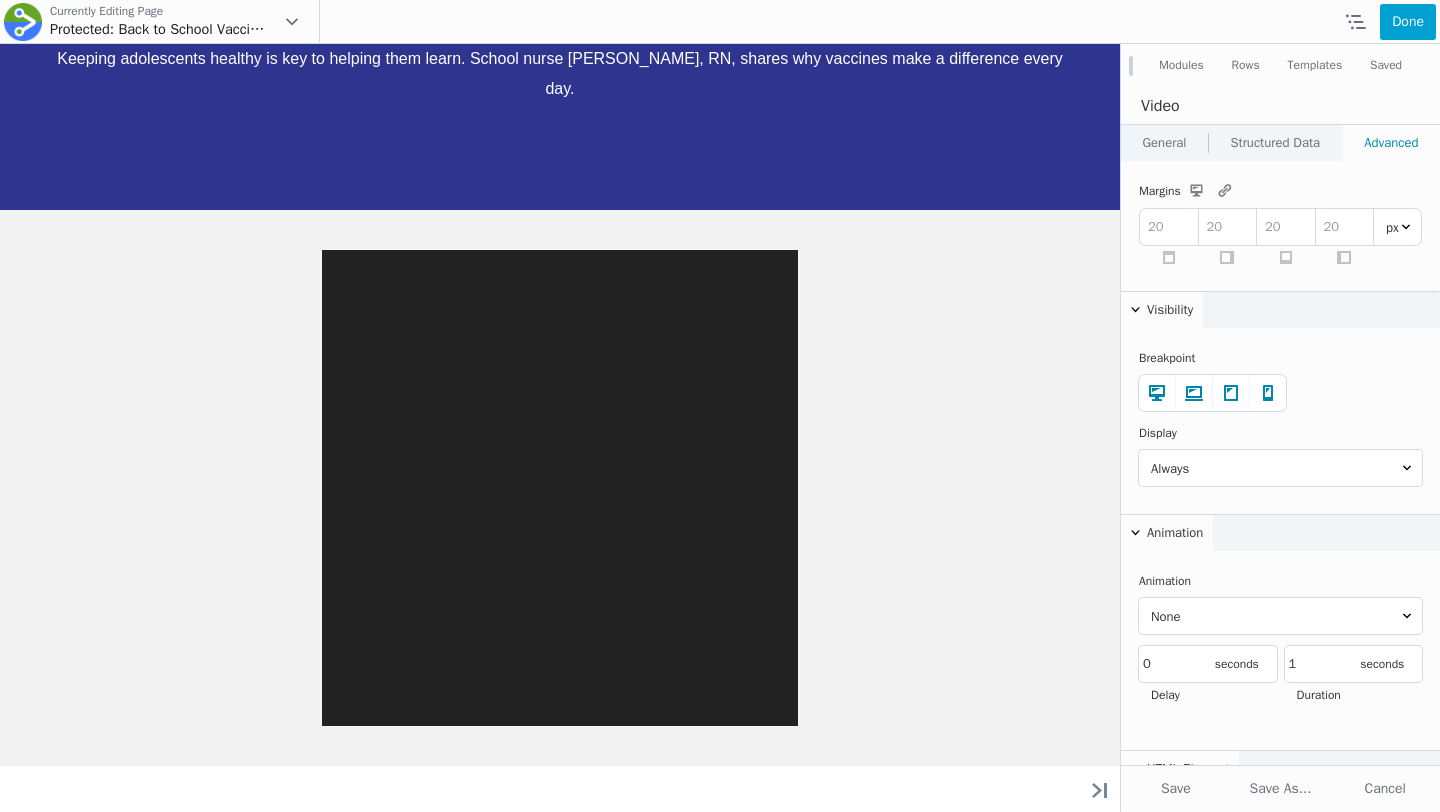 click on "Structured Data" at bounding box center [1275, 143] 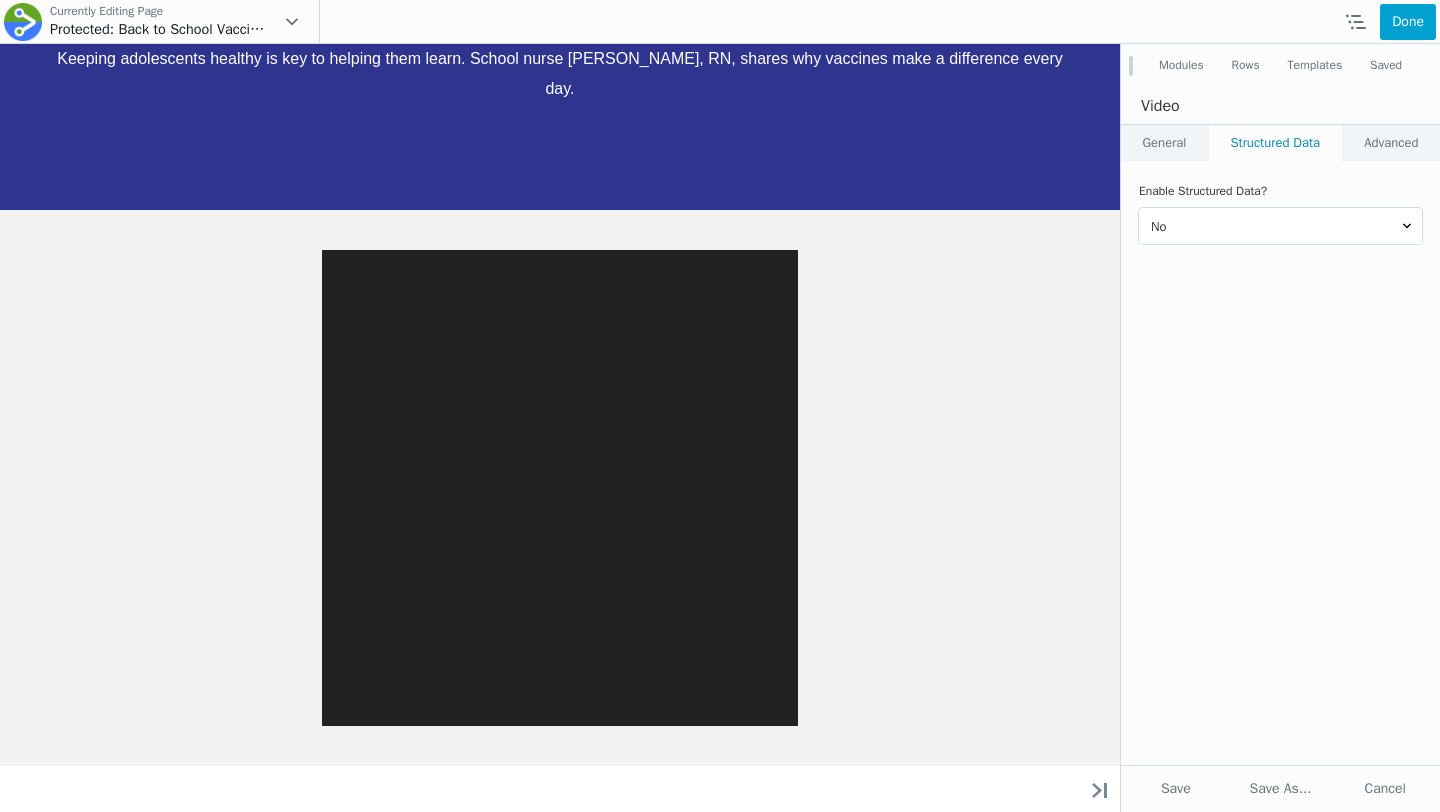 click on "Advanced" at bounding box center [1391, 143] 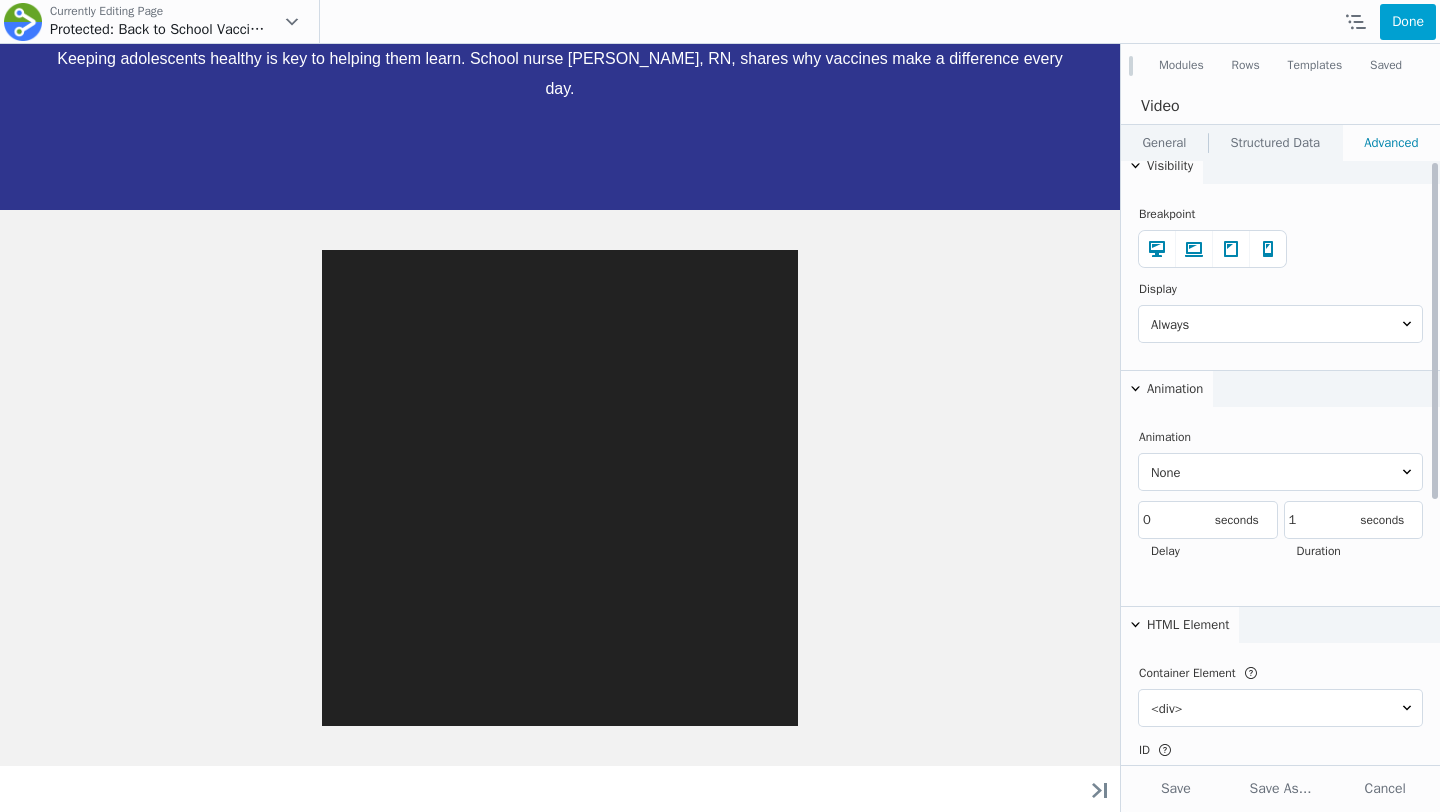 scroll, scrollTop: 0, scrollLeft: 0, axis: both 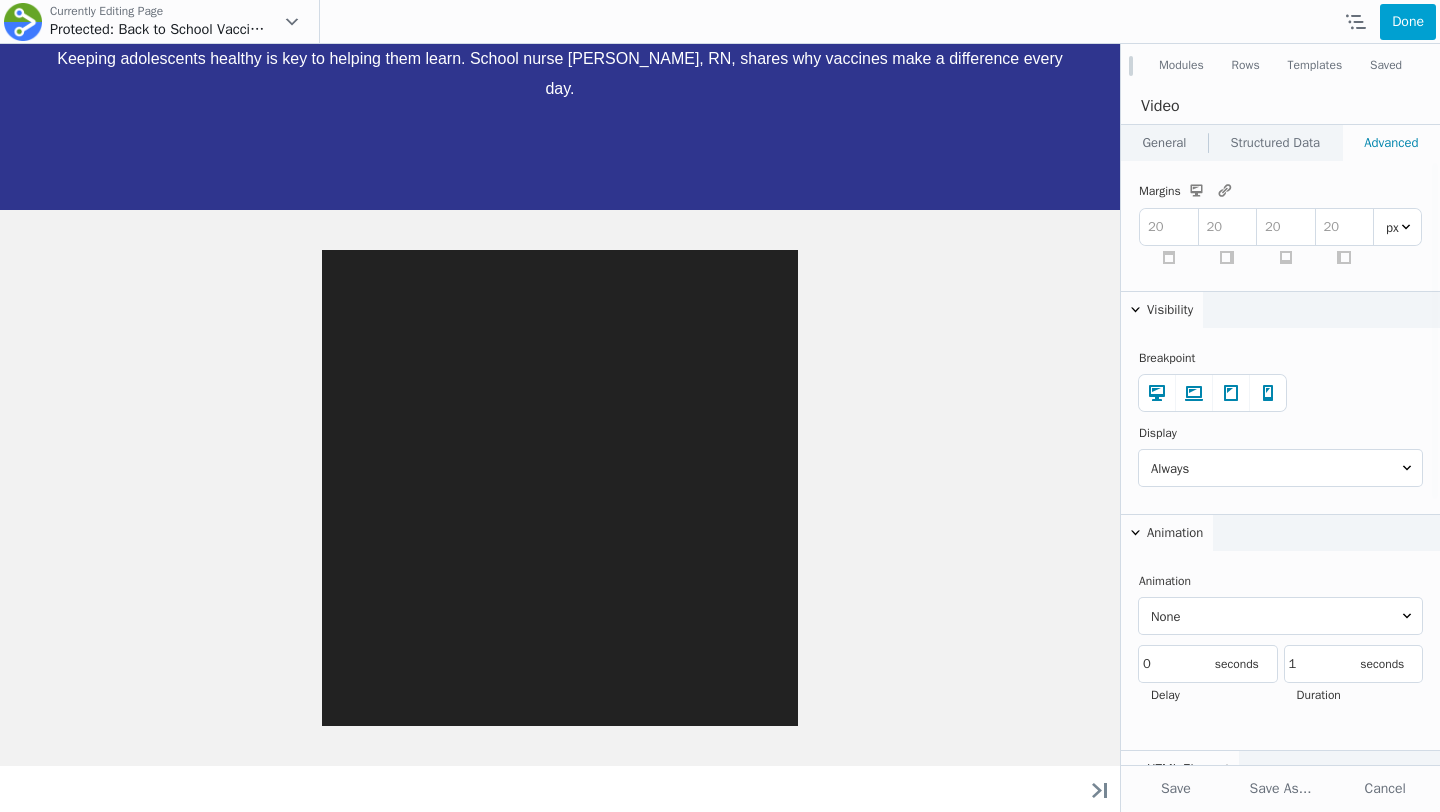 click on "General" at bounding box center (1164, 143) 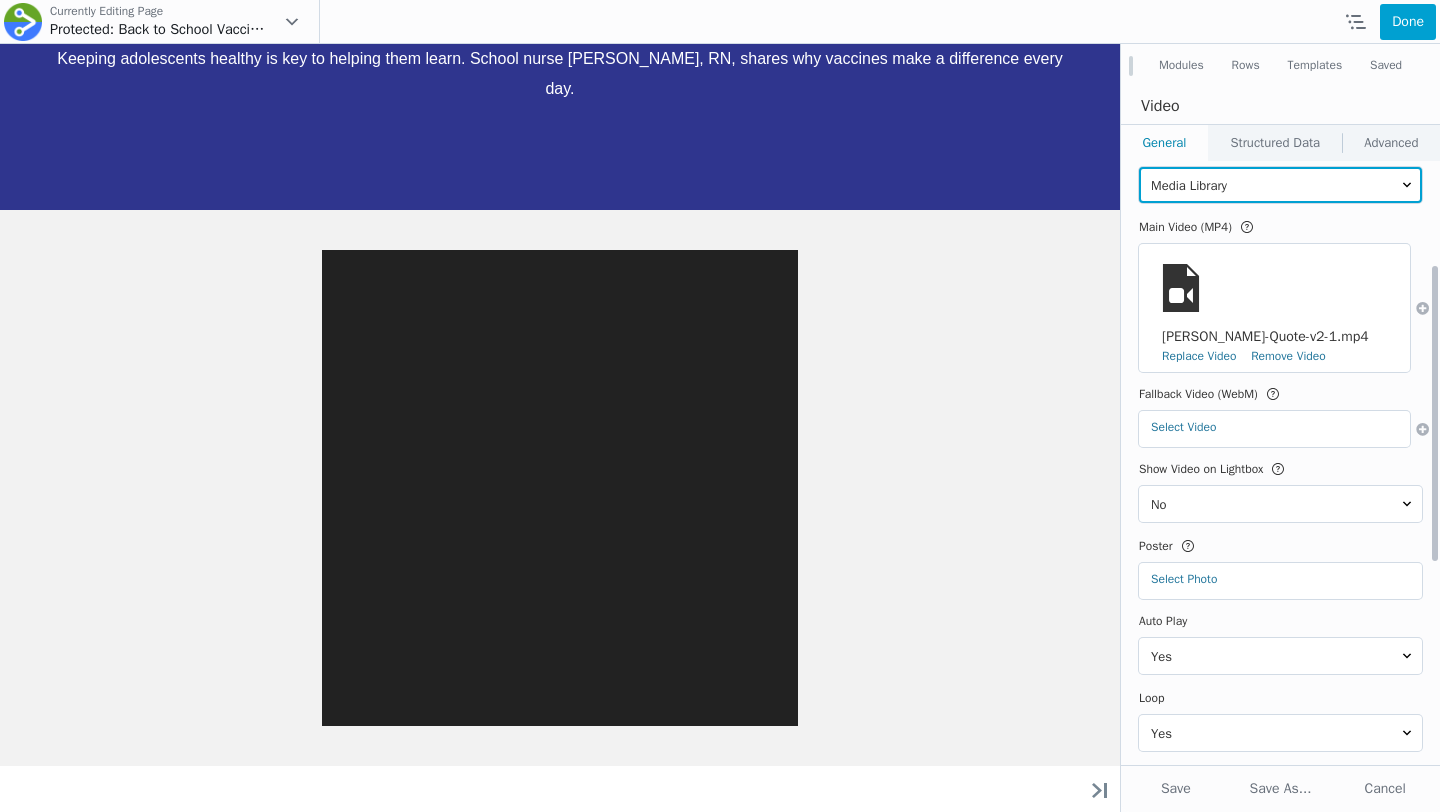 scroll, scrollTop: 0, scrollLeft: 0, axis: both 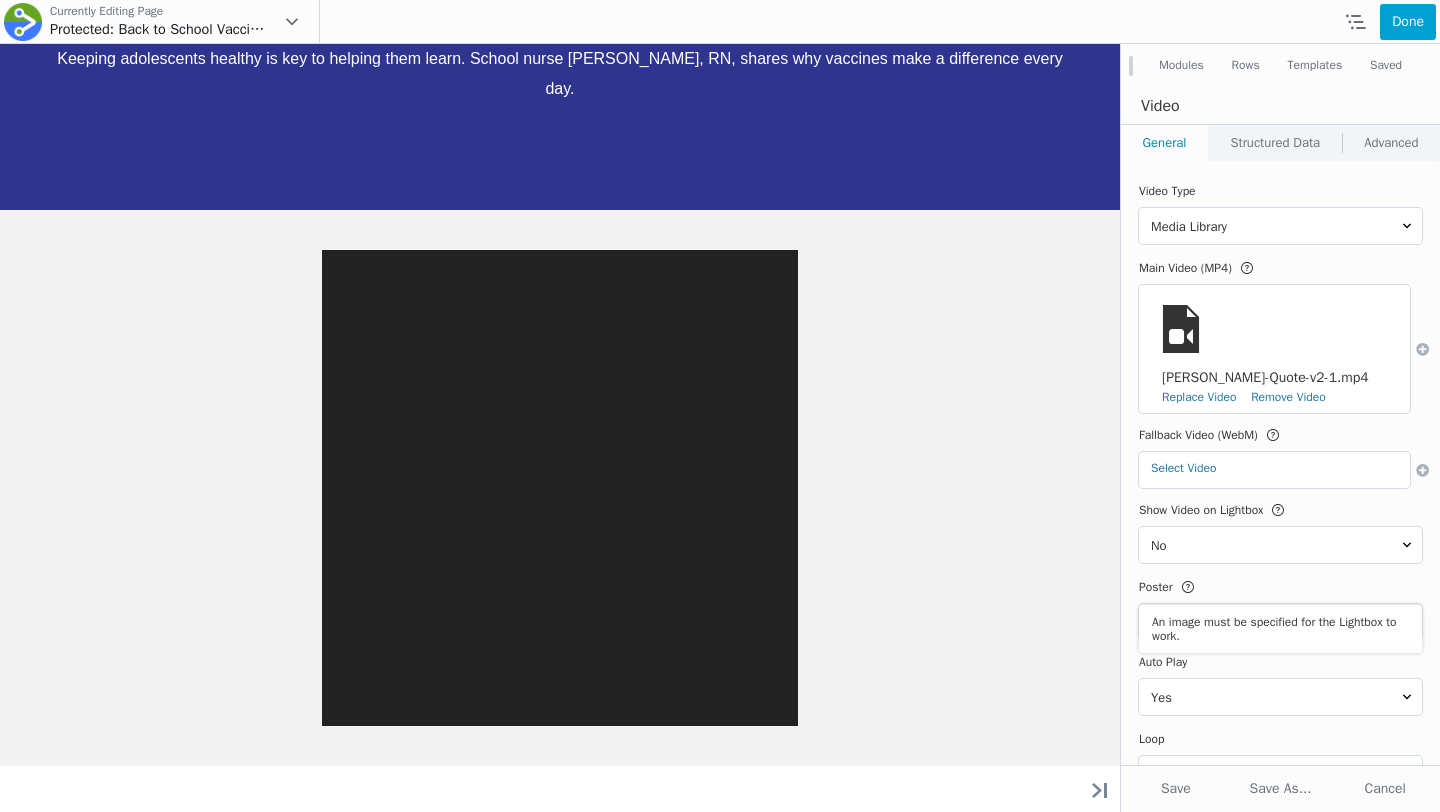 click on "Ready for Back to School?
Get Back-to-School Ready with Confidence
Prioritize Wellness This School Year and Beyond
One of the best ways to support teen health and wellness is to ensure they are up to date with recommended vaccines. Vaccines protect against dangerous illnesses like meningitis, whooping cough, HPV, and flu. They are a valuable public health tool for protecting students, classmates, families, and the broader community – especially those who are more vulnerable.
Did you fall behind on vaccinations?
Teens lead busy lives and missed vaccination appointments happen. Catch-up vaccination is essential to staying healthy and meeting school immunization requirements. Talking with your primary care provider is a good way to determine what vaccines you need.
Learn What Vaccines You Need For  Back To School
COVID-19 ****" at bounding box center (560, 516) 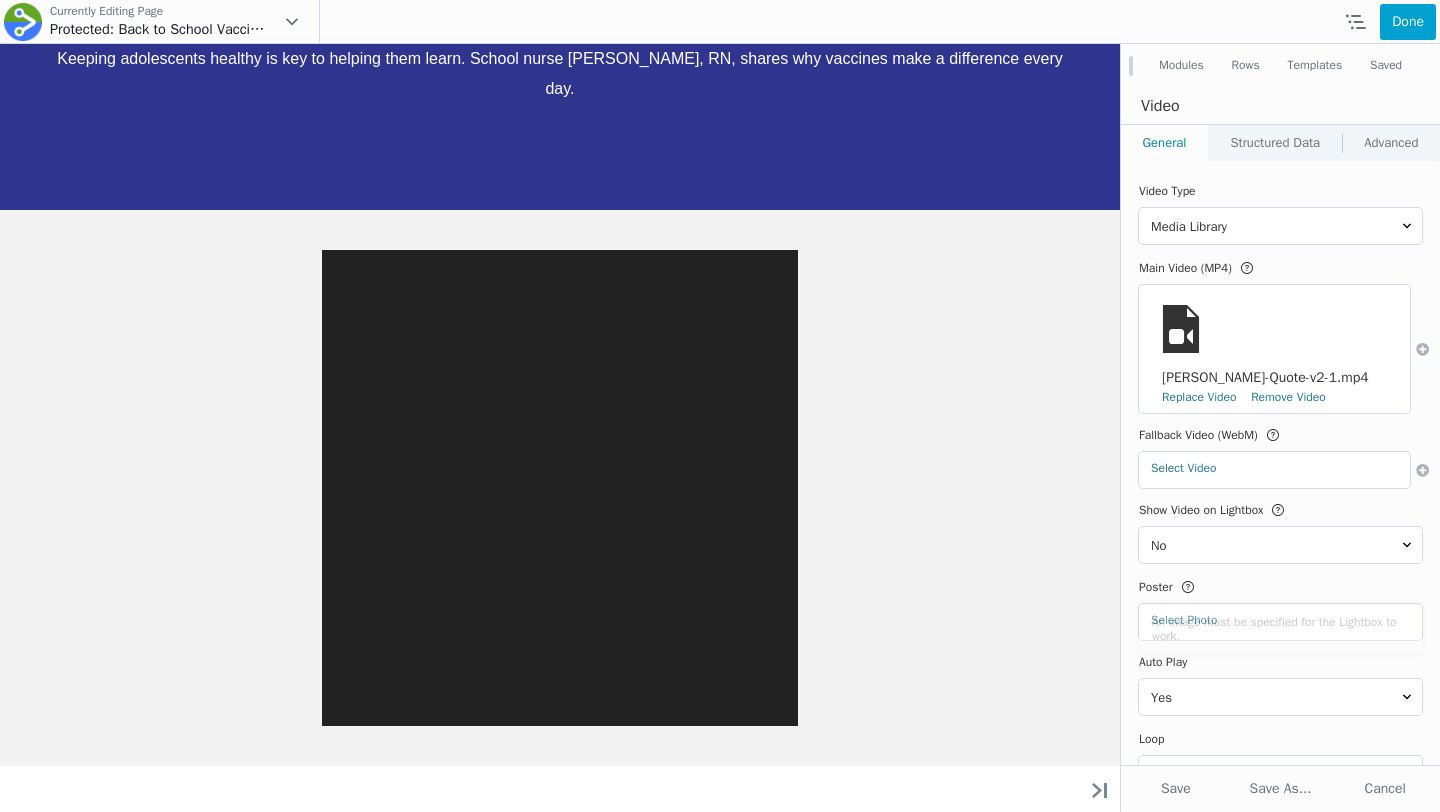 click on "Ready for Back to School?
Get Back-to-School Ready with Confidence
Prioritize Wellness This School Year and Beyond
One of the best ways to support teen health and wellness is to ensure they are up to date with recommended vaccines. Vaccines protect against dangerous illnesses like meningitis, whooping cough, HPV, and flu. They are a valuable public health tool for protecting students, classmates, families, and the broader community – especially those who are more vulnerable.
Did you fall behind on vaccinations?
Teens lead busy lives and missed vaccination appointments happen. Catch-up vaccination is essential to staying healthy and meeting school immunization requirements. Talking with your primary care provider is a good way to determine what vaccines you need.
Learn What Vaccines You Need For  Back To School
COVID-19 ****" at bounding box center (560, 516) 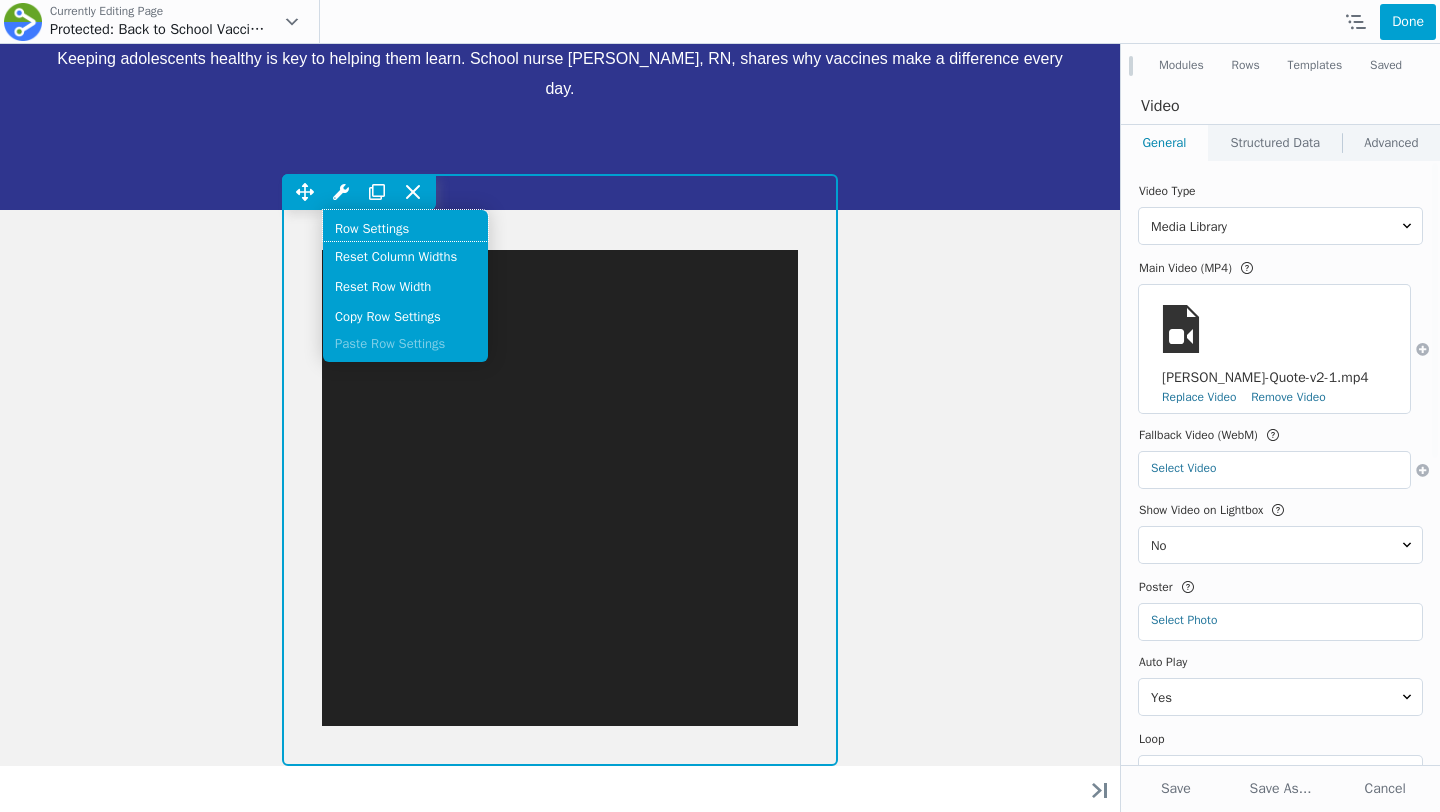 click on "Row Settings" at bounding box center [405, 225] 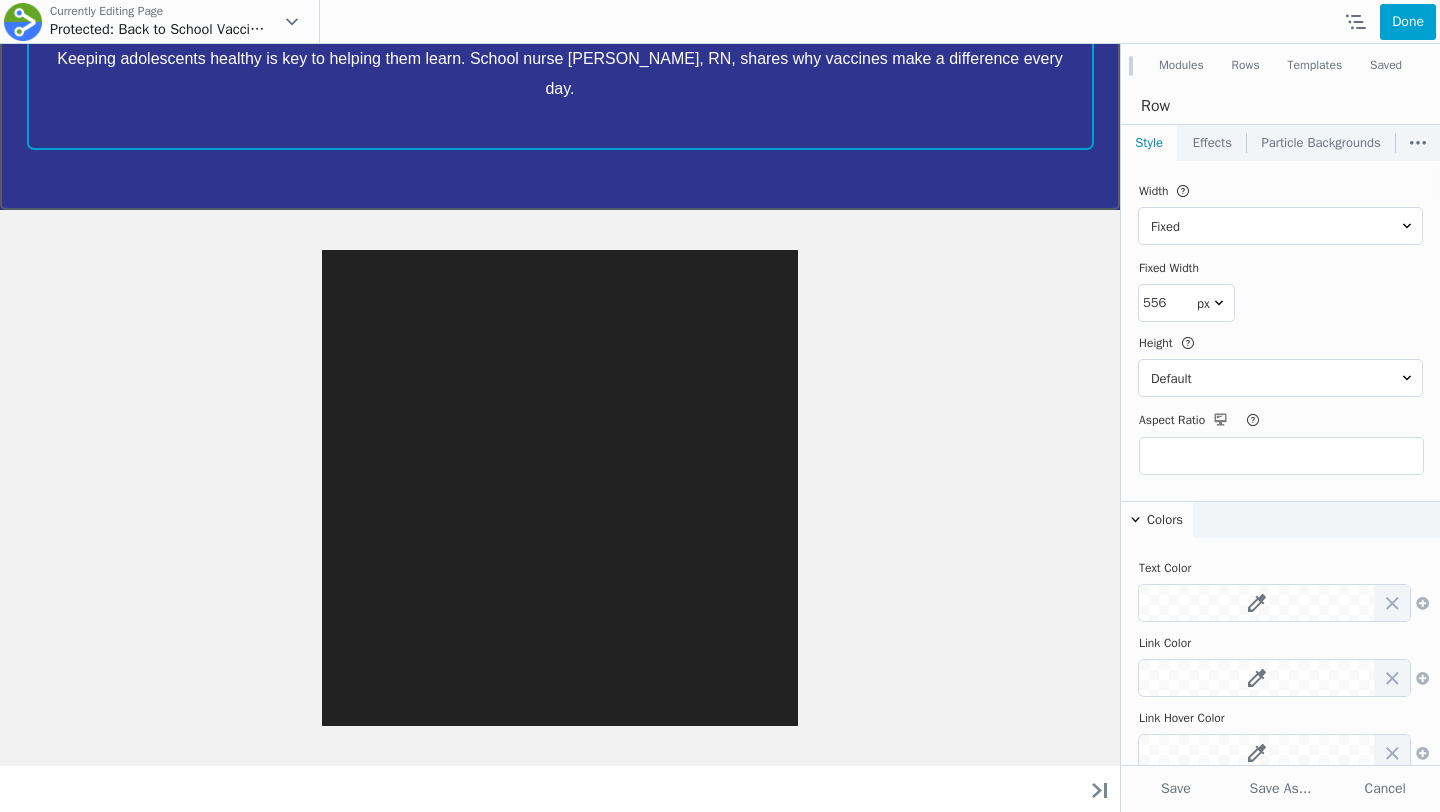 scroll, scrollTop: 0, scrollLeft: 0, axis: both 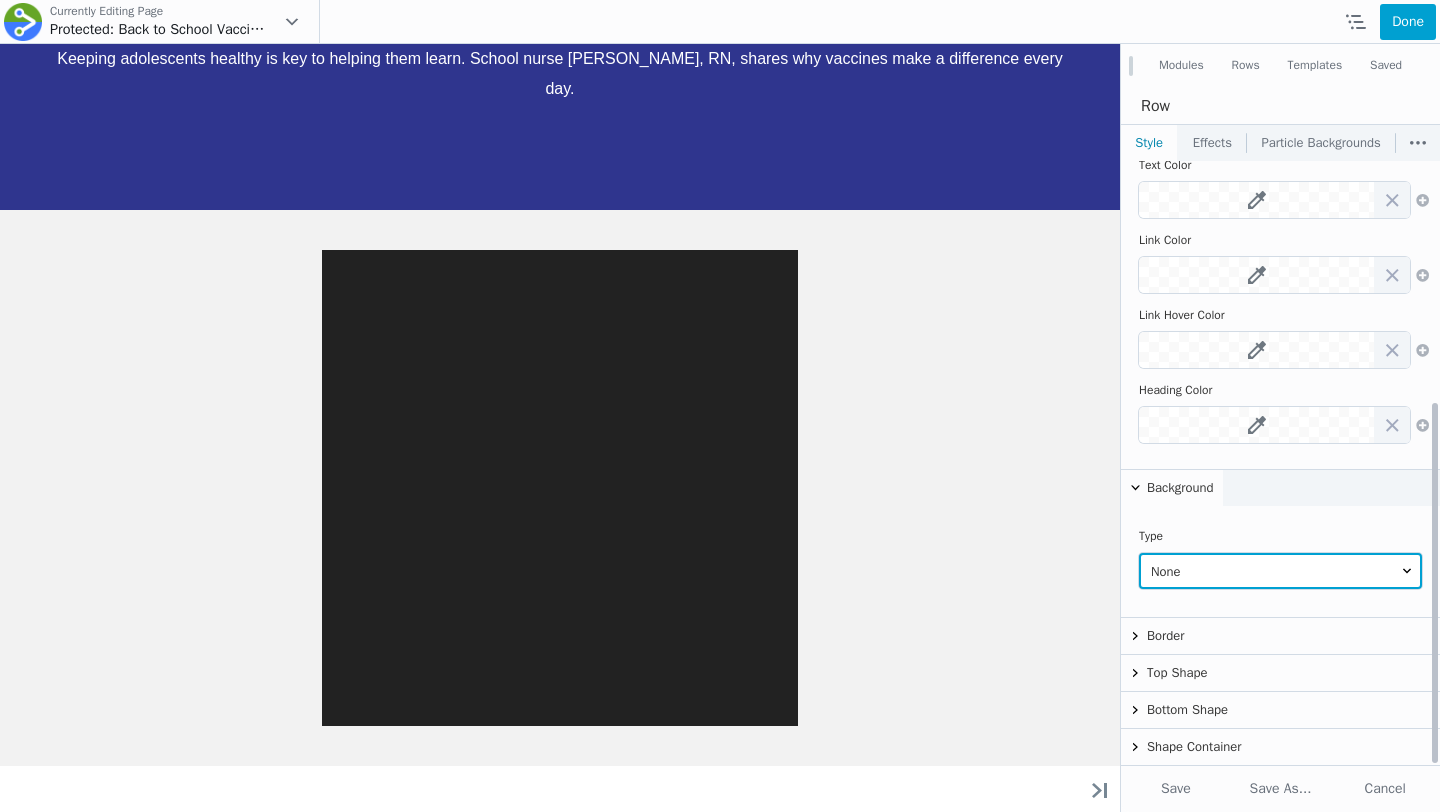 click on "None
Color
Gradient
Photo
Video
Embedded Code
Slideshow
Parallax
Ultimate Gradient
Infinite Background (PowerPack)
Animated Background (PowerPack)" at bounding box center (1280, 571) 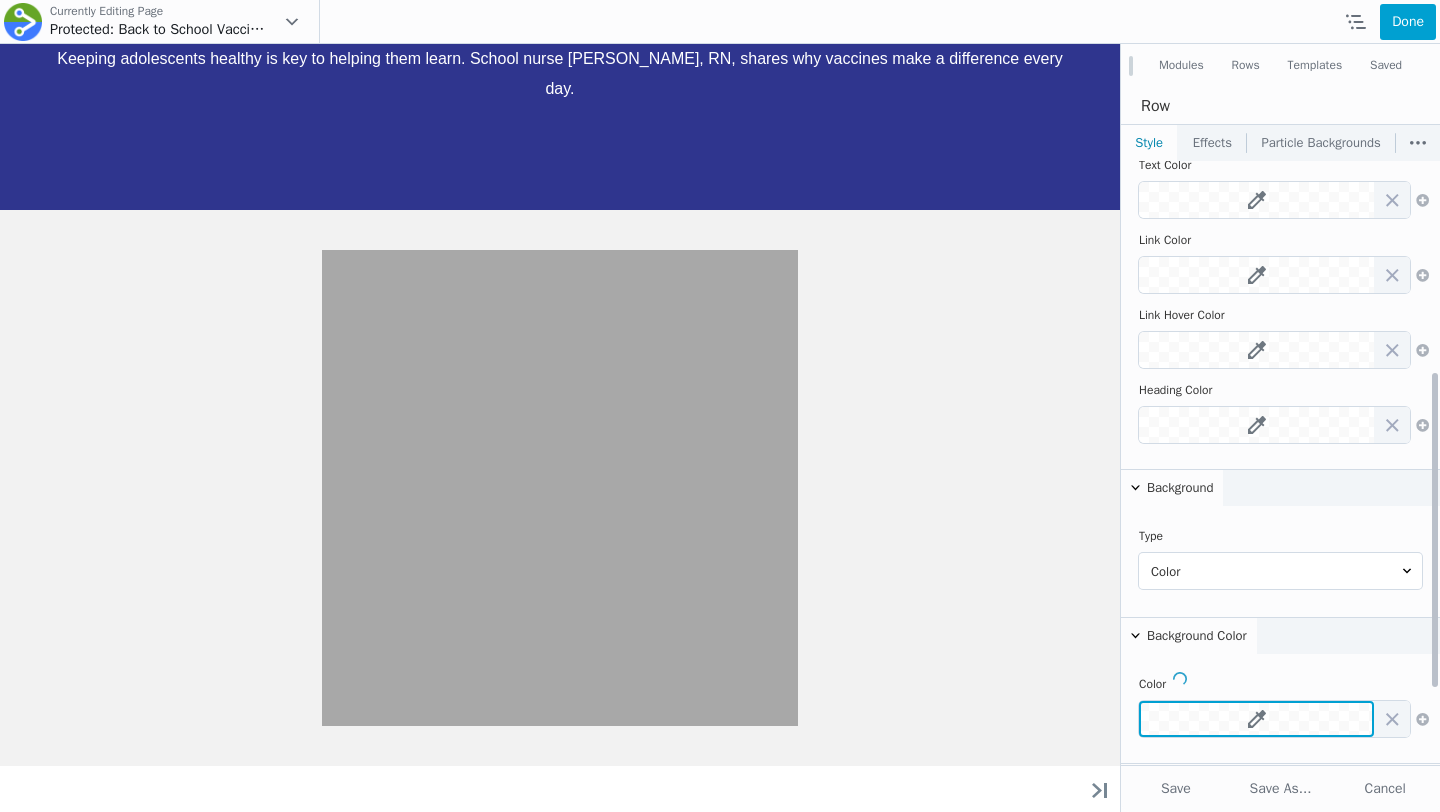 click 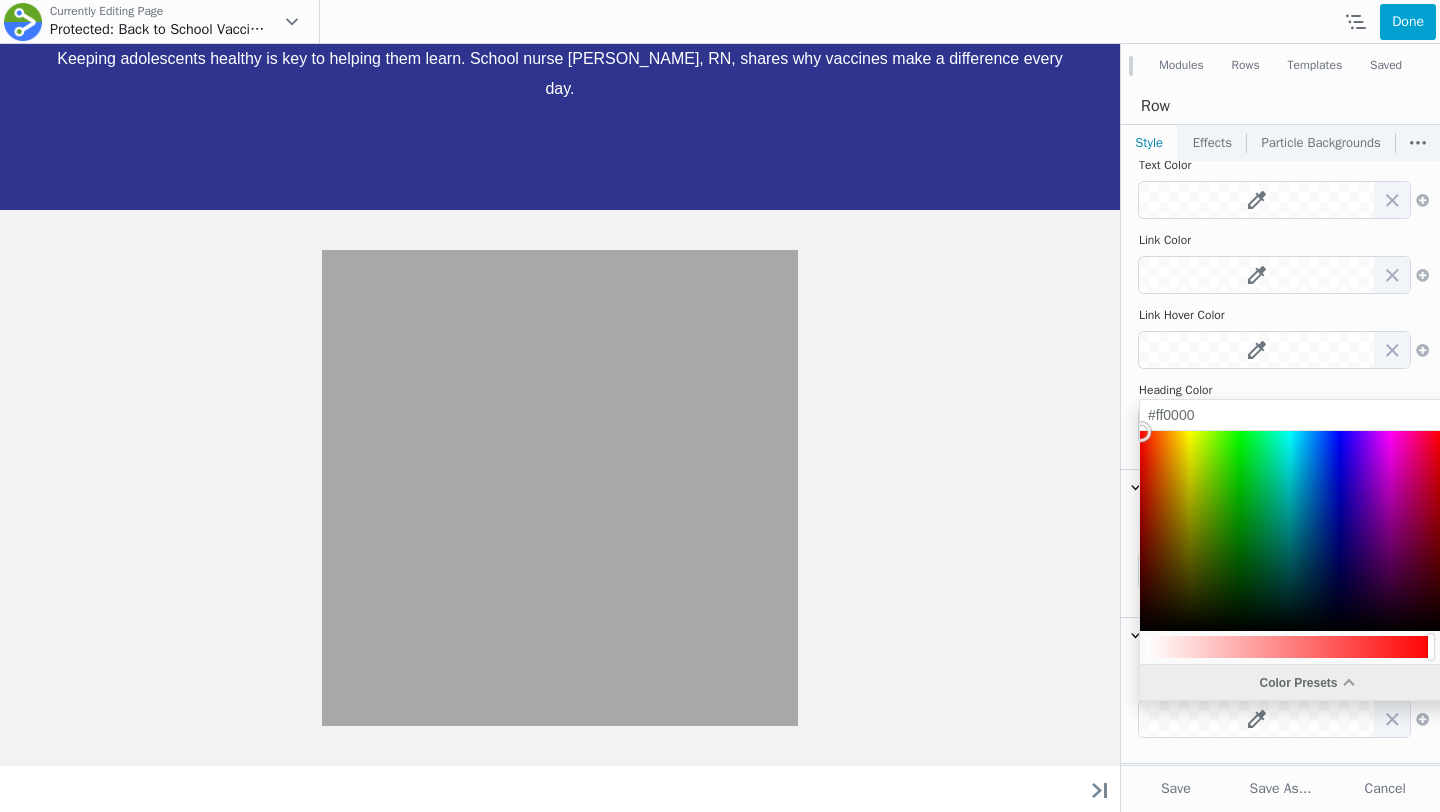 click on "Color Presets" at bounding box center (1306, 682) 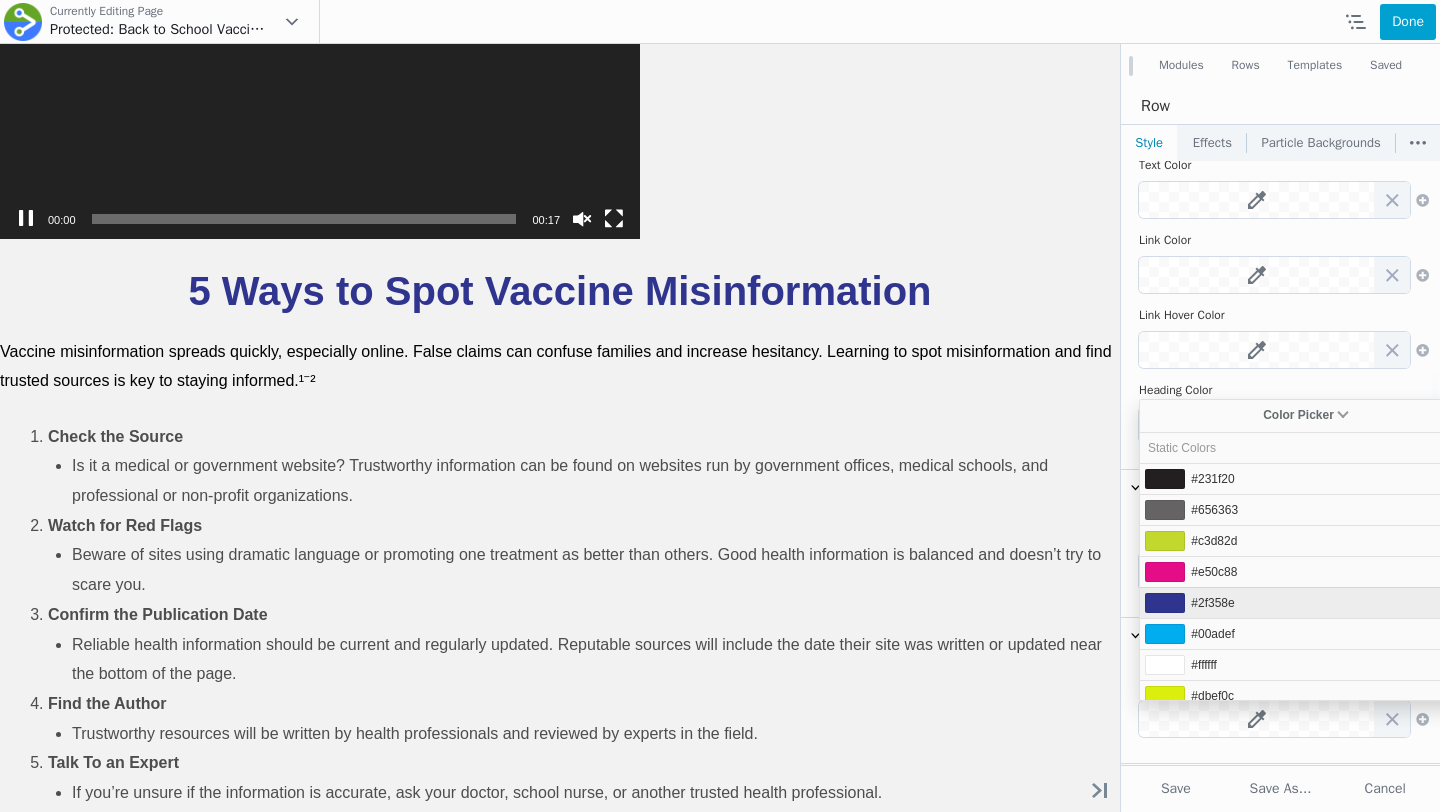 click on "#2f358e" at bounding box center [1212, 603] 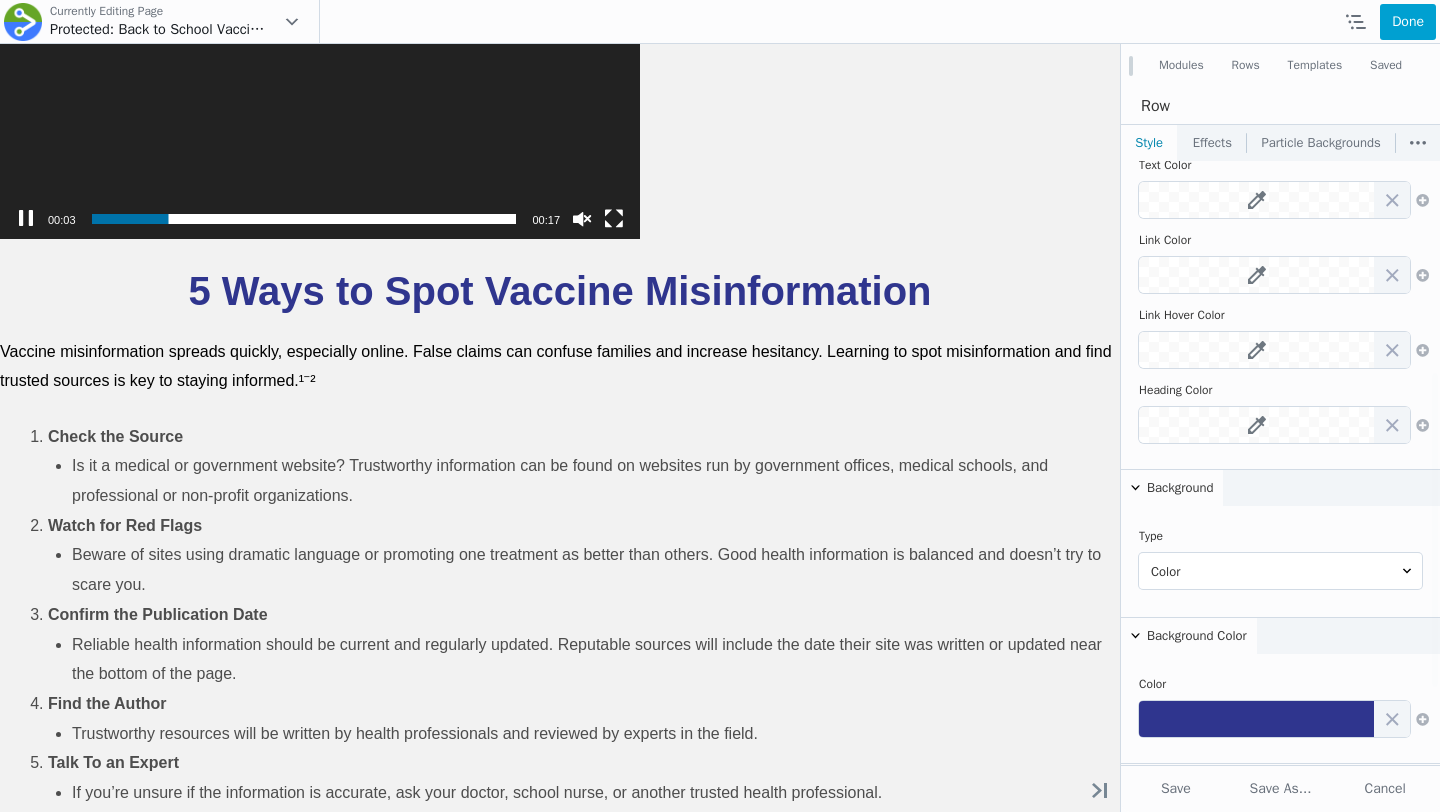 click on "Ready for Back to School?
Get Back-to-School Ready with Confidence
Prioritize Wellness This School Year and Beyond
One of the best ways to support teen health and wellness is to ensure they are up to date with recommended vaccines. Vaccines protect against dangerous illnesses like meningitis, whooping cough, HPV, and flu. They are a valuable public health tool for protecting students, classmates, families, and the broader community – especially those who are more vulnerable.
Did you fall behind on vaccinations?
Teens lead busy lives and missed vaccination appointments happen. Catch-up vaccination is essential to staying healthy and meeting school immunization requirements. Talking with your primary care provider is a good way to determine what vaccines you need.
Learn What Vaccines You Need For  Back To School
COVID-19 ****" at bounding box center [560, 206] 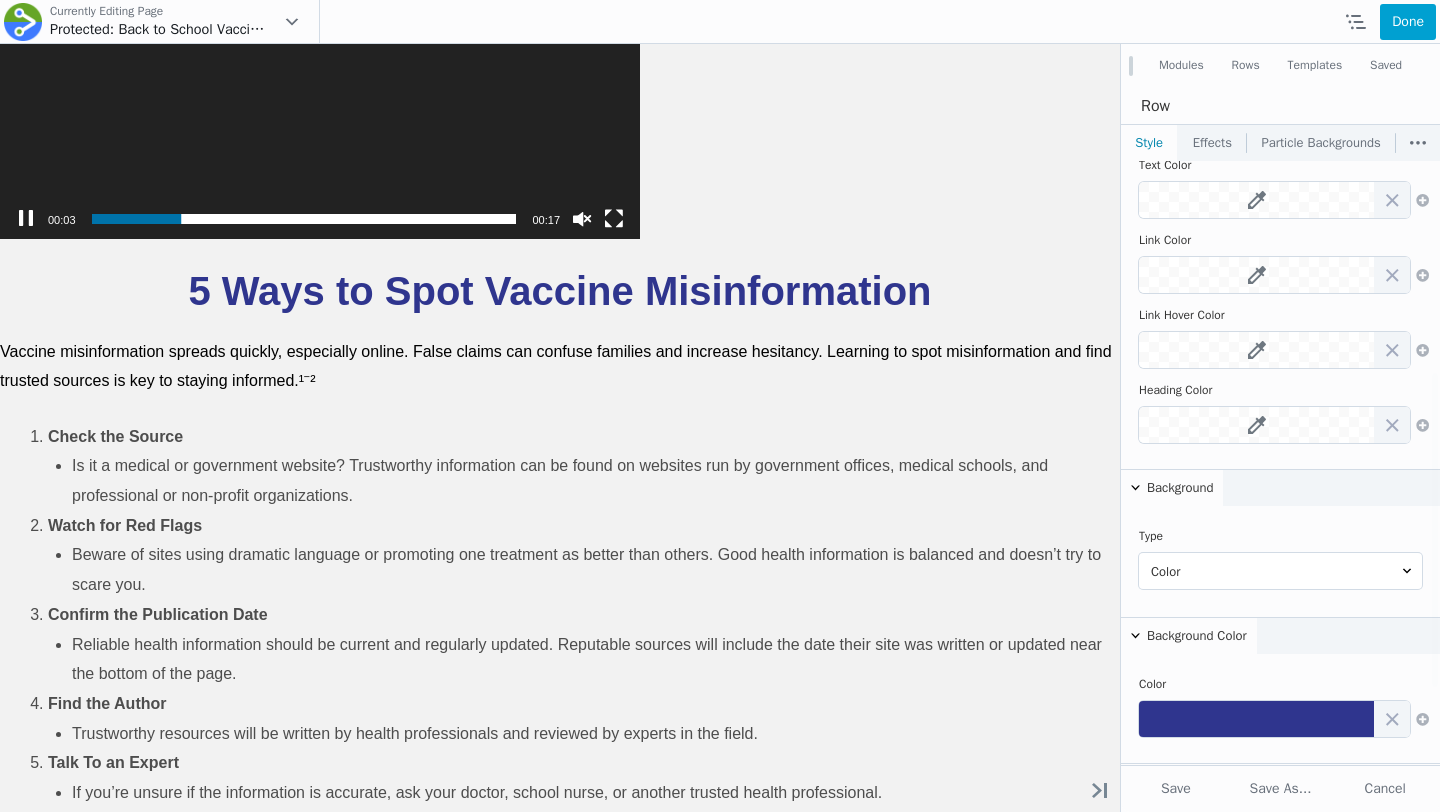 click on "Ready for Back to School?
Get Back-to-School Ready with Confidence
Prioritize Wellness This School Year and Beyond
One of the best ways to support teen health and wellness is to ensure they are up to date with recommended vaccines. Vaccines protect against dangerous illnesses like meningitis, whooping cough, HPV, and flu. They are a valuable public health tool for protecting students, classmates, families, and the broader community – especially those who are more vulnerable.
Did you fall behind on vaccinations?
Teens lead busy lives and missed vaccination appointments happen. Catch-up vaccination is essential to staying healthy and meeting school immunization requirements. Talking with your primary care provider is a good way to determine what vaccines you need.
Learn What Vaccines You Need For  Back To School
COVID-19 ****" at bounding box center [560, 206] 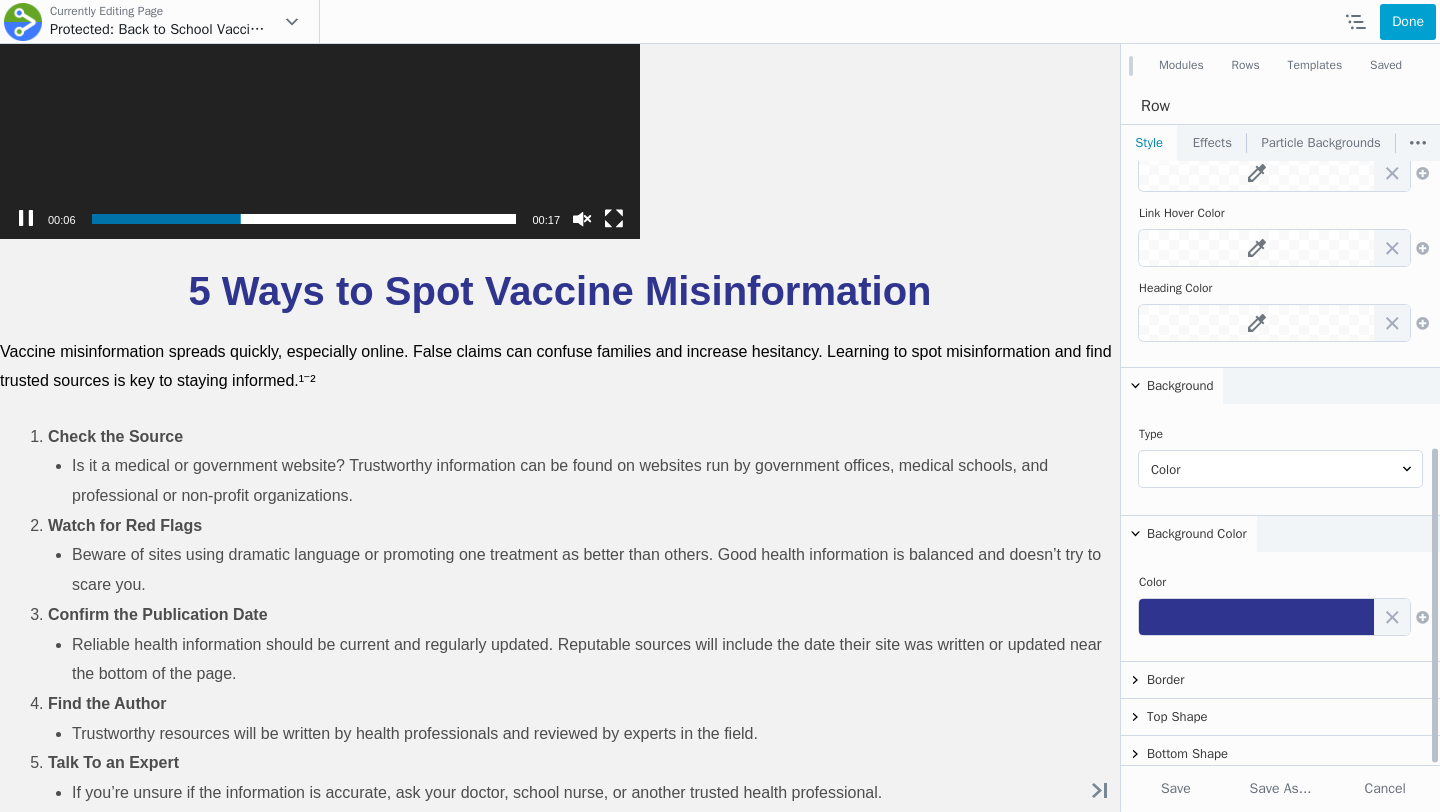 scroll, scrollTop: 549, scrollLeft: 0, axis: vertical 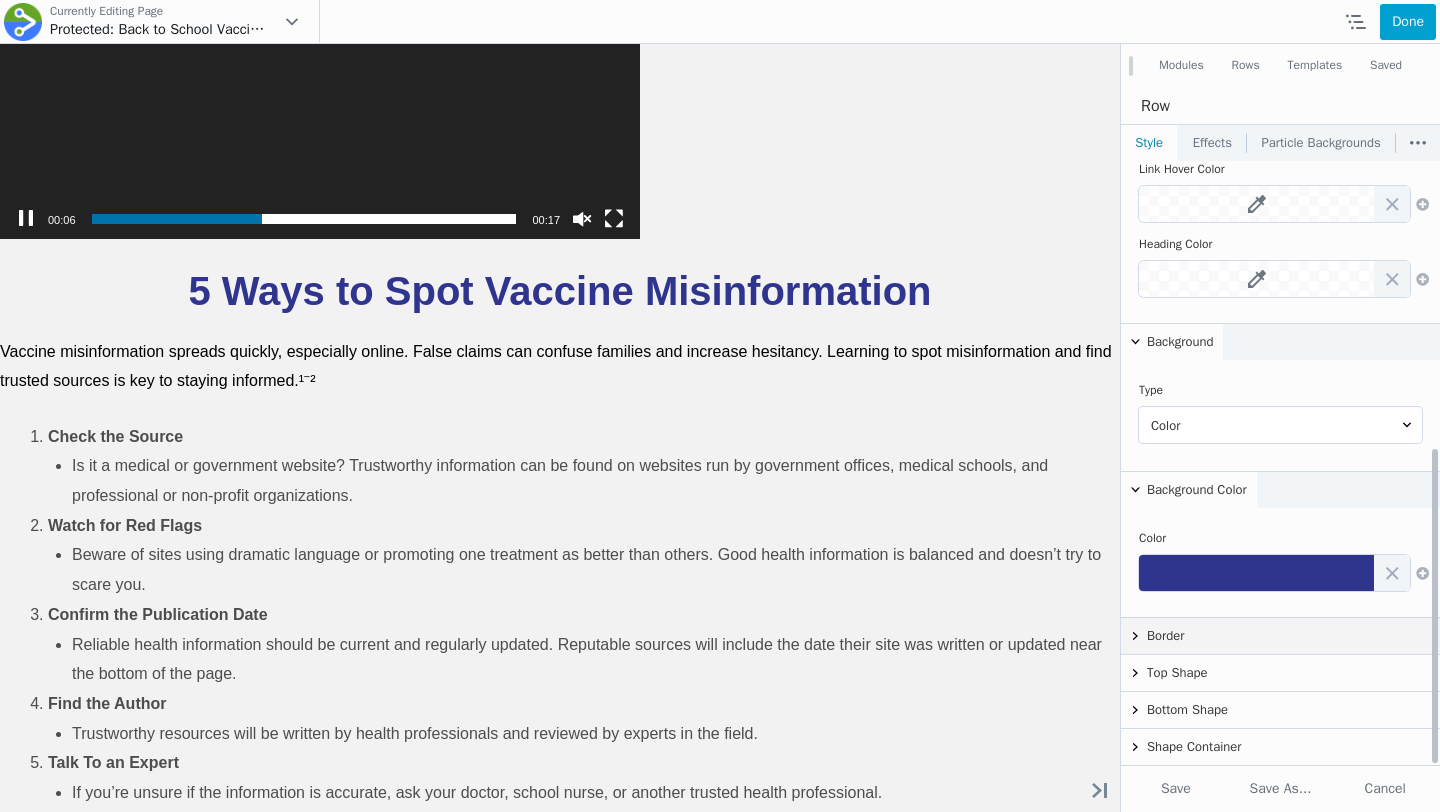 click on "Border" at bounding box center (1280, 636) 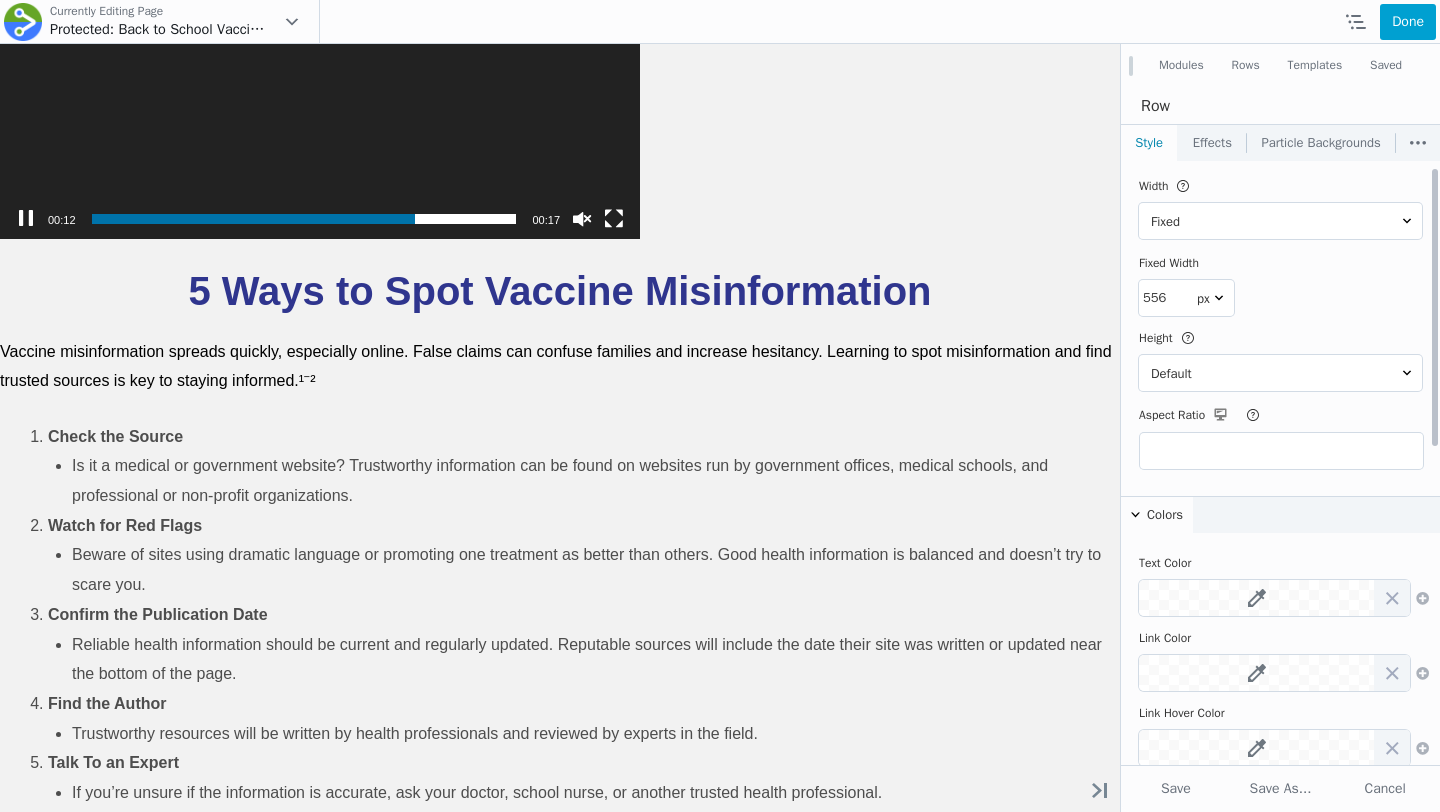 scroll, scrollTop: 0, scrollLeft: 0, axis: both 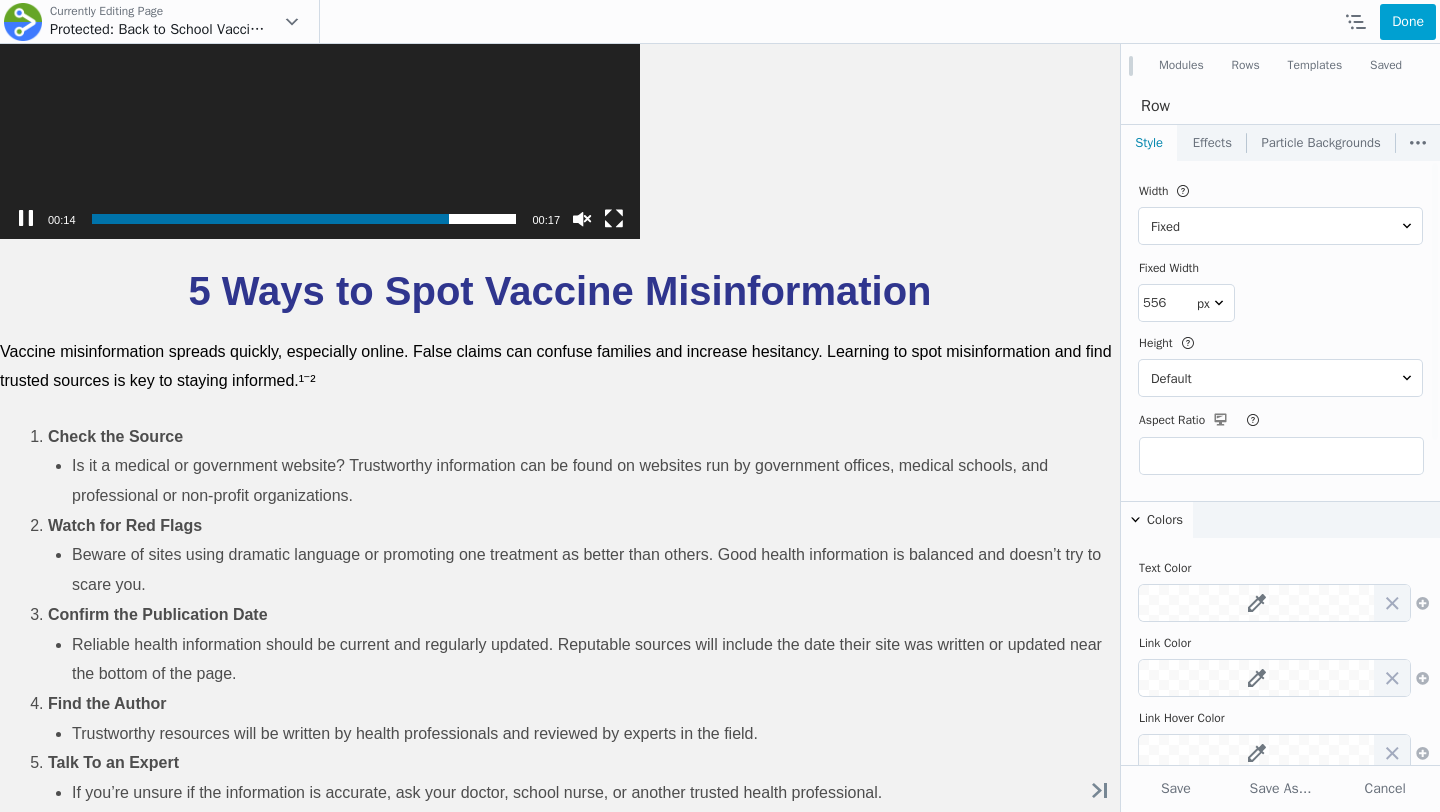 click on "Particle Backgrounds" at bounding box center (1321, 143) 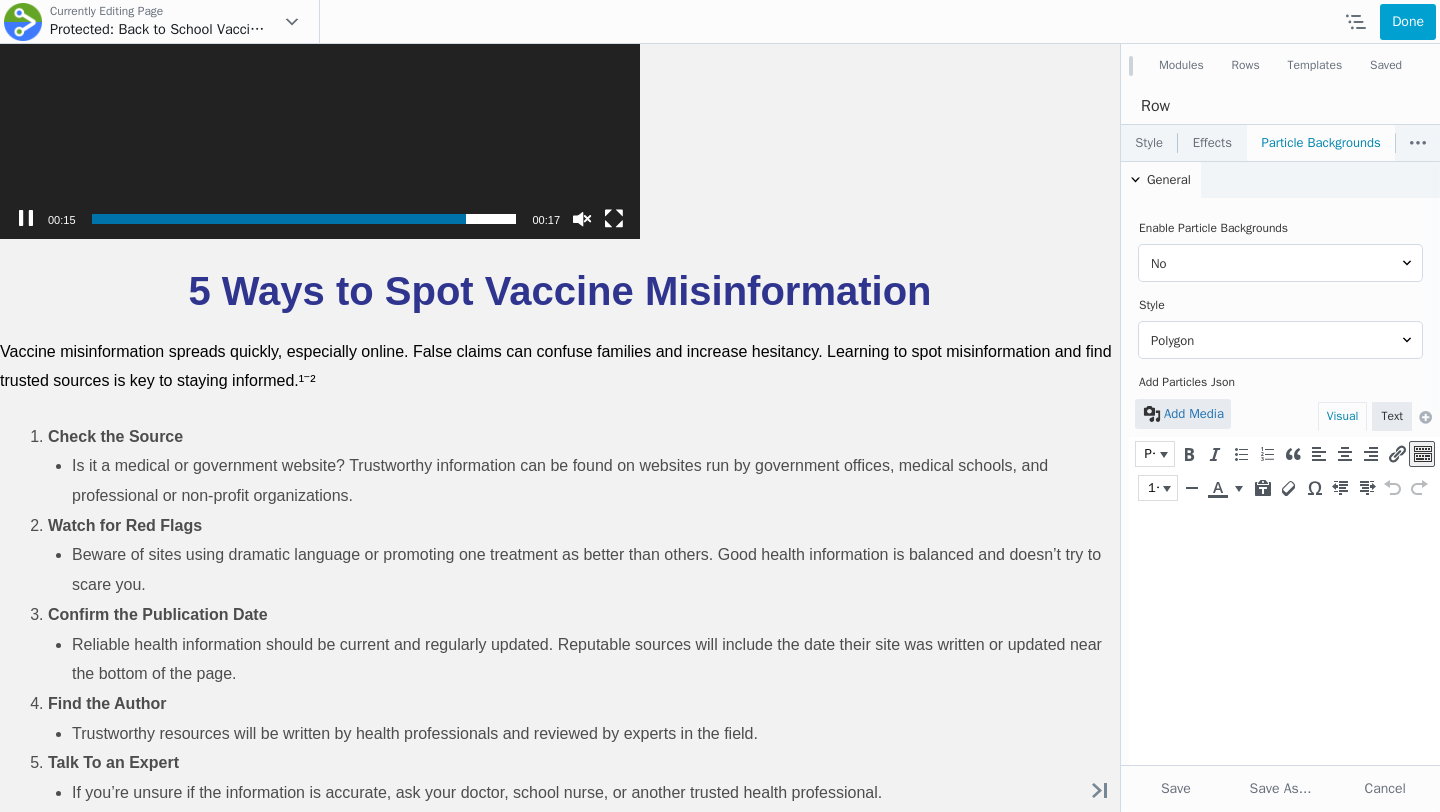 click on "Effects" at bounding box center (1212, 143) 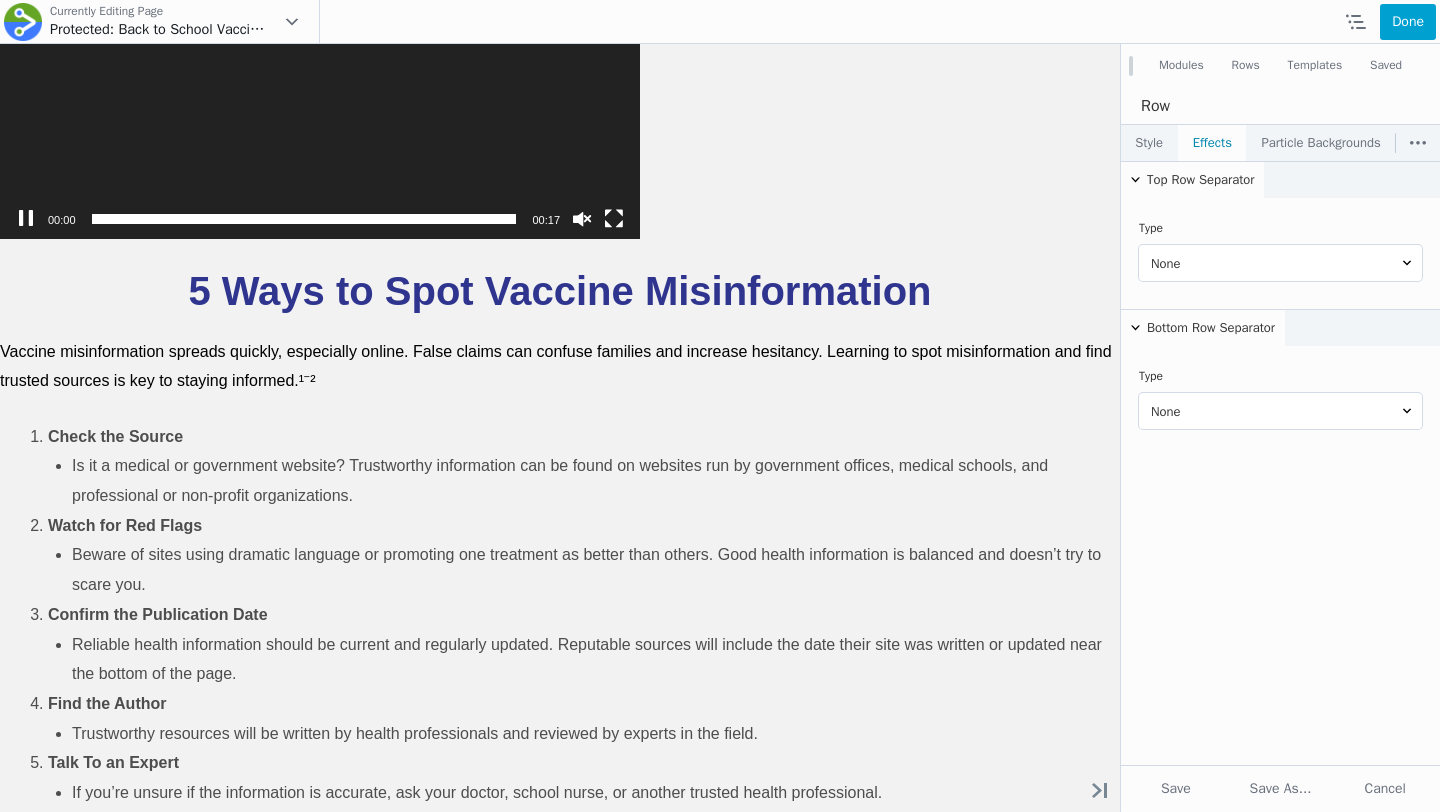 click on "Ready for Back to School?
Get Back-to-School Ready with Confidence
Prioritize Wellness This School Year and Beyond
One of the best ways to support teen health and wellness is to ensure they are up to date with recommended vaccines. Vaccines protect against dangerous illnesses like meningitis, whooping cough, HPV, and flu. They are a valuable public health tool for protecting students, classmates, families, and the broader community – especially those who are more vulnerable.
Did you fall behind on vaccinations?
Teens lead busy lives and missed vaccination appointments happen. Catch-up vaccination is essential to staying healthy and meeting school immunization requirements. Talking with your primary care provider is a good way to determine what vaccines you need.
Learn What Vaccines You Need For  Back To School
COVID-19 ****" at bounding box center (560, 206) 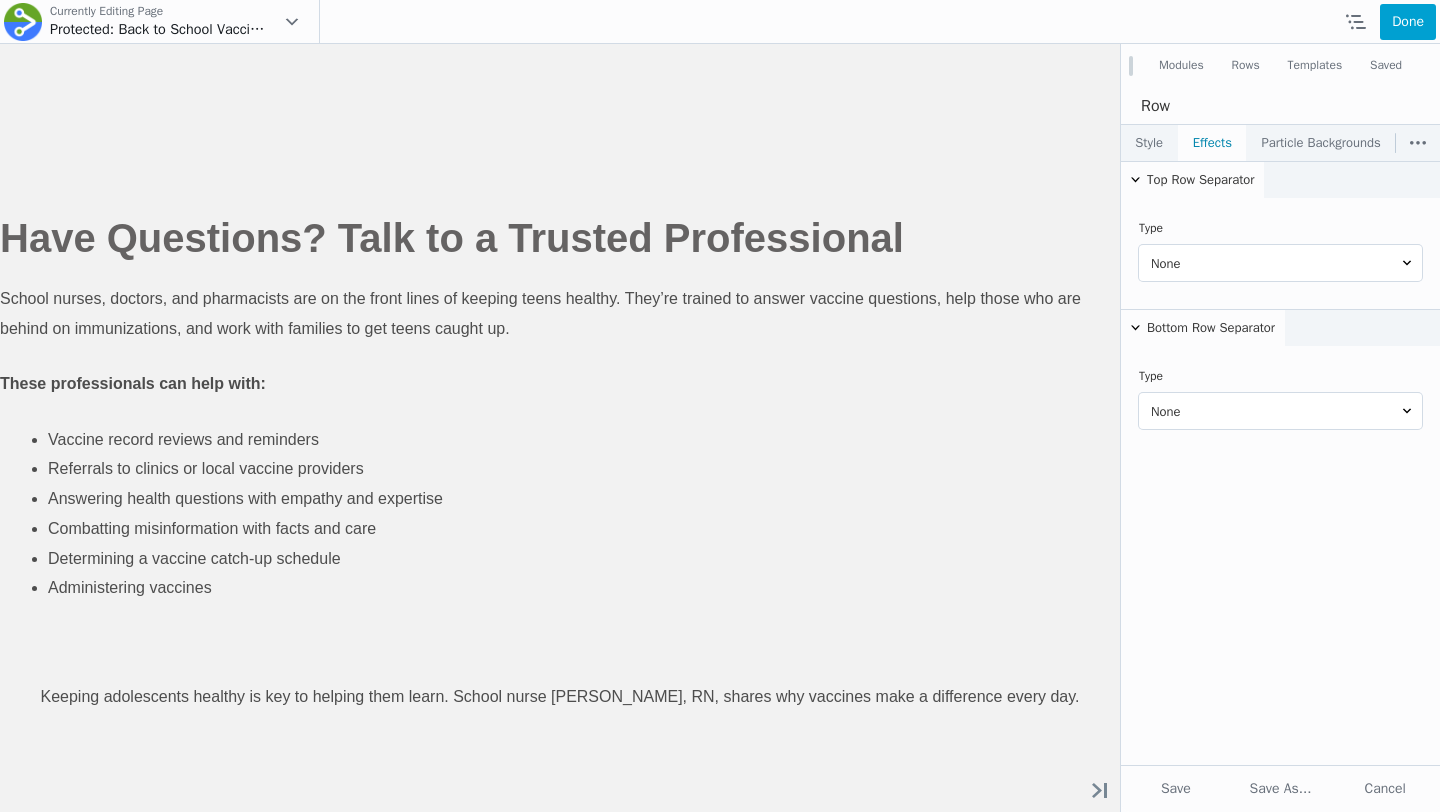 scroll, scrollTop: 3191, scrollLeft: 0, axis: vertical 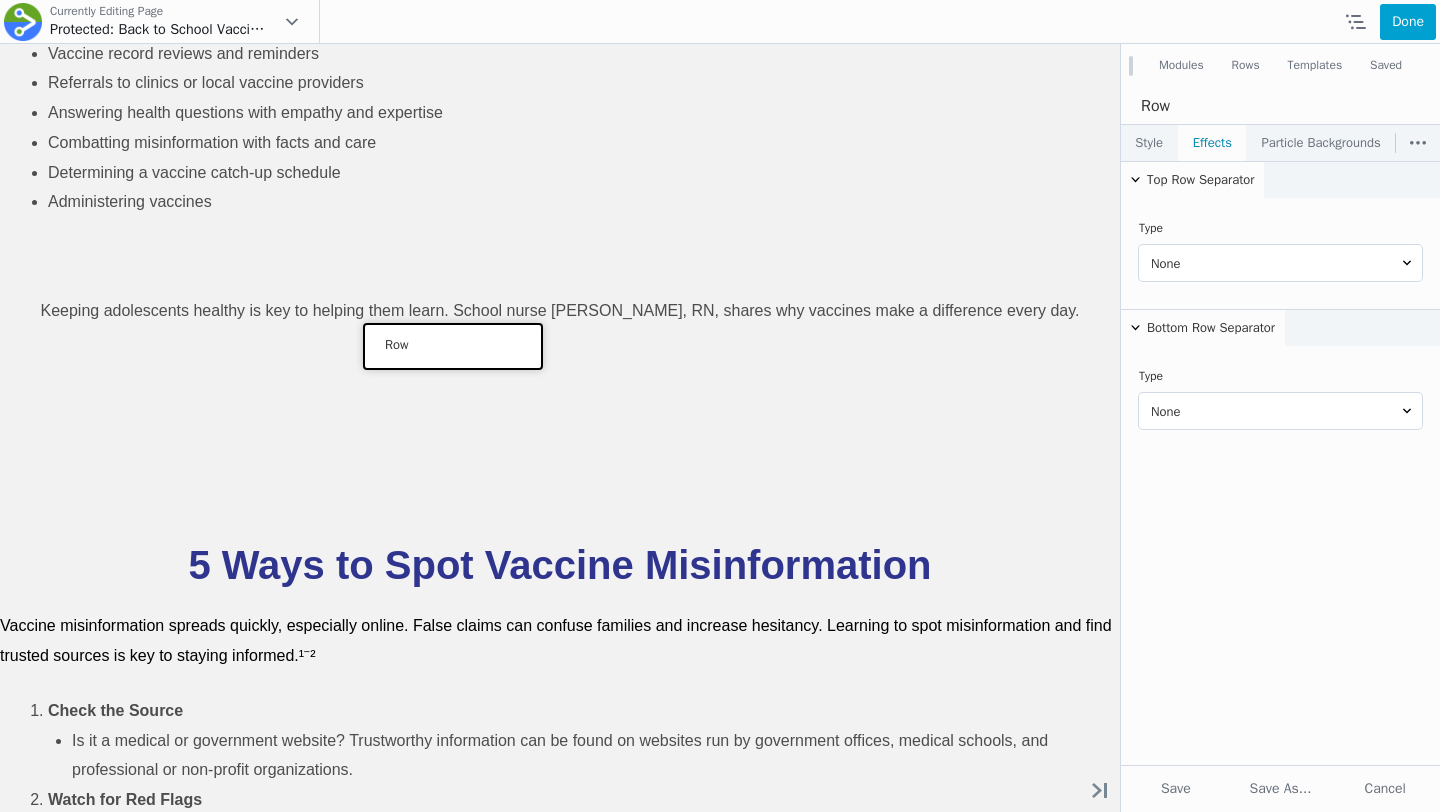 drag, startPoint x: 302, startPoint y: 498, endPoint x: 448, endPoint y: 342, distance: 213.66328 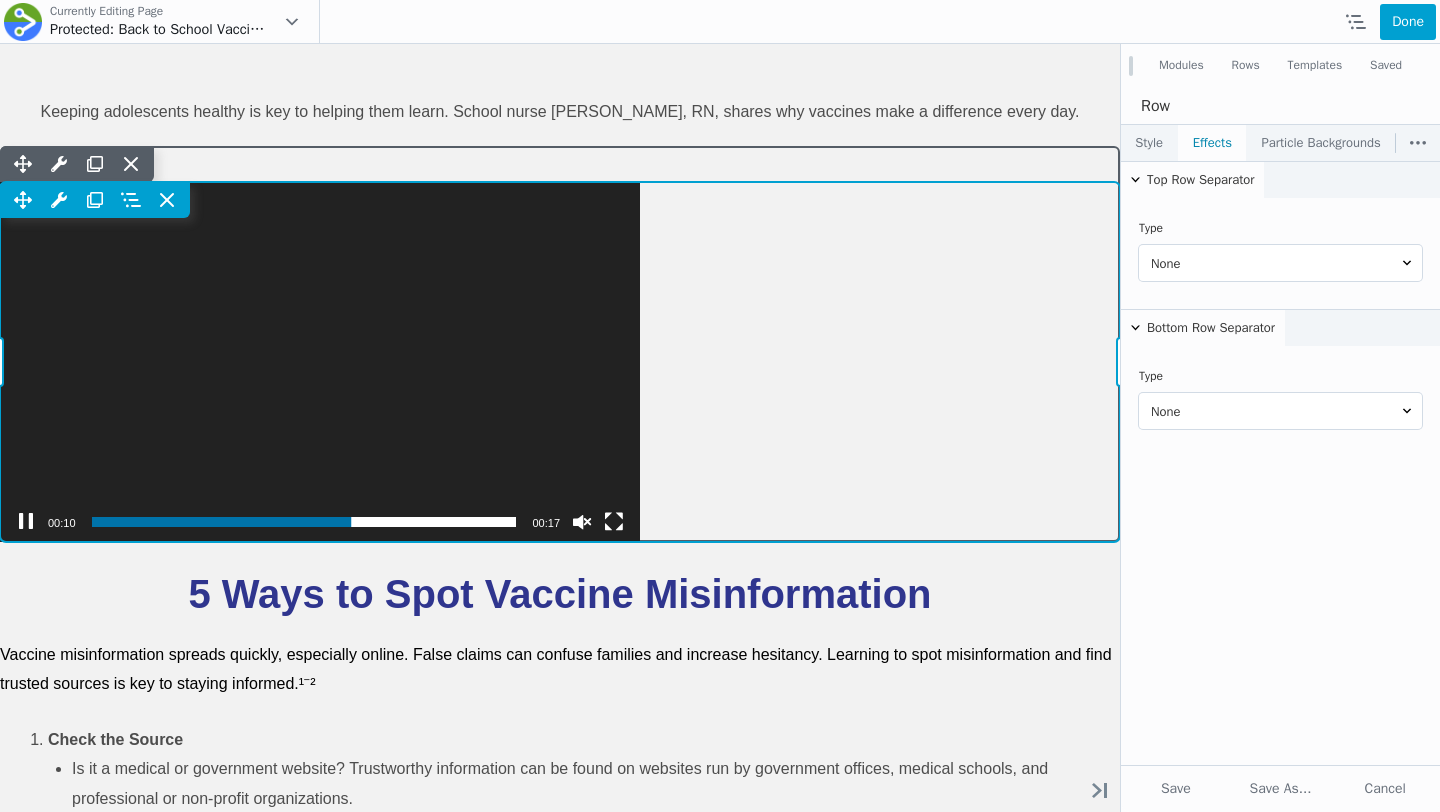 scroll, scrollTop: 2830, scrollLeft: 0, axis: vertical 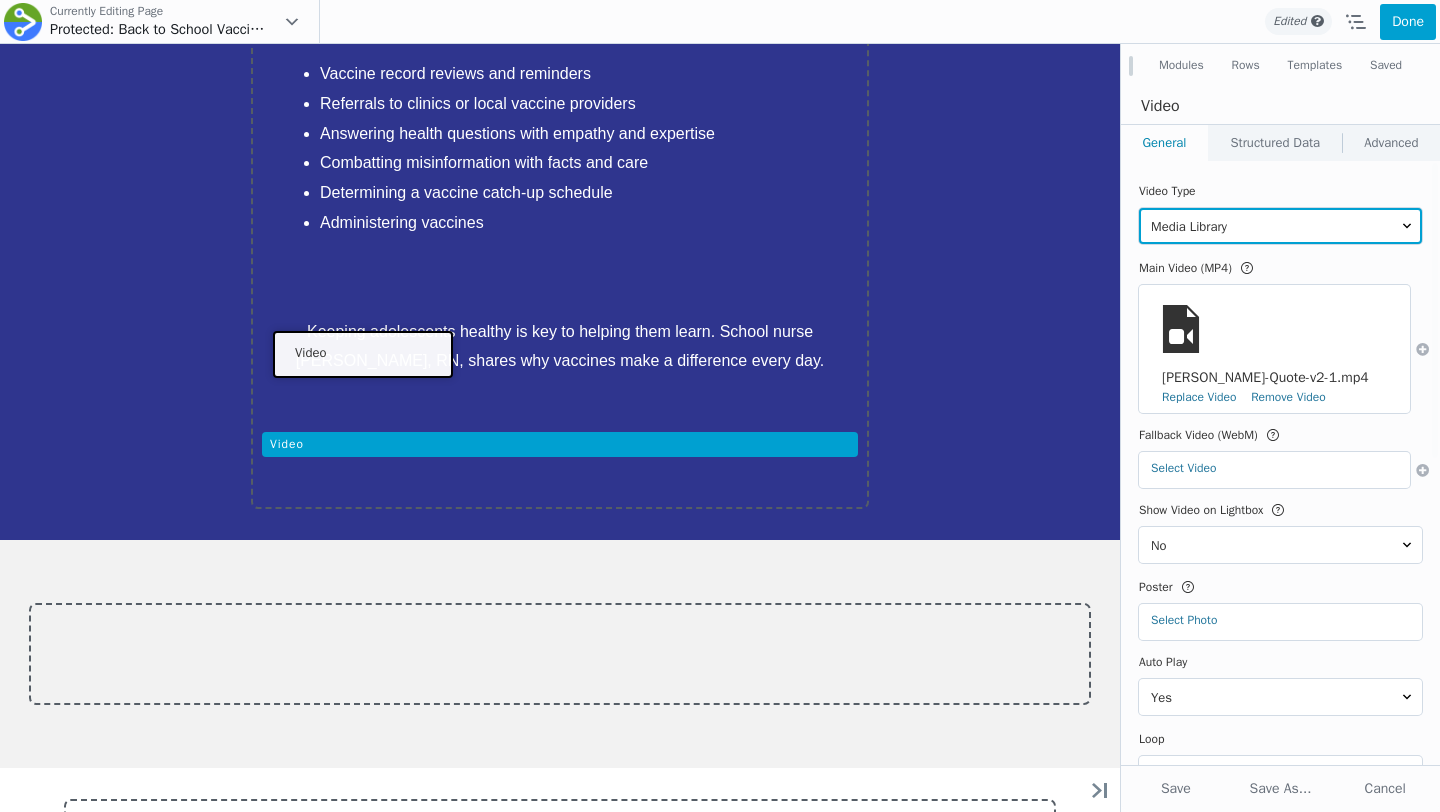 drag, startPoint x: 327, startPoint y: 526, endPoint x: 358, endPoint y: 351, distance: 177.7245 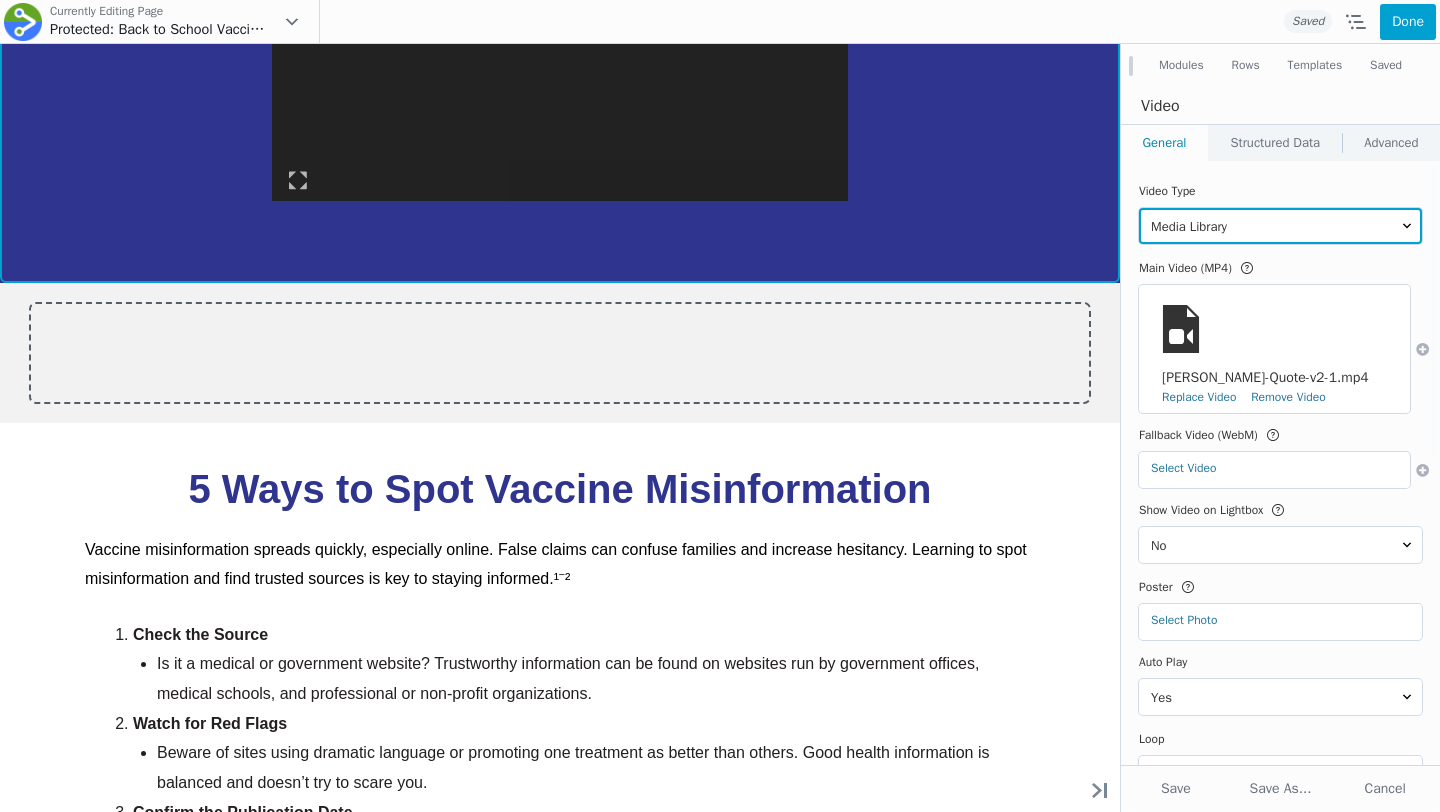 scroll, scrollTop: 3787, scrollLeft: 0, axis: vertical 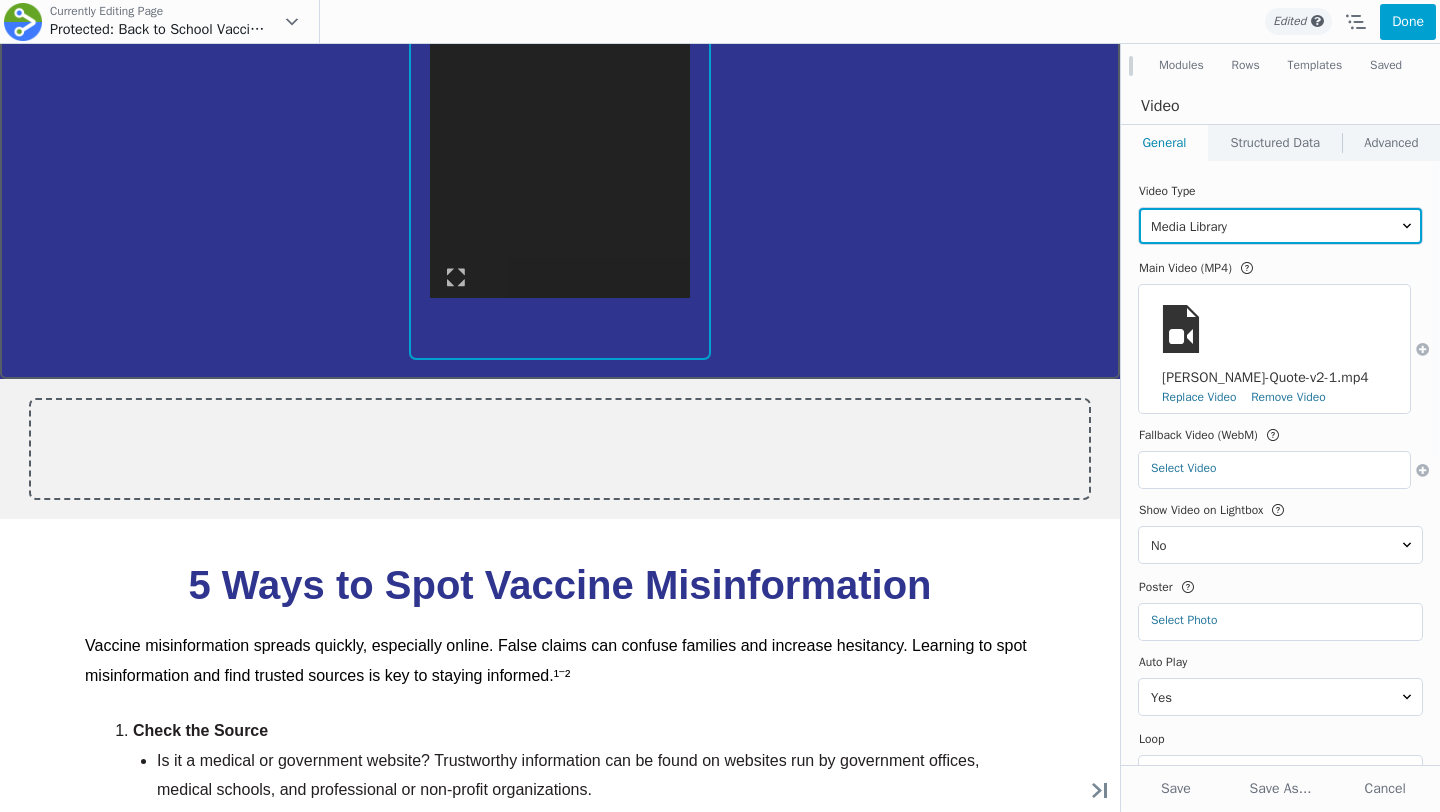 drag, startPoint x: 1087, startPoint y: 530, endPoint x: 681, endPoint y: 241, distance: 498.35428 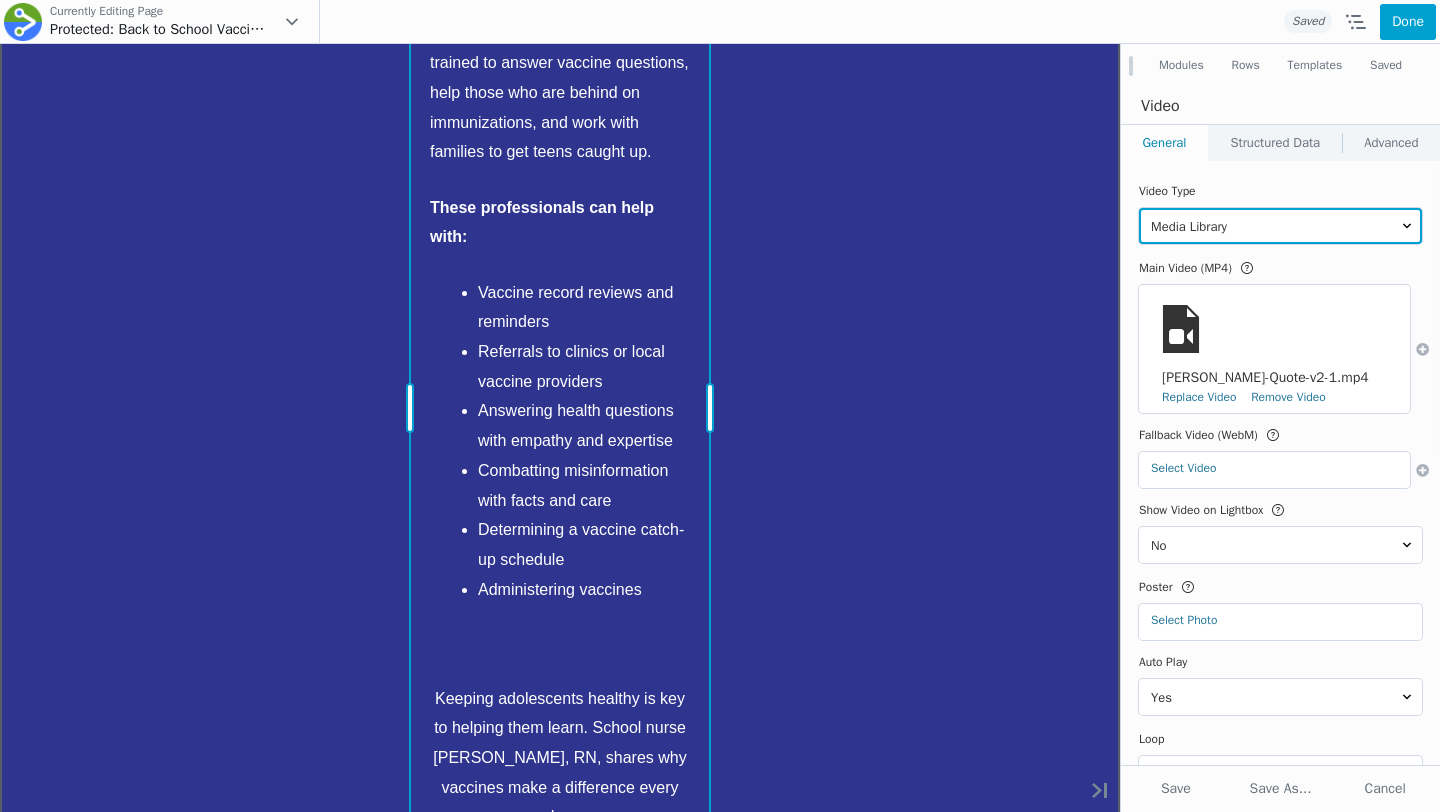 scroll, scrollTop: 2840, scrollLeft: 0, axis: vertical 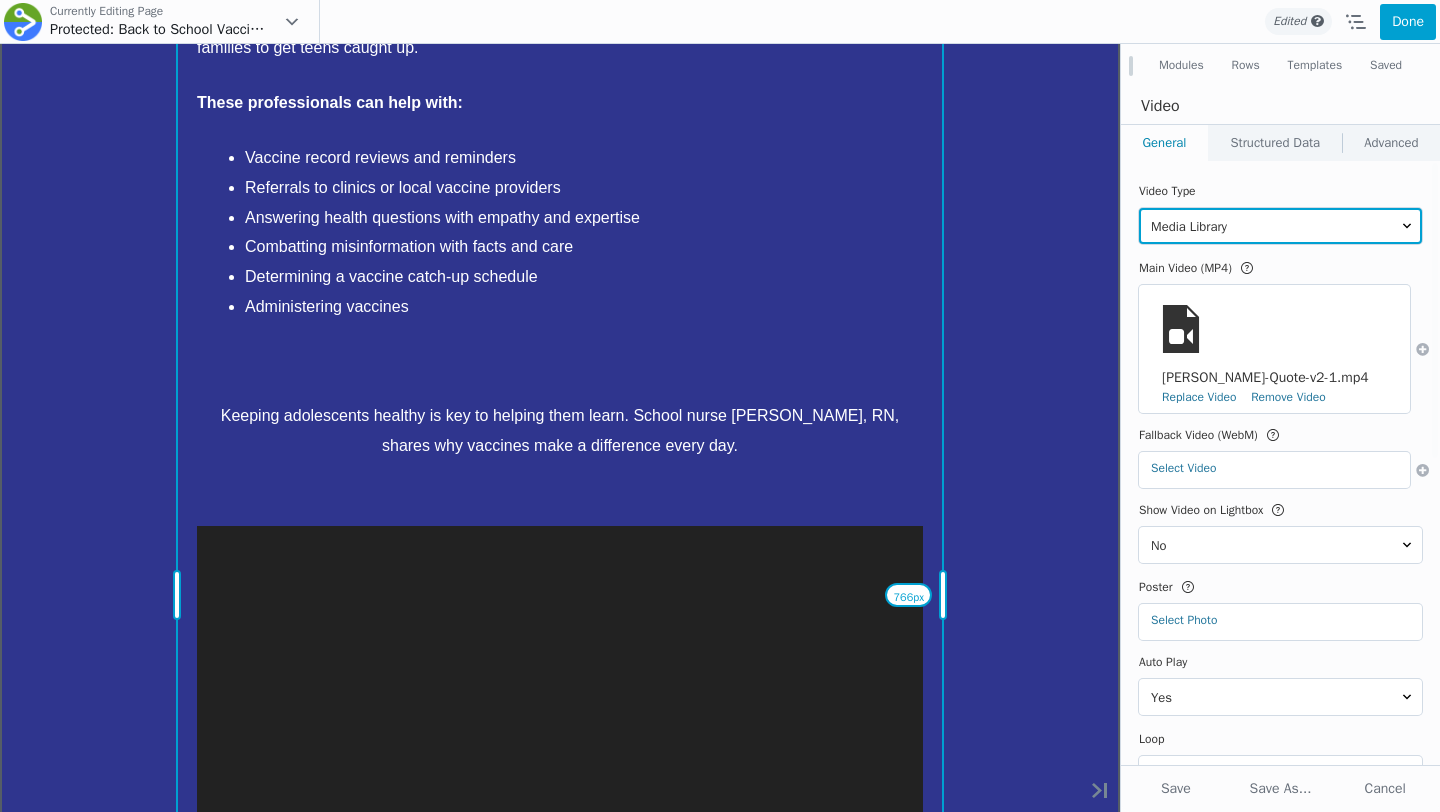 drag, startPoint x: 708, startPoint y: 478, endPoint x: 941, endPoint y: 380, distance: 252.77065 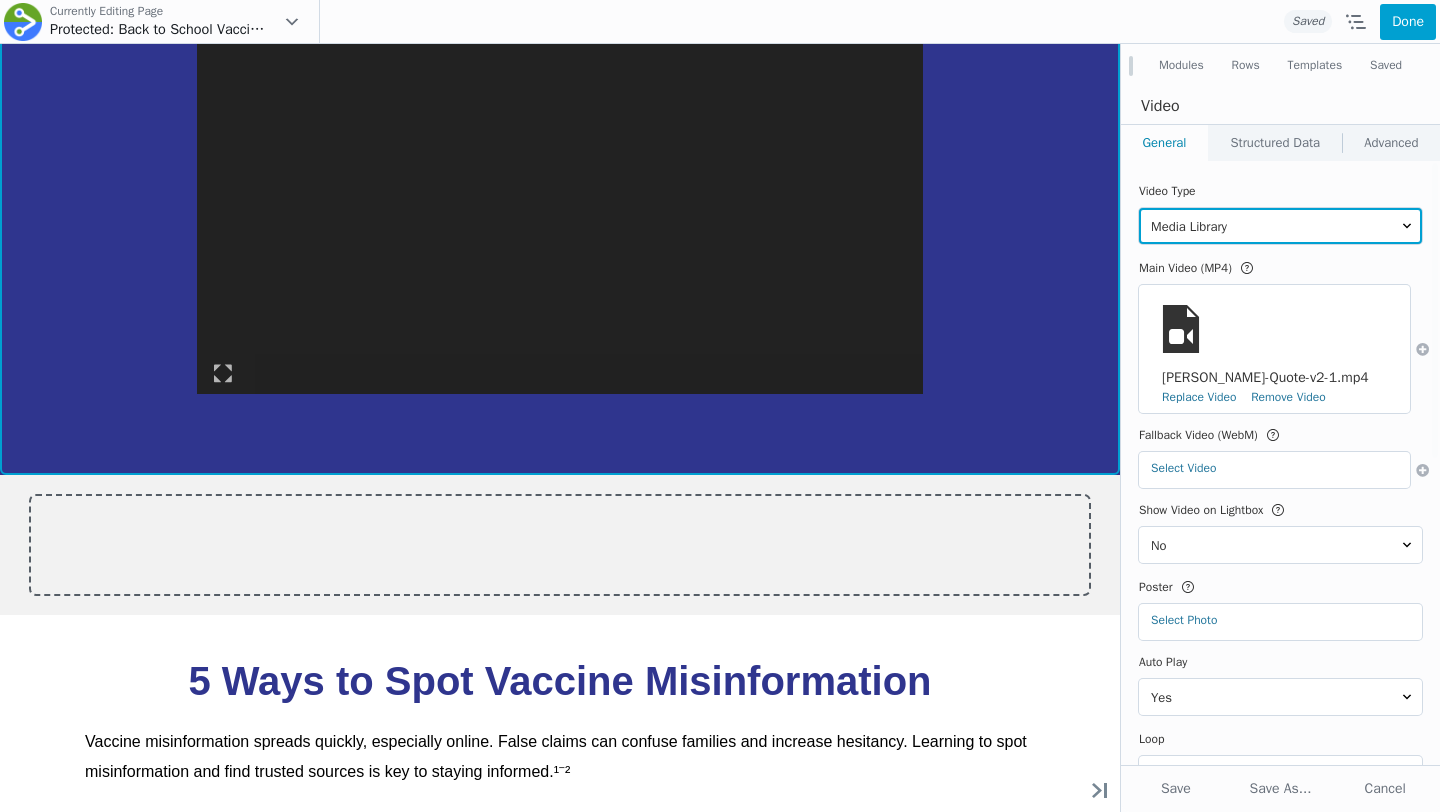 scroll, scrollTop: 3784, scrollLeft: 0, axis: vertical 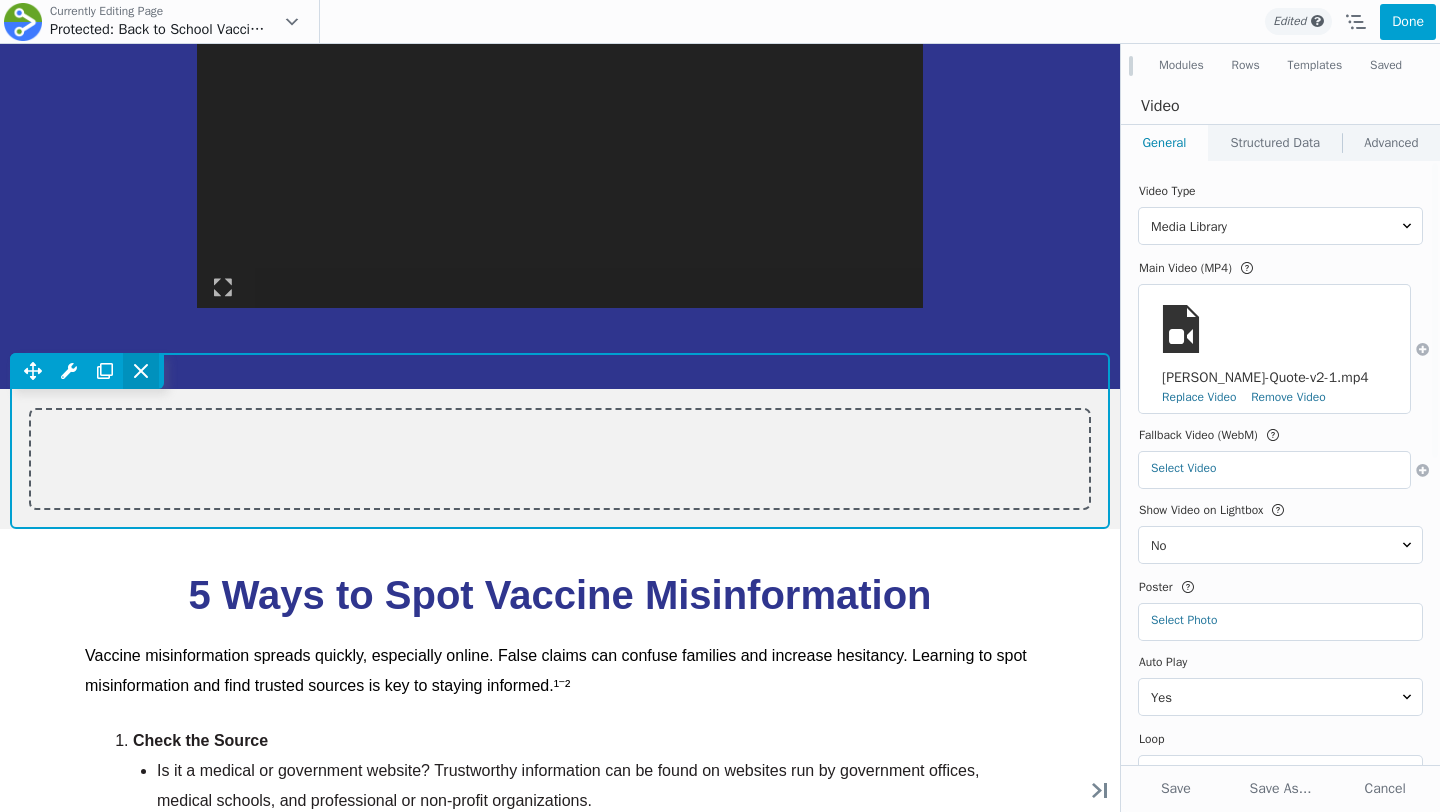 click 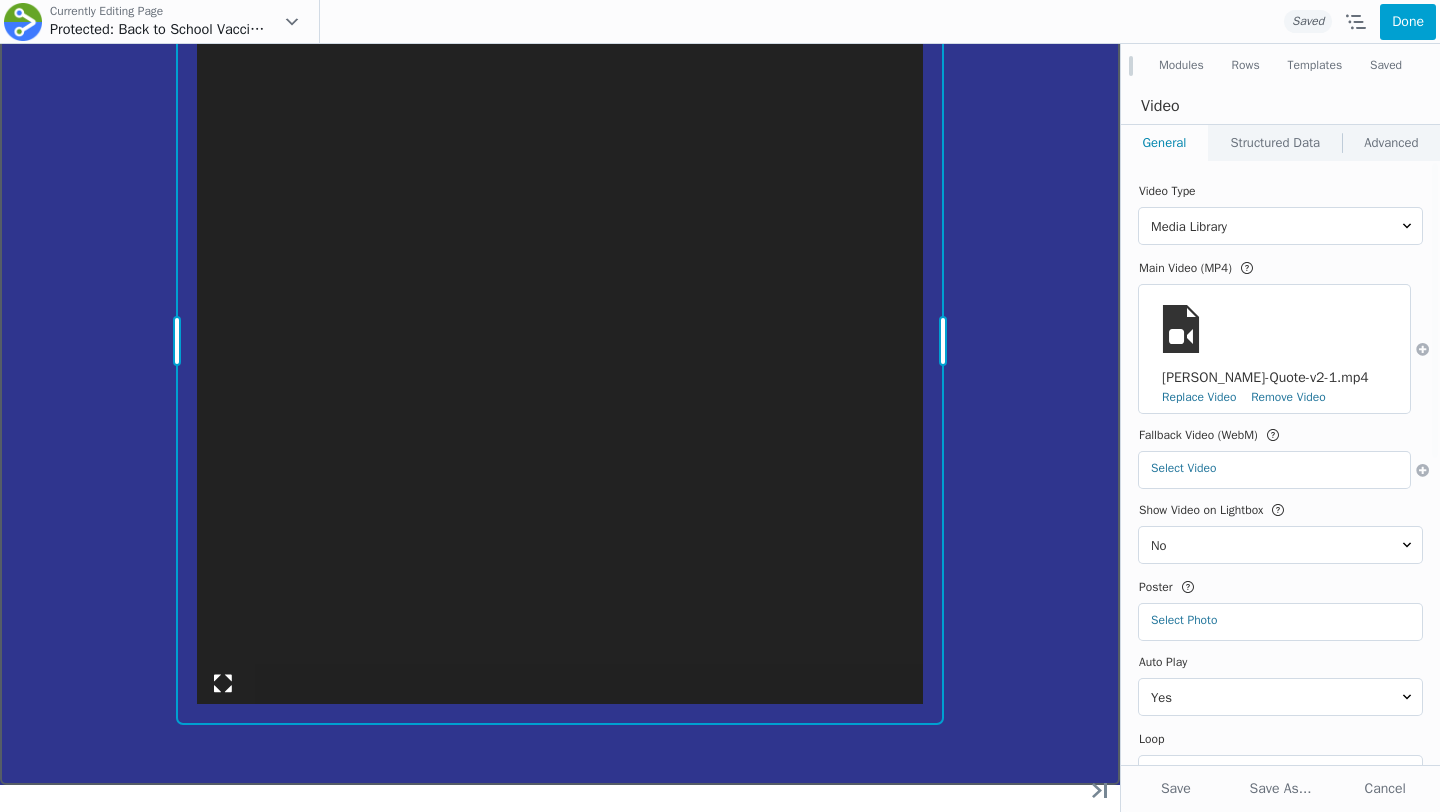 scroll, scrollTop: 3489, scrollLeft: 0, axis: vertical 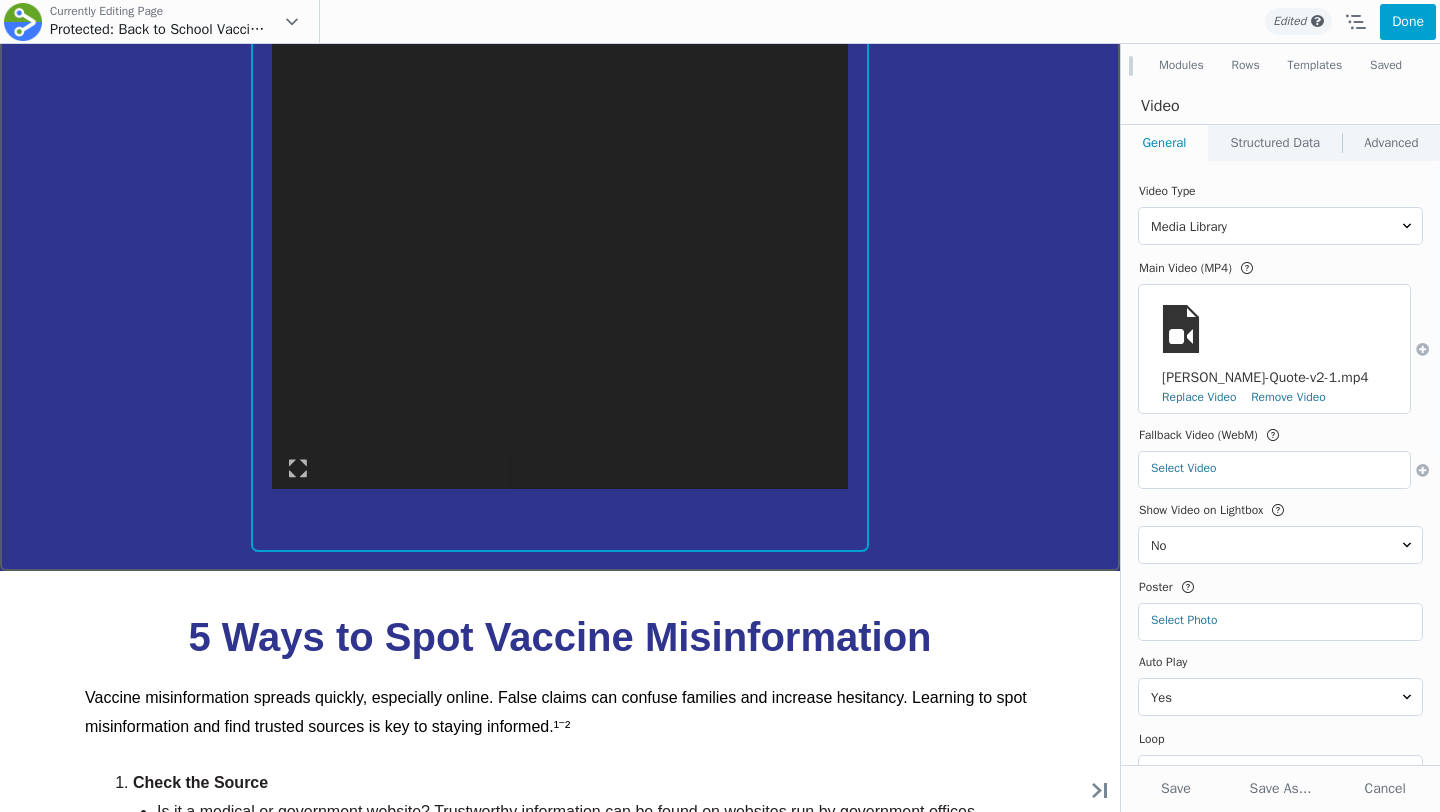 drag, startPoint x: 937, startPoint y: 587, endPoint x: 862, endPoint y: 487, distance: 125 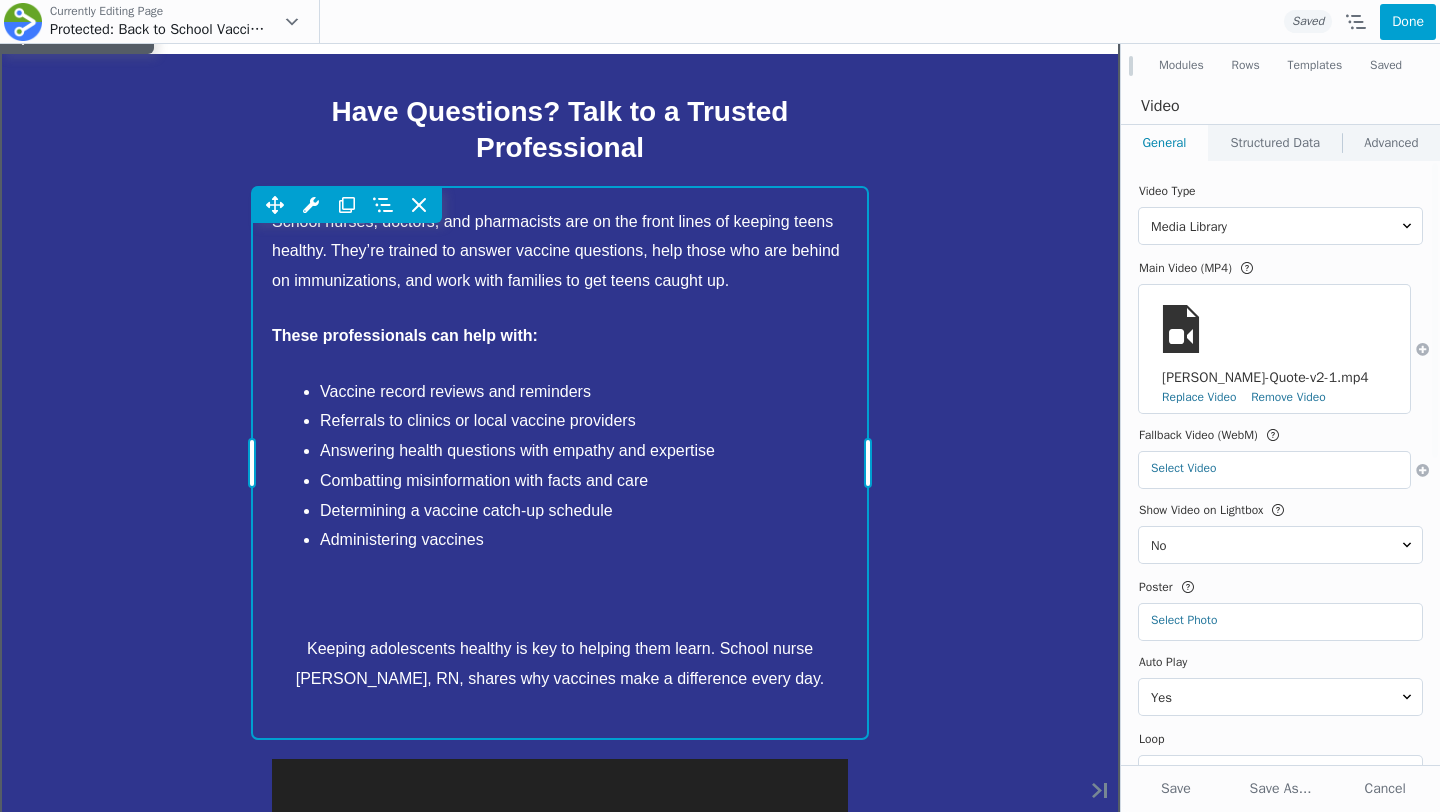scroll, scrollTop: 2422, scrollLeft: 0, axis: vertical 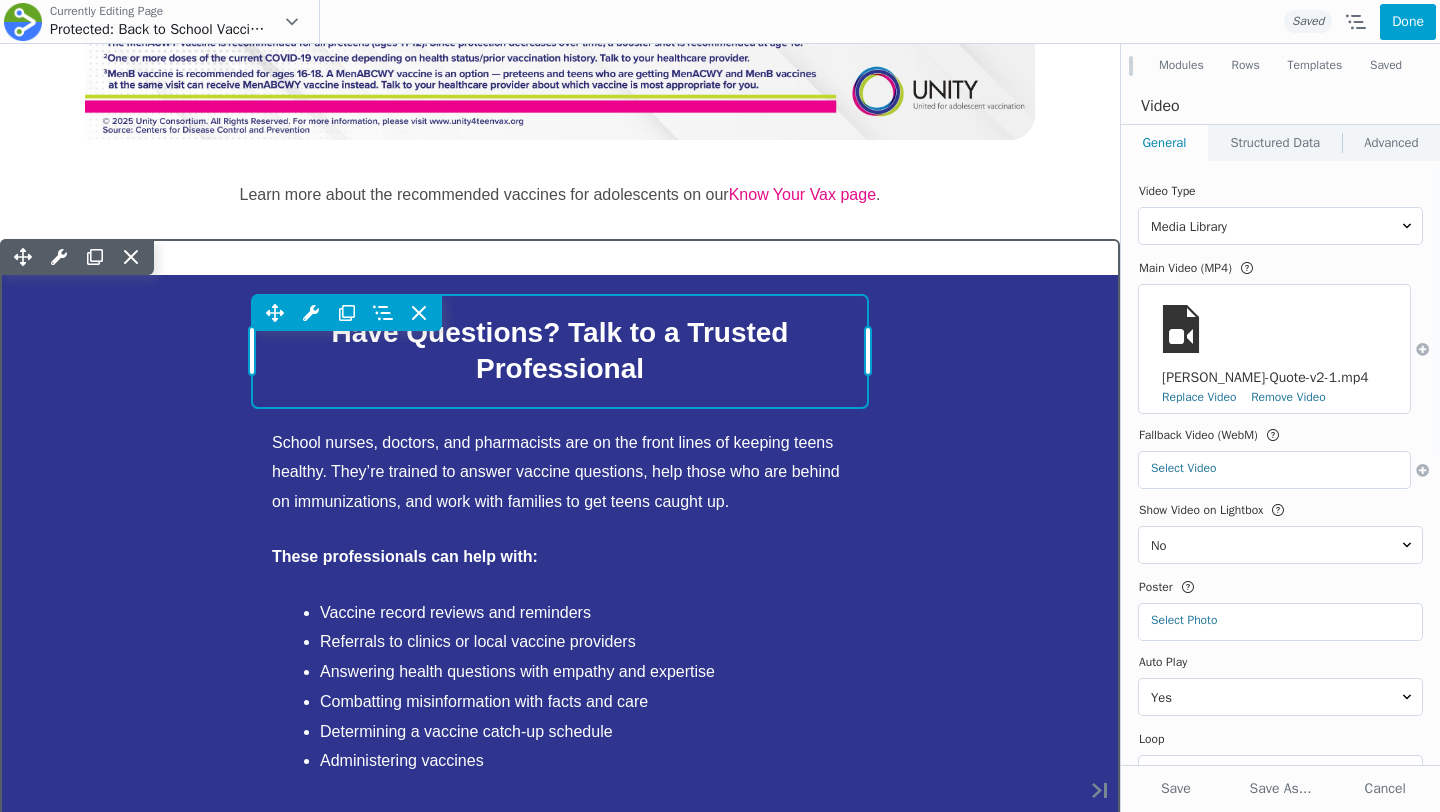 click on "Move Up
Move Down
Heading Settings
Copy Heading Settings
Paste Heading Settings
Row
Row Settings
Move Row
Duplicate Row
Remove Row" at bounding box center (560, 351) 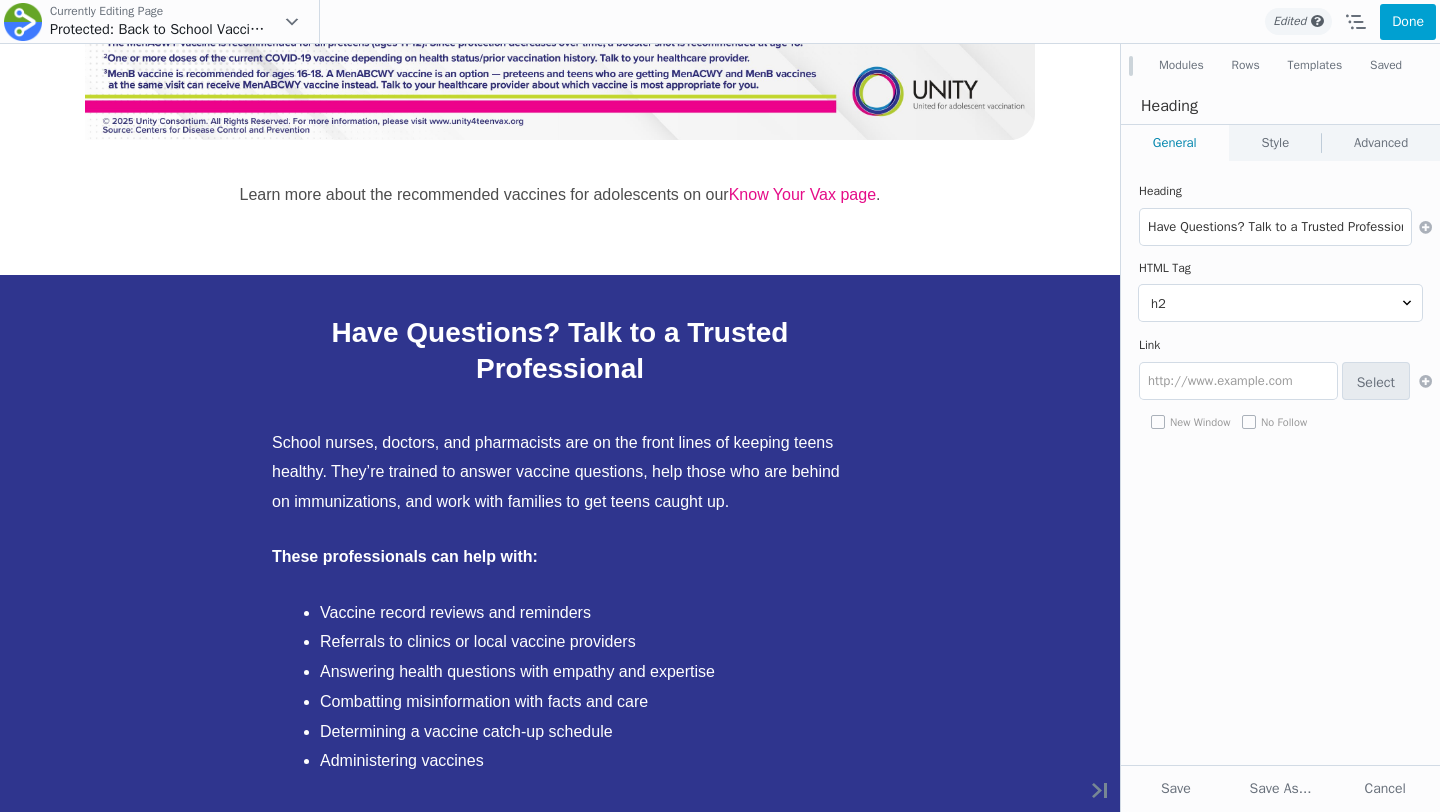 click on "Style" at bounding box center (1275, 143) 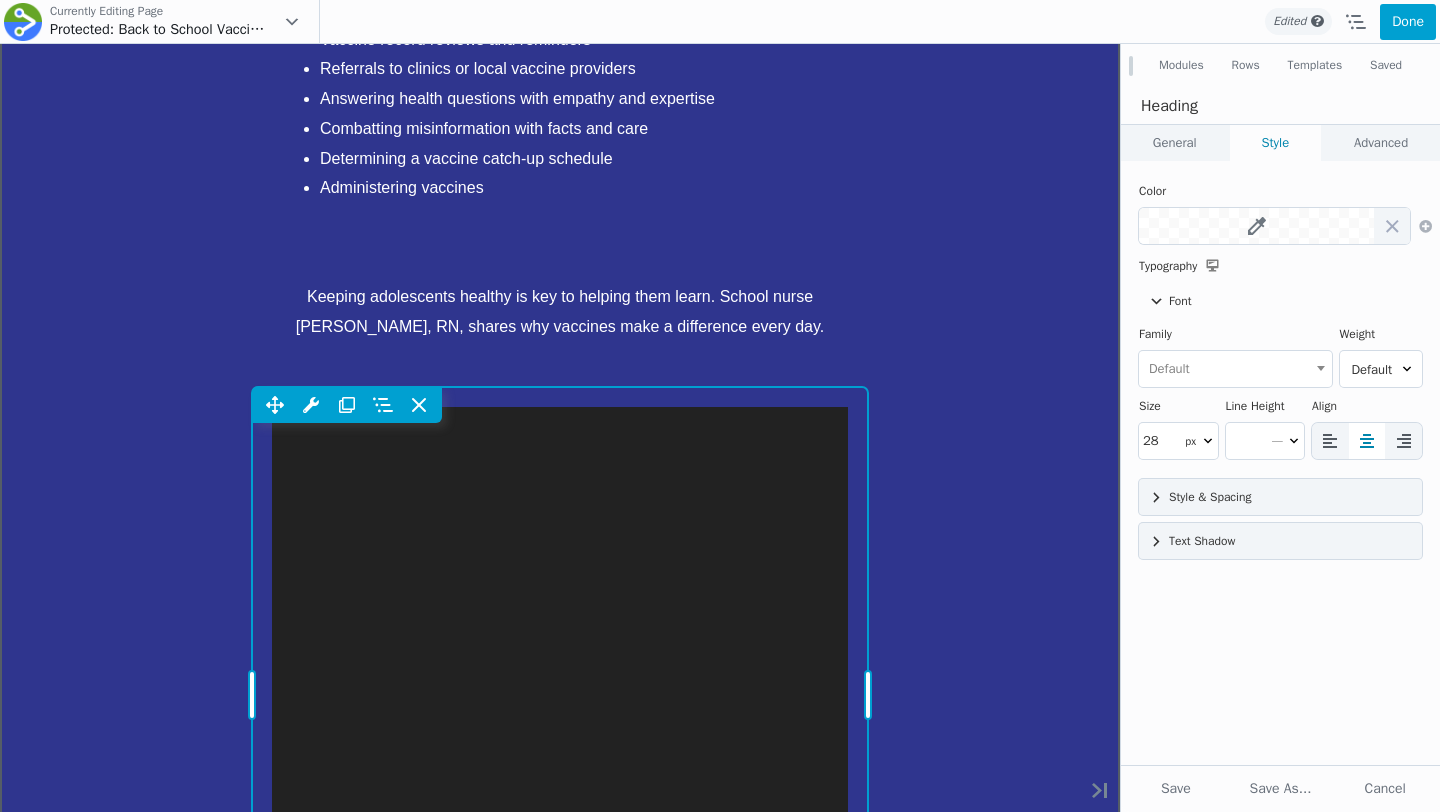 scroll, scrollTop: 3211, scrollLeft: 0, axis: vertical 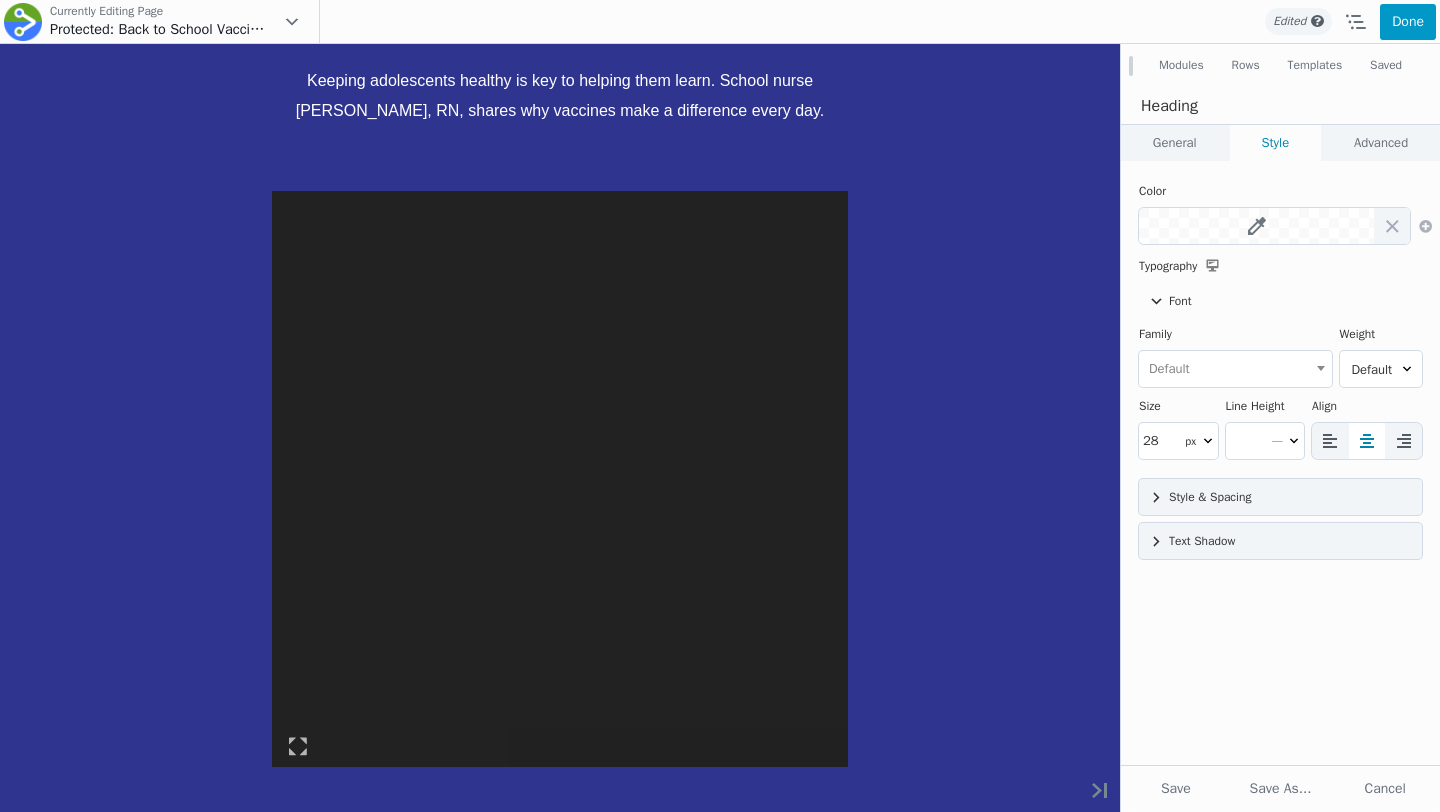 click on "Done" at bounding box center [1408, 22] 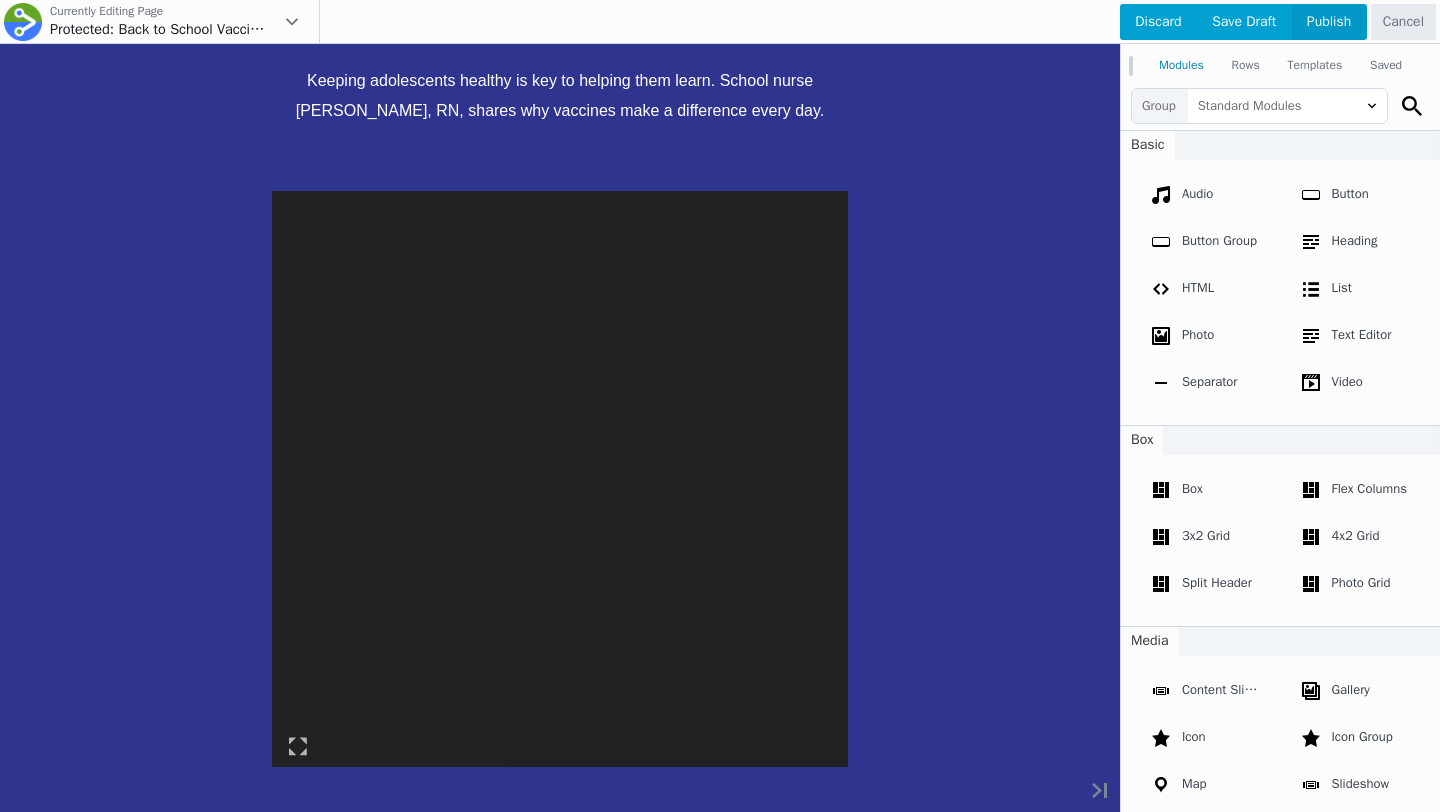 click on "Publish" at bounding box center (1329, 22) 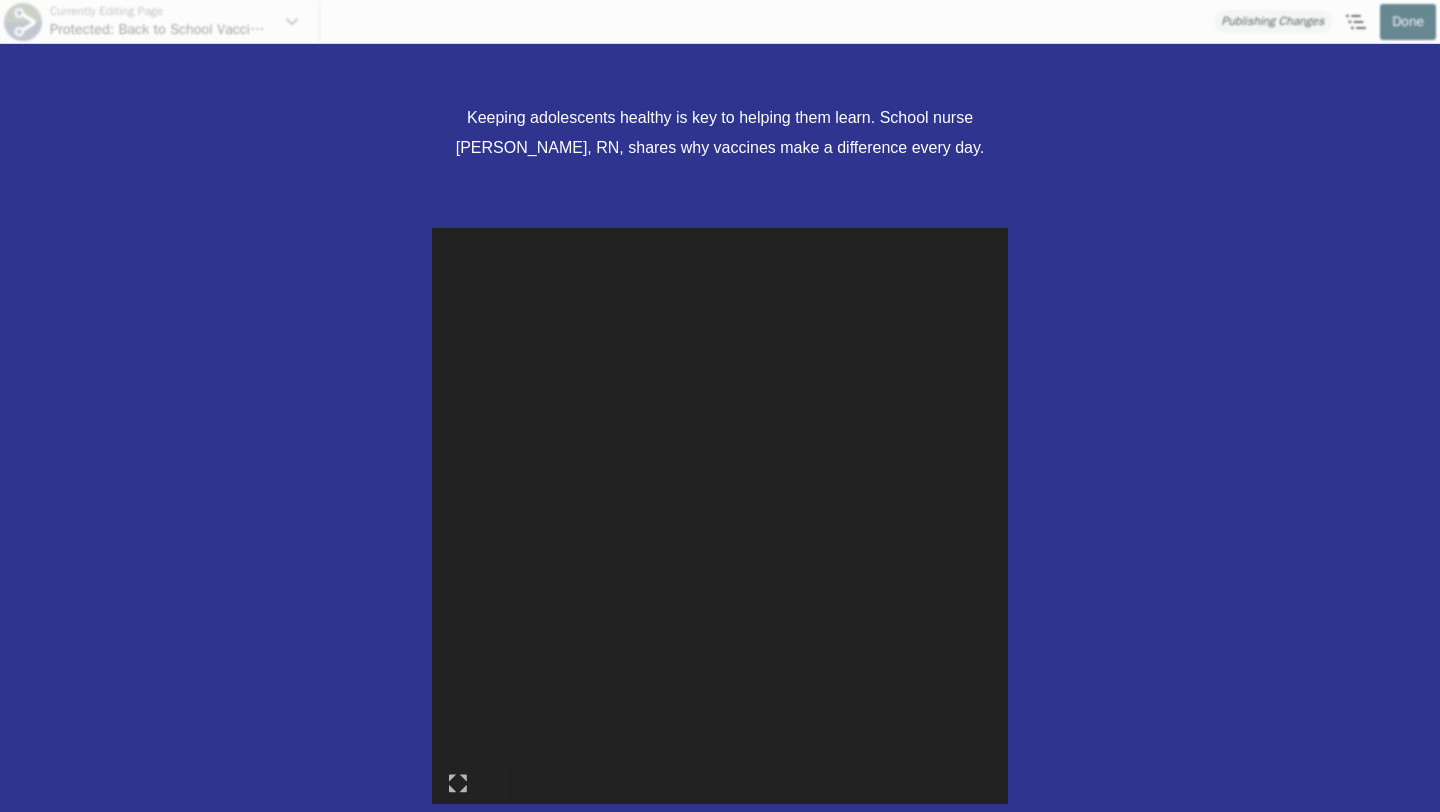 scroll, scrollTop: 3247, scrollLeft: 0, axis: vertical 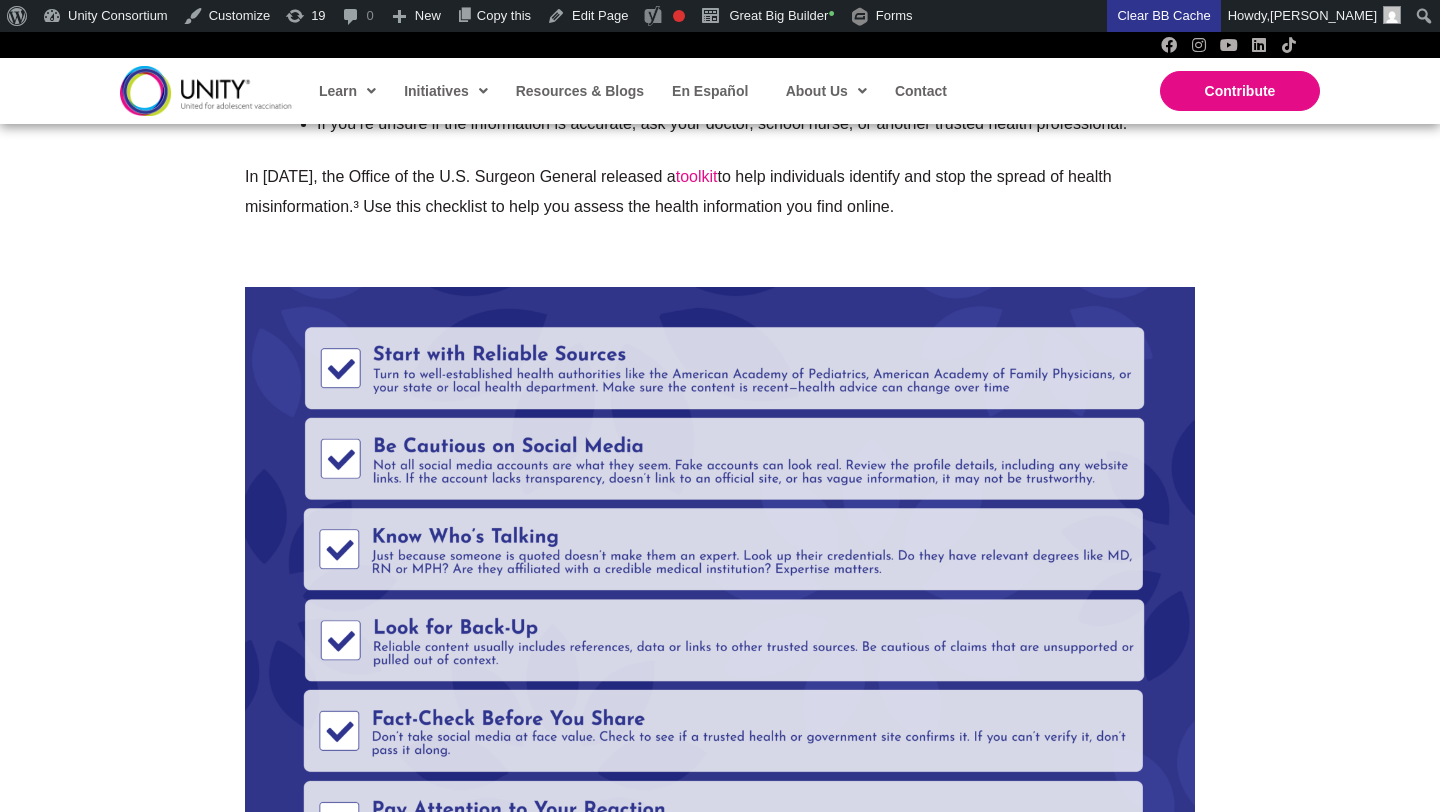click on "In [DATE], the Office of the U.S. Surgeon General released a  toolkit  to help individuals identify and stop the spread of health misinformation.³ Use this checklist to help you assess the health information you find online." at bounding box center [720, 191] 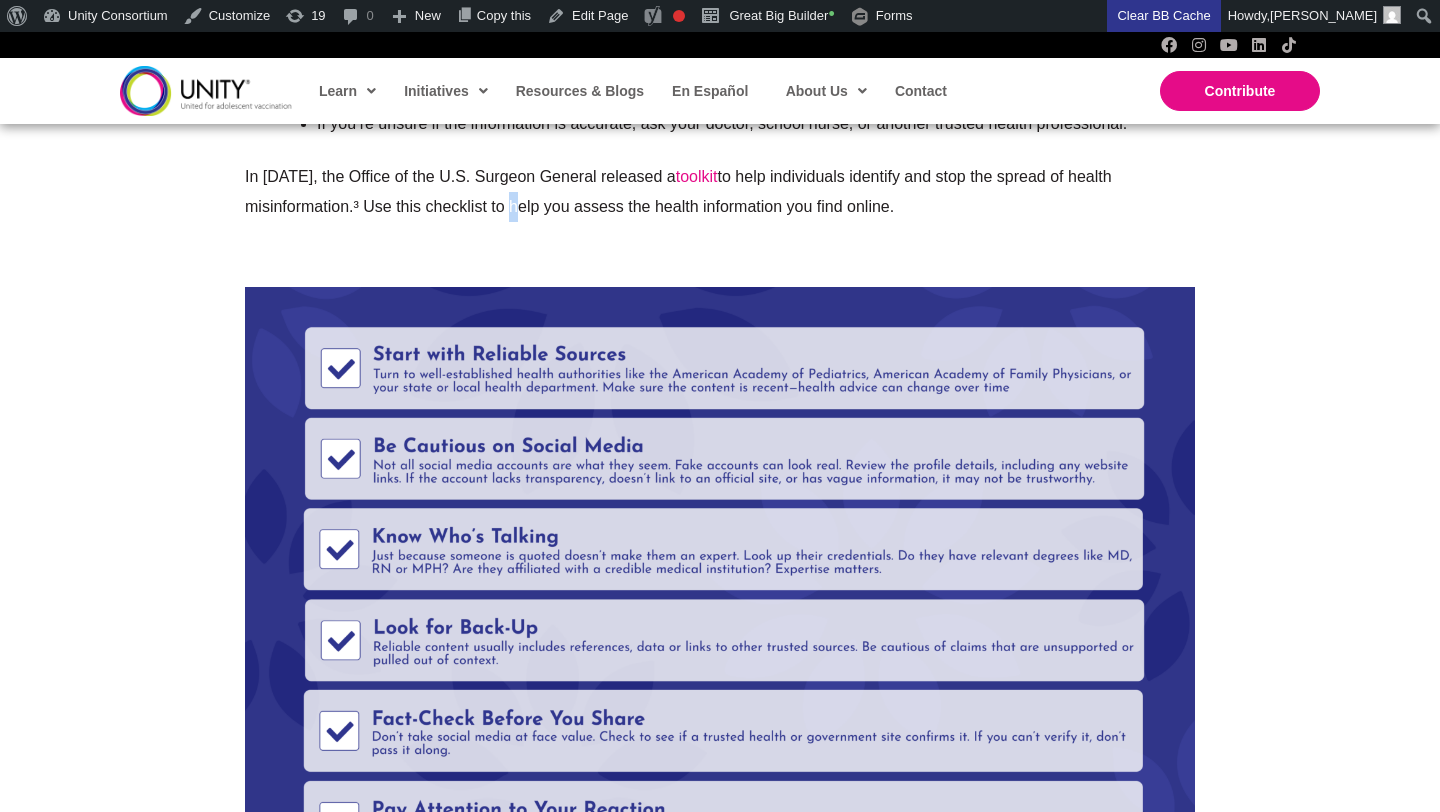 click on "In [DATE], the Office of the U.S. Surgeon General released a  toolkit  to help individuals identify and stop the spread of health misinformation.³ Use this checklist to help you assess the health information you find online." at bounding box center [720, 191] 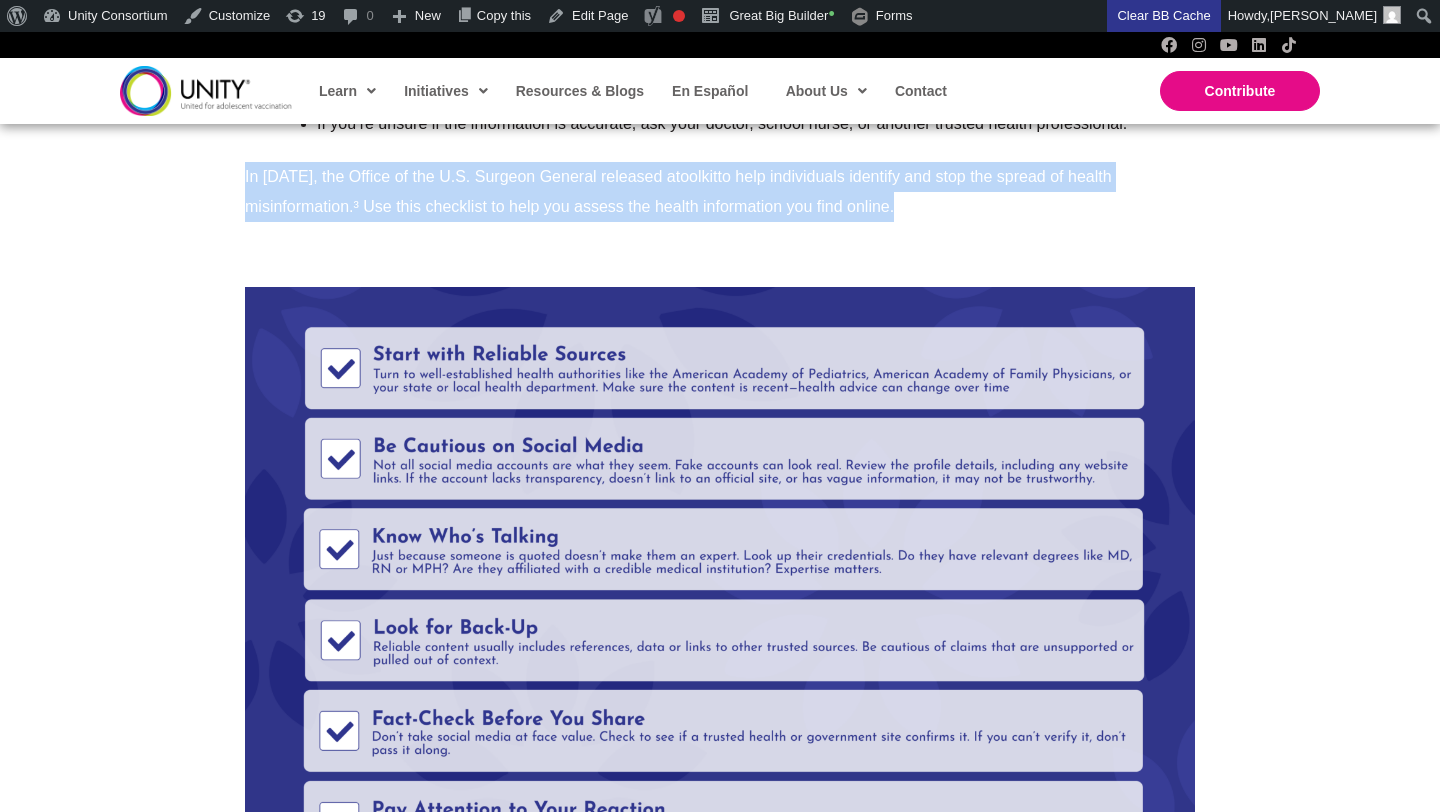 click on "In [DATE], the Office of the U.S. Surgeon General released a  toolkit  to help individuals identify and stop the spread of health misinformation.³ Use this checklist to help you assess the health information you find online." at bounding box center (720, 191) 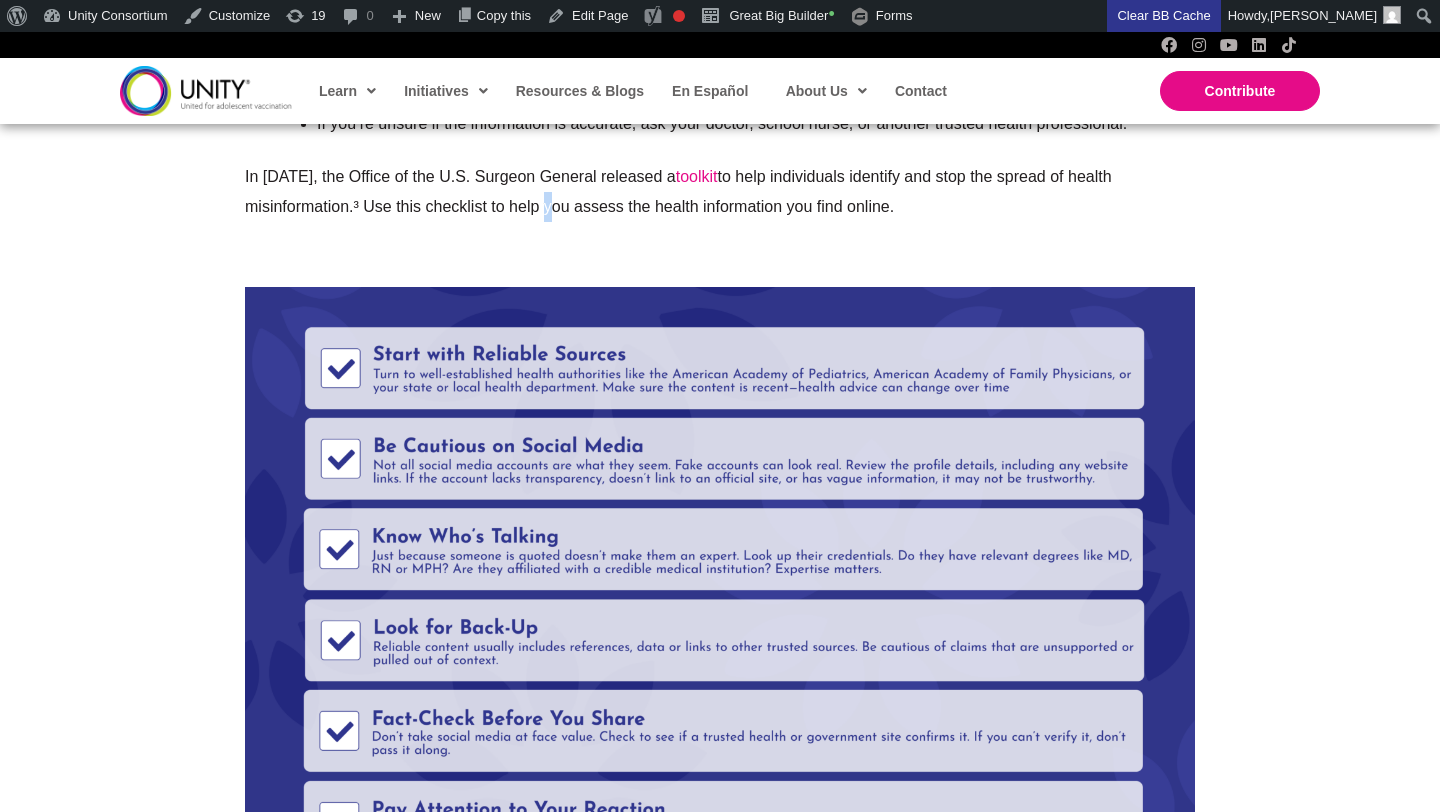 click on "In [DATE], the Office of the U.S. Surgeon General released a  toolkit  to help individuals identify and stop the spread of health misinformation.³ Use this checklist to help you assess the health information you find online." at bounding box center [720, 191] 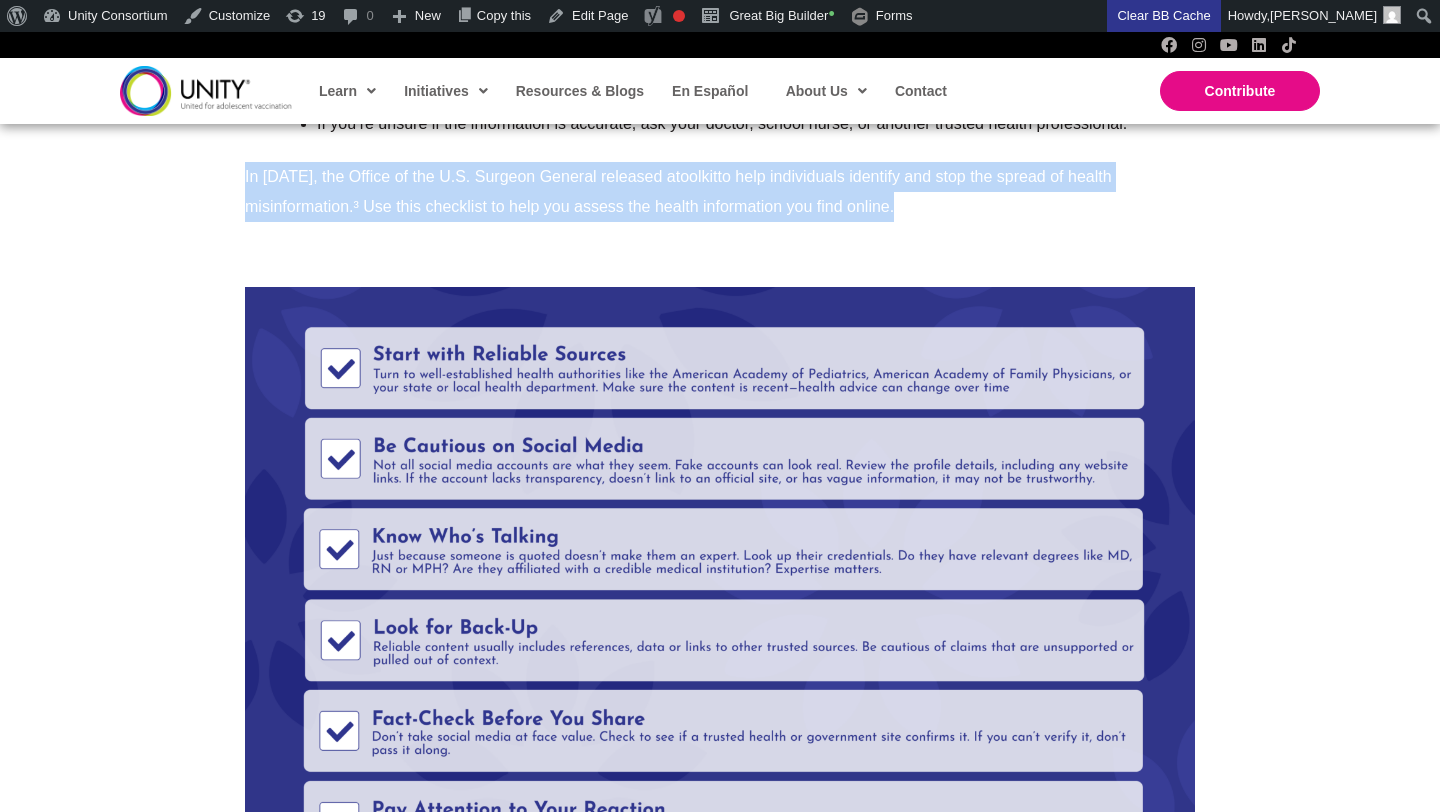 click on "In [DATE], the Office of the U.S. Surgeon General released a  toolkit  to help individuals identify and stop the spread of health misinformation.³ Use this checklist to help you assess the health information you find online." at bounding box center (720, 191) 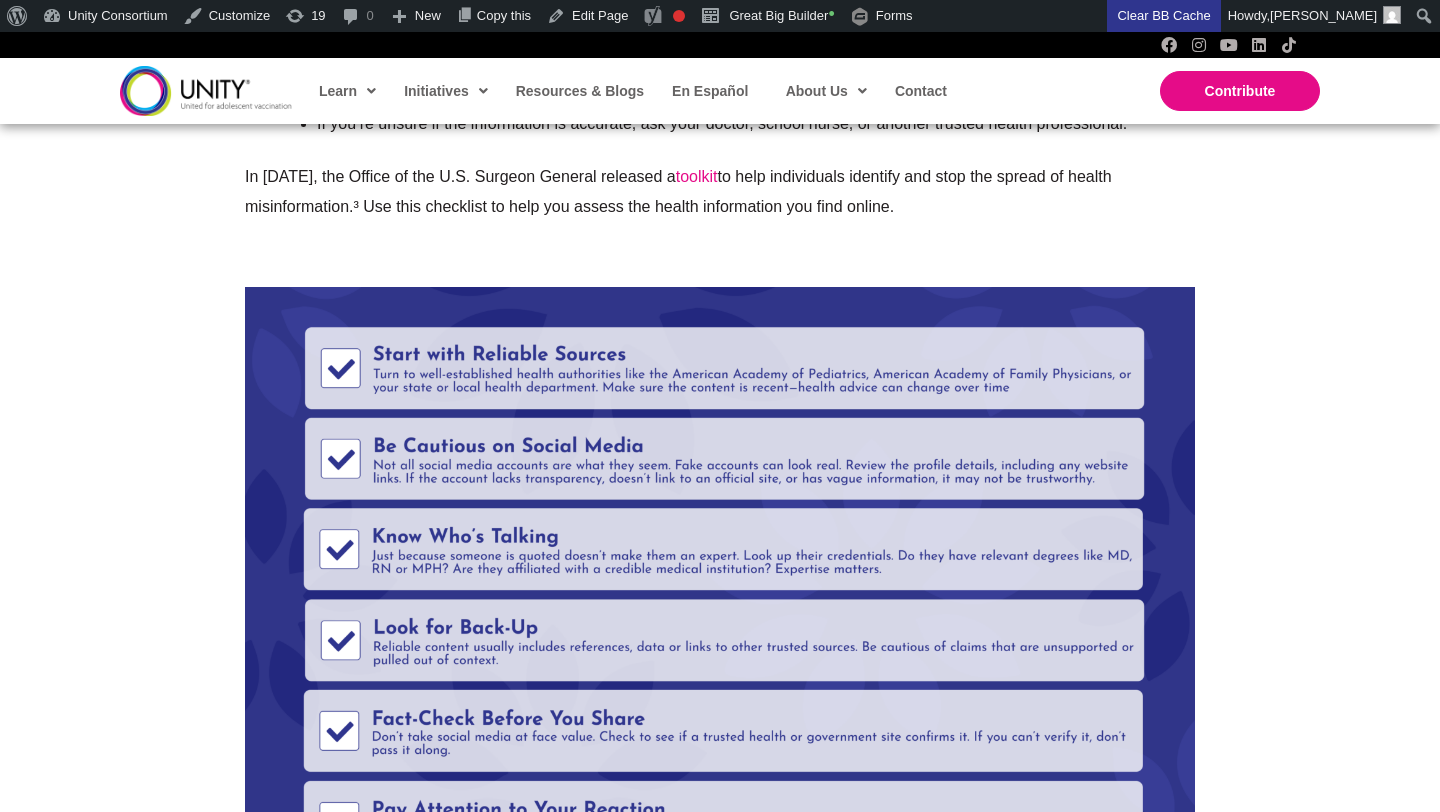 click on "5 Ways to Spot Vaccine Misinformation
Vaccine misinformation spreads quickly, especially online. False claims can confuse families and increase hesitancy. Learning to spot misinformation and find trusted sources is key to staying informed.¹⁻²
Check the Source
Is it a medical or government website? Trustworthy information can be found on websites run by government offices, medical schools, and professional or non-profit organizations.
Watch for Red Flags
Beware of sites using dramatic language or promoting one treatment as better than others. Good health information is balanced and doesn’t try to scare you.
Confirm the Publication Date
Reliable health information should be current and regularly updated. Reputable sources will include the date their site was written or updated near the bottom of the page.
Find the Author
Trustworthy resources will be written by health professionals and reviewed by experts in the field.
Talk To an Expert" at bounding box center (720, -79) 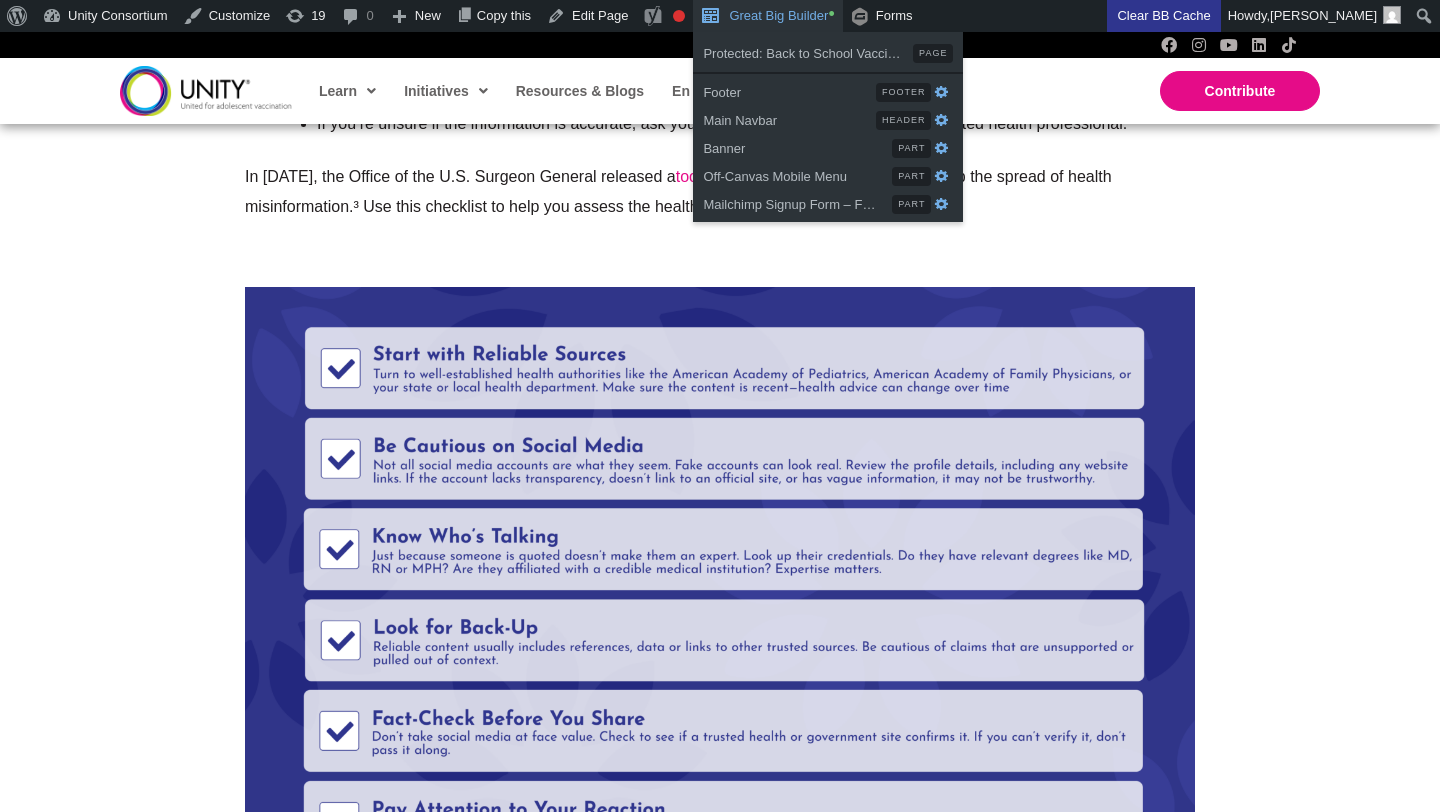 click on "Great Big Builder  •" at bounding box center [767, 16] 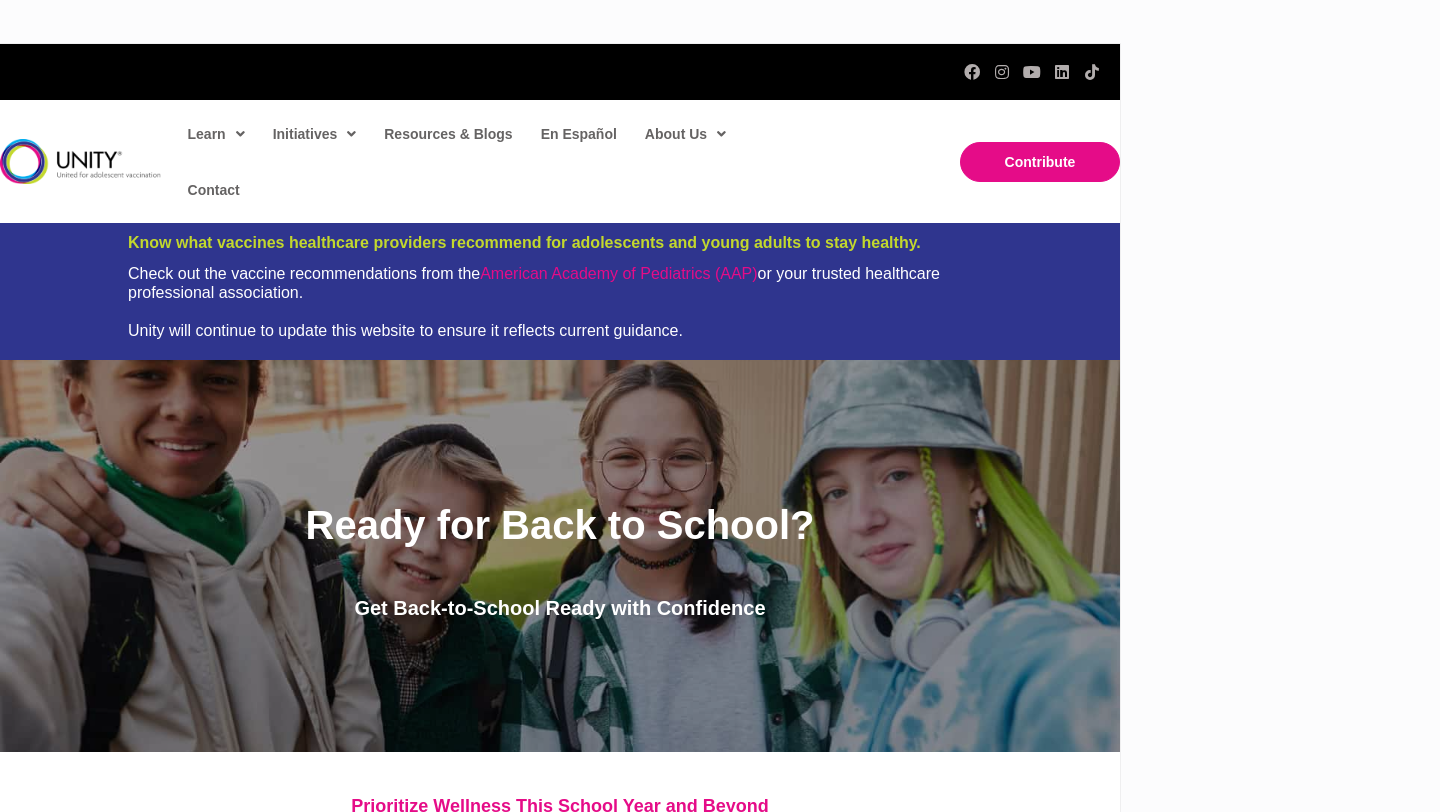 scroll, scrollTop: 0, scrollLeft: 0, axis: both 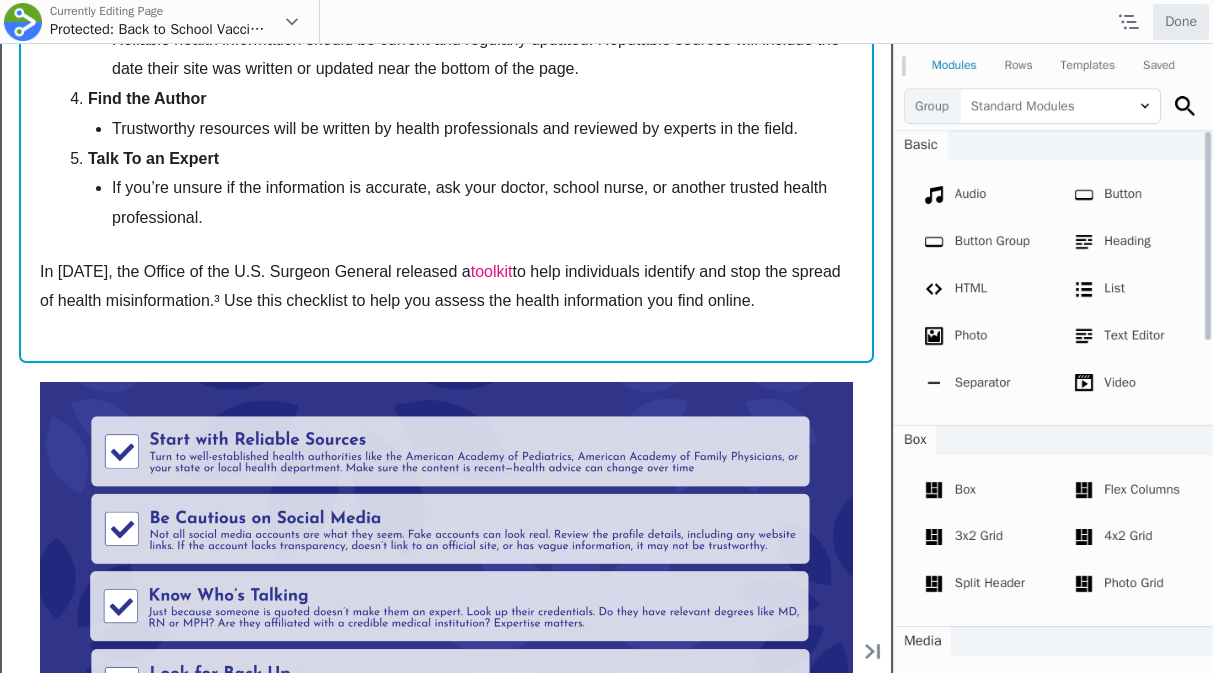 click on "Move Up
Move Down
Text Editor Settings
Copy Text Editor Settings
Paste Text Editor Settings
Row
Row Settings
Move Row
Duplicate Row
Remove Row" at bounding box center [446, 1] 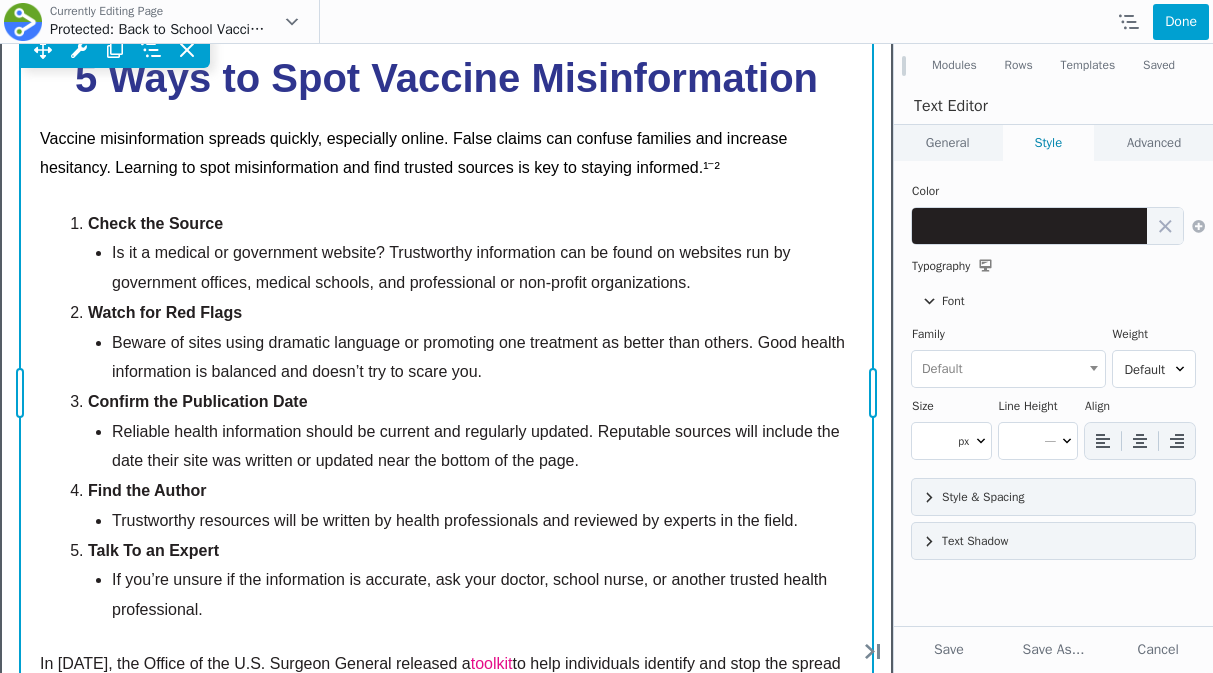 scroll, scrollTop: 4374, scrollLeft: 0, axis: vertical 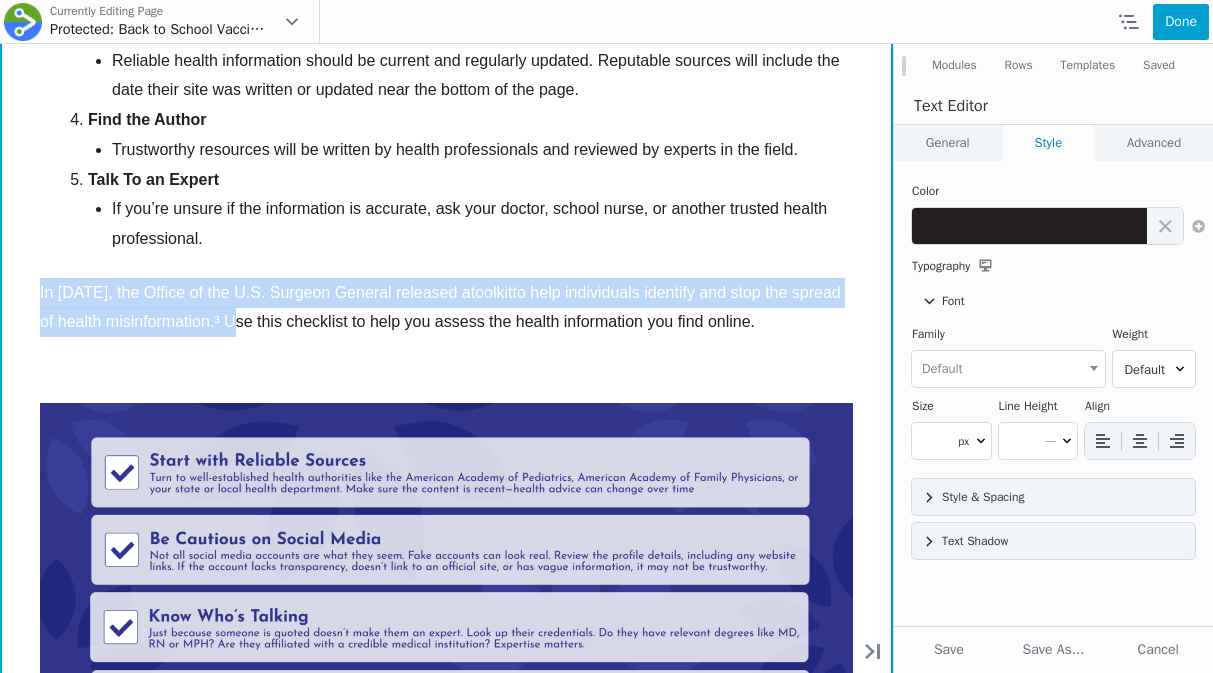 click on "5 Ways to Spot Vaccine Misinformation Vaccine misinformation spreads quickly, especially online. False claims can confuse families and increase hesitancy. Learning to spot misinformation and find trusted sources is key to staying informed.¹⁻²
Check the Source
Is it a medical or government website? Trustworthy information can be found on websites run by government offices, medical schools, and professional or non-profit organizations.
Watch for Red Flags
Beware of sites using dramatic language or promoting one treatment as better than others. Good health information is balanced and doesn’t try to scare you.
Confirm the Publication Date
Reliable health information should be current and regularly updated. Reputable sources will include the date their site was written or updated near the bottom of the page.
Find the Author
Trustworthy resources will be written by health professionals and reviewed by experts in the field.
Talk To an Expert
toolkit" at bounding box center [446, 22] 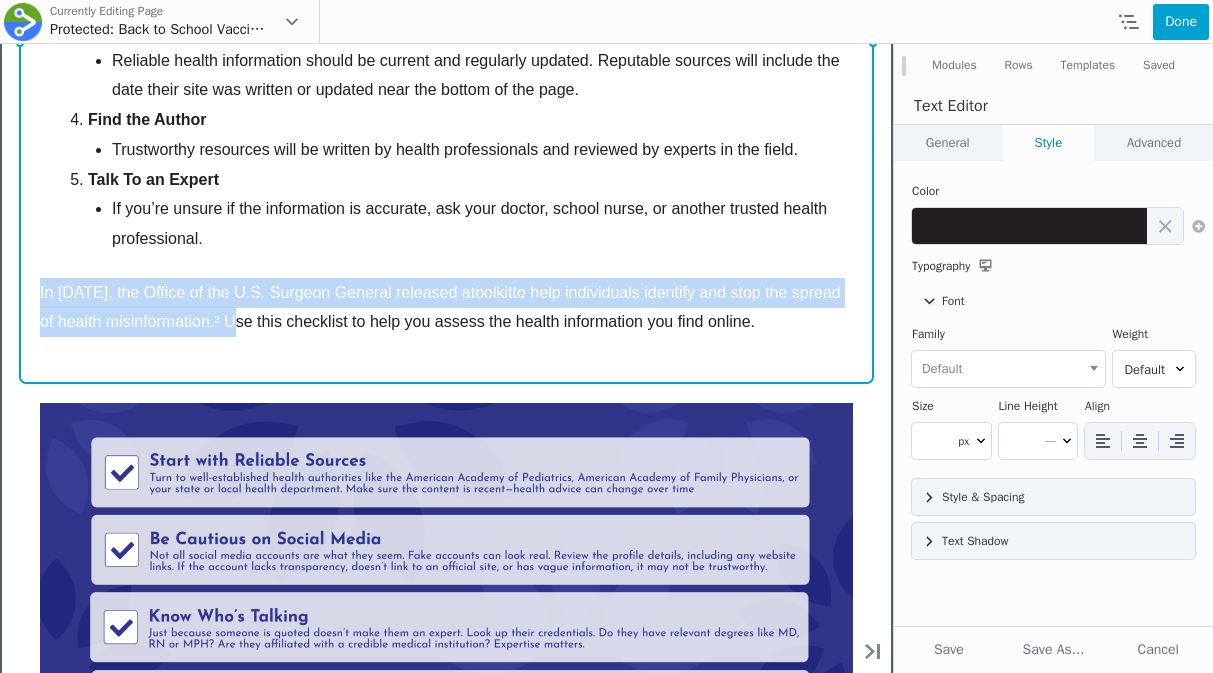 type 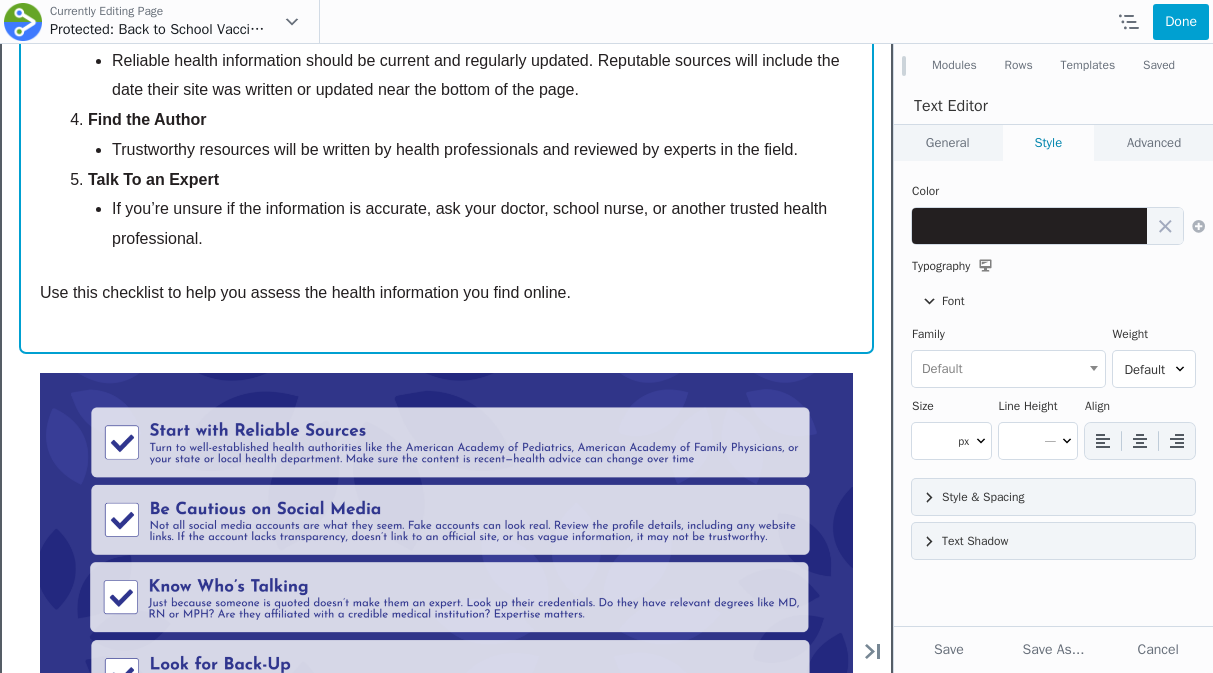 click on "Use this checklist to help you assess the health information you find online." at bounding box center [446, 293] 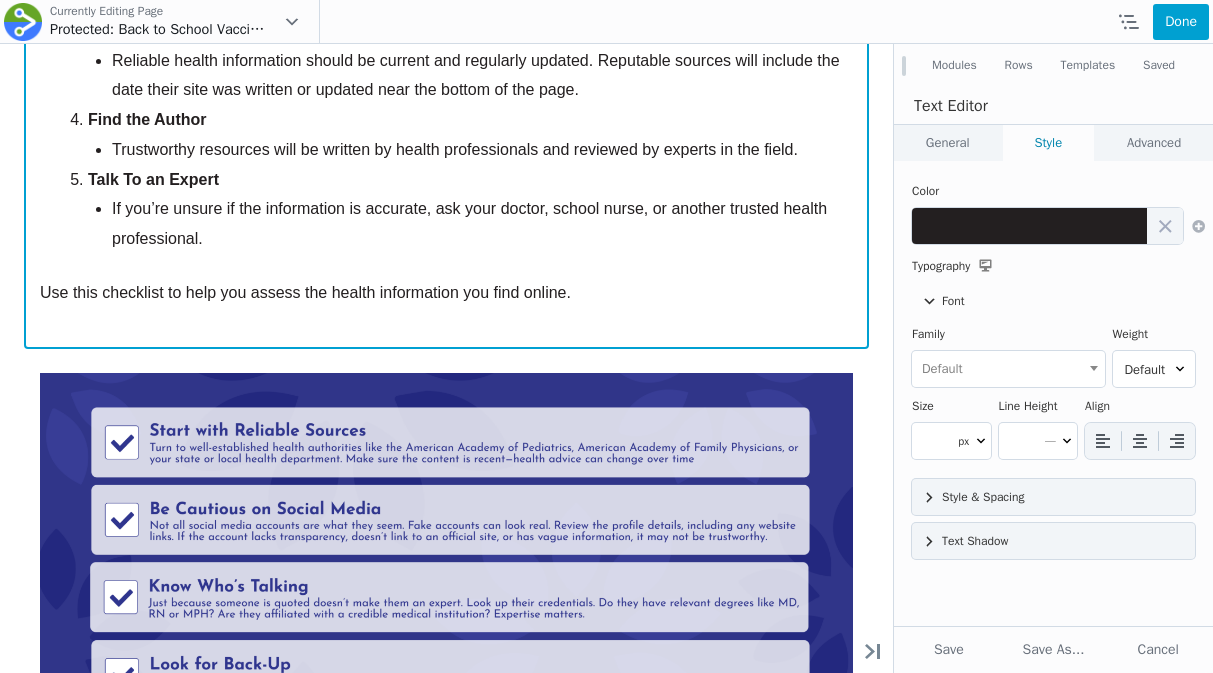 click on "Use this checklist to help you assess the health information you find online." at bounding box center (446, 293) 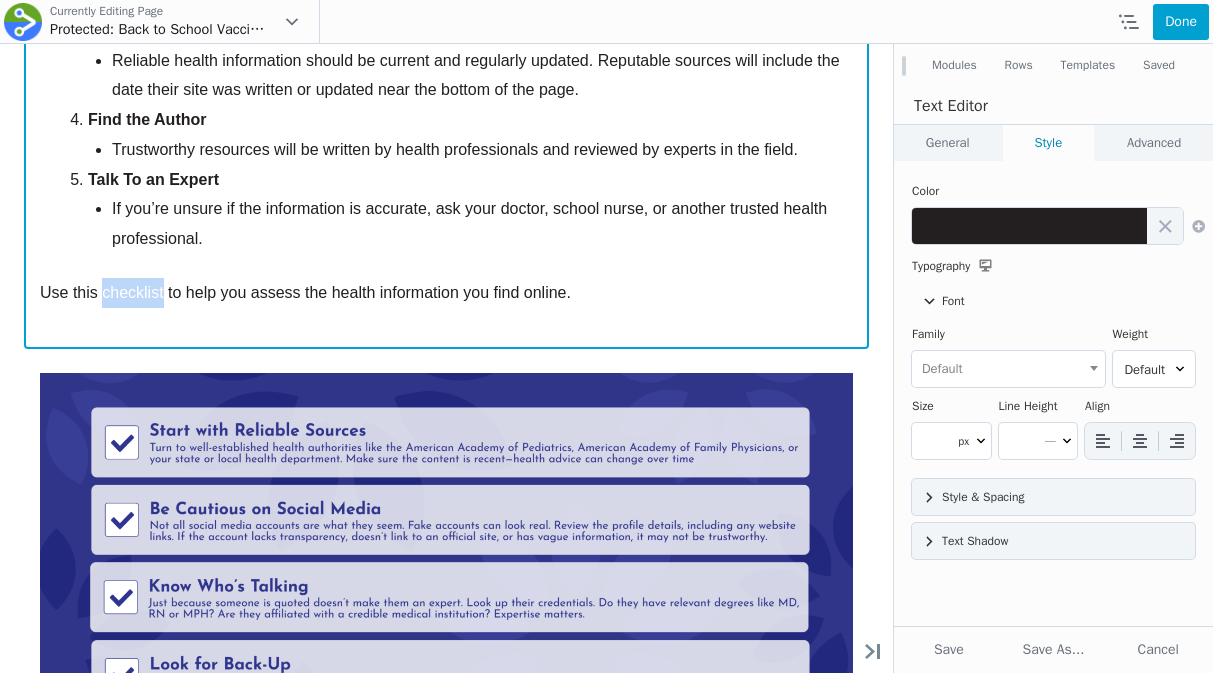 click on "Use this checklist to help you assess the health information you find online." at bounding box center [446, 293] 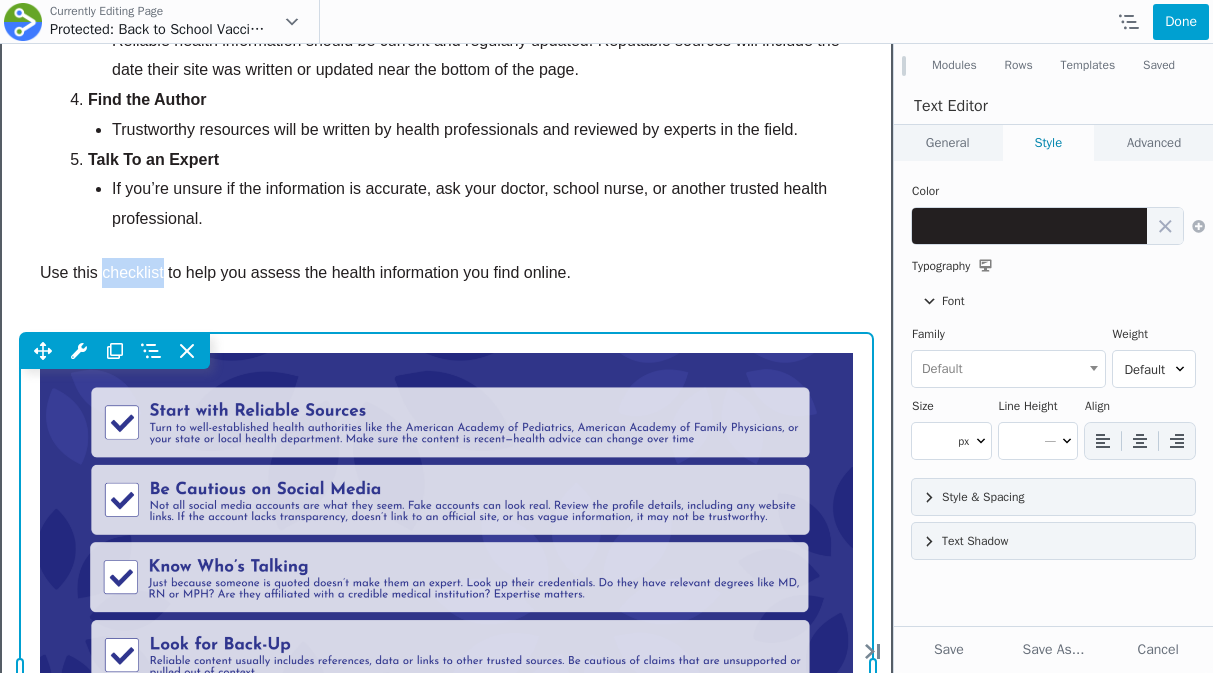 scroll, scrollTop: 4374, scrollLeft: 0, axis: vertical 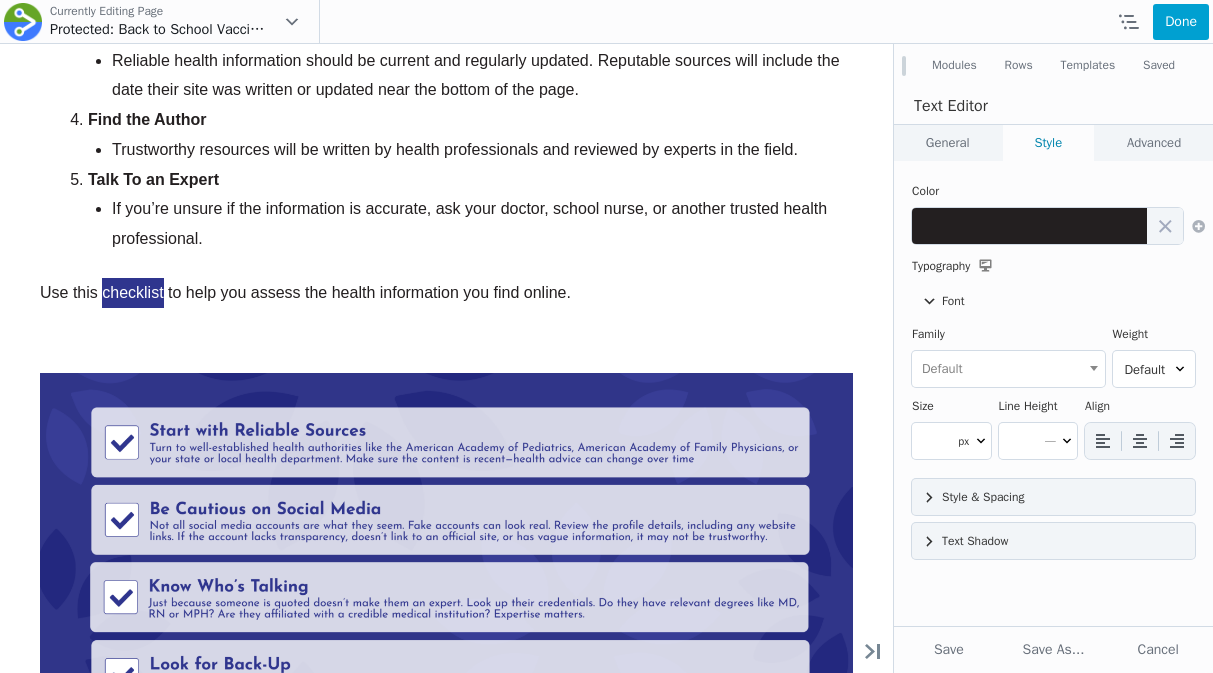 click on "General" at bounding box center [948, 143] 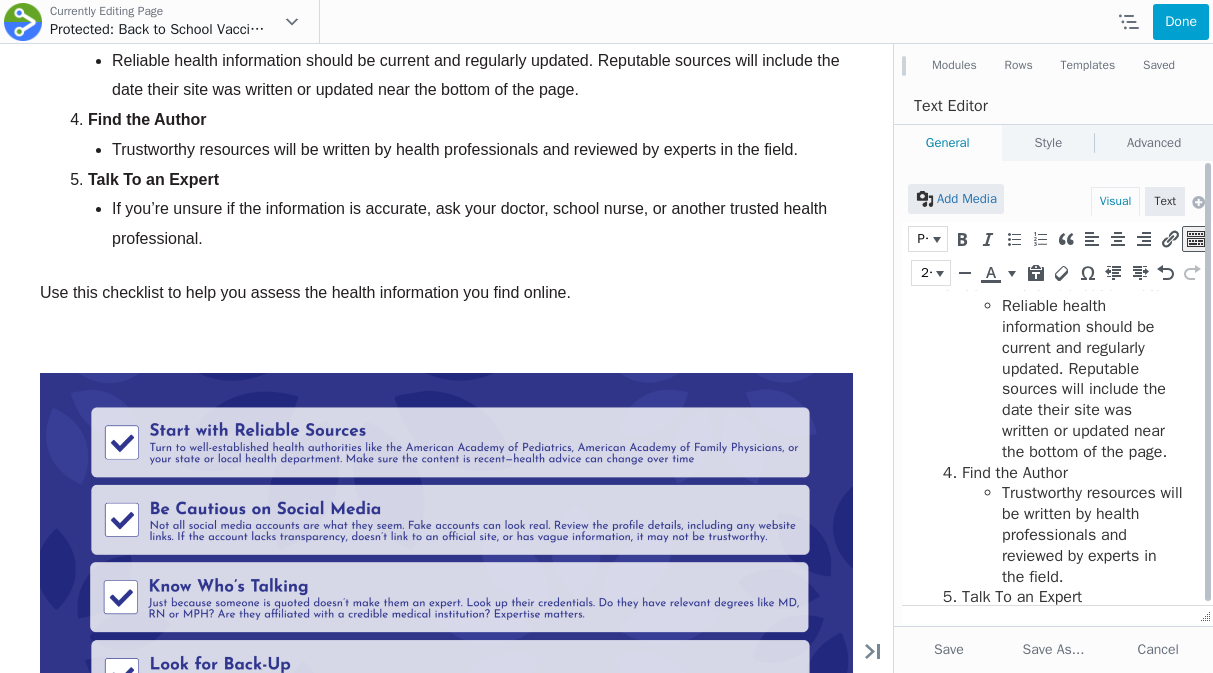 scroll, scrollTop: 875, scrollLeft: 0, axis: vertical 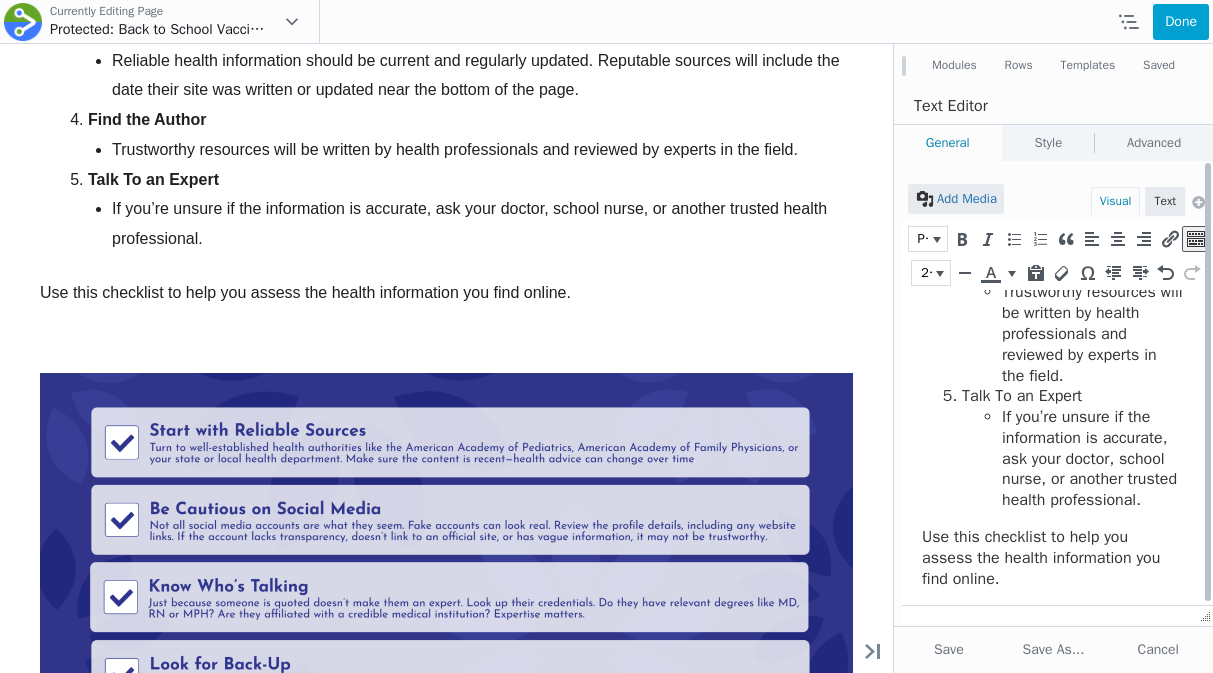 click on "Use this checklist to help you assess the health information you find online." at bounding box center [1052, 558] 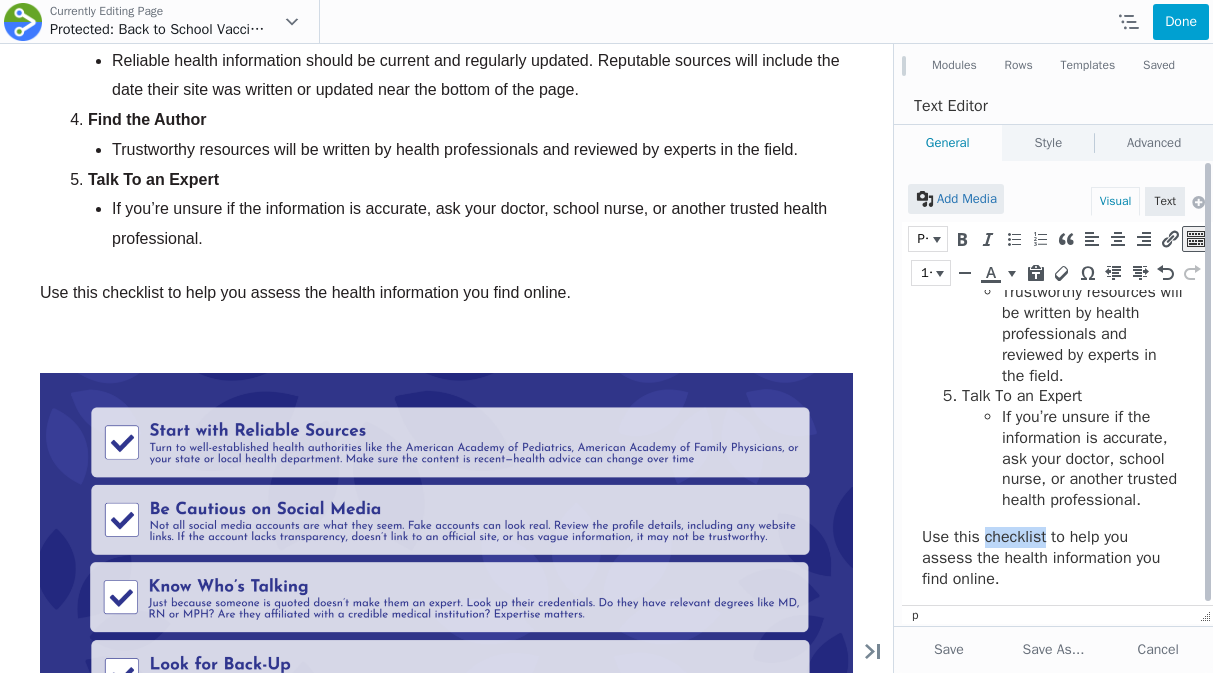 click on "Use this checklist to help you assess the health information you find online." at bounding box center [1052, 558] 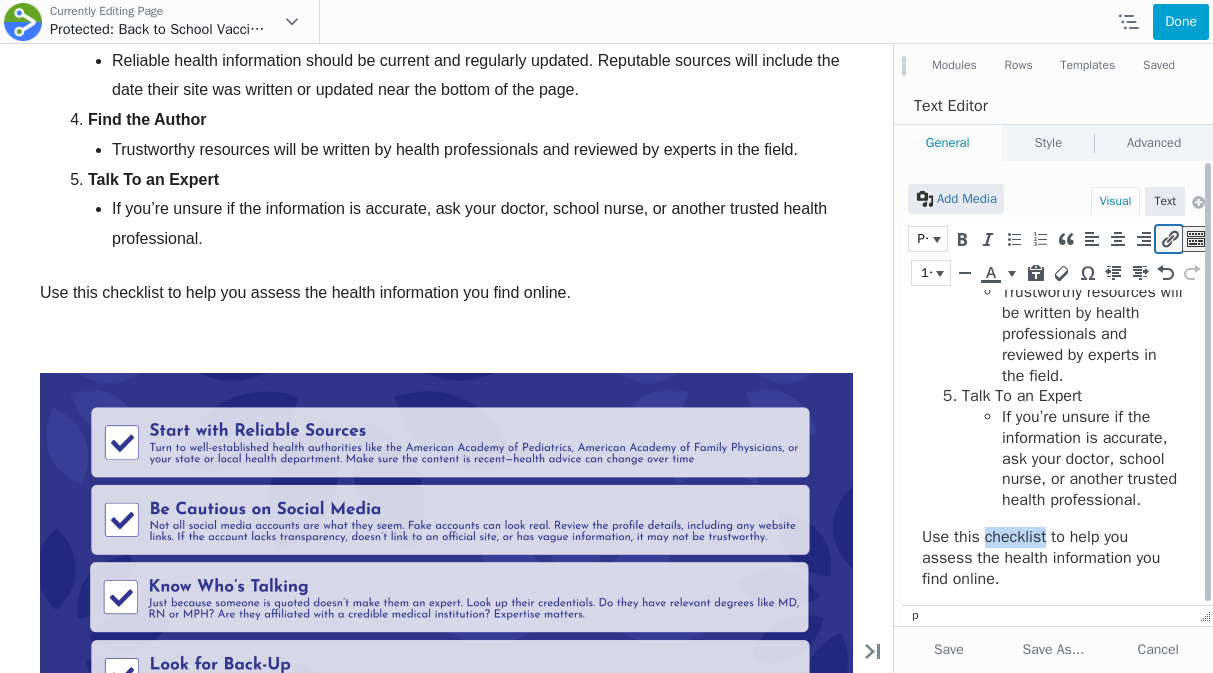click at bounding box center (1169, 239) 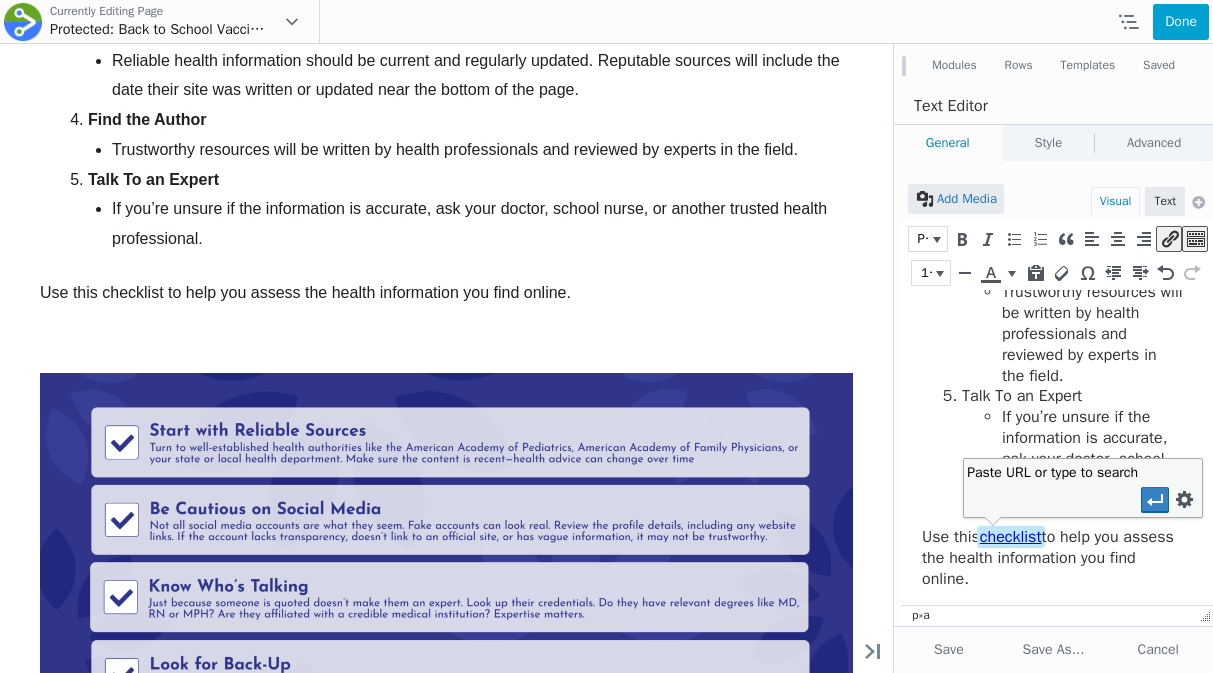 click on "Paste URL or type to search" at bounding box center [1036, 499] 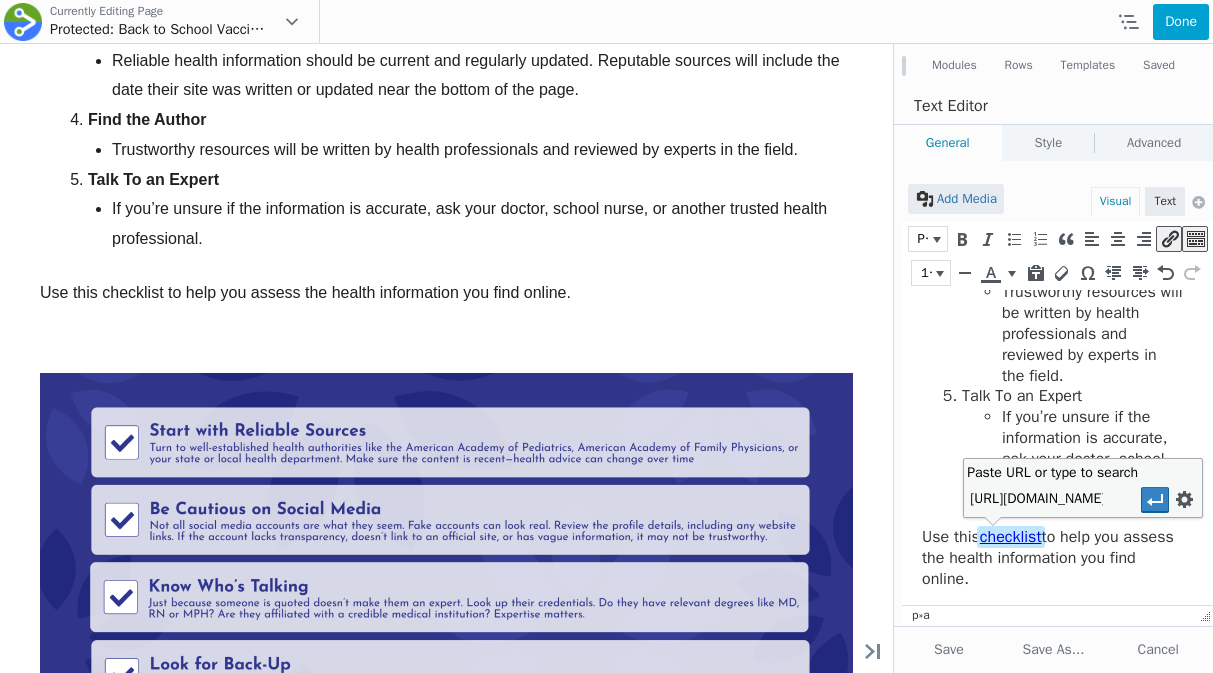 scroll, scrollTop: 0, scrollLeft: 542, axis: horizontal 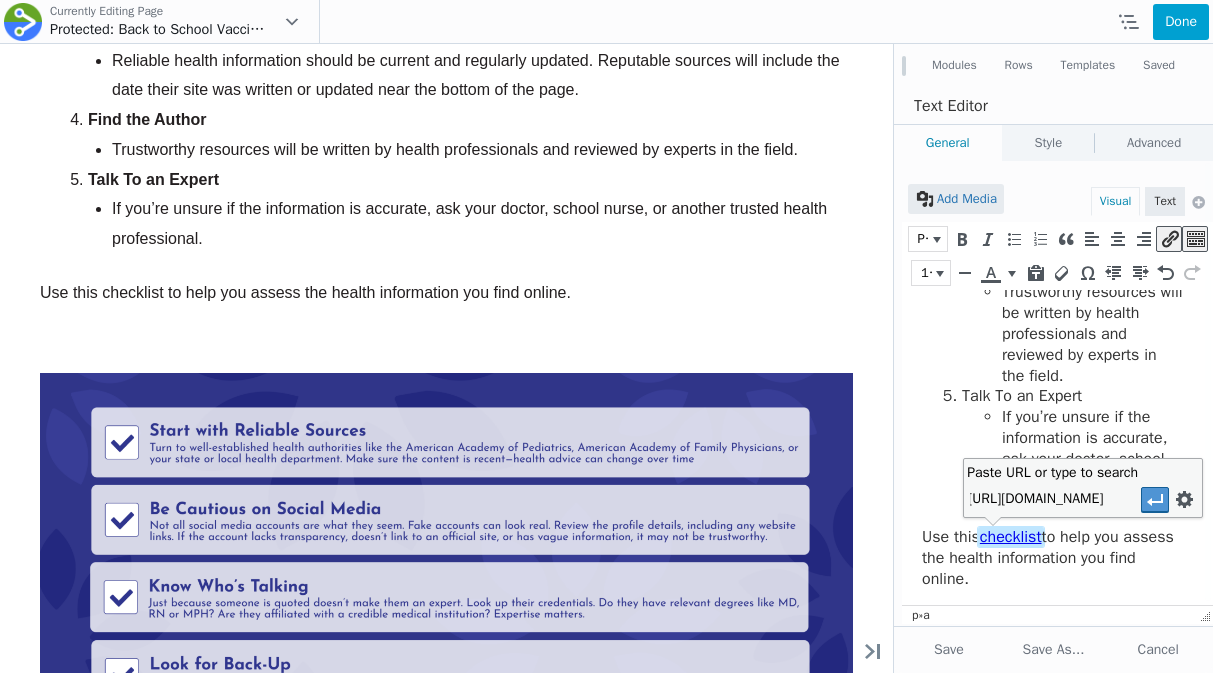 click at bounding box center (1155, 500) 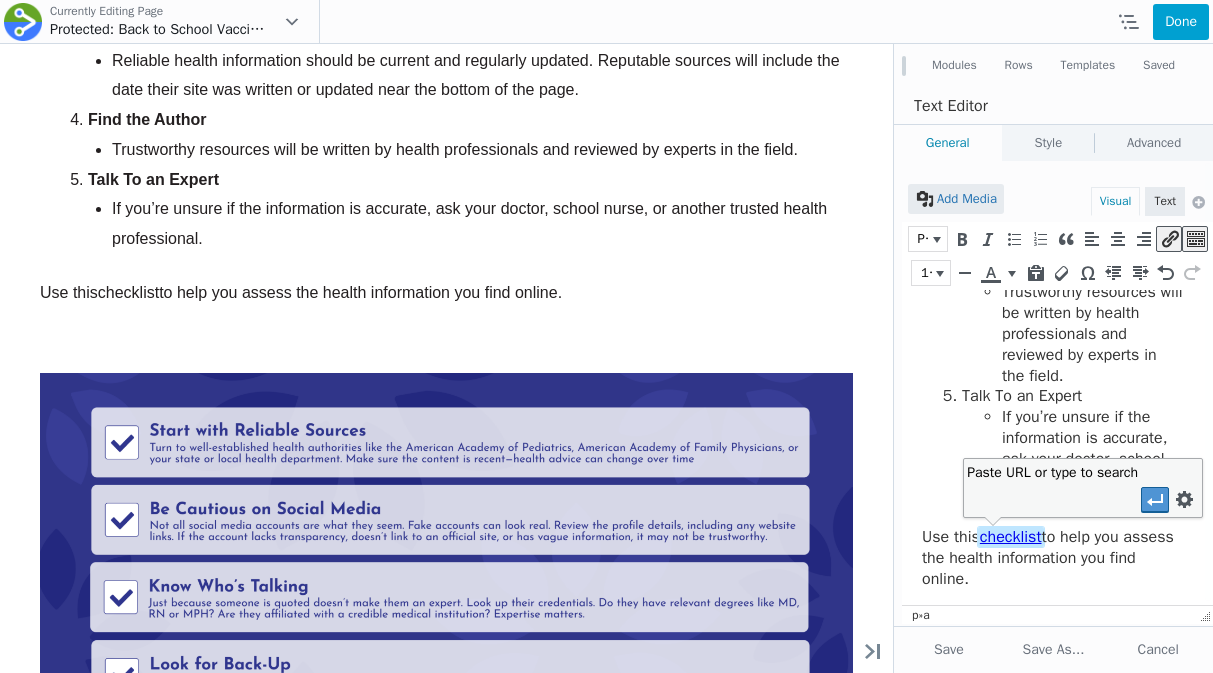 scroll, scrollTop: 0, scrollLeft: 0, axis: both 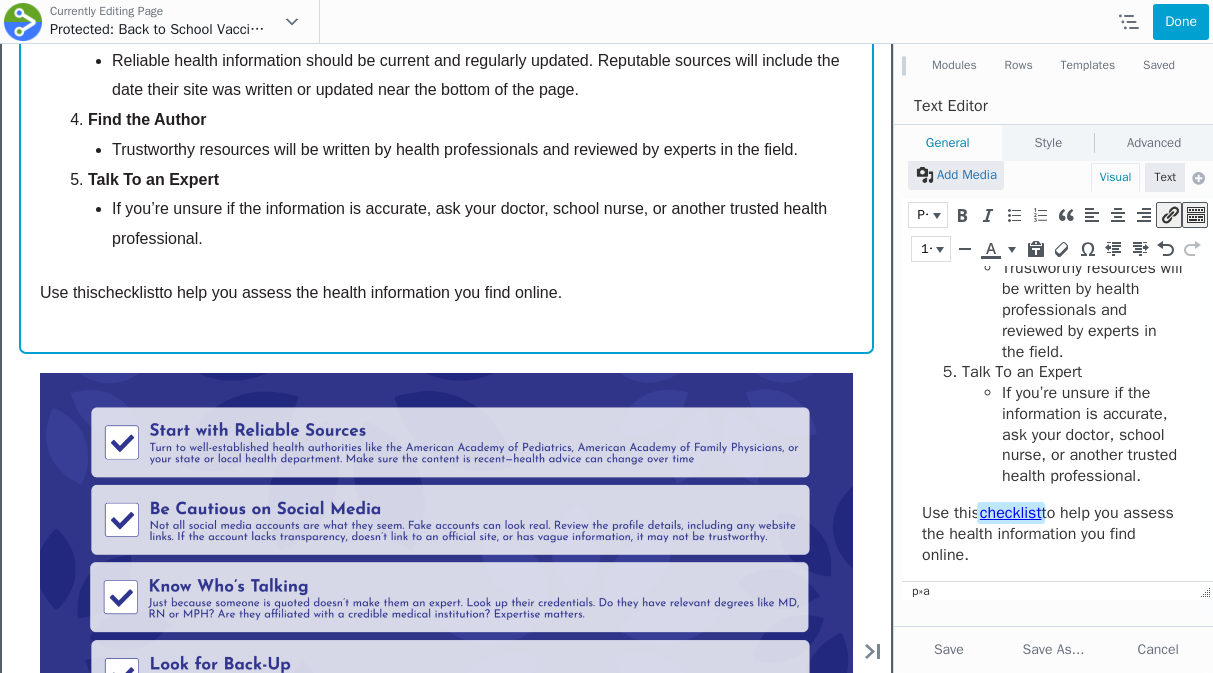click on "Move Up
Move Down
Text Editor Settings
Copy Text Editor Settings
Paste Text Editor Settings
Row
Row Settings
Move Row
Duplicate Row
Remove Row" at bounding box center [446, 7] 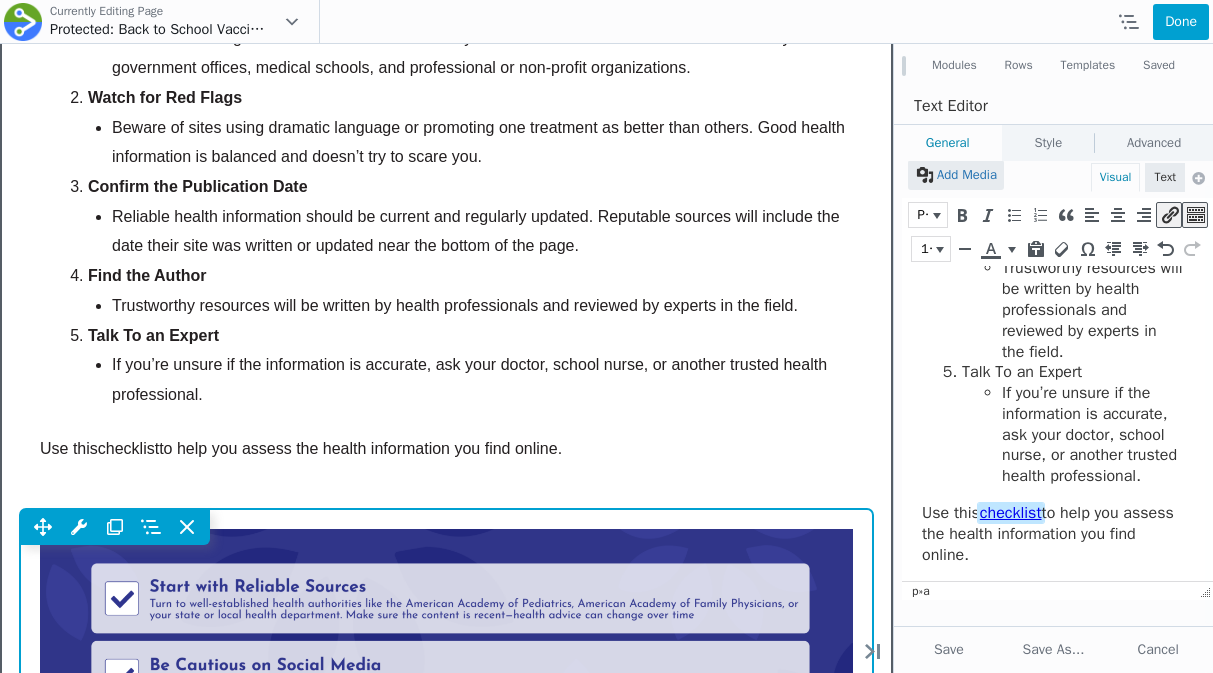 scroll, scrollTop: 4226, scrollLeft: 0, axis: vertical 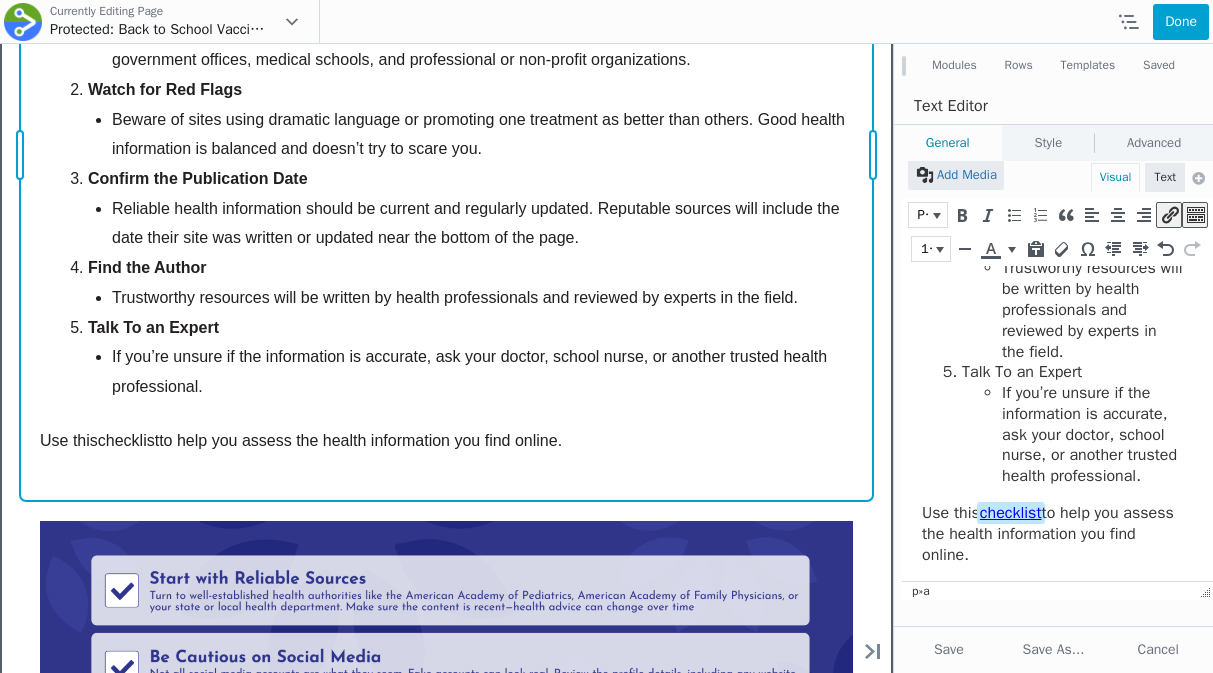 click on "Use this  checklist  to help you assess the health information you find online." at bounding box center [446, 441] 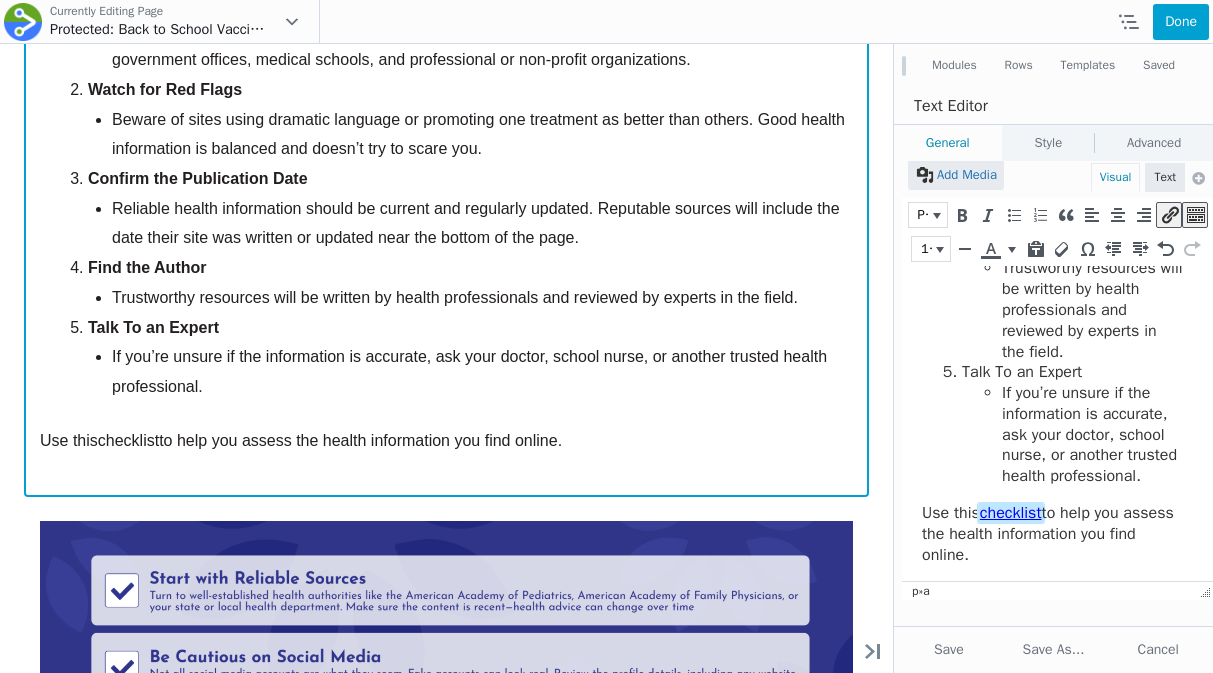 click on "Use this  checklist  to help you assess the health information you find online." at bounding box center [446, 441] 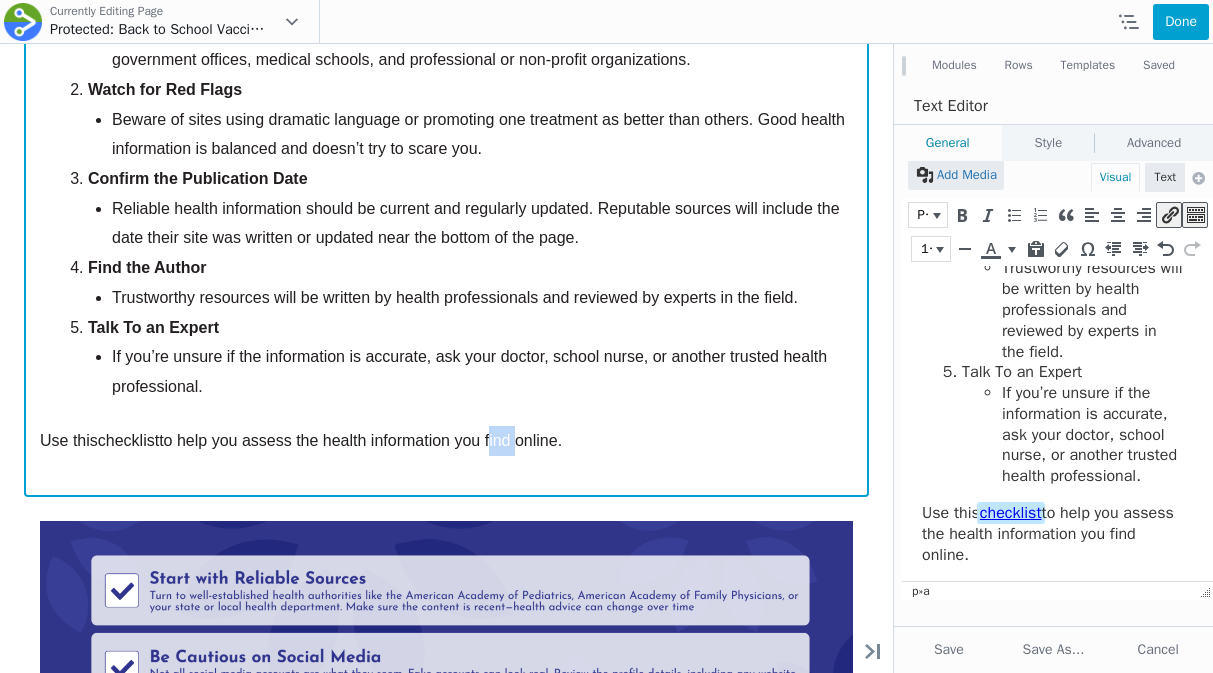 click on "Use this  checklist  to help you assess the health information you find online." at bounding box center [446, 441] 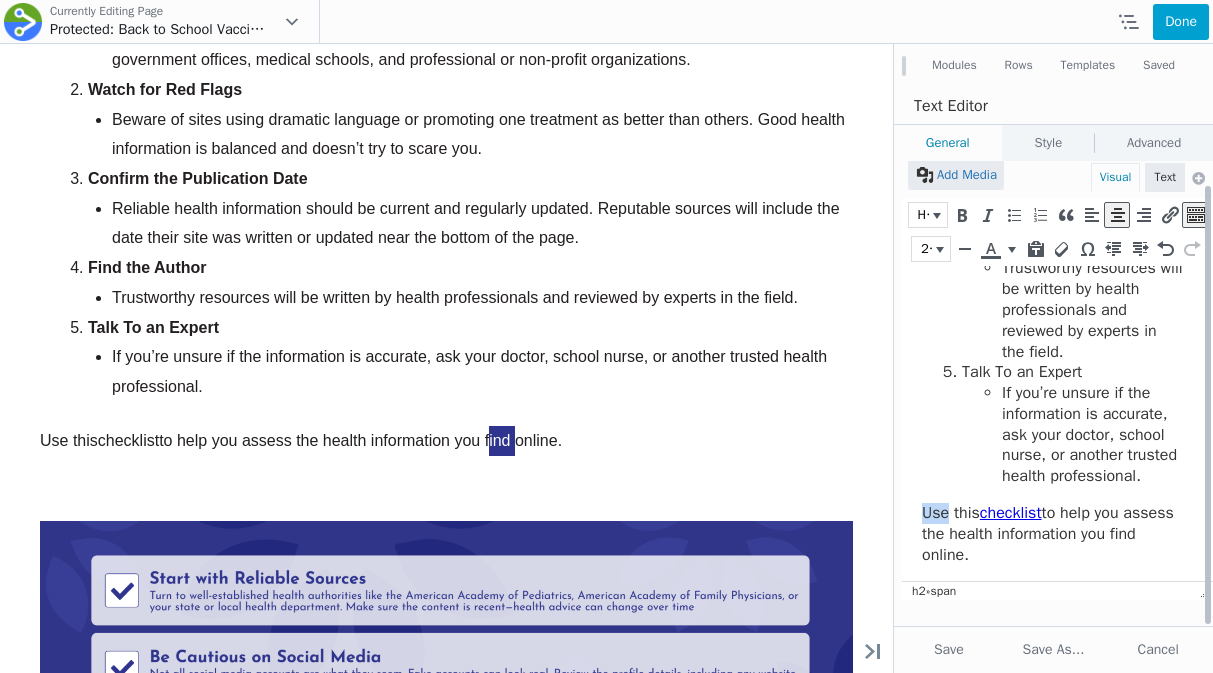 click on "Use this  checklist  to help you assess the health information you find online." at bounding box center [1052, 534] 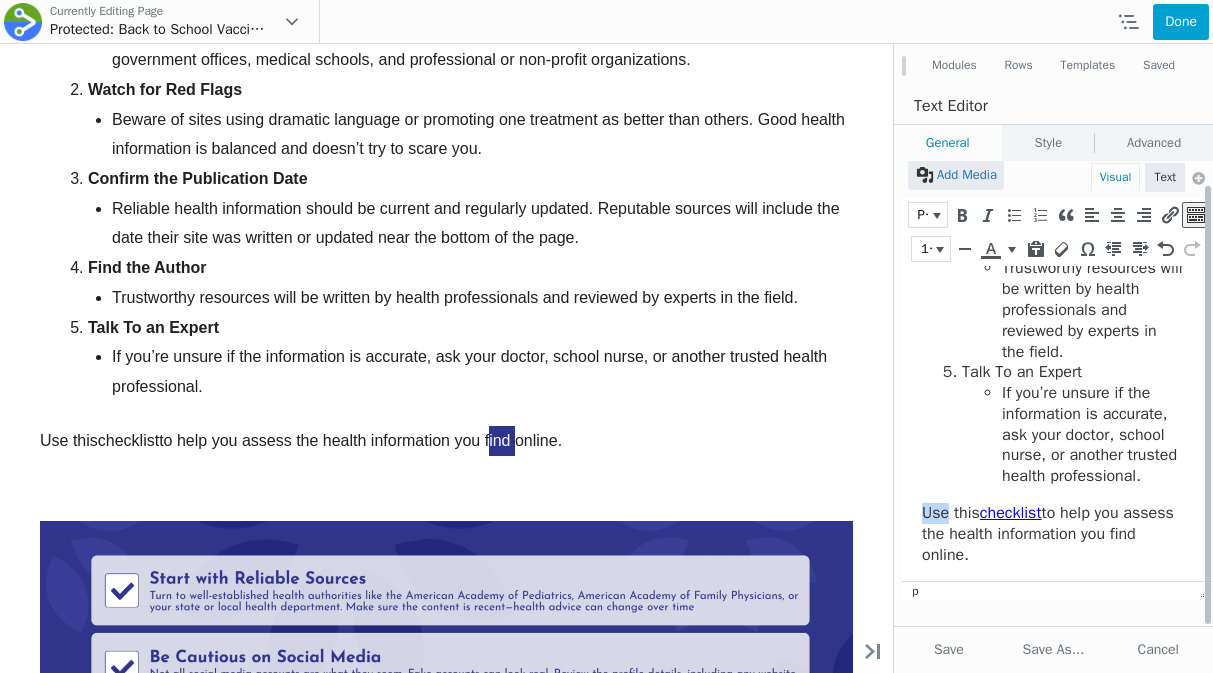 click on "Use this  checklist  to help you assess the health information you find online." at bounding box center (1052, 534) 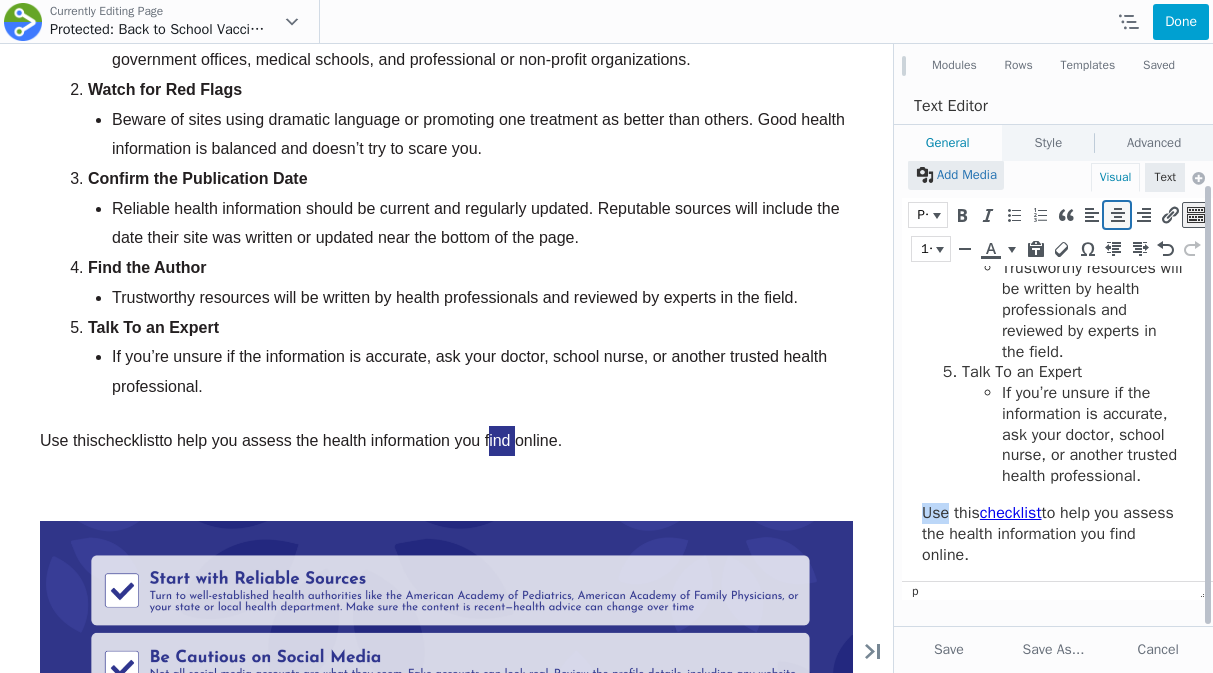 click at bounding box center (1117, 215) 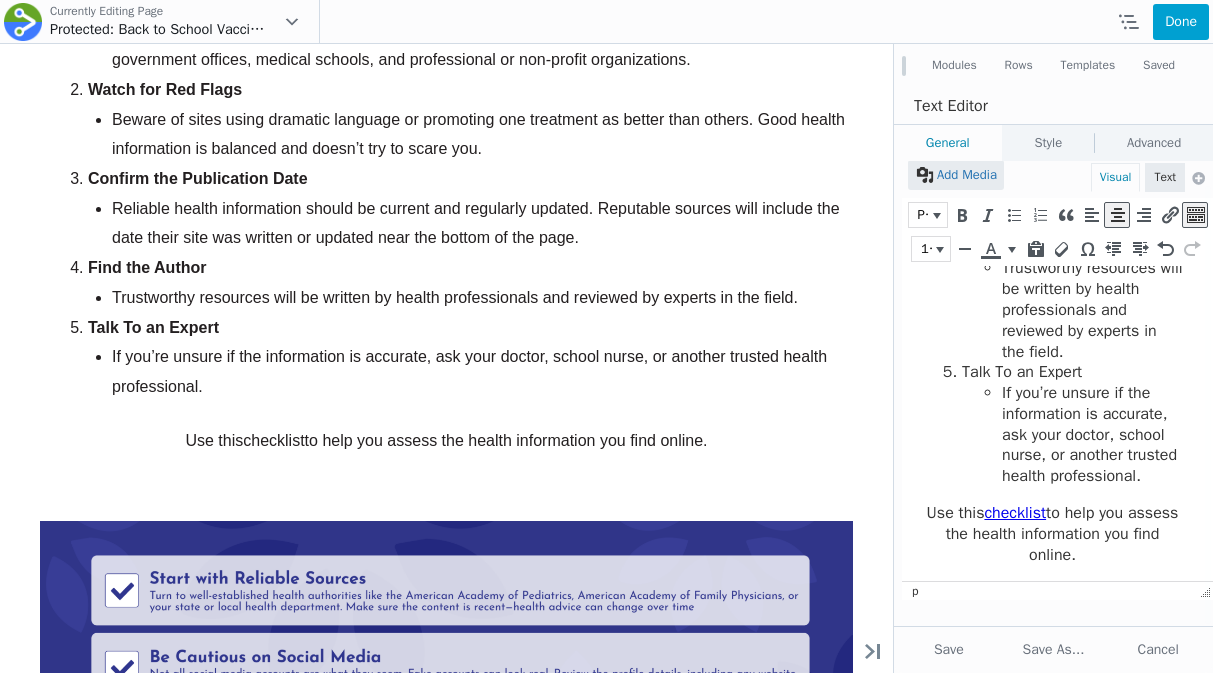 click on "If you’re unsure if the information is accurate, ask your doctor, school nurse, or another trusted health professional." at bounding box center [1092, 435] 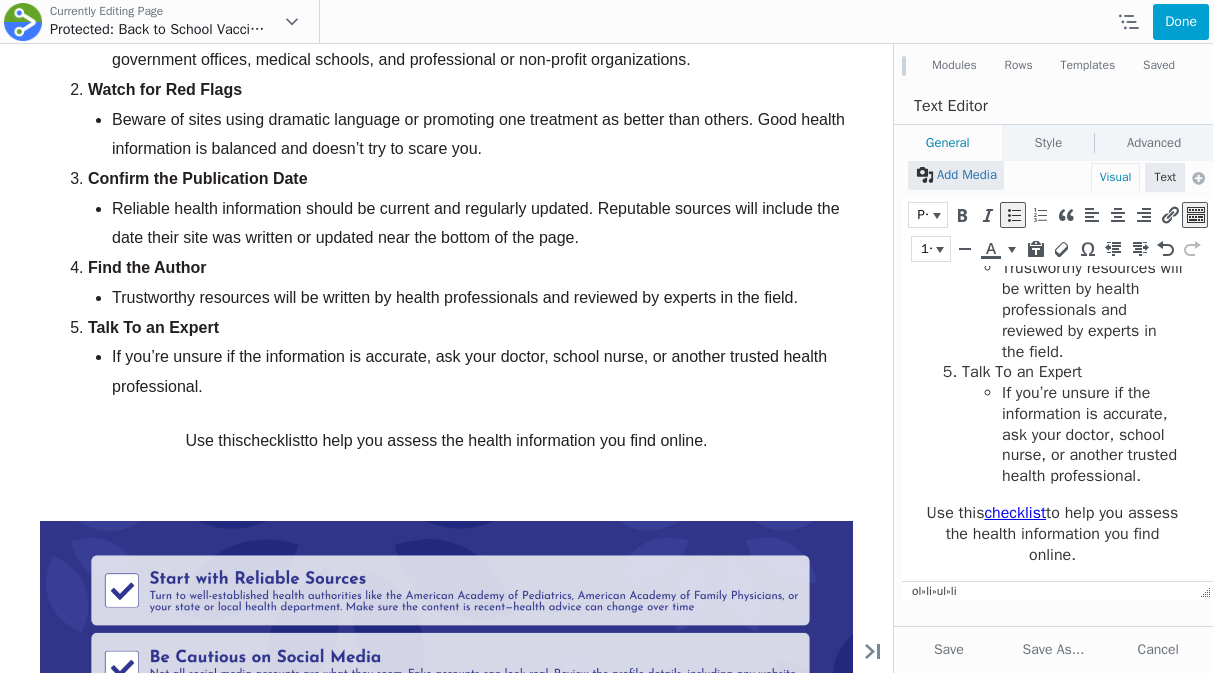 click on "If you’re unsure if the information is accurate, ask your doctor, school nurse, or another trusted health professional." at bounding box center [1092, 435] 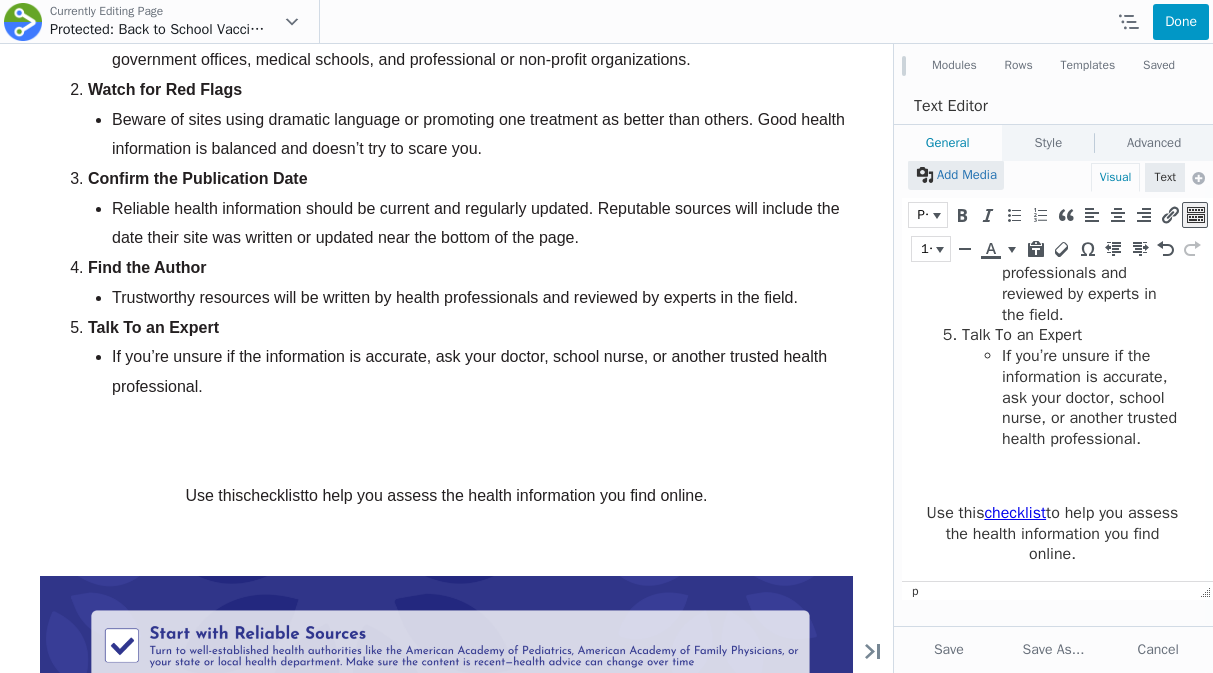 click on "Done" at bounding box center [1181, 22] 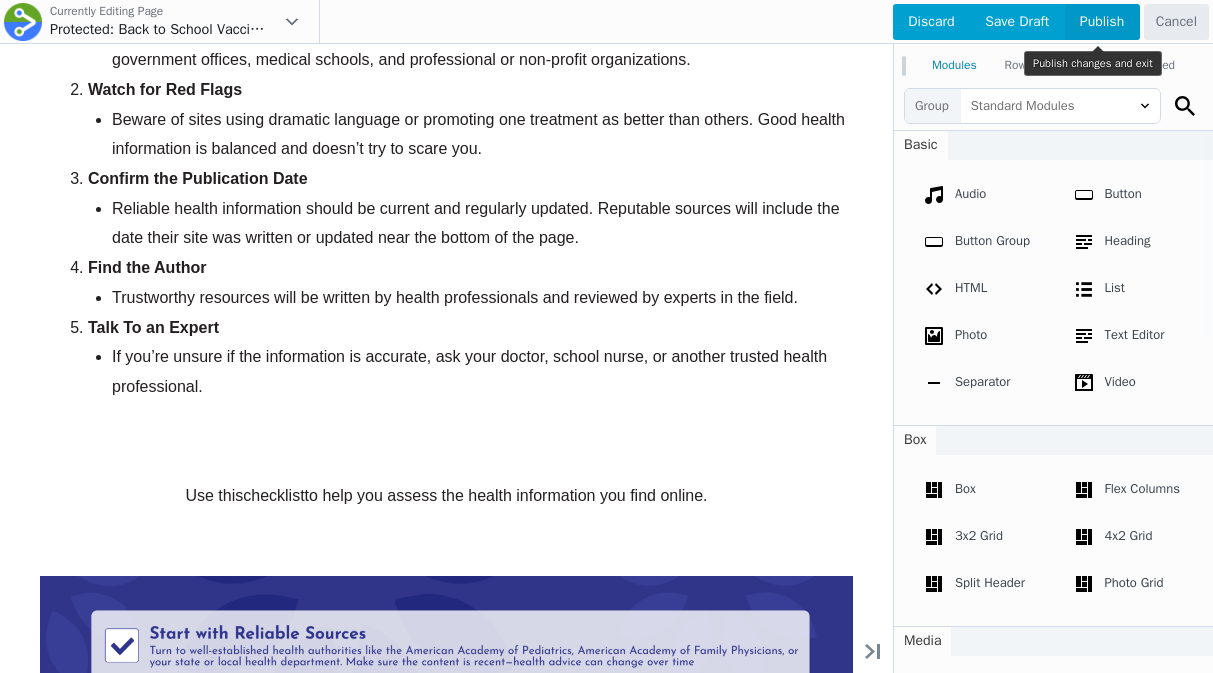 click on "Publish" at bounding box center [1102, 22] 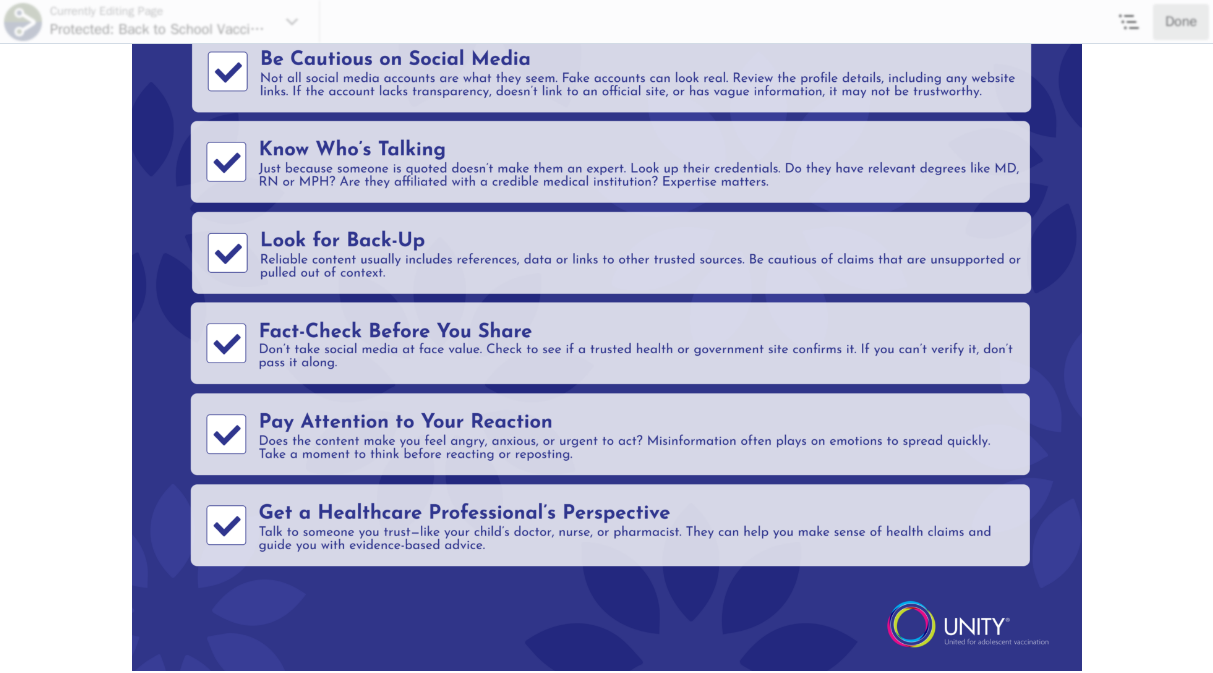 scroll, scrollTop: 4885, scrollLeft: 0, axis: vertical 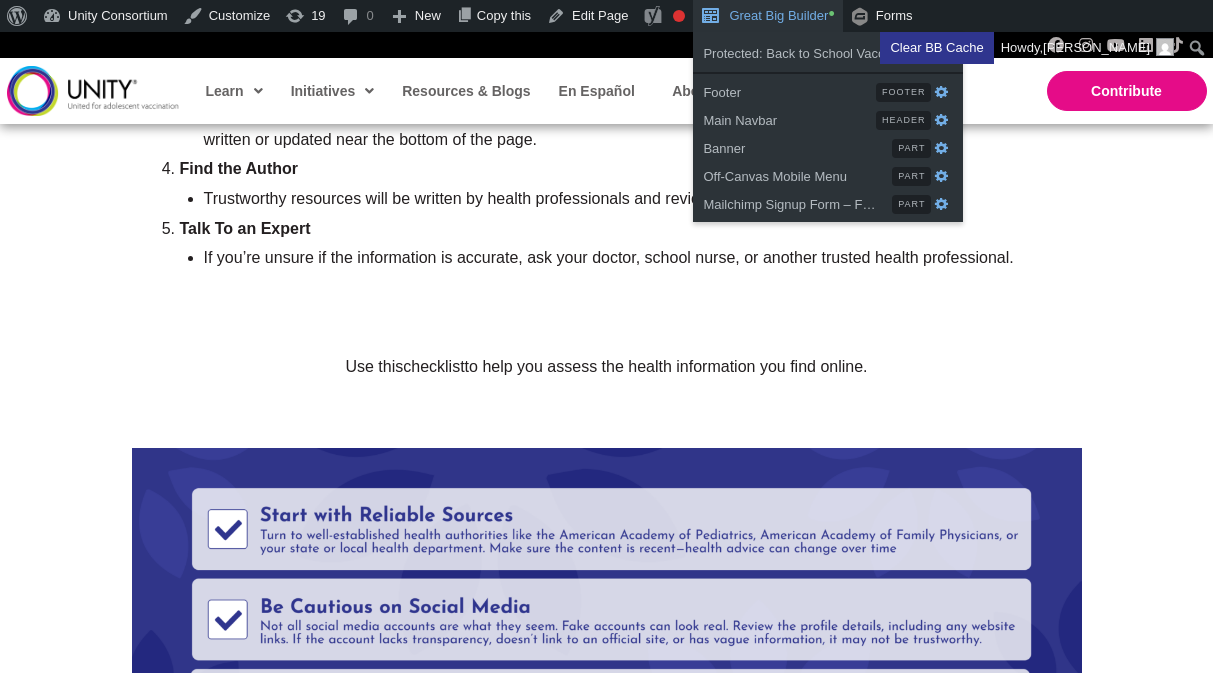 click on "Great Big Builder  •" at bounding box center (767, 16) 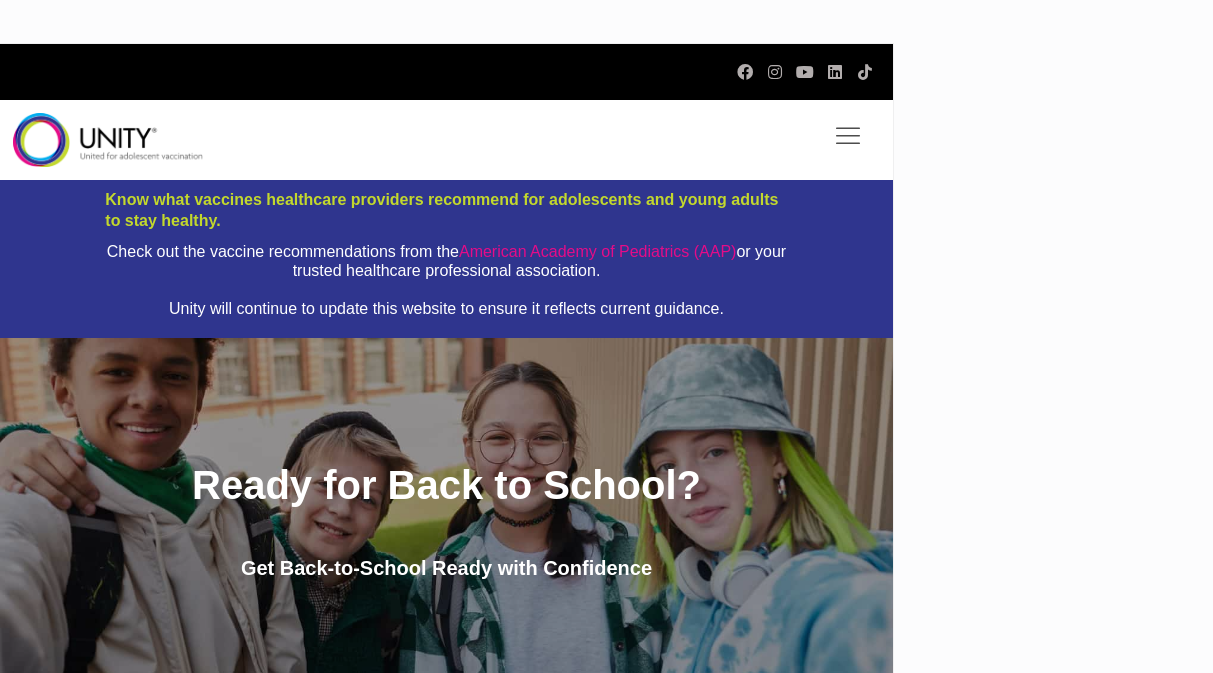scroll, scrollTop: 0, scrollLeft: 0, axis: both 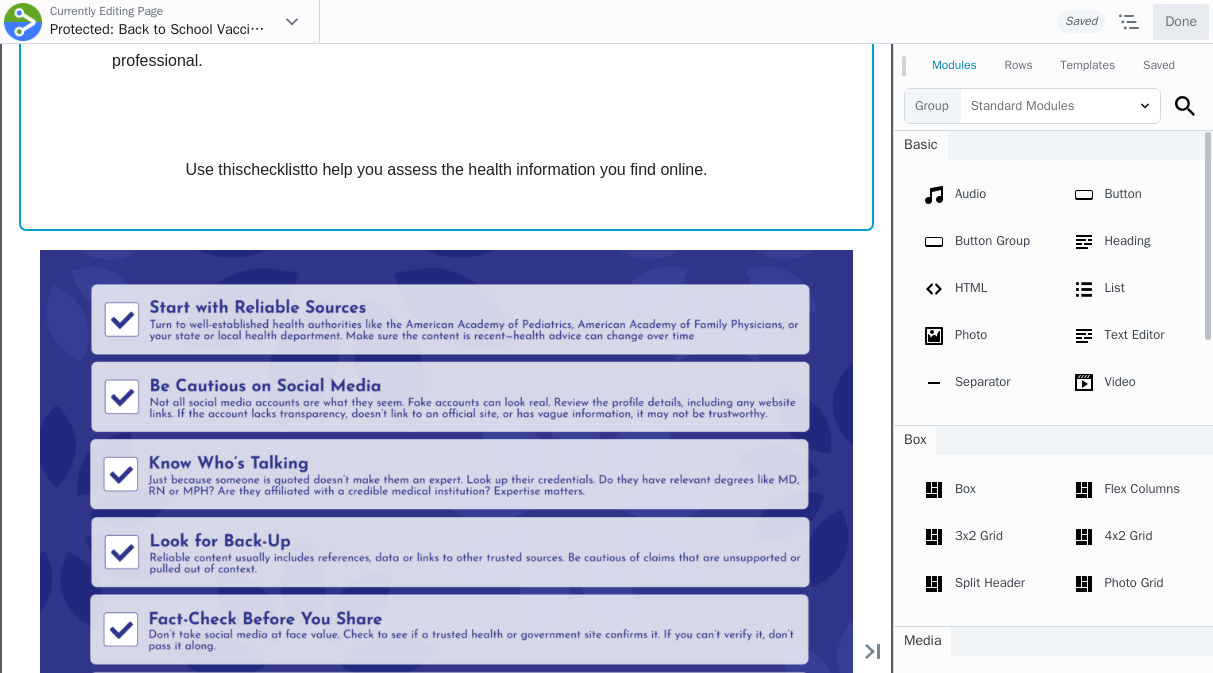 click on "Move Up
Move Down
Text Editor Settings
Copy Text Editor Settings
Paste Text Editor Settings
Row
Row Settings
Move Row
Duplicate Row
Remove Row" at bounding box center [446, -144] 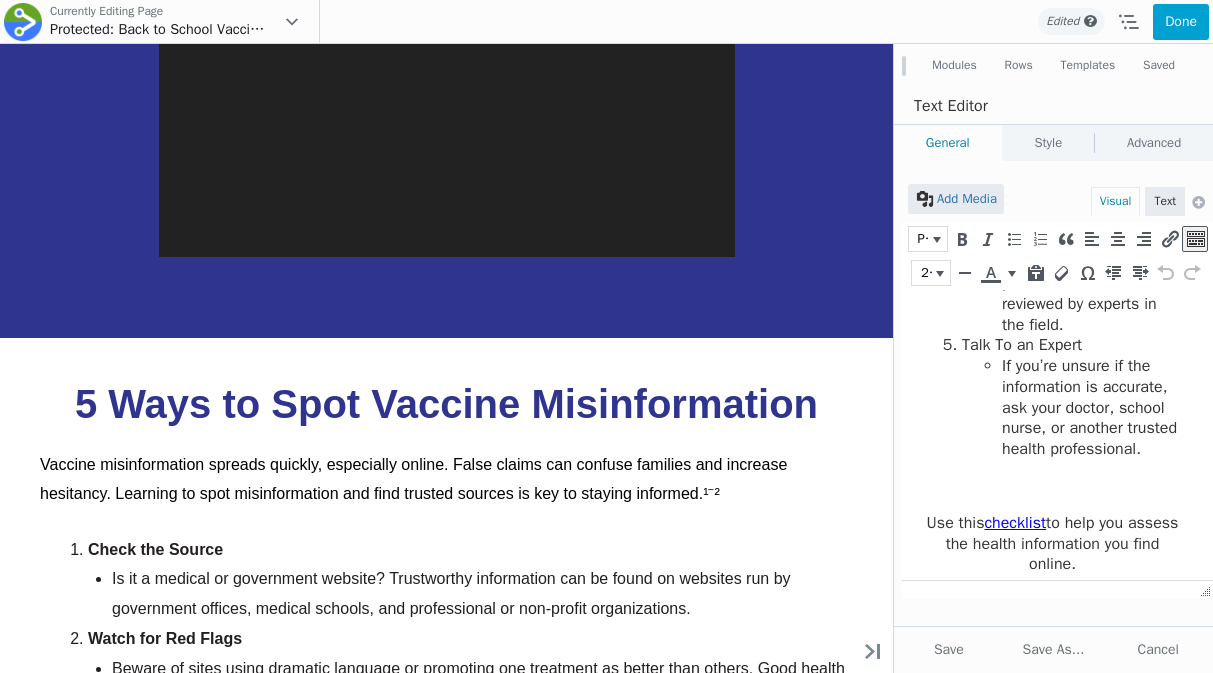 scroll, scrollTop: 937, scrollLeft: 0, axis: vertical 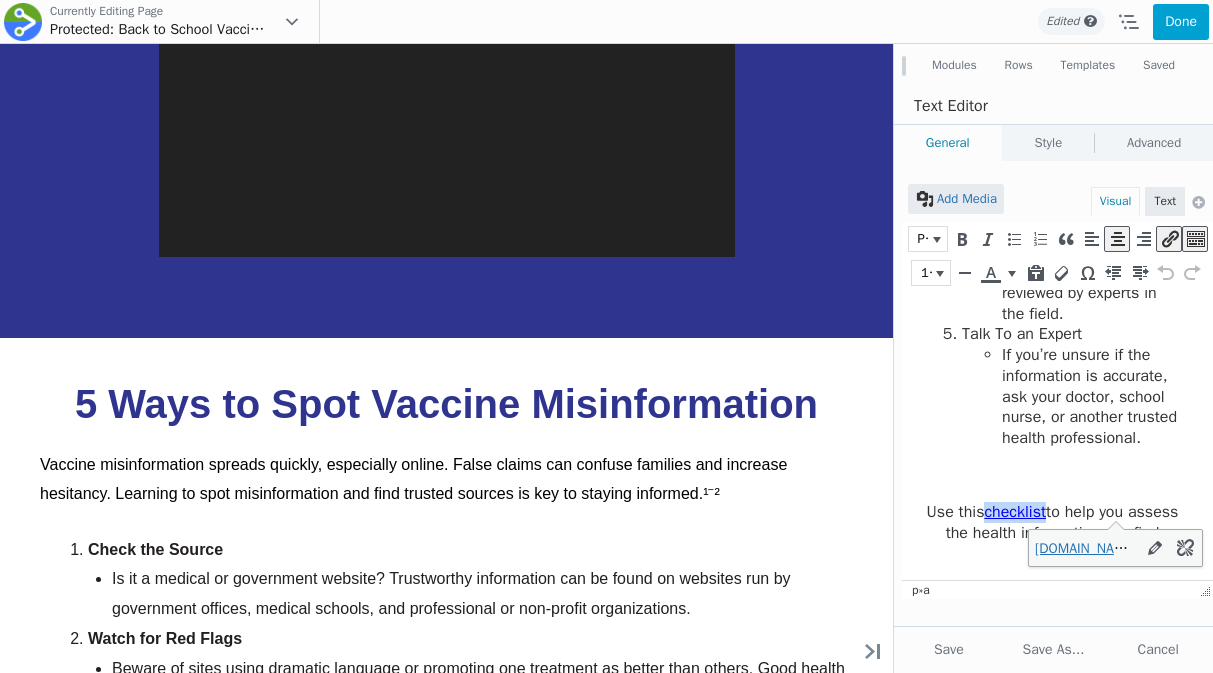 click on "checklist" at bounding box center (1015, 512) 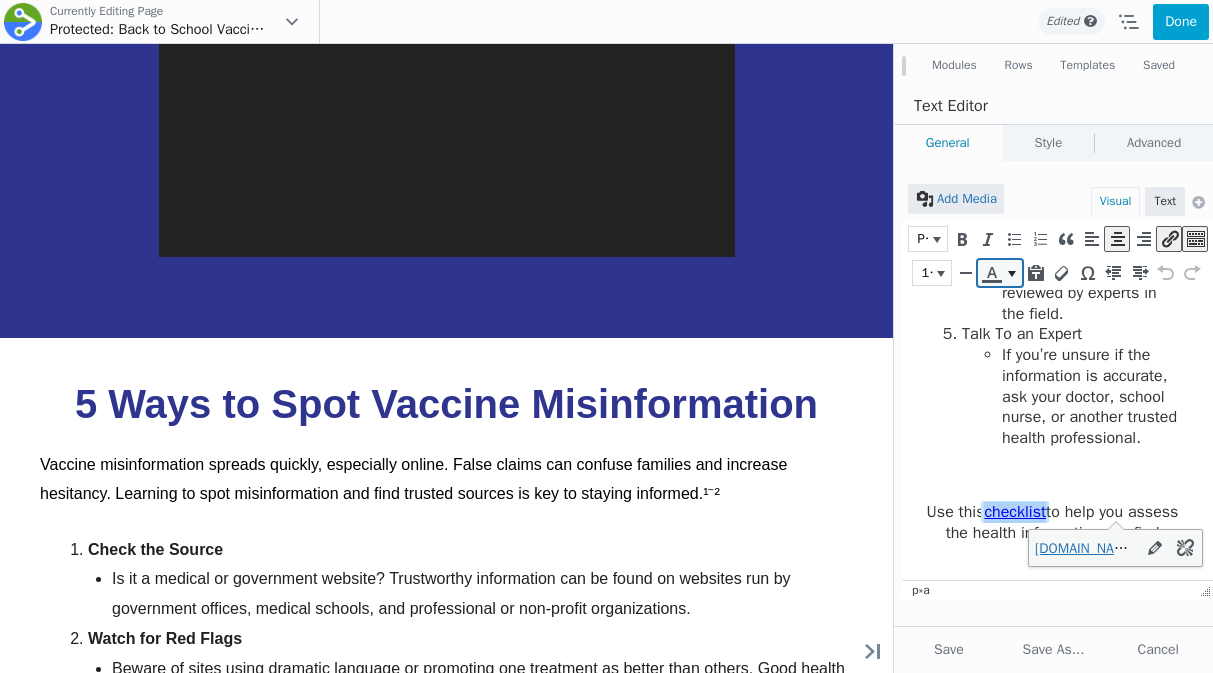 click at bounding box center [1012, 274] 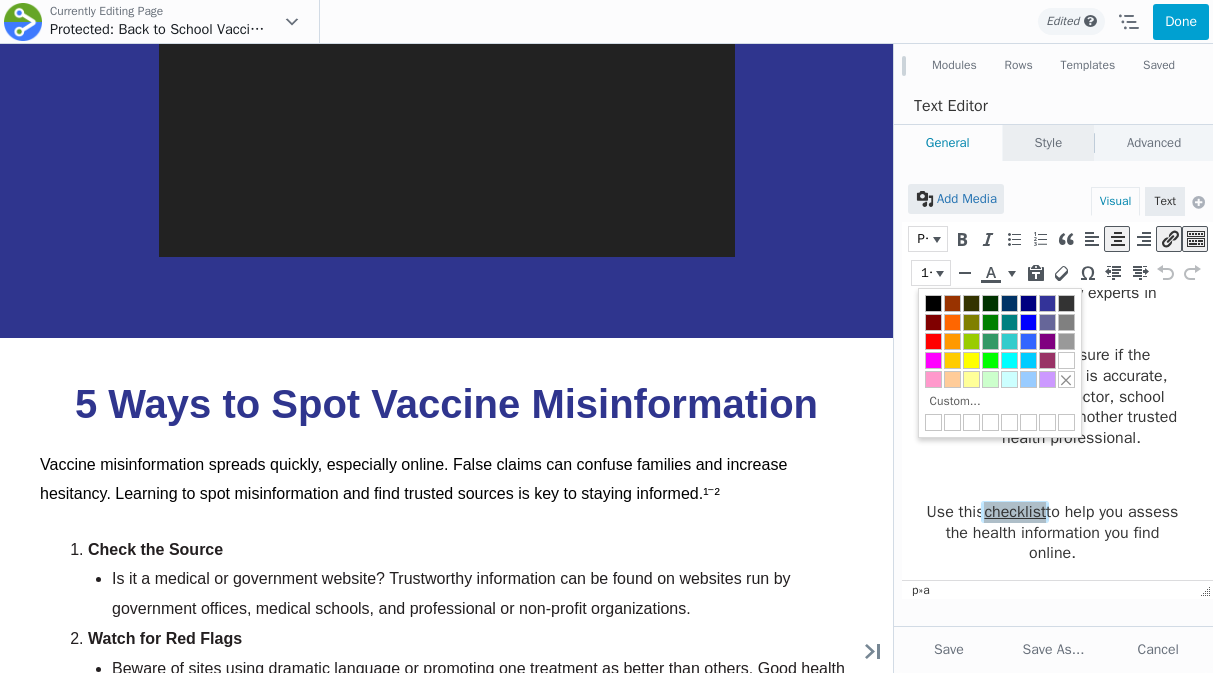 click on "Style" at bounding box center (1048, 143) 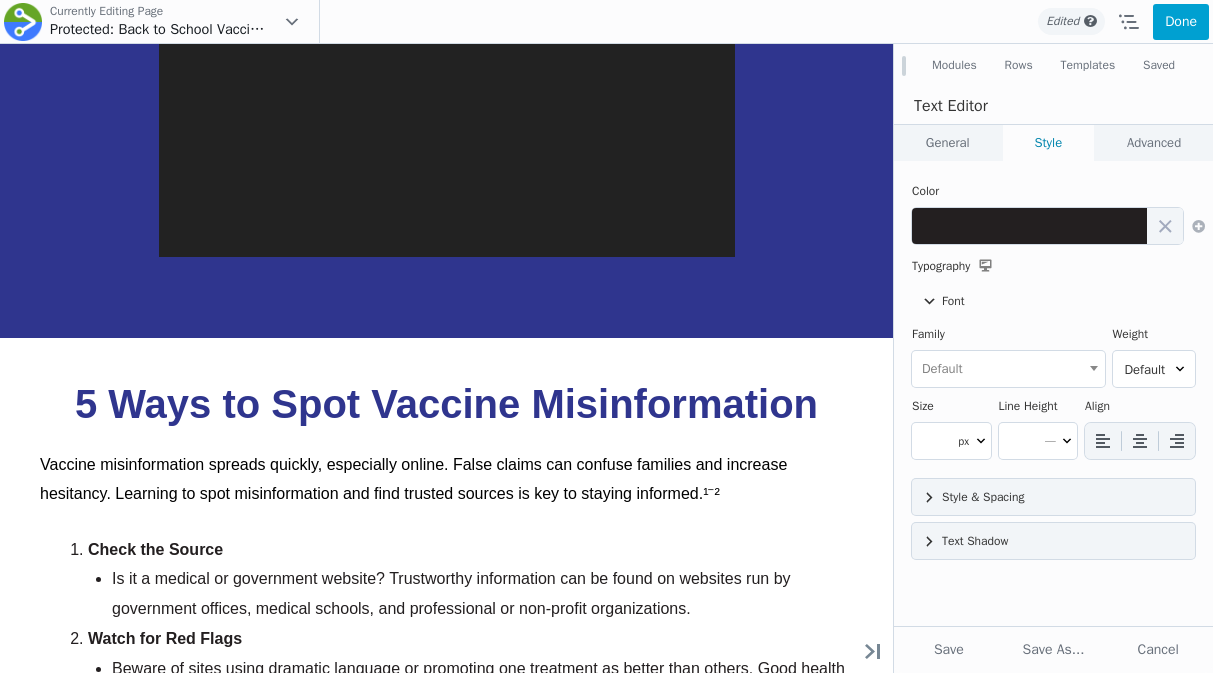 click on "General" at bounding box center [948, 143] 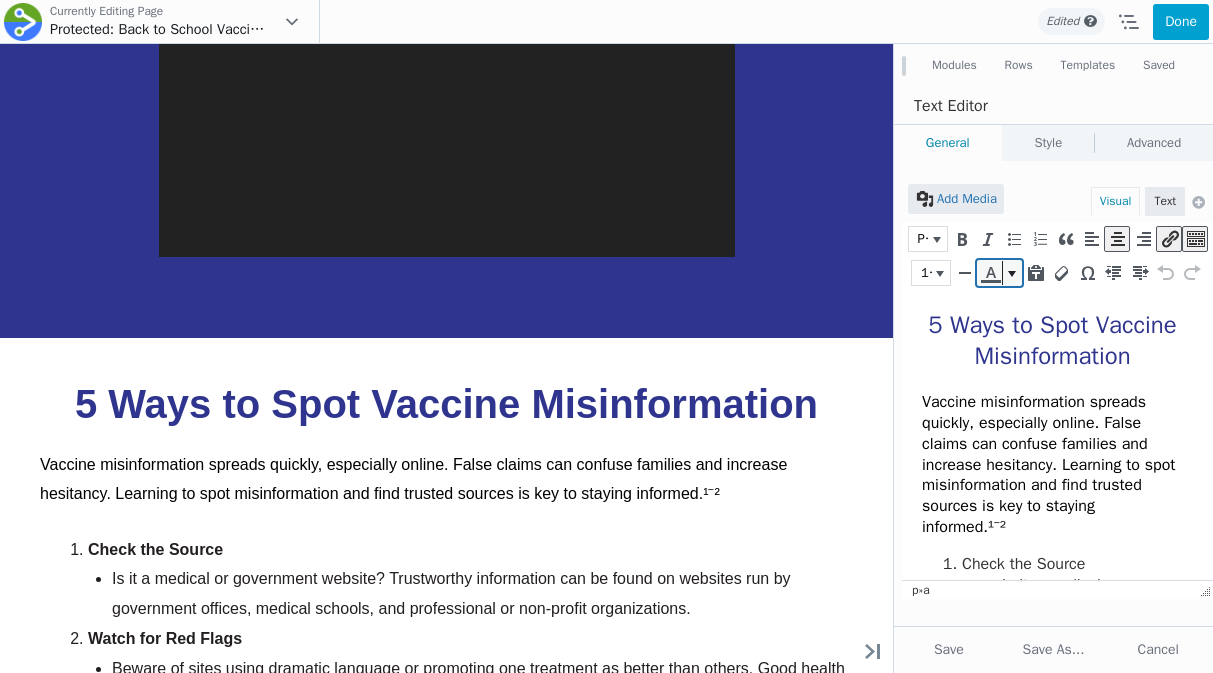 click at bounding box center [990, 273] 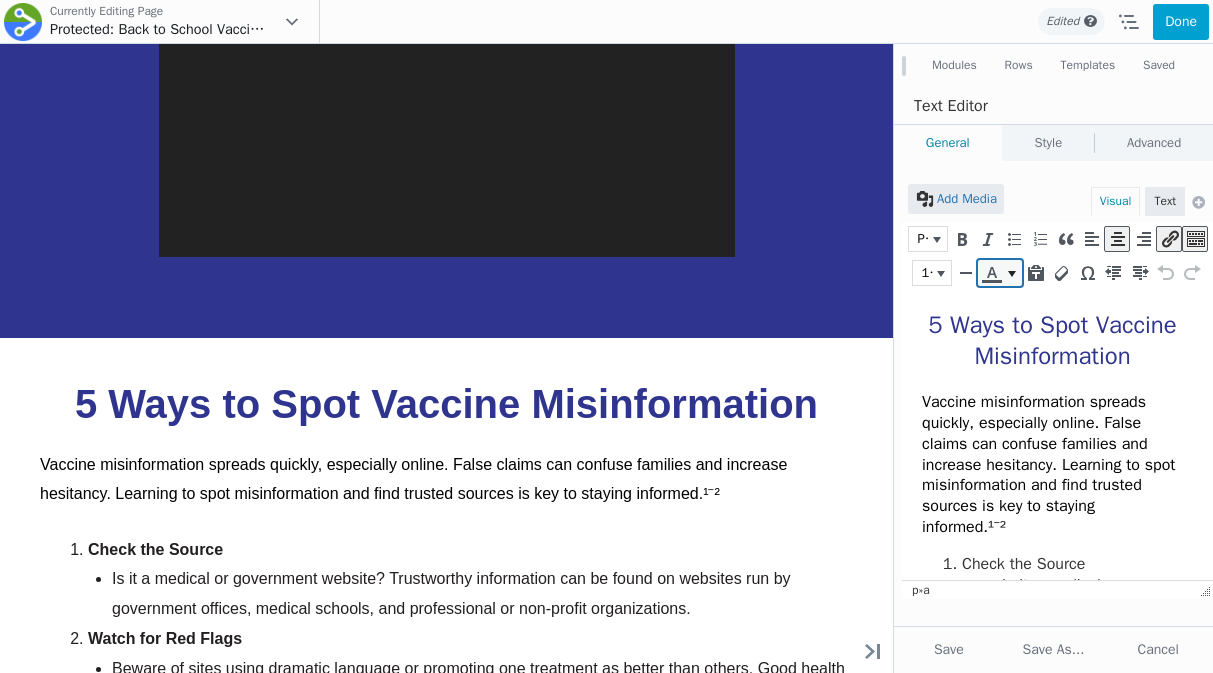 click at bounding box center [1012, 273] 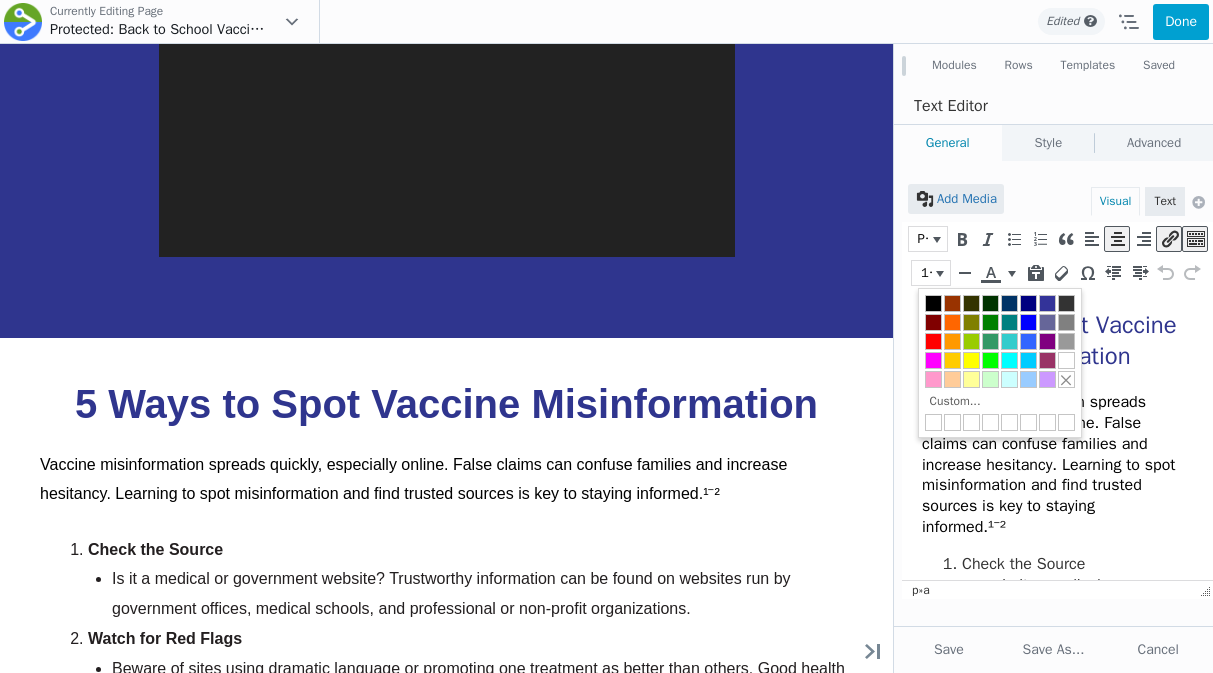 click on "5 Ways to Spot Vaccine Misinformation Vaccine misinformation spreads quickly, especially online. False claims can confuse families and increase hesitancy. Learning to spot misinformation and find trusted sources is key to staying informed.¹⁻² Check the Source Is it a medical or government website? Trustworthy information can be found on websites run by government offices, medical schools, and professional or non-profit organizations. Watch for Red Flags Beware of sites using dramatic language or promoting one treatment as better than others. Good health information is balanced and doesn’t try to scare you. Confirm the Publication Date Reliable health information should be current and regularly updated. Reputable sources will include the date their site was written or updated near the bottom of the page. Find the Author Trustworthy resources will be written by health professionals and reviewed by experts in the field. Talk To an Expert Use this  checklist" at bounding box center (1052, 884) 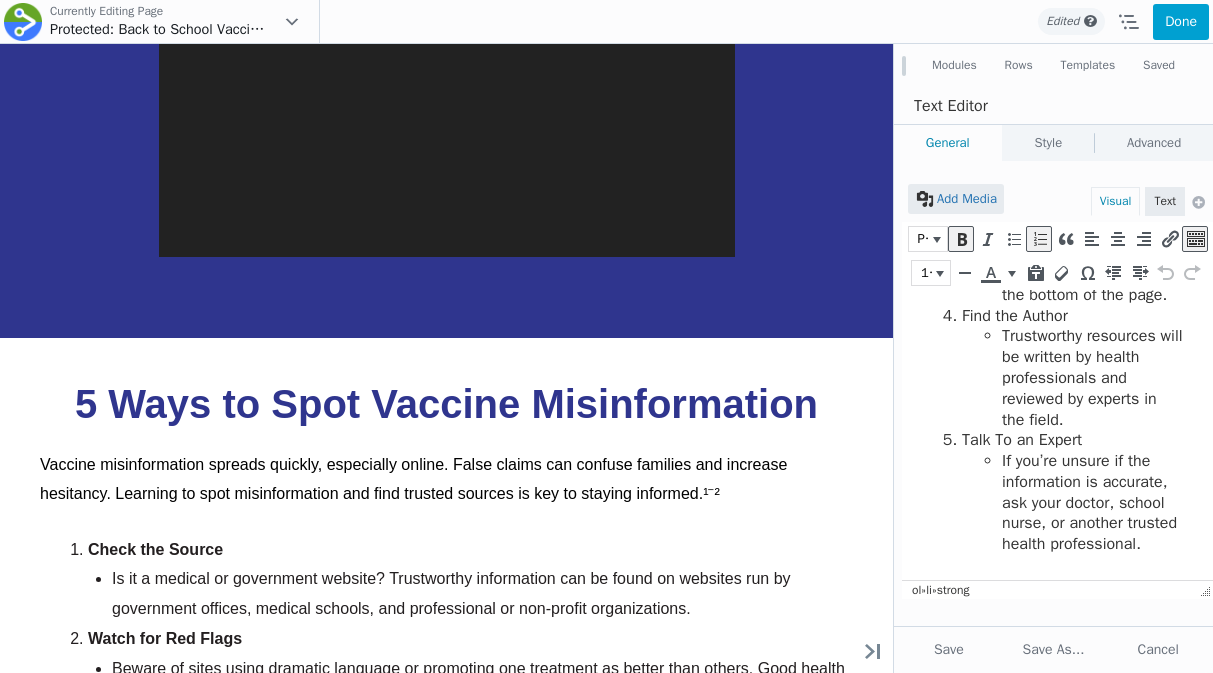 scroll, scrollTop: 937, scrollLeft: 0, axis: vertical 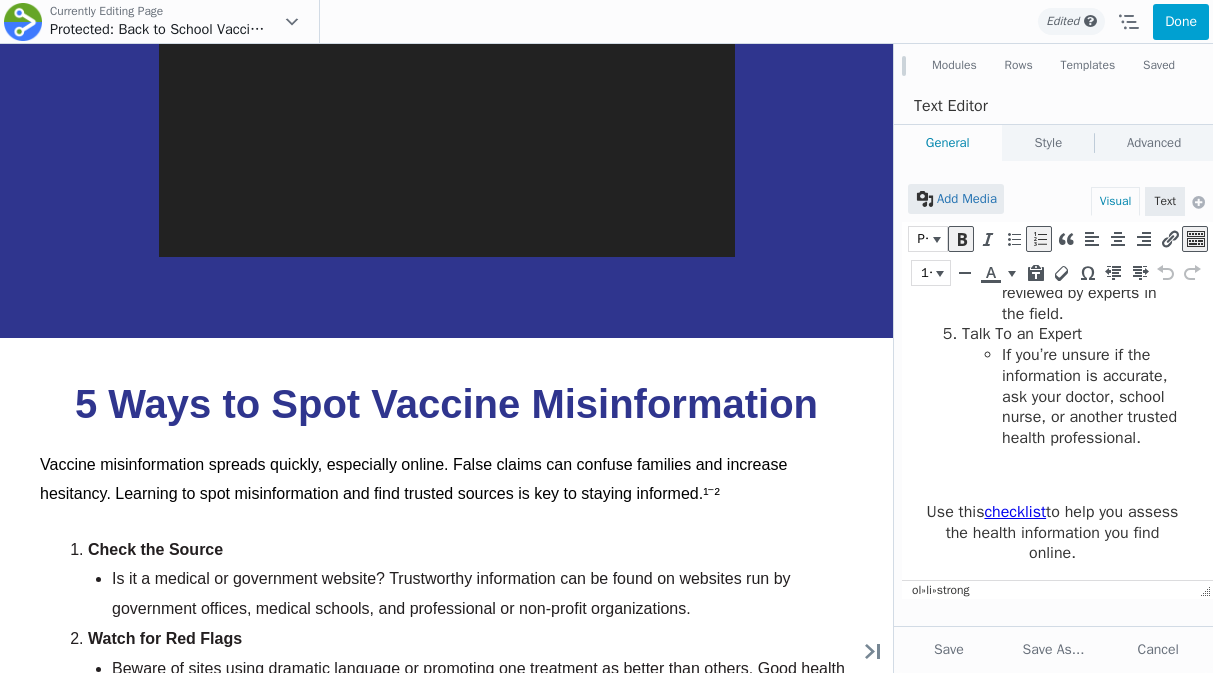 click on "checklist" at bounding box center [1015, 512] 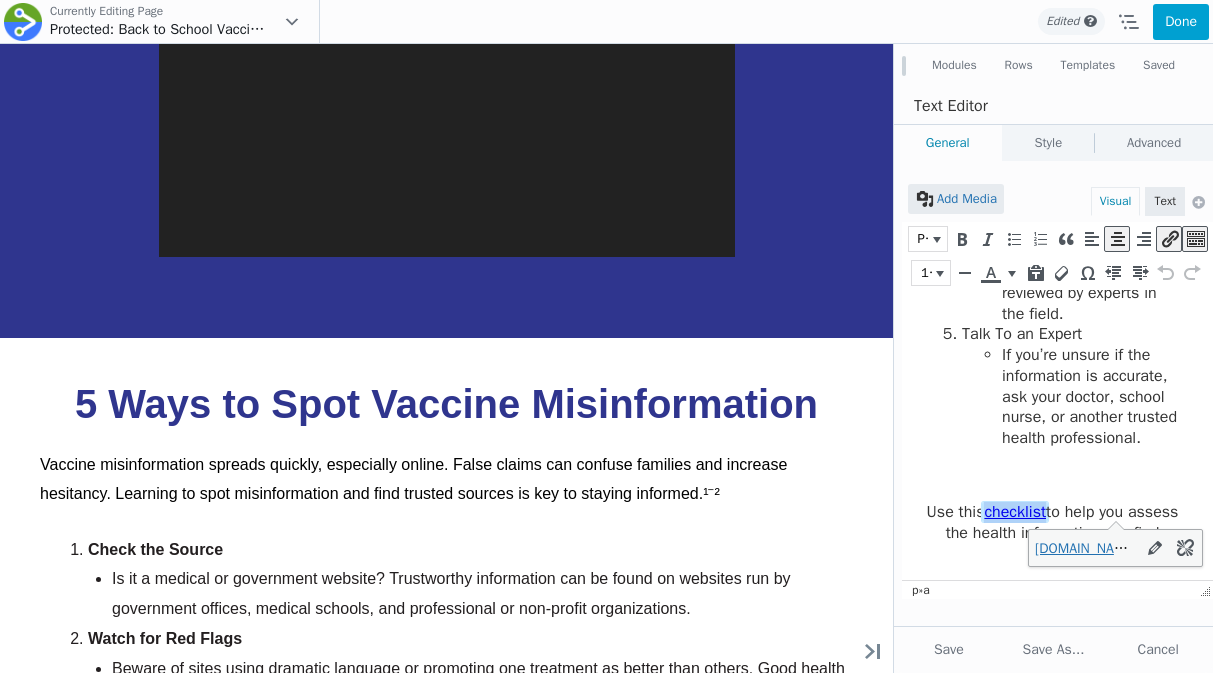 click on "checklist" at bounding box center [1015, 512] 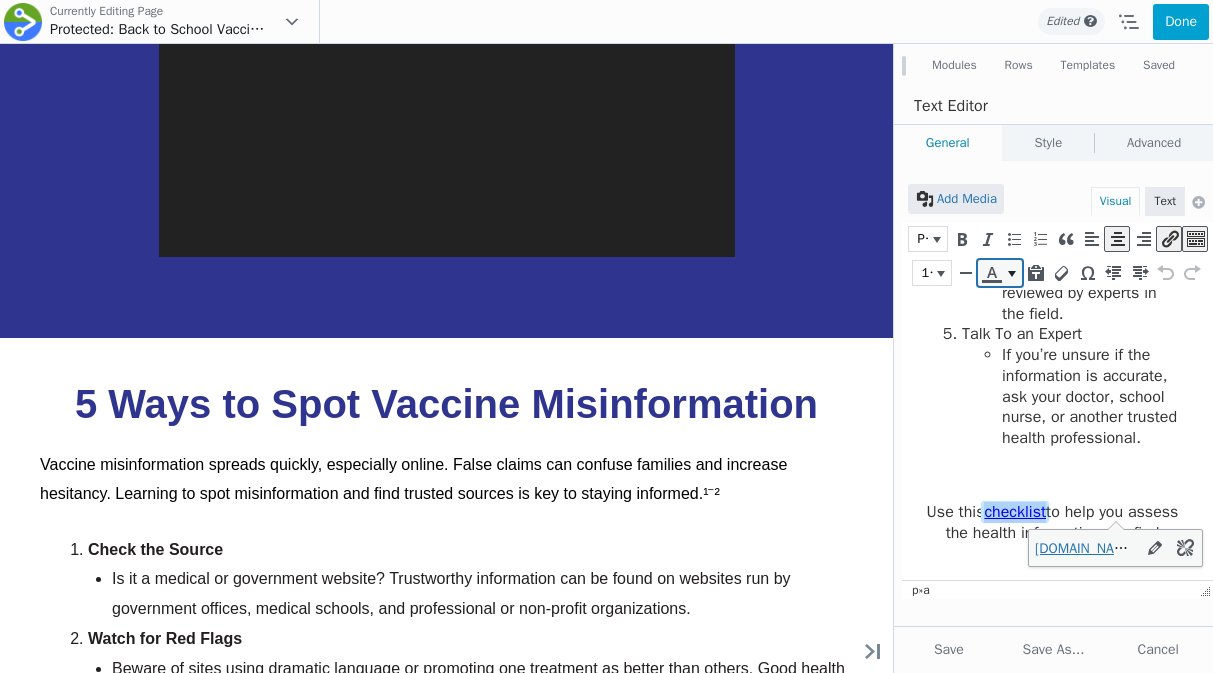 click at bounding box center (1012, 274) 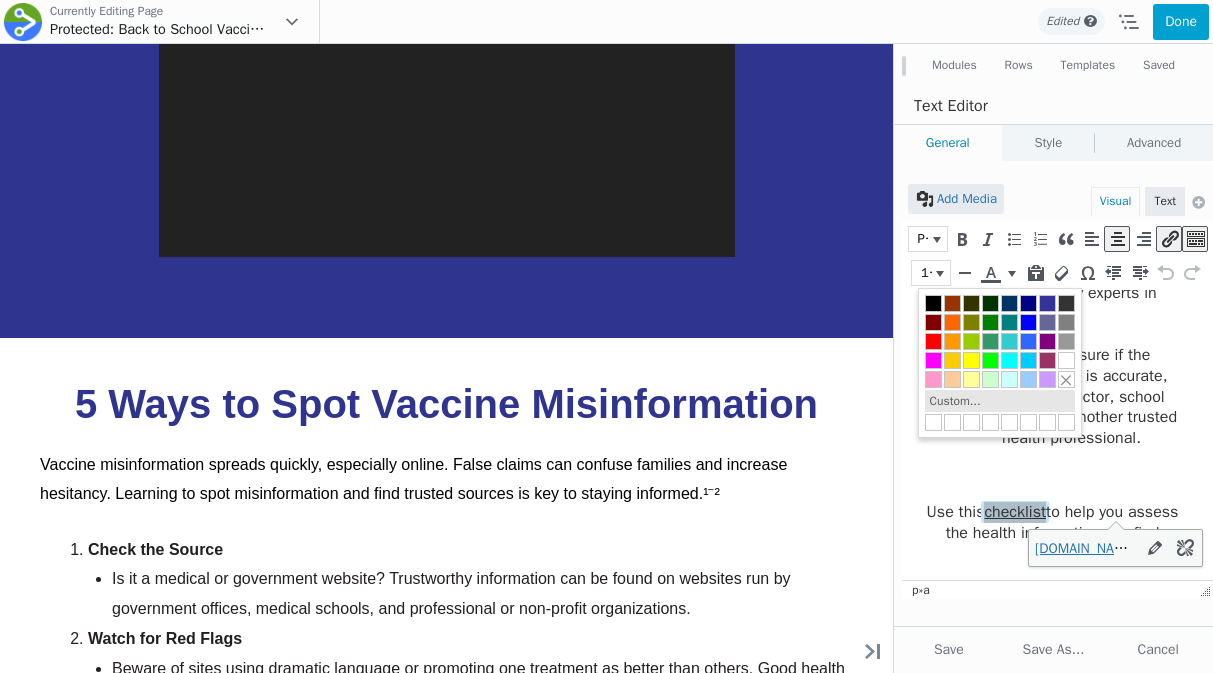 click on "Custom..." at bounding box center (1000, 401) 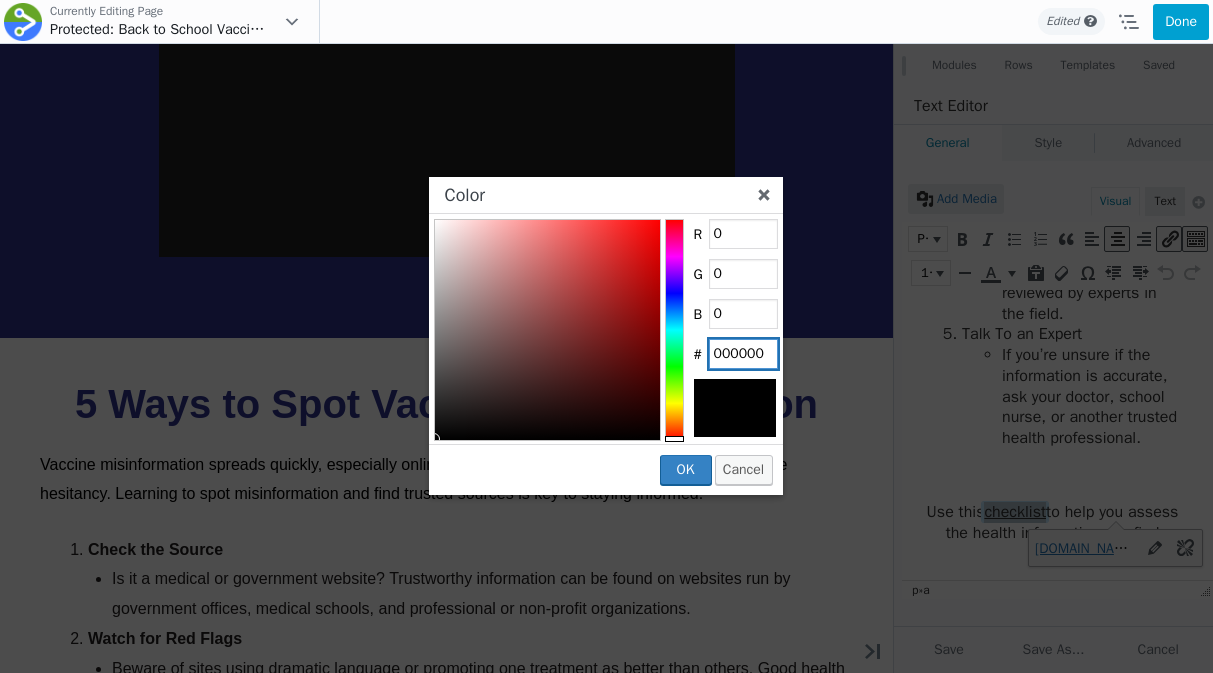 click on "000000" at bounding box center (743, 354) 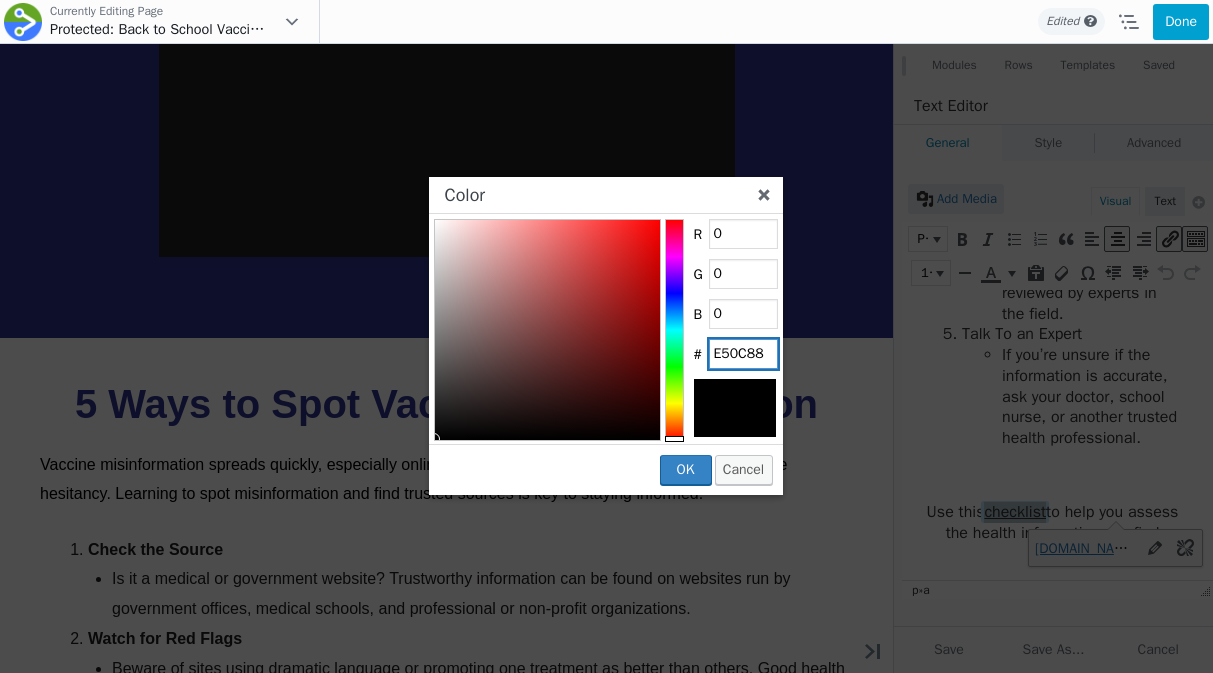 type on "5" 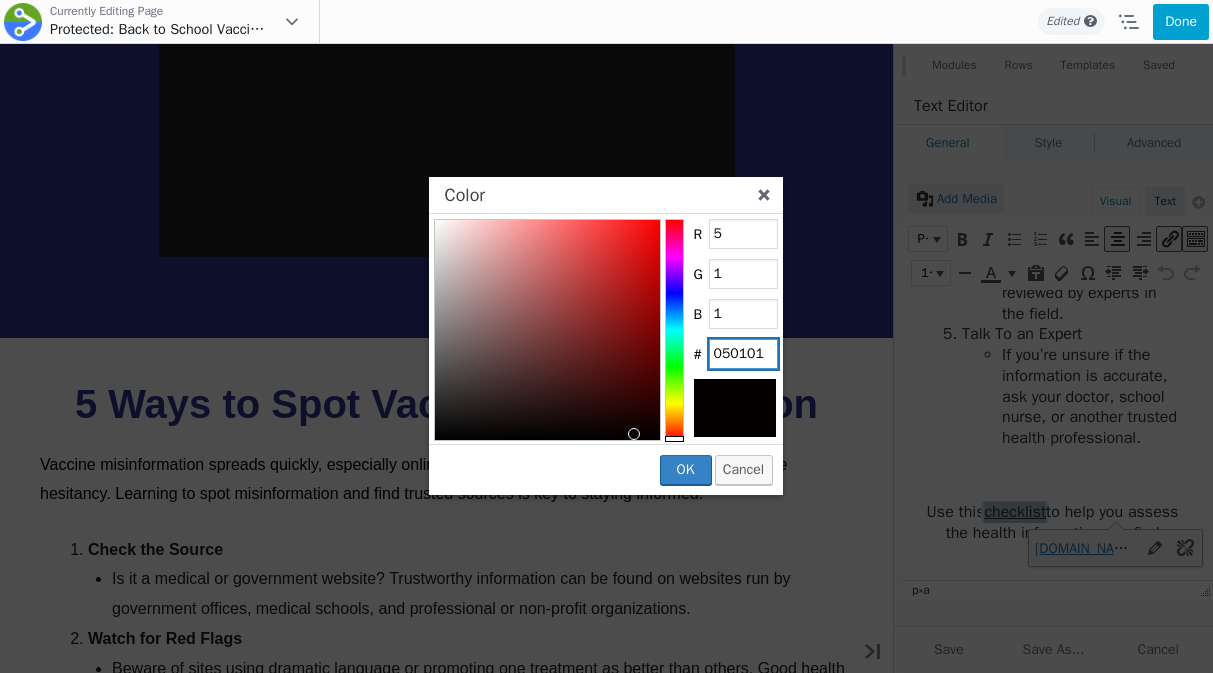click on "050101" at bounding box center [743, 354] 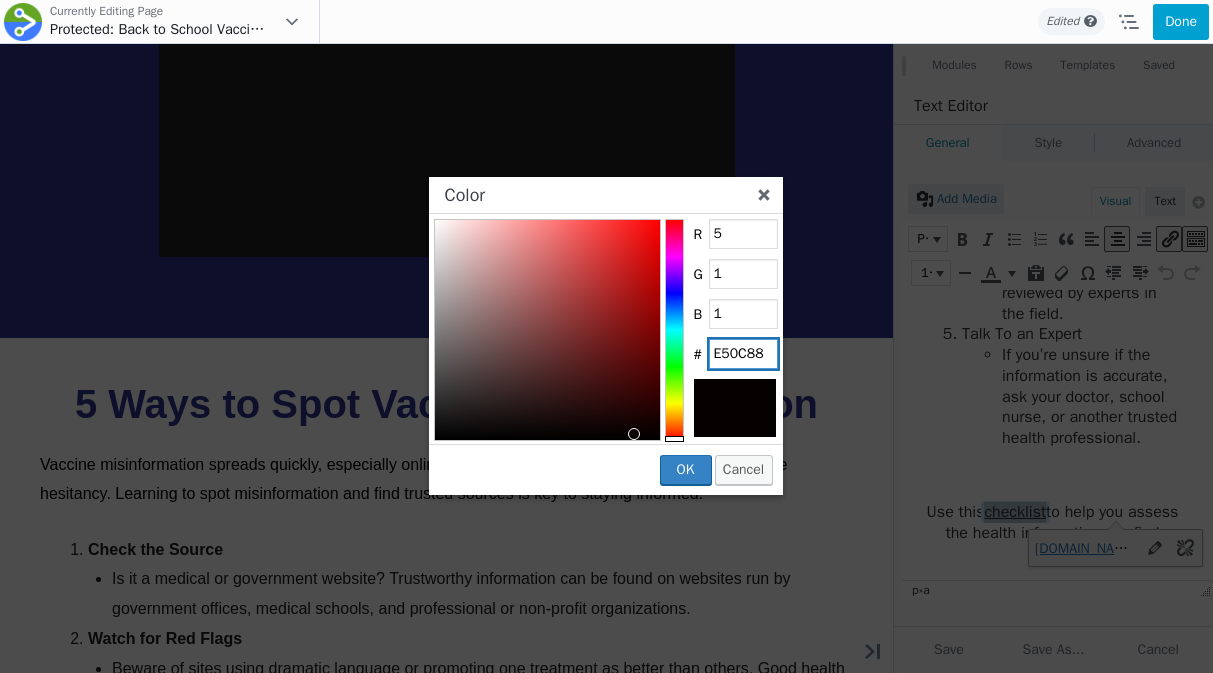 type on "E50C88" 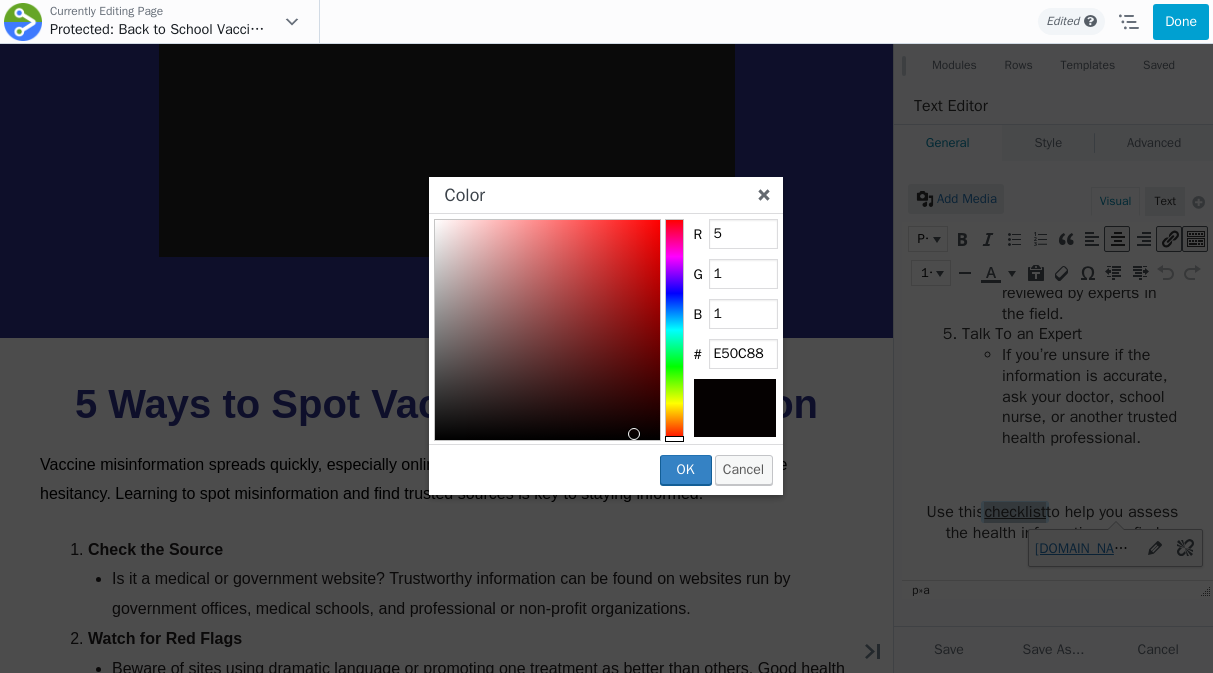 type on "229" 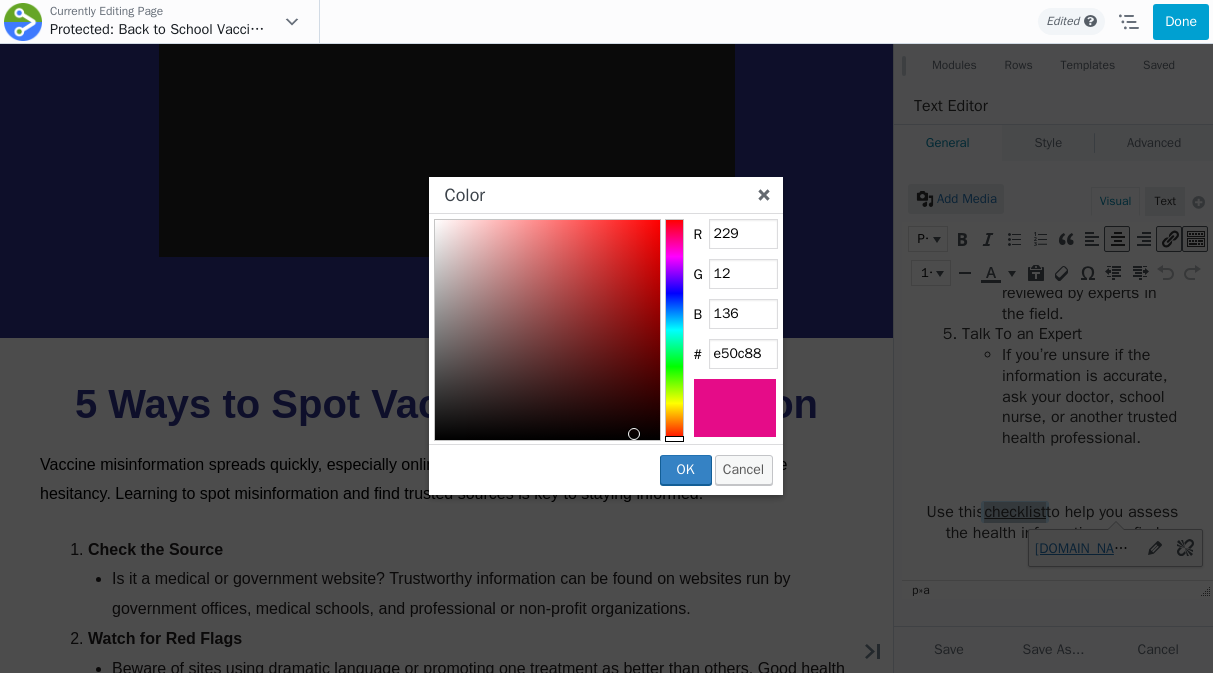 click on "OK Cancel" at bounding box center [606, 470] 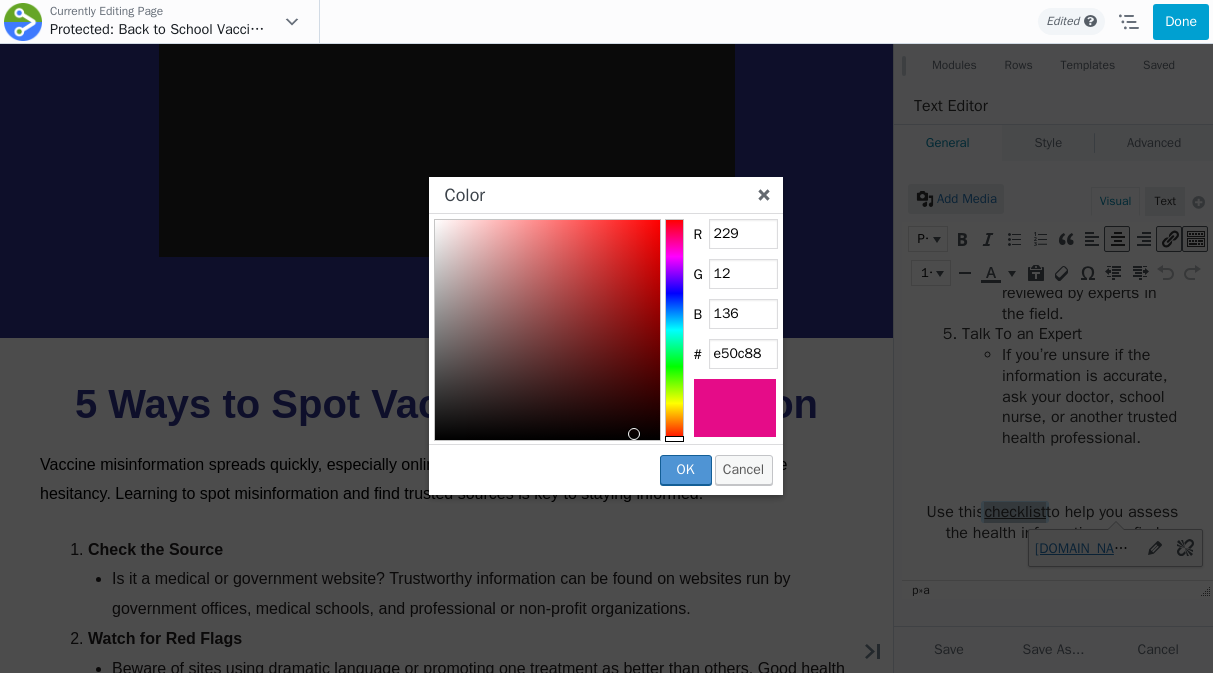 click on "OK" at bounding box center [686, 469] 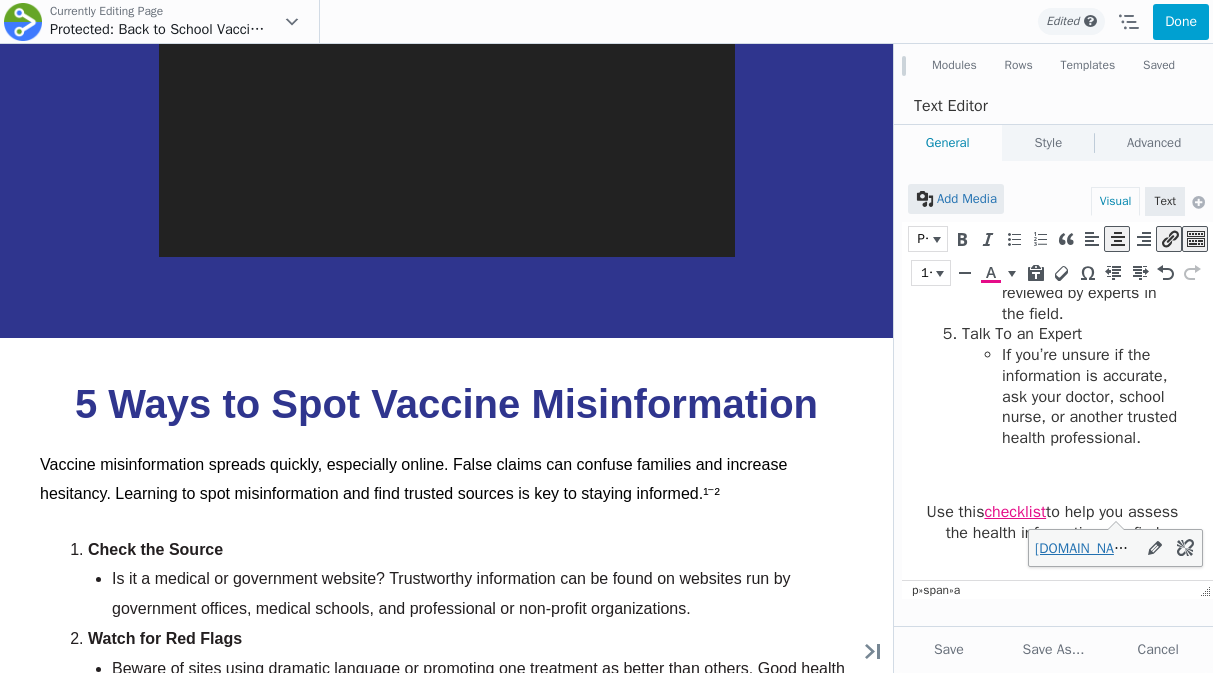 click at bounding box center (1052, 475) 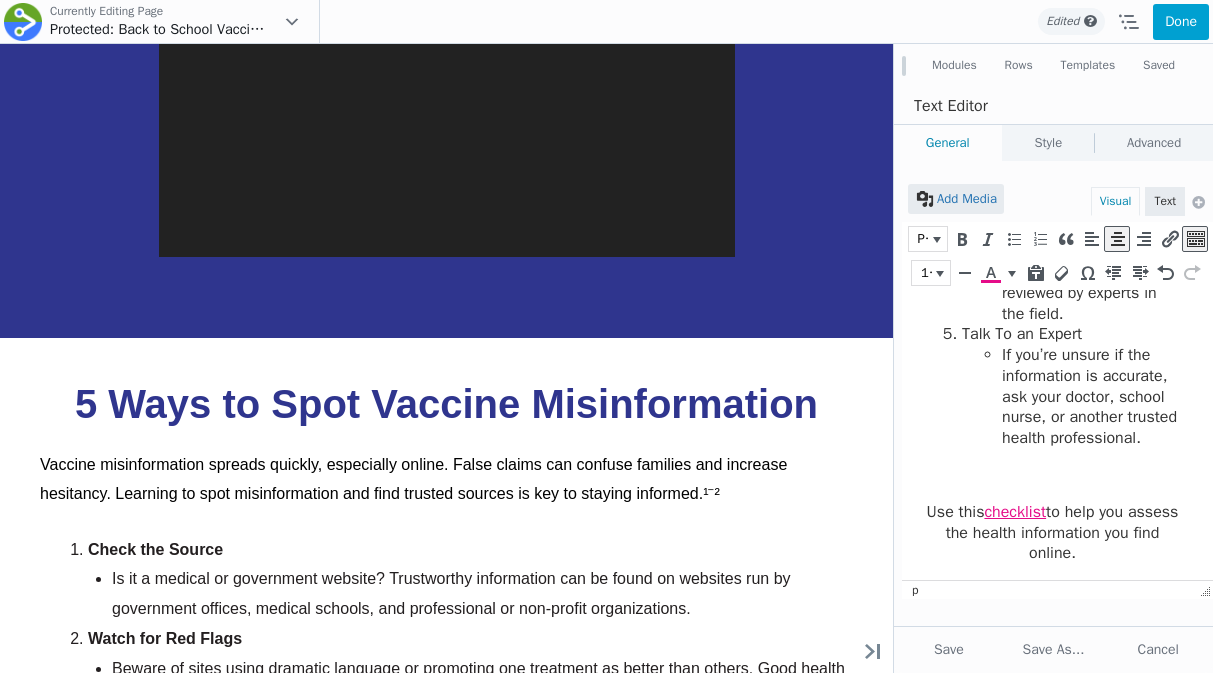 click on "Use this  checklist  to help you assess the health information you find online." at bounding box center [1052, 533] 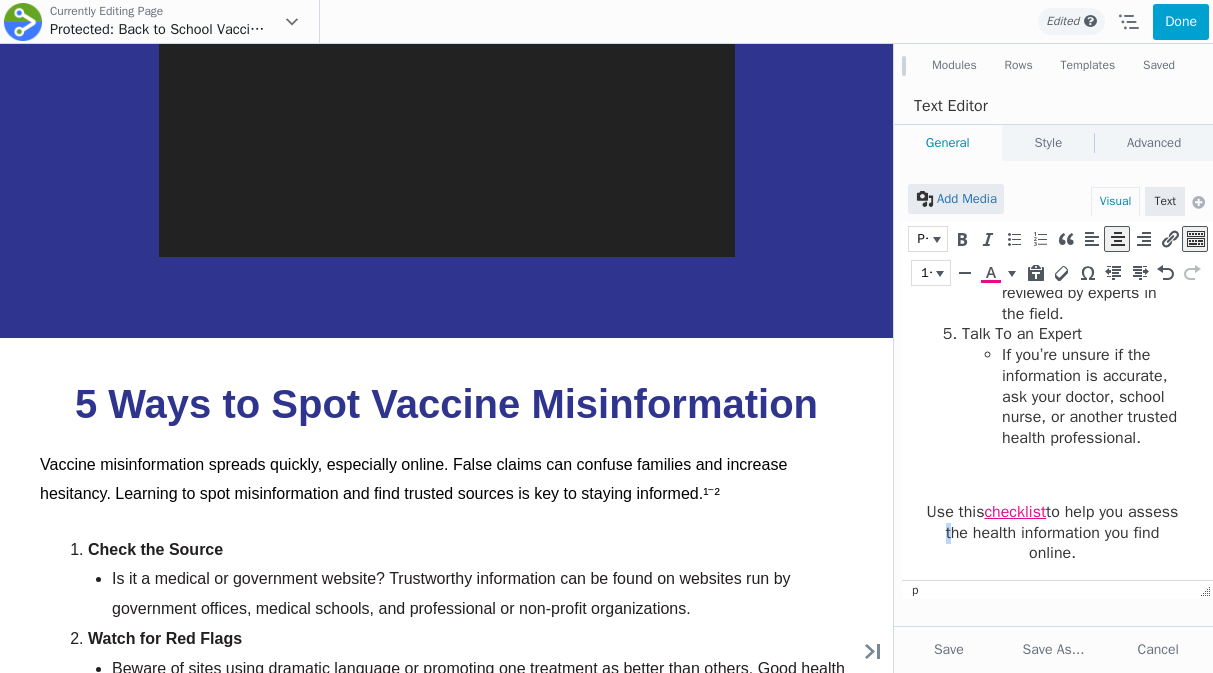 click on "Use this  checklist  to help you assess the health information you find online." at bounding box center (1052, 533) 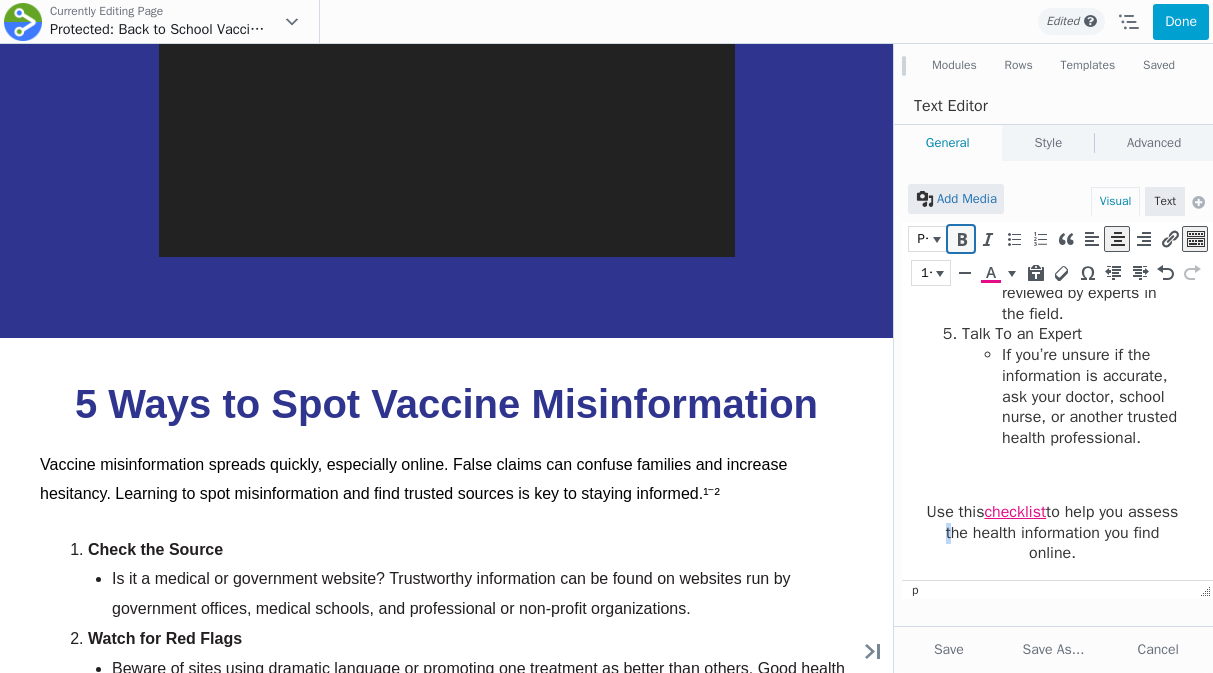 click at bounding box center [961, 239] 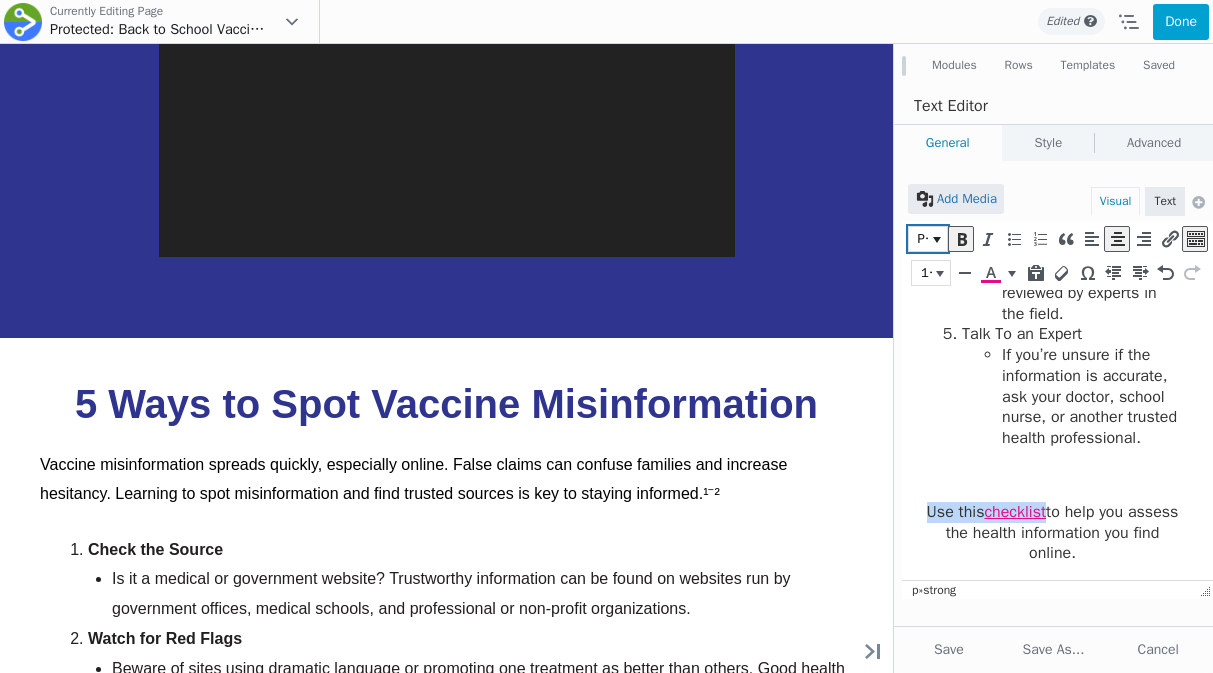 click at bounding box center [937, 240] 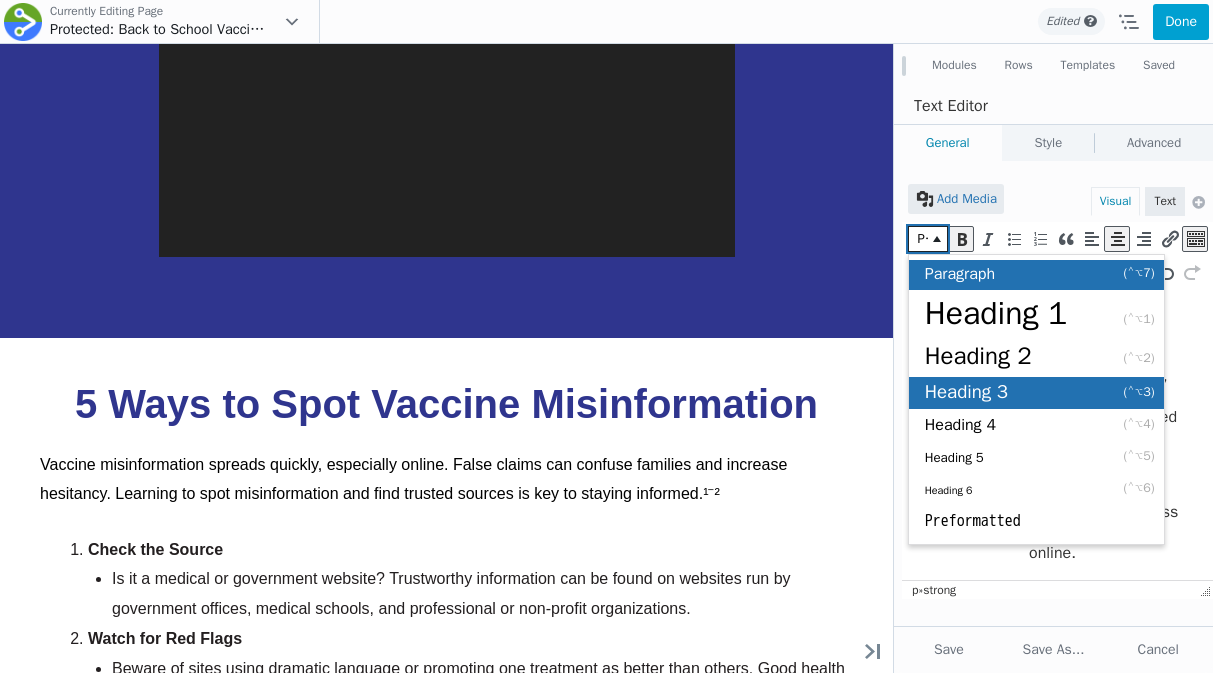 click on "Heading 3" at bounding box center [966, 392] 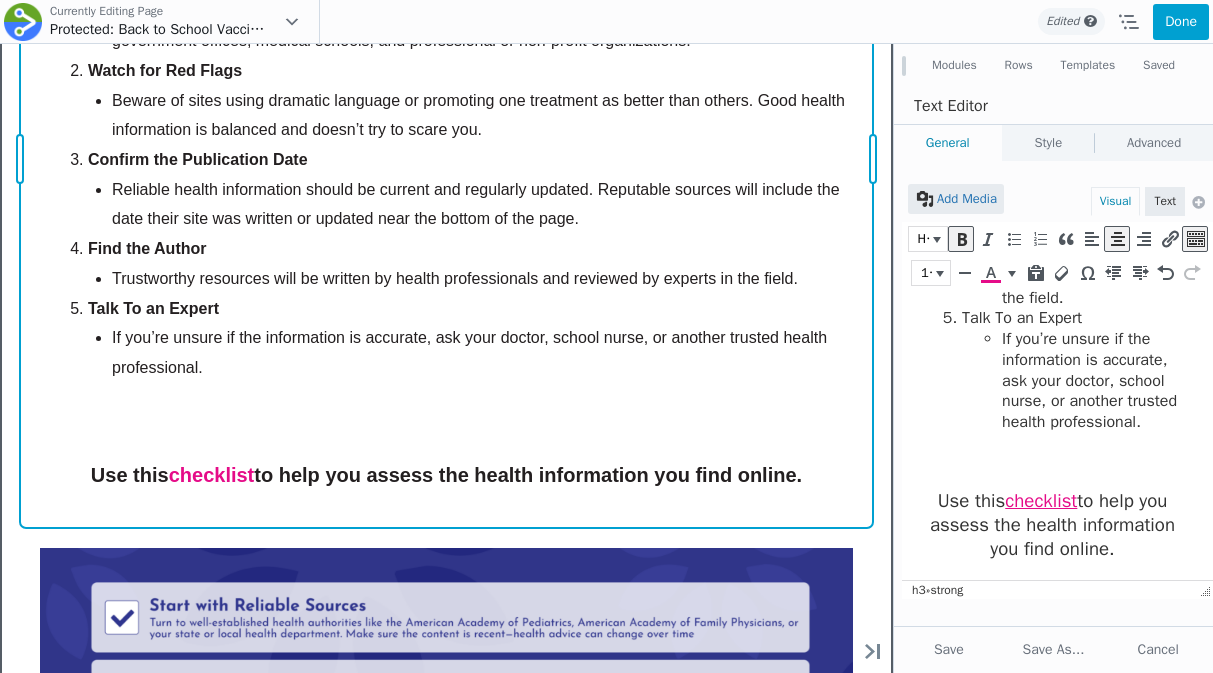 scroll, scrollTop: 4275, scrollLeft: 0, axis: vertical 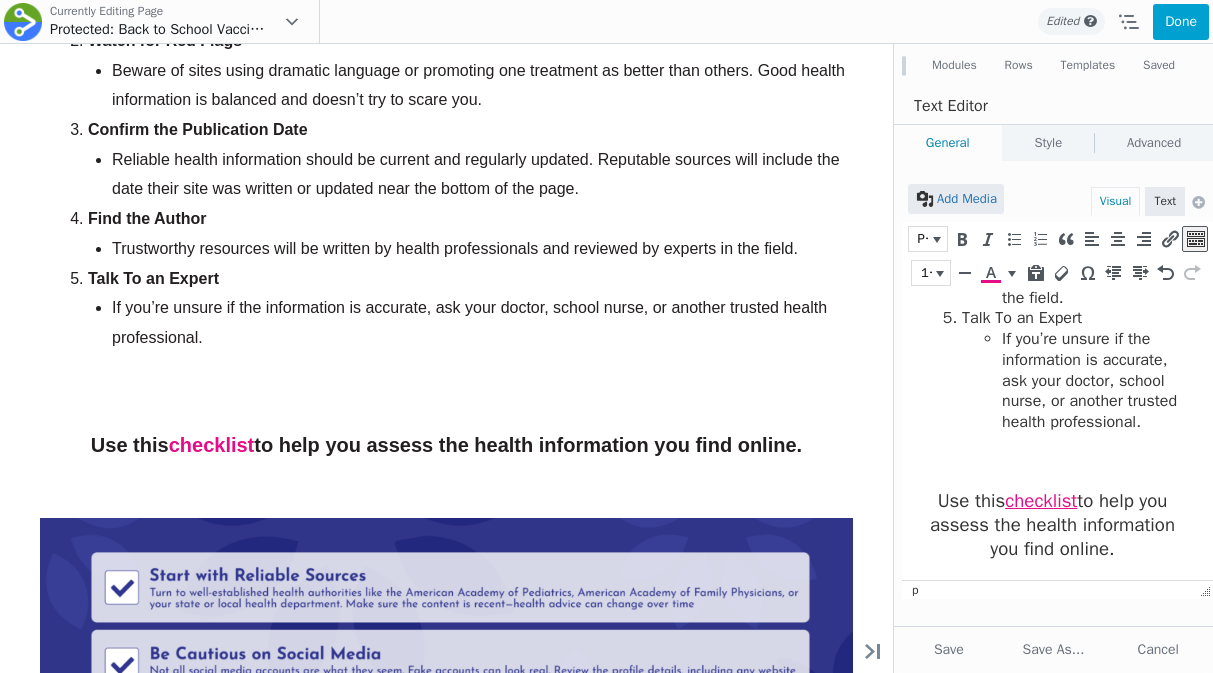 click at bounding box center (1052, 459) 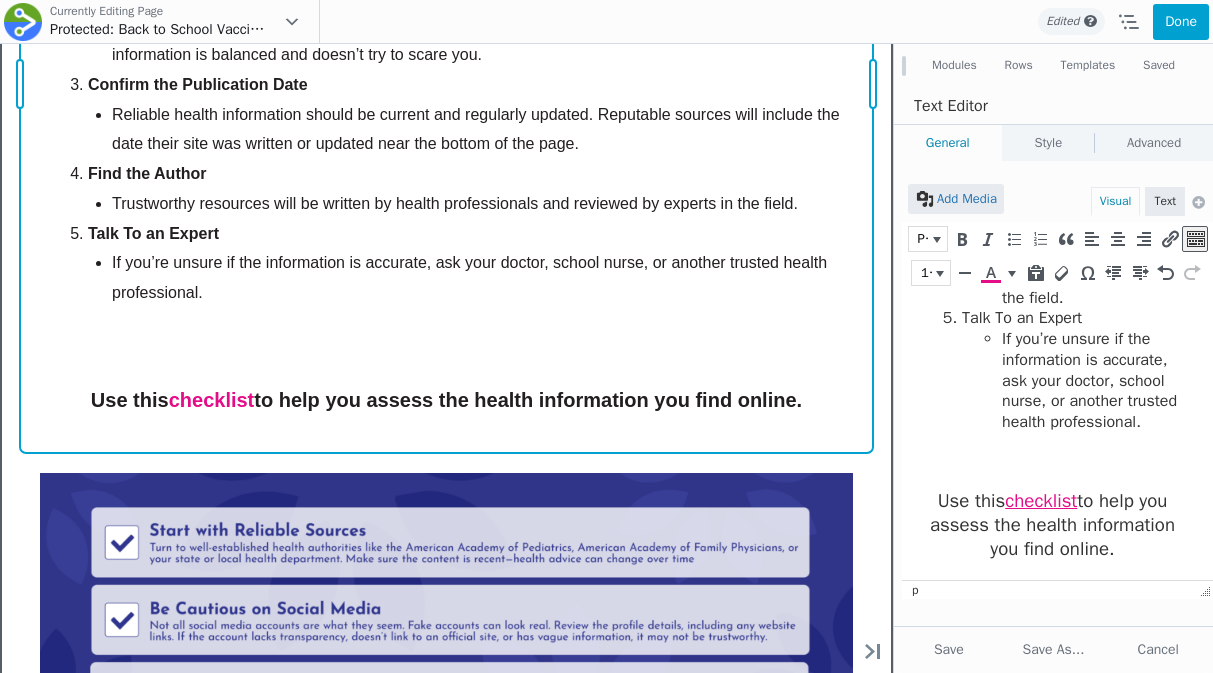 scroll, scrollTop: 4323, scrollLeft: 0, axis: vertical 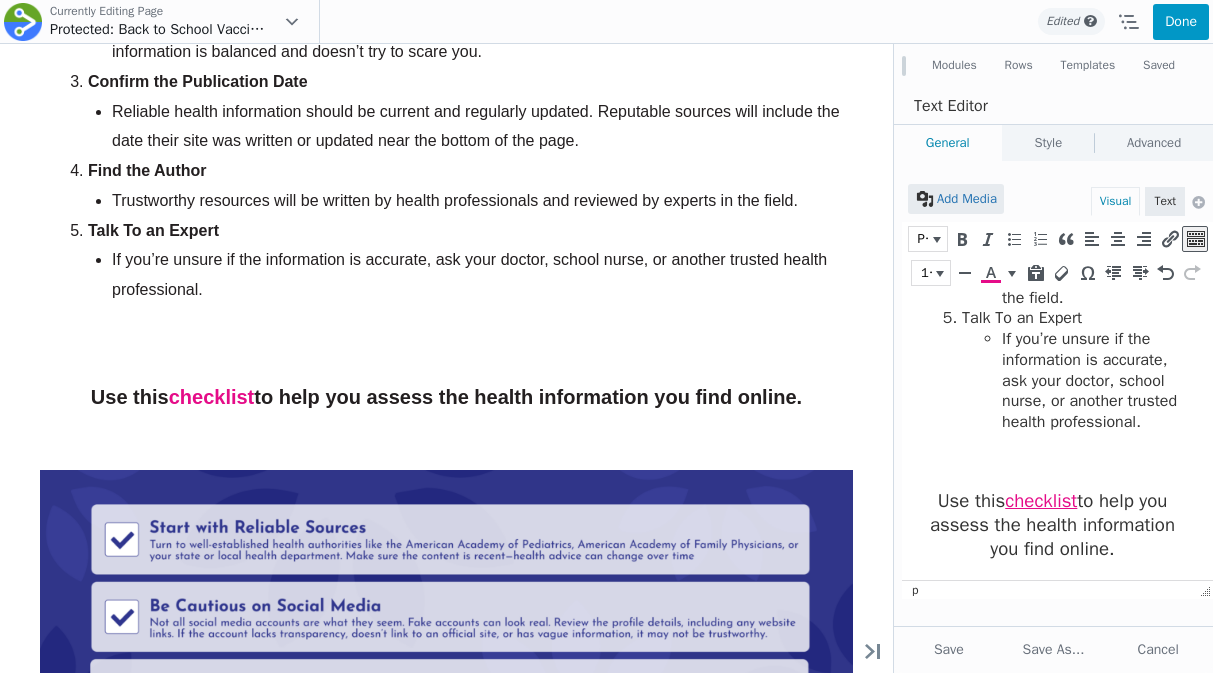 click on "Done" at bounding box center (1181, 22) 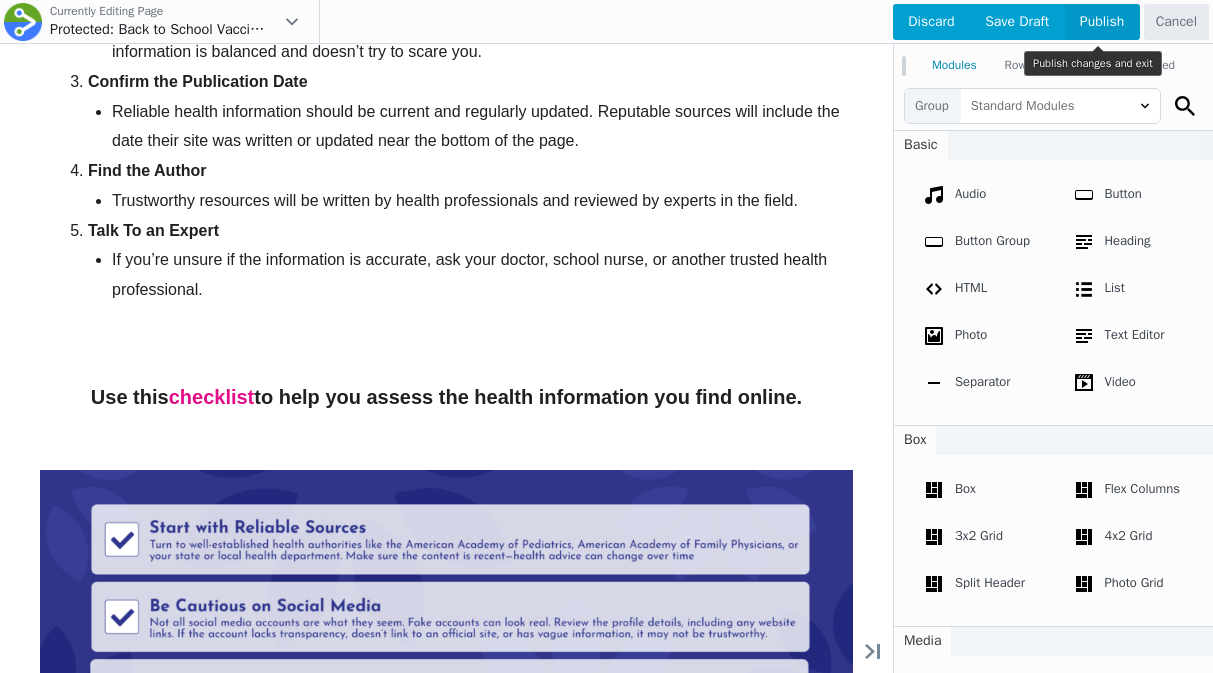 click on "Publish" at bounding box center (1102, 22) 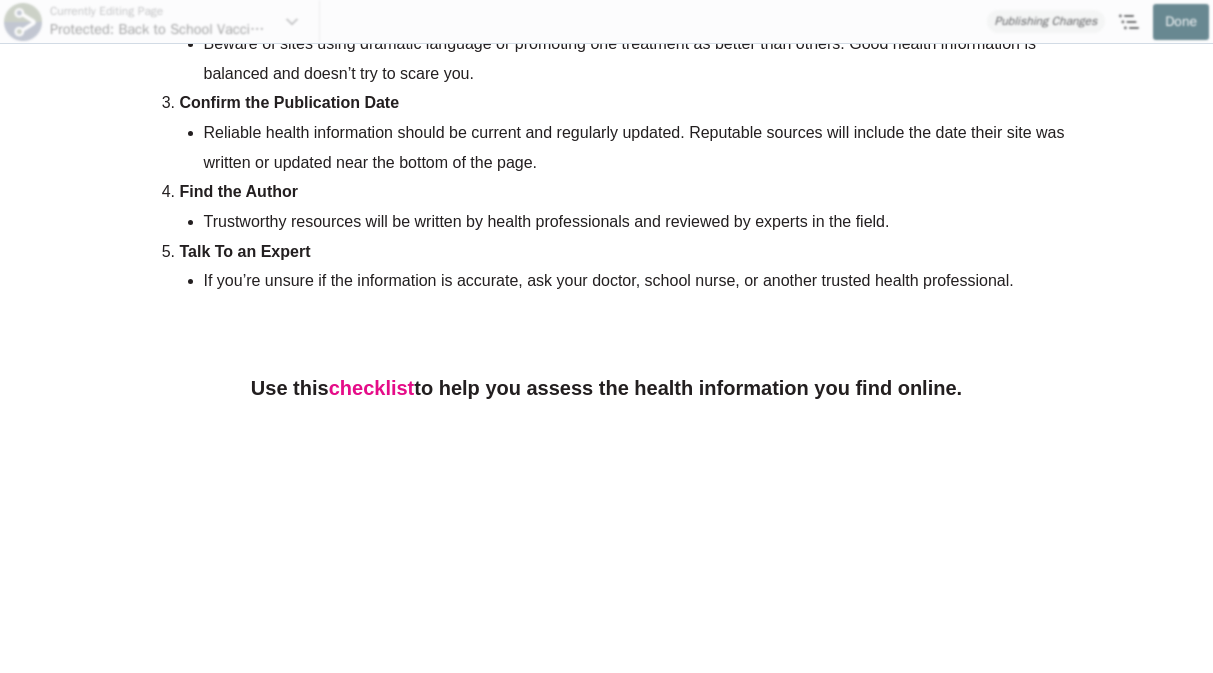 scroll, scrollTop: 4315, scrollLeft: 0, axis: vertical 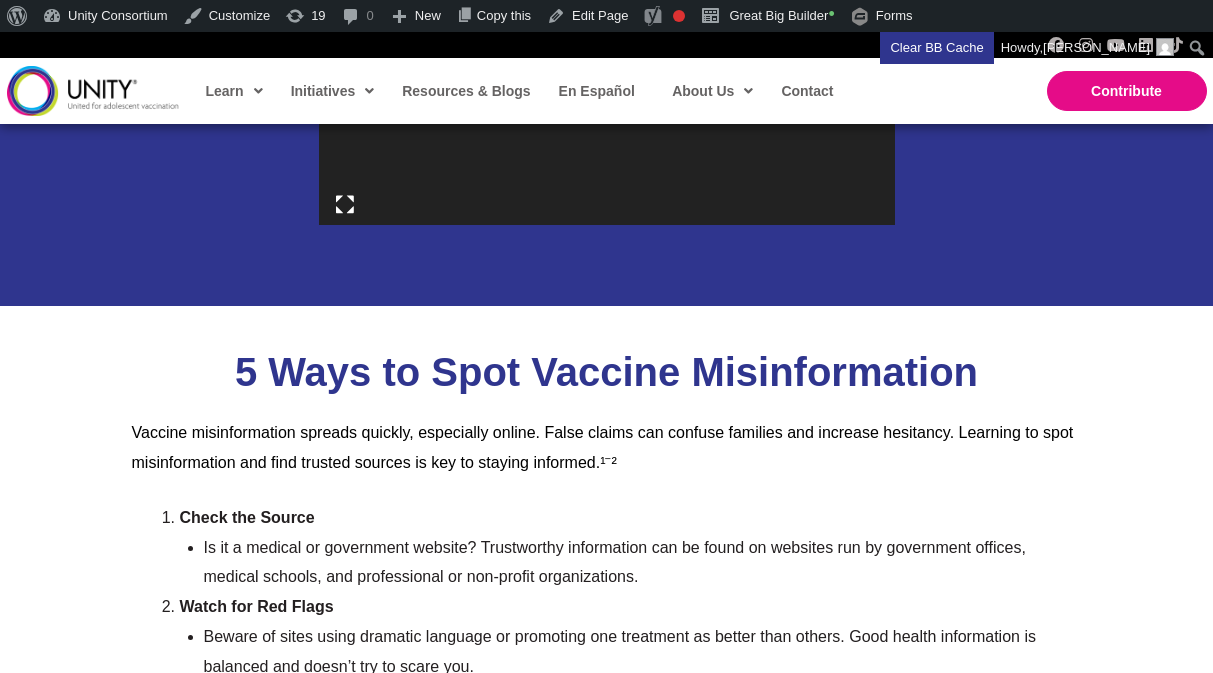 click at bounding box center [345, 205] 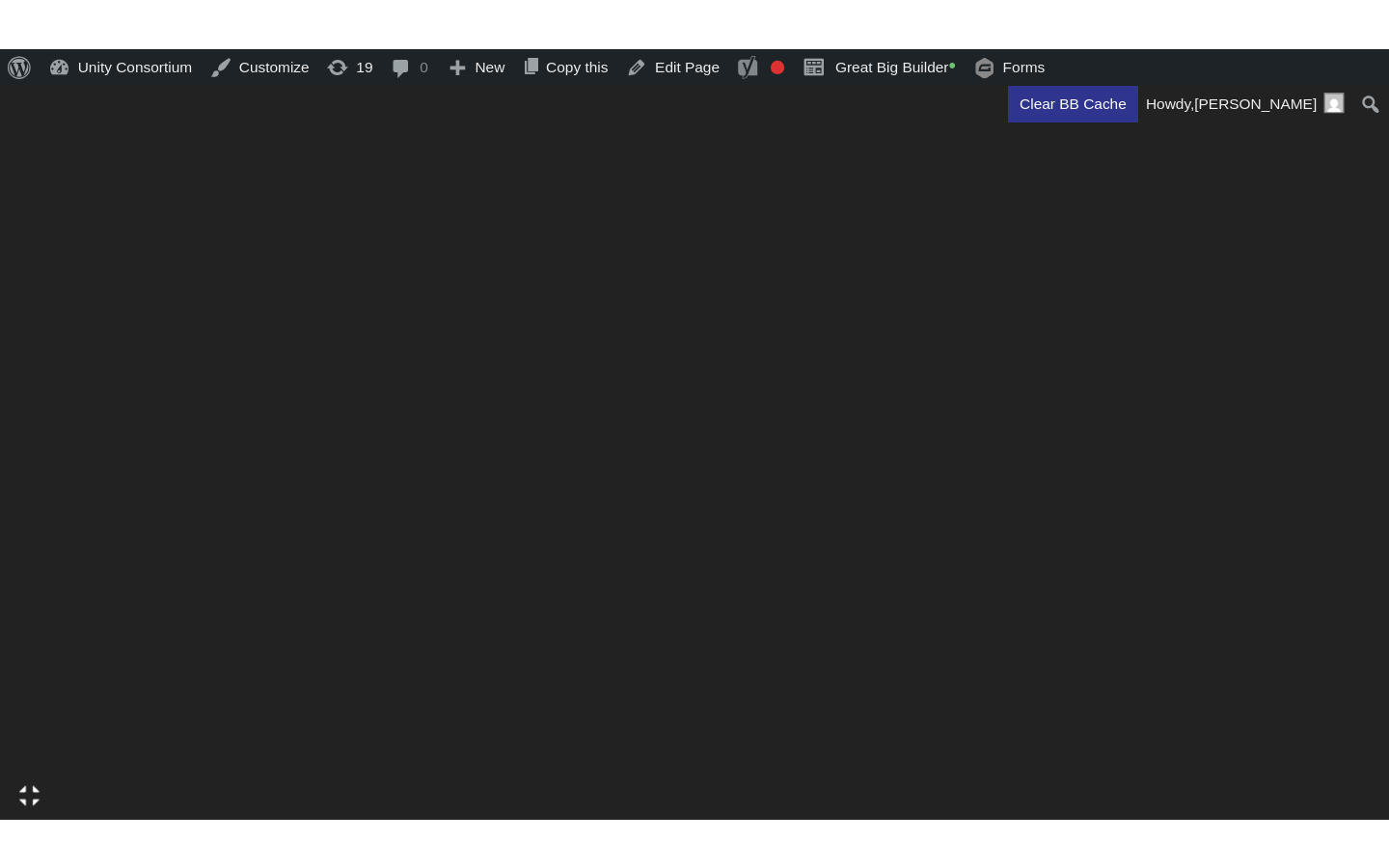 scroll, scrollTop: 3644, scrollLeft: 0, axis: vertical 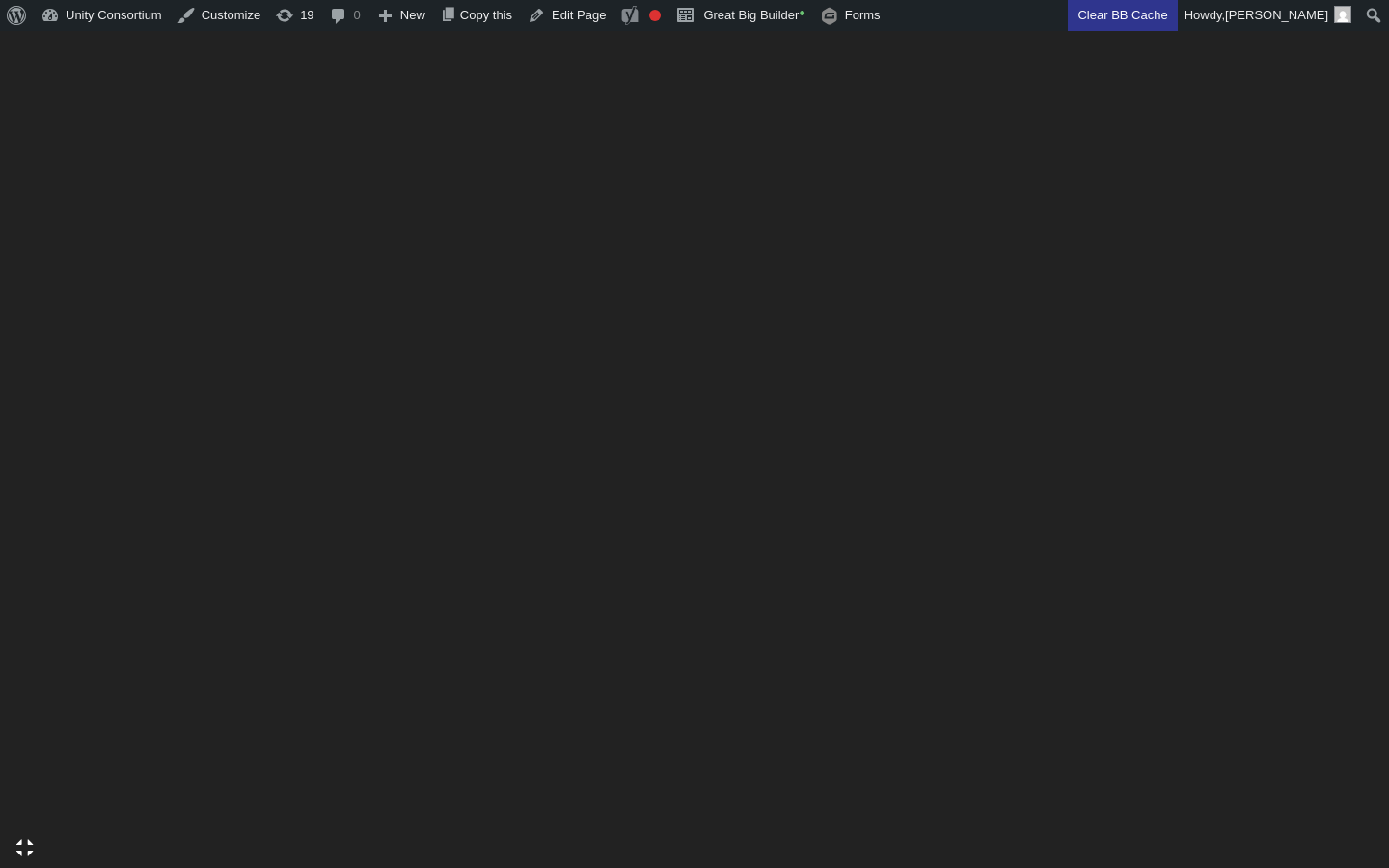 click at bounding box center [25, 849] 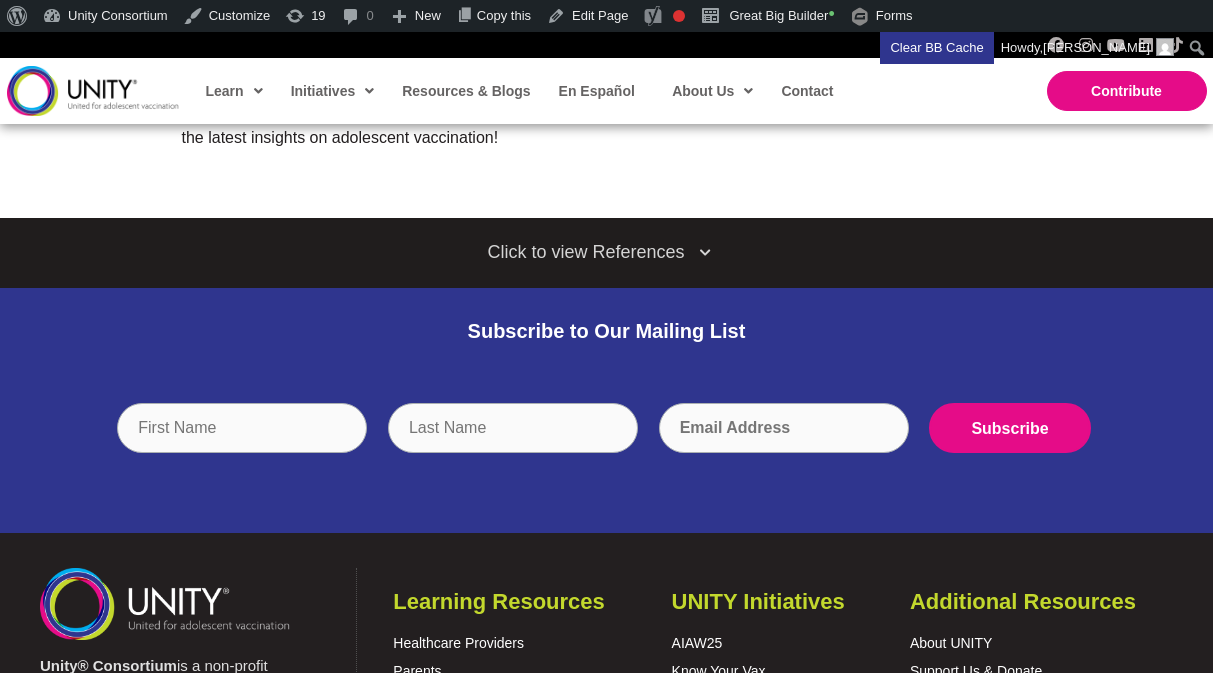 scroll, scrollTop: 6446, scrollLeft: 0, axis: vertical 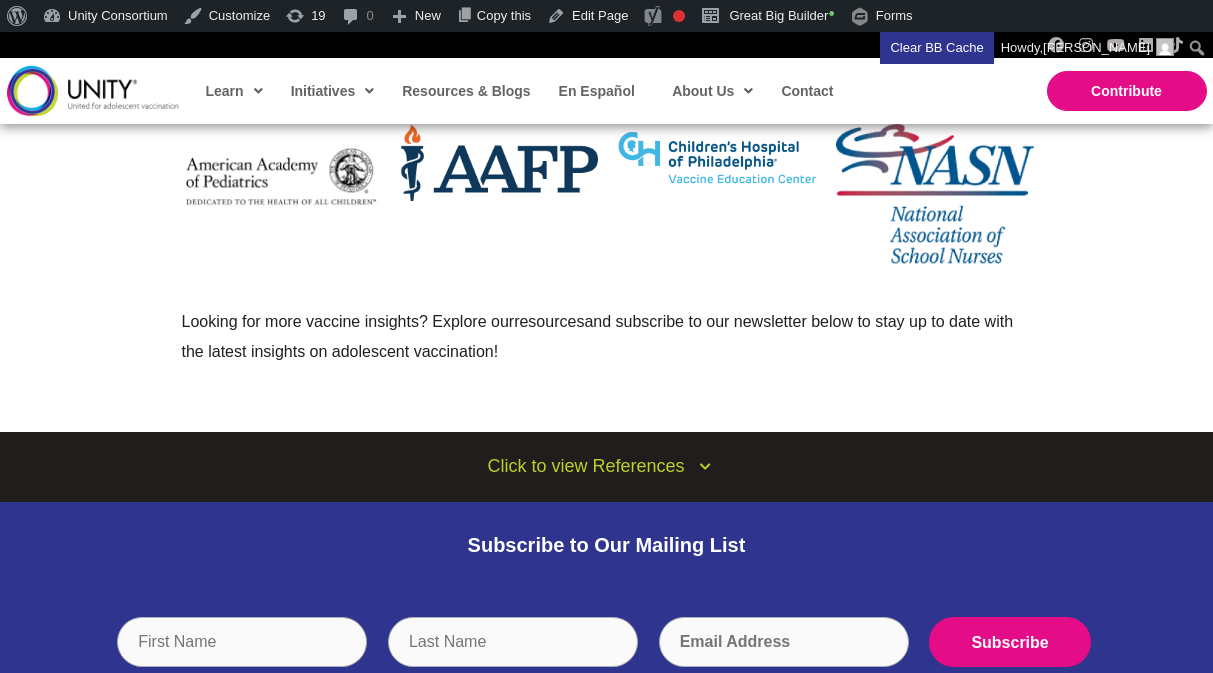 click on "Click to view References" at bounding box center (585, 466) 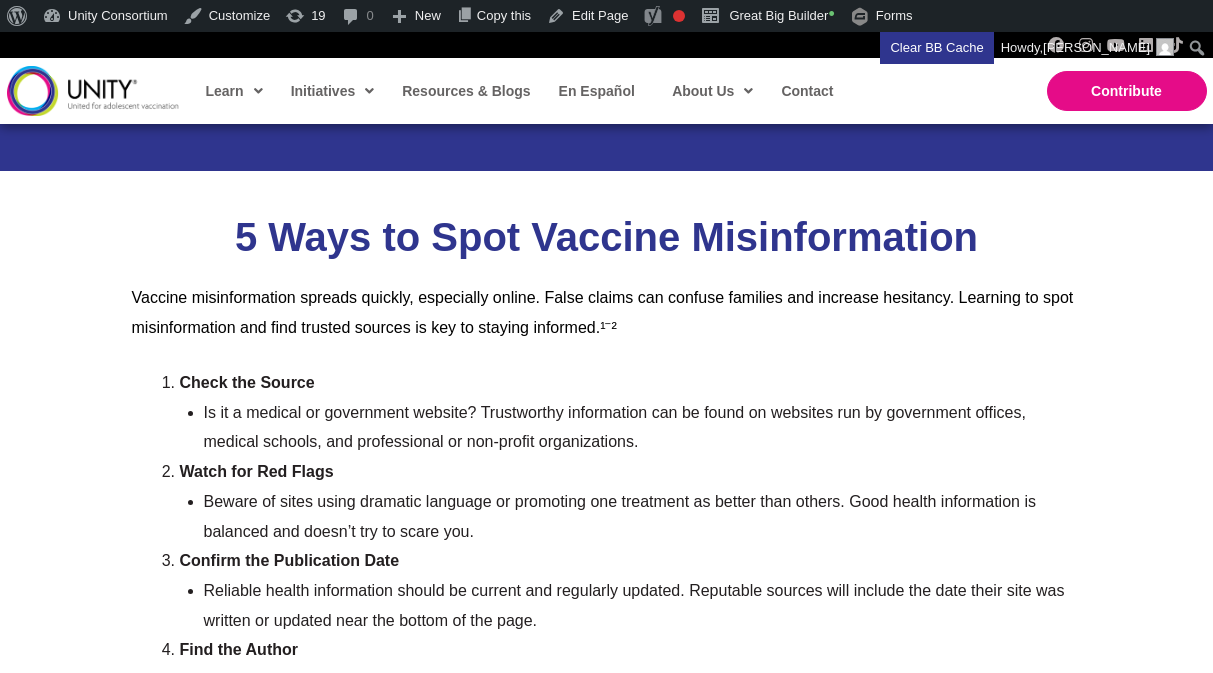scroll, scrollTop: 4097, scrollLeft: 0, axis: vertical 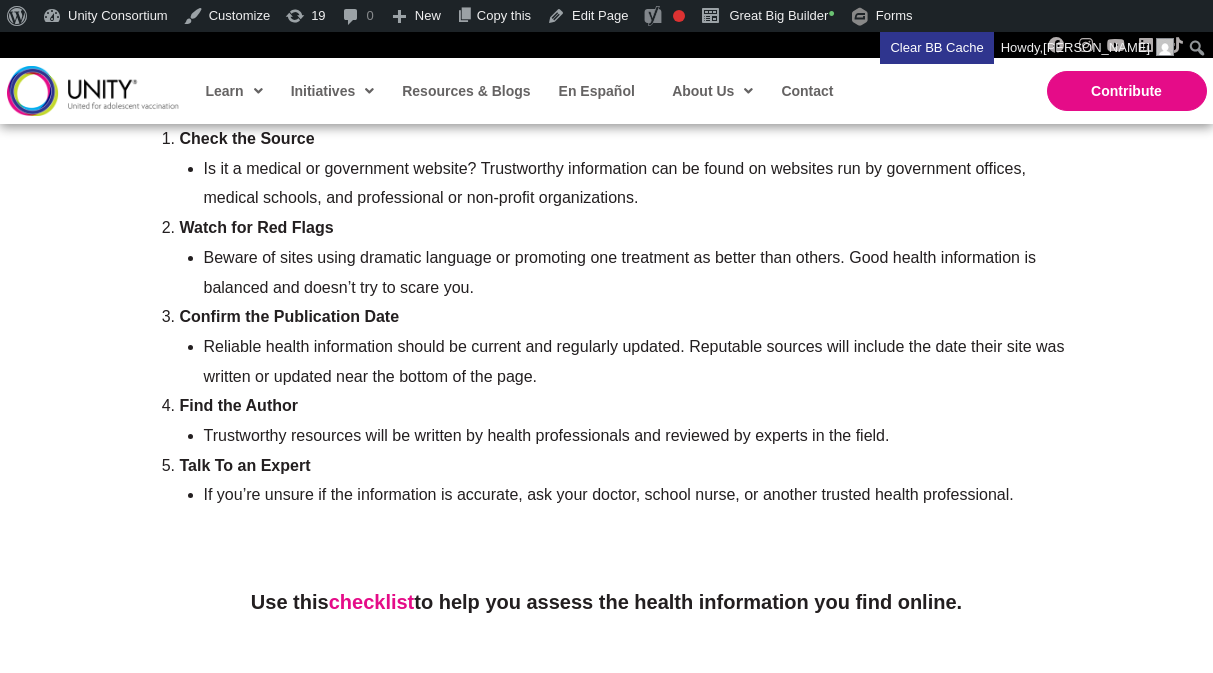 click on "Reliable health information should be current and regularly updated. Reputable sources will include the date their site was written or updated near the bottom of the page." at bounding box center (643, 361) 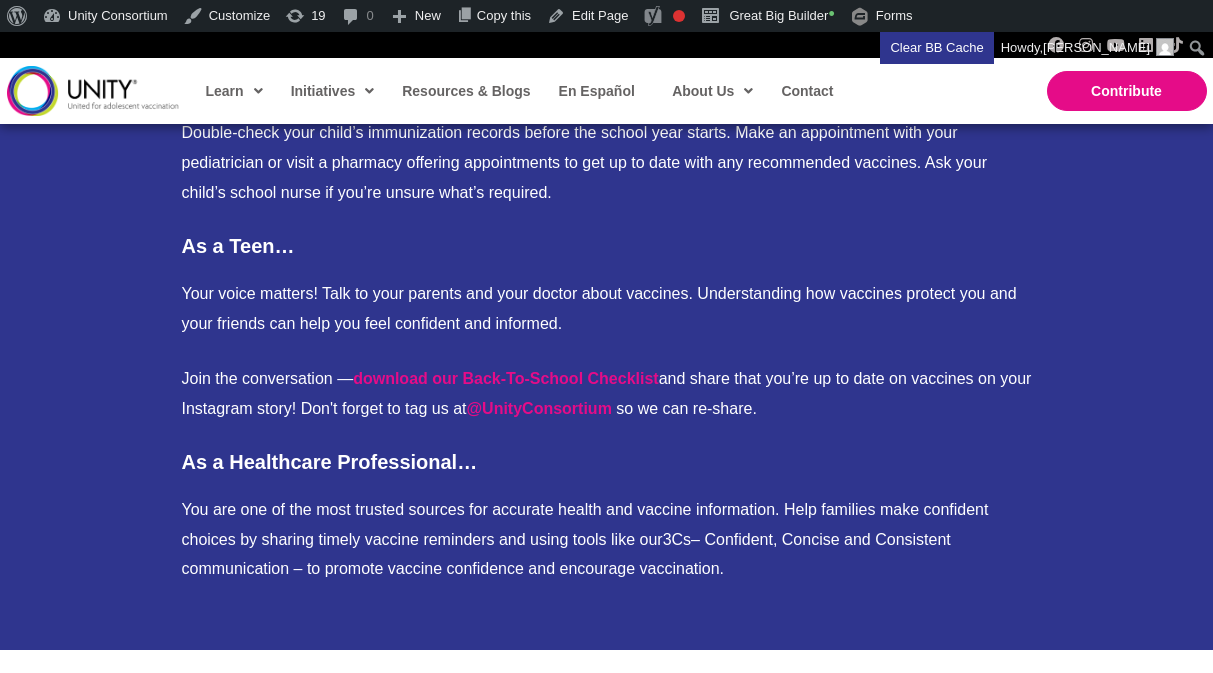 scroll, scrollTop: 5629, scrollLeft: 0, axis: vertical 